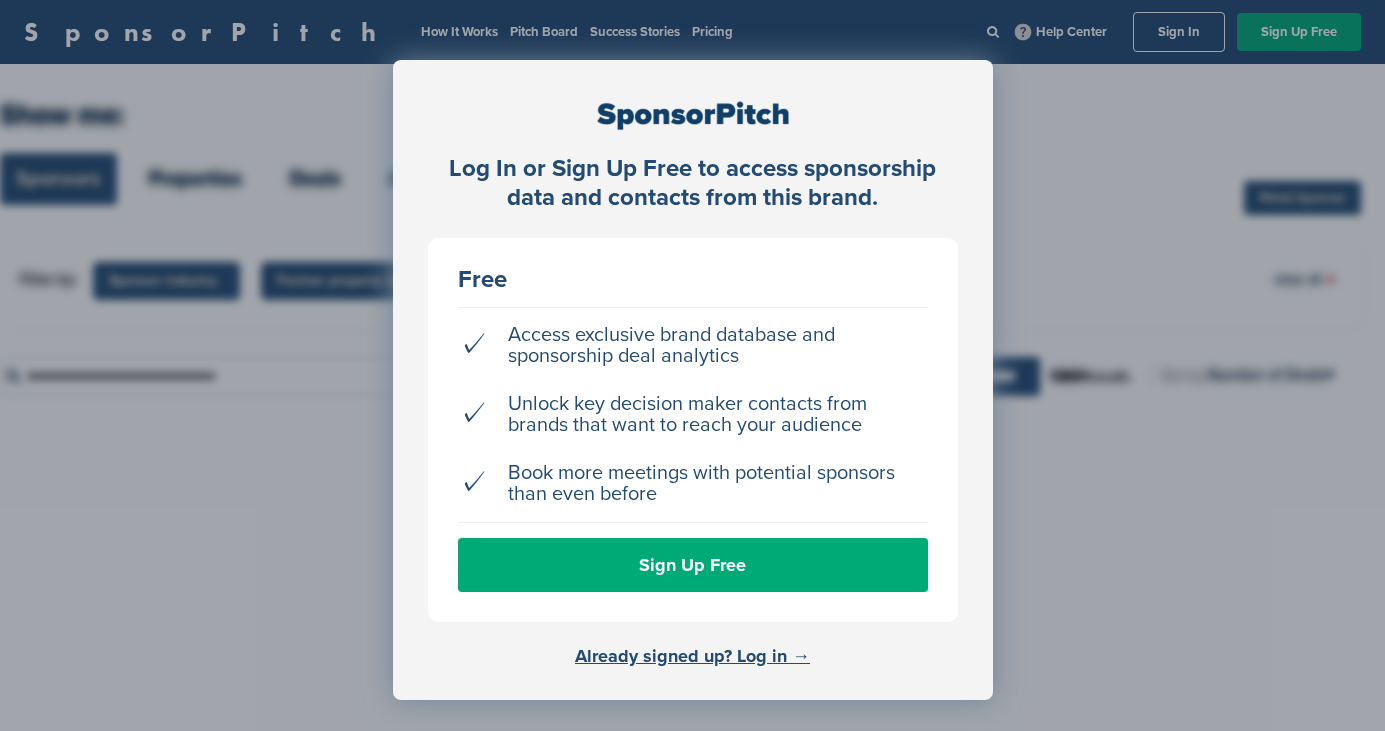 scroll, scrollTop: 0, scrollLeft: 0, axis: both 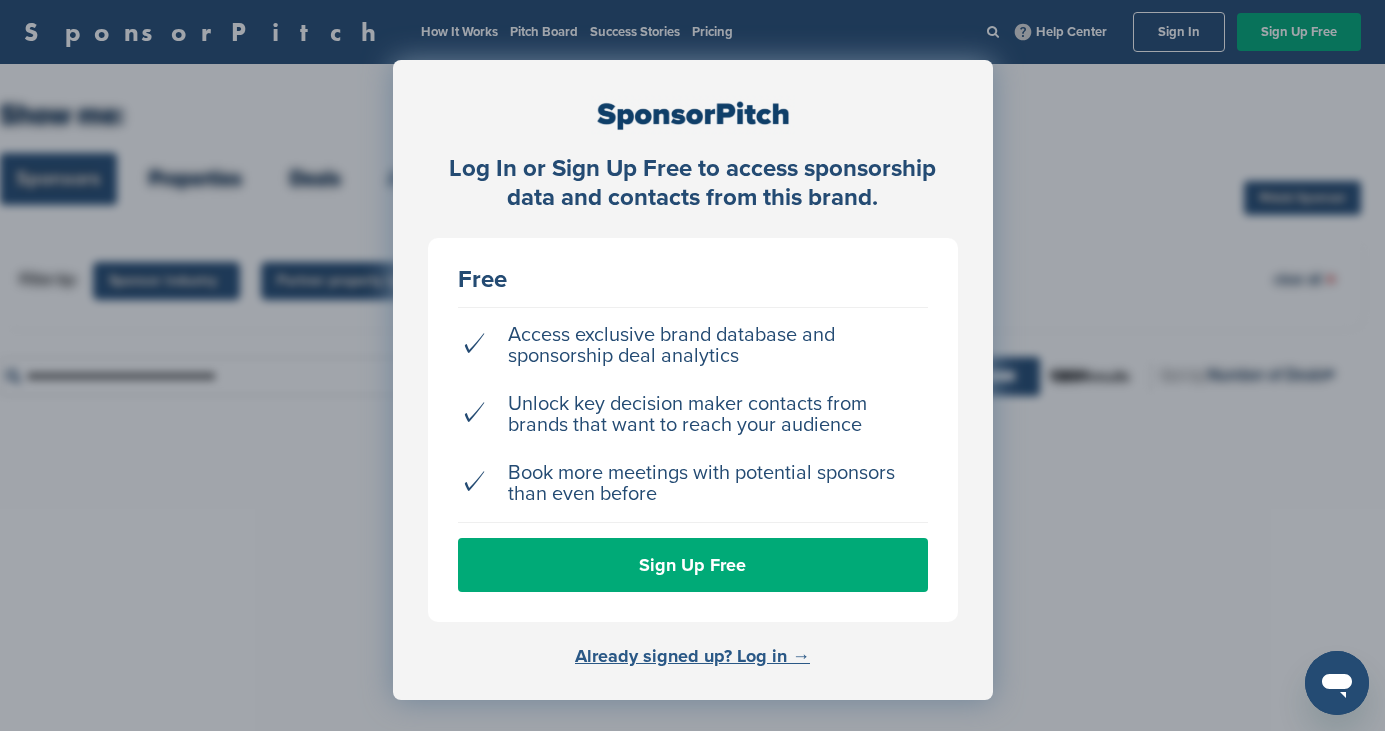 click on "Already signed up? Log in →" at bounding box center (692, 656) 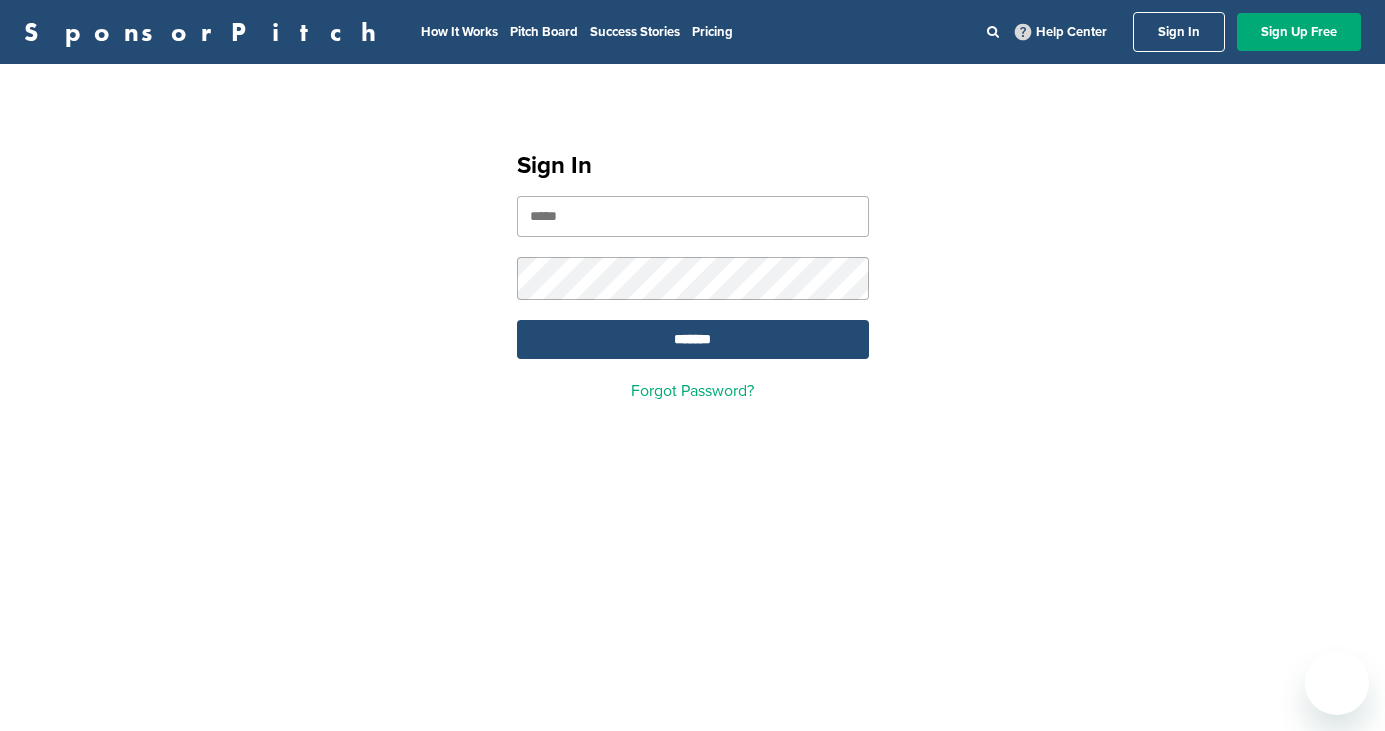 scroll, scrollTop: 0, scrollLeft: 0, axis: both 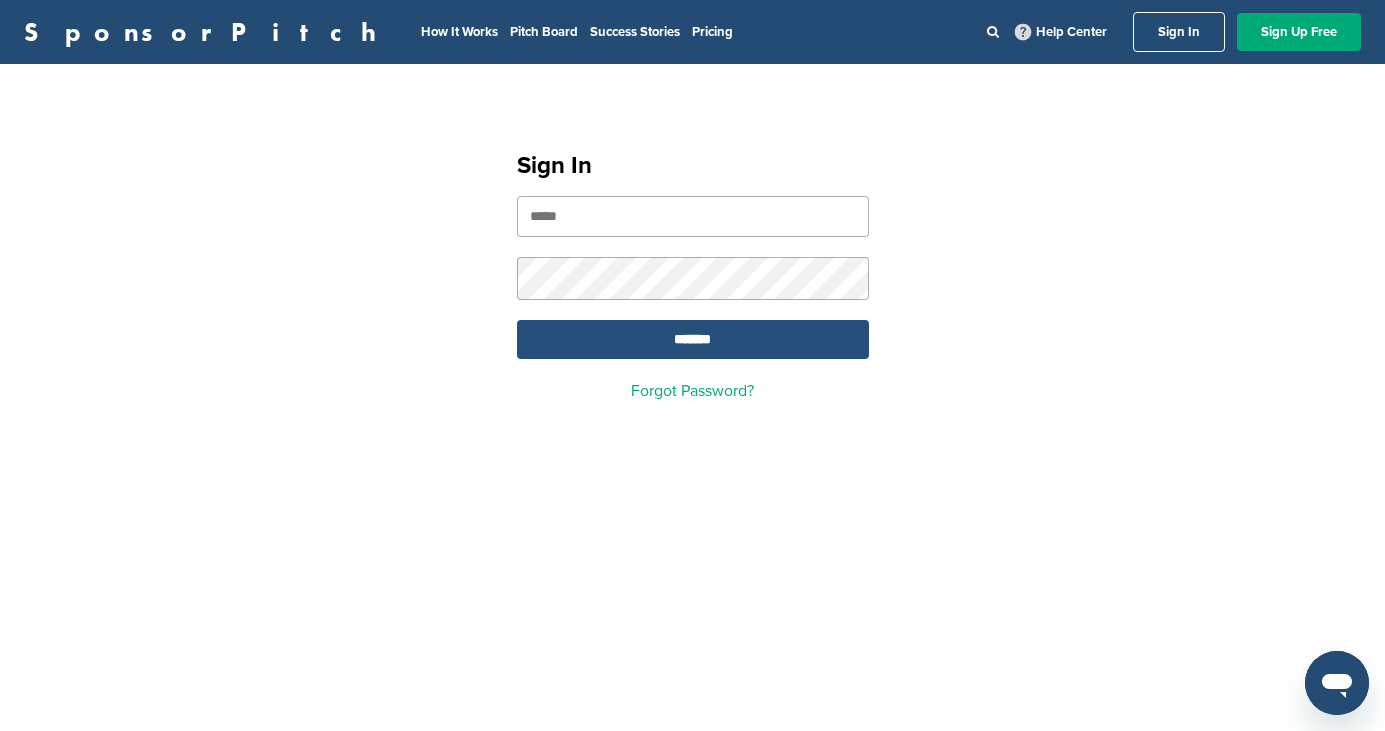 type on "**********" 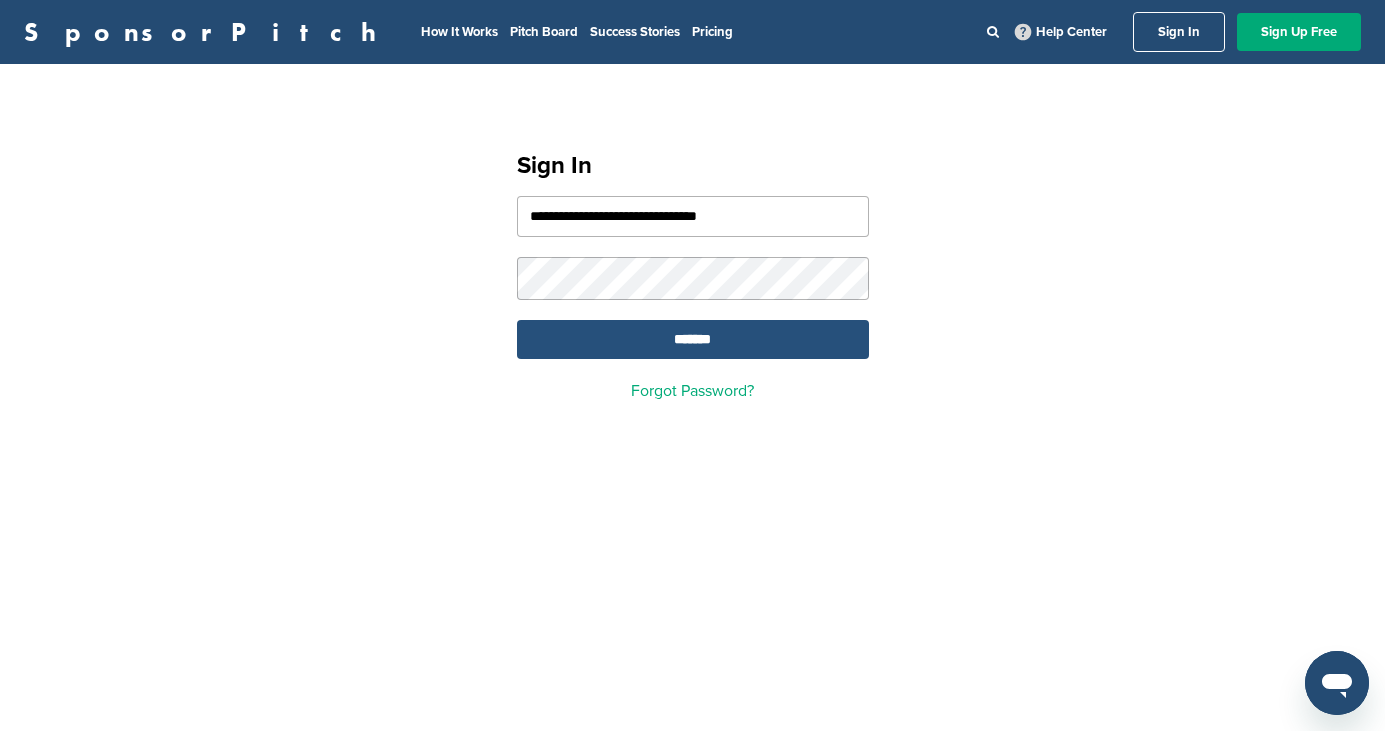 click on "*******" at bounding box center (693, 339) 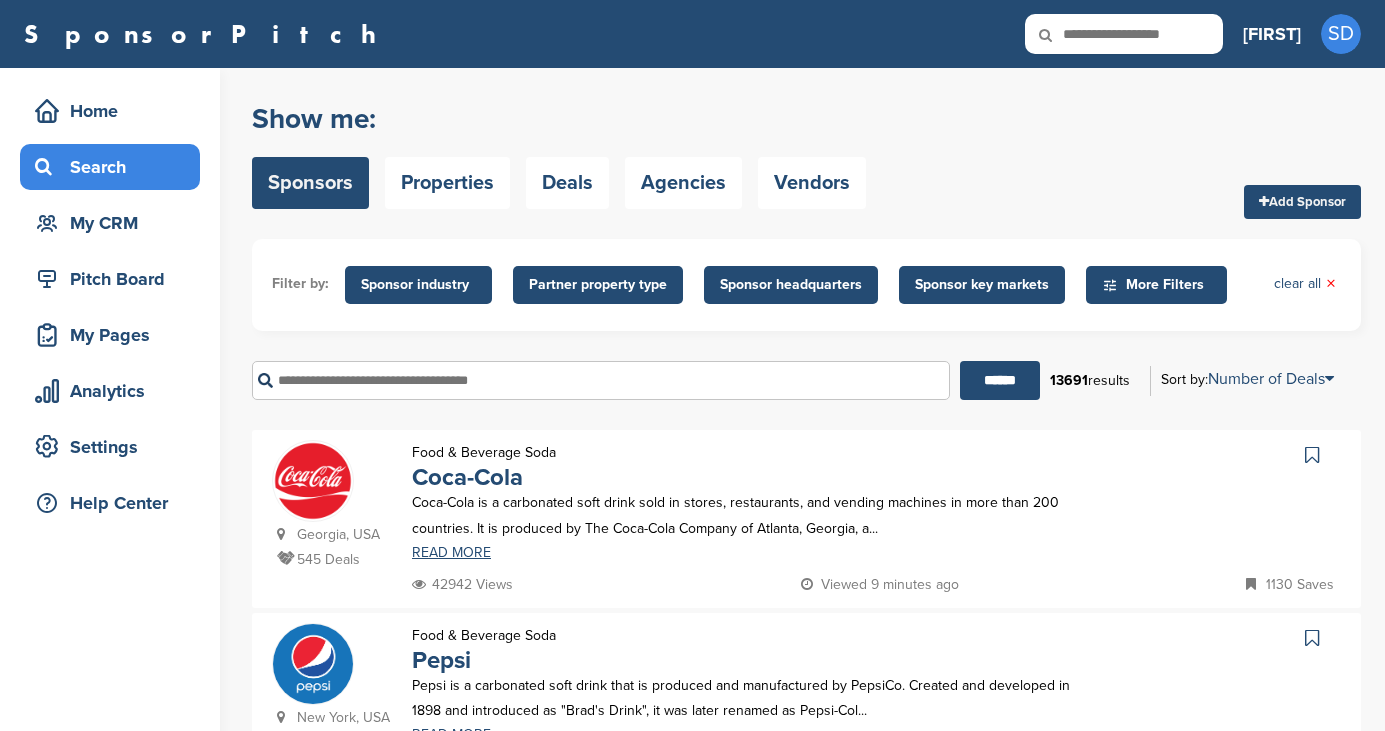scroll, scrollTop: 0, scrollLeft: 0, axis: both 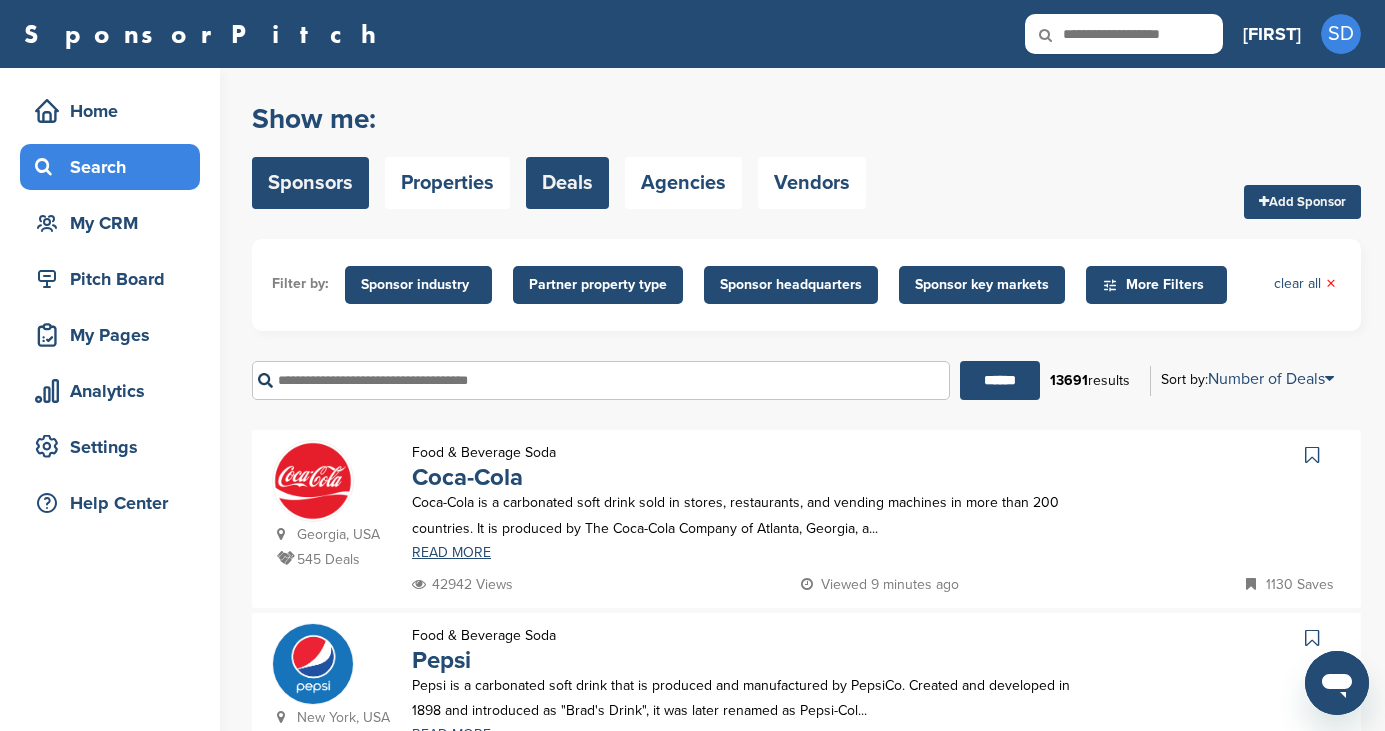 click on "Deals" at bounding box center [567, 183] 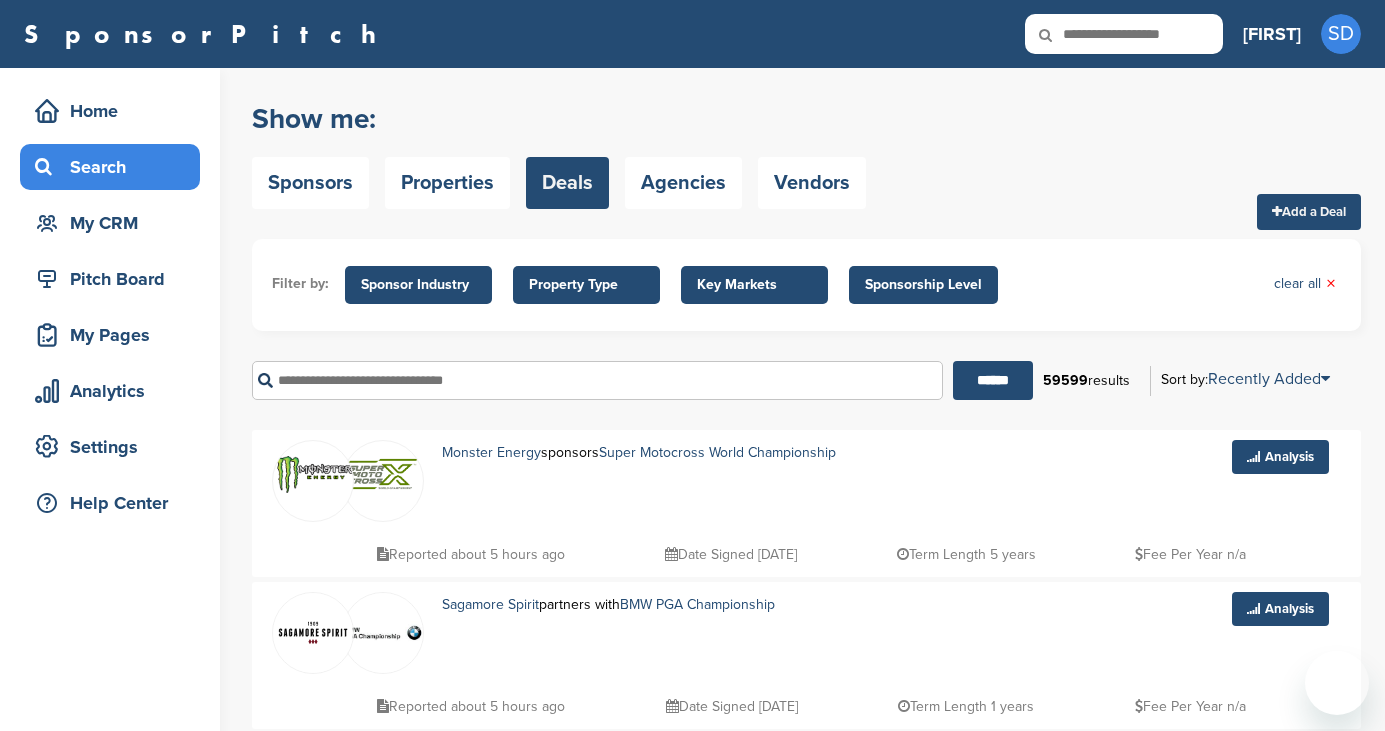 scroll, scrollTop: 0, scrollLeft: 0, axis: both 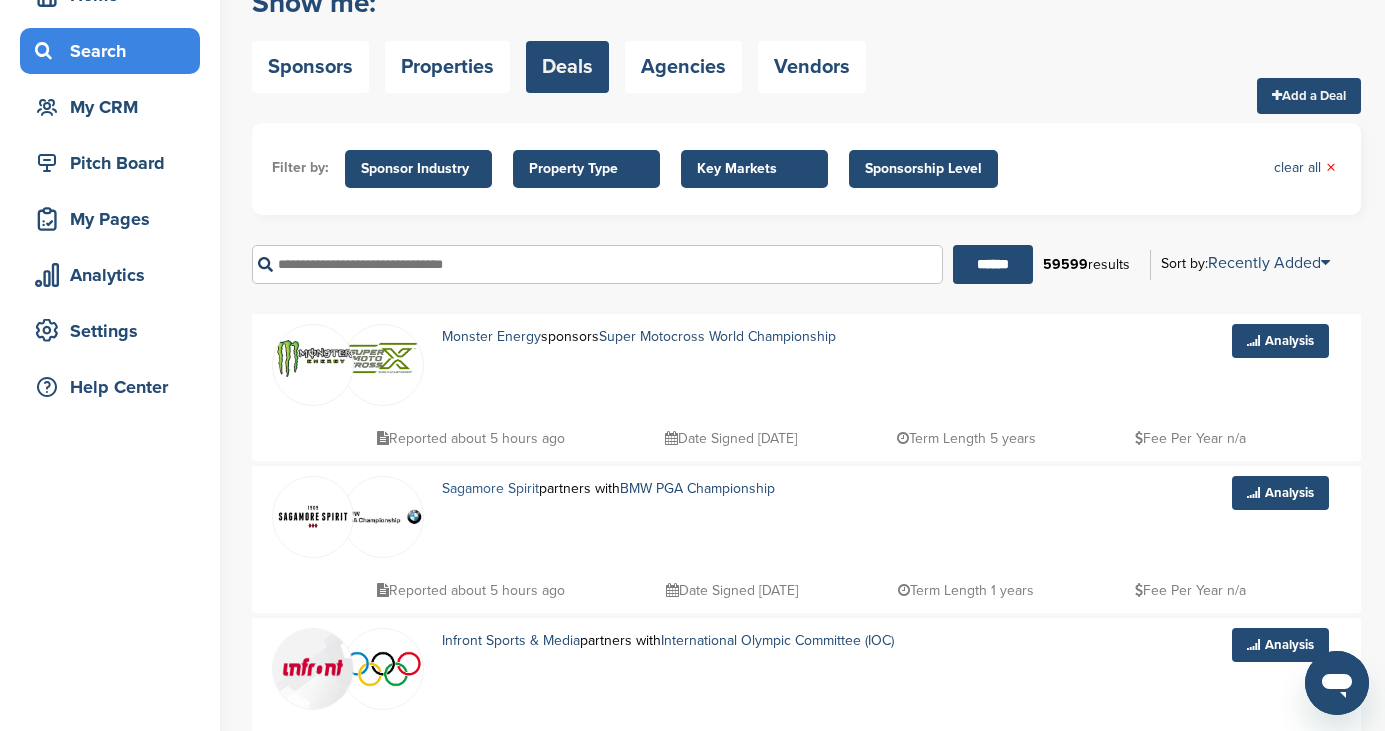 click on "Sagamore Spirit" at bounding box center [490, 488] 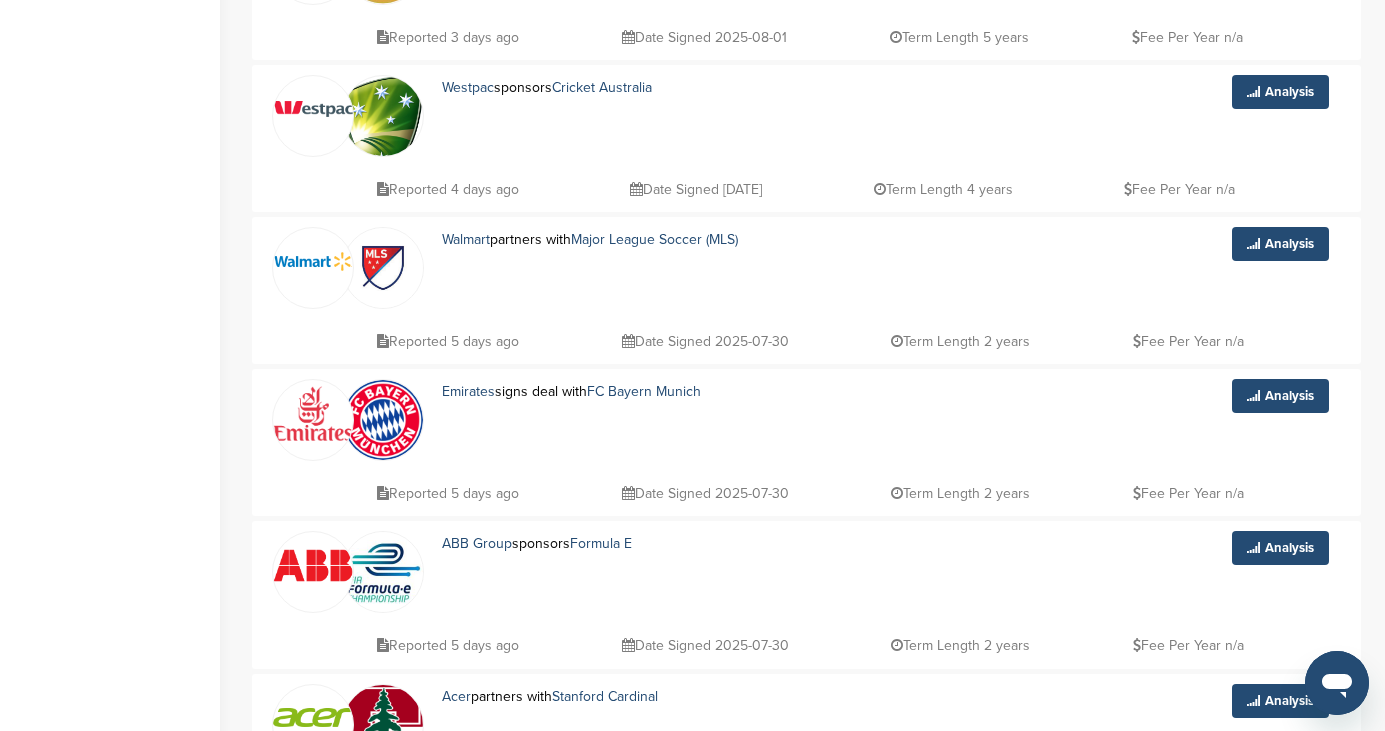 scroll, scrollTop: 982, scrollLeft: 0, axis: vertical 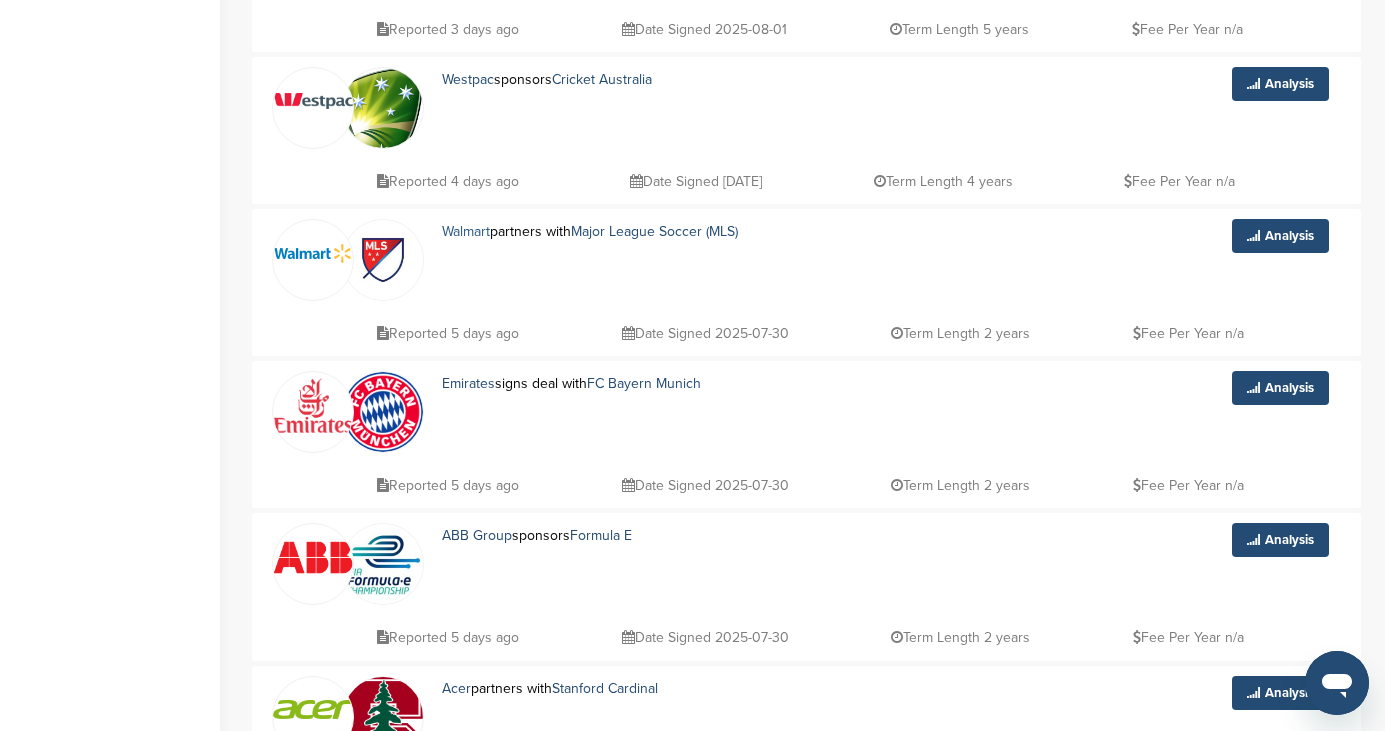 click on "Walmart" at bounding box center (466, 231) 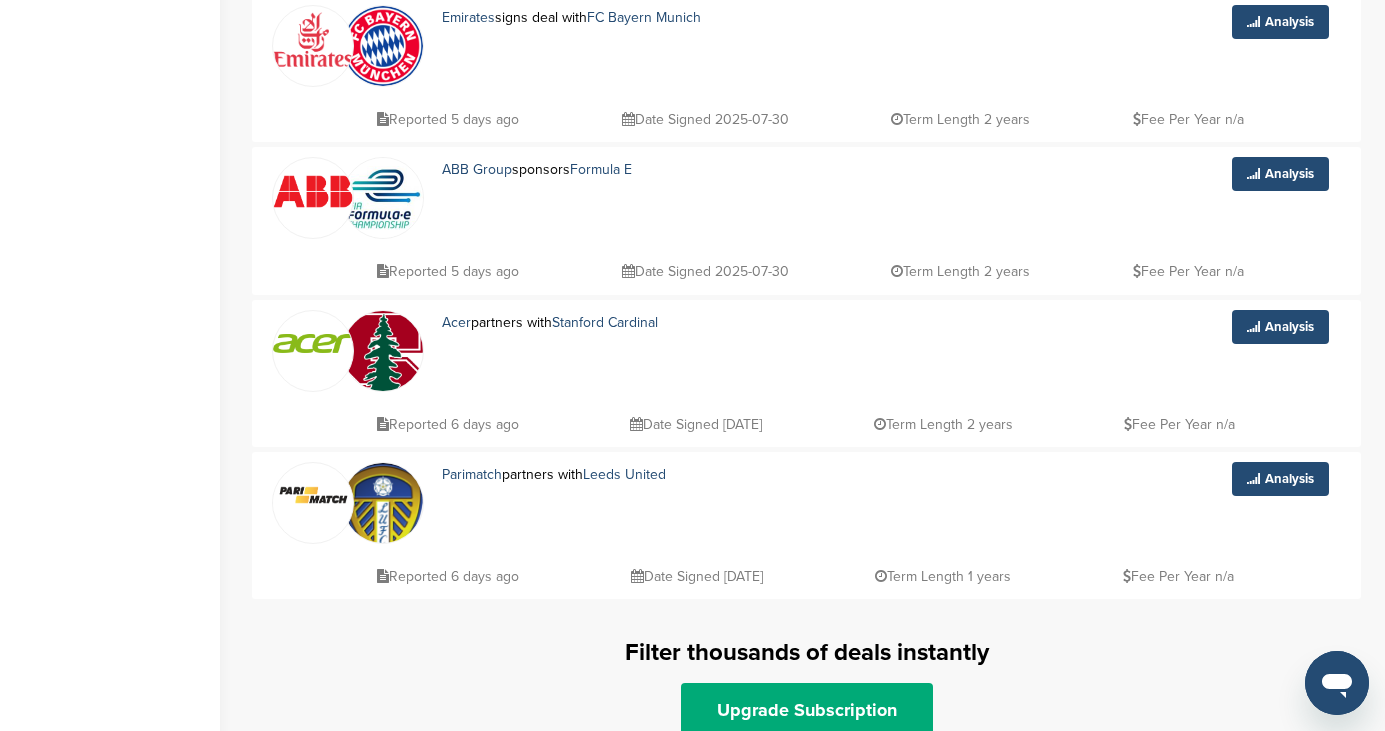 scroll, scrollTop: 1357, scrollLeft: 0, axis: vertical 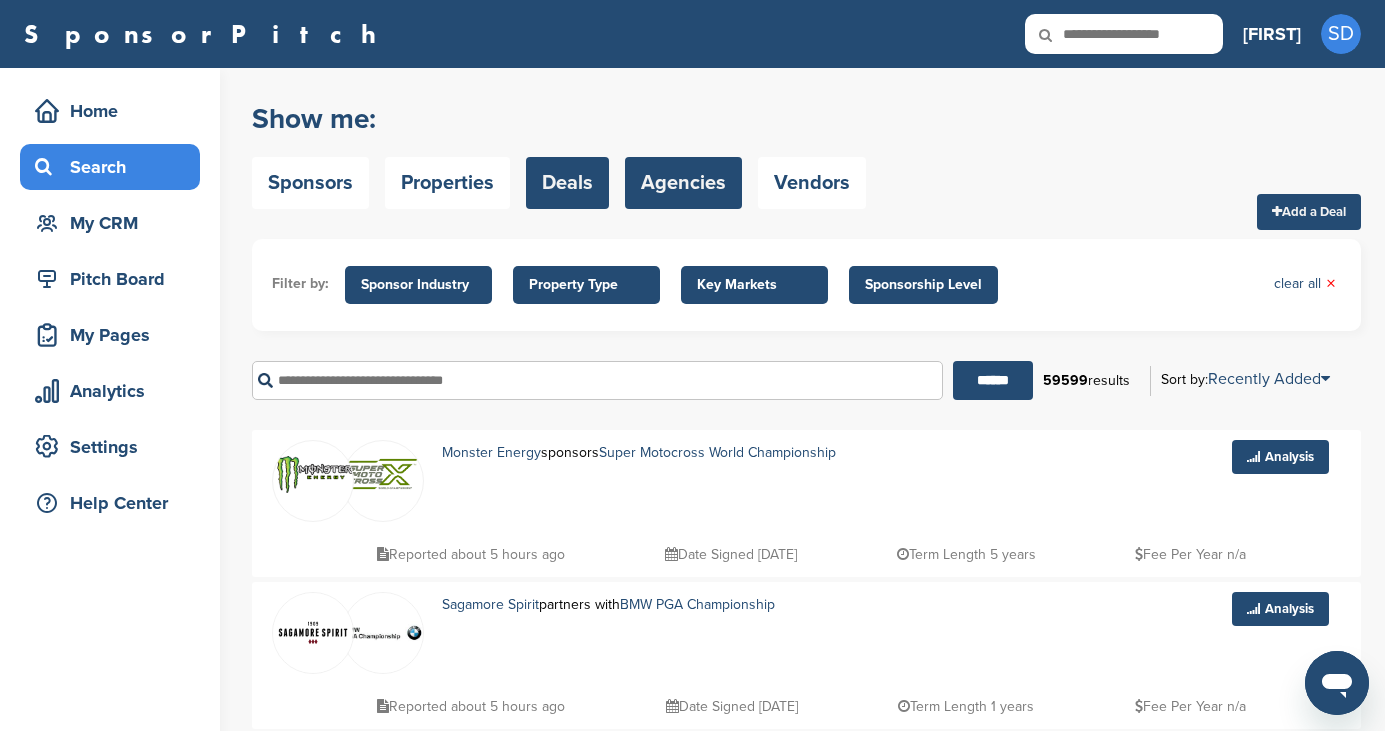 click on "Agencies" at bounding box center [683, 183] 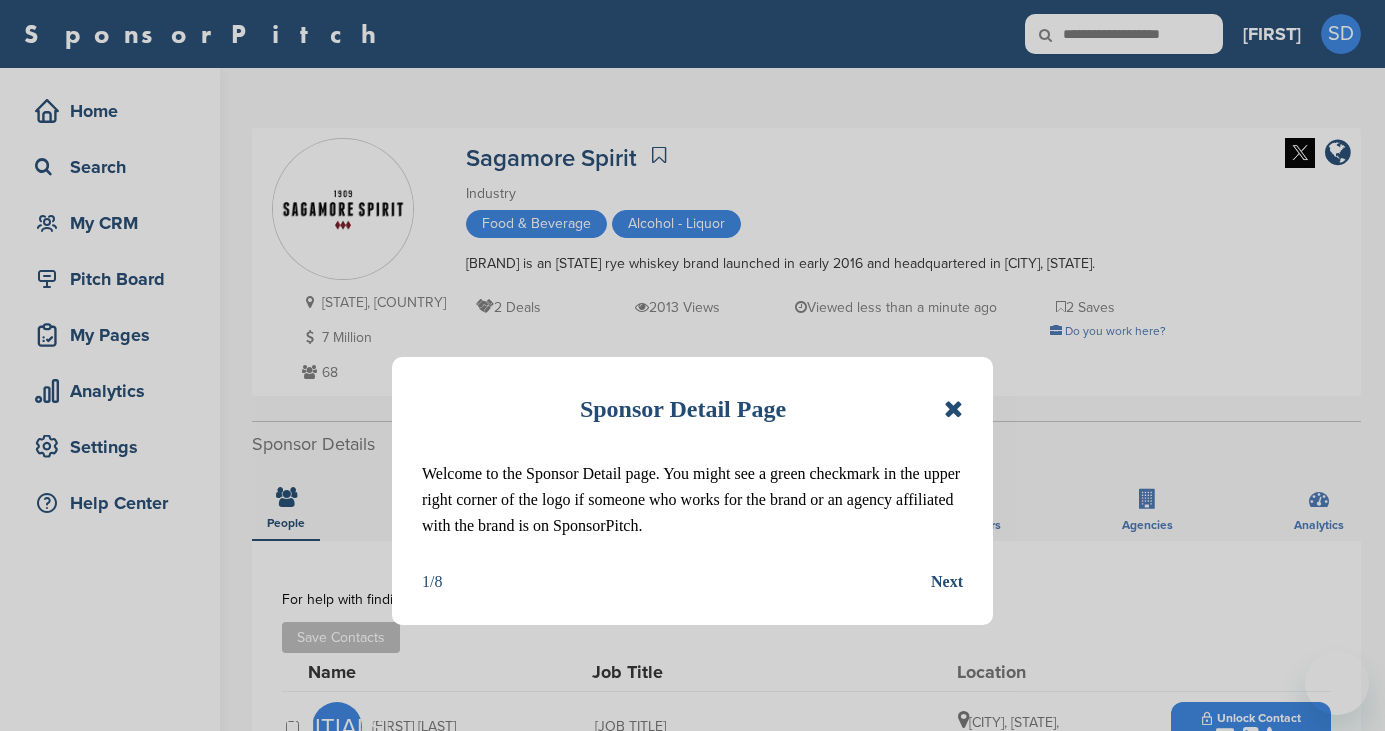 scroll, scrollTop: 0, scrollLeft: 0, axis: both 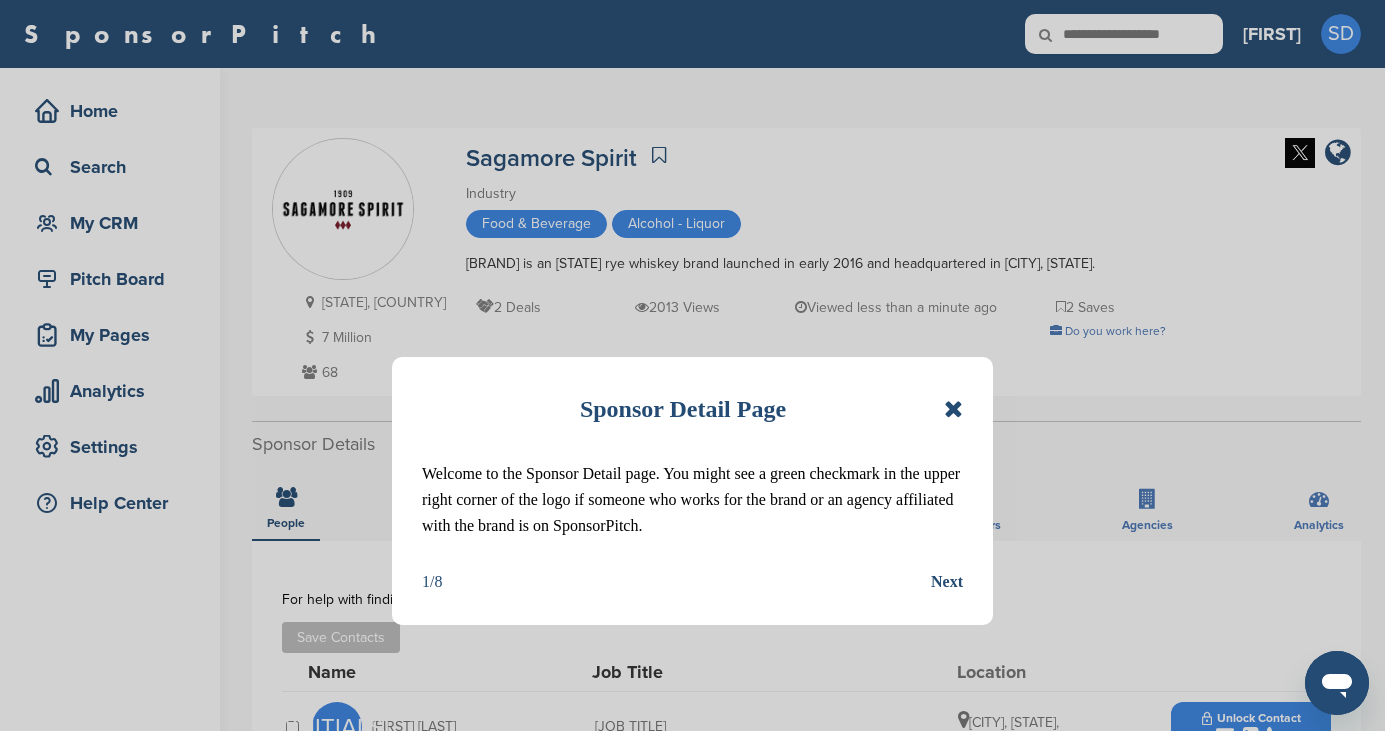 click at bounding box center [953, 409] 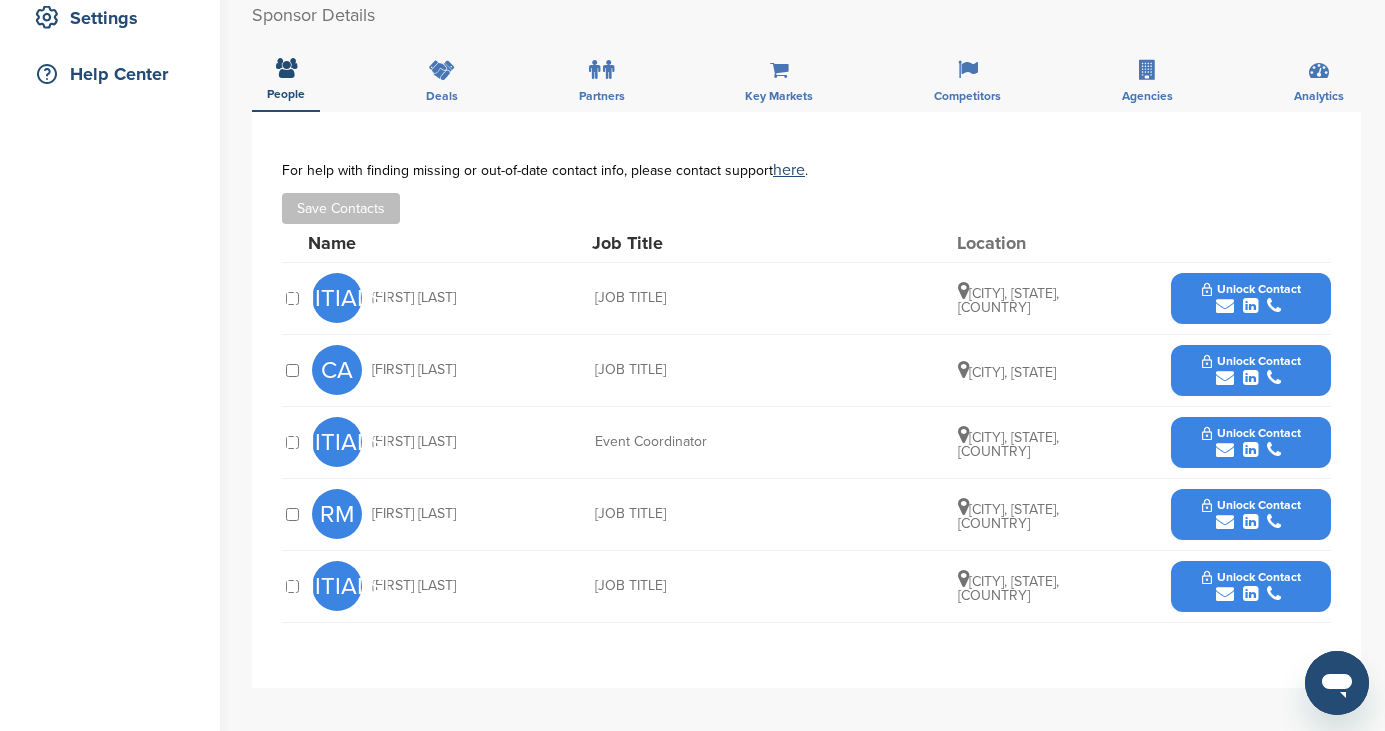scroll, scrollTop: 442, scrollLeft: 0, axis: vertical 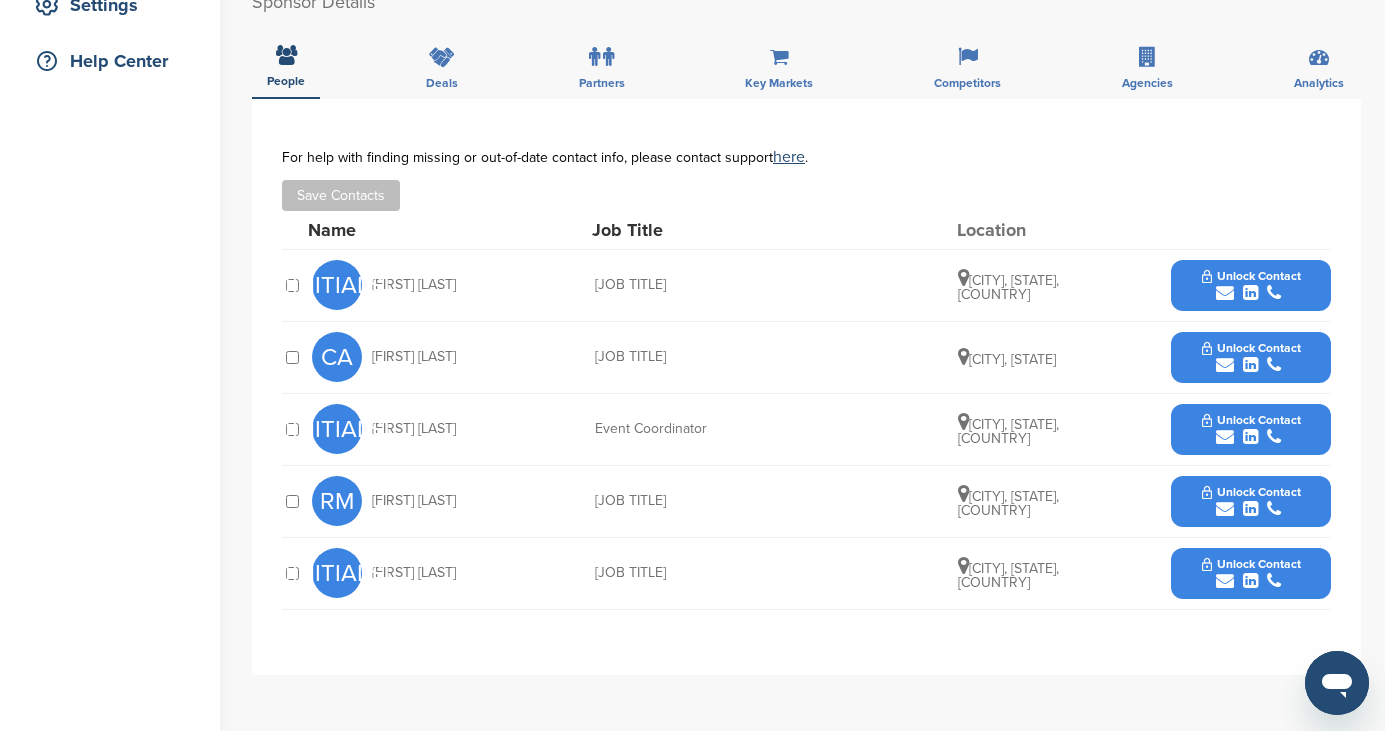 click at bounding box center [1225, 509] 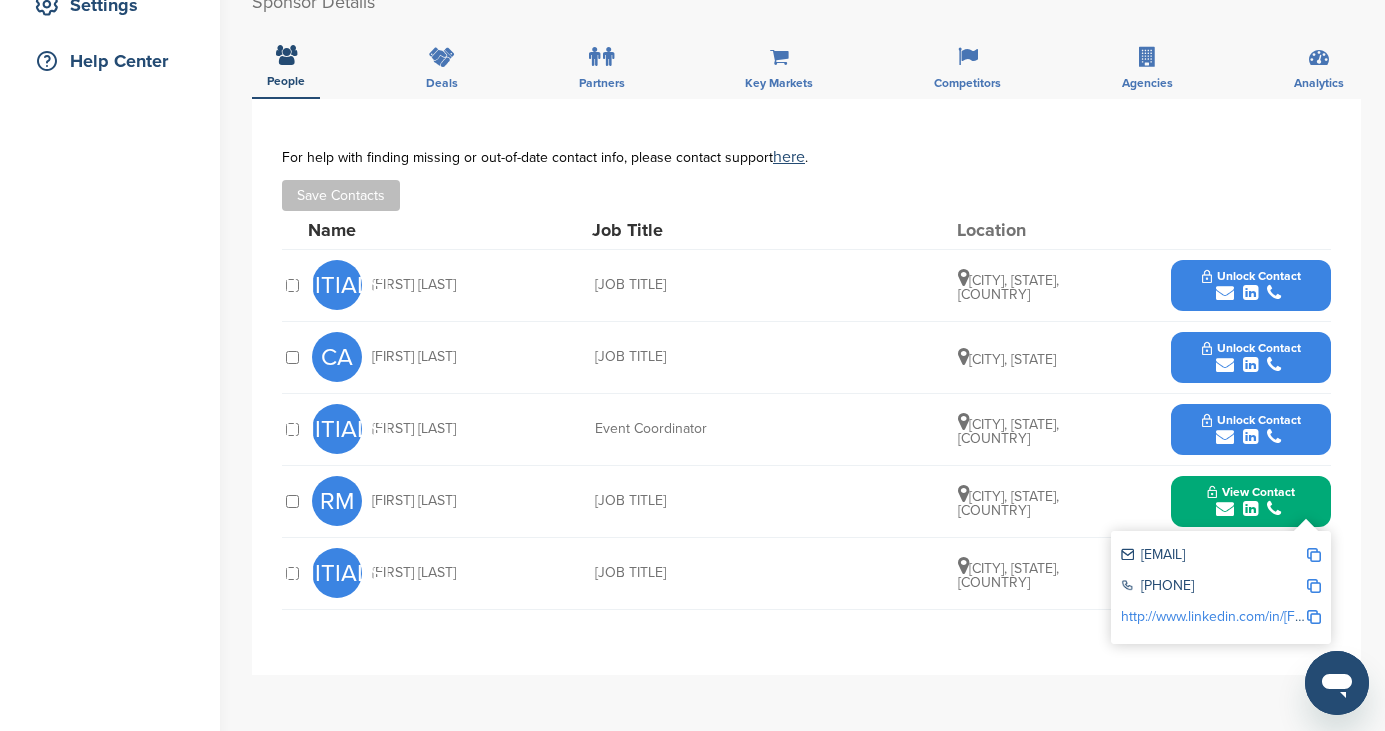 click on "renee@sagamorespirit.com" at bounding box center [1213, 556] 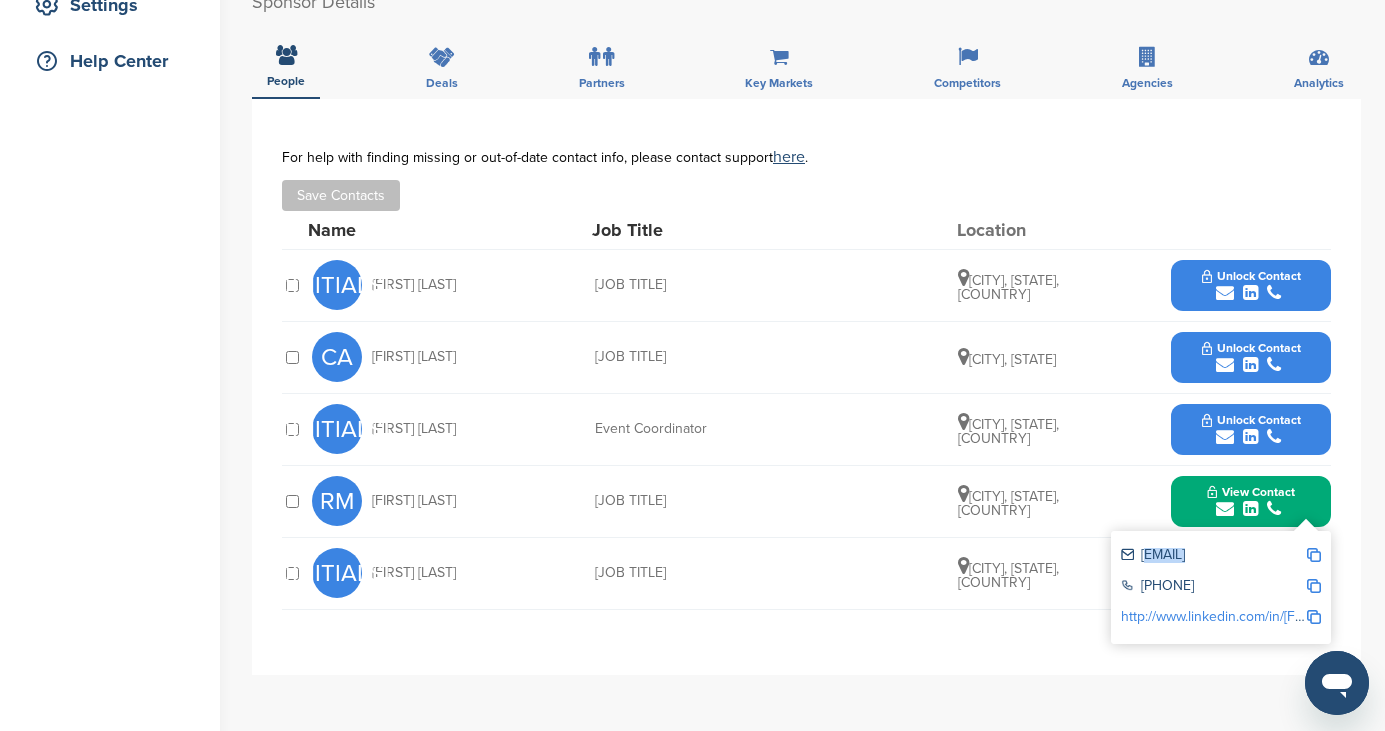 click on "renee@sagamorespirit.com" at bounding box center (1213, 556) 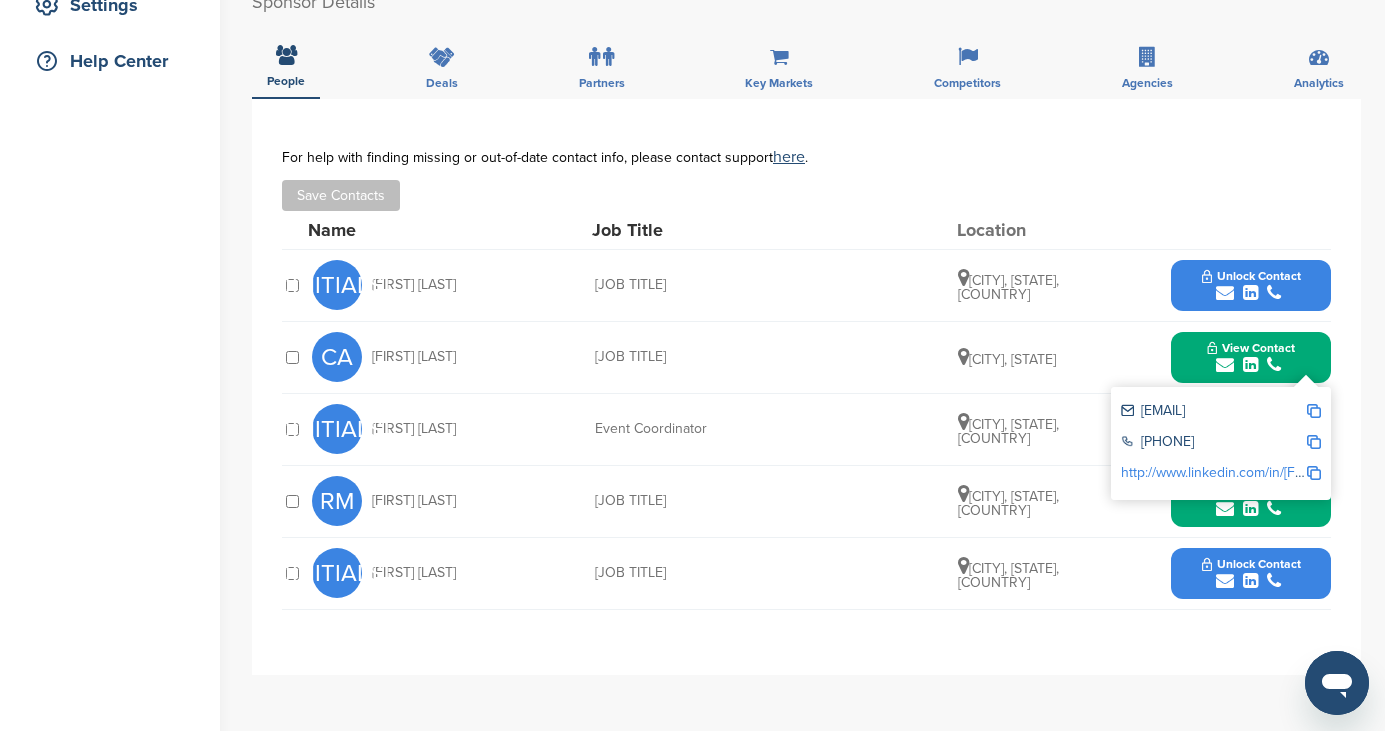 click on "chad@sagamorespirit.com" at bounding box center [1213, 412] 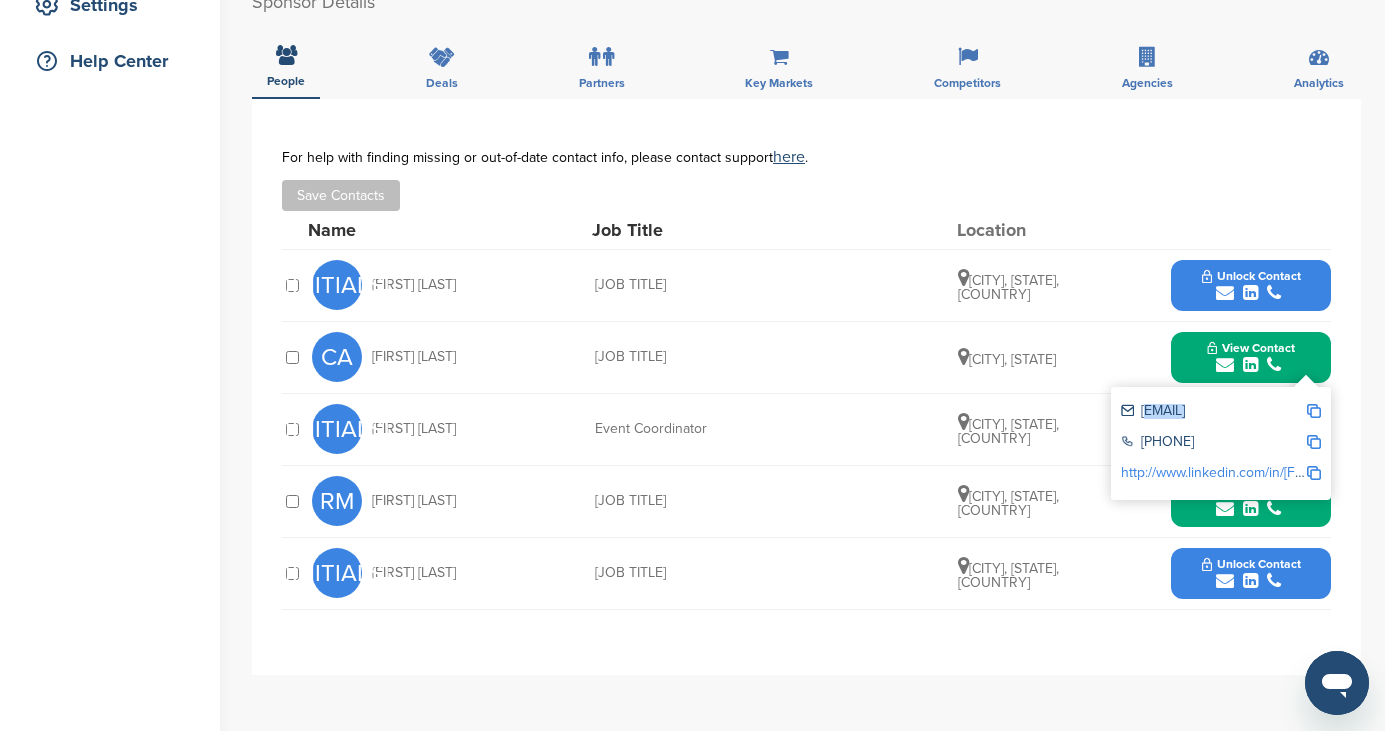 click on "chad@sagamorespirit.com" at bounding box center [1213, 412] 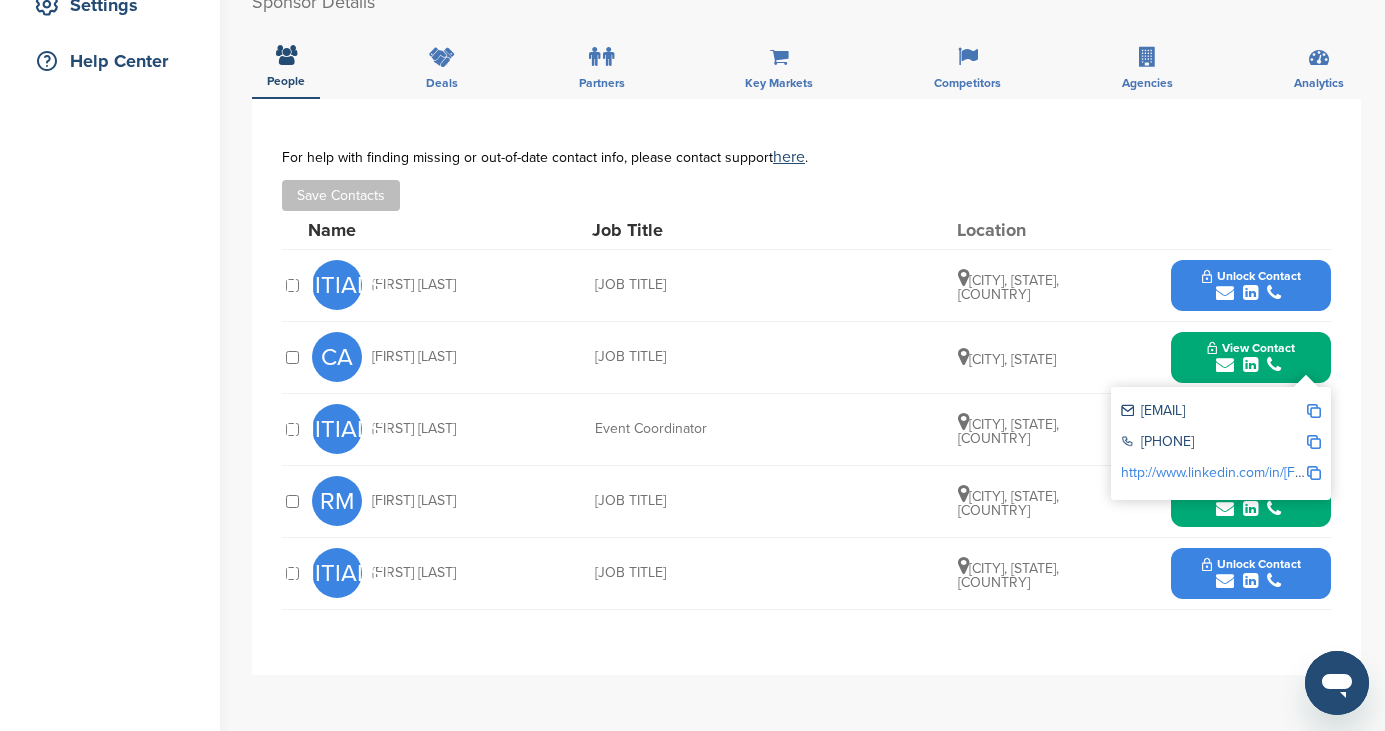 click on "chad@sagamorespirit.com" at bounding box center (1213, 412) 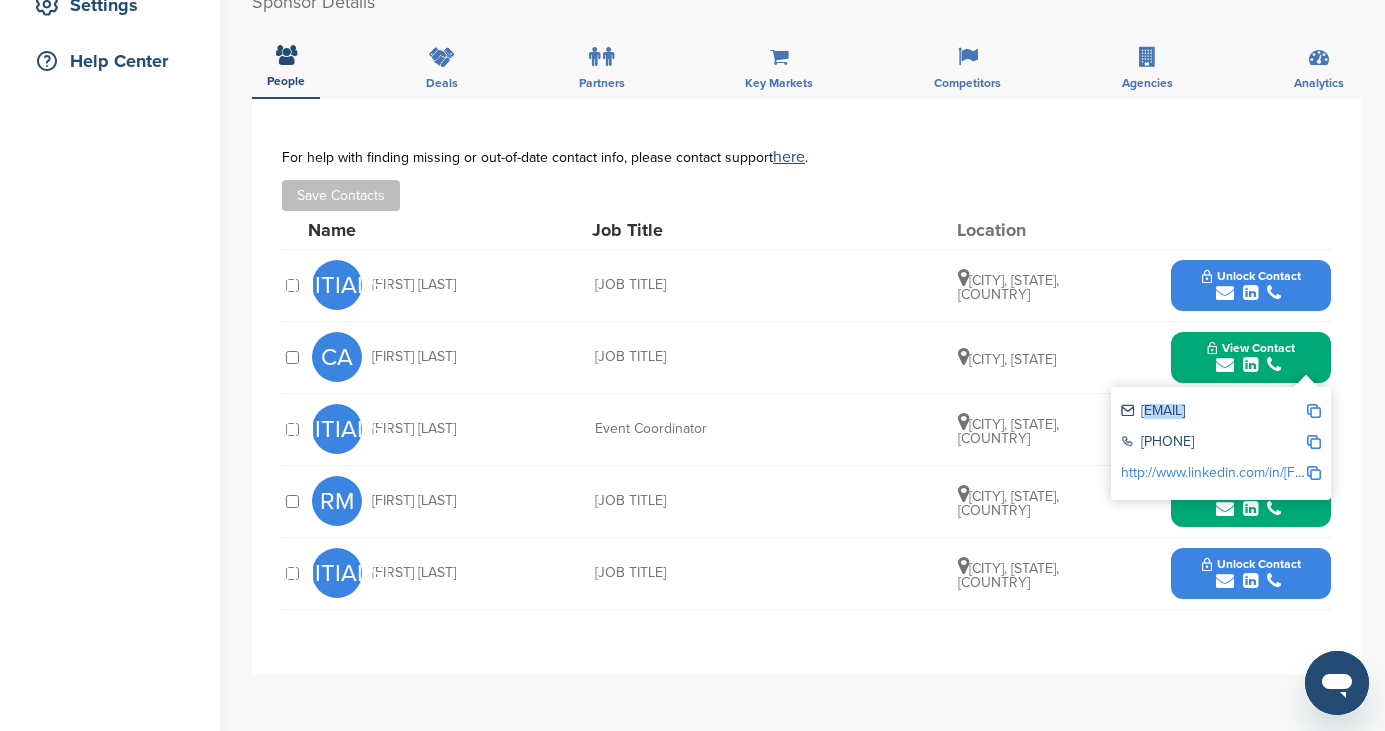 click on "chad@sagamorespirit.com" at bounding box center [1213, 412] 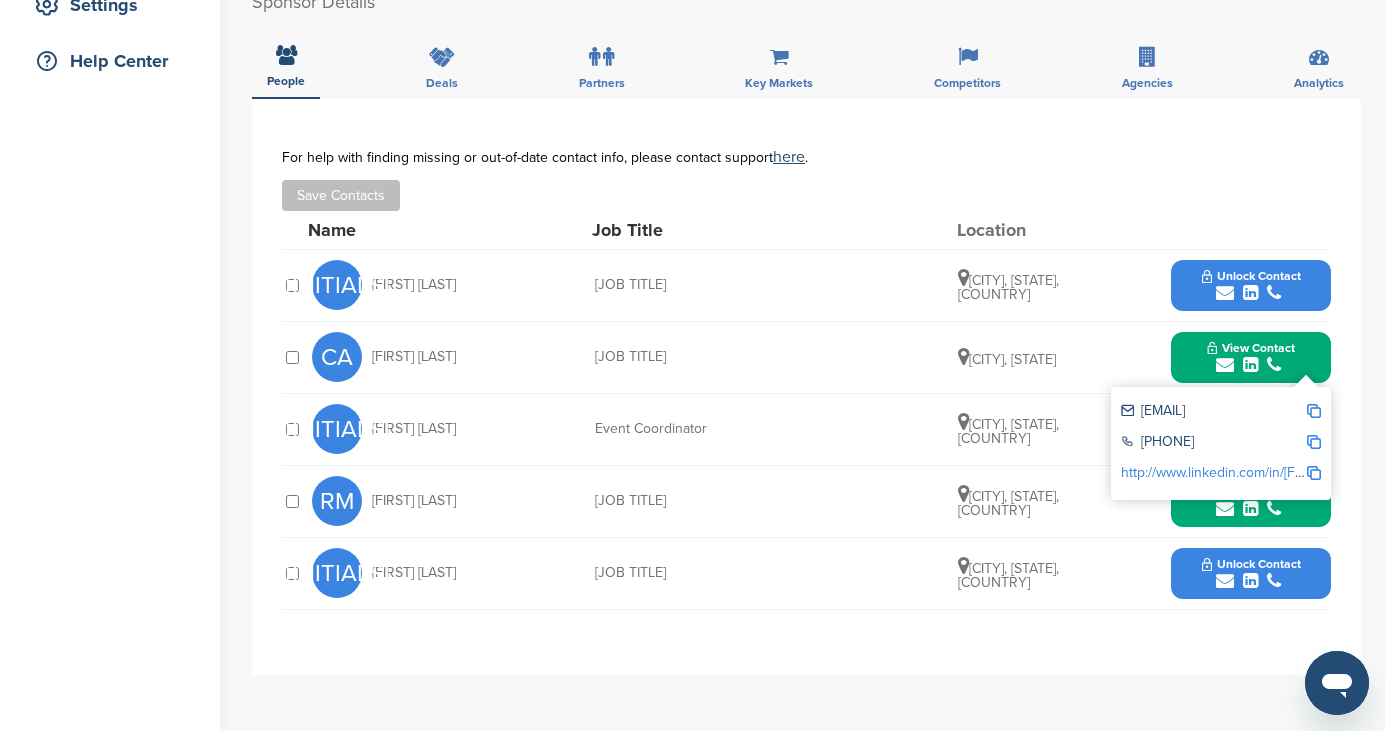 click on "KK
Kelly Kibler
Event Coordinator
Parkville, Maryland, United States
Unlock Contact" at bounding box center [821, 429] 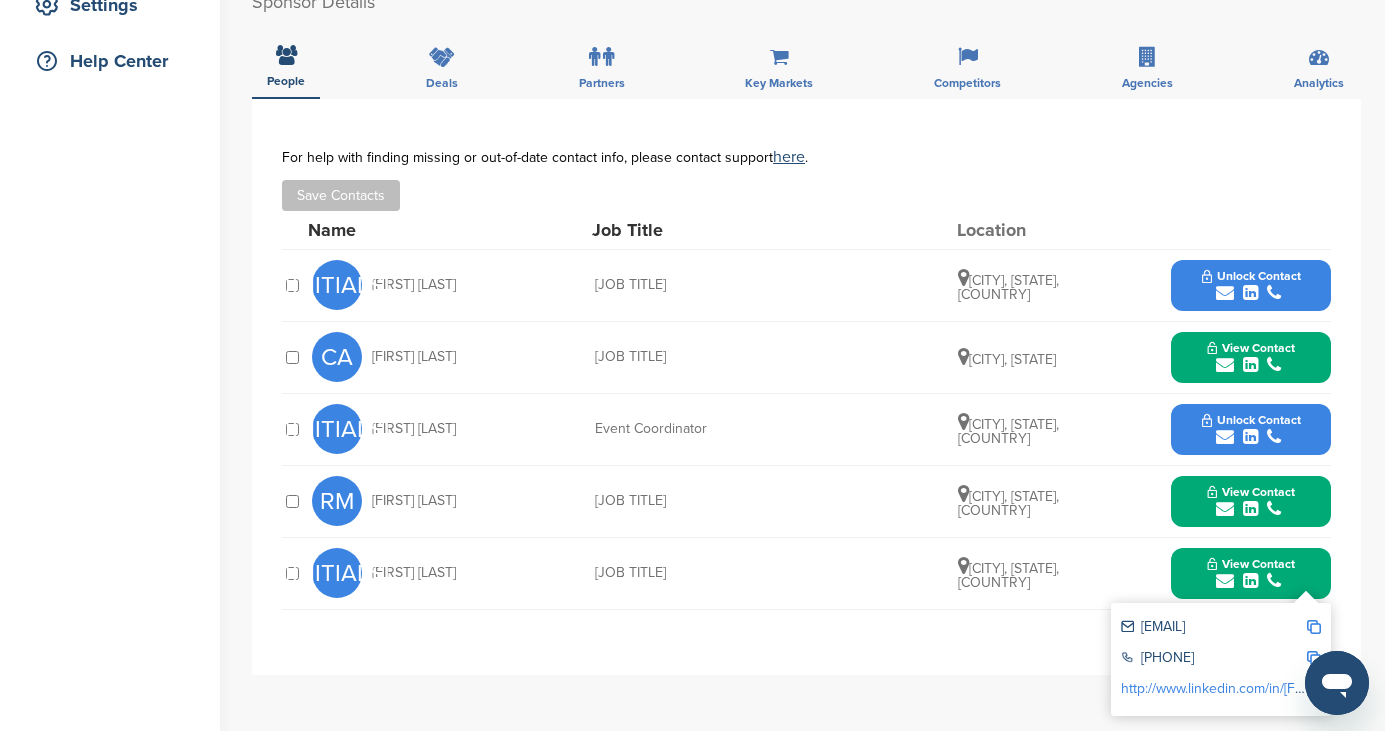 click at bounding box center [1225, 437] 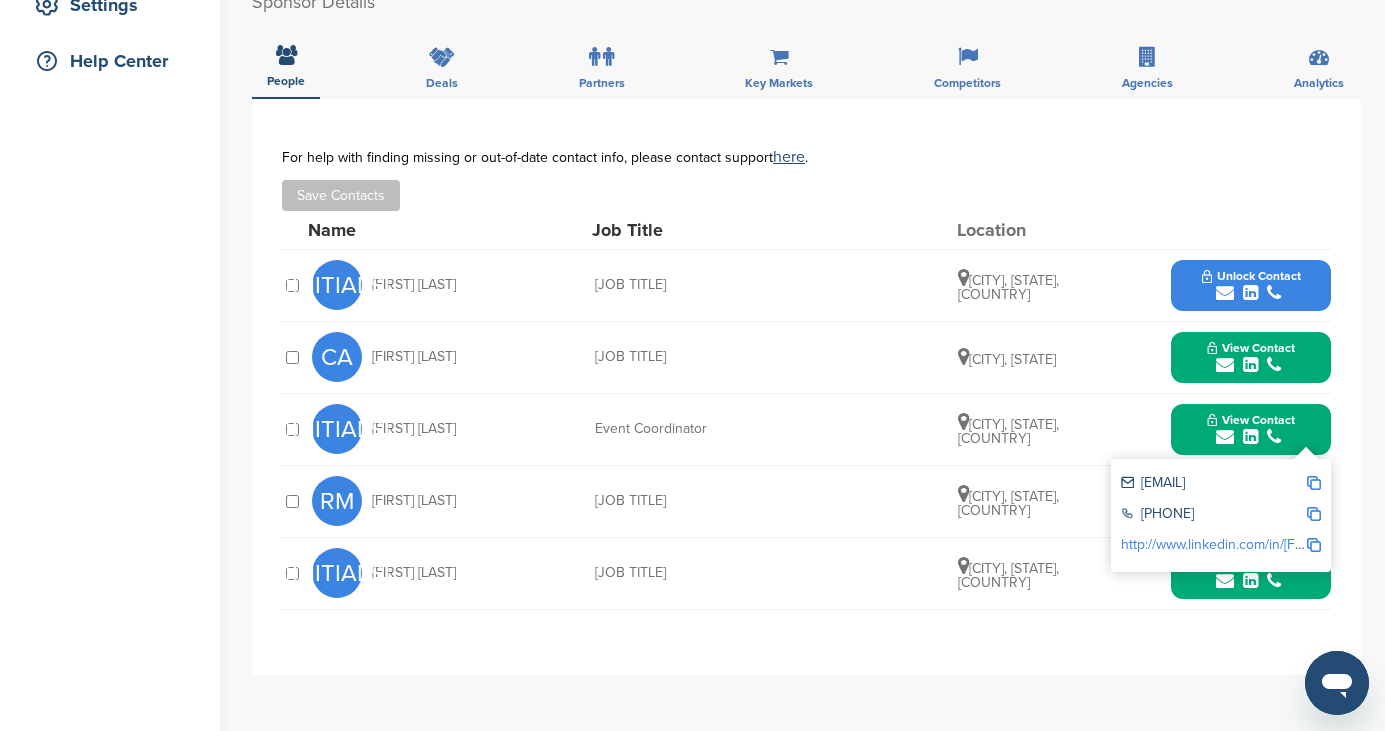 click on "kkibler@sagamorespirit.com" at bounding box center [1213, 484] 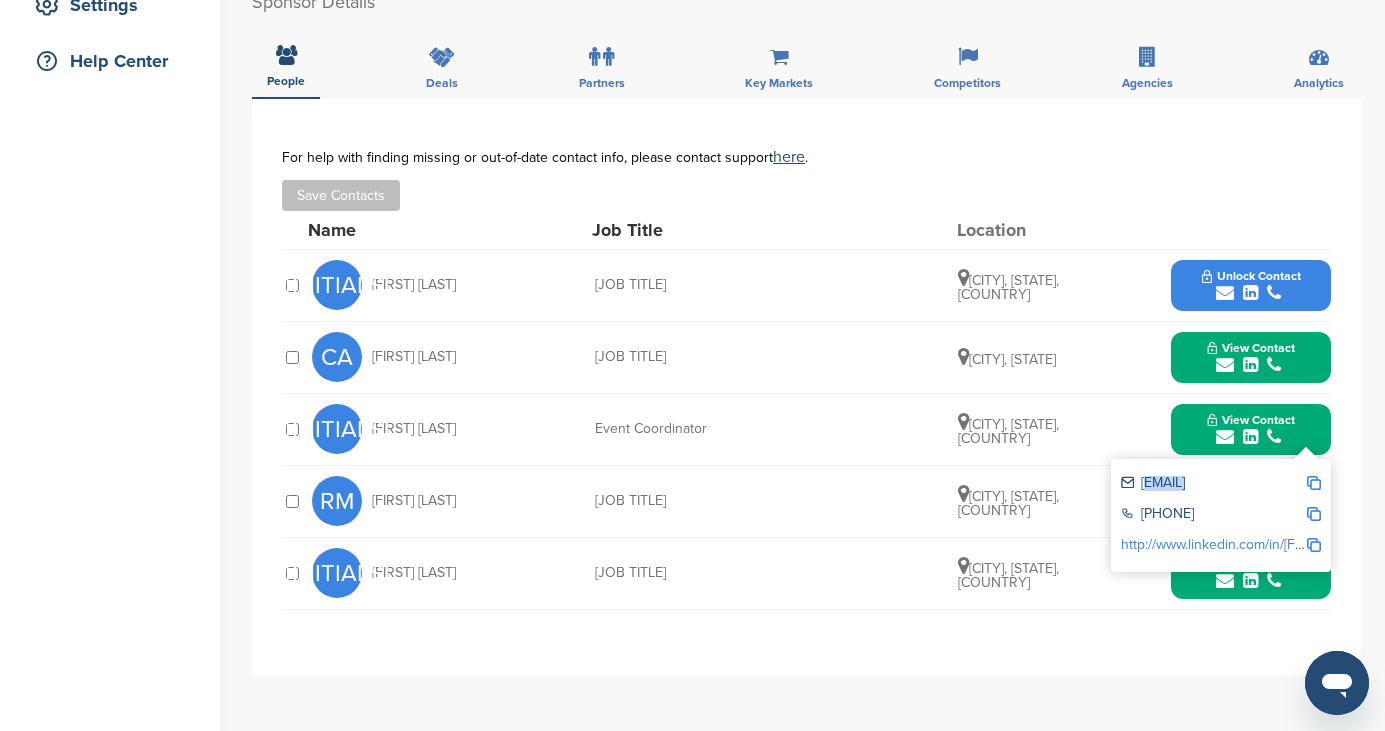 click on "kkibler@sagamorespirit.com" at bounding box center (1213, 484) 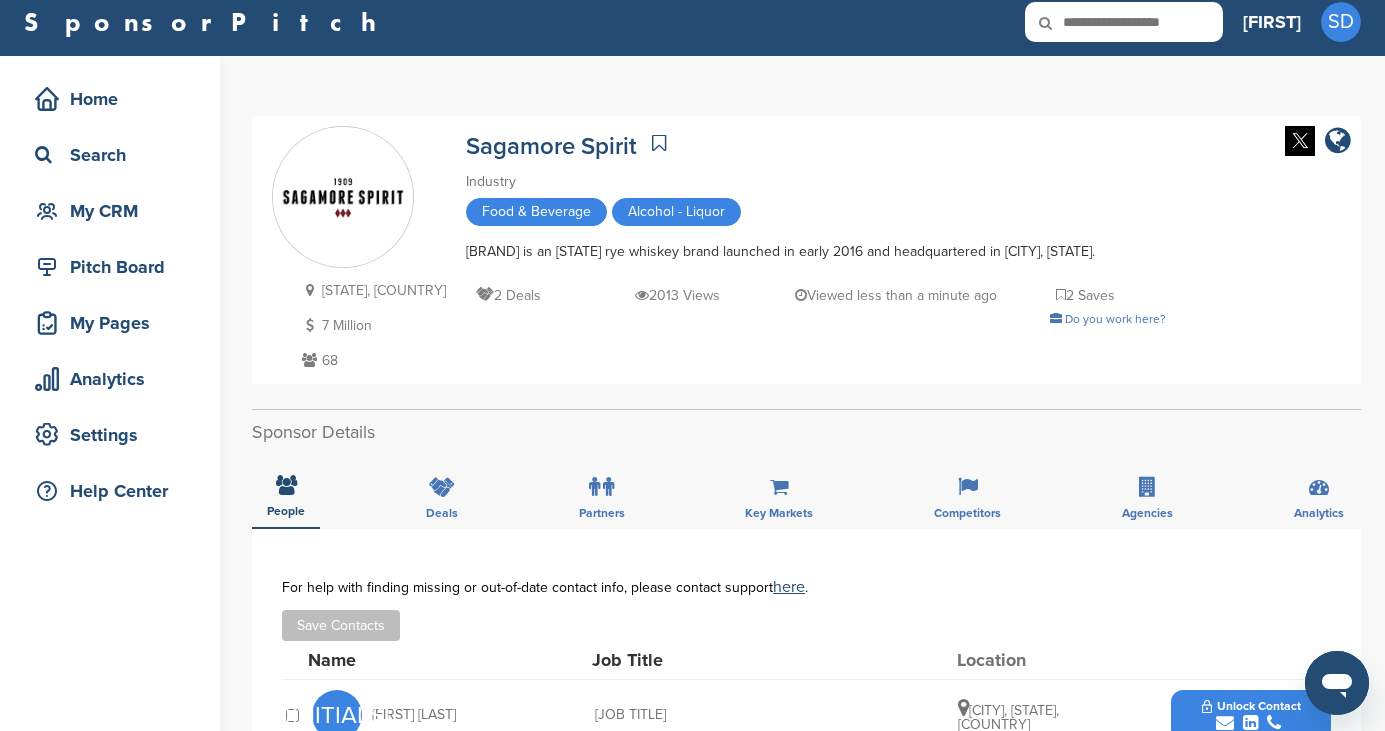 scroll, scrollTop: 0, scrollLeft: 0, axis: both 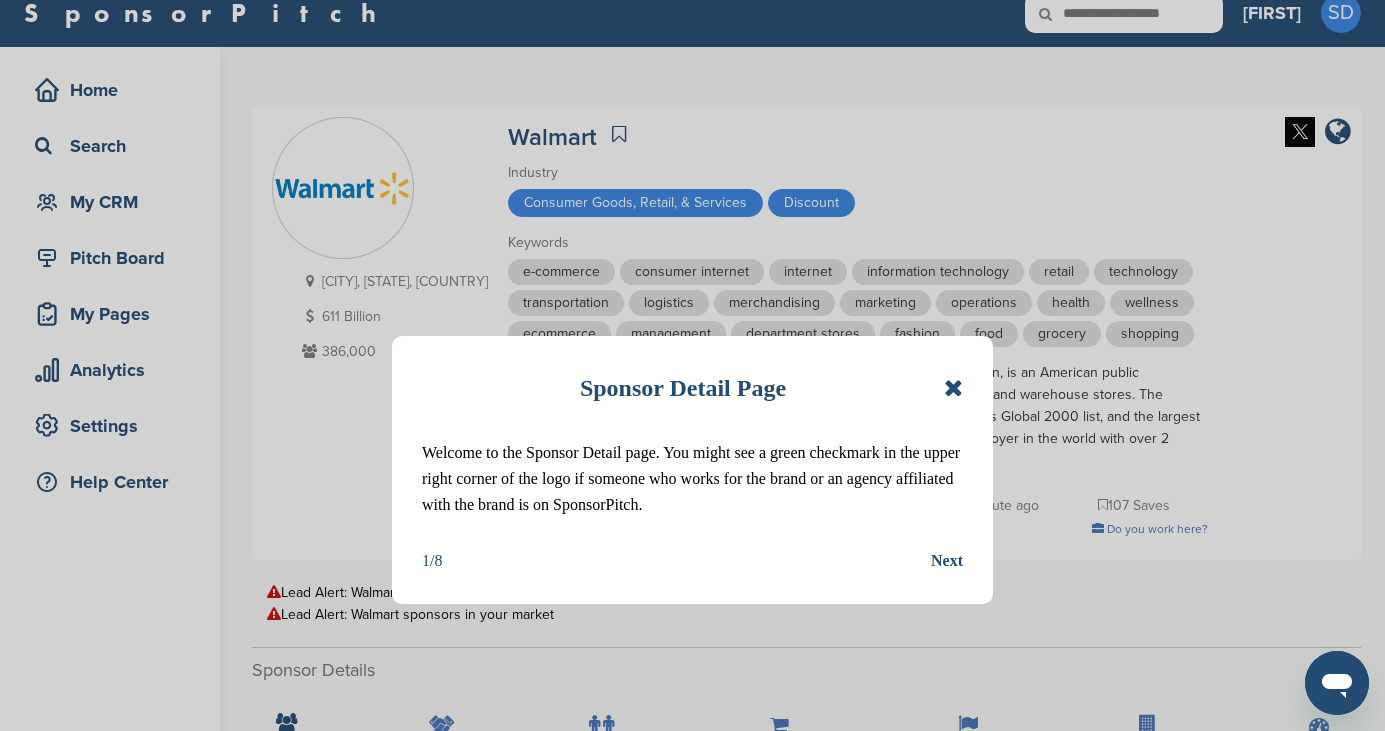 click at bounding box center (953, 388) 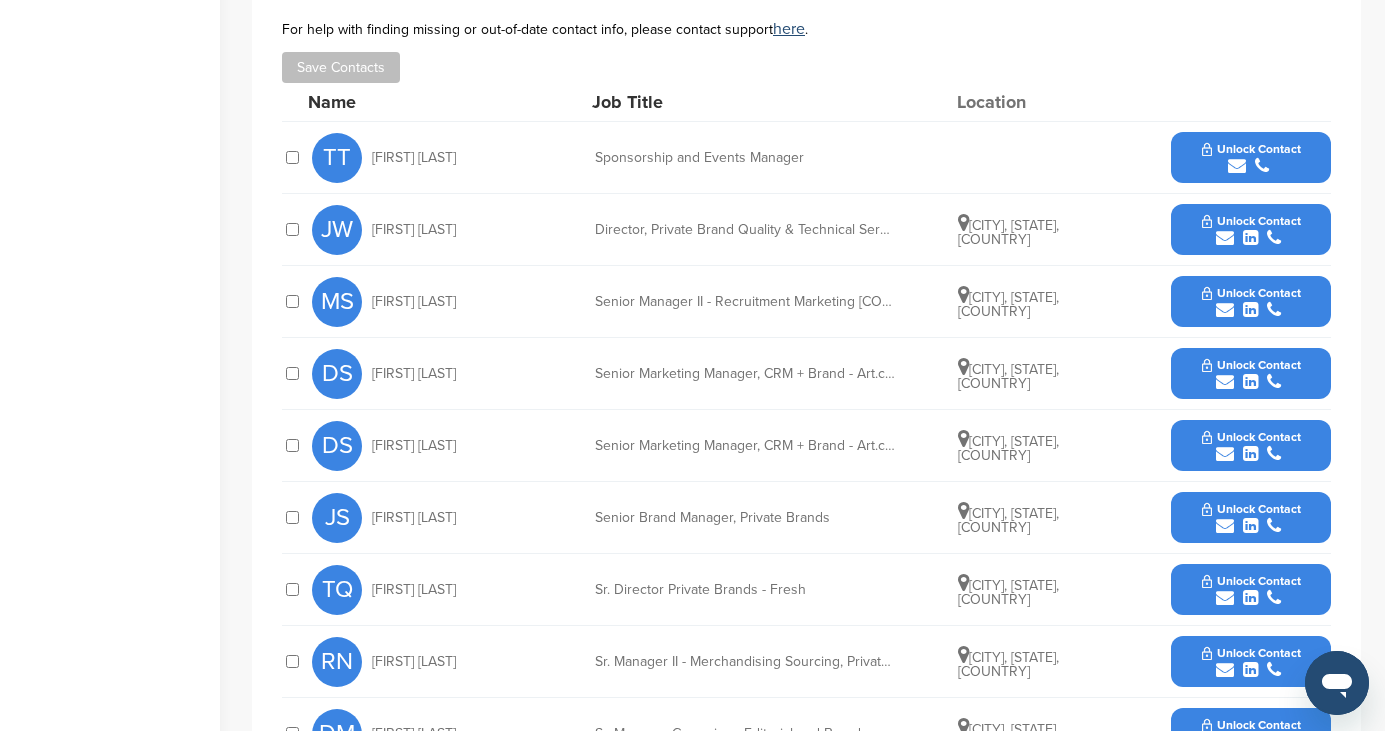 scroll, scrollTop: 823, scrollLeft: 0, axis: vertical 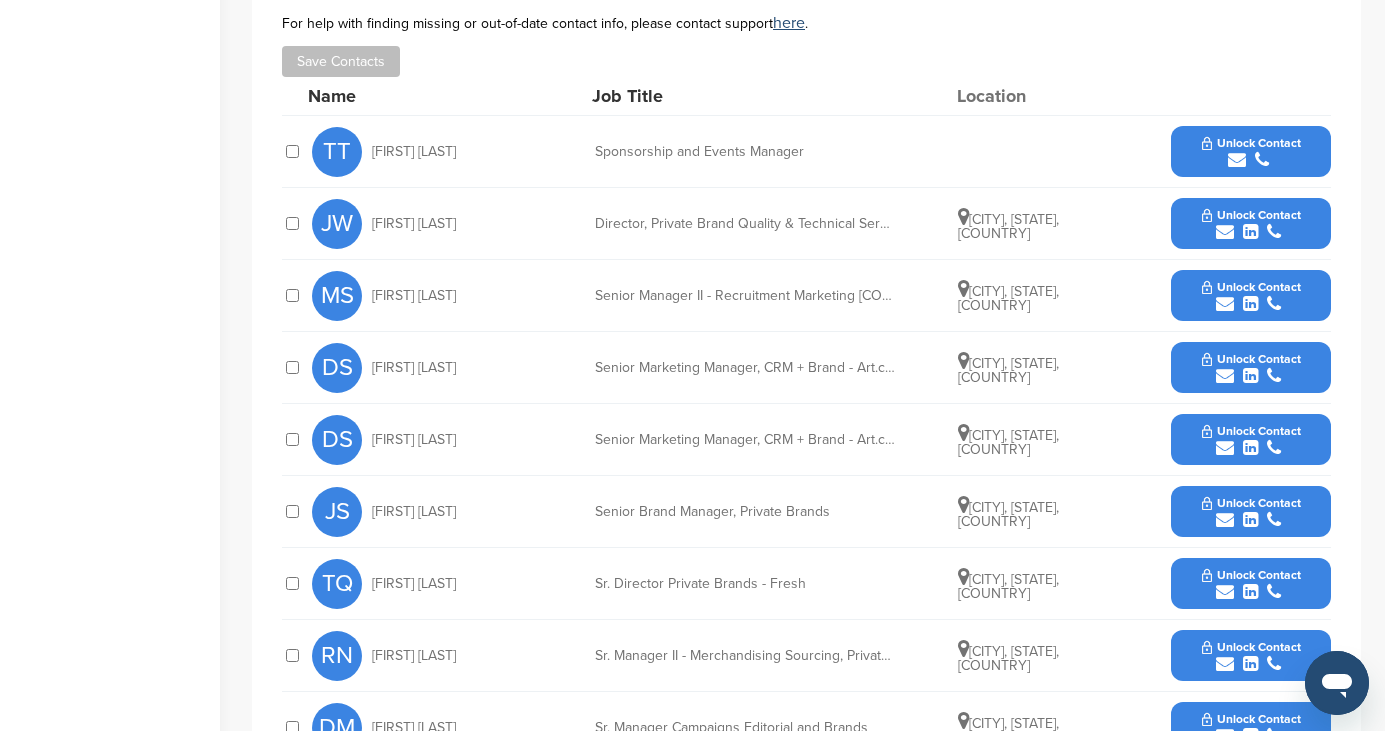 click at bounding box center (1251, 160) 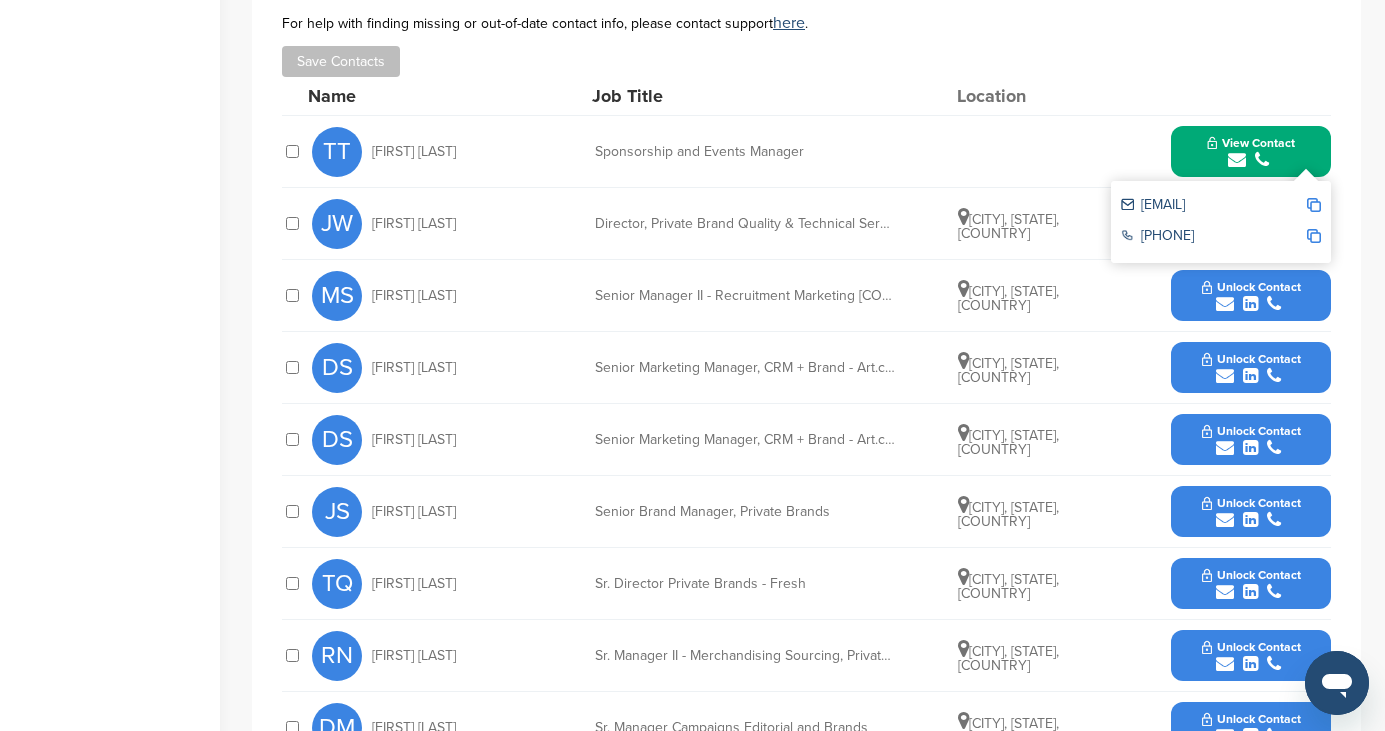 click on "tgthras@walmart.com" at bounding box center (1213, 206) 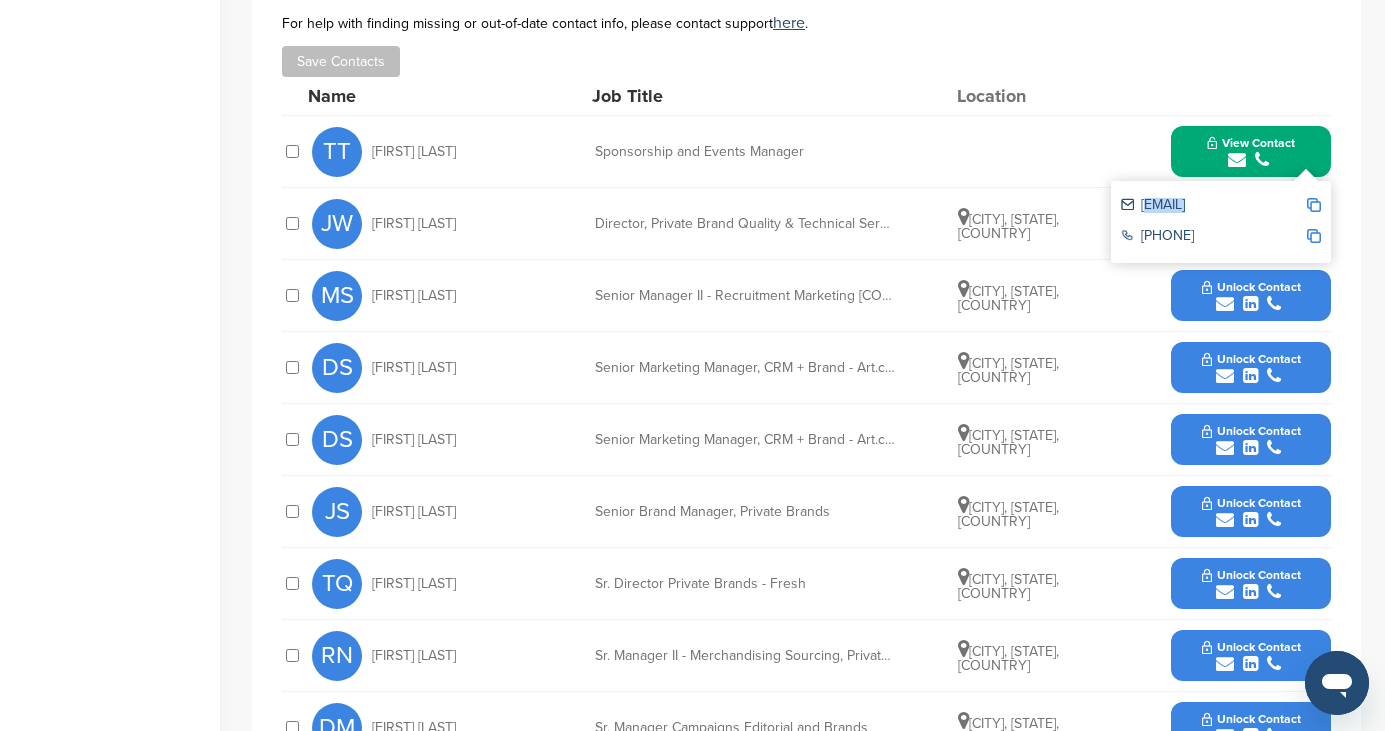 click on "tgthras@walmart.com" at bounding box center (1213, 206) 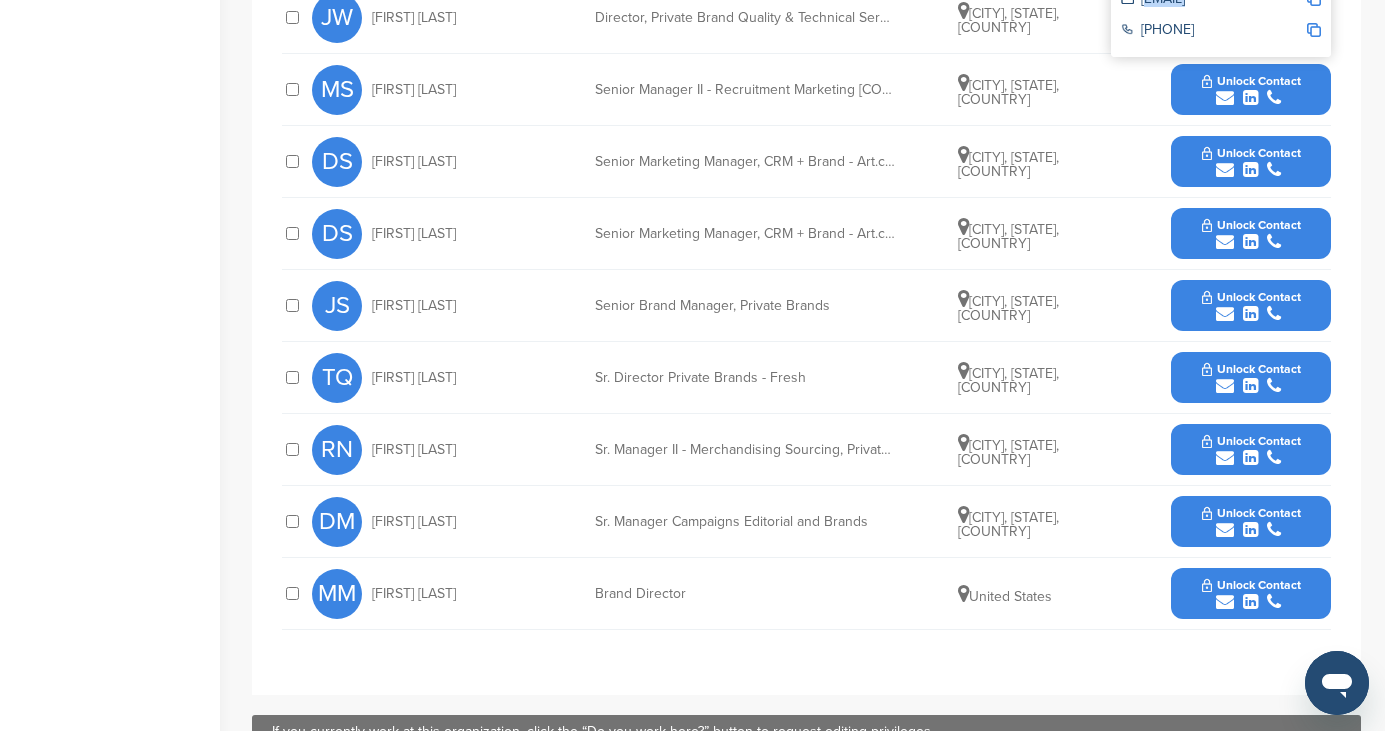 scroll, scrollTop: 1040, scrollLeft: 0, axis: vertical 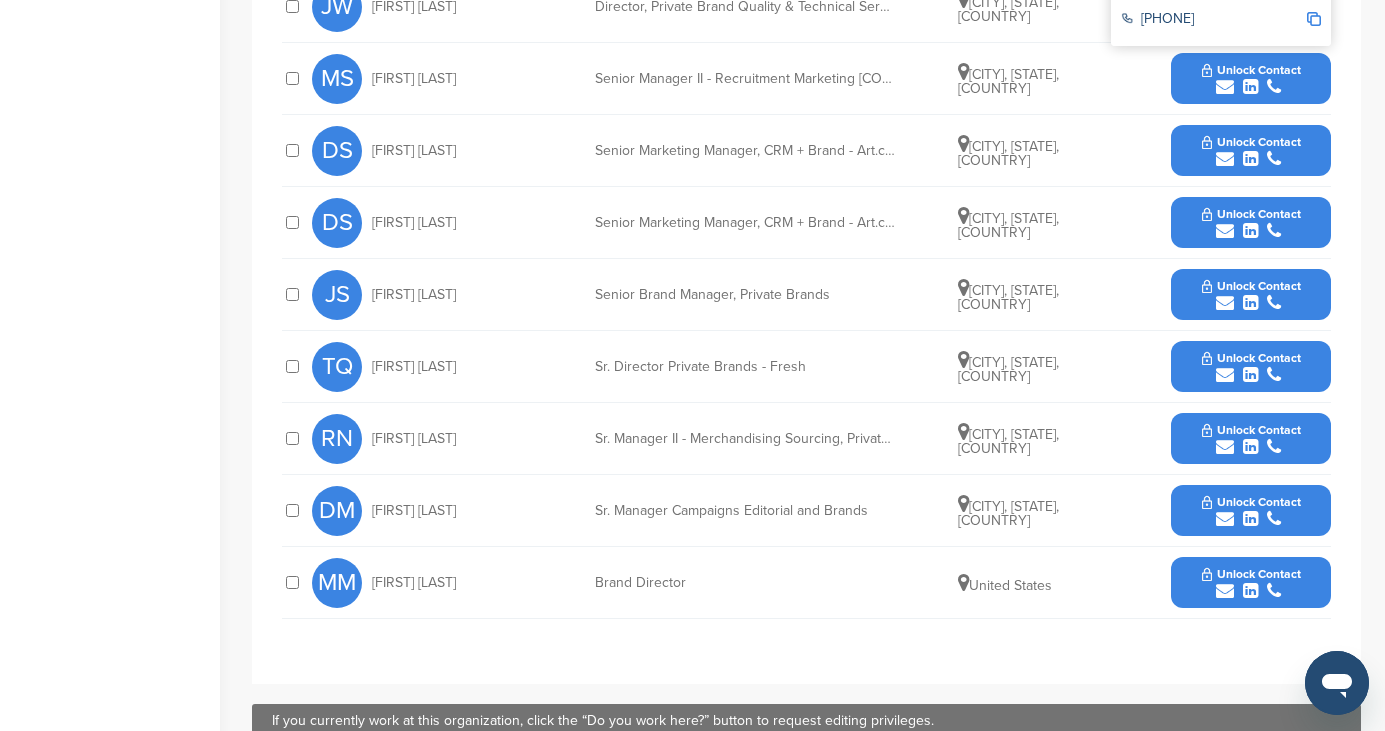 click on "Senior Marketing Manager, CRM + Brand - Art.com, Hayneedle & Allswell" at bounding box center [745, 223] 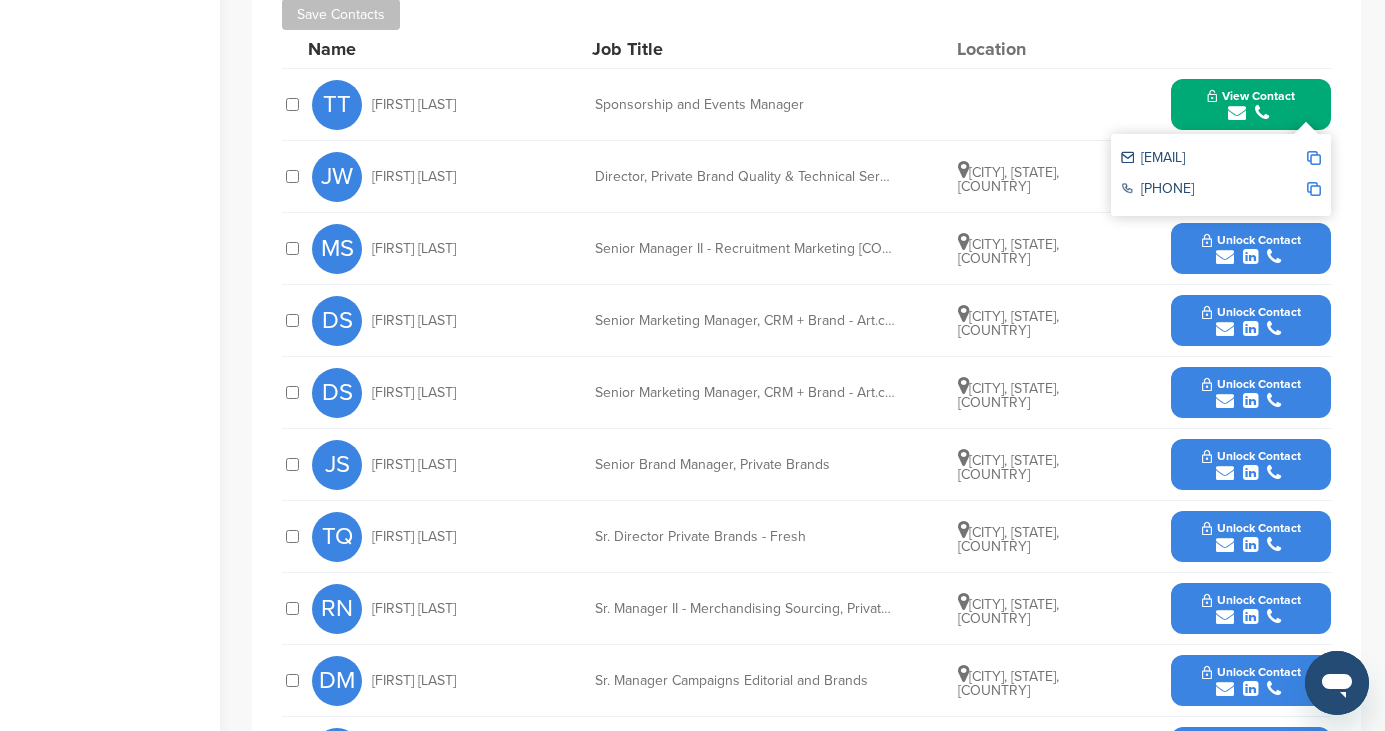 scroll, scrollTop: 864, scrollLeft: 0, axis: vertical 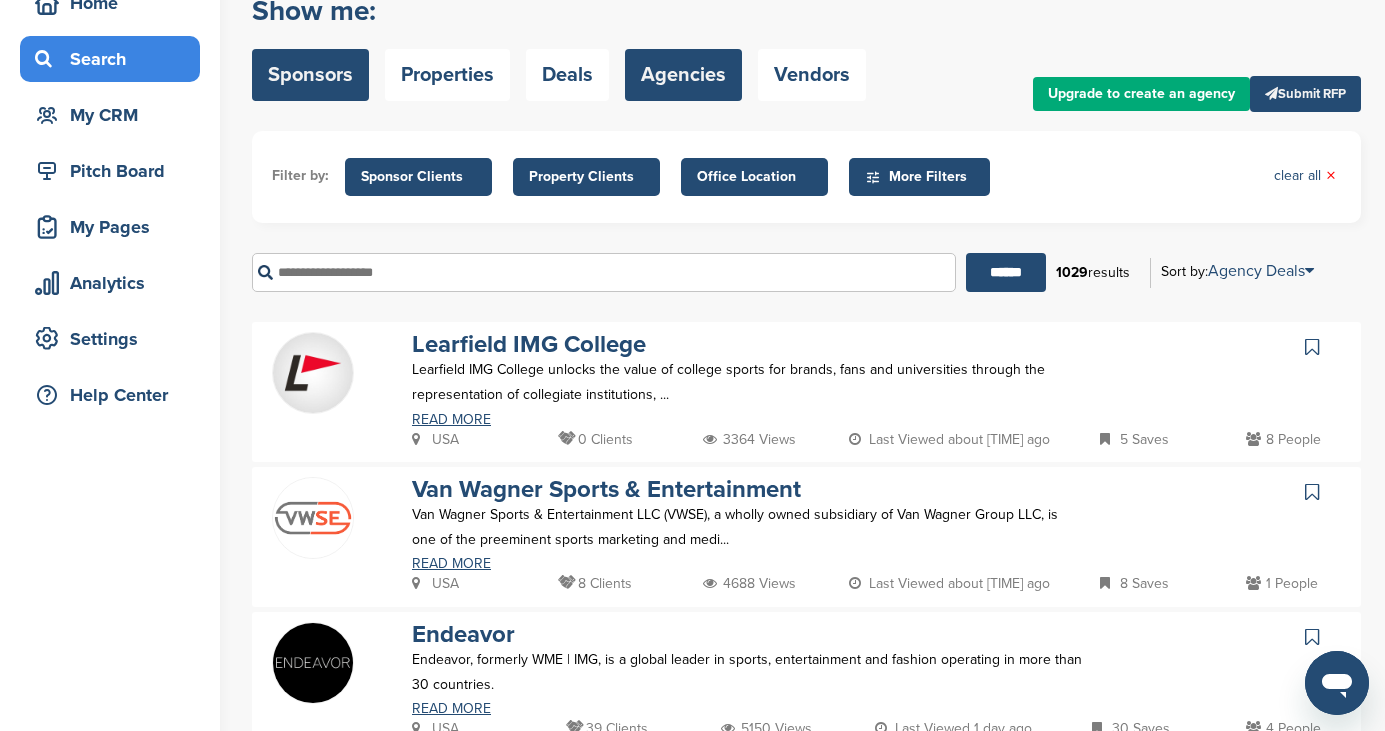 click on "Sponsors" at bounding box center [310, 75] 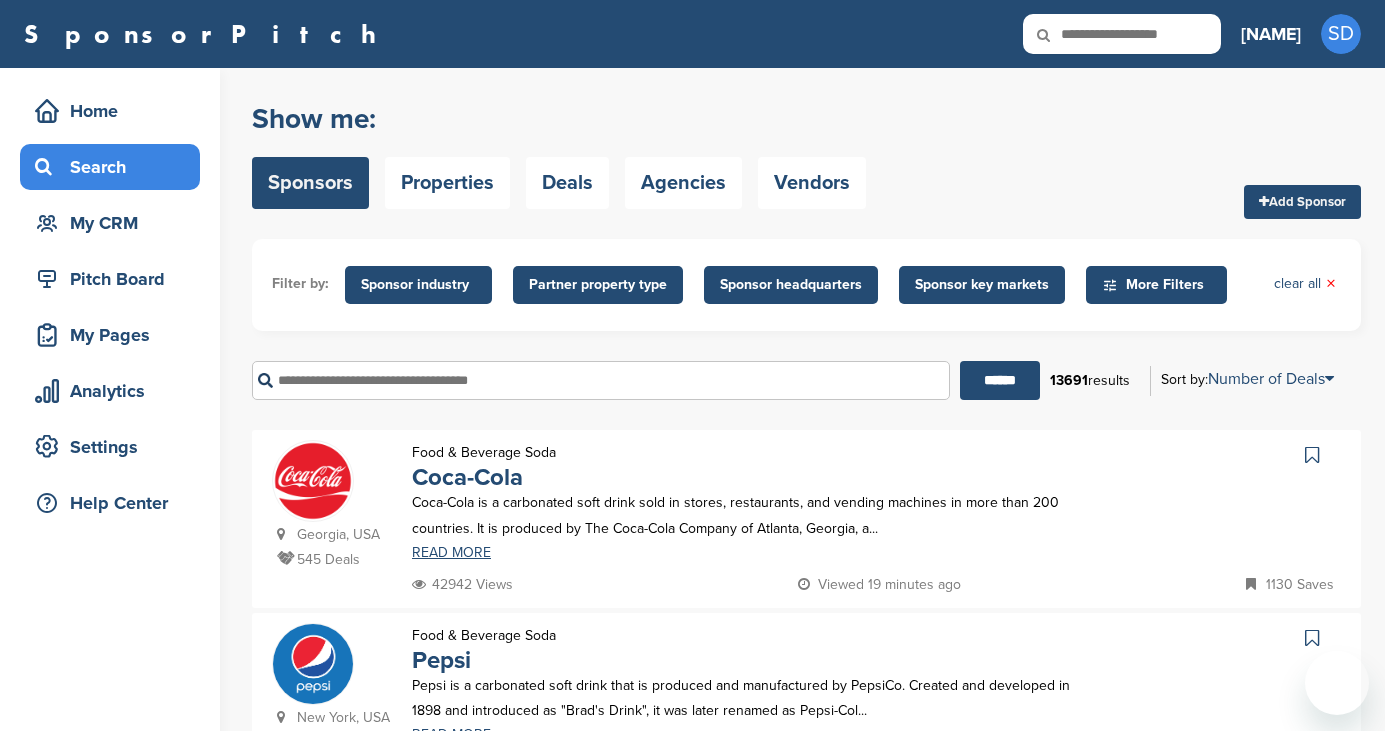 scroll, scrollTop: 0, scrollLeft: 0, axis: both 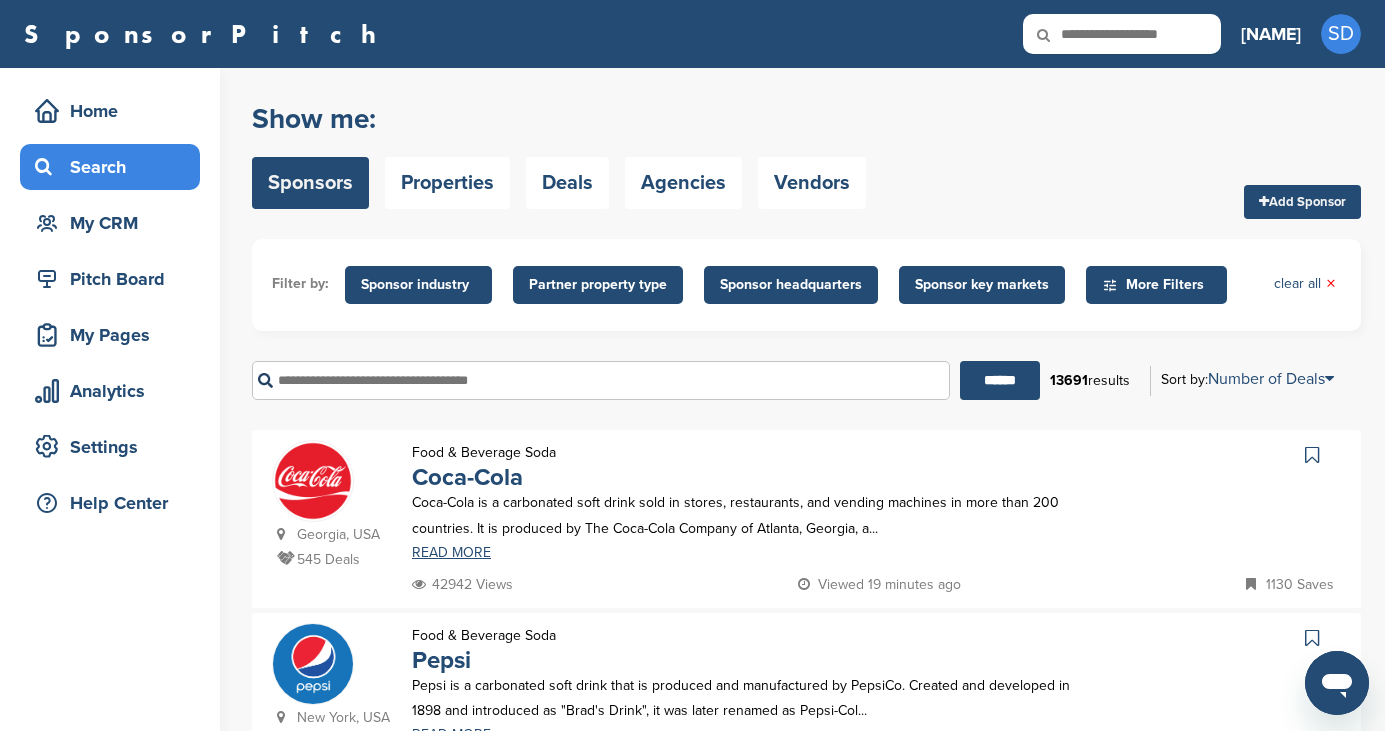 click on "Sponsor industry" at bounding box center [418, 285] 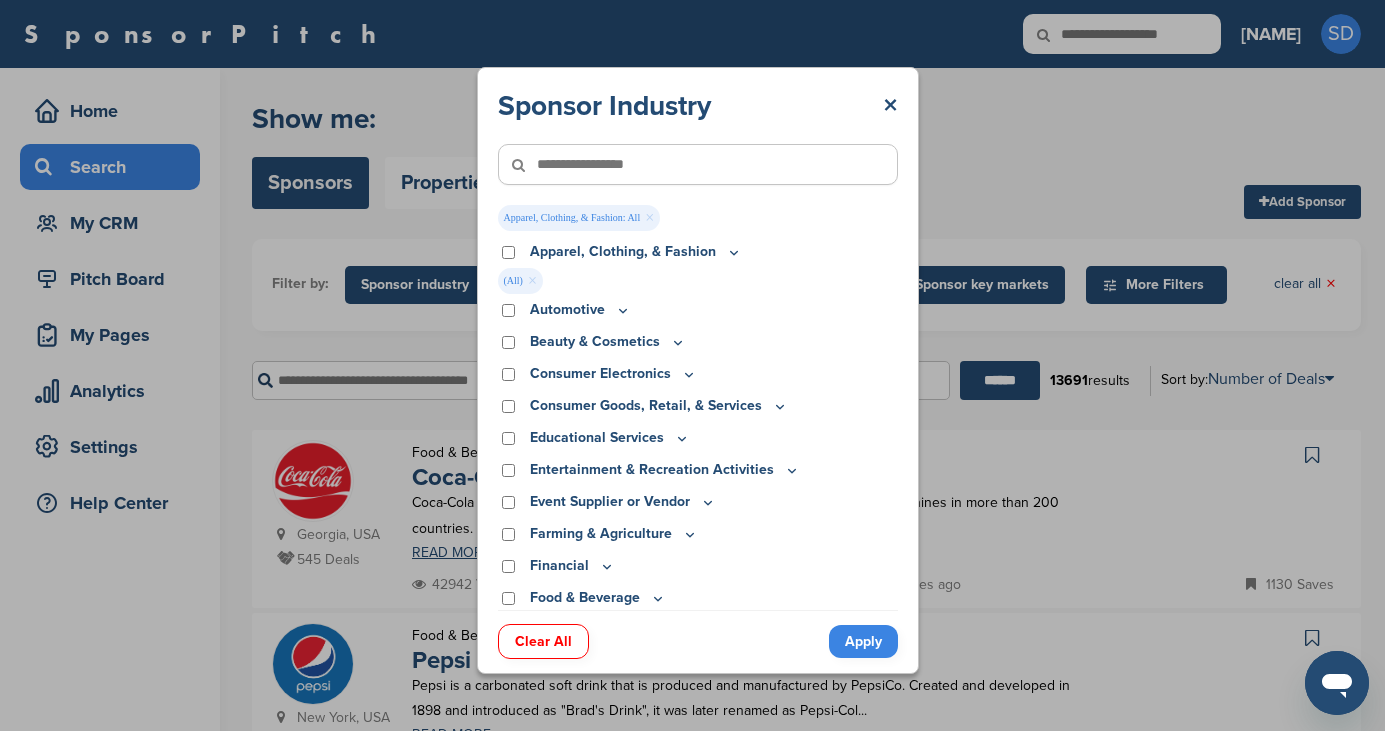click on "Automotive" at bounding box center [698, 310] 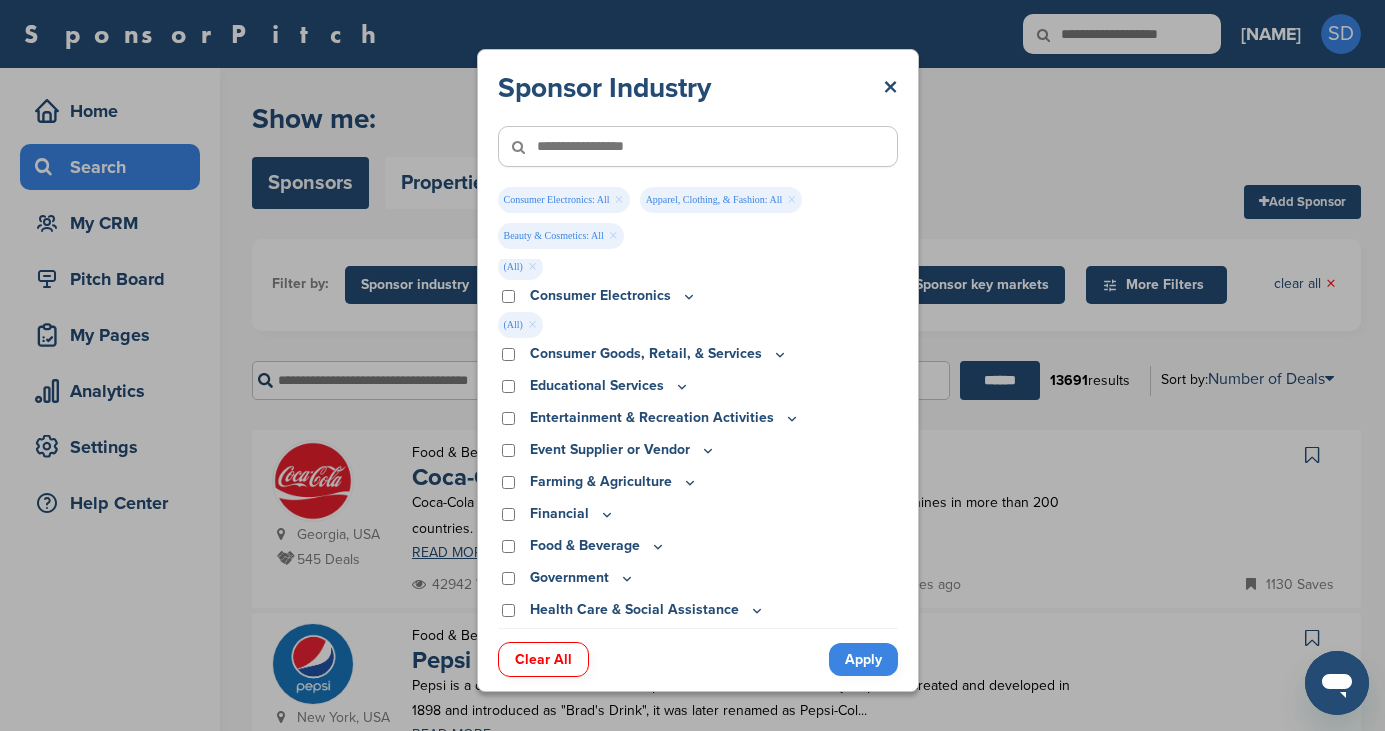 scroll, scrollTop: 148, scrollLeft: 0, axis: vertical 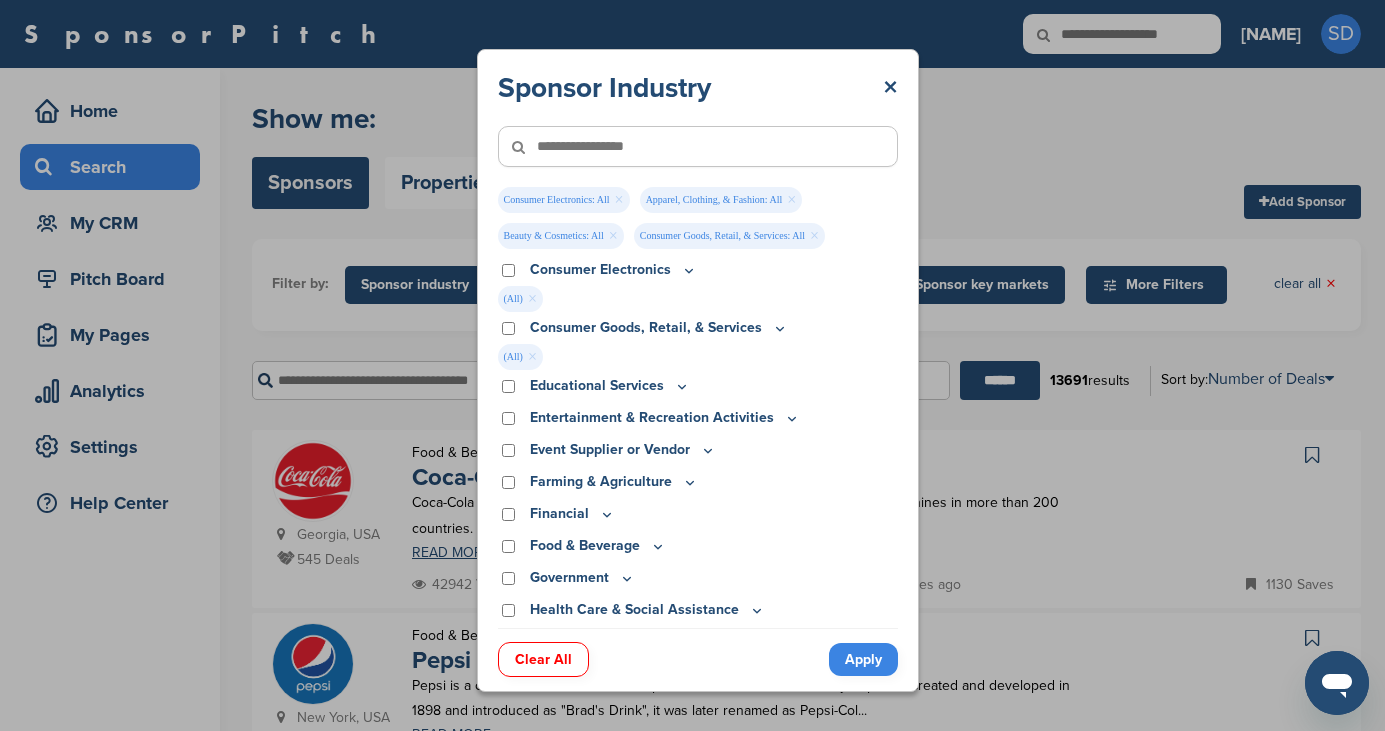 click on "Entertainment & Recreation Activities" at bounding box center [698, 418] 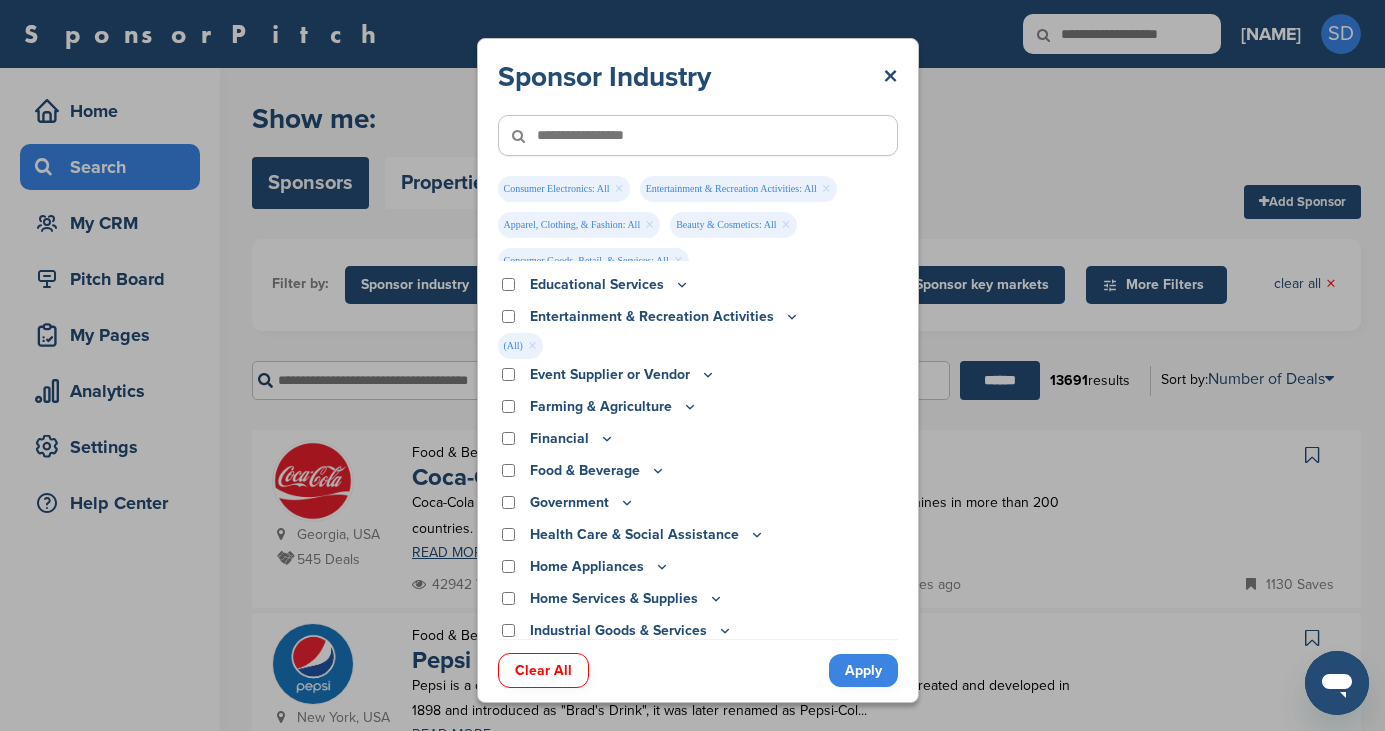 scroll, scrollTop: 285, scrollLeft: 0, axis: vertical 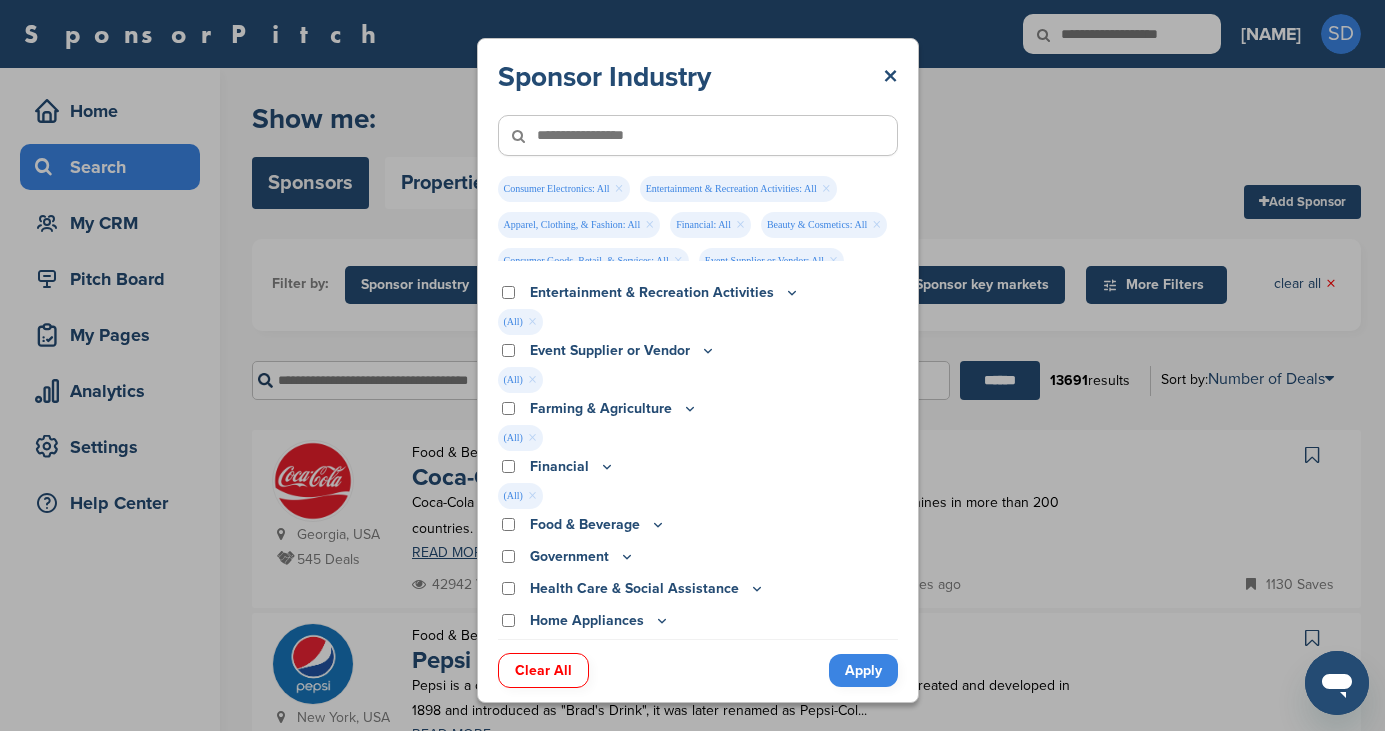 click on "Food & Beverage" at bounding box center [698, 525] 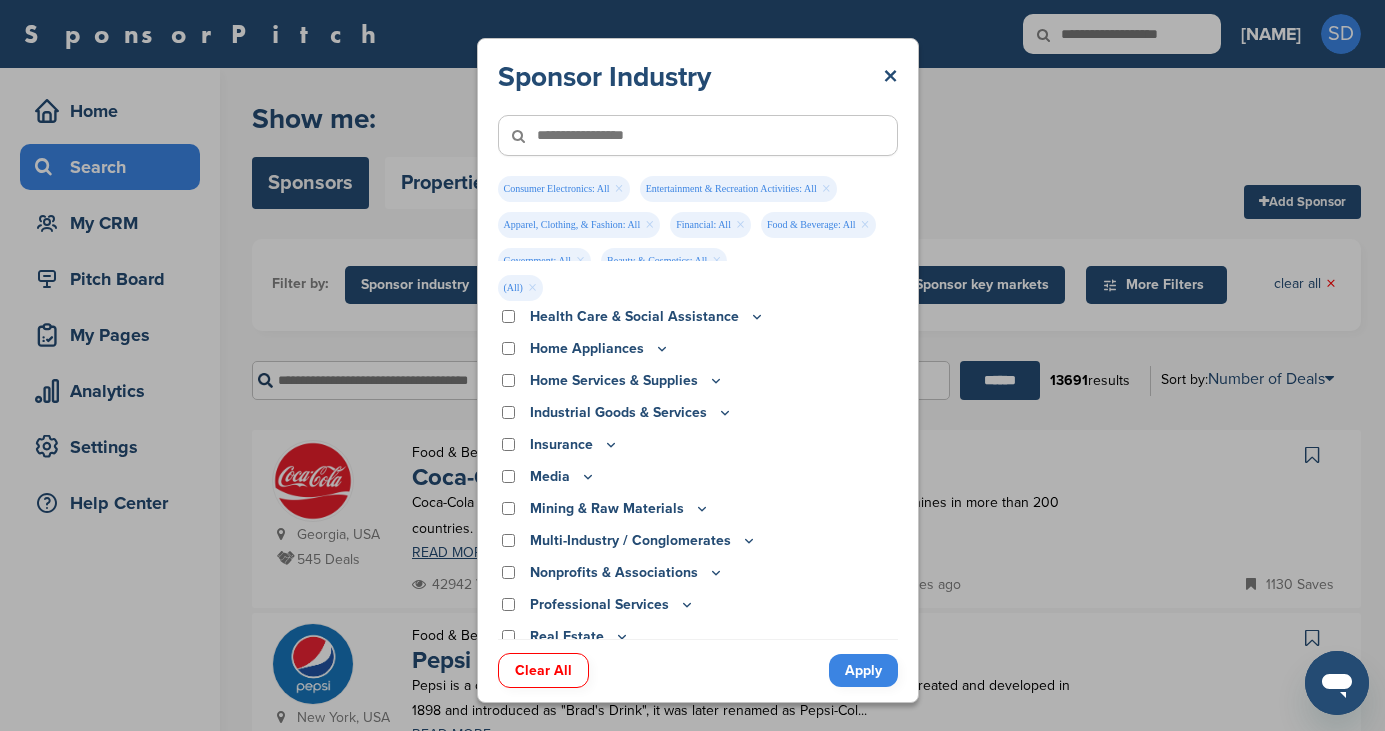 scroll, scrollTop: 618, scrollLeft: 0, axis: vertical 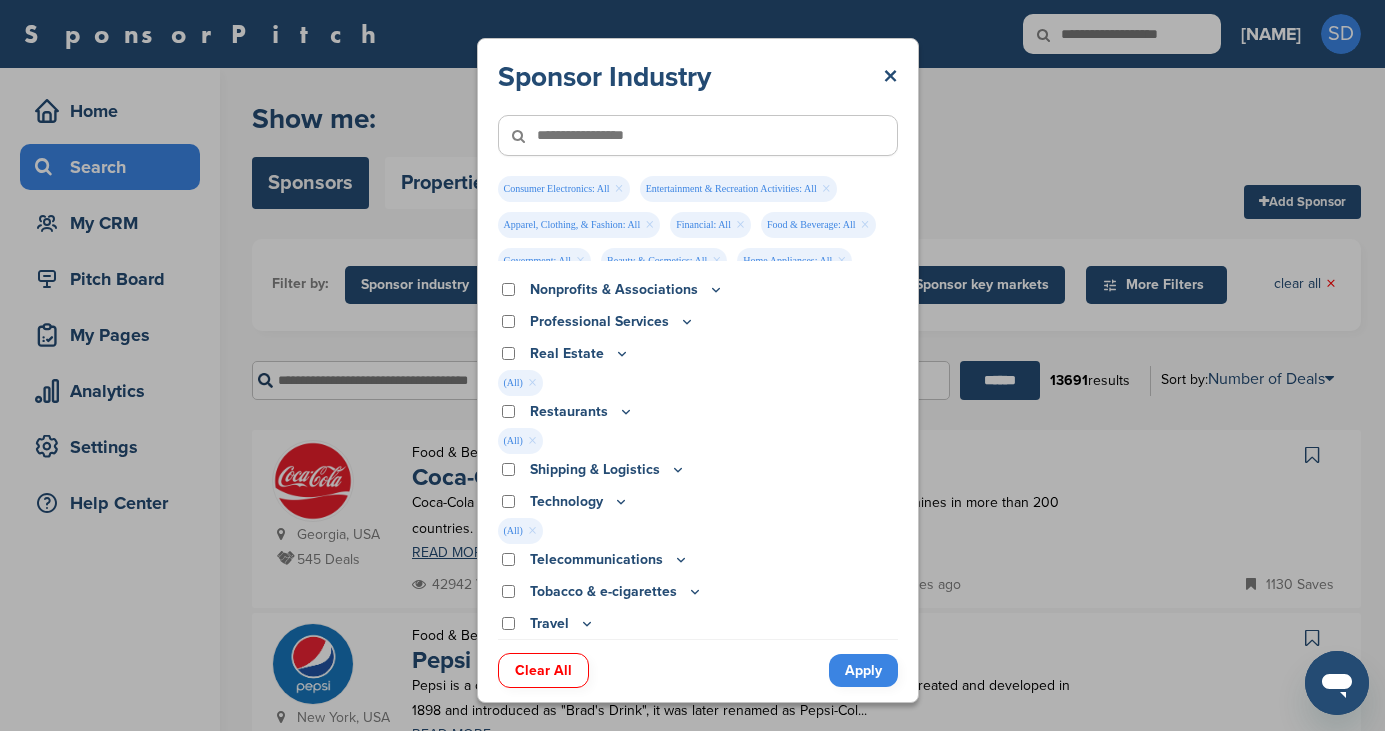 click on "Apply" at bounding box center (863, 670) 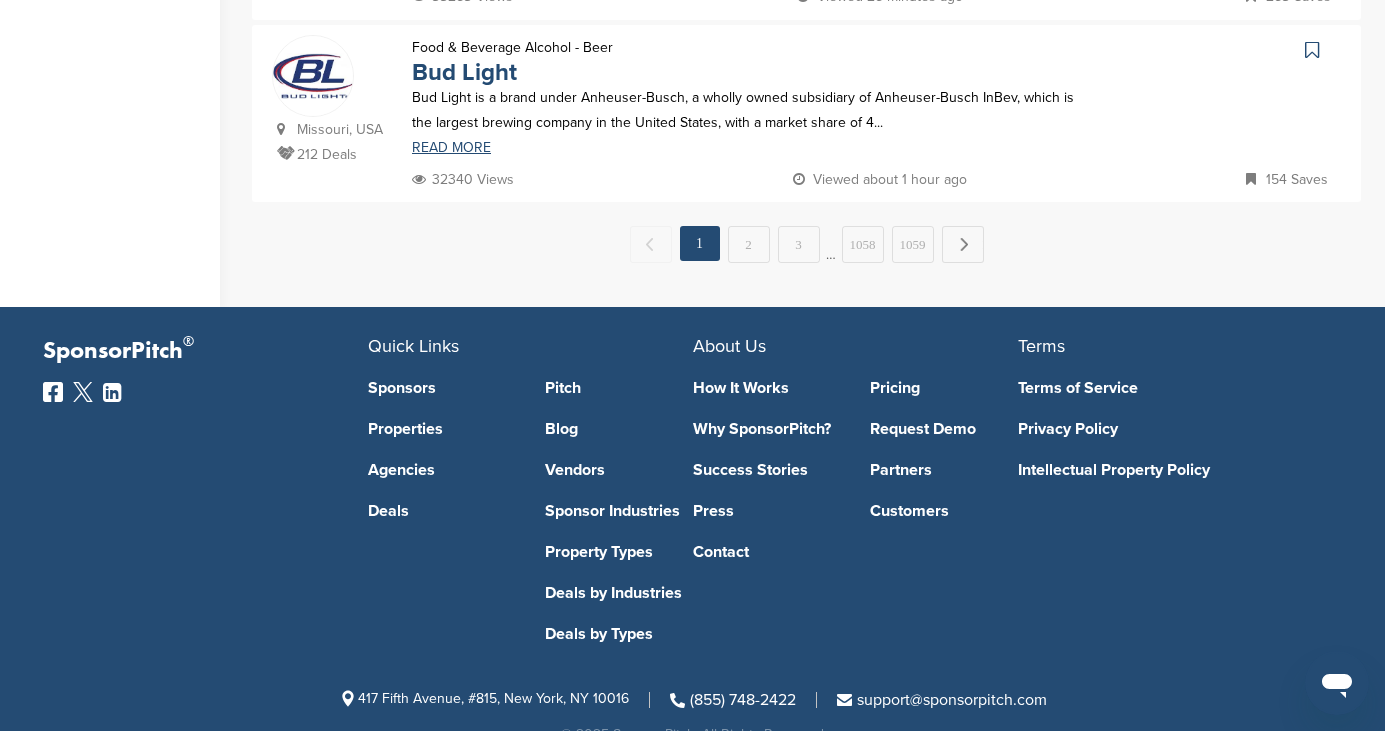 scroll, scrollTop: 2311, scrollLeft: 0, axis: vertical 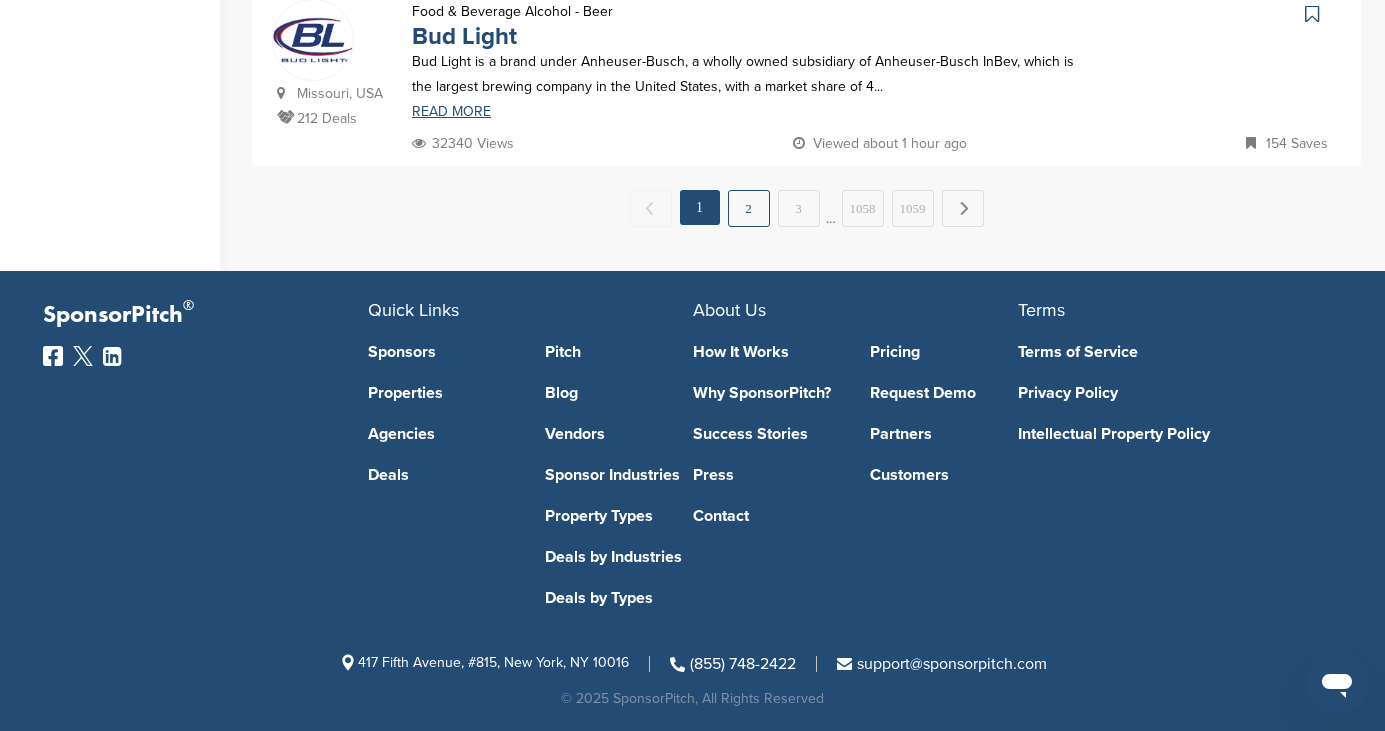 click on "2" at bounding box center (749, 208) 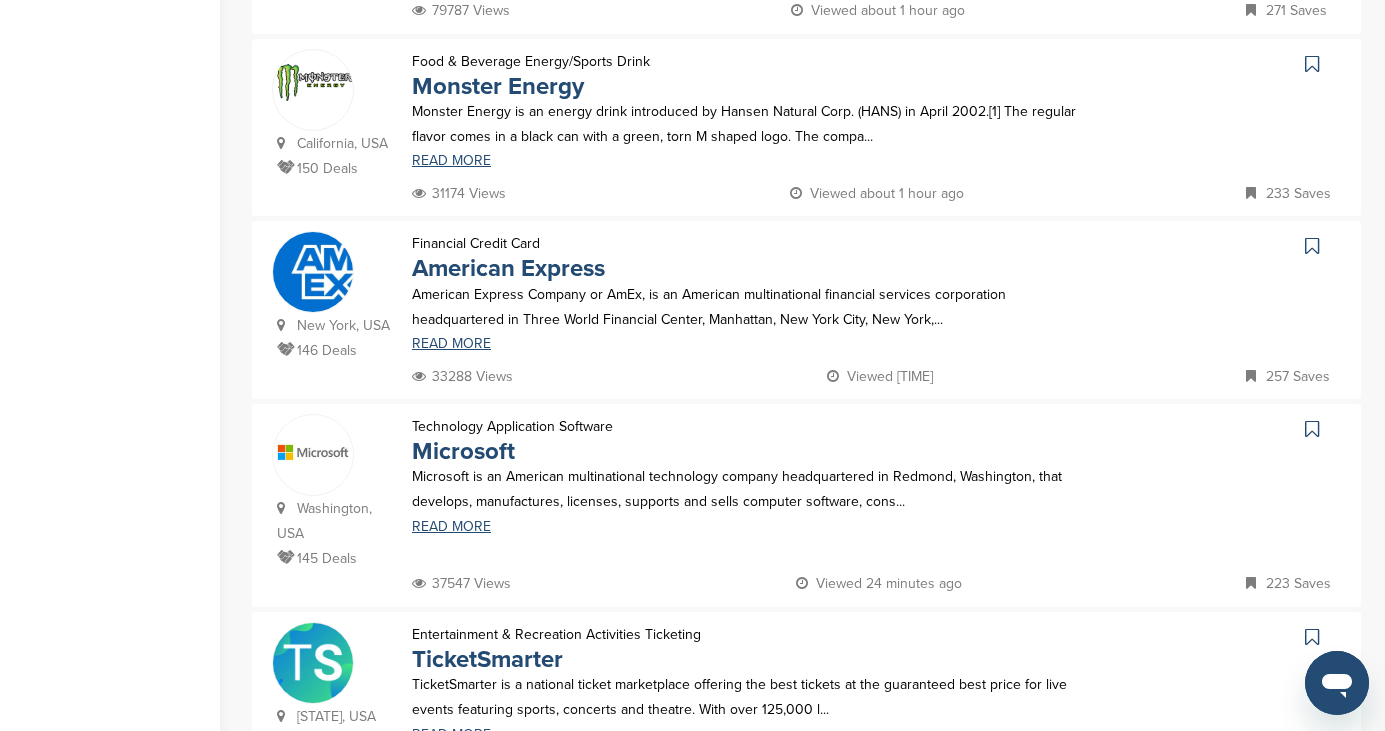 scroll, scrollTop: 2207, scrollLeft: 0, axis: vertical 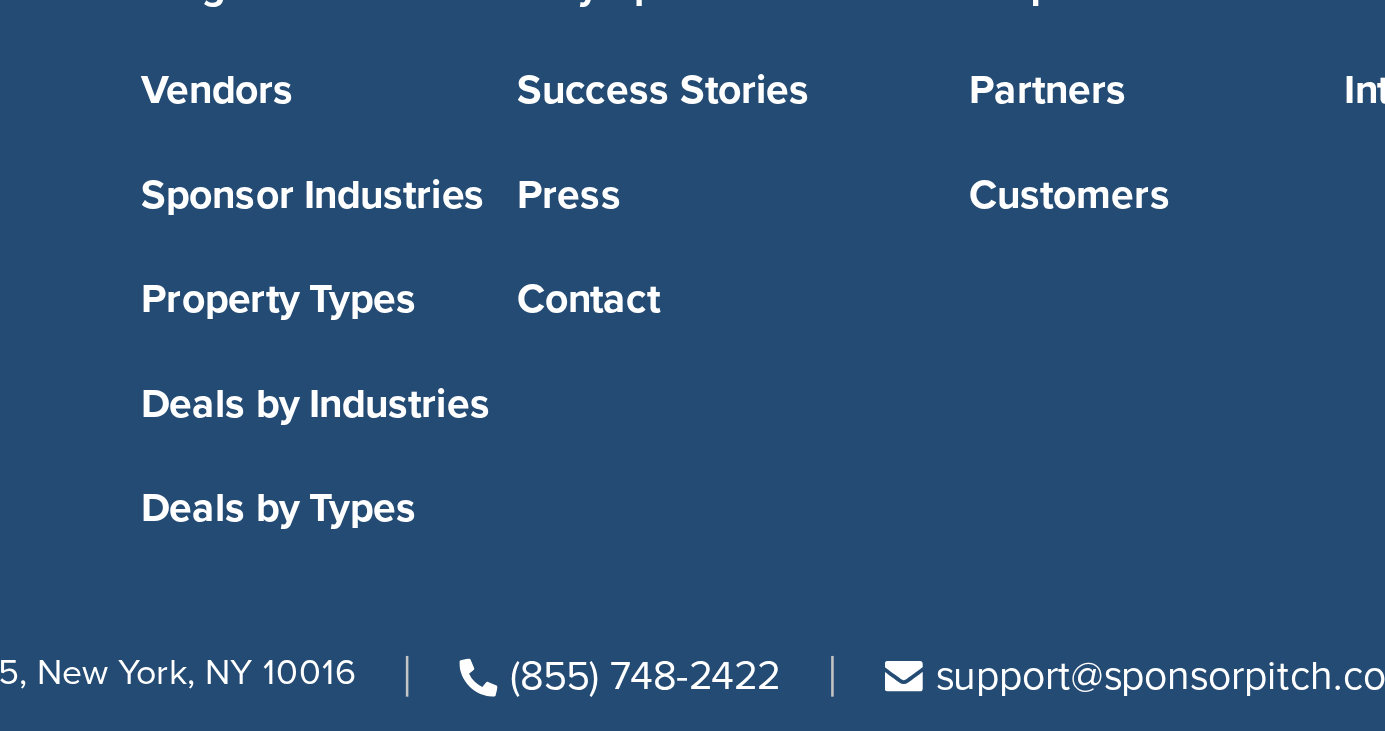 click on "How It Works
Why SponsorPitch?
Success Stories
Press
Contact" at bounding box center (767, 422) 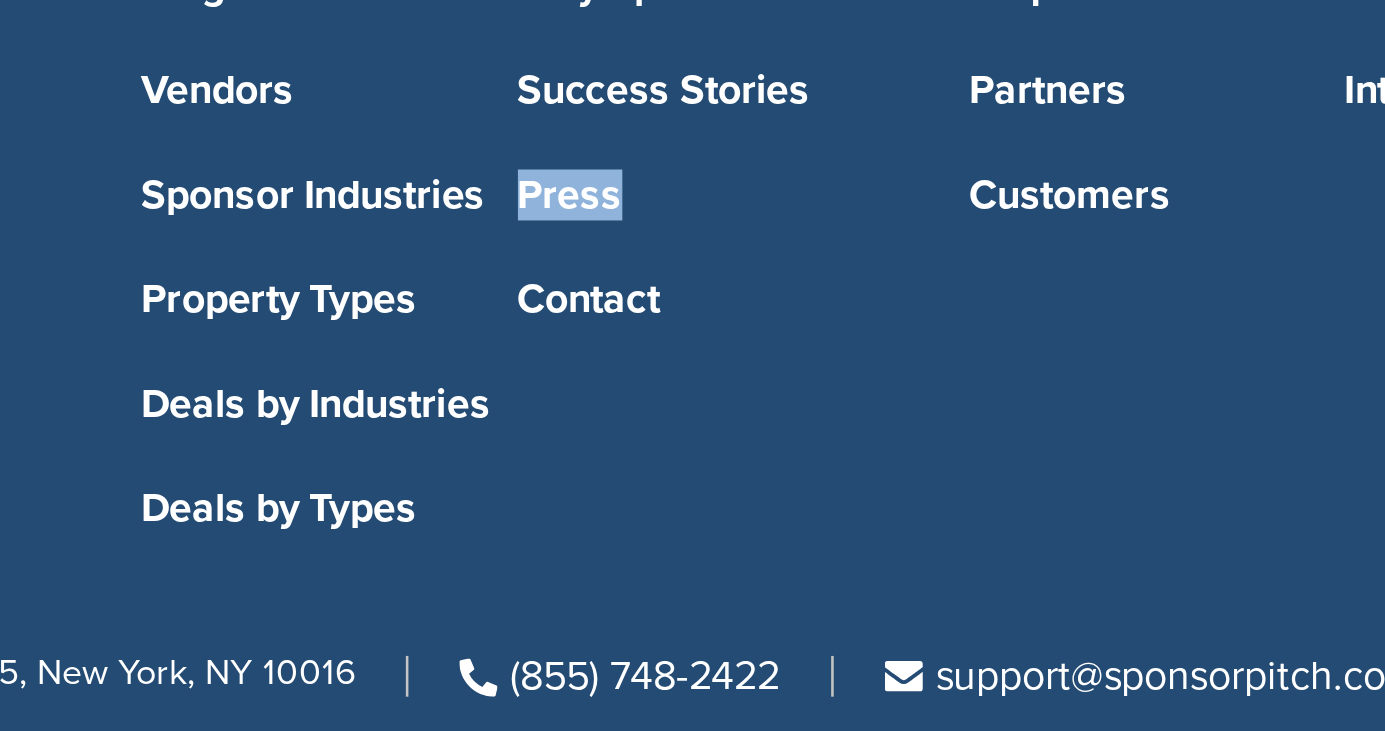 drag, startPoint x: 799, startPoint y: 581, endPoint x: 784, endPoint y: 601, distance: 25 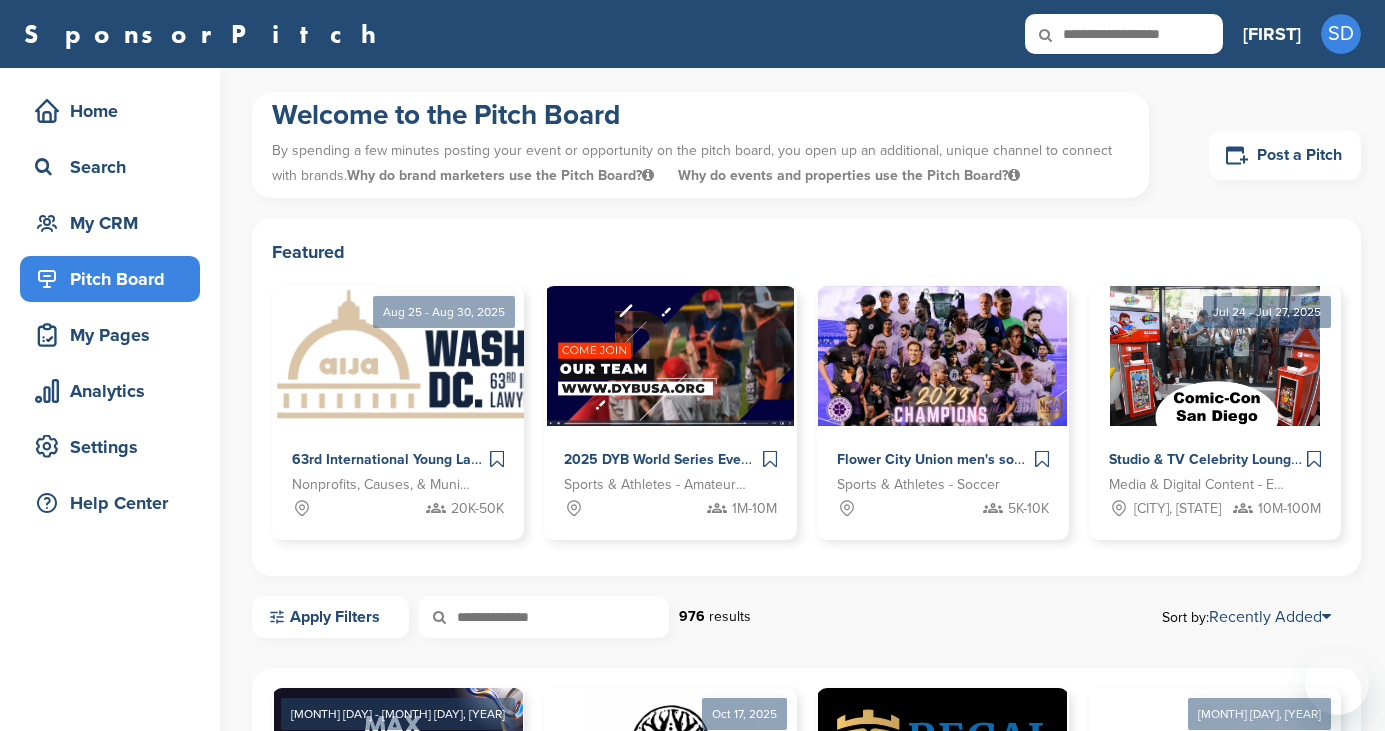 scroll, scrollTop: 0, scrollLeft: 0, axis: both 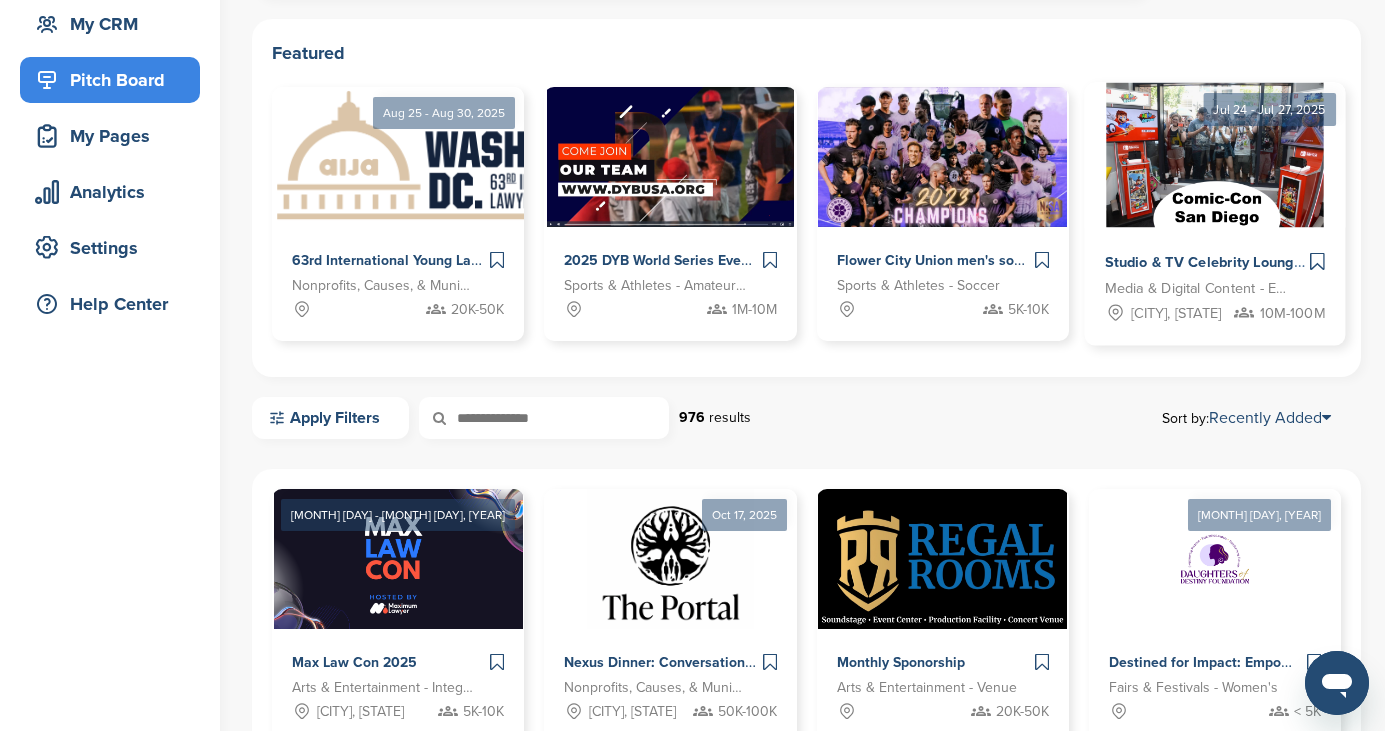 click at bounding box center (1215, 155) 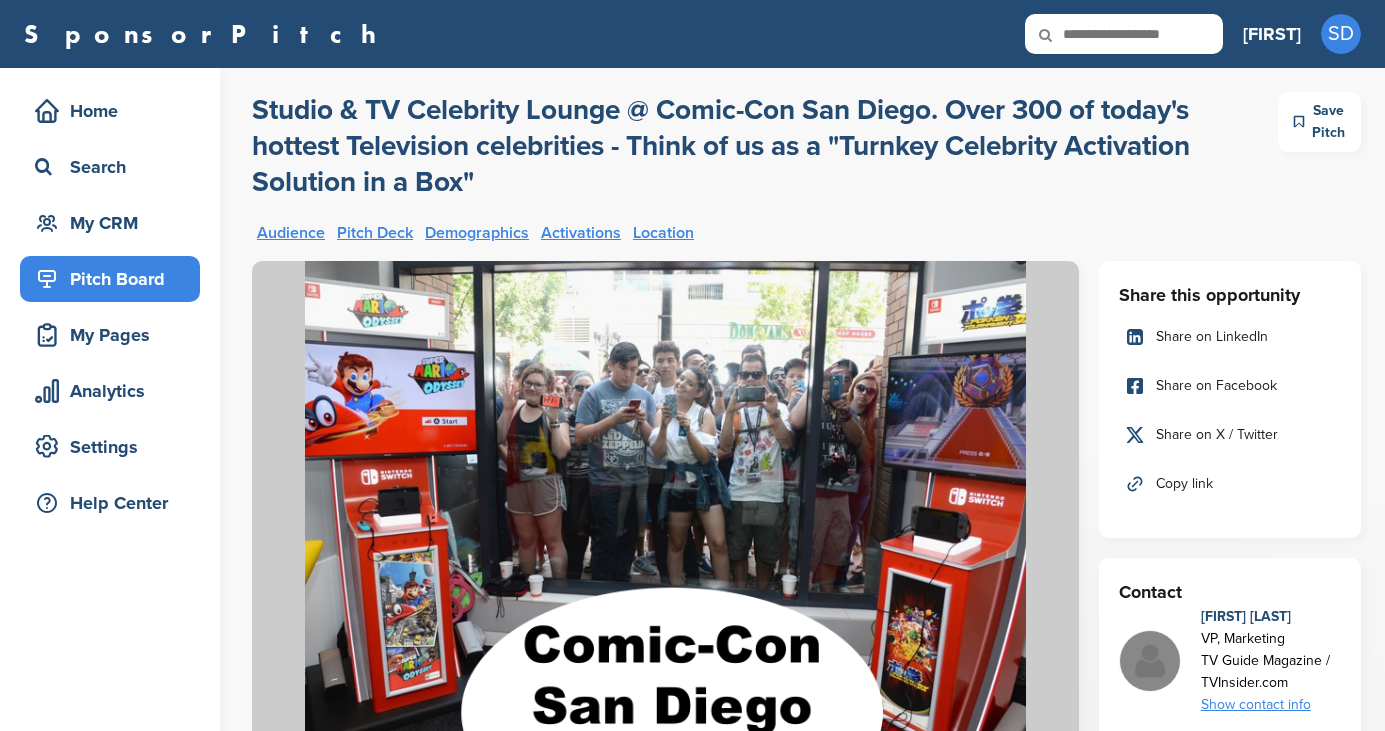 scroll, scrollTop: 0, scrollLeft: 0, axis: both 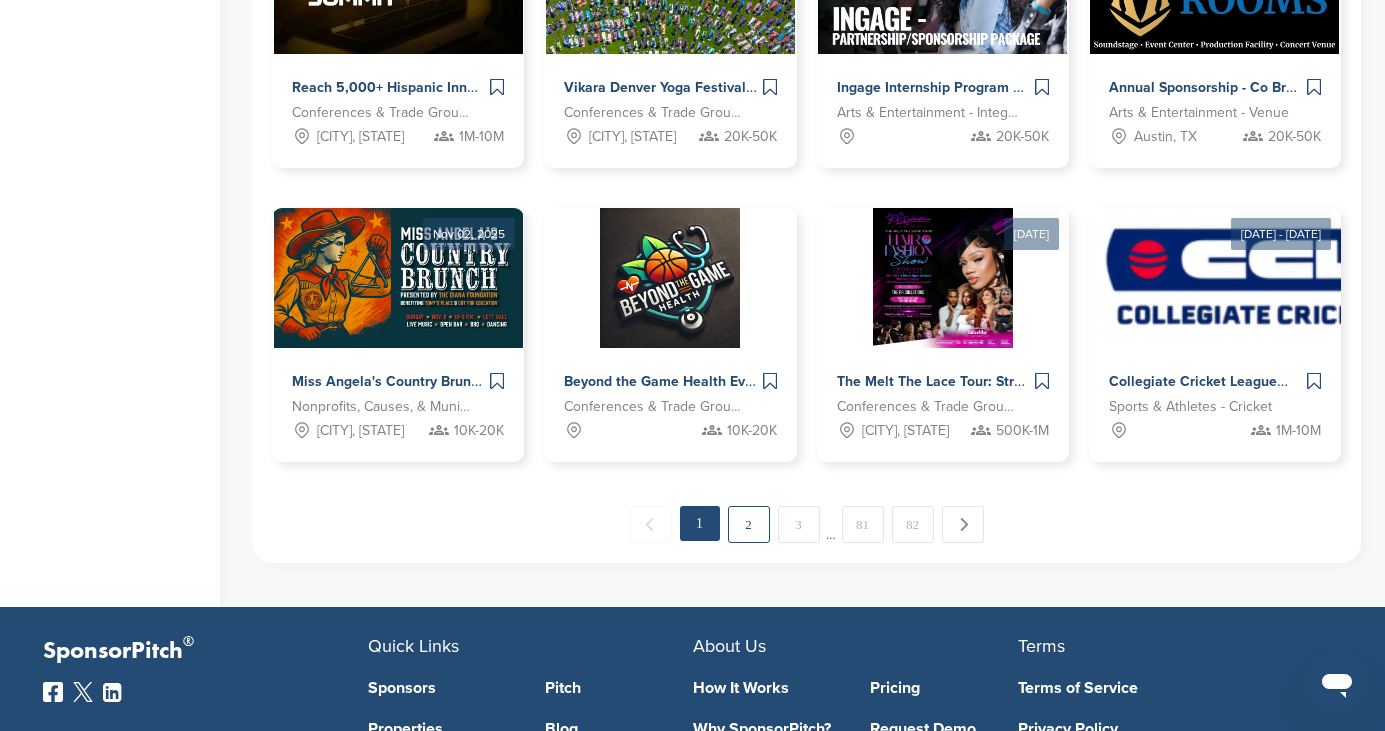 click on "2" at bounding box center (749, 524) 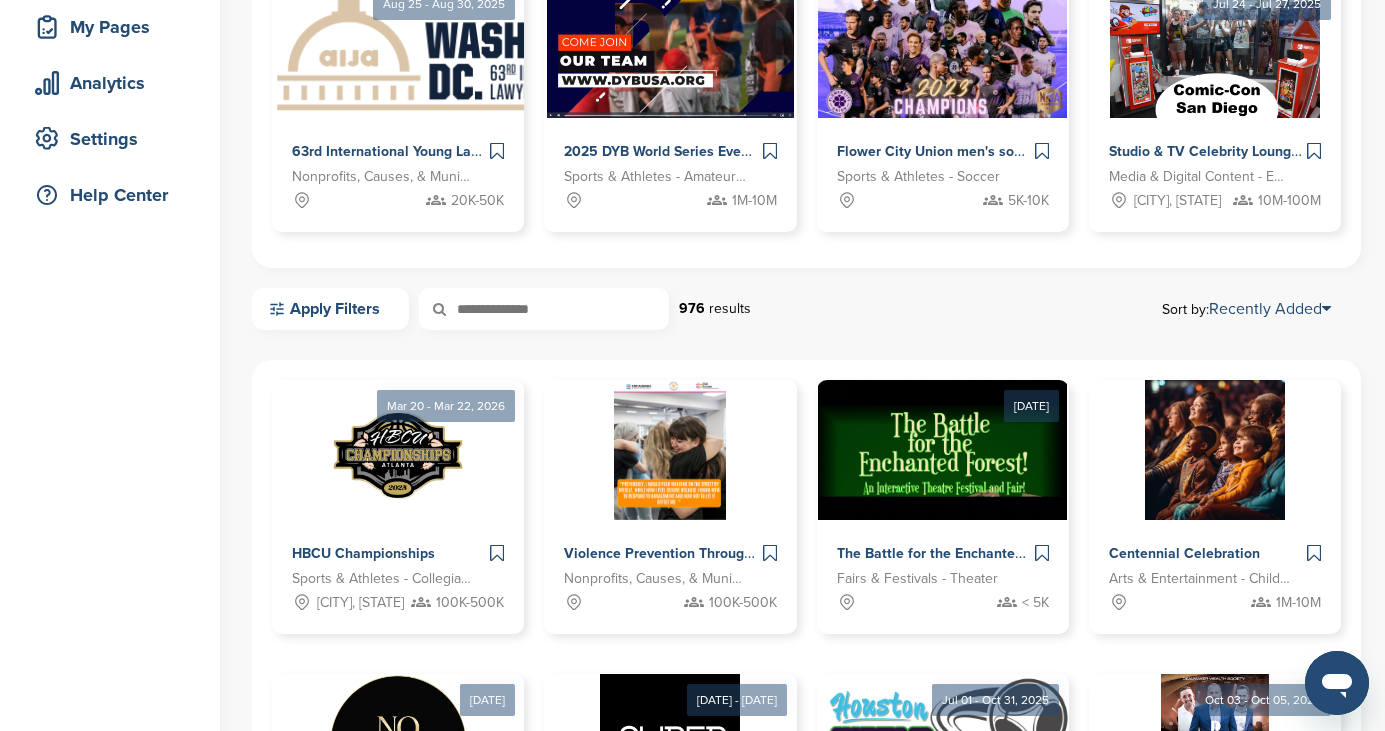 scroll, scrollTop: 670, scrollLeft: 0, axis: vertical 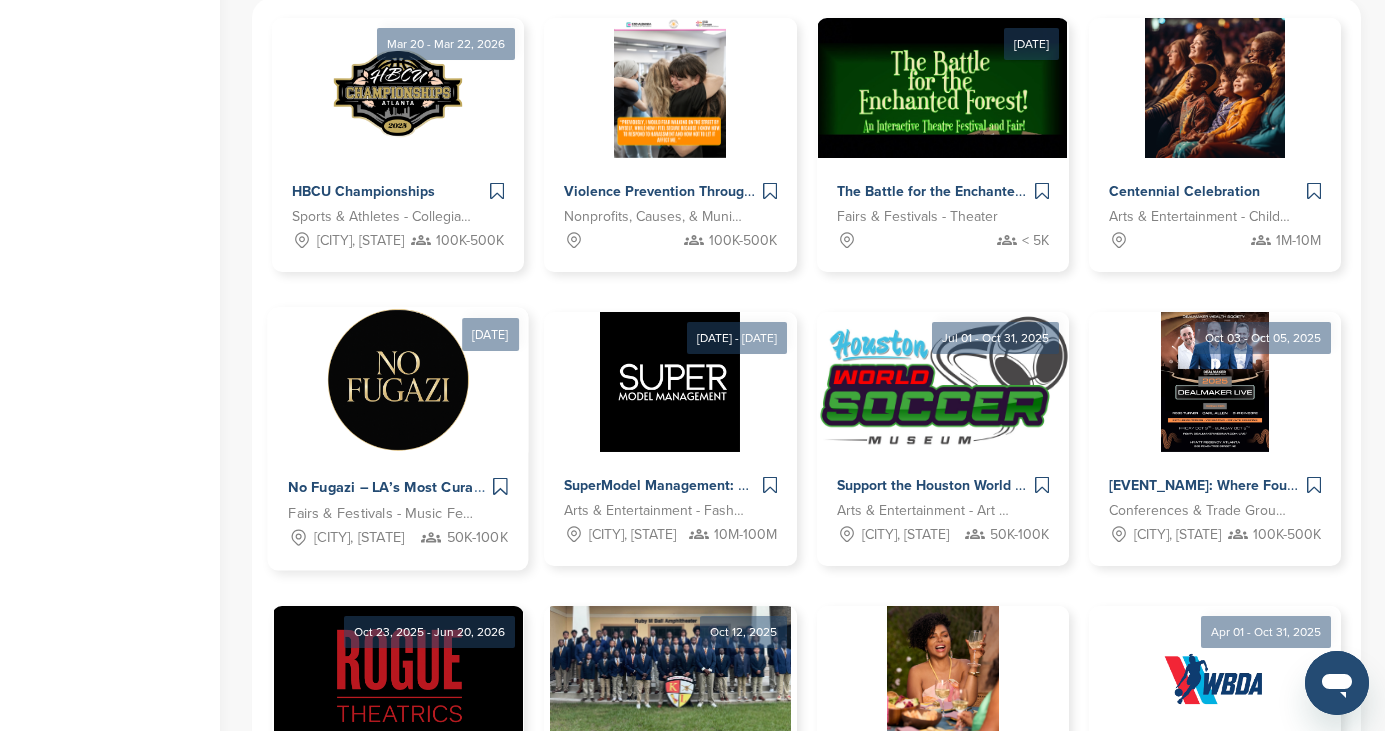 click at bounding box center [398, 380] 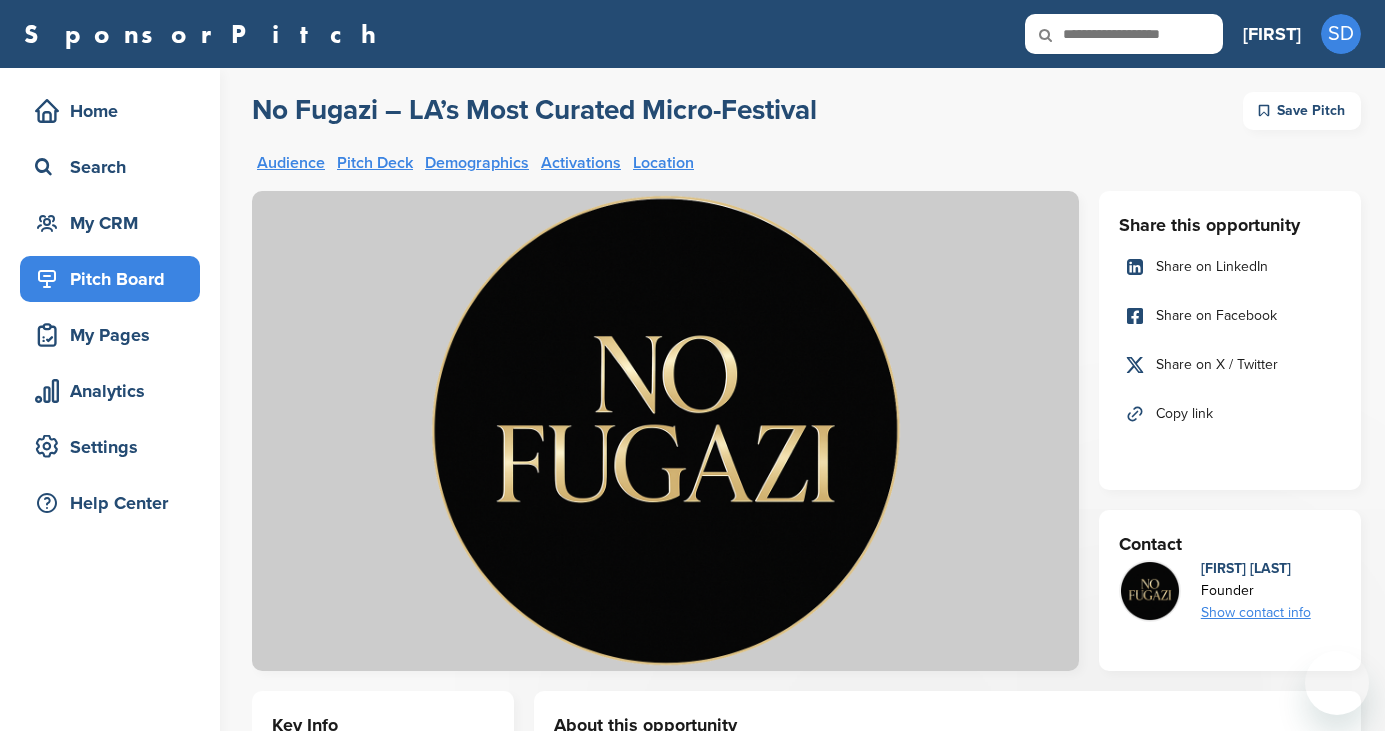 scroll, scrollTop: 0, scrollLeft: 0, axis: both 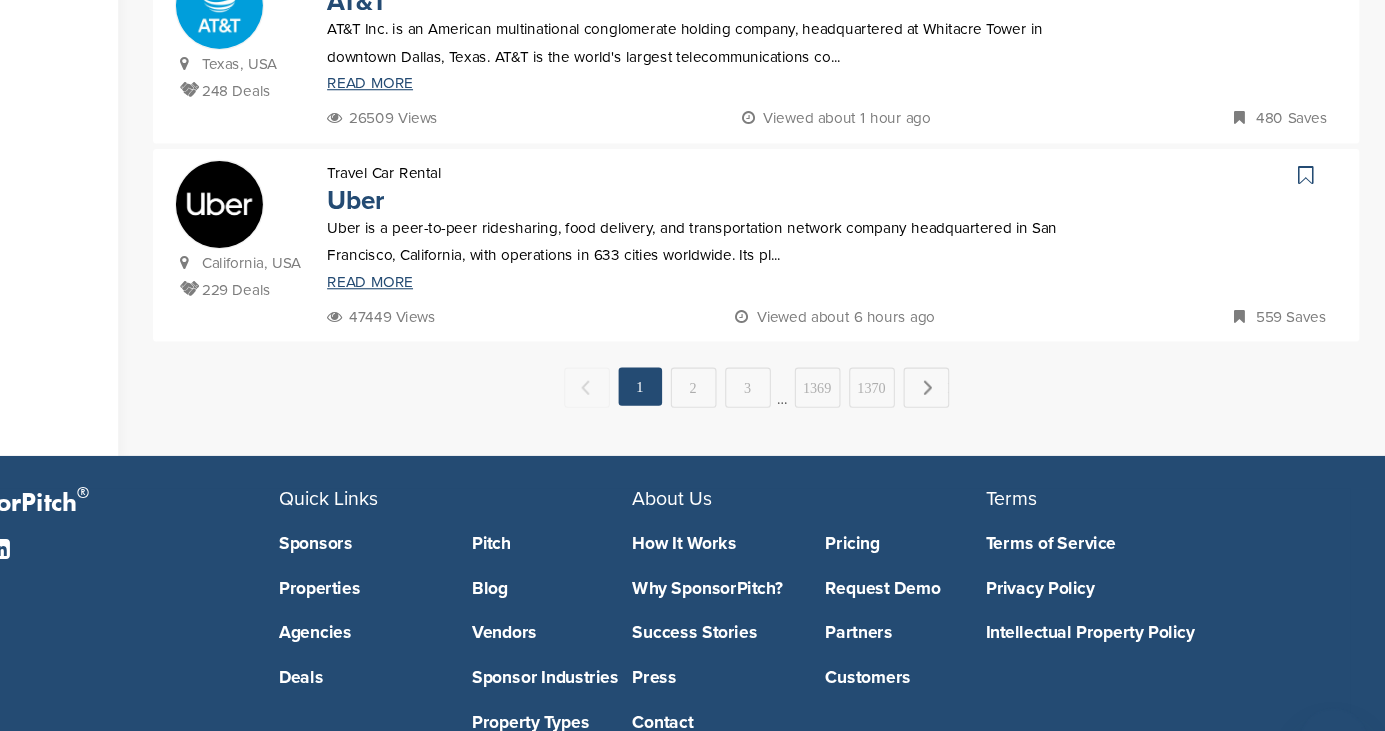 click on "1369" at bounding box center (863, 356) 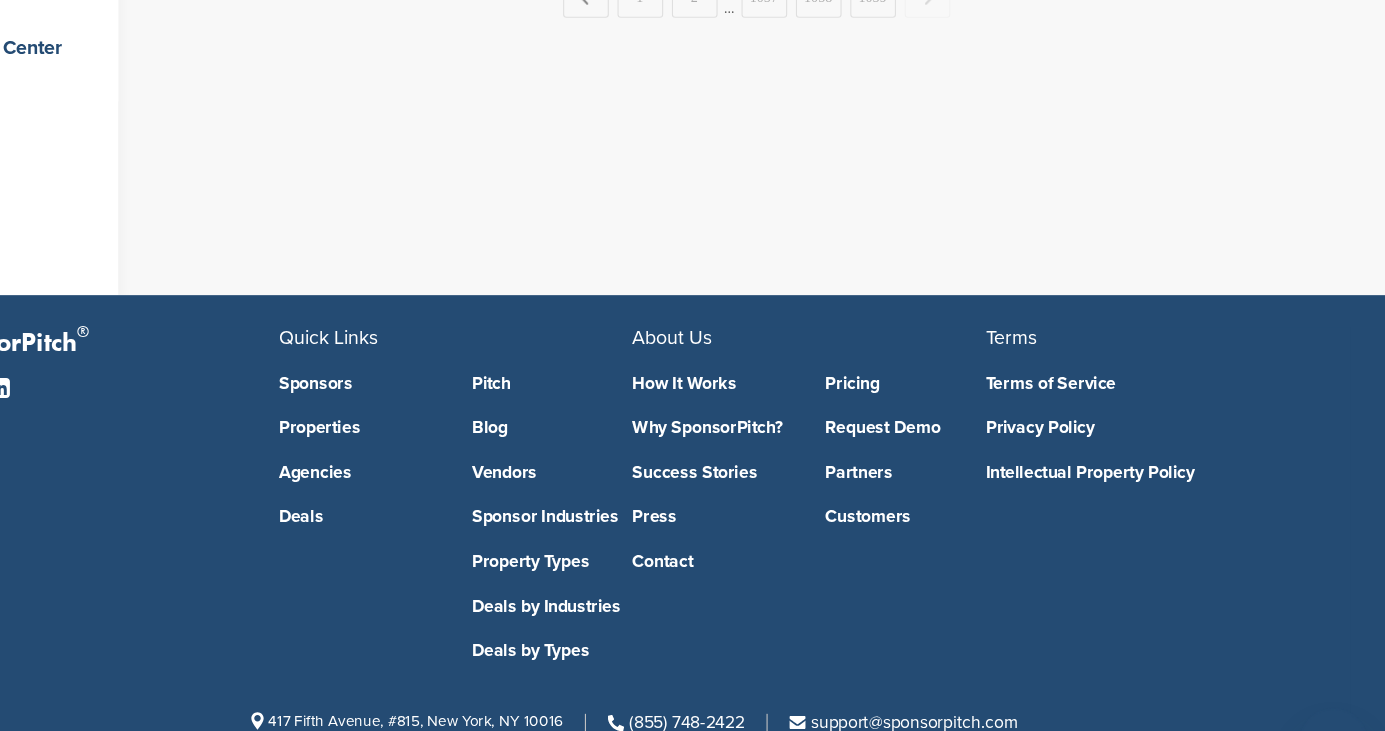 scroll, scrollTop: 0, scrollLeft: 0, axis: both 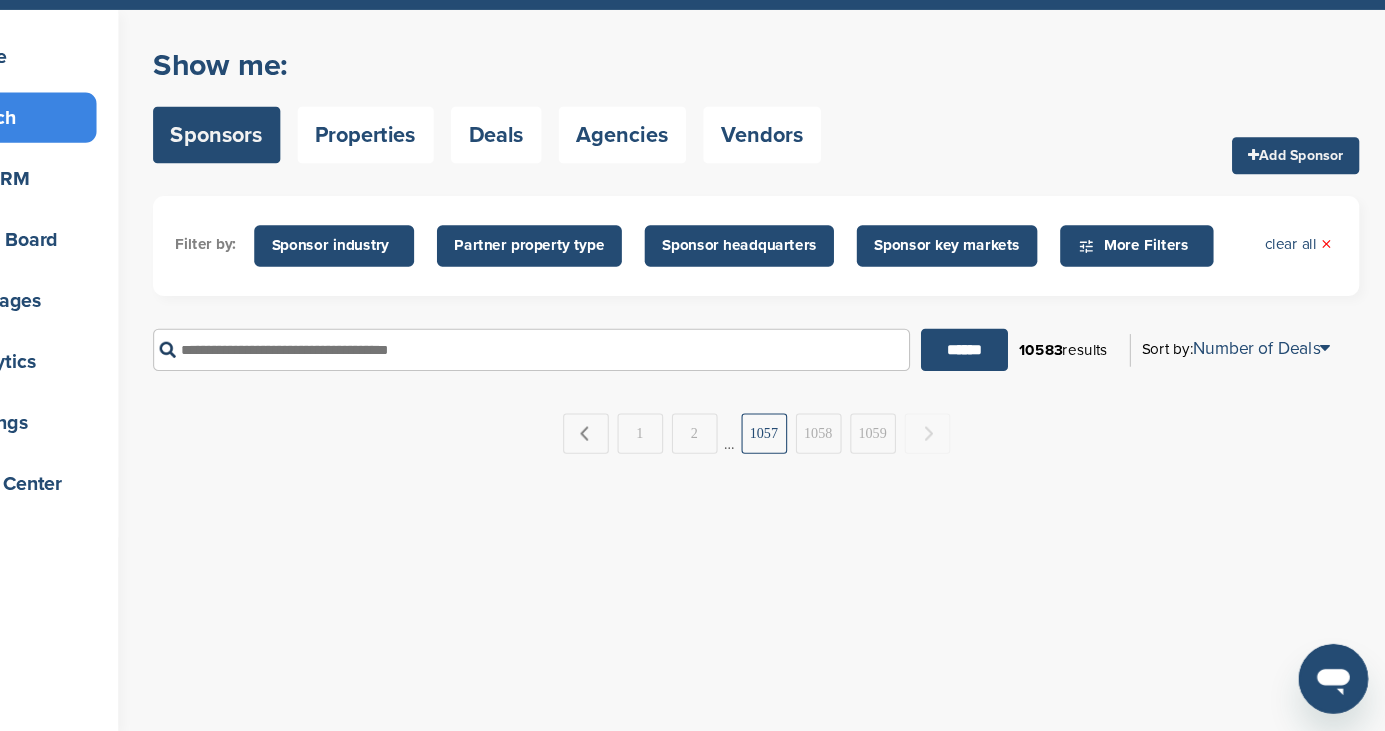 click on "1057" at bounding box center (814, 457) 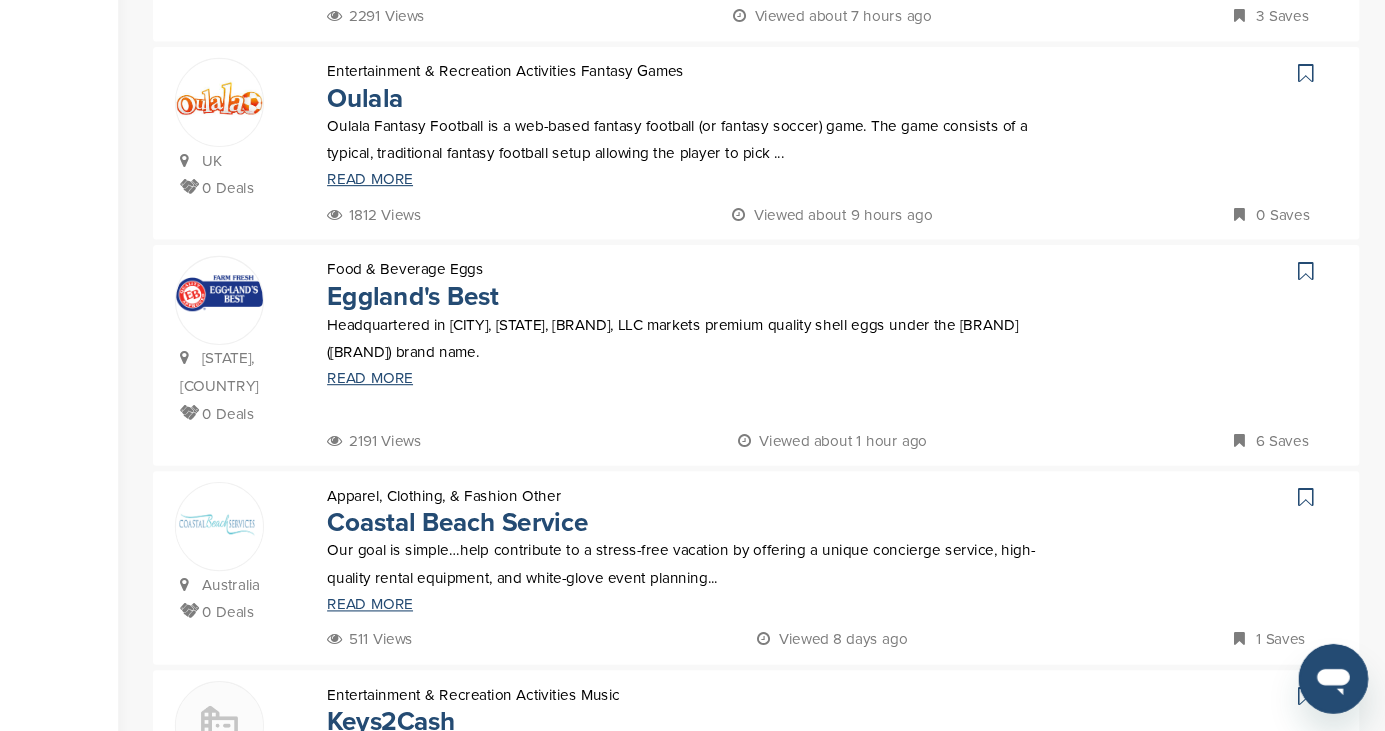 scroll, scrollTop: 1106, scrollLeft: 0, axis: vertical 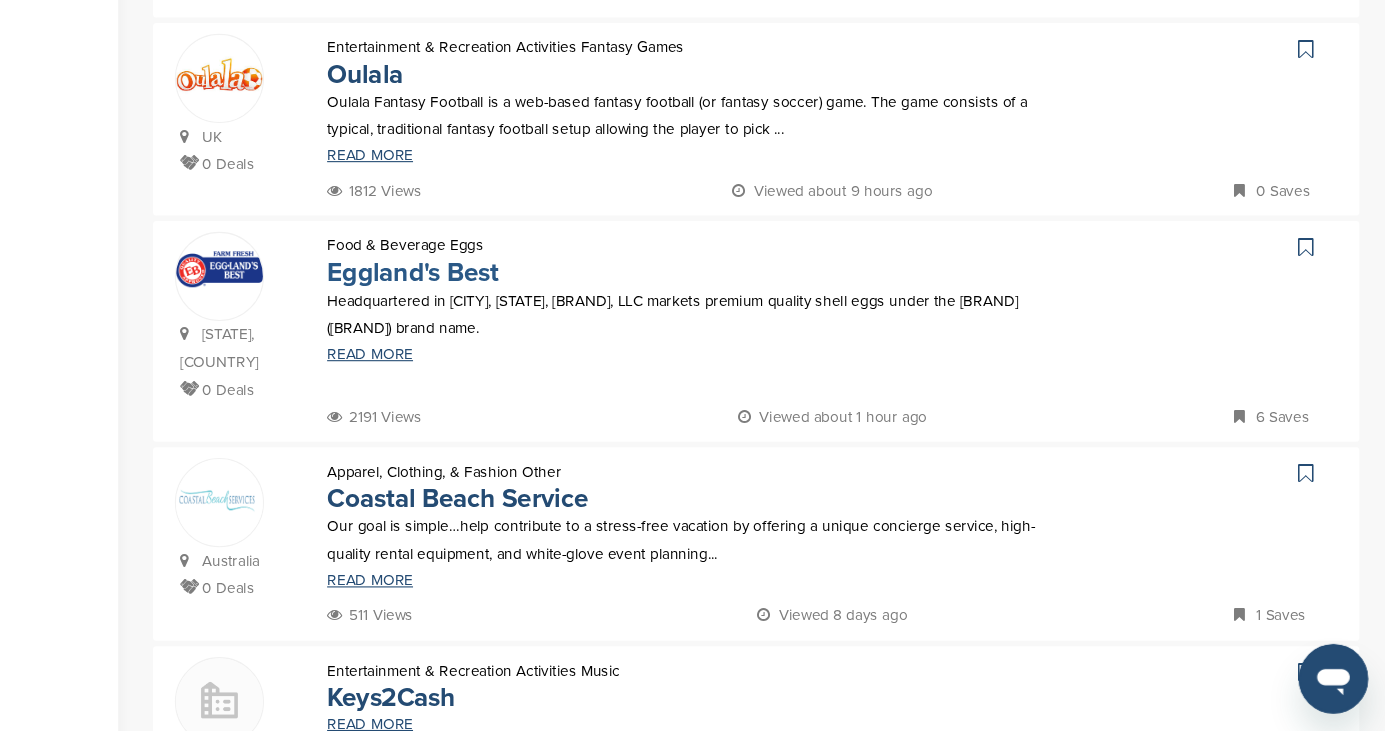 click on "Eggland's Best" at bounding box center [491, 309] 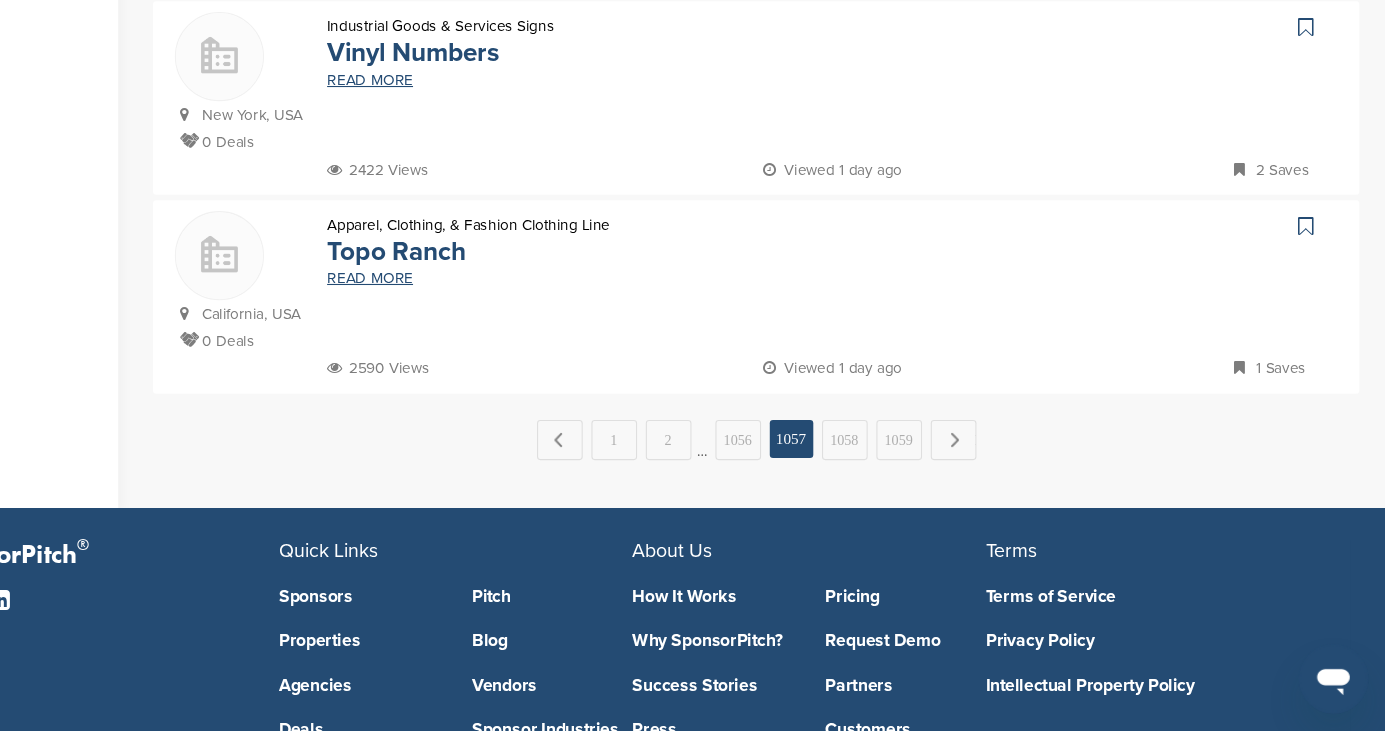 scroll, scrollTop: 2010, scrollLeft: 0, axis: vertical 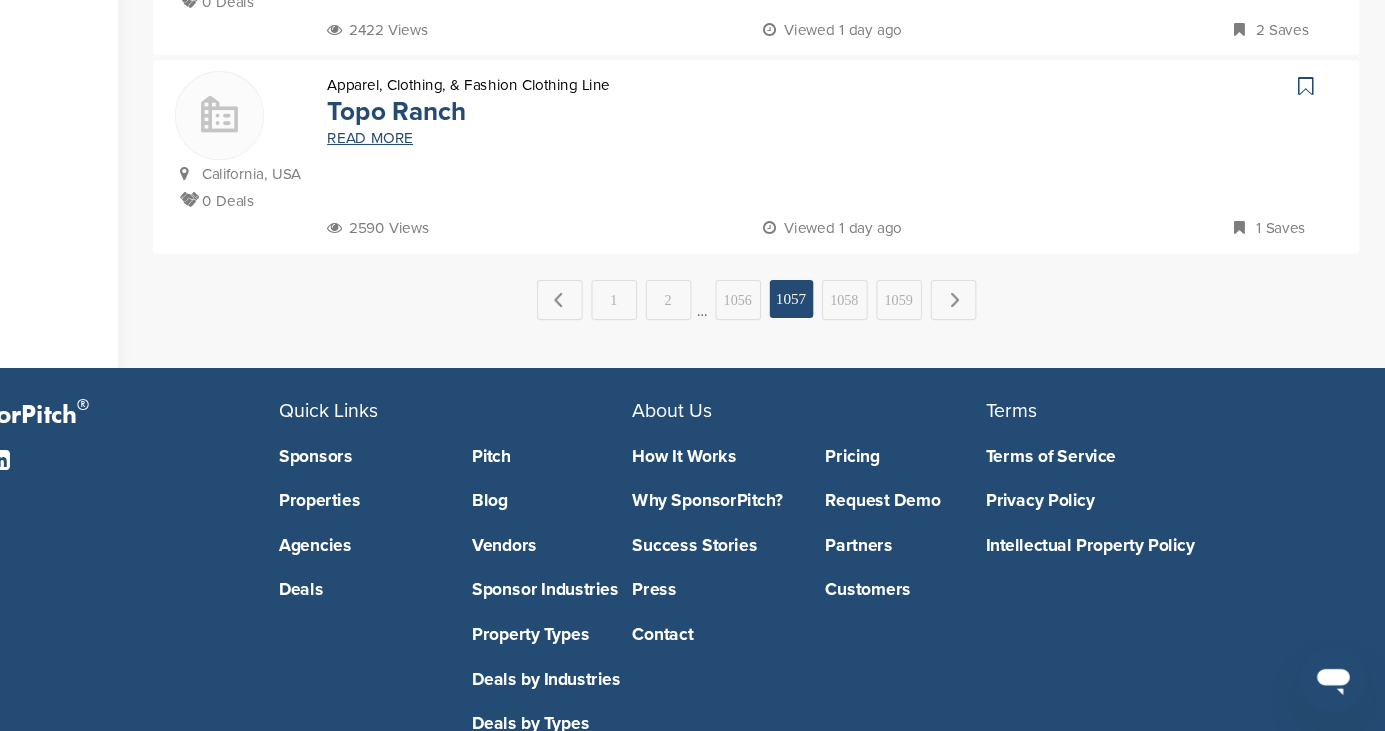 click on "1056" at bounding box center [790, 334] 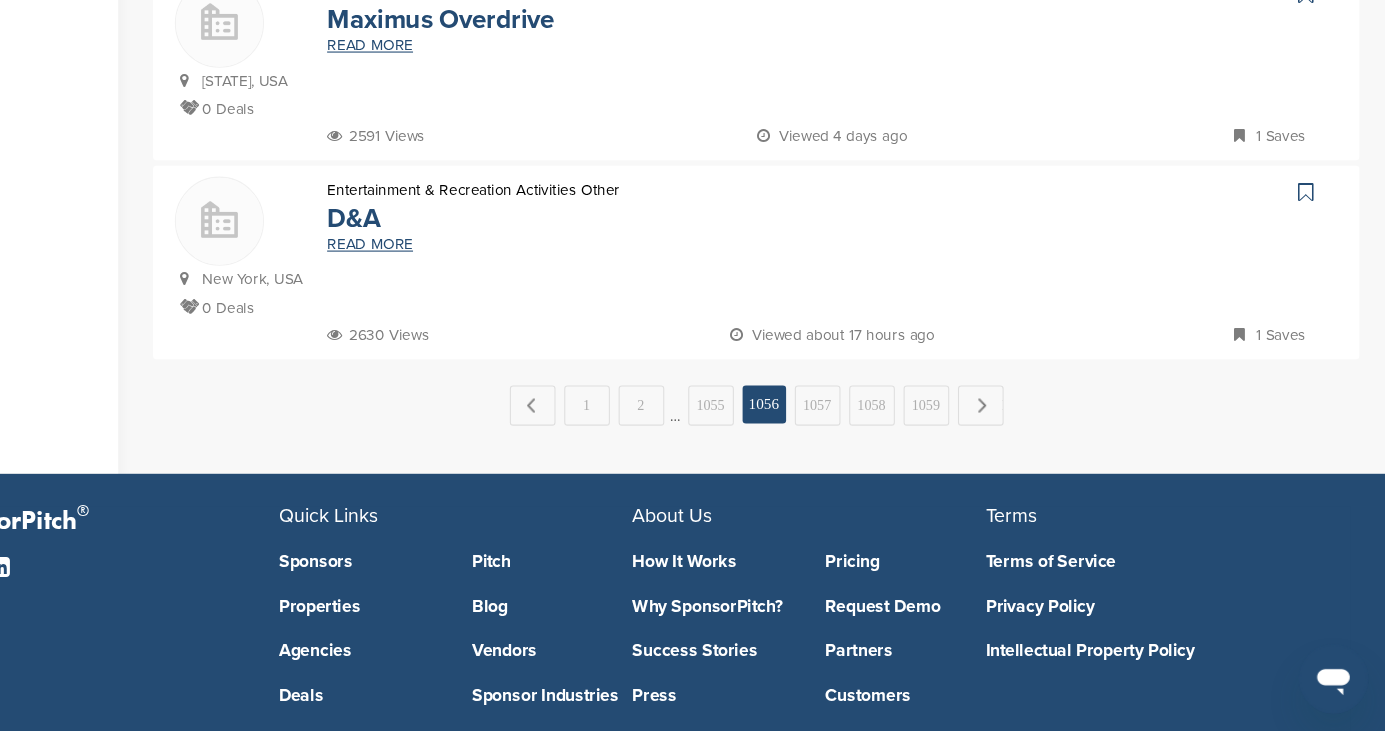 scroll, scrollTop: 1912, scrollLeft: 0, axis: vertical 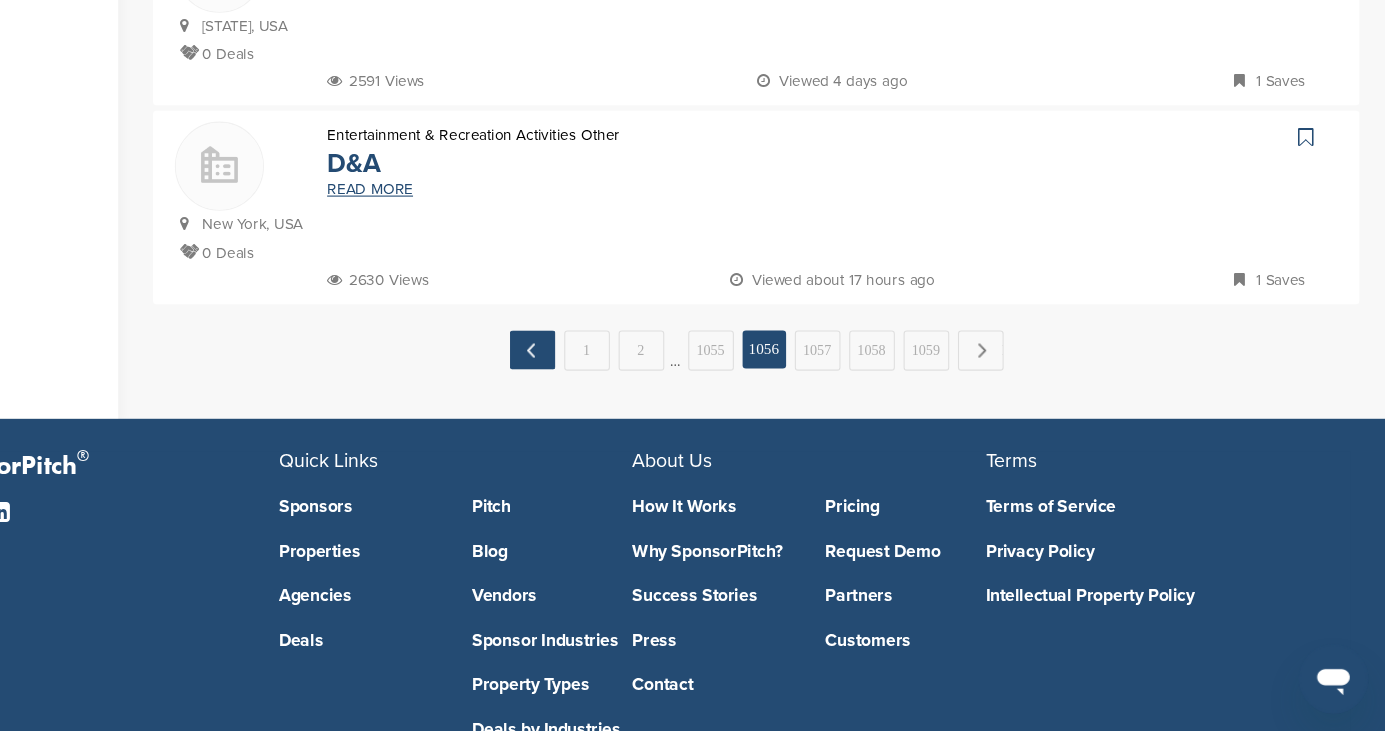click on "← Previous" at bounding box center [601, 381] 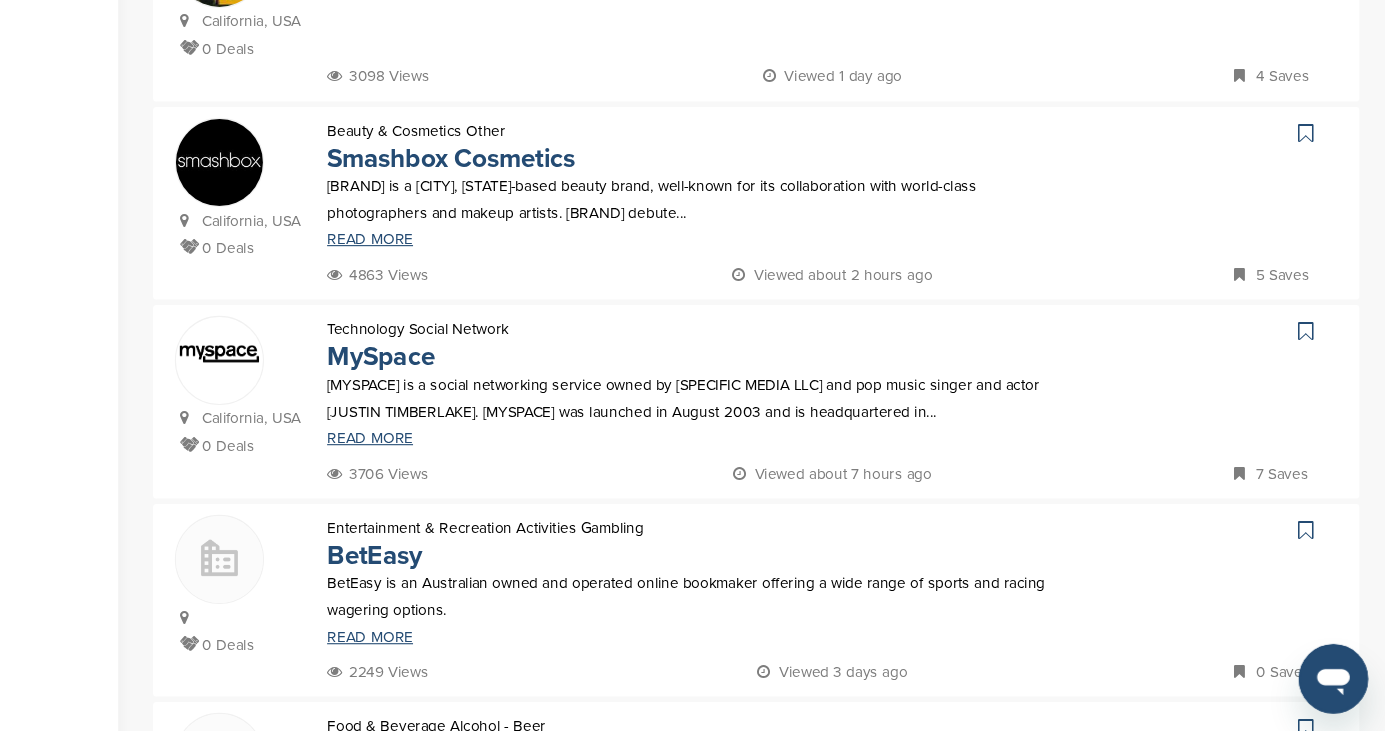 scroll, scrollTop: 1033, scrollLeft: 0, axis: vertical 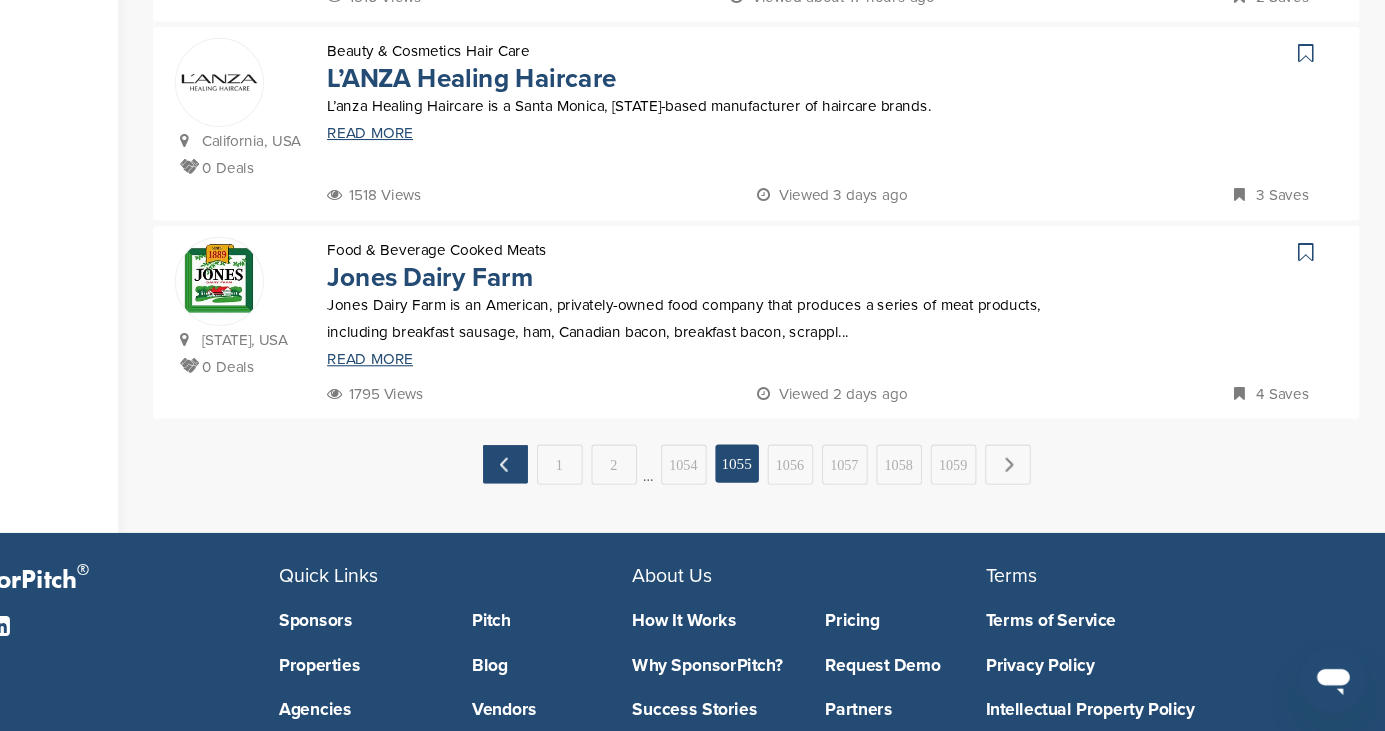 click on "← Previous" at bounding box center (576, 486) 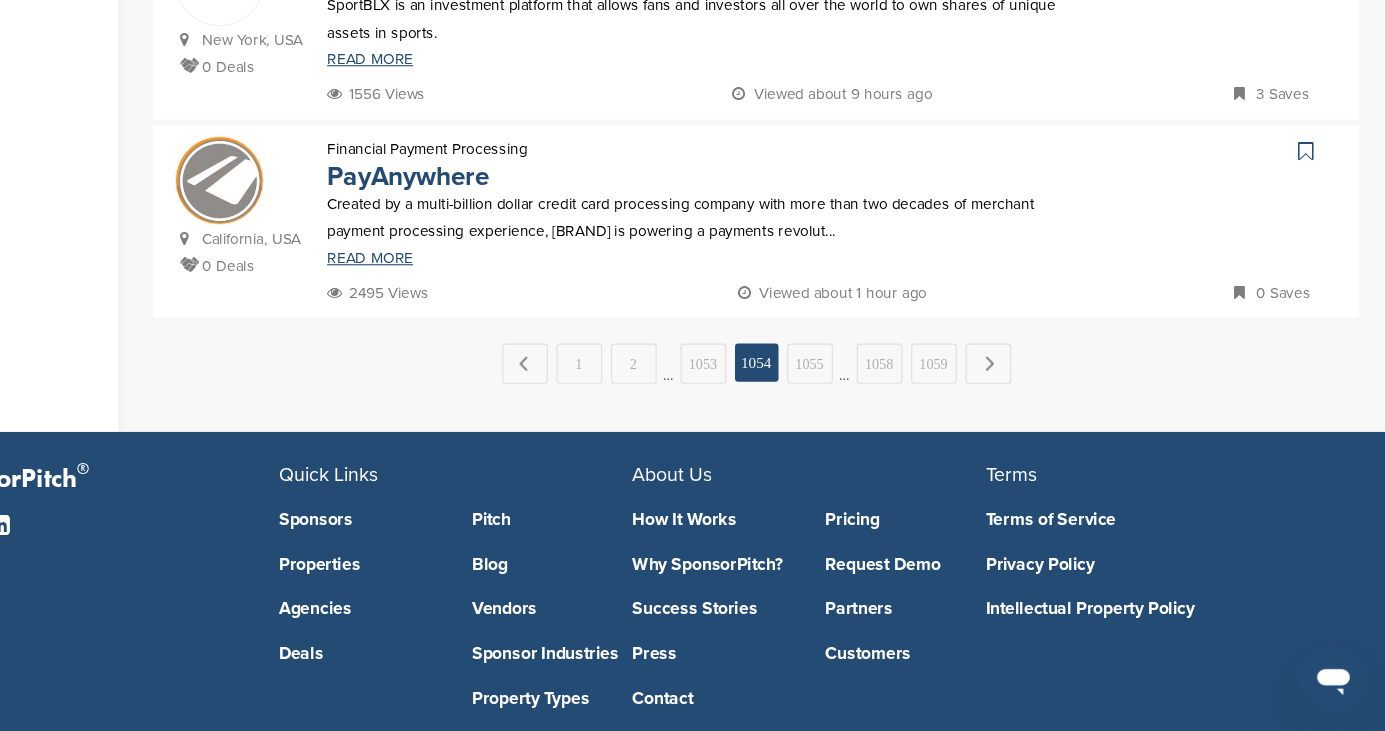 scroll, scrollTop: 1943, scrollLeft: 0, axis: vertical 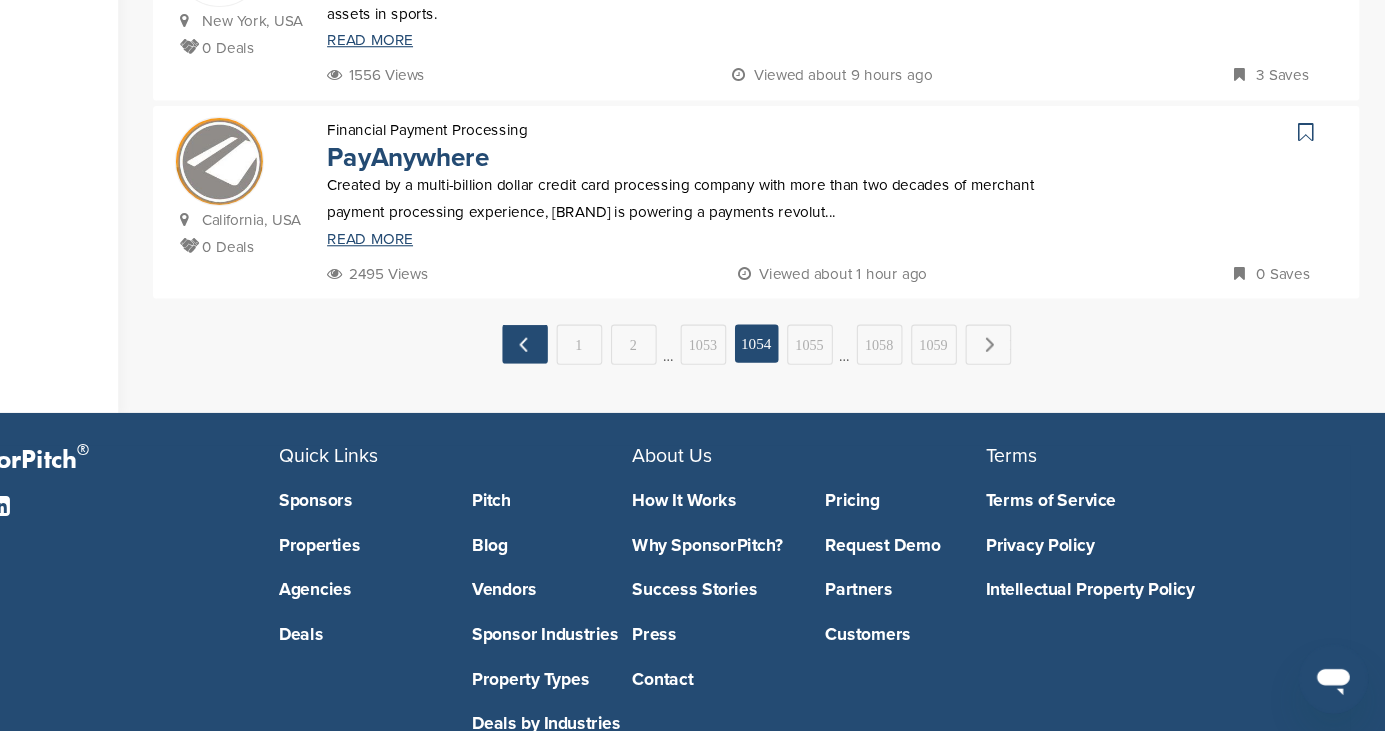 click on "← Previous" at bounding box center [594, 375] 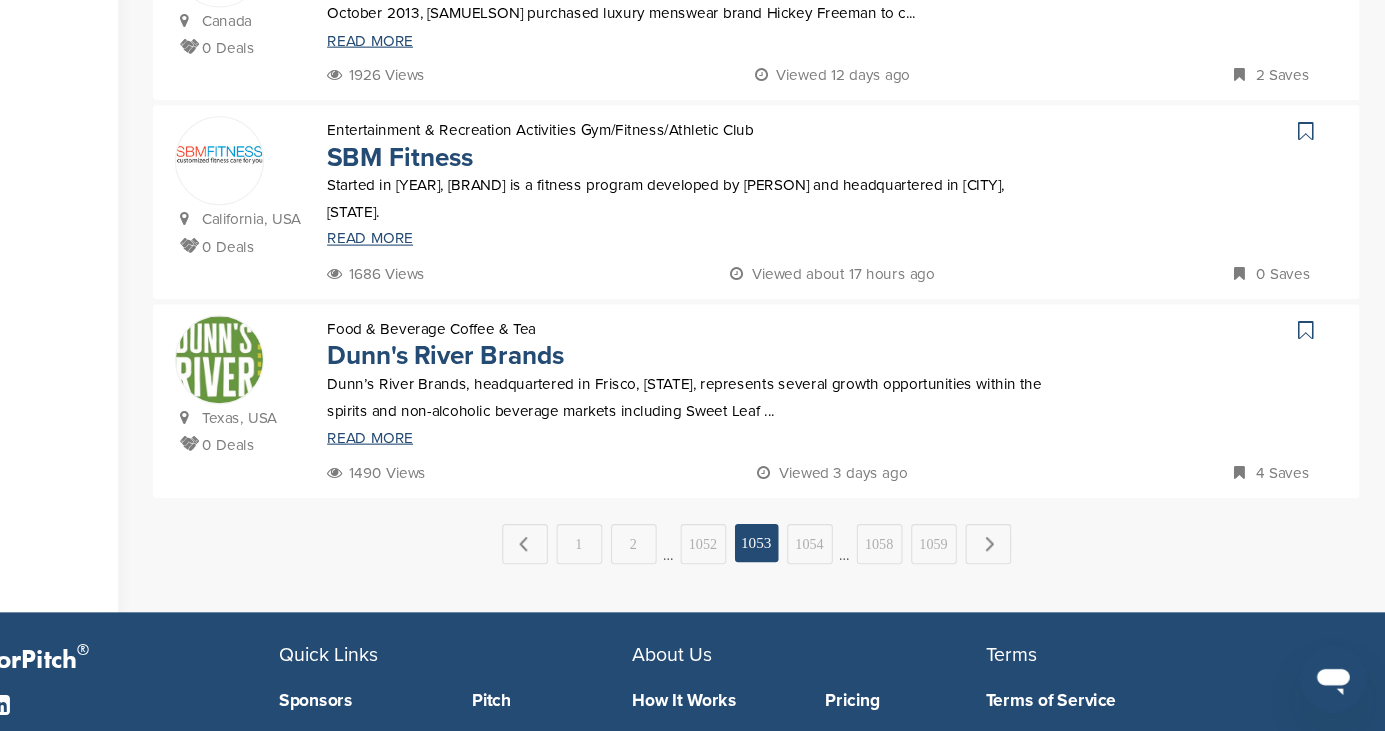 scroll, scrollTop: 1916, scrollLeft: 0, axis: vertical 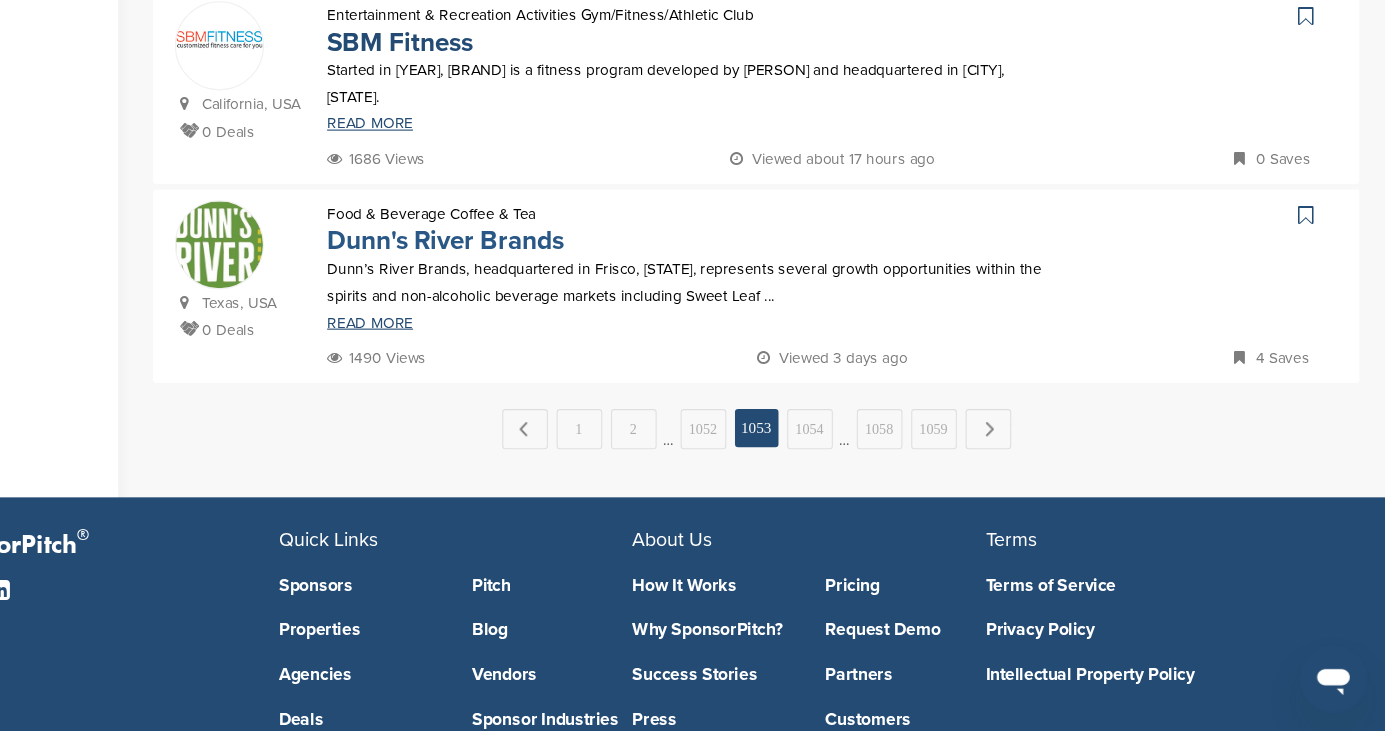 click on "Dunn's River Brands" at bounding box center [521, 280] 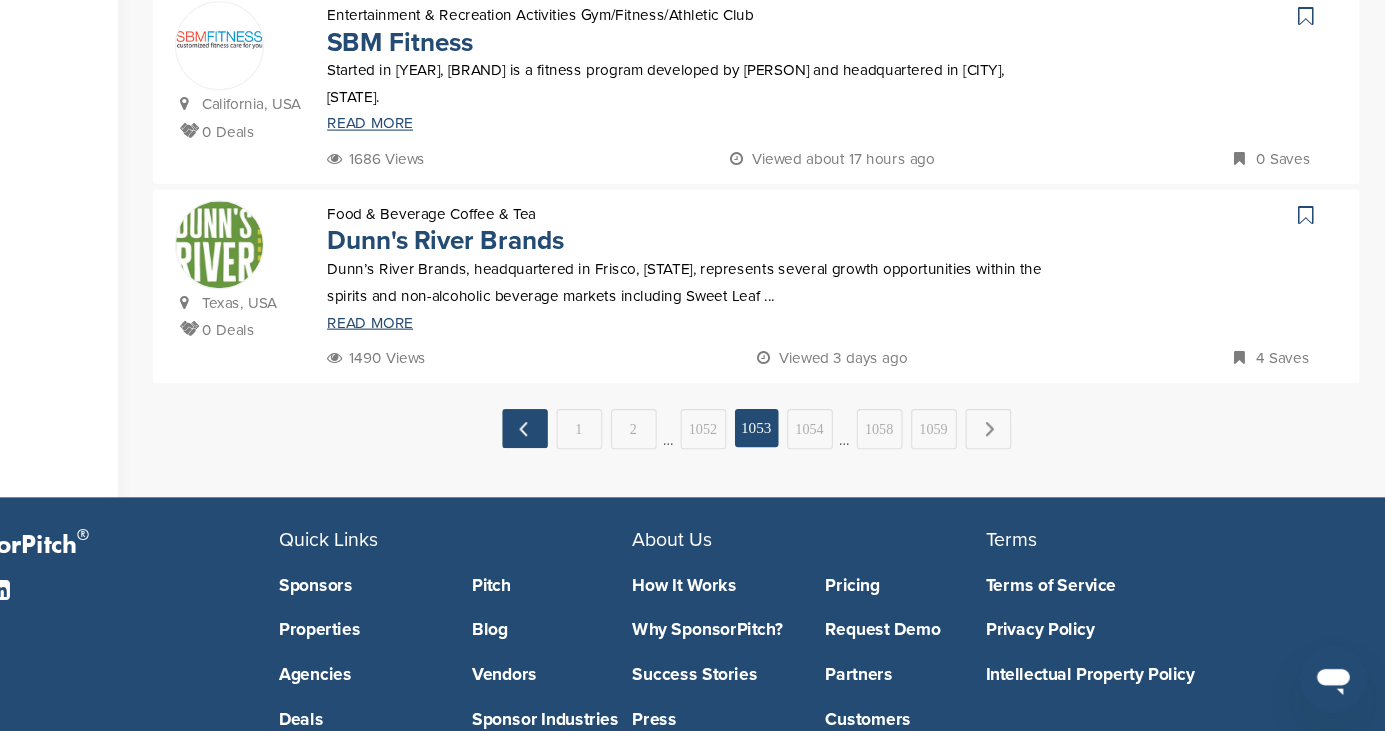 click on "← Previous" at bounding box center [594, 453] 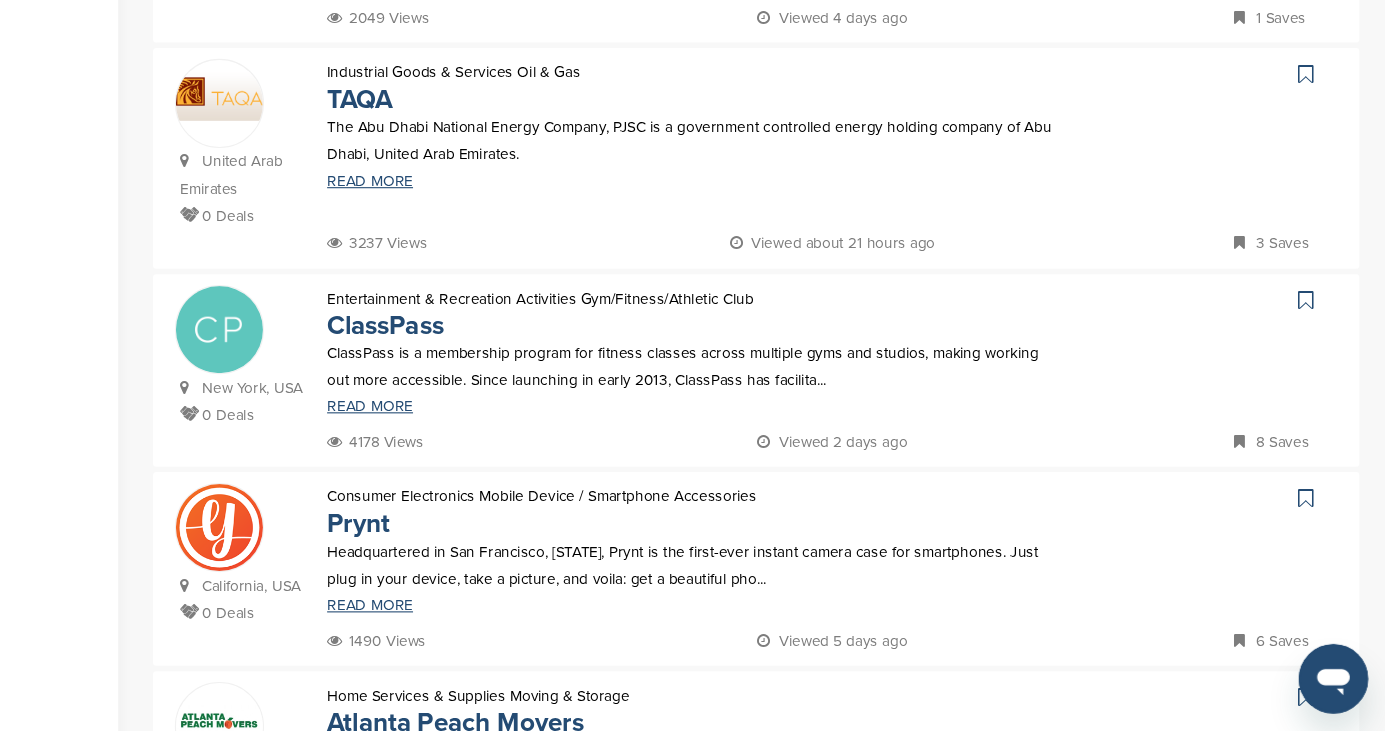 scroll, scrollTop: 563, scrollLeft: 0, axis: vertical 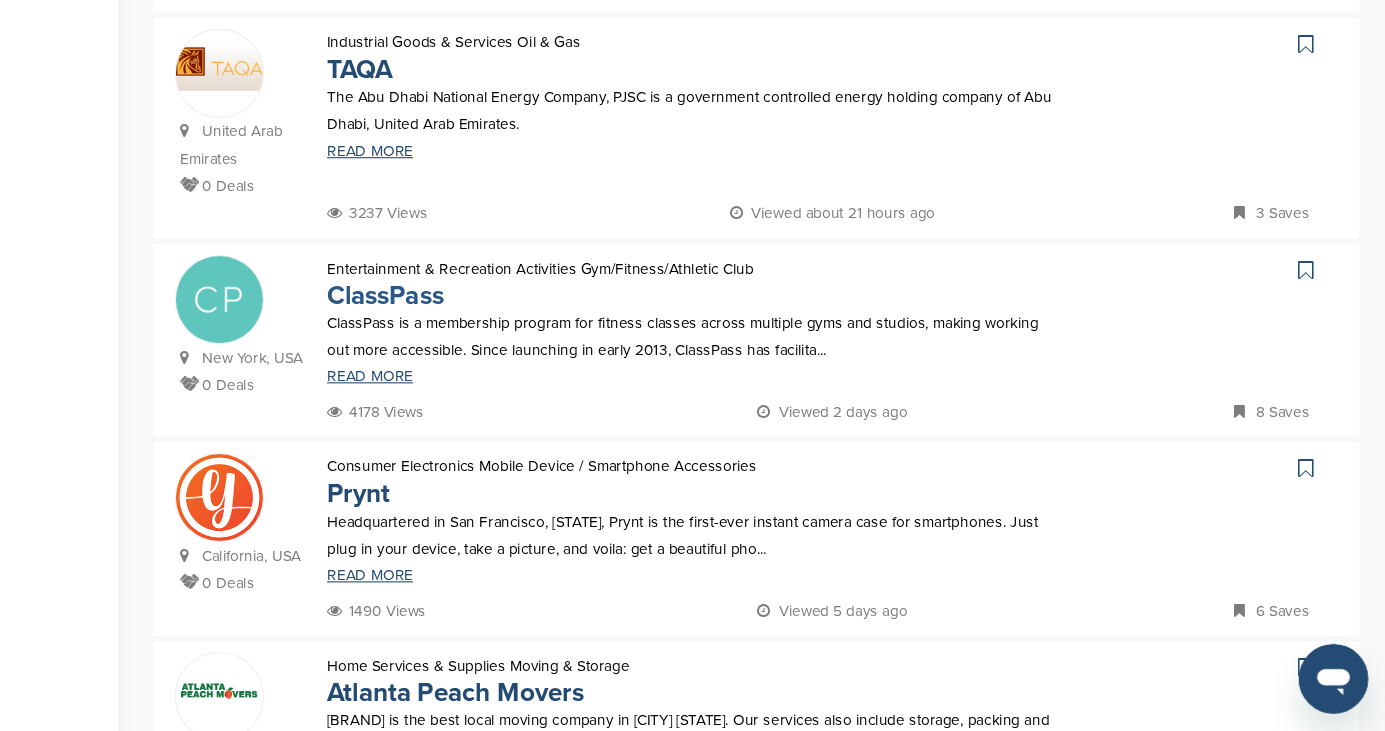 click on "ClassPass" at bounding box center [465, 330] 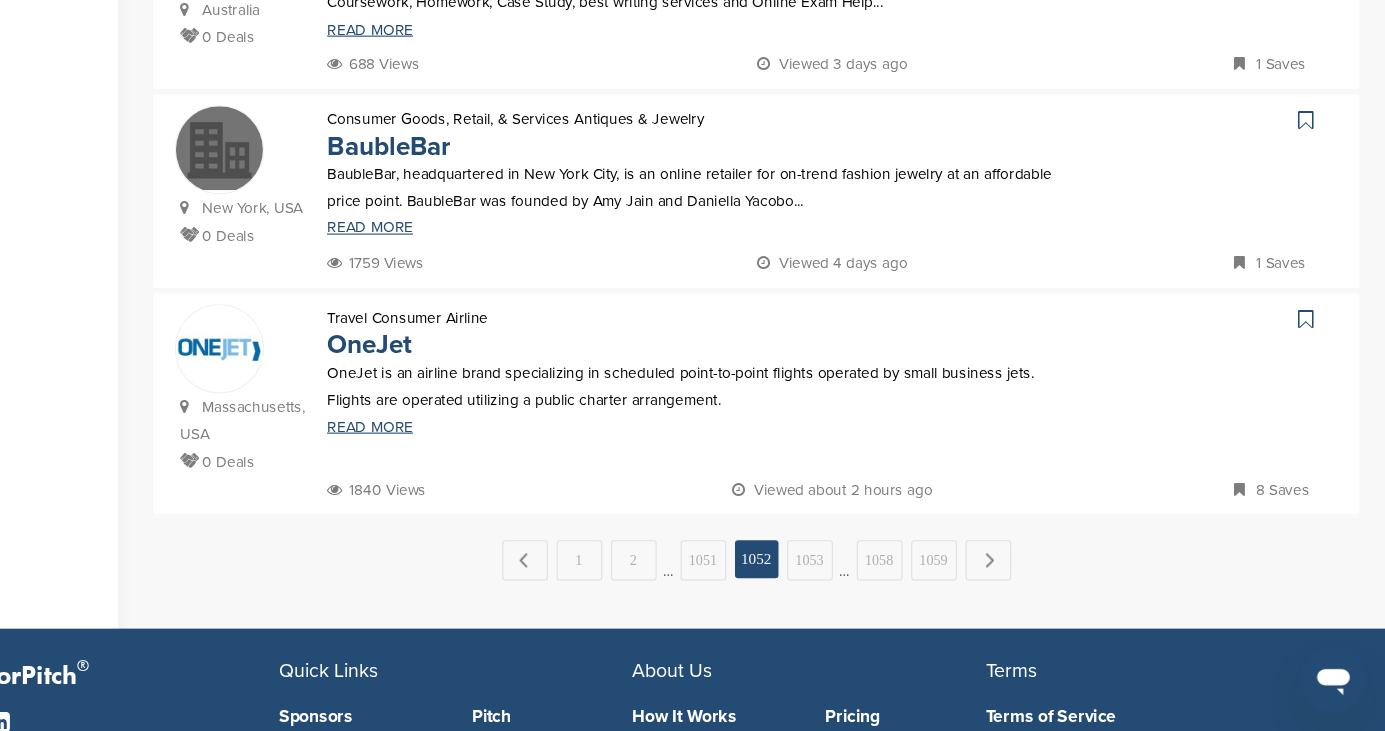 scroll, scrollTop: 1832, scrollLeft: 0, axis: vertical 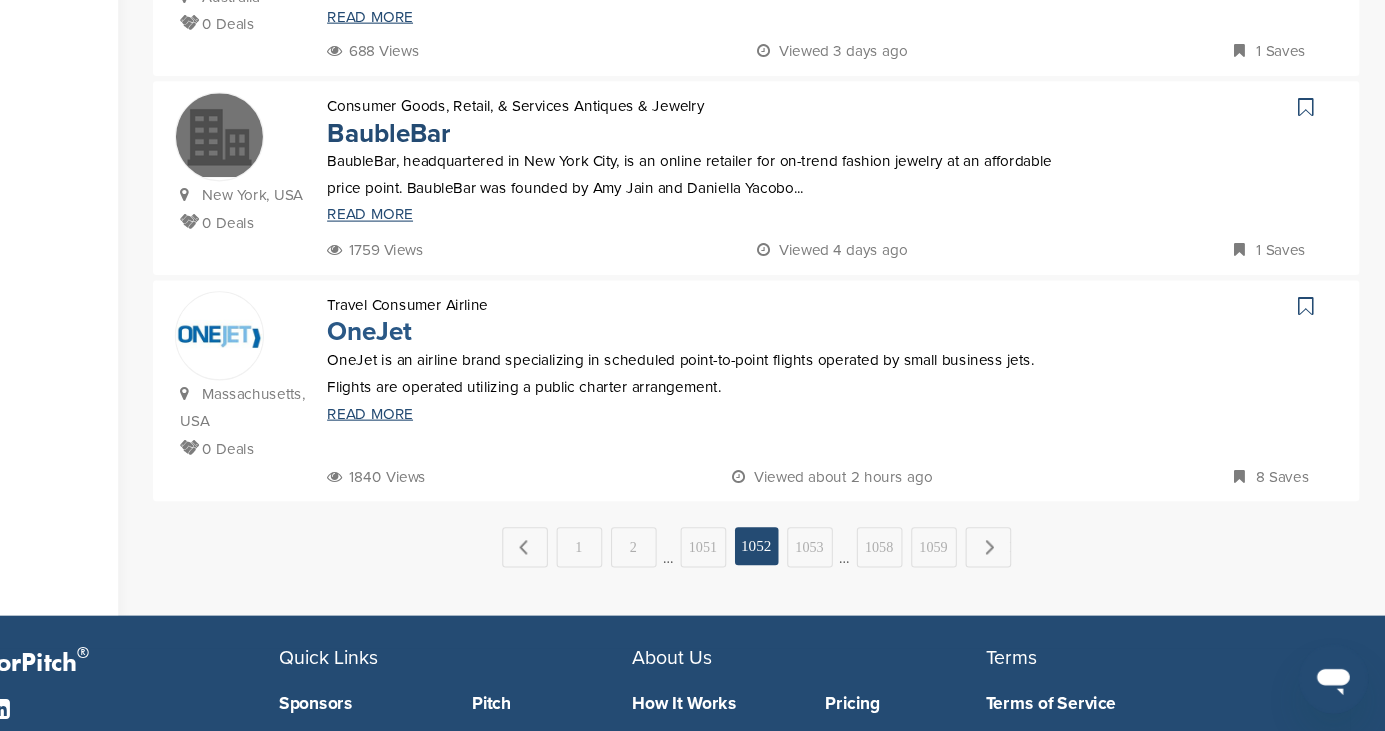click on "OneJet" at bounding box center (451, 364) 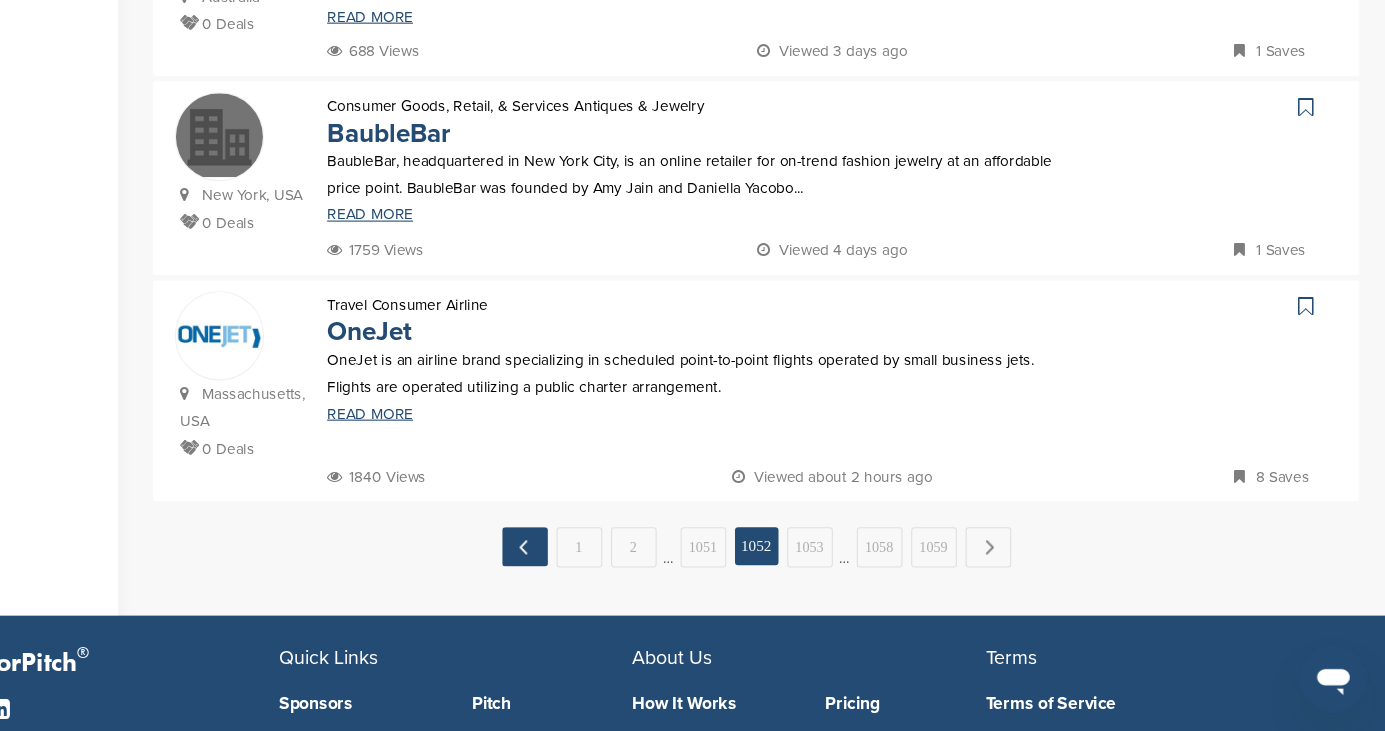 click on "← Previous" at bounding box center [594, 562] 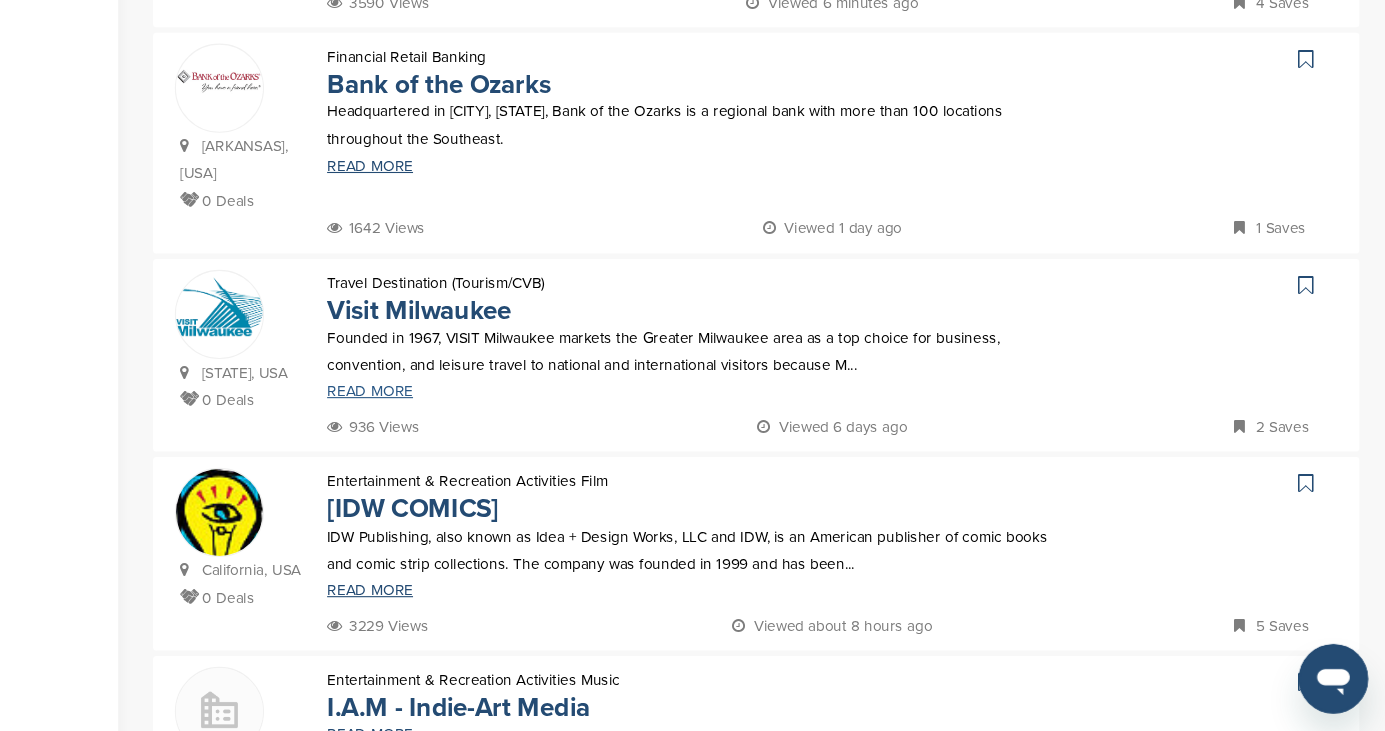 scroll, scrollTop: 989, scrollLeft: 0, axis: vertical 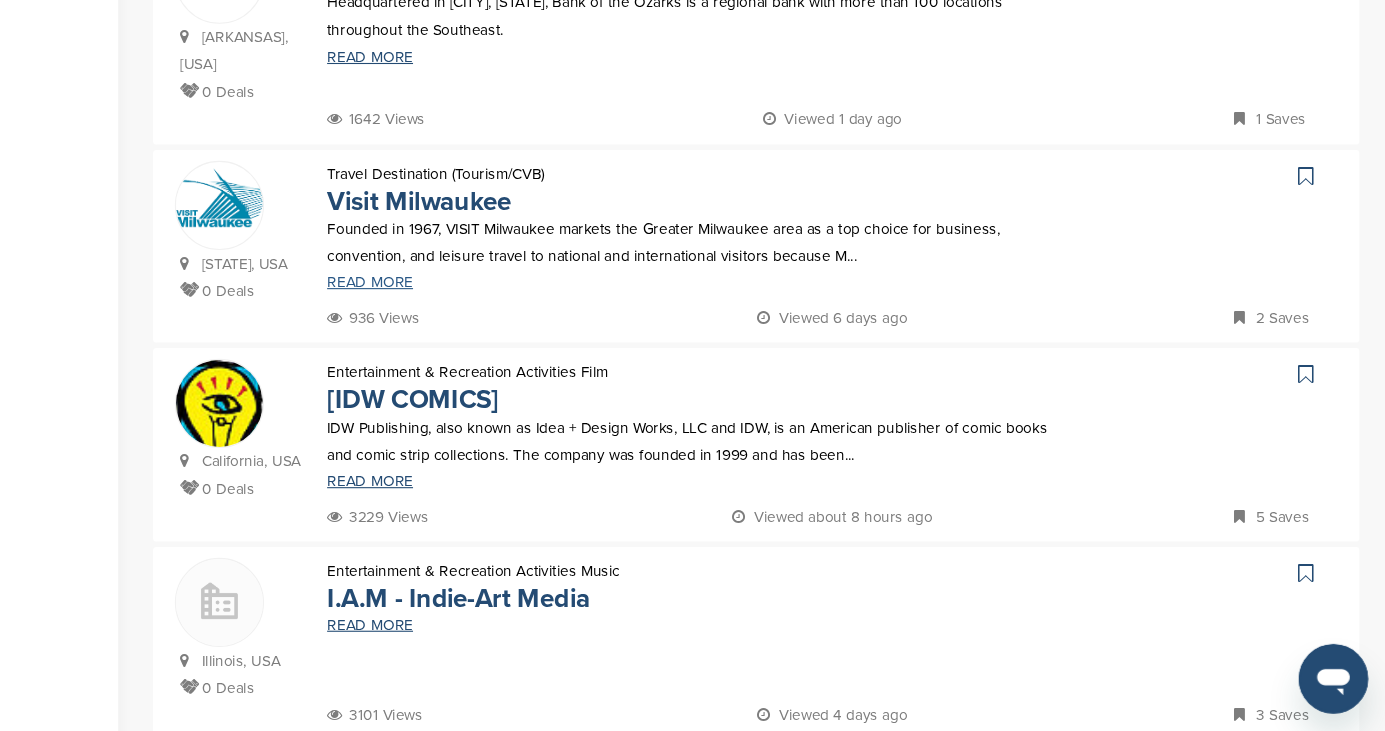 click on "READ MORE" at bounding box center (748, 319) 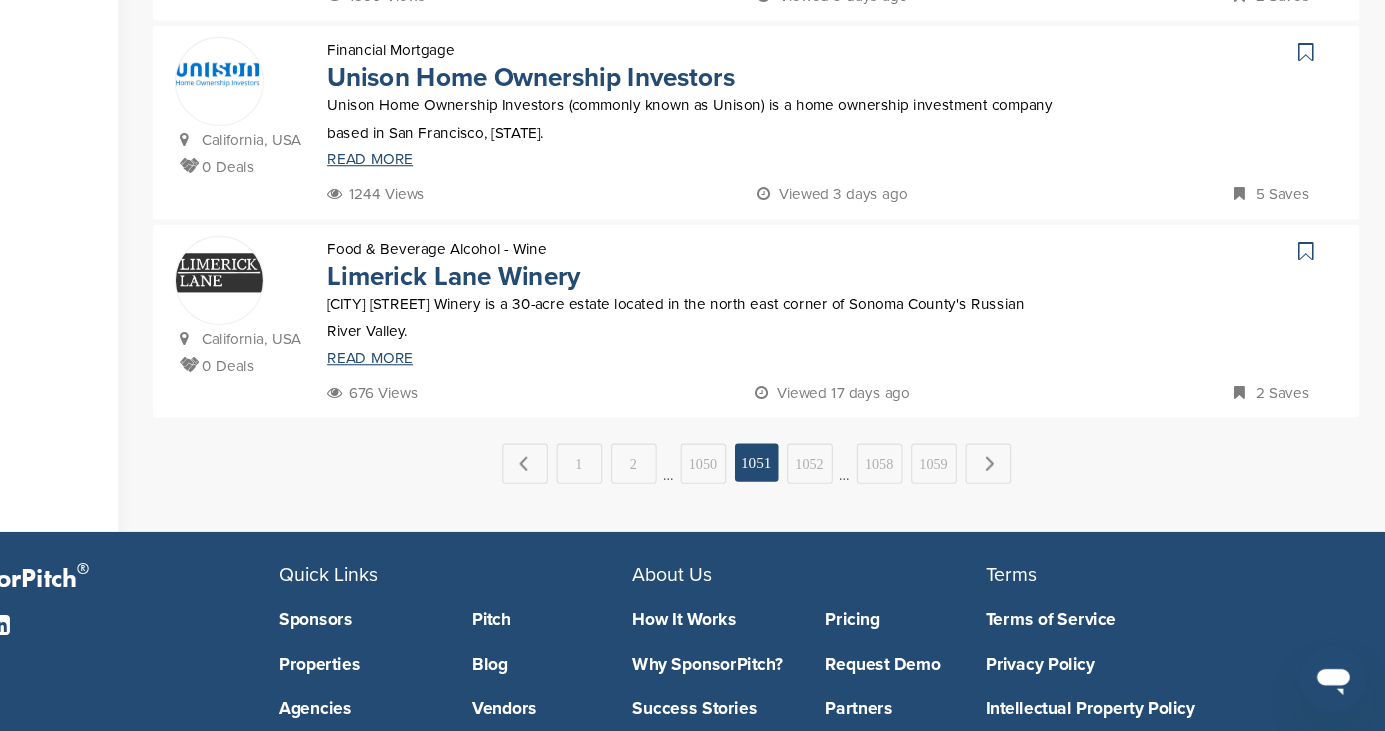 scroll, scrollTop: 1835, scrollLeft: 0, axis: vertical 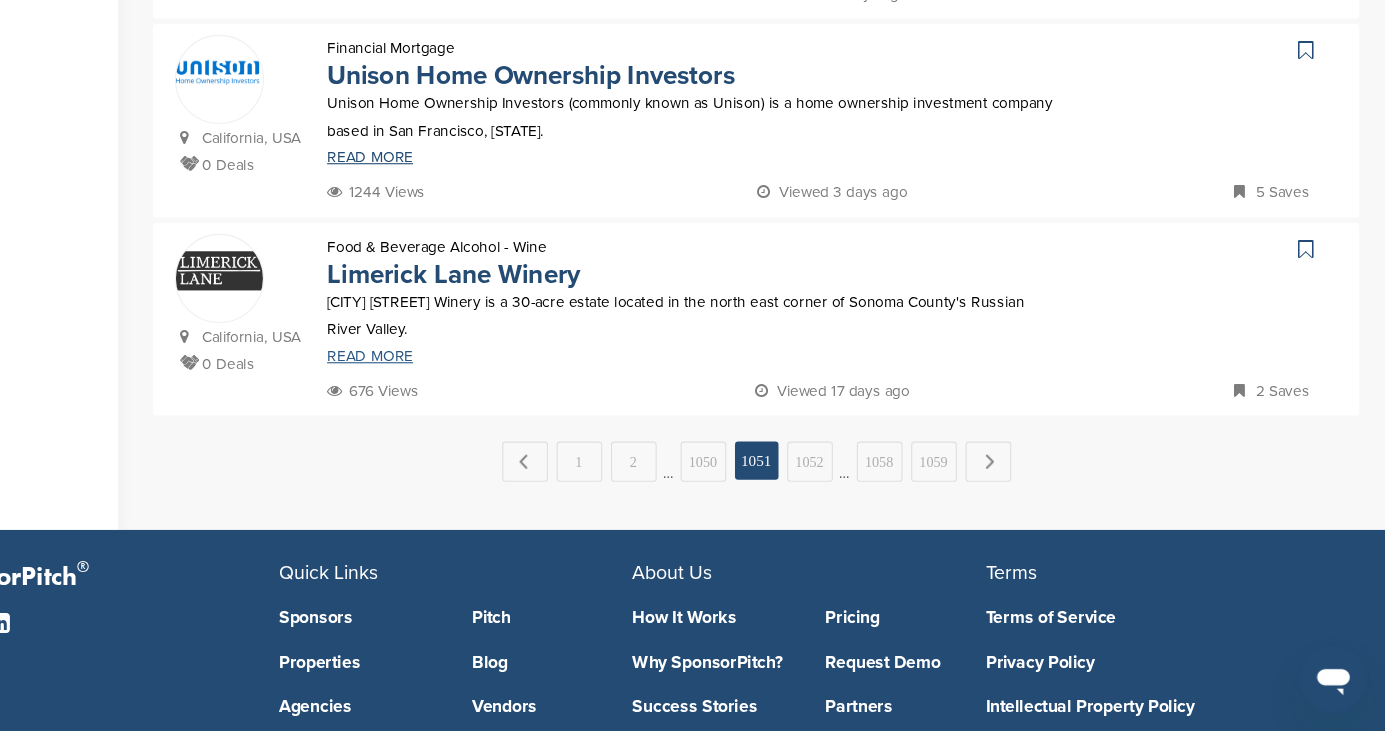 click on "READ MORE" at bounding box center (748, 387) 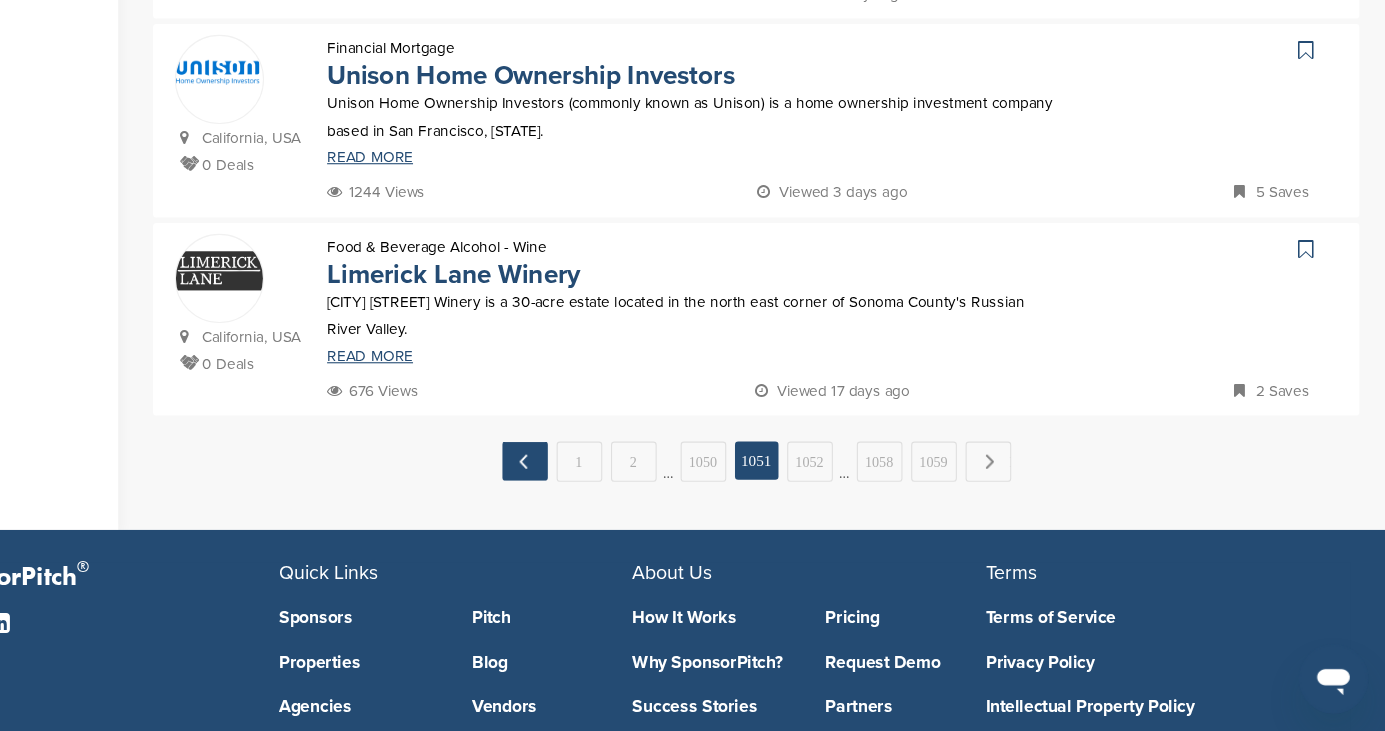 click on "← Previous" at bounding box center [594, 483] 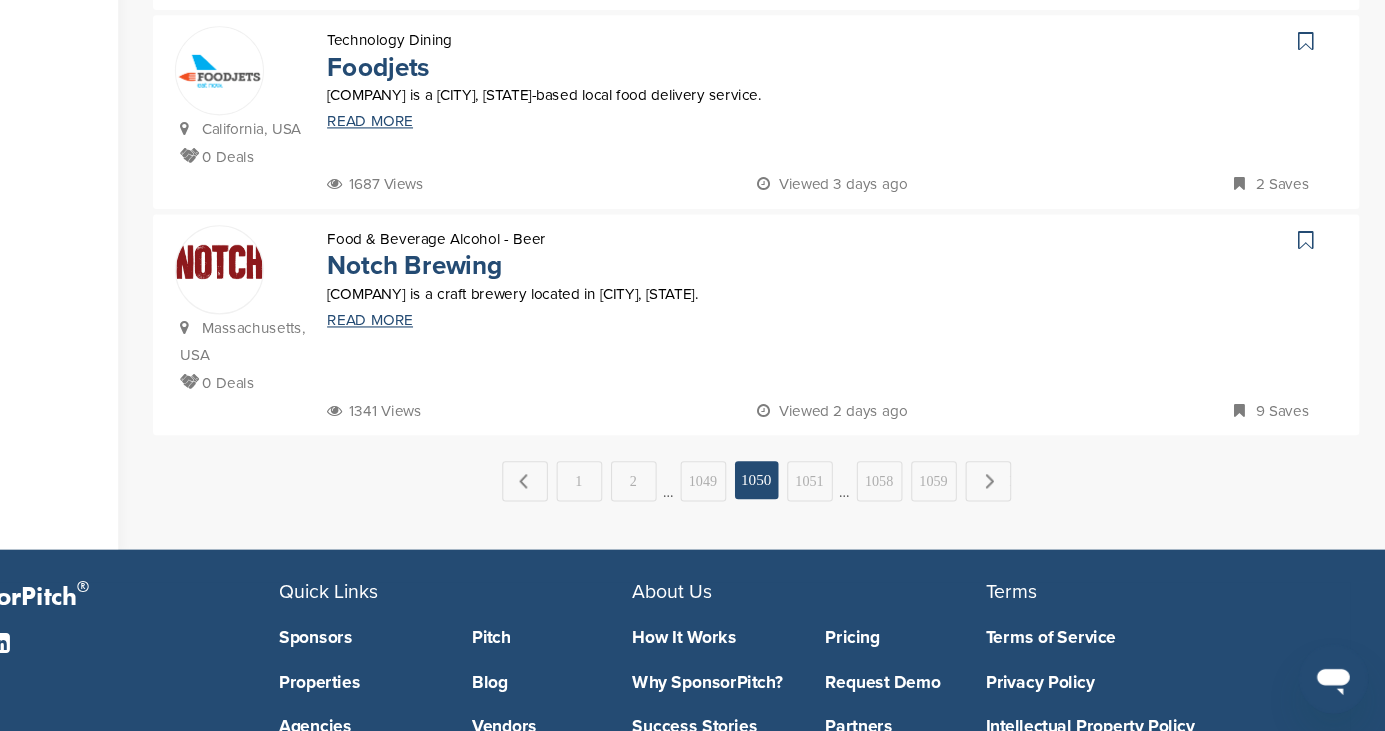 scroll, scrollTop: 1896, scrollLeft: 0, axis: vertical 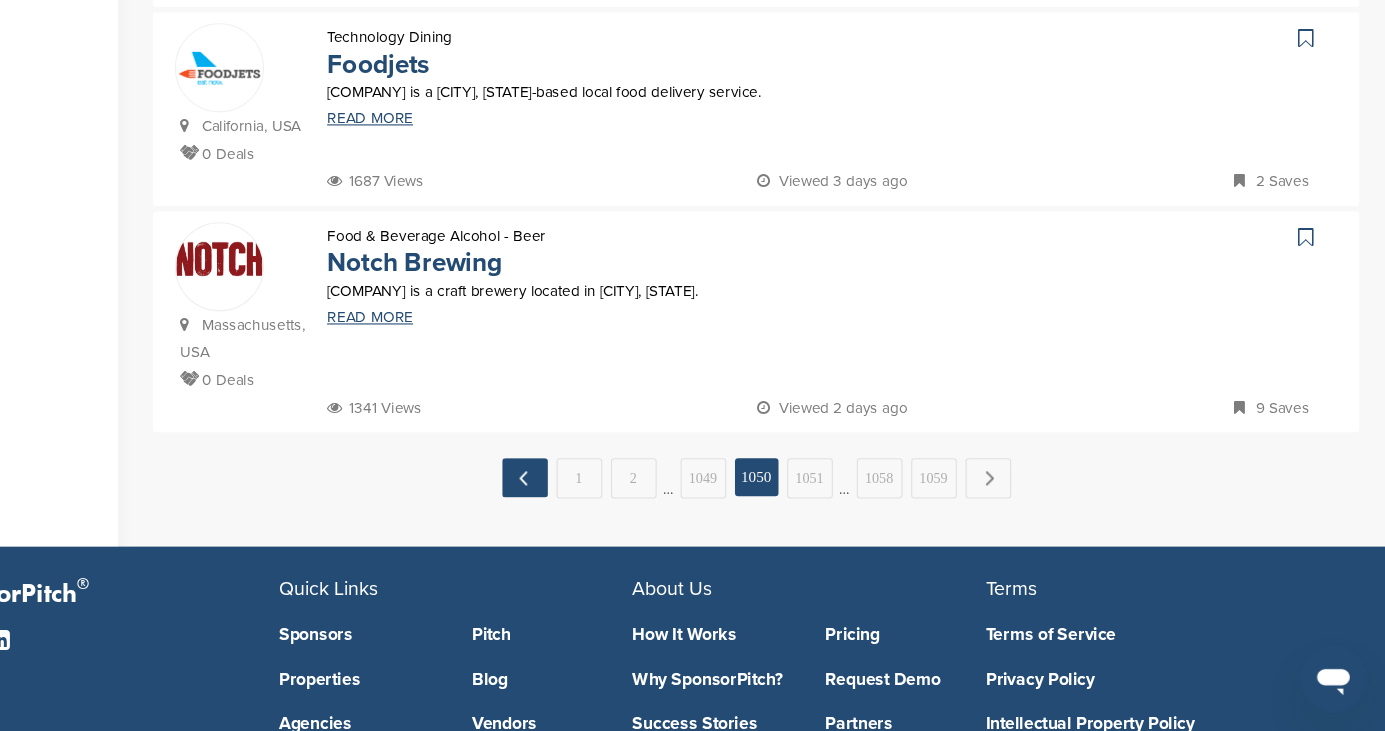 click on "← Previous" at bounding box center (594, 498) 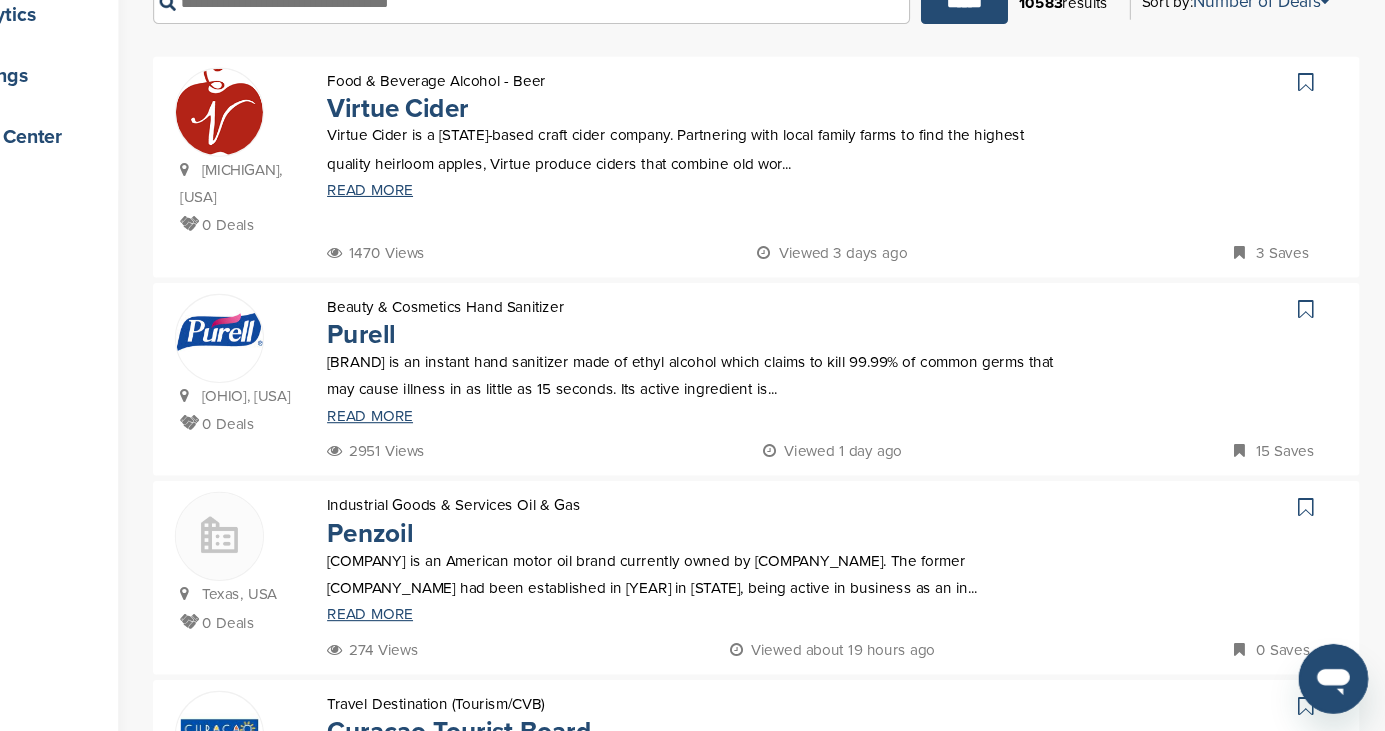 scroll, scrollTop: 325, scrollLeft: 0, axis: vertical 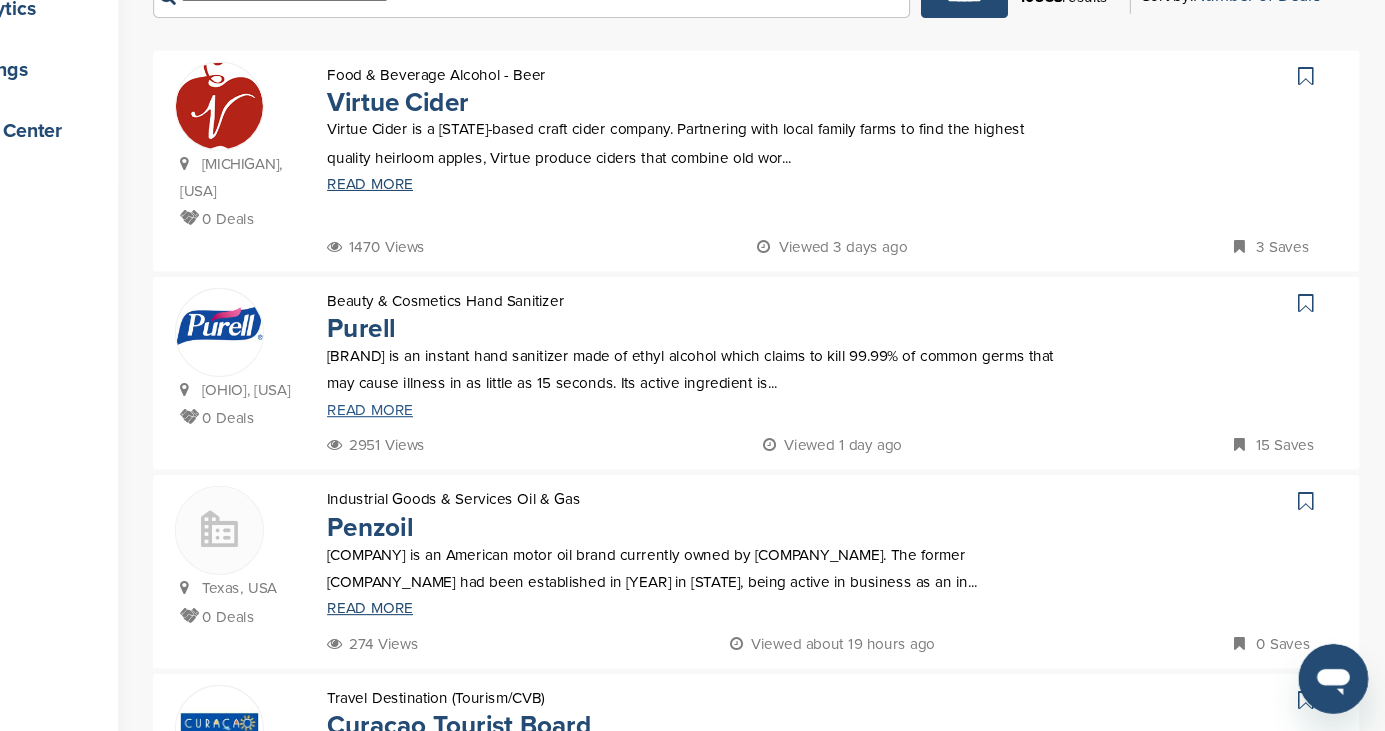 click on "READ MORE" at bounding box center (748, 436) 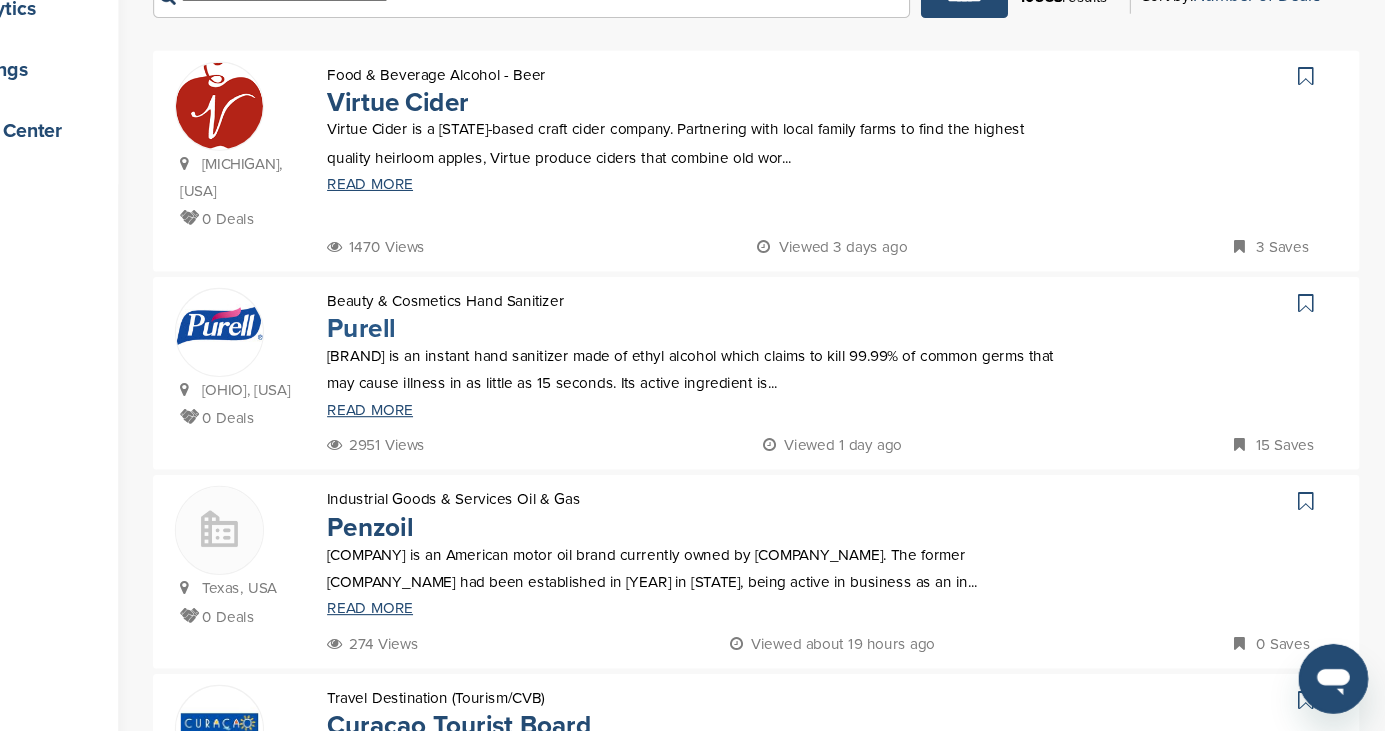 click on "Purell" at bounding box center [443, 360] 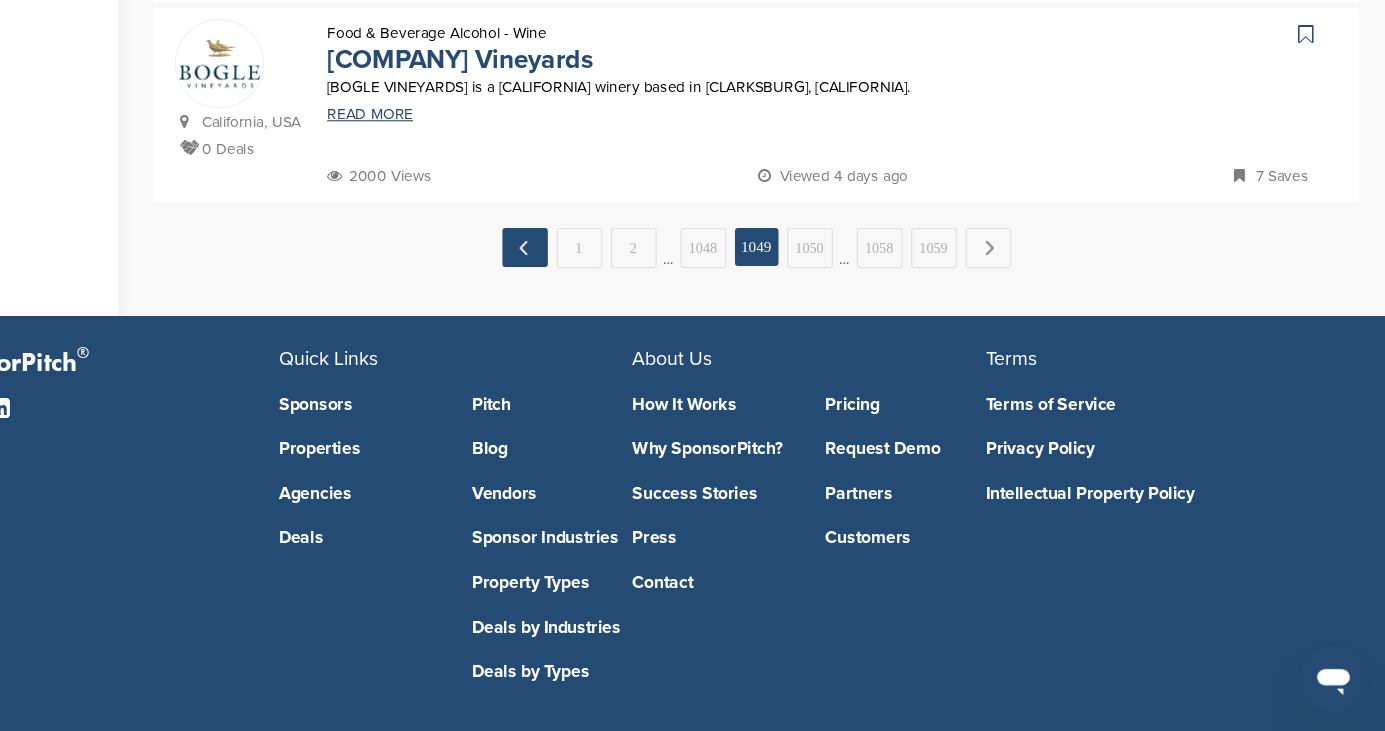 scroll, scrollTop: 2162, scrollLeft: 0, axis: vertical 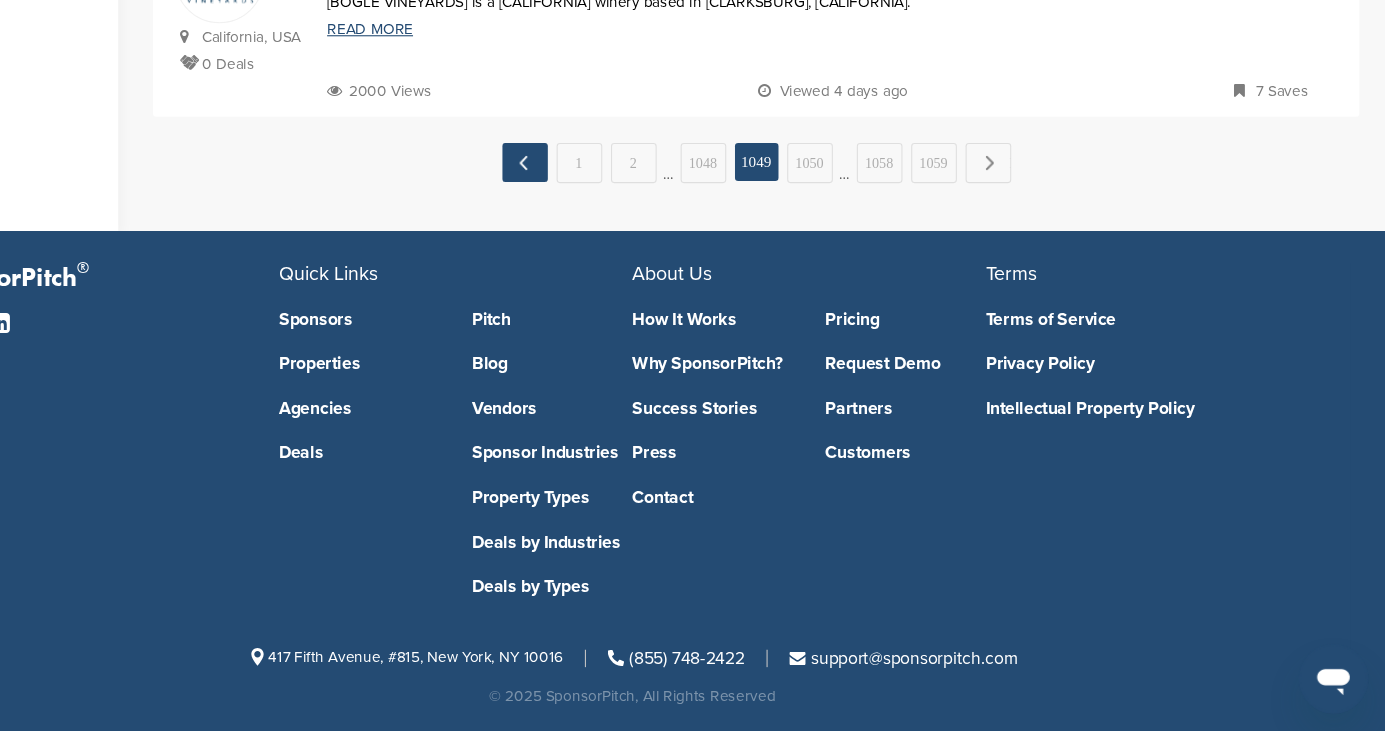 click on "← Previous" at bounding box center (594, 208) 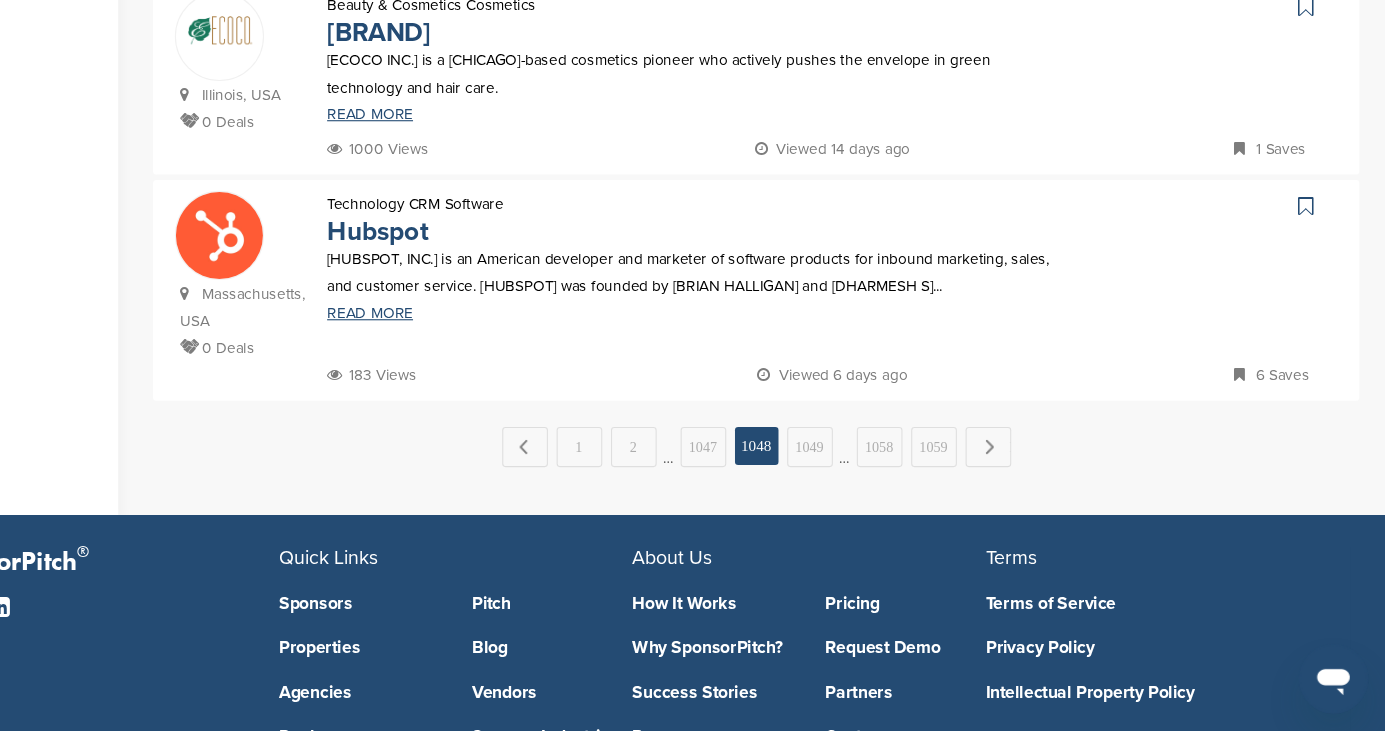 scroll, scrollTop: 1878, scrollLeft: 0, axis: vertical 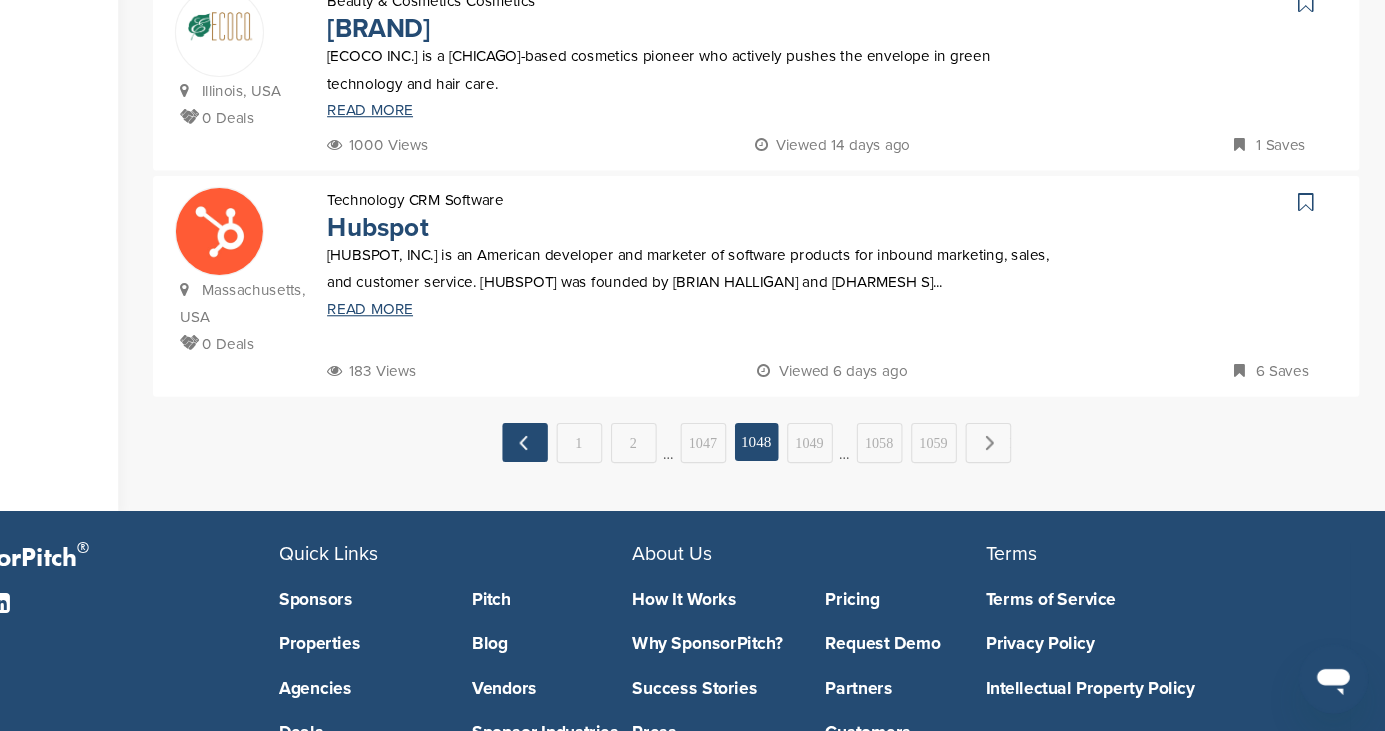 click on "← Previous" at bounding box center [594, 466] 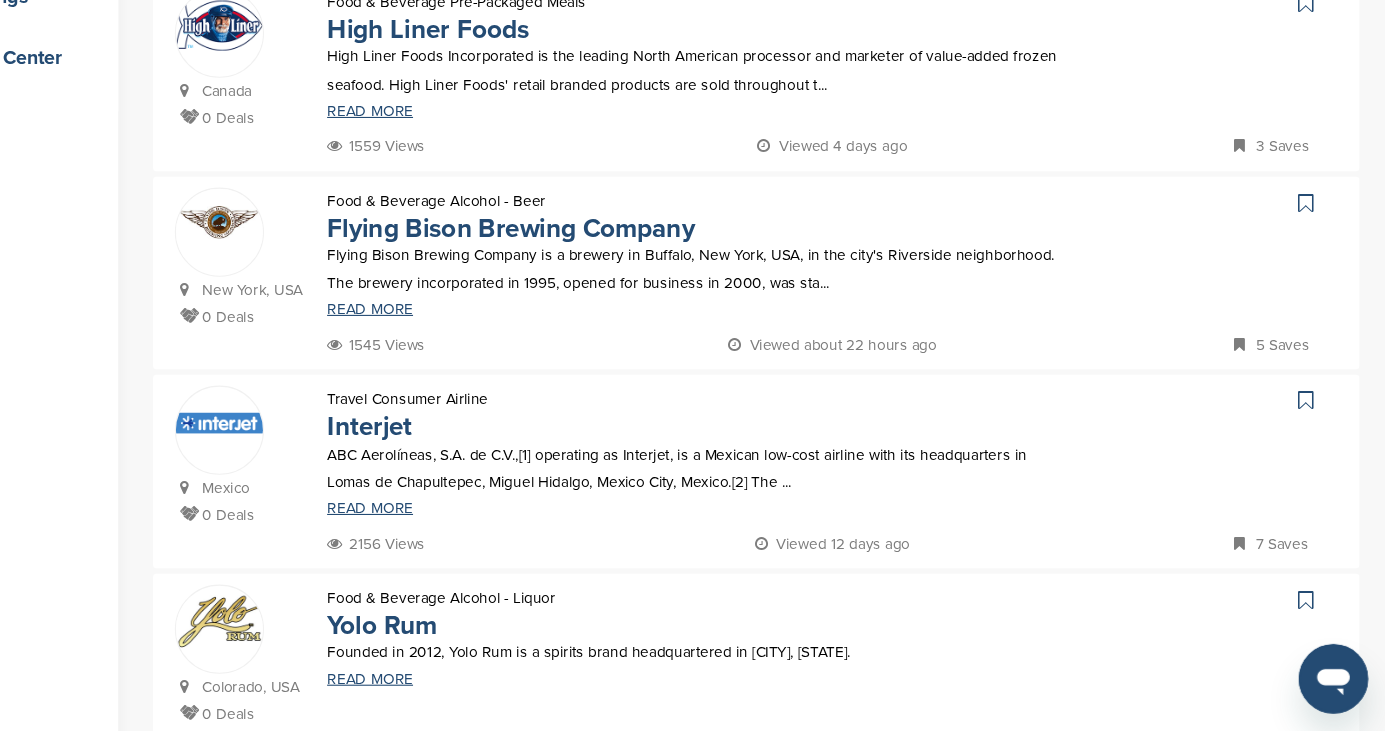 scroll, scrollTop: 393, scrollLeft: 0, axis: vertical 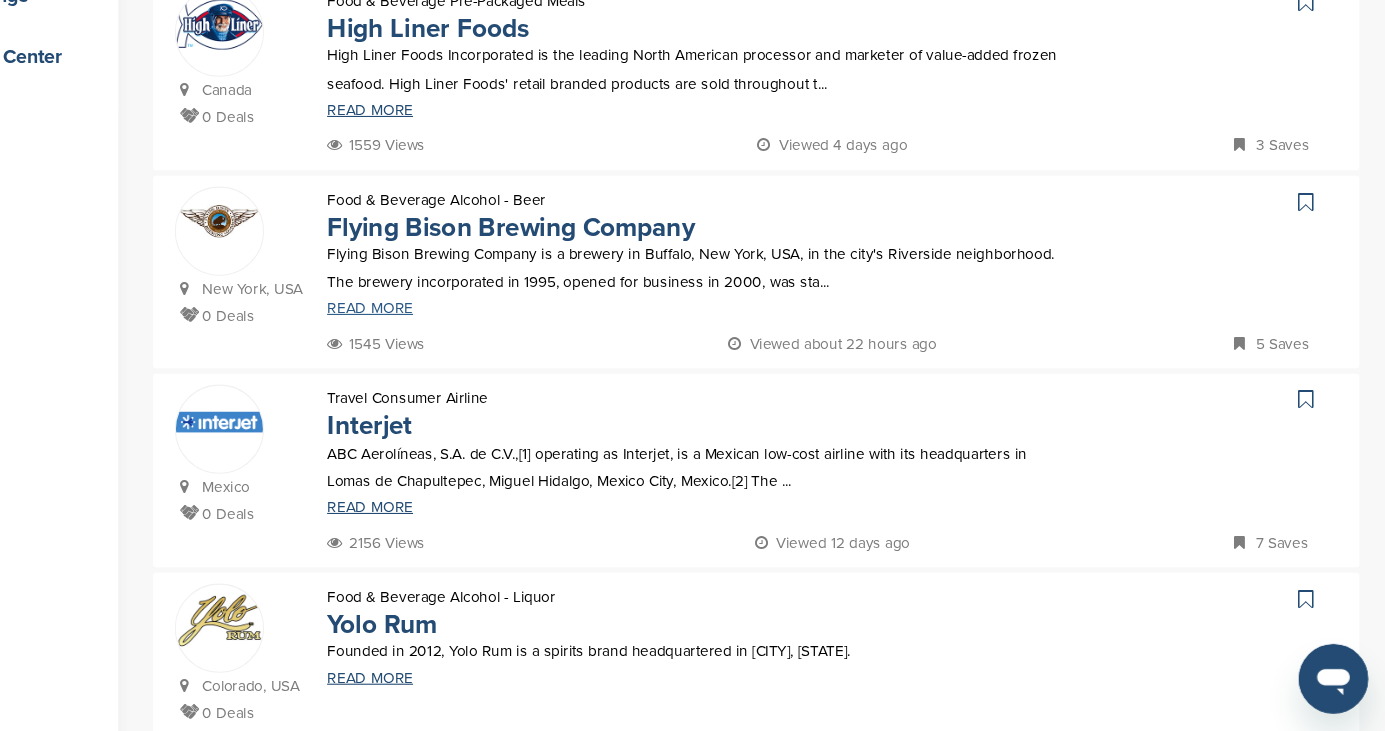 click on "READ MORE" at bounding box center [748, 342] 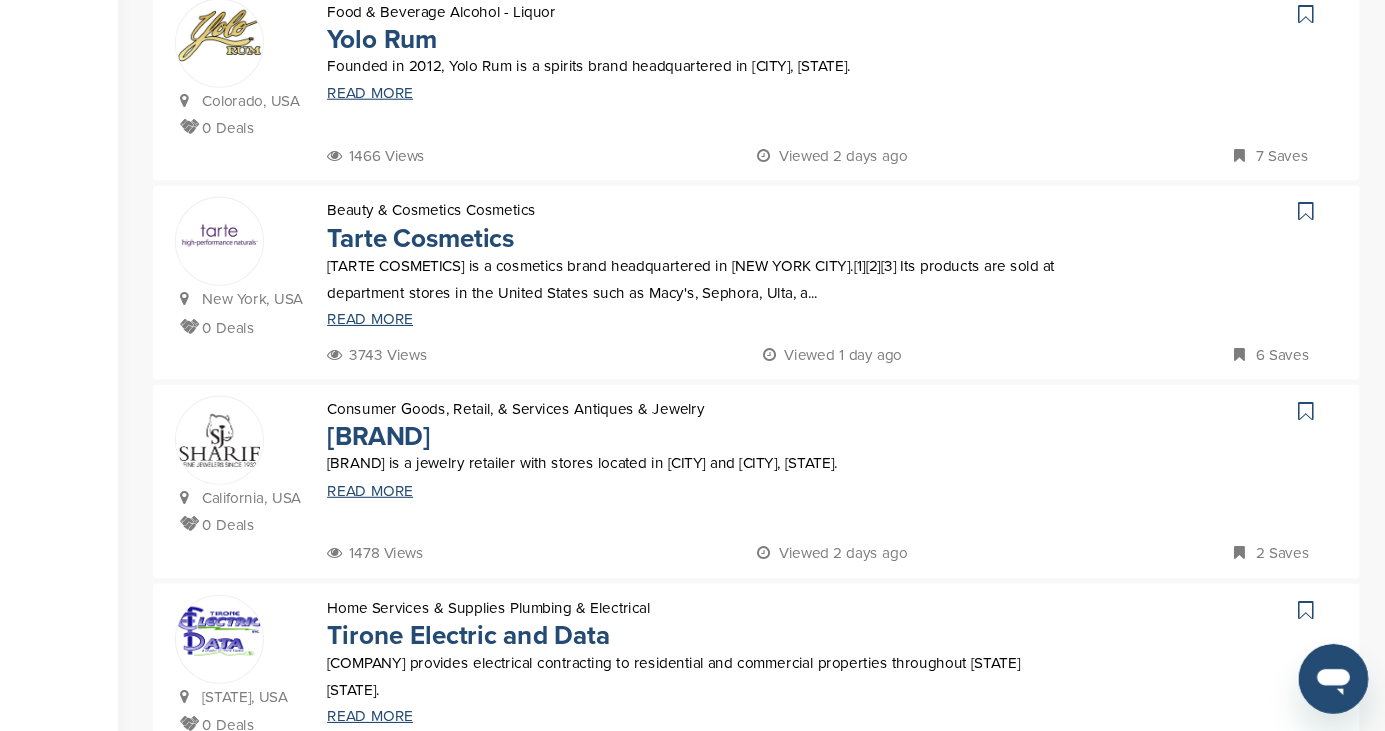 scroll, scrollTop: 935, scrollLeft: 0, axis: vertical 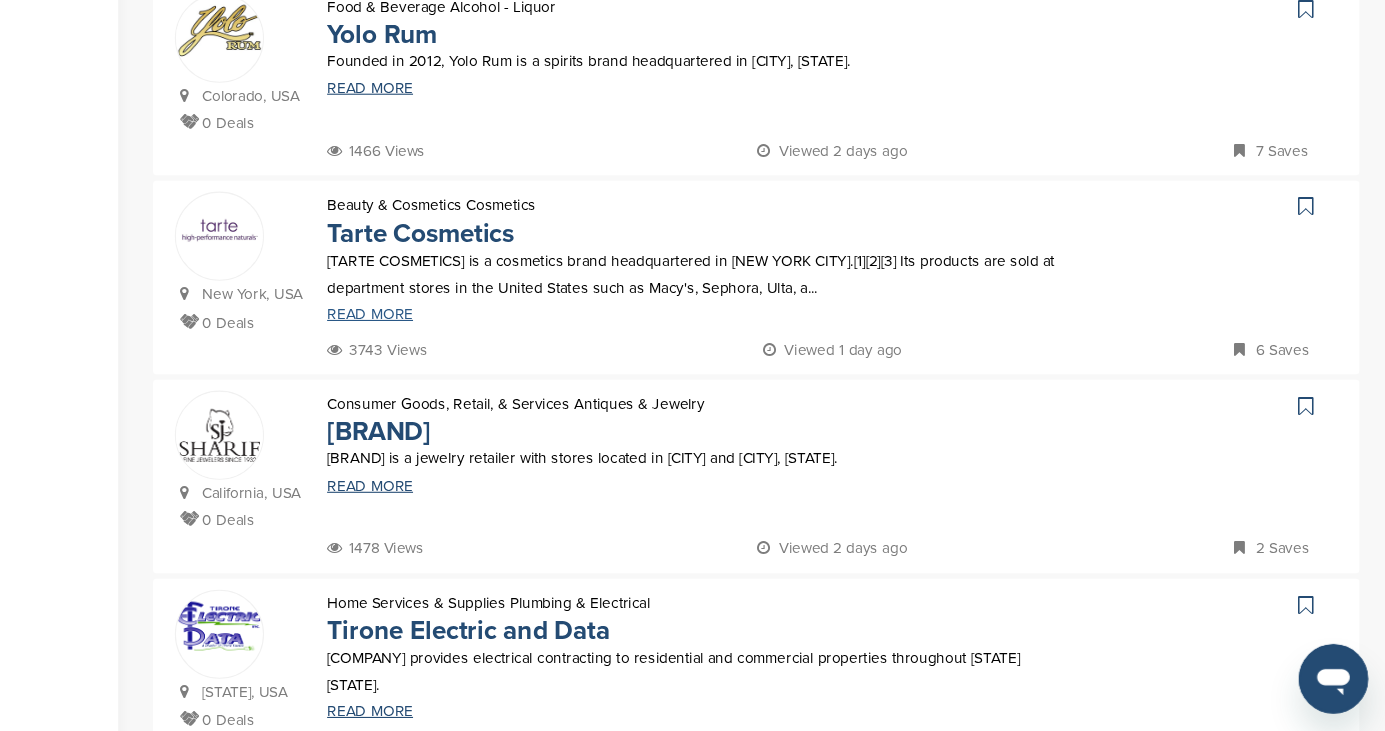 click on "READ MORE" at bounding box center (748, 348) 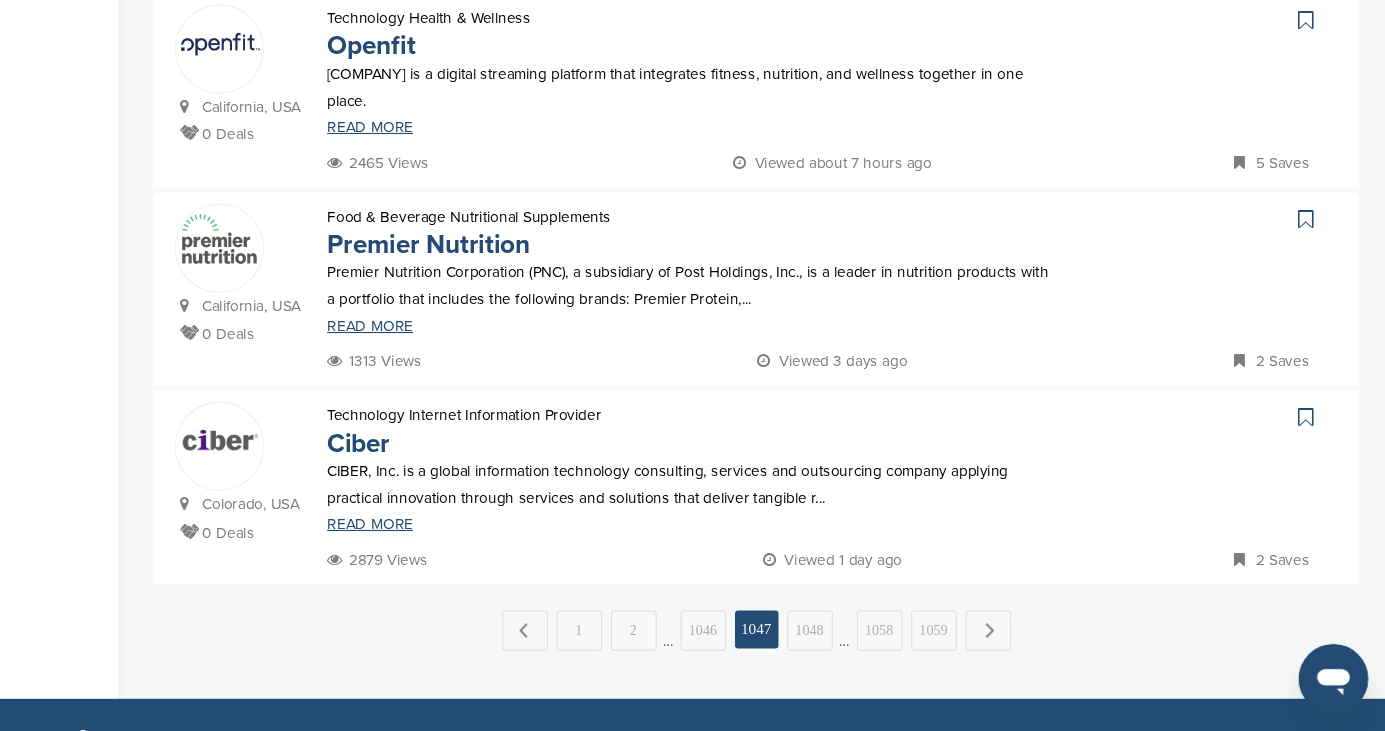 scroll, scrollTop: 1656, scrollLeft: 0, axis: vertical 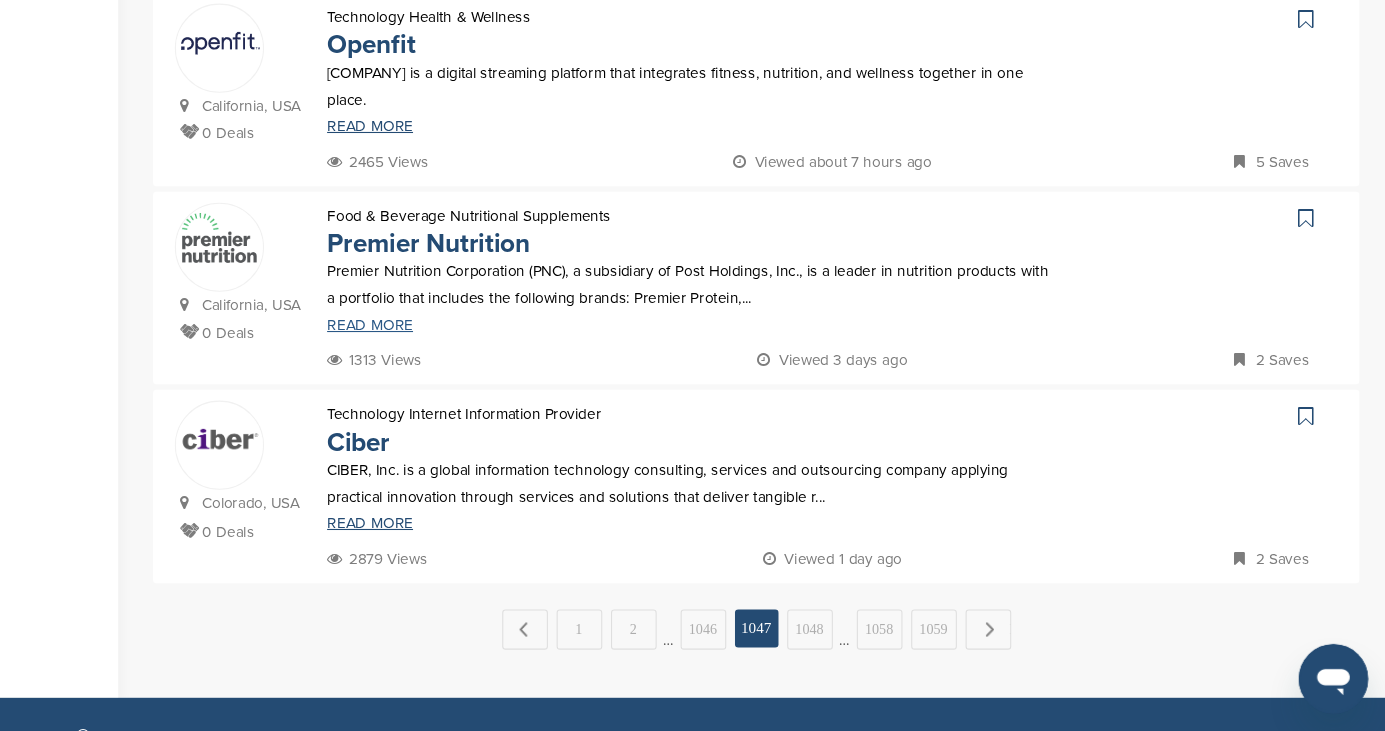 click on "READ MORE" at bounding box center [748, 358] 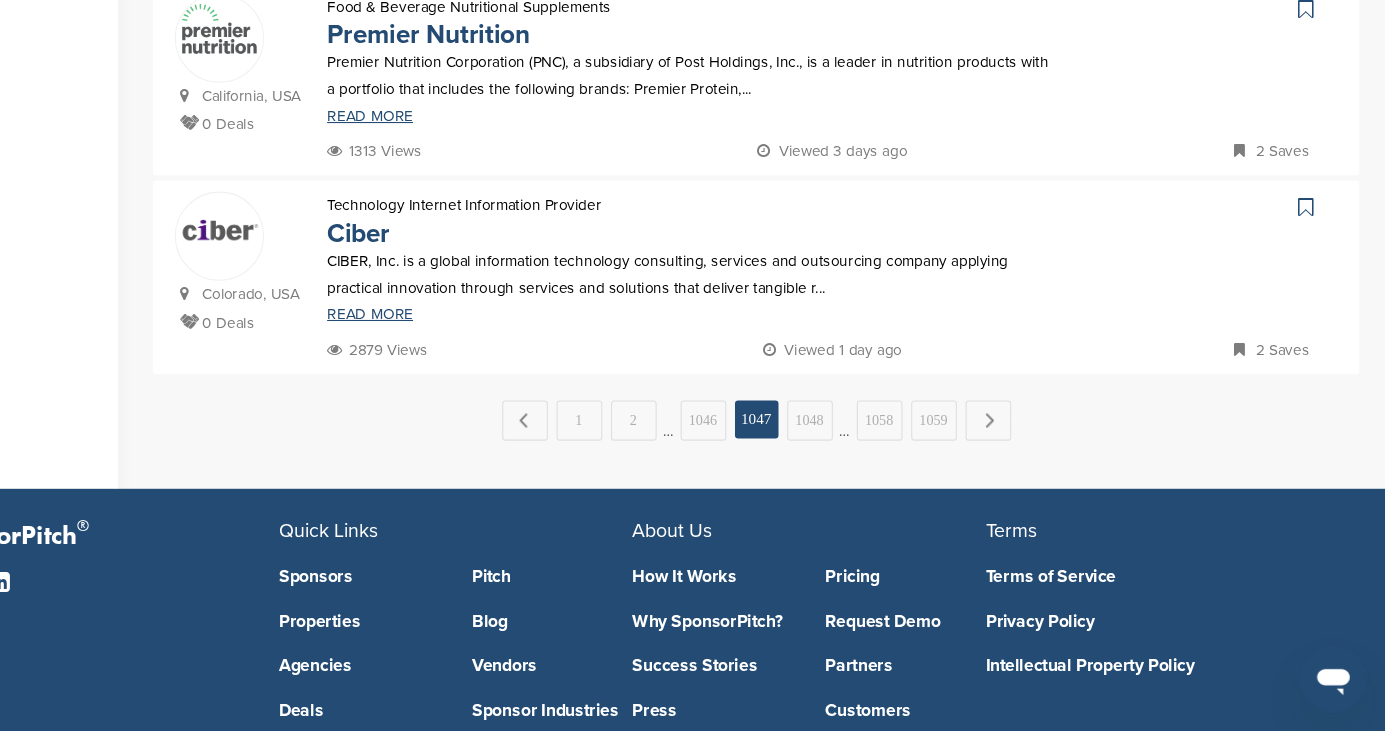 scroll, scrollTop: 1853, scrollLeft: 0, axis: vertical 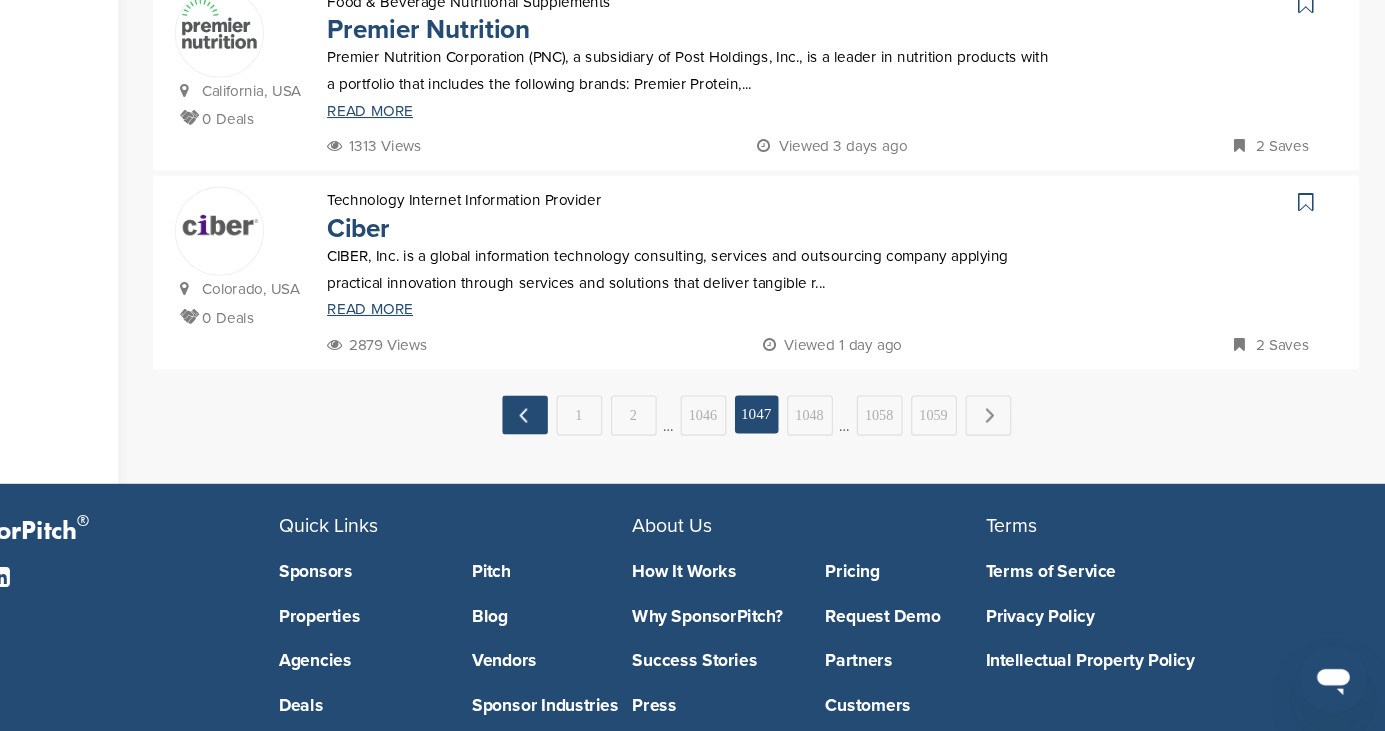 click on "← Previous" at bounding box center (594, 440) 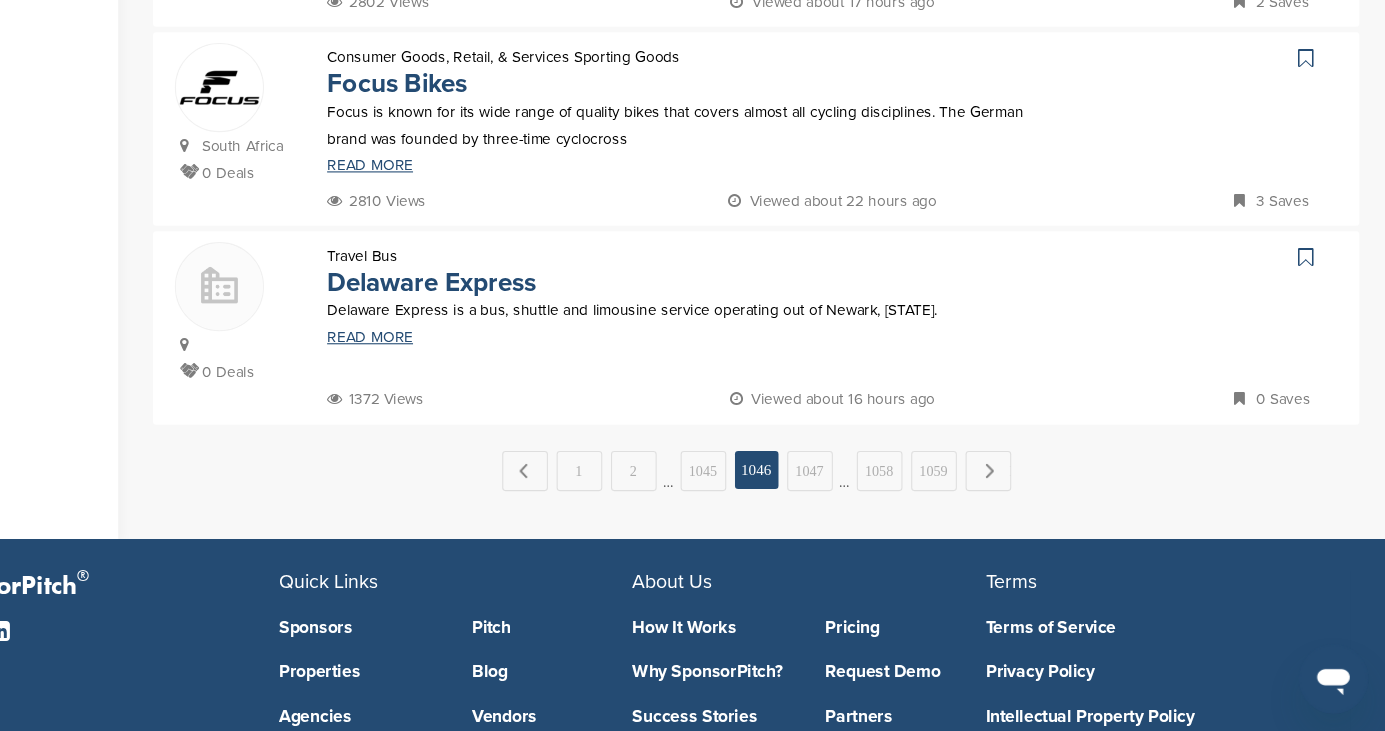 scroll, scrollTop: 1877, scrollLeft: 0, axis: vertical 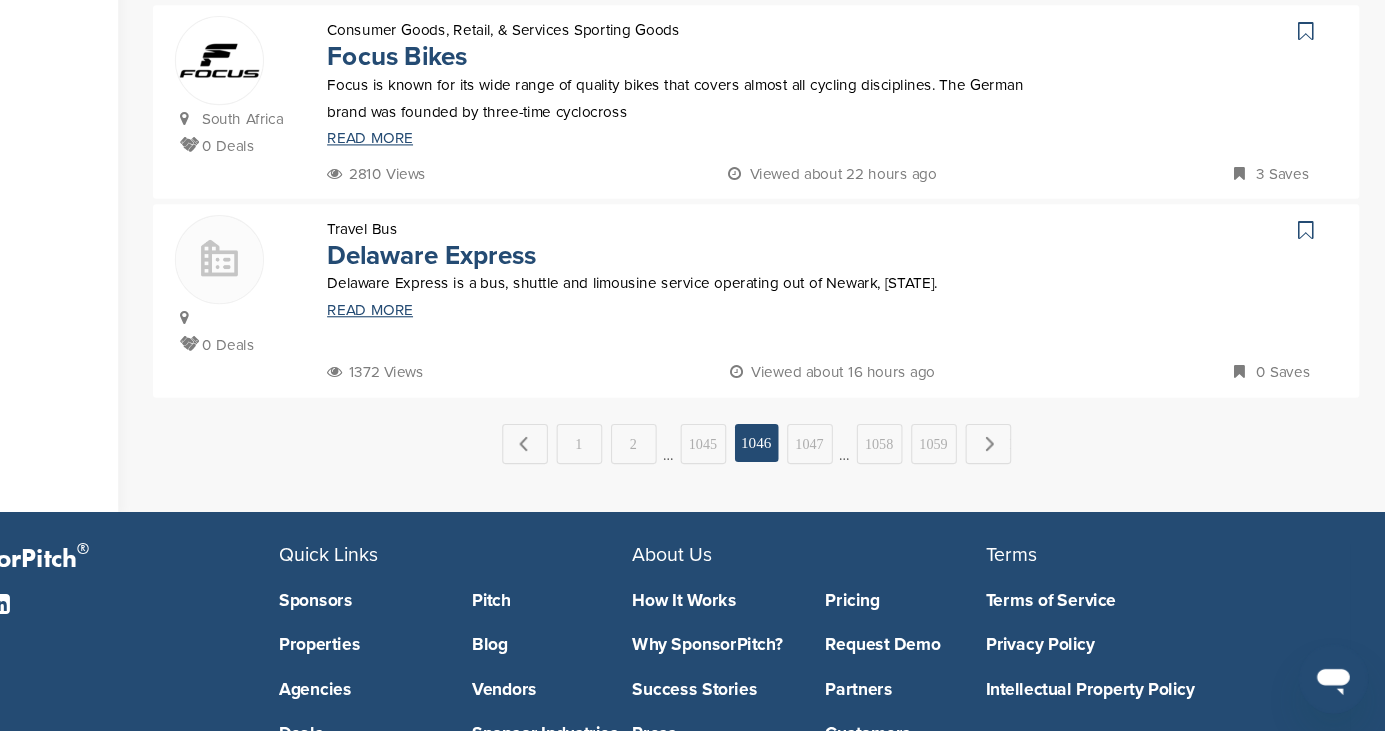 click on "← Previous" at bounding box center (594, 467) 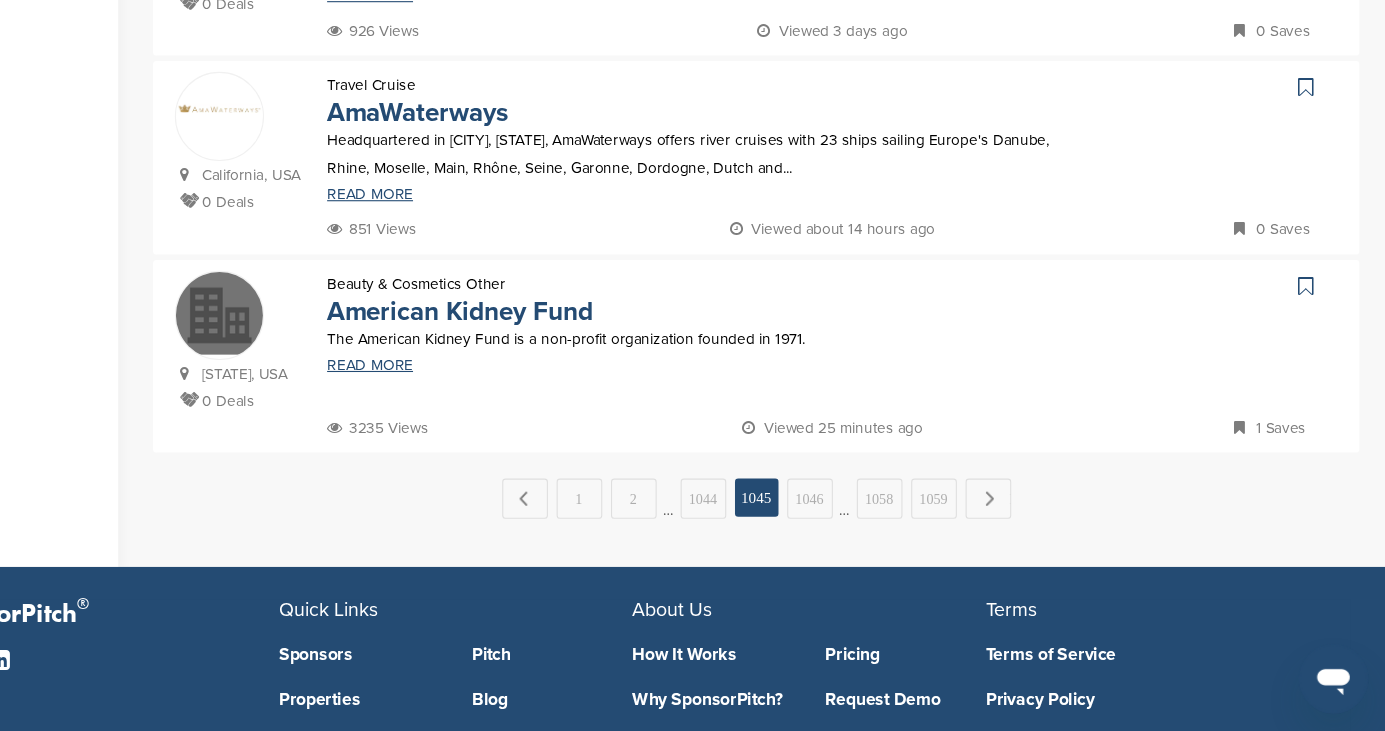 scroll, scrollTop: 1809, scrollLeft: 0, axis: vertical 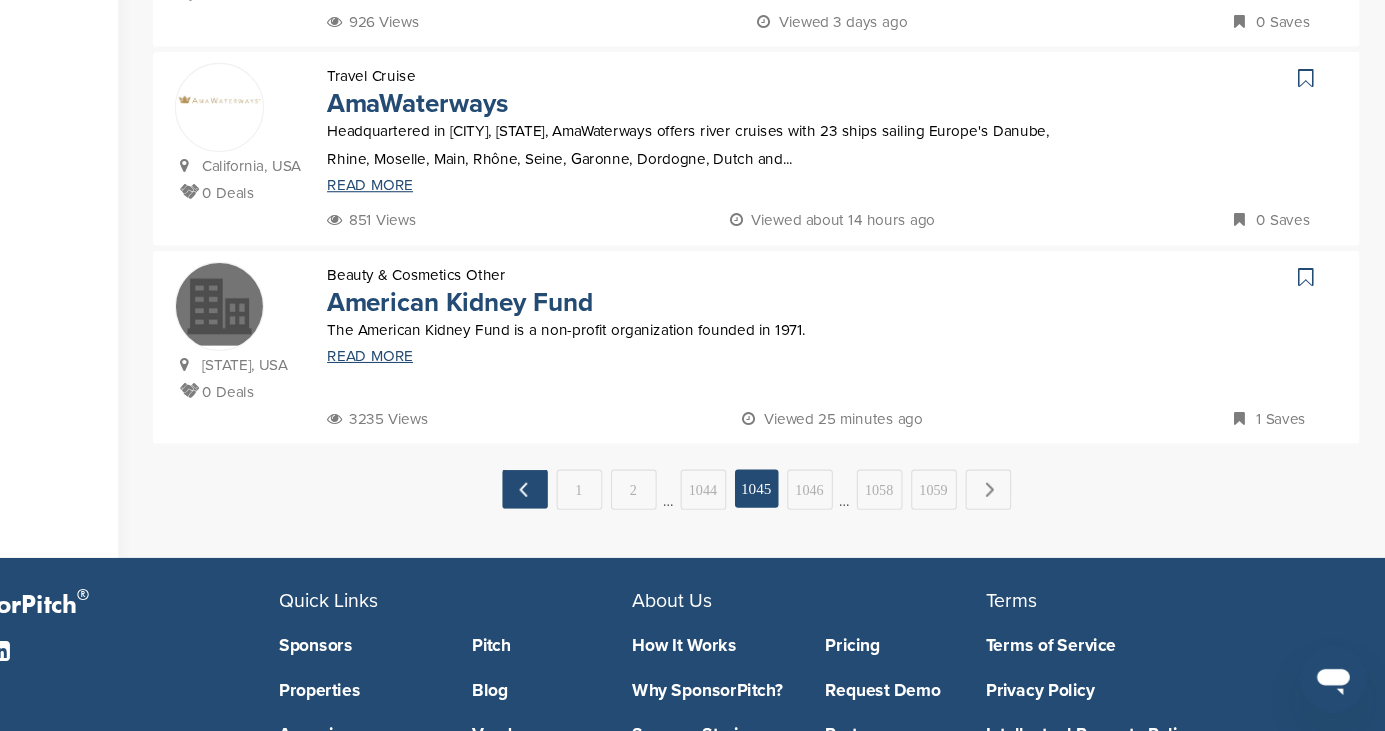 click on "← Previous" at bounding box center (594, 509) 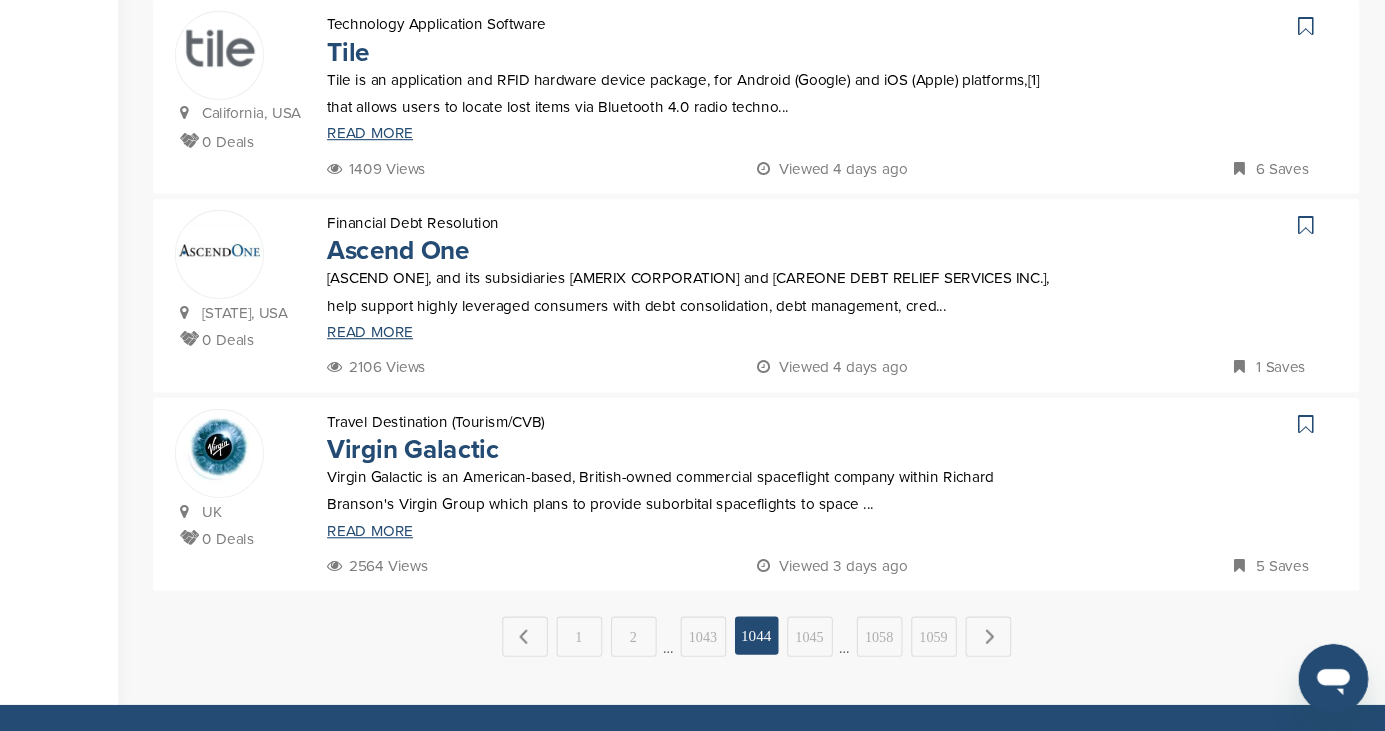 scroll, scrollTop: 1680, scrollLeft: 0, axis: vertical 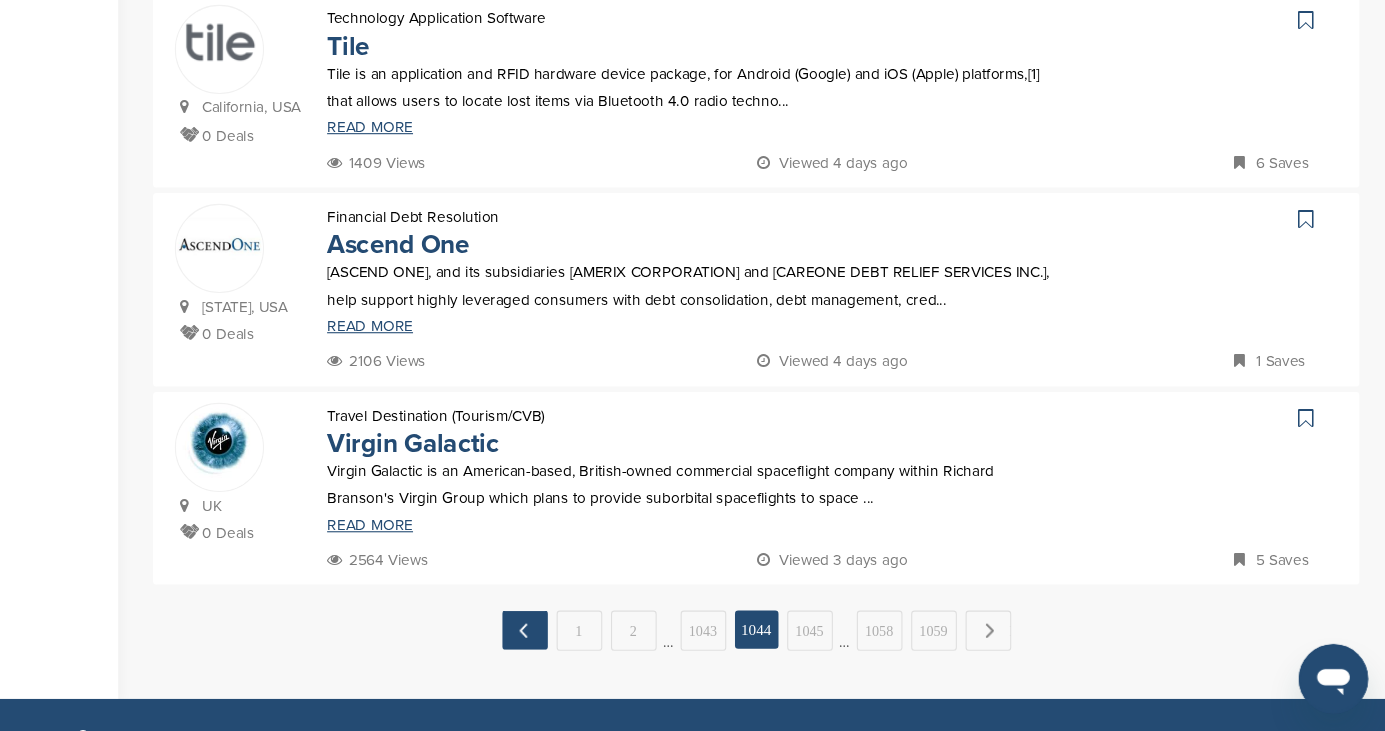click on "← Previous" at bounding box center [594, 638] 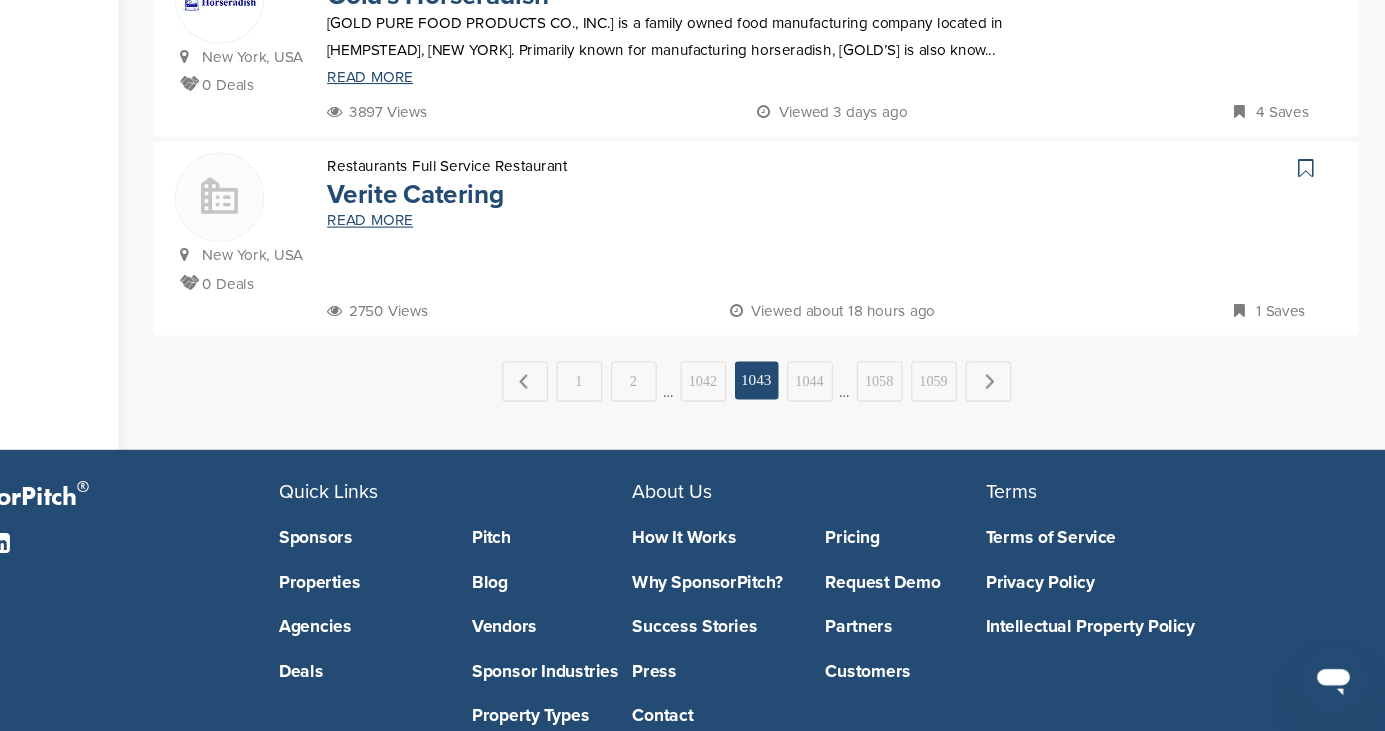 scroll, scrollTop: 1886, scrollLeft: 0, axis: vertical 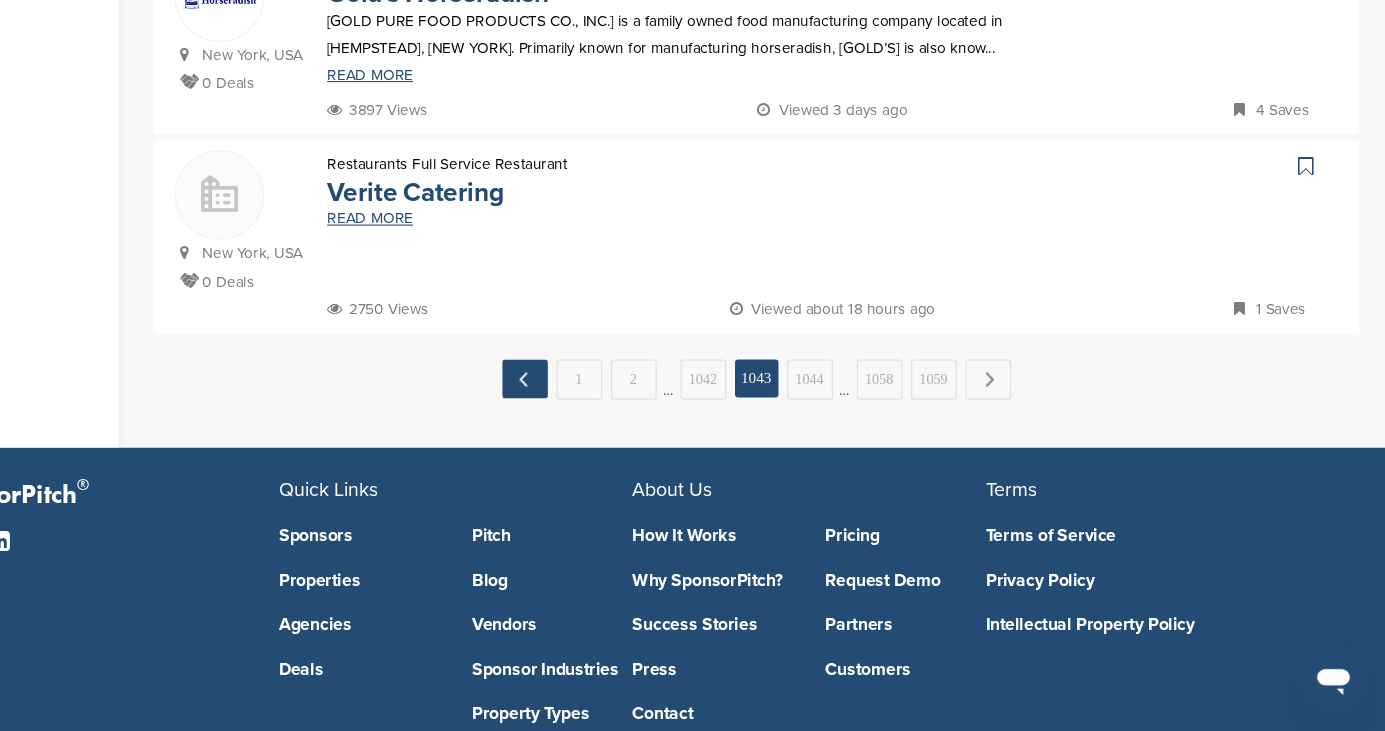 click on "← Previous" at bounding box center [594, 407] 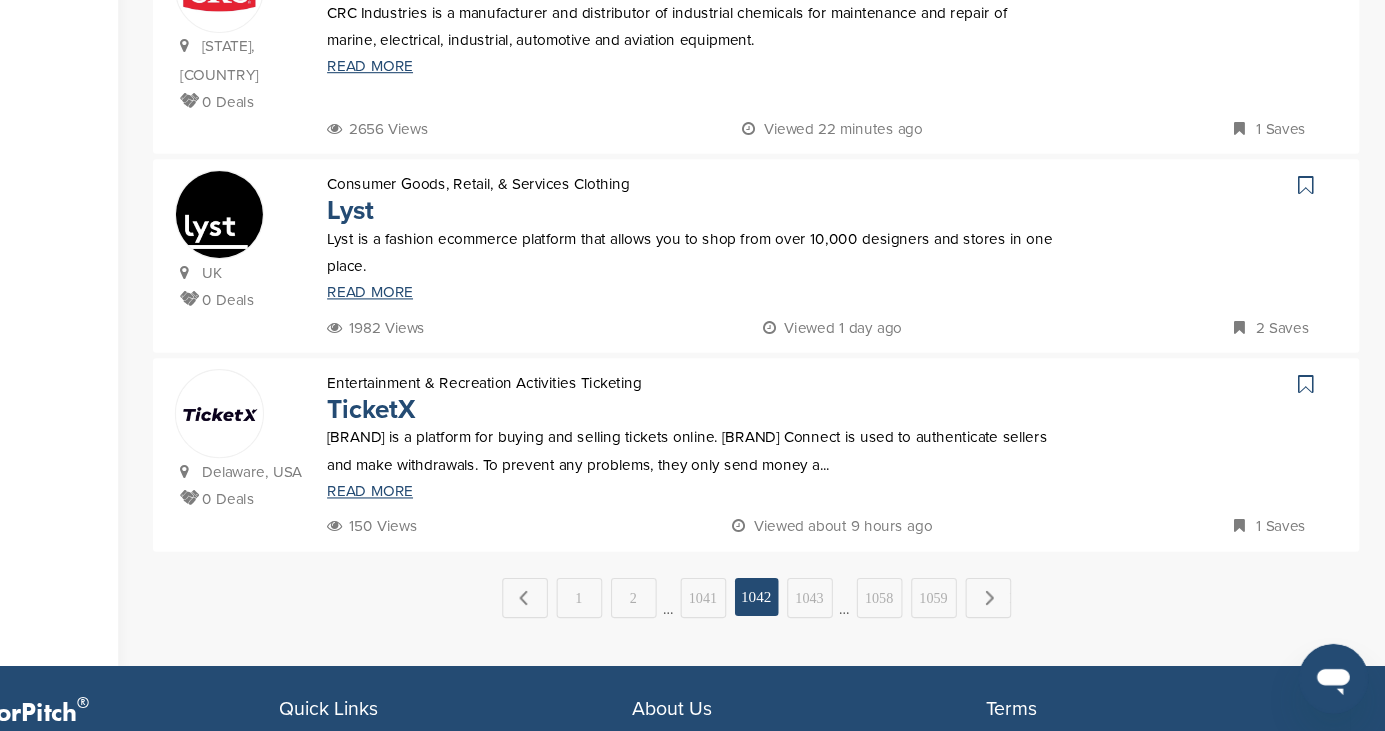 scroll, scrollTop: 1783, scrollLeft: 0, axis: vertical 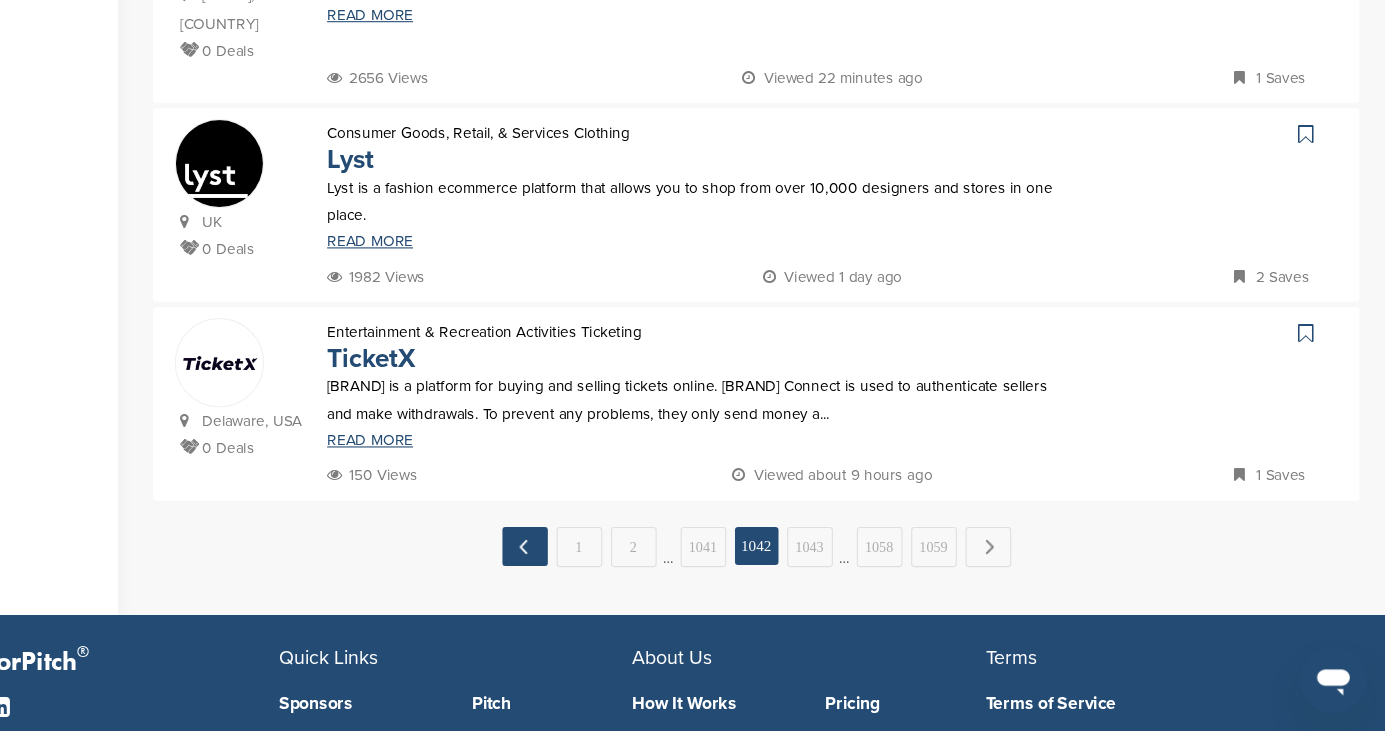click on "← Previous" at bounding box center (594, 561) 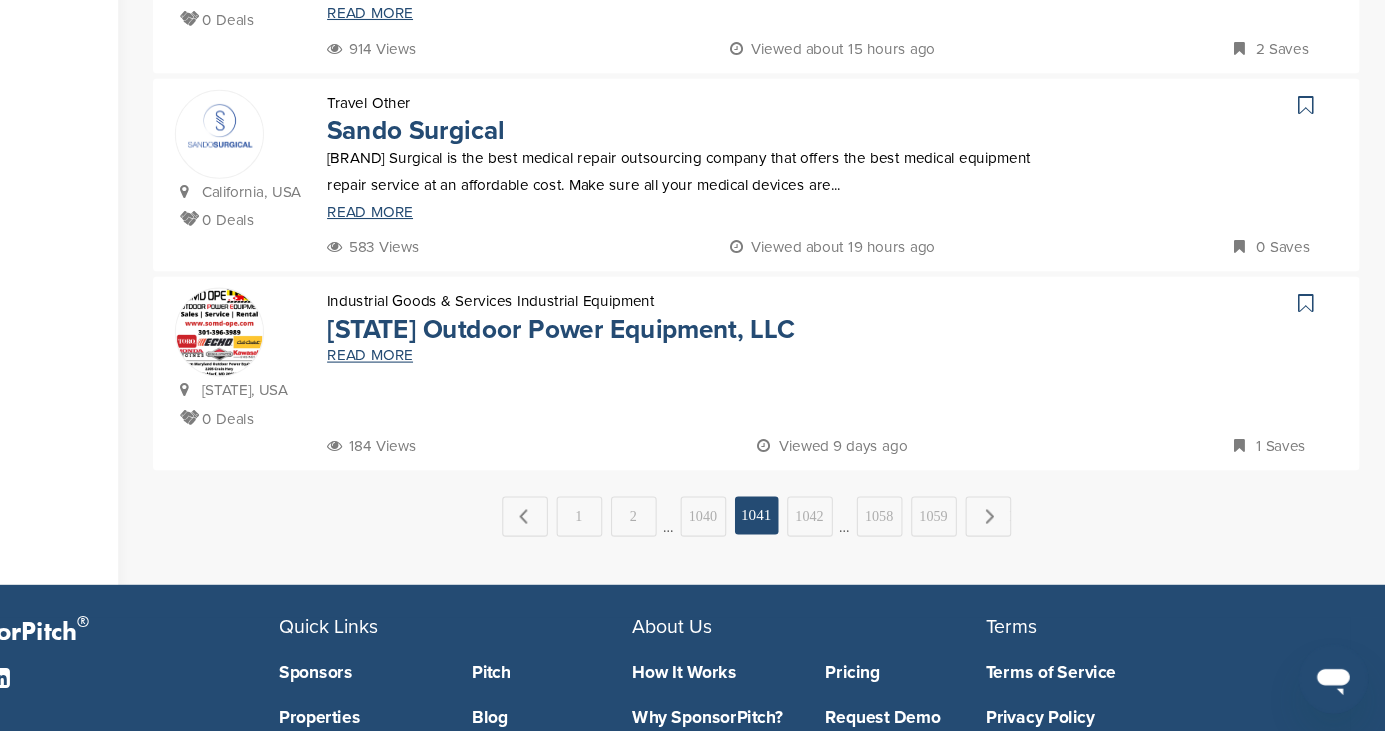 scroll, scrollTop: 1768, scrollLeft: 0, axis: vertical 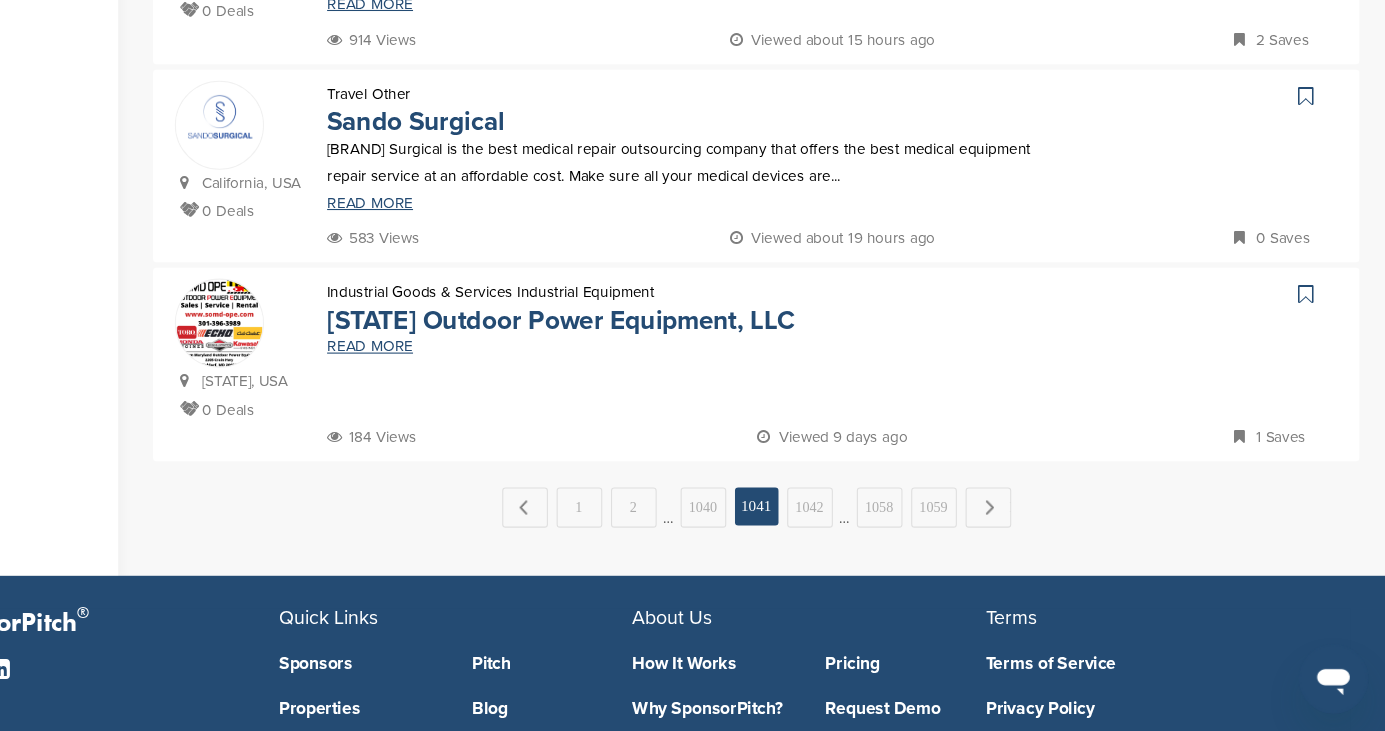 click on "← Previous" at bounding box center [594, 525] 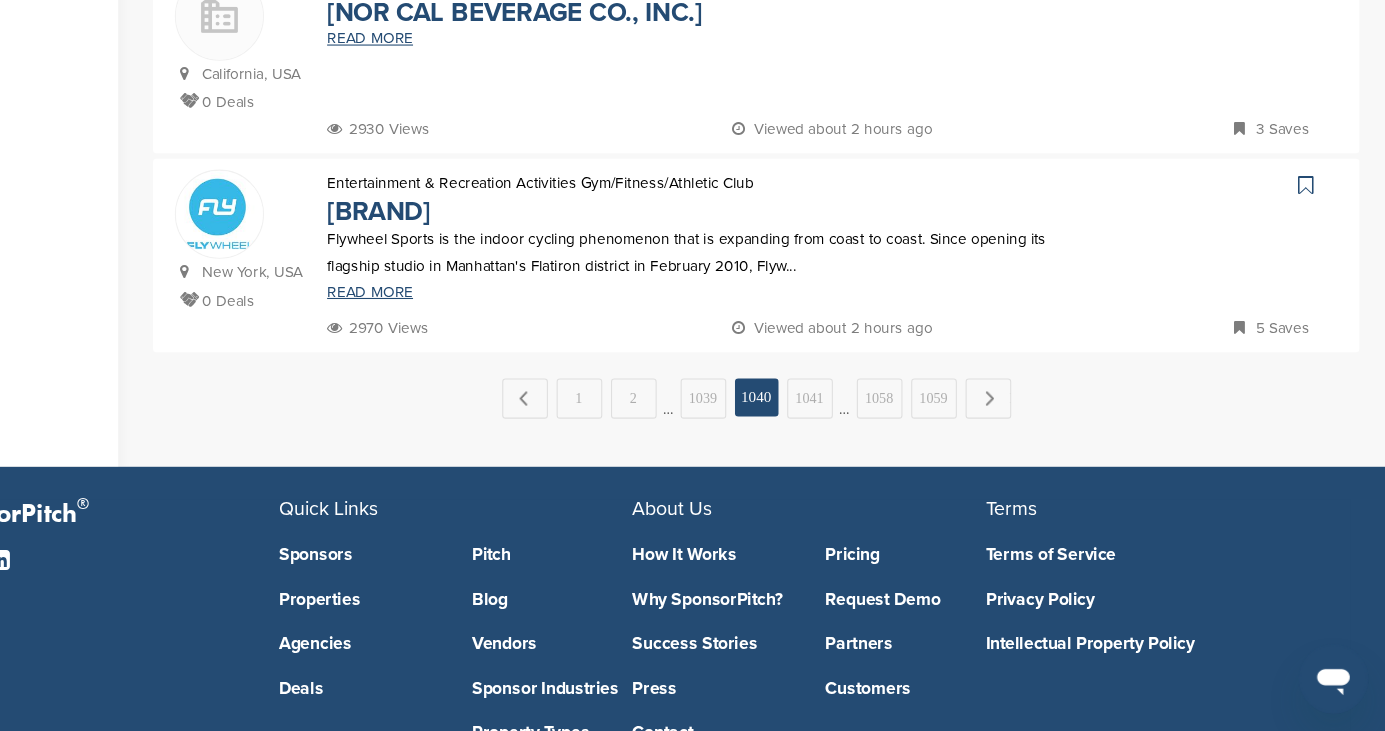 scroll, scrollTop: 1880, scrollLeft: 0, axis: vertical 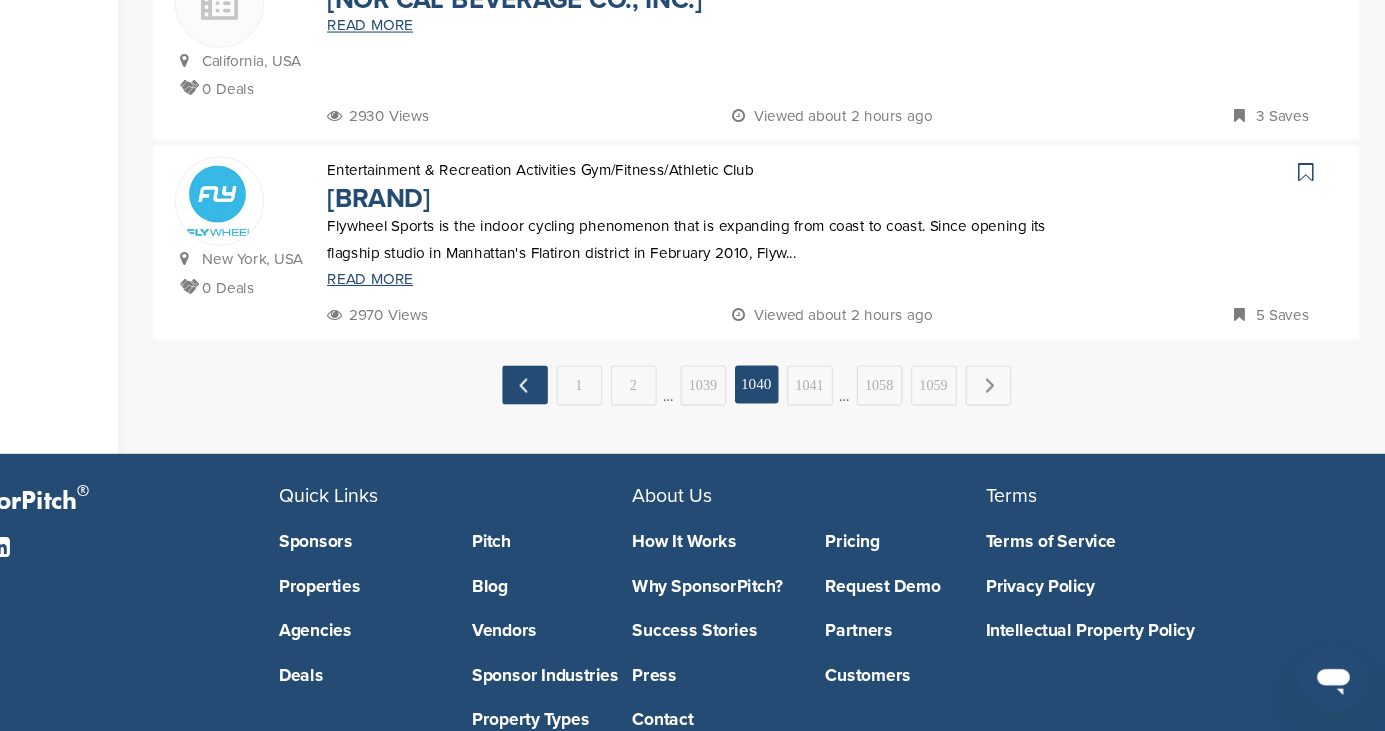 click on "← Previous" at bounding box center [594, 413] 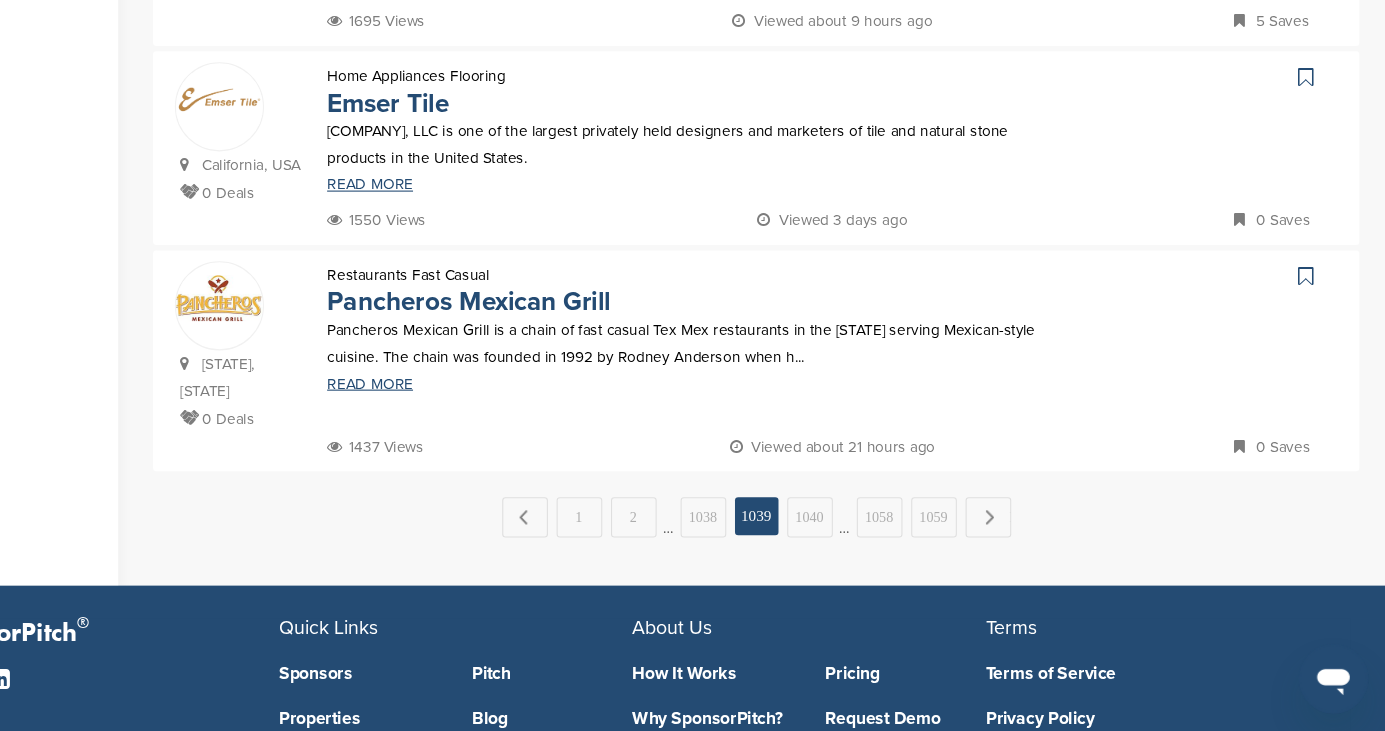 scroll, scrollTop: 1885, scrollLeft: 0, axis: vertical 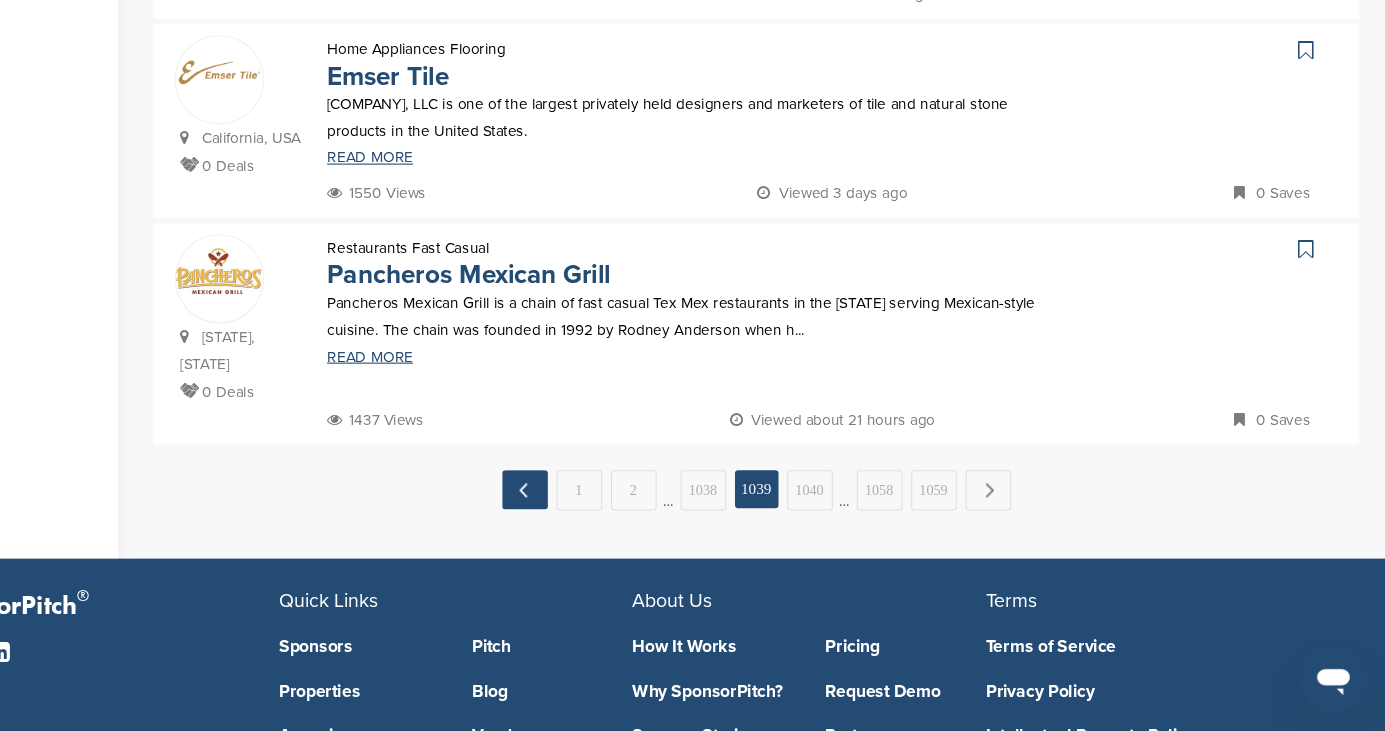 click on "← Previous" at bounding box center (594, 509) 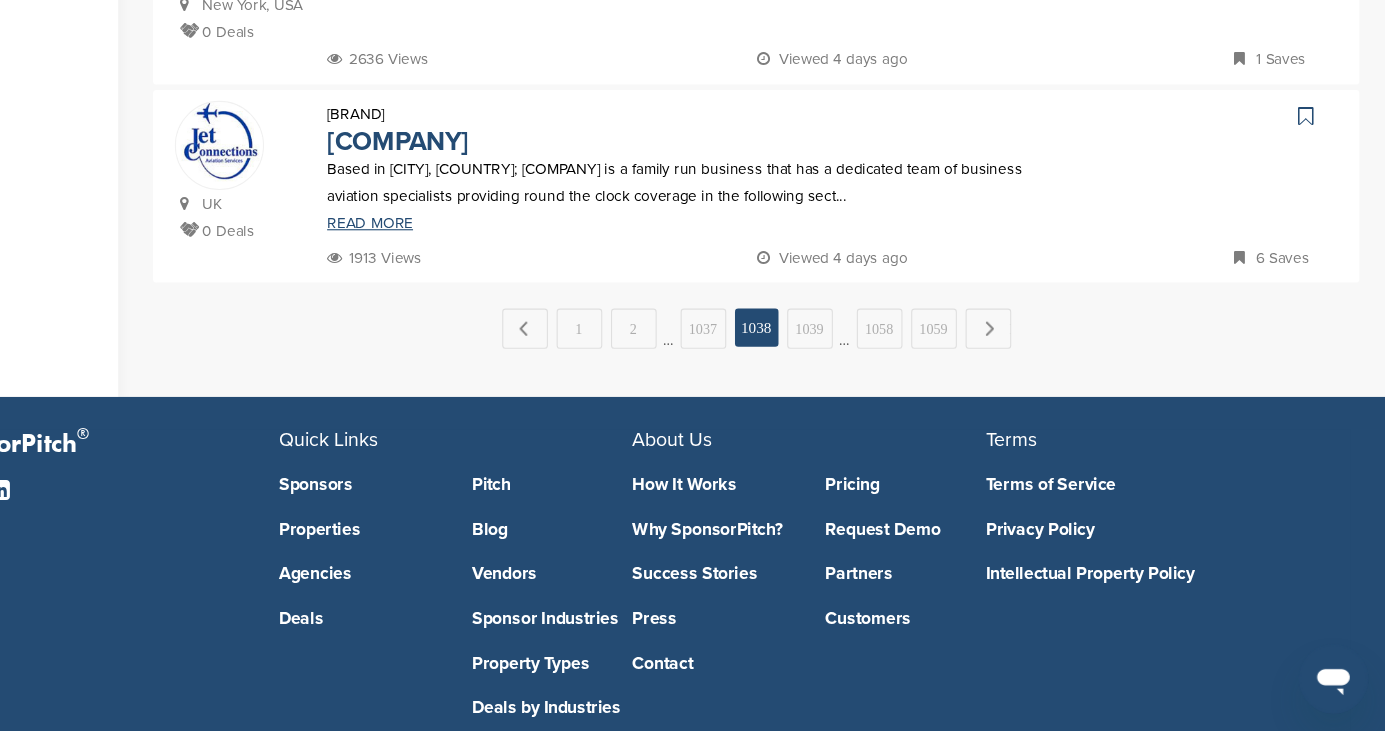 scroll, scrollTop: 1990, scrollLeft: 0, axis: vertical 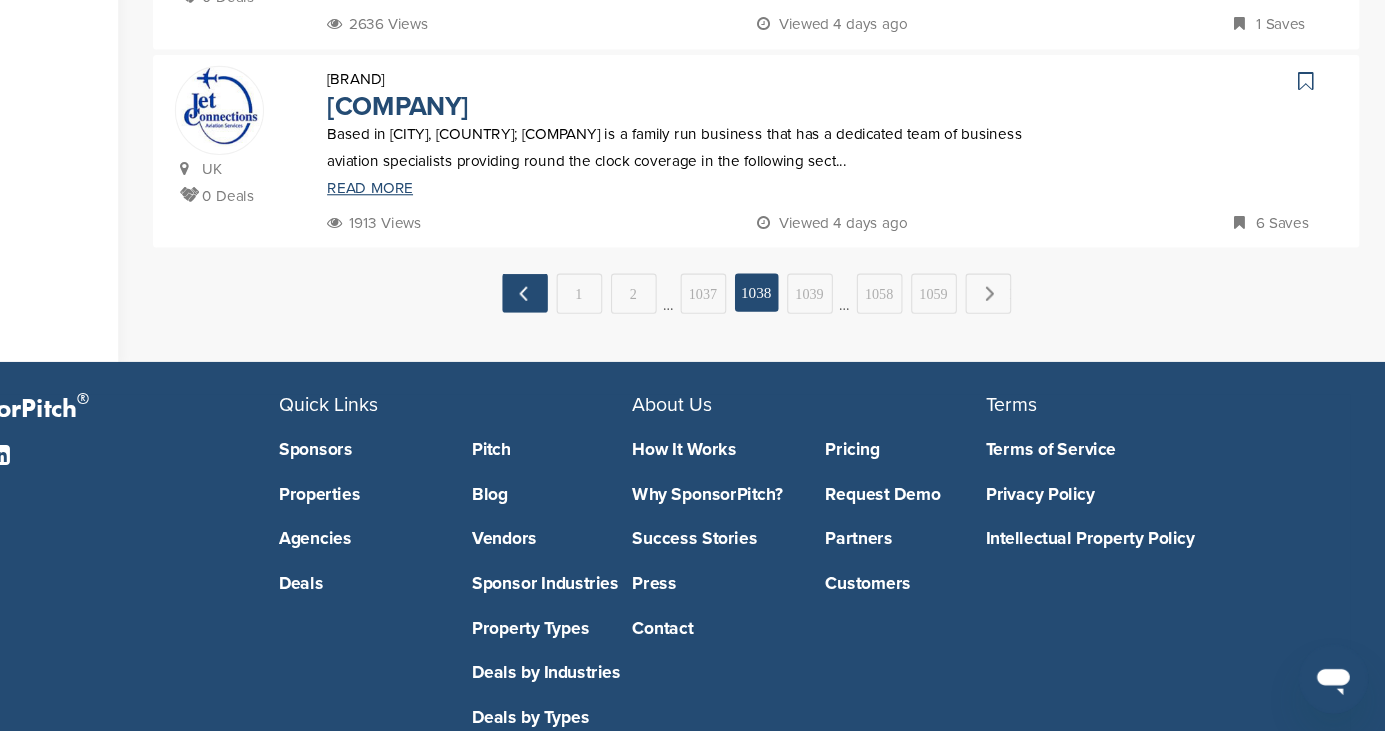 click on "← Previous" at bounding box center (594, 328) 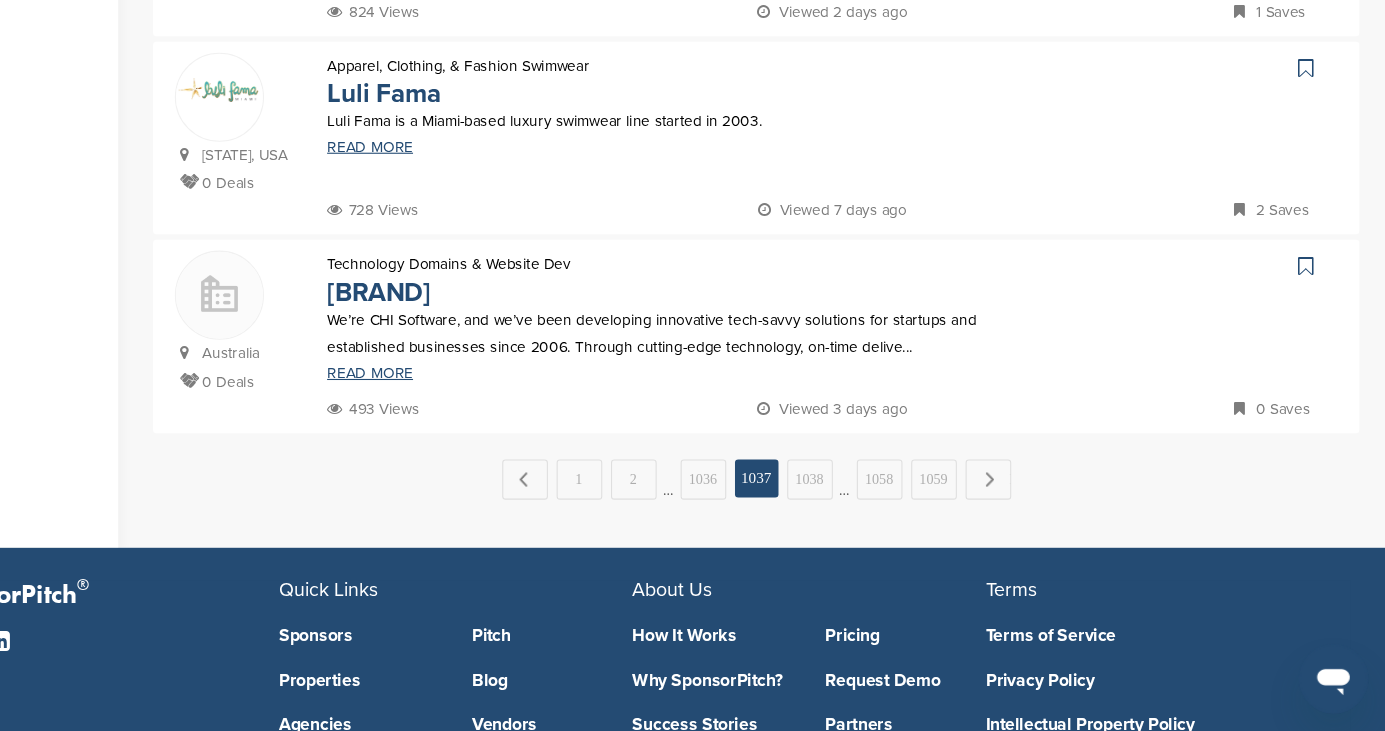 scroll, scrollTop: 1860, scrollLeft: 0, axis: vertical 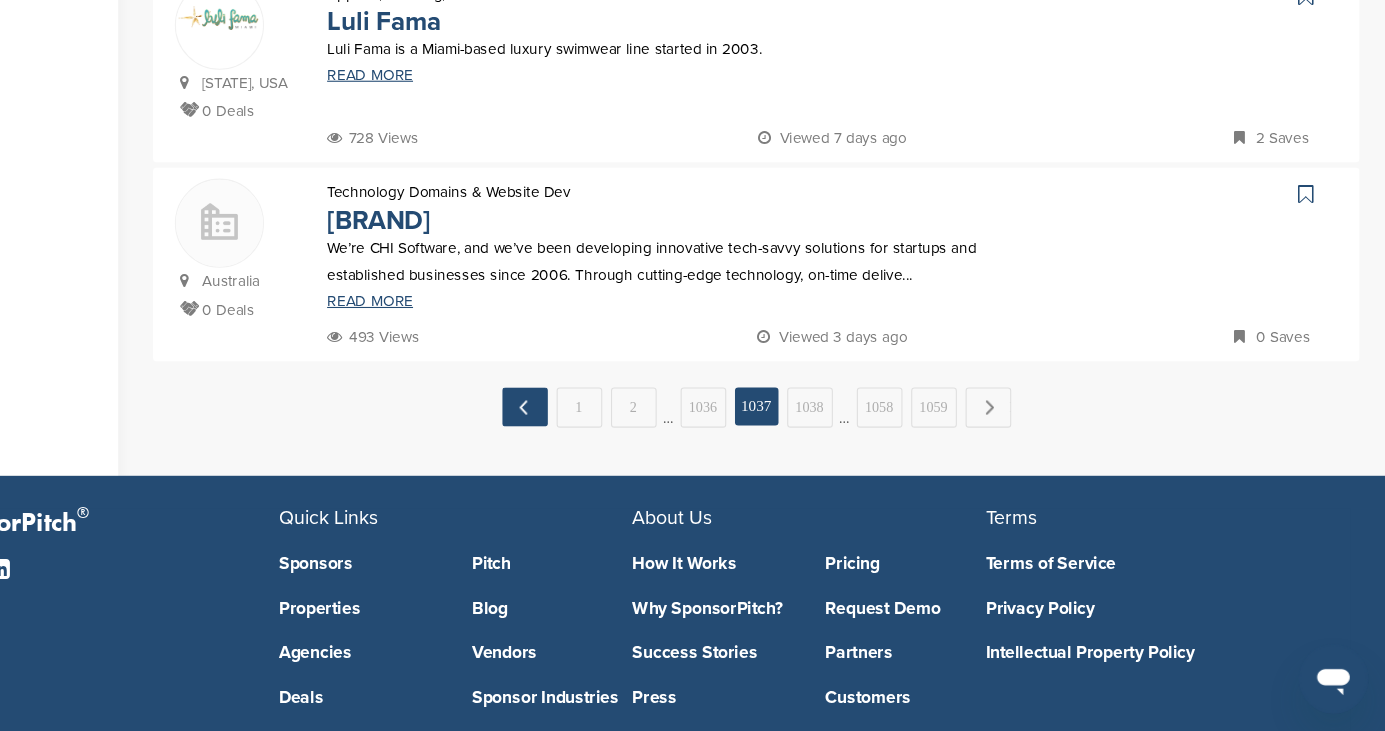 click on "← Previous" at bounding box center (594, 433) 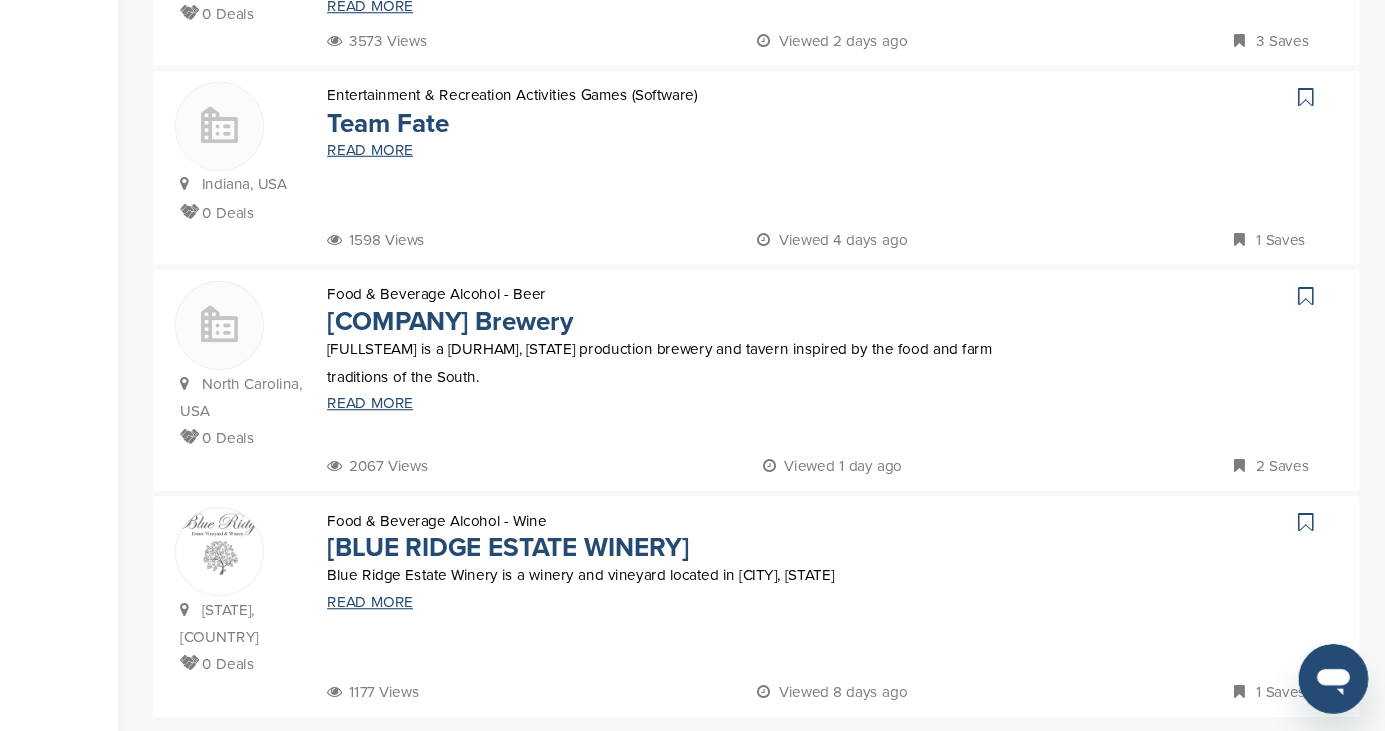 scroll, scrollTop: 1753, scrollLeft: 0, axis: vertical 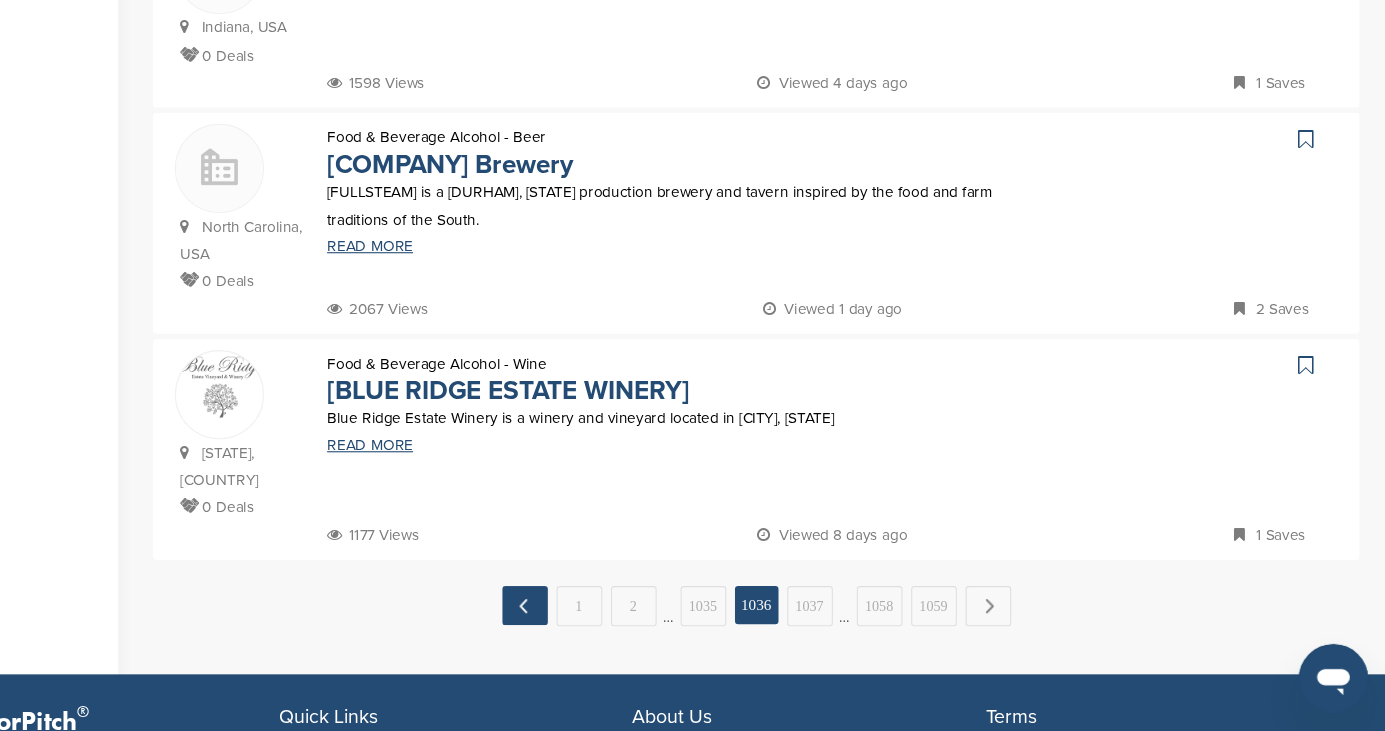 click on "← Previous" at bounding box center (594, 616) 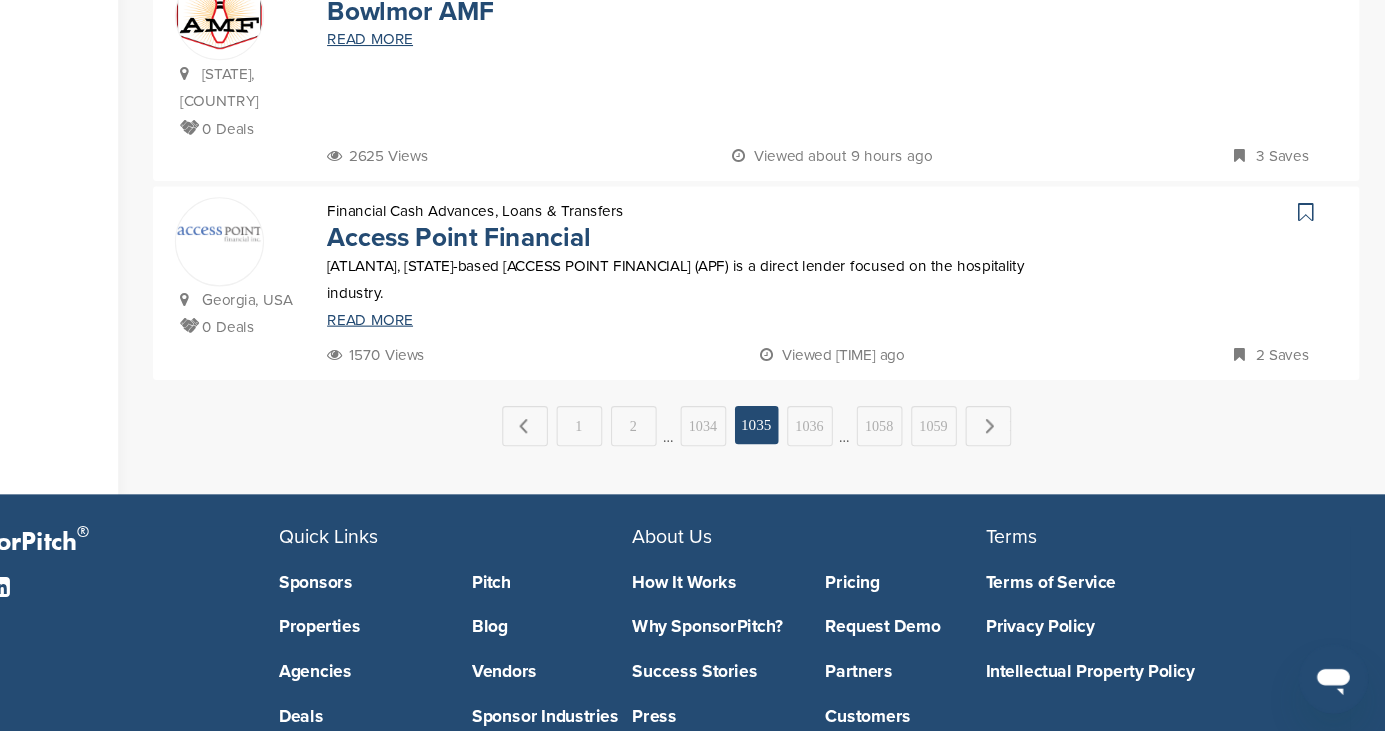 scroll, scrollTop: 1955, scrollLeft: 0, axis: vertical 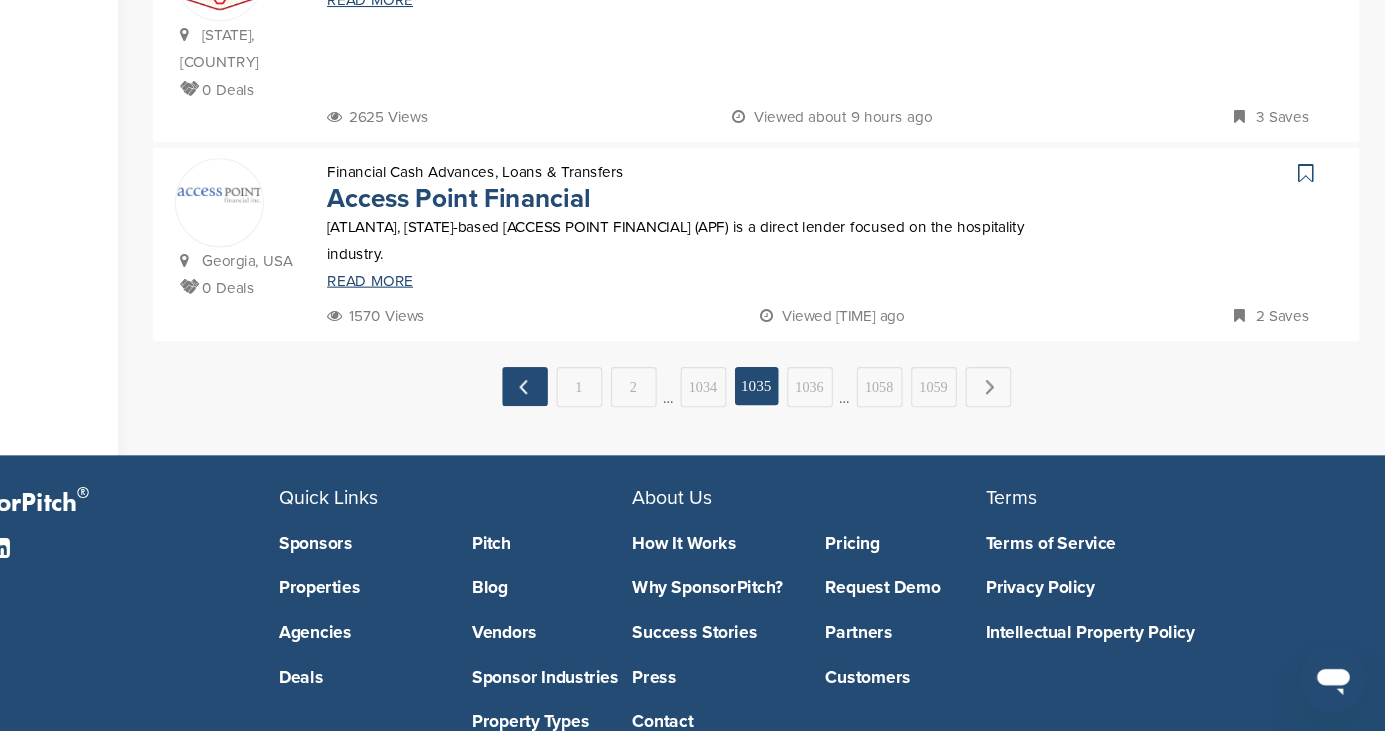 click on "← Previous" at bounding box center [594, 414] 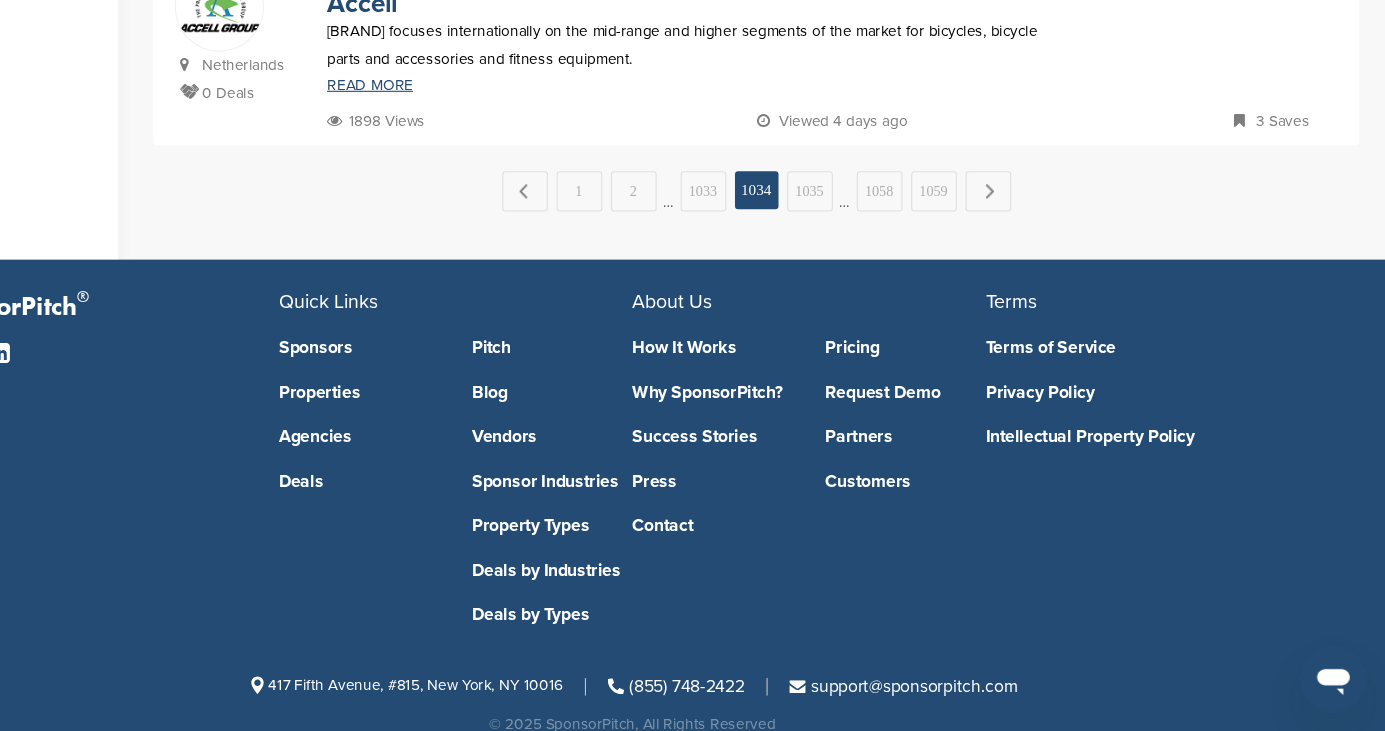 scroll, scrollTop: 2188, scrollLeft: 0, axis: vertical 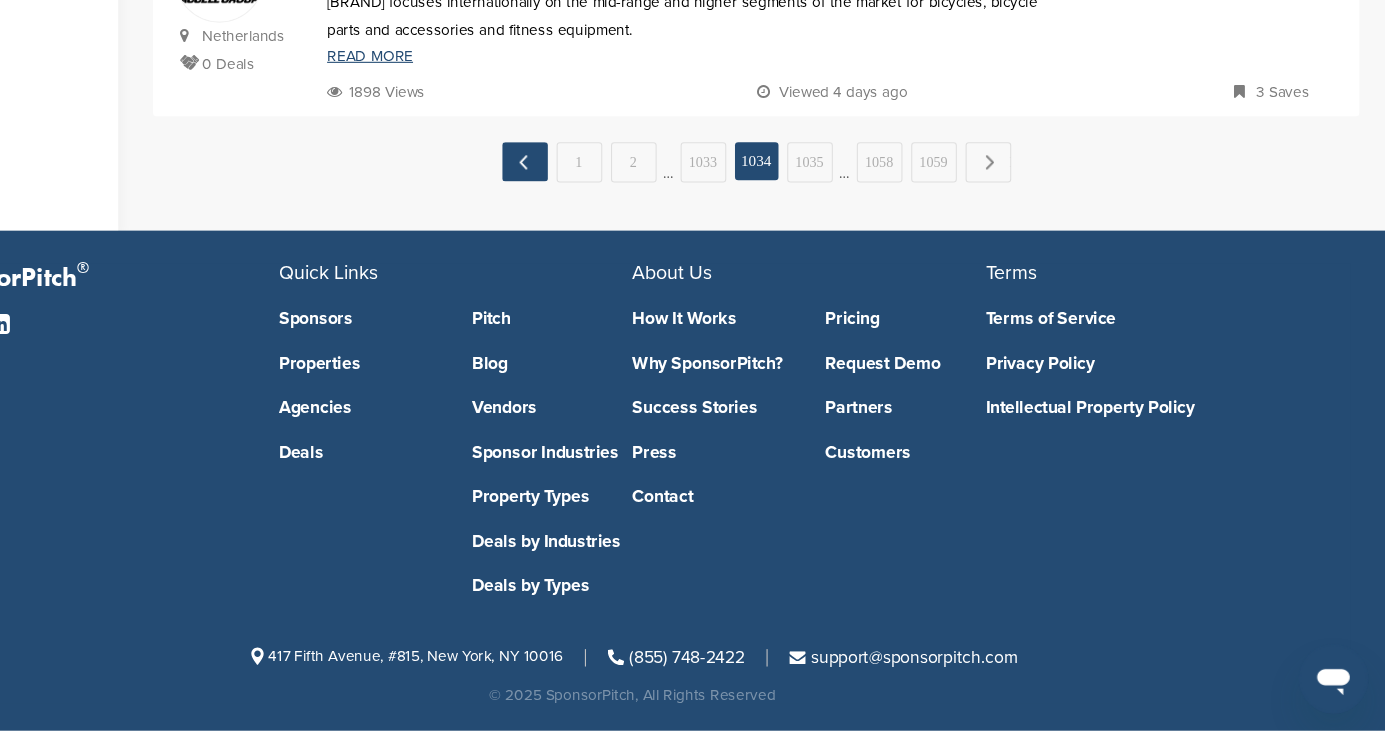 click on "← Previous" at bounding box center (594, 208) 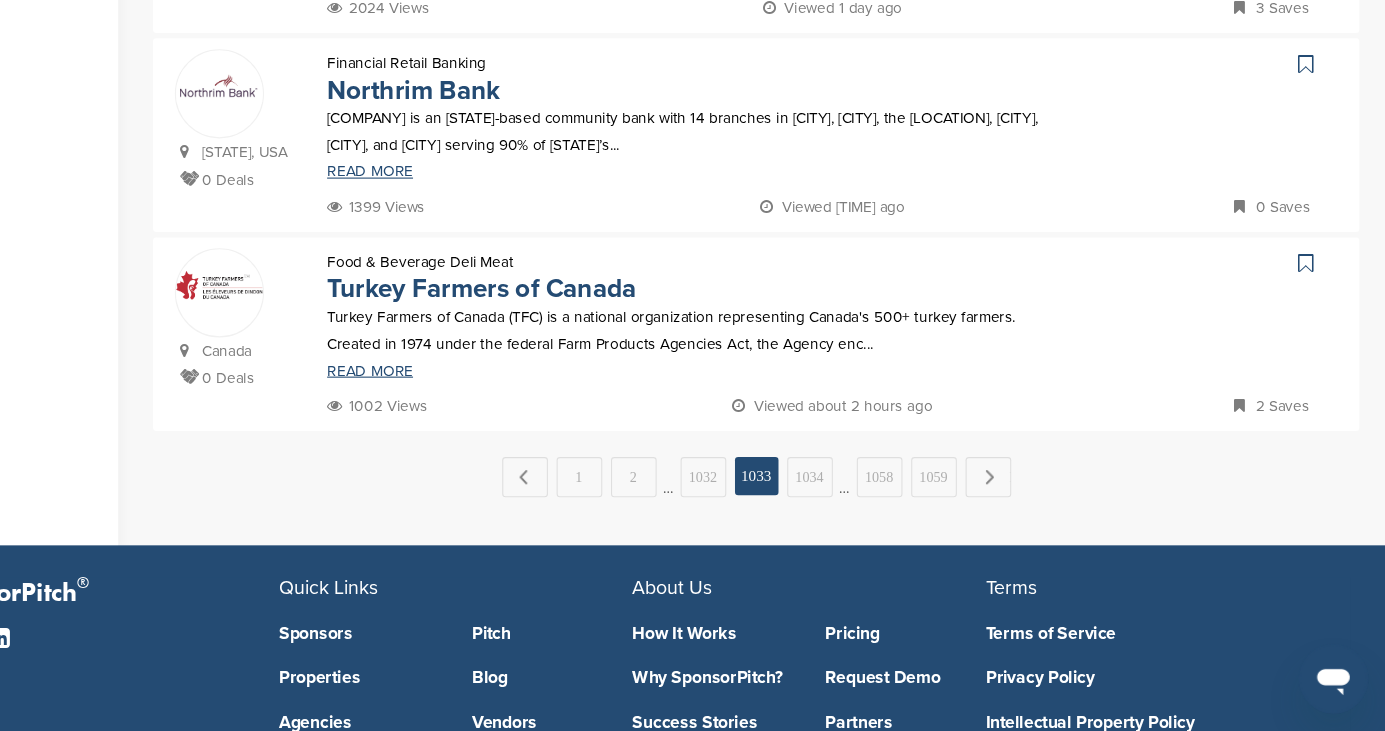 scroll, scrollTop: 1874, scrollLeft: 0, axis: vertical 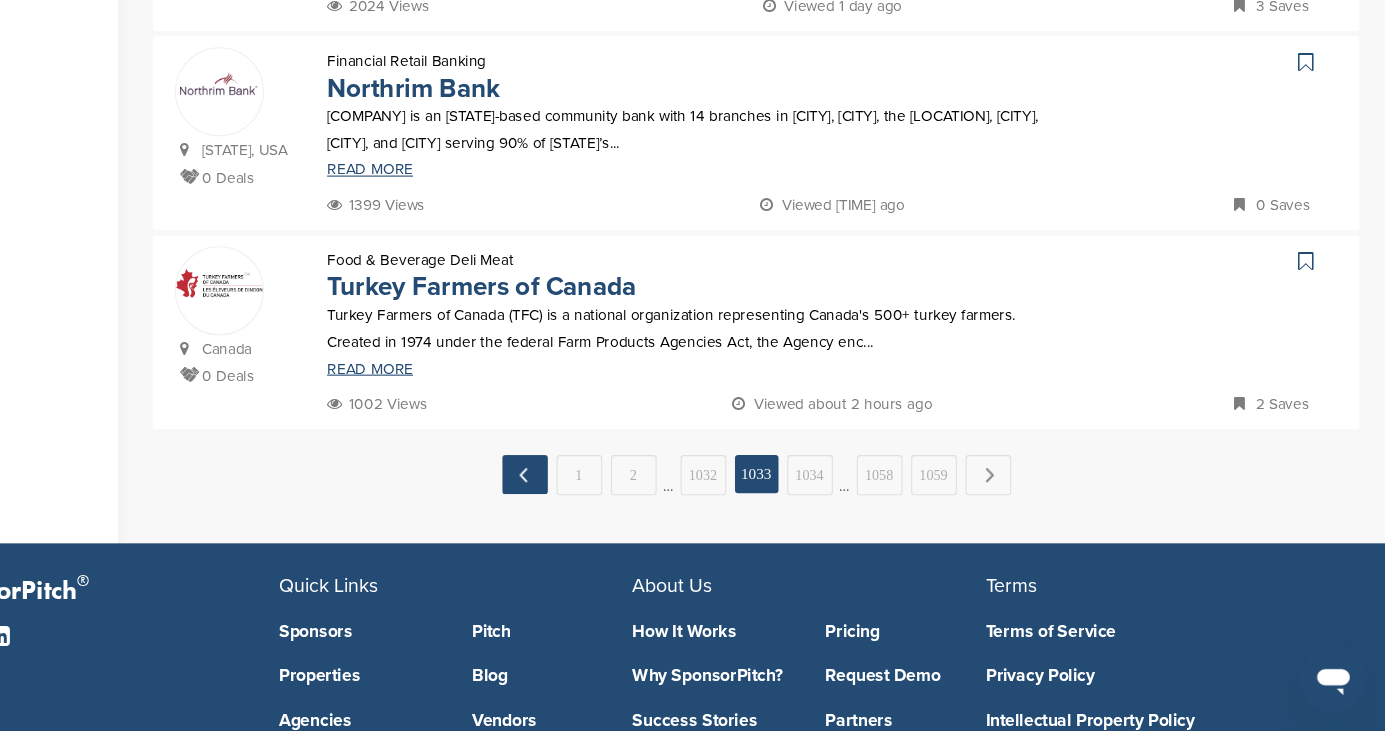 click on "← Previous" at bounding box center [594, 495] 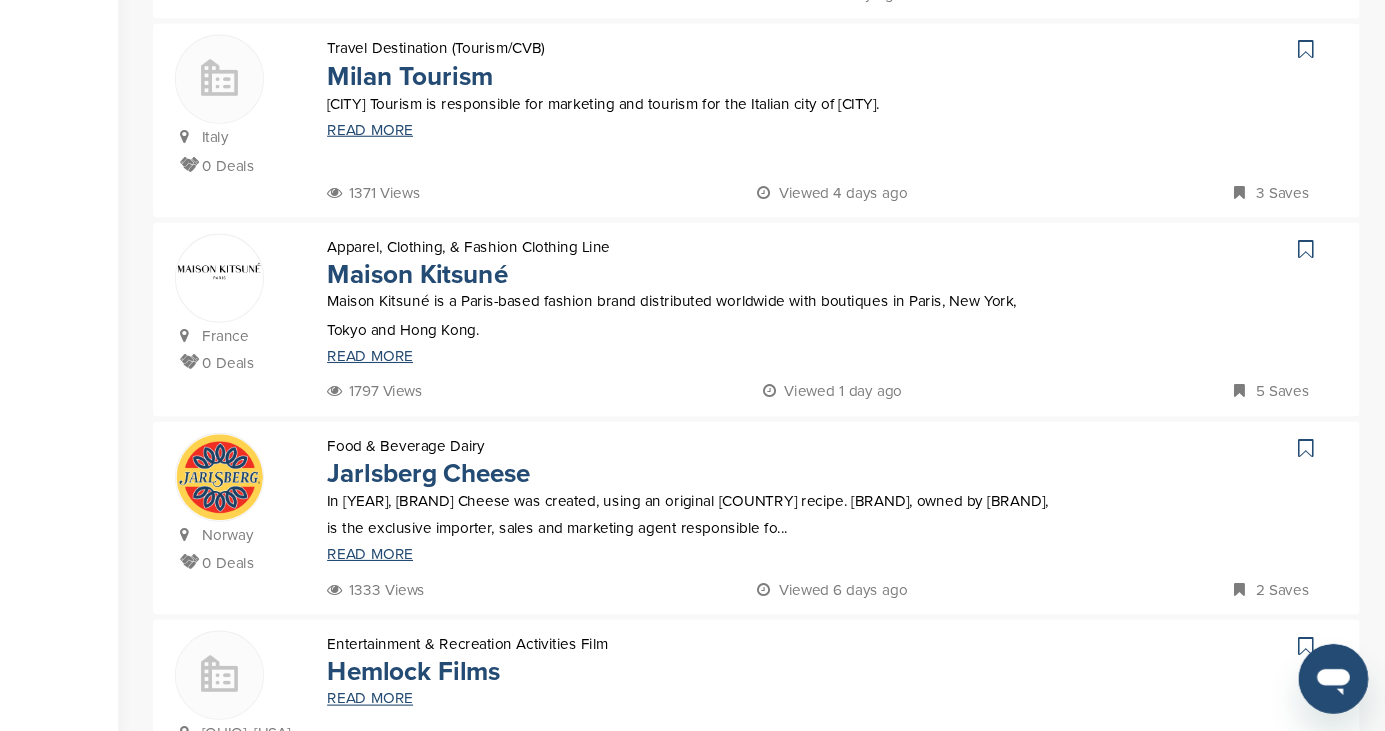 scroll, scrollTop: 1113, scrollLeft: 0, axis: vertical 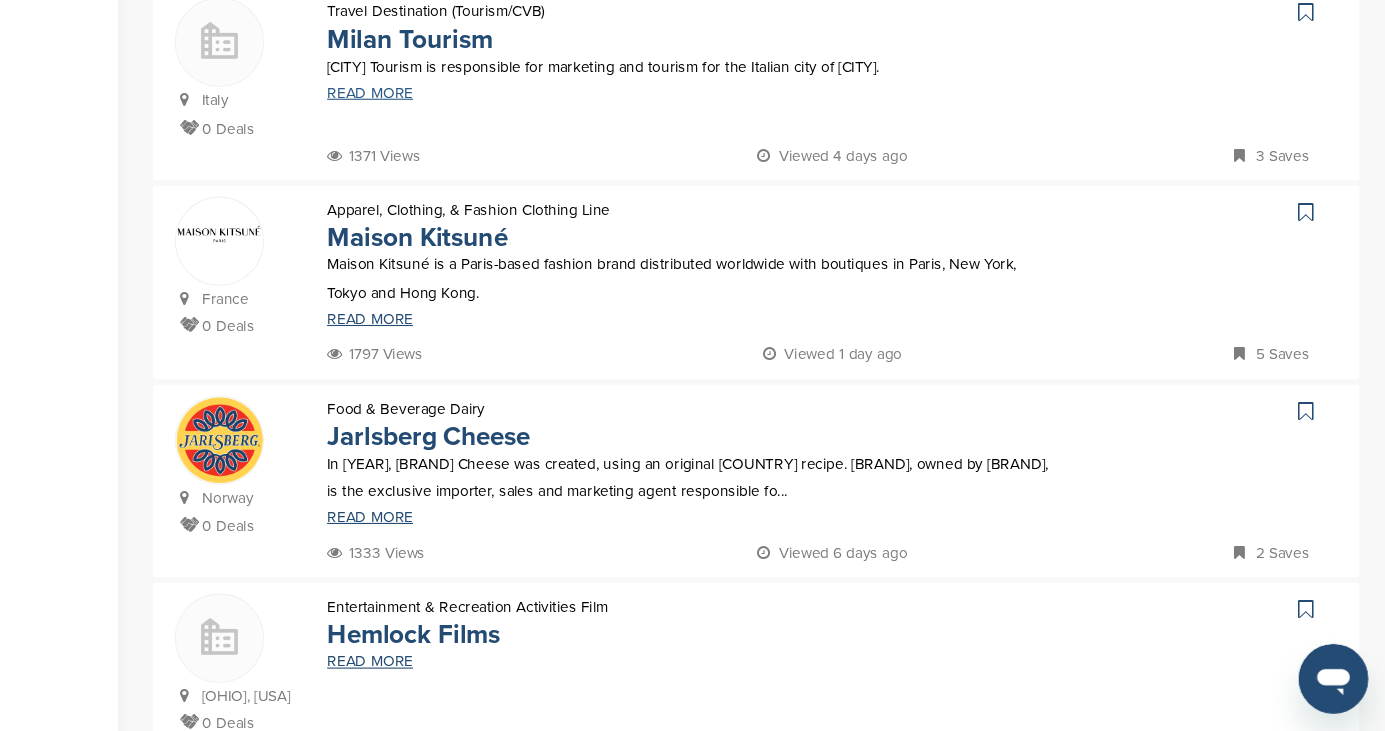 click on "READ MORE" at bounding box center [748, 145] 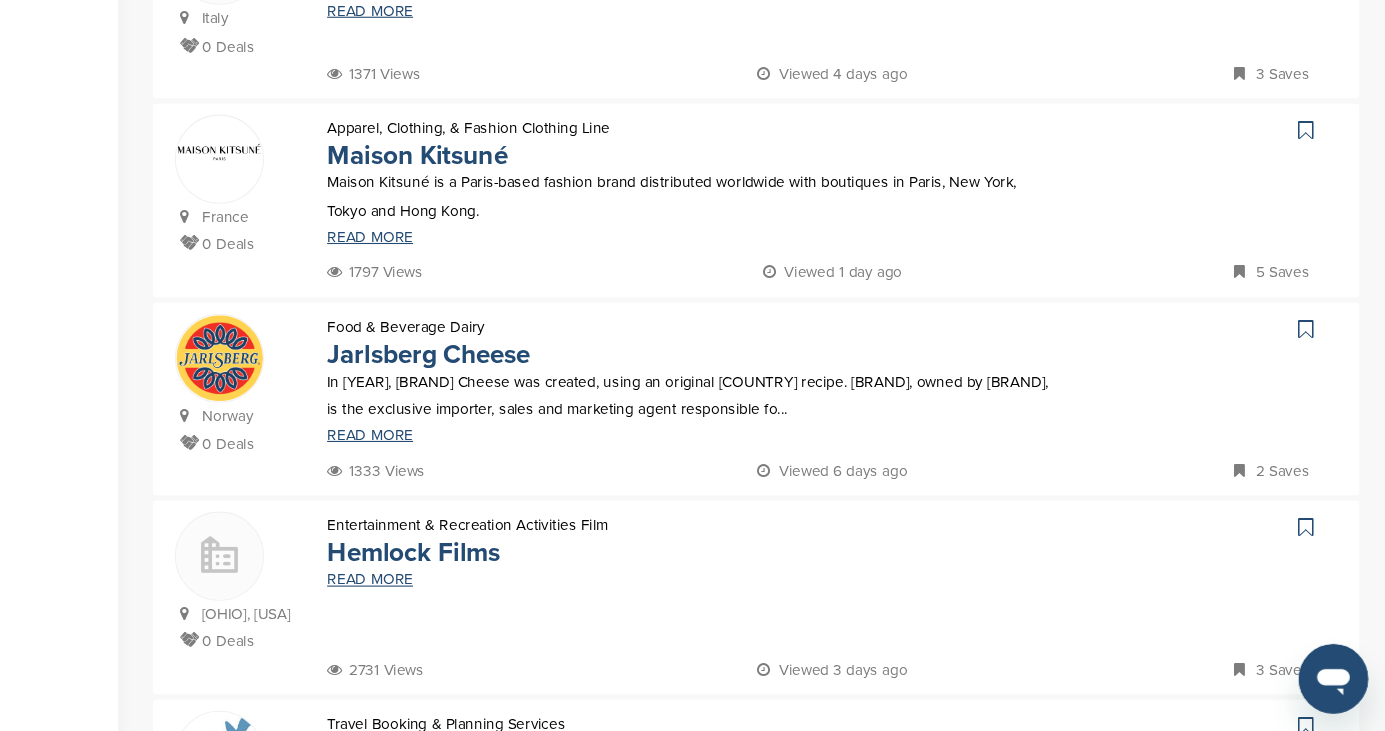 scroll, scrollTop: 1190, scrollLeft: 0, axis: vertical 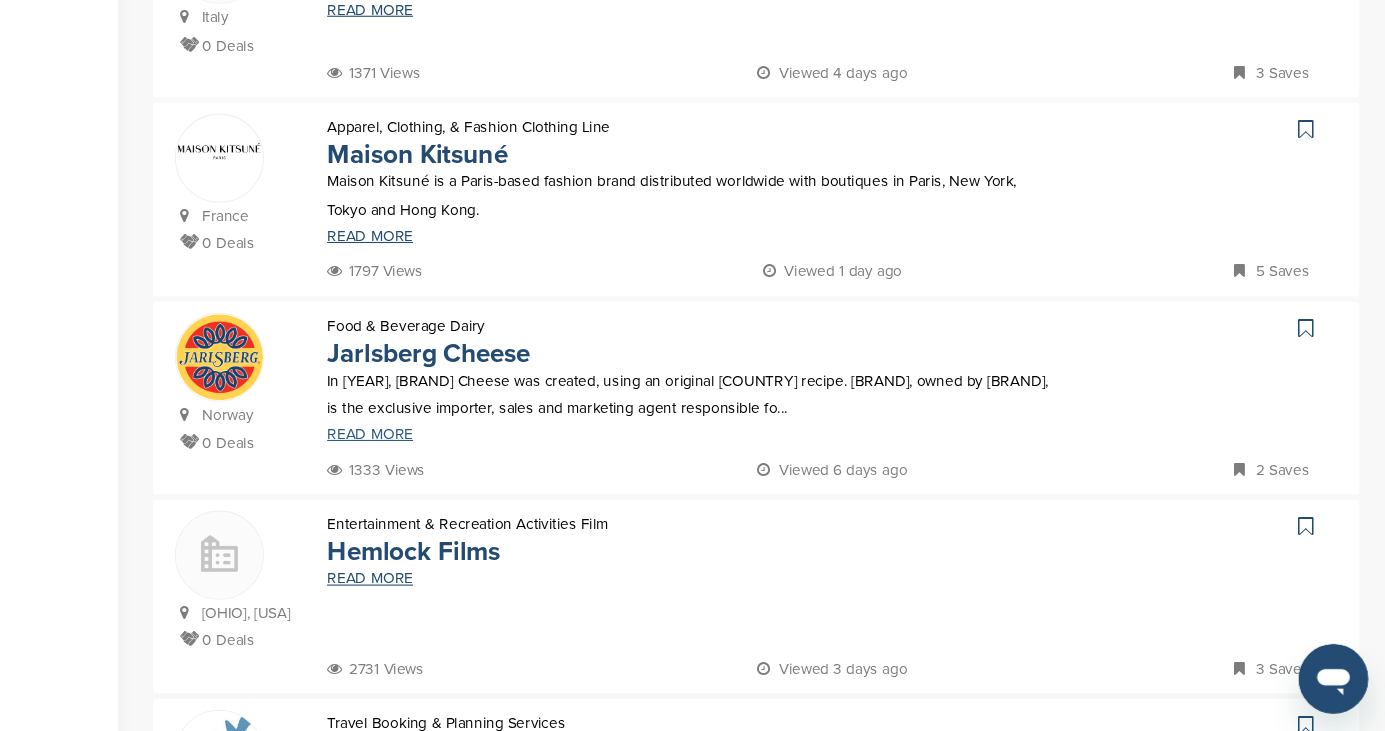 click on "READ MORE" at bounding box center (748, 458) 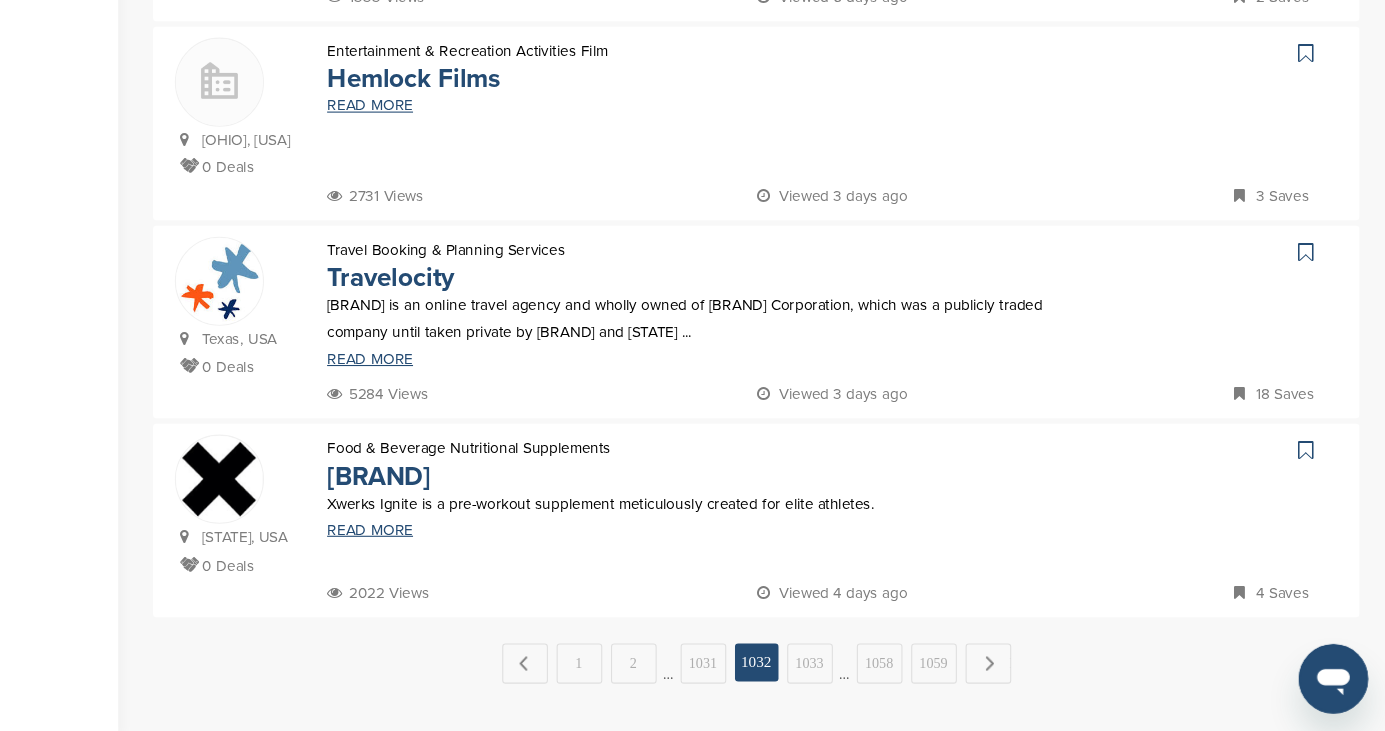 scroll, scrollTop: 1630, scrollLeft: 0, axis: vertical 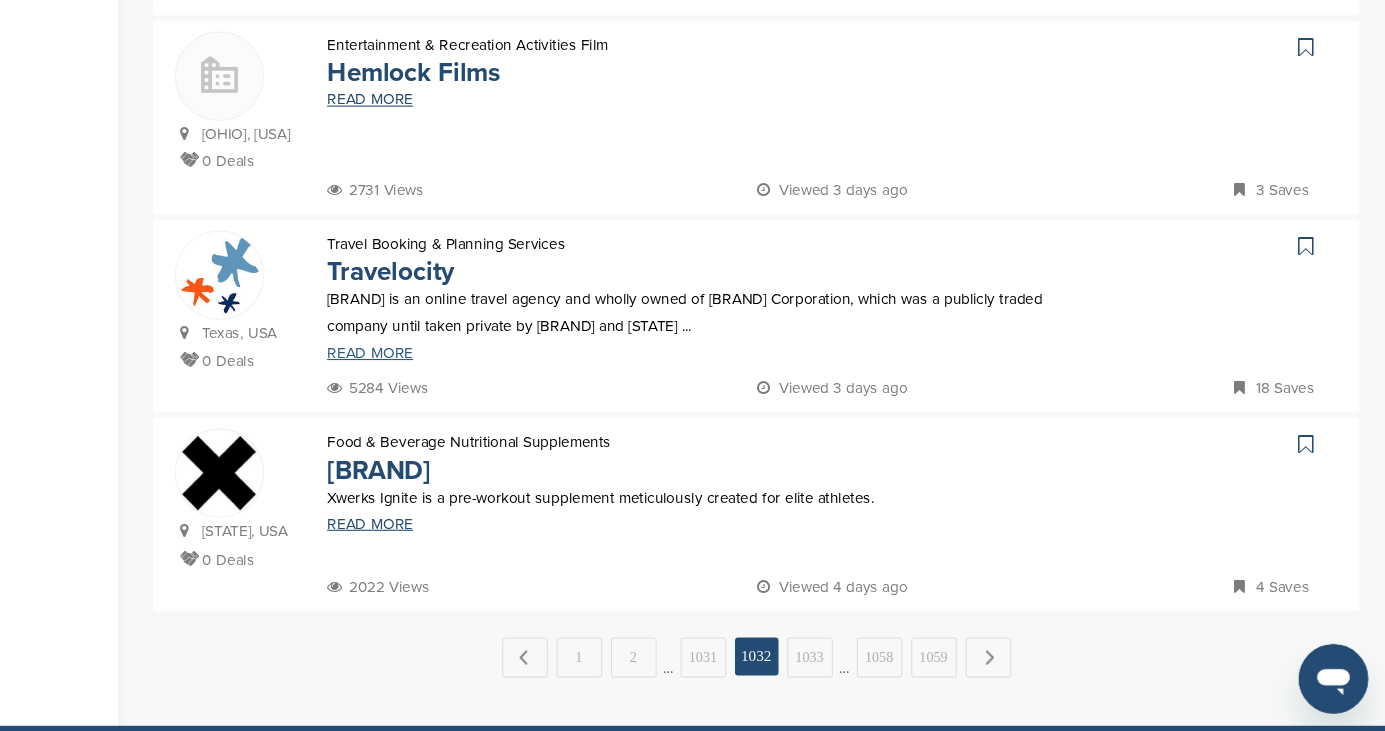 click on "READ MORE" at bounding box center (748, 384) 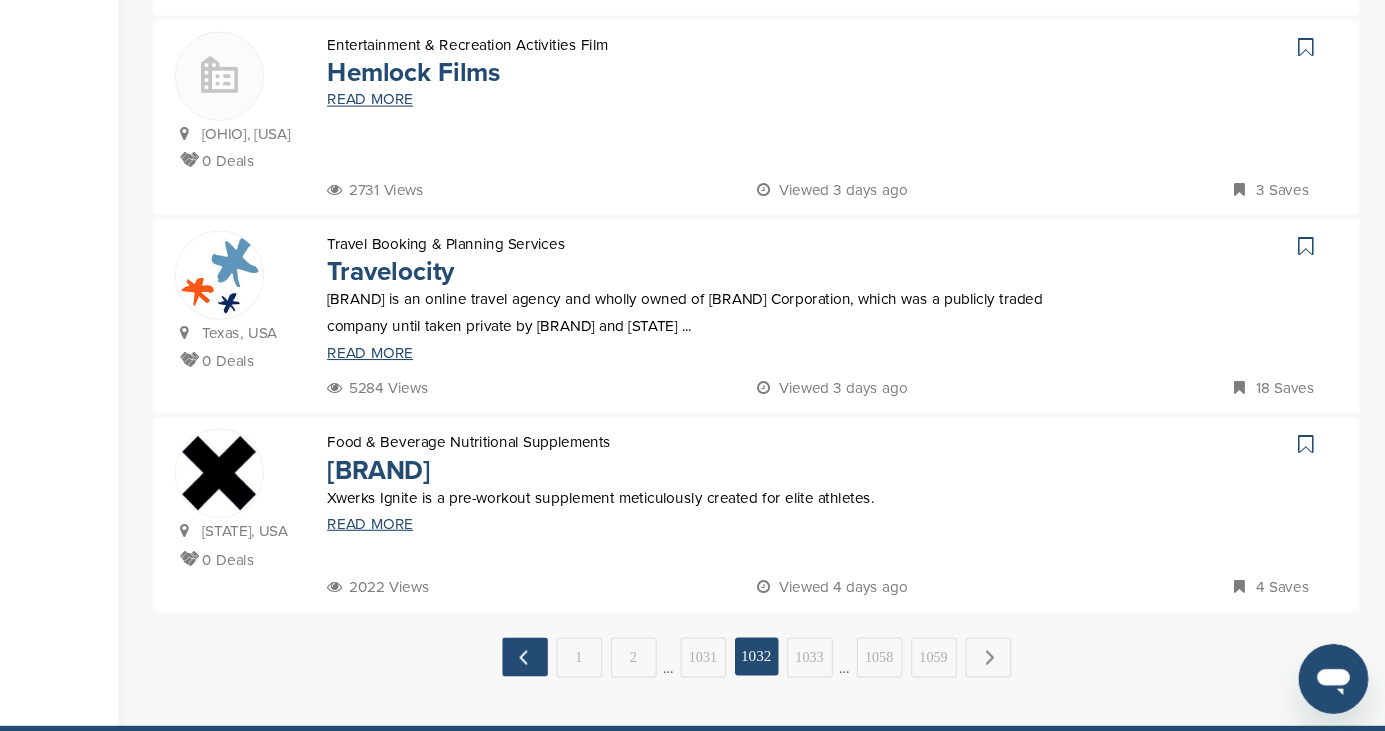 click on "← Previous" at bounding box center (594, 663) 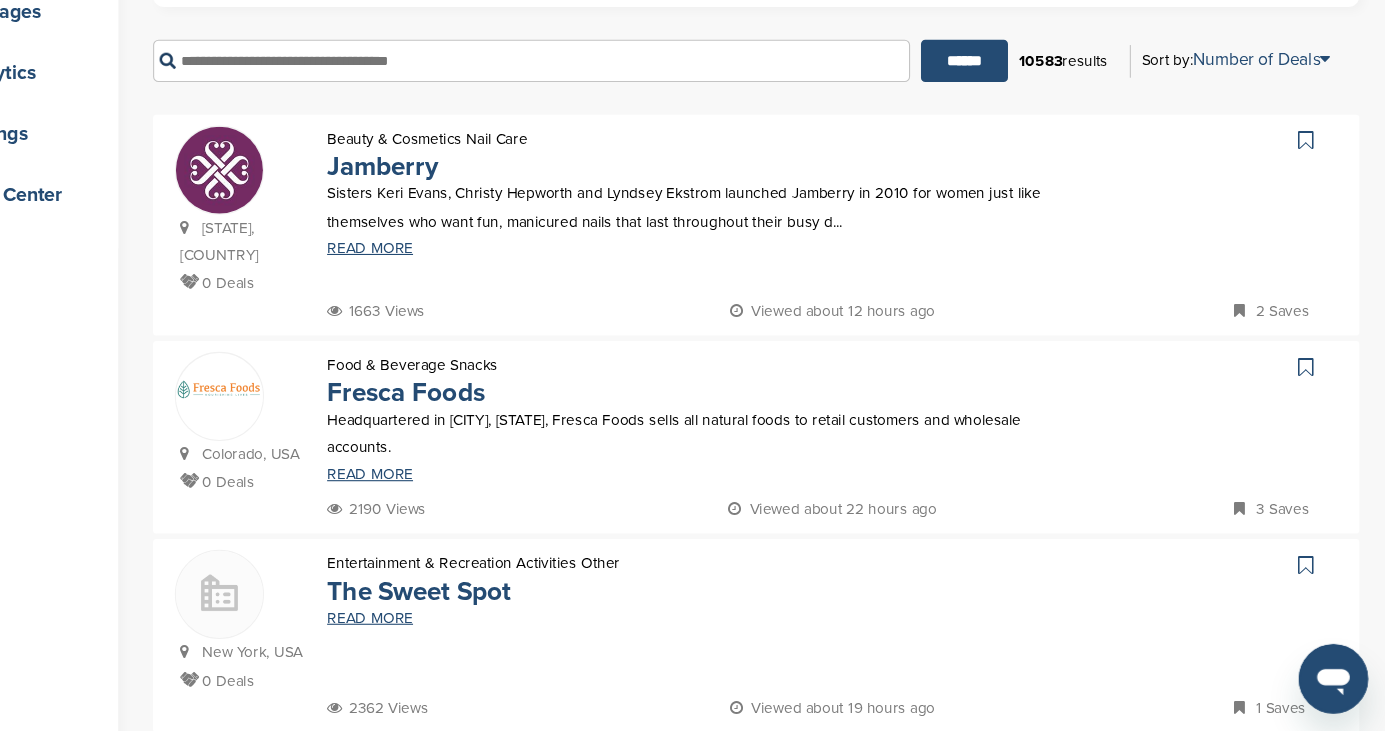 scroll, scrollTop: 271, scrollLeft: 0, axis: vertical 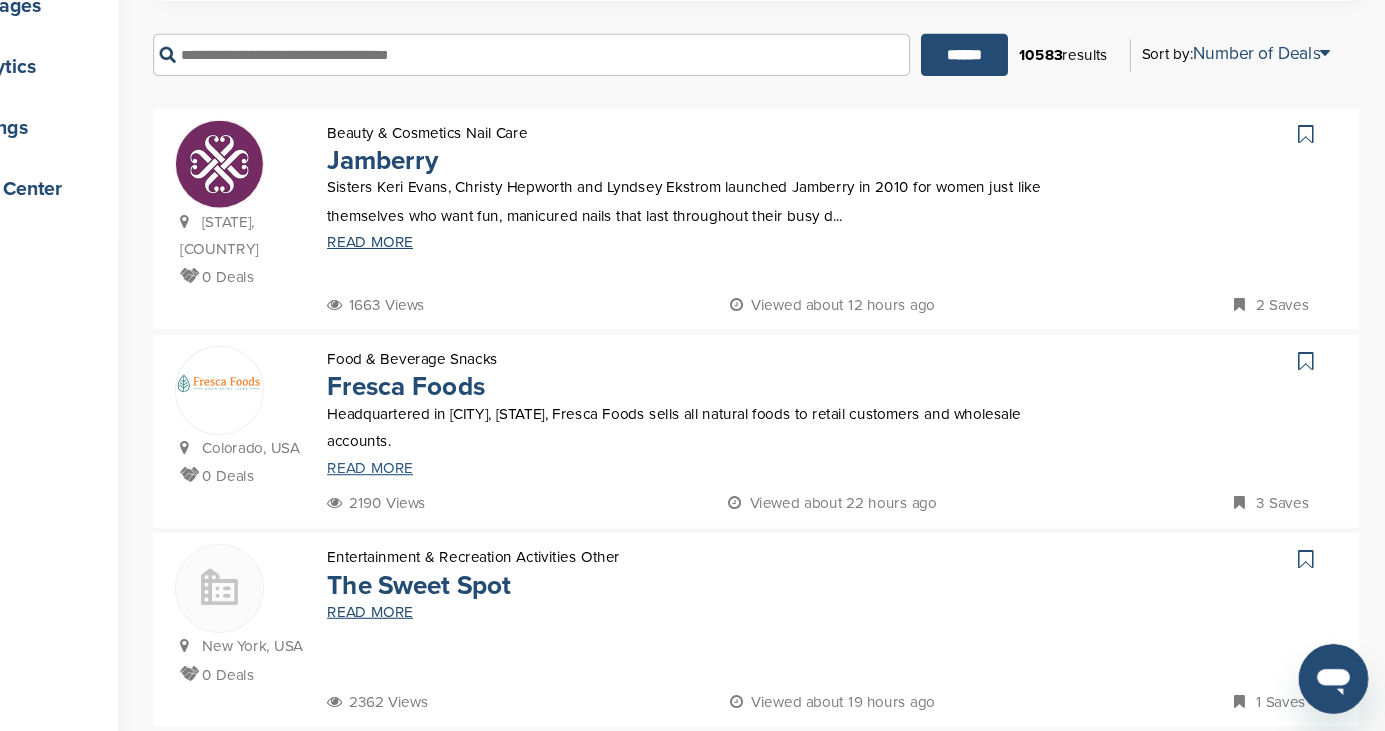 click on "READ MORE" at bounding box center [748, 490] 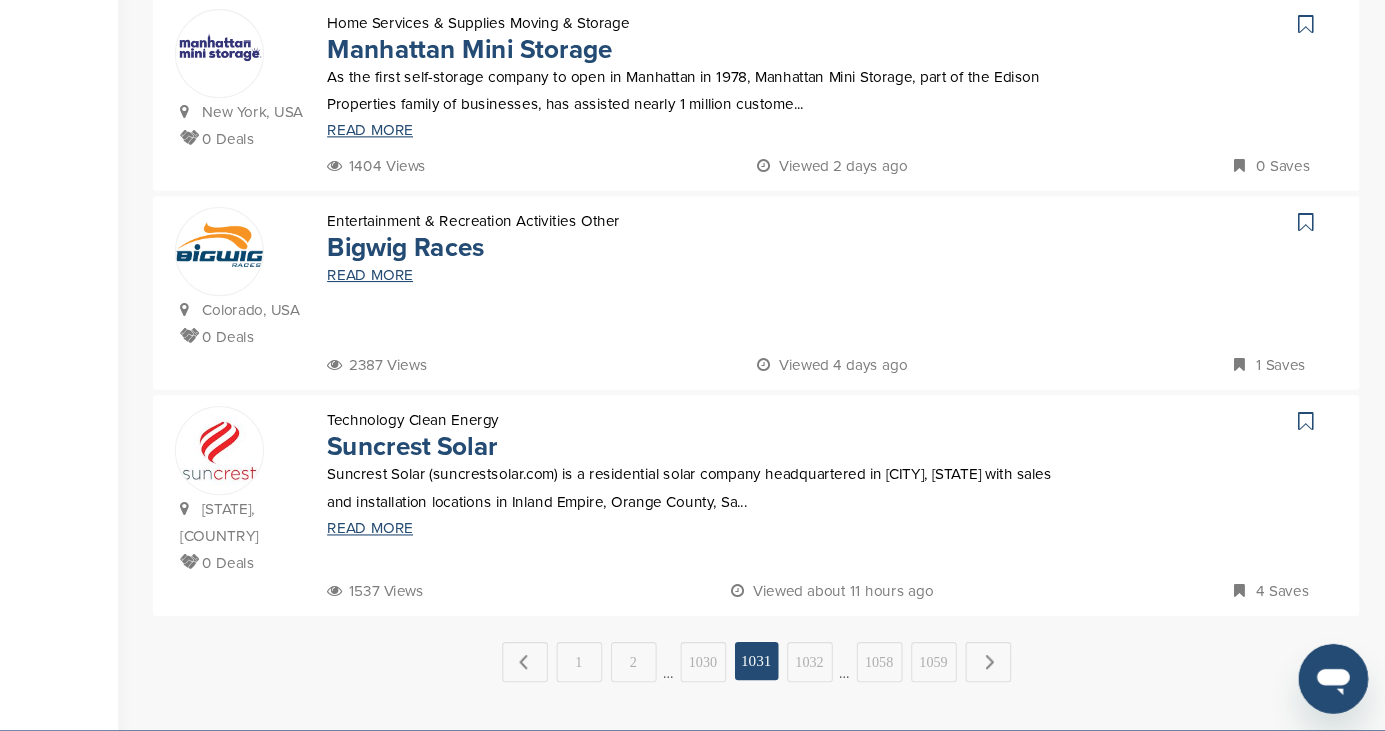 scroll, scrollTop: 1717, scrollLeft: 0, axis: vertical 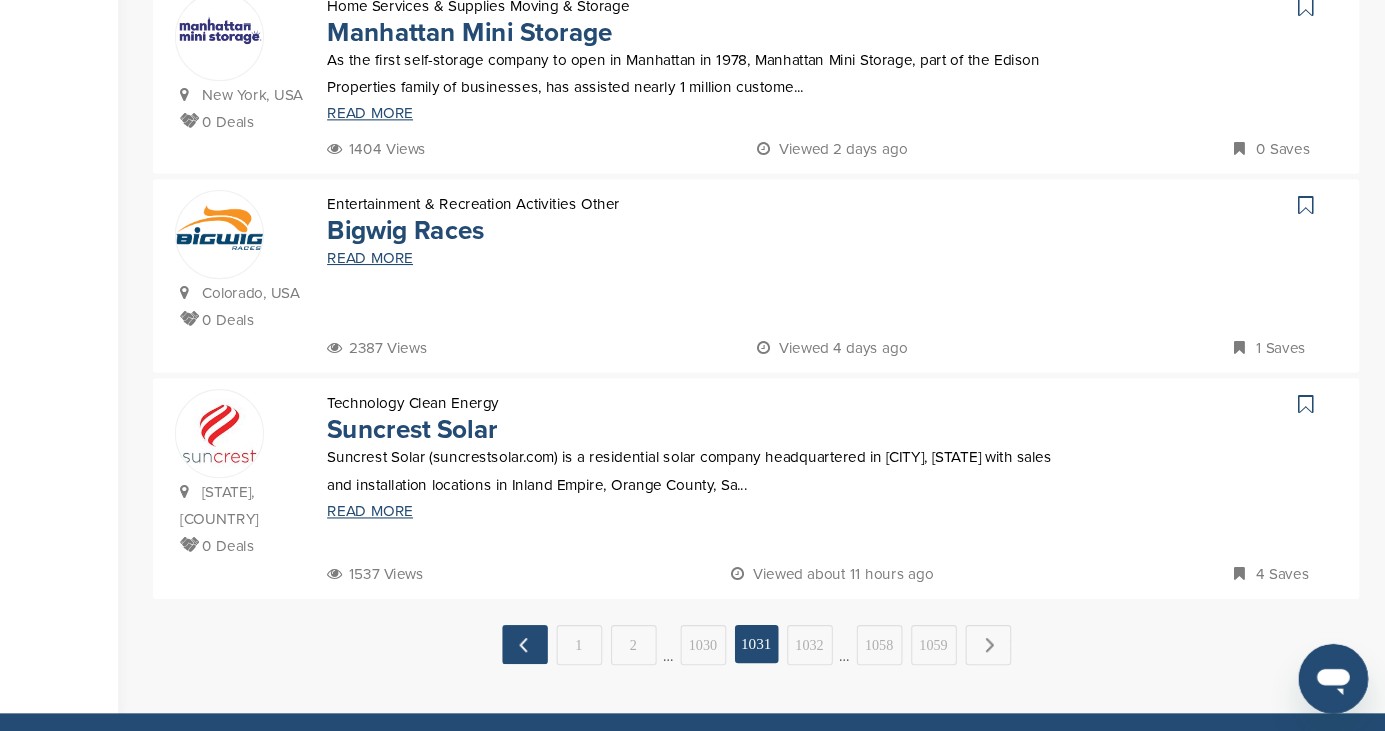 click on "← Previous" at bounding box center [594, 652] 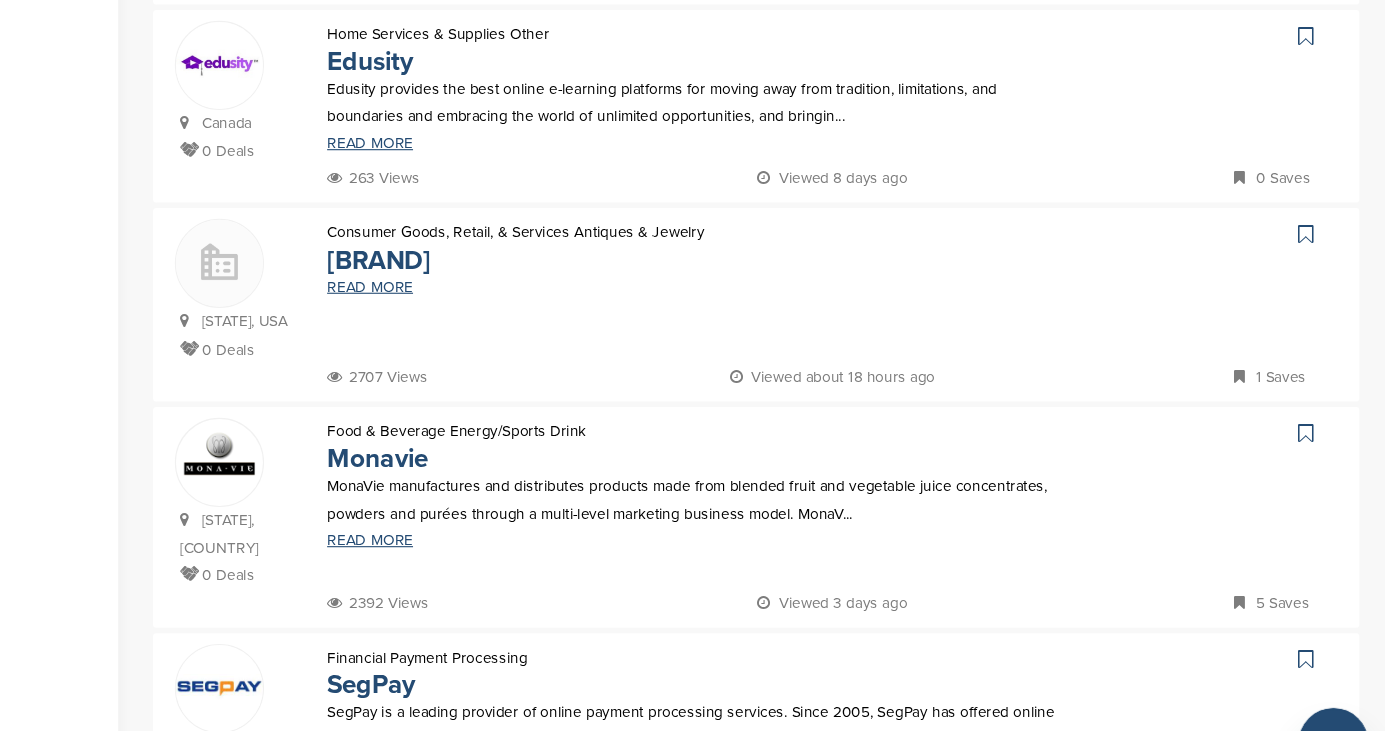 scroll, scrollTop: 398, scrollLeft: 0, axis: vertical 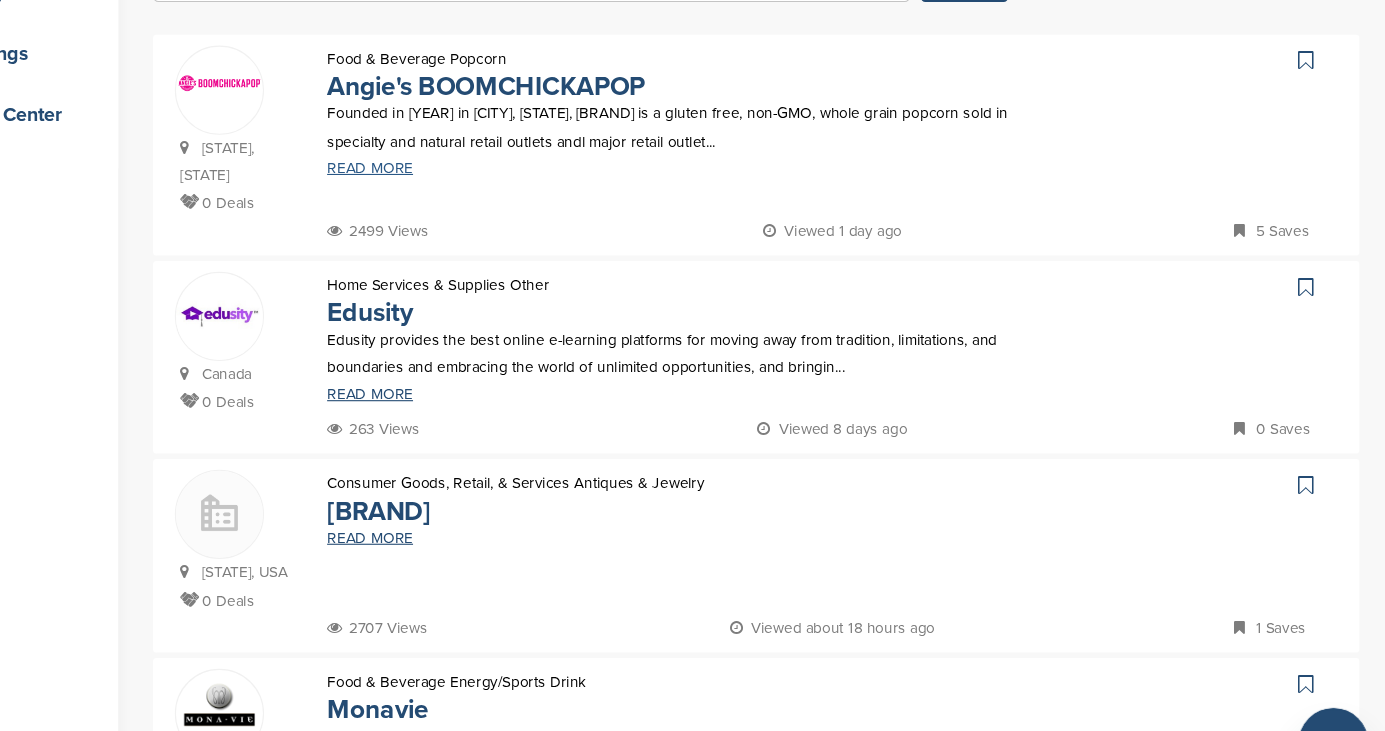 click on "READ MORE" at bounding box center [748, 155] 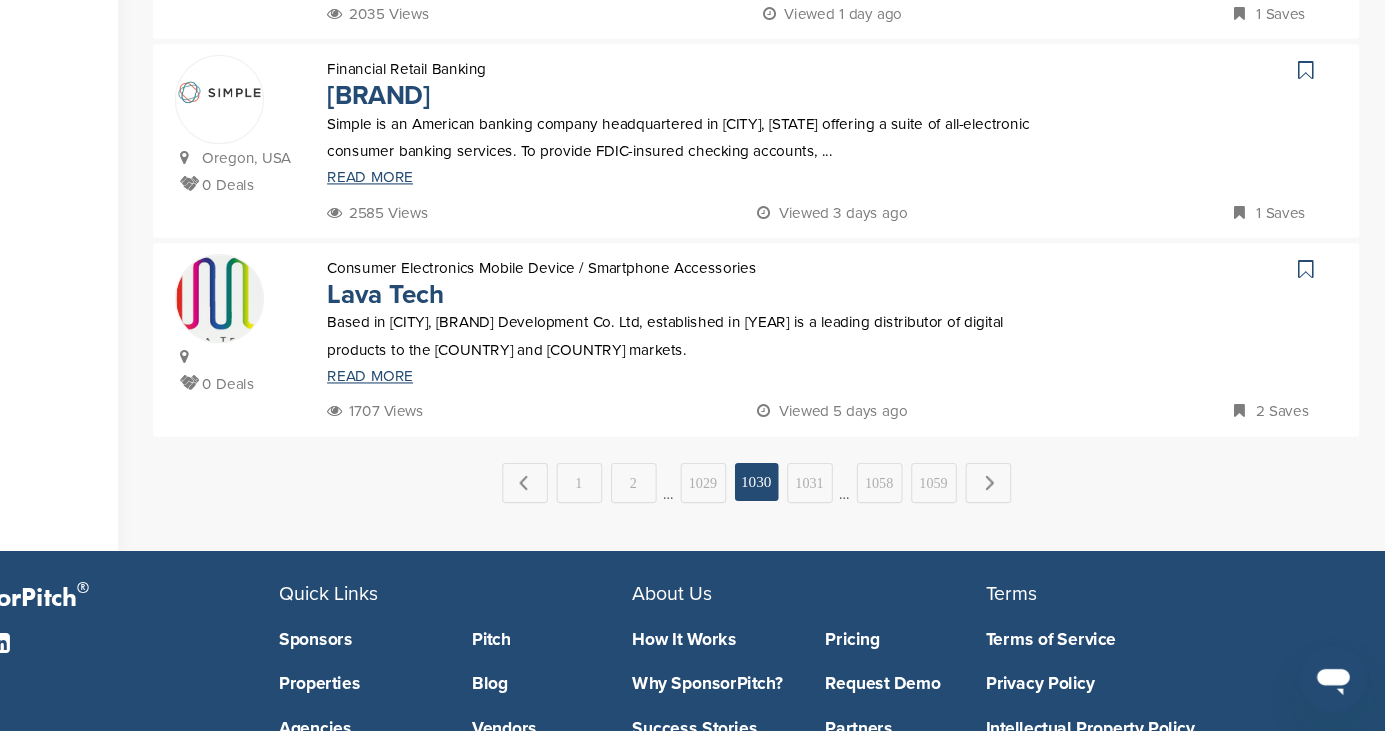 scroll, scrollTop: 1863, scrollLeft: 0, axis: vertical 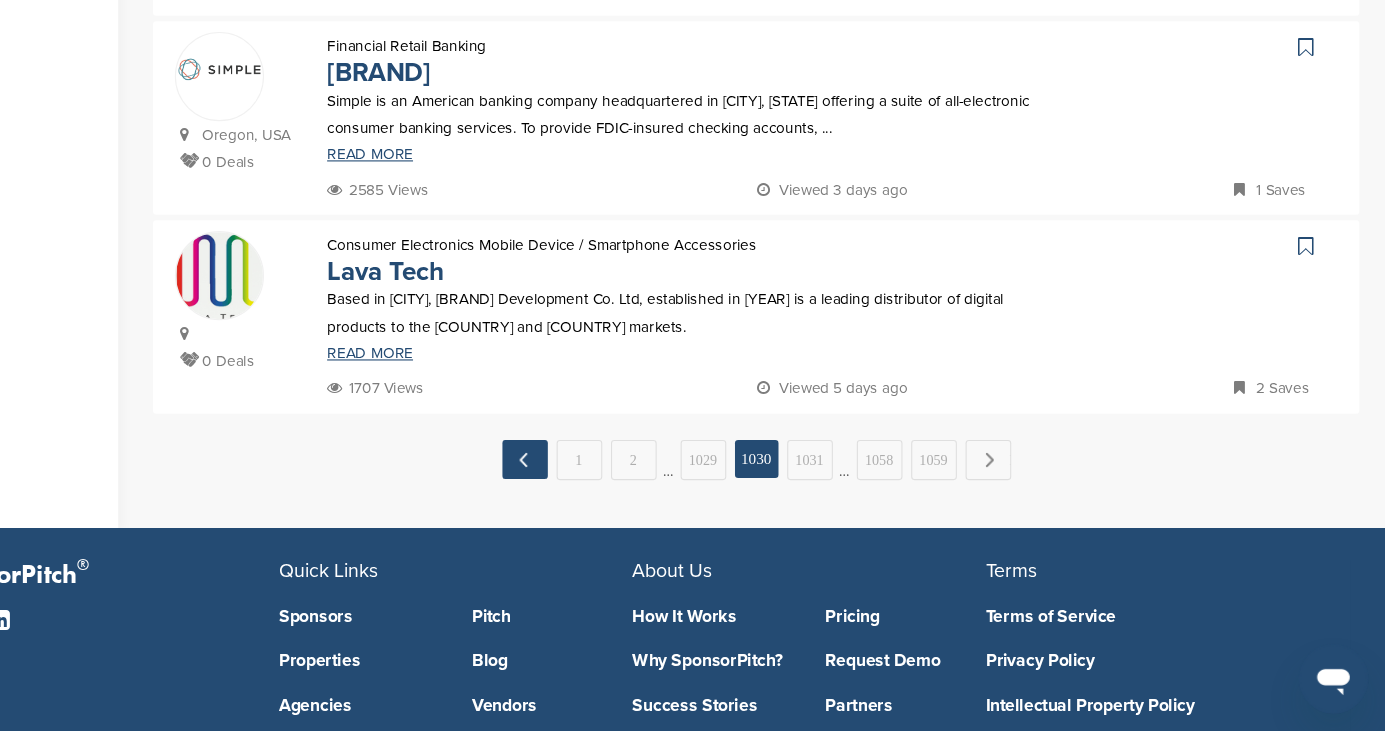 click on "← Previous" at bounding box center (594, 481) 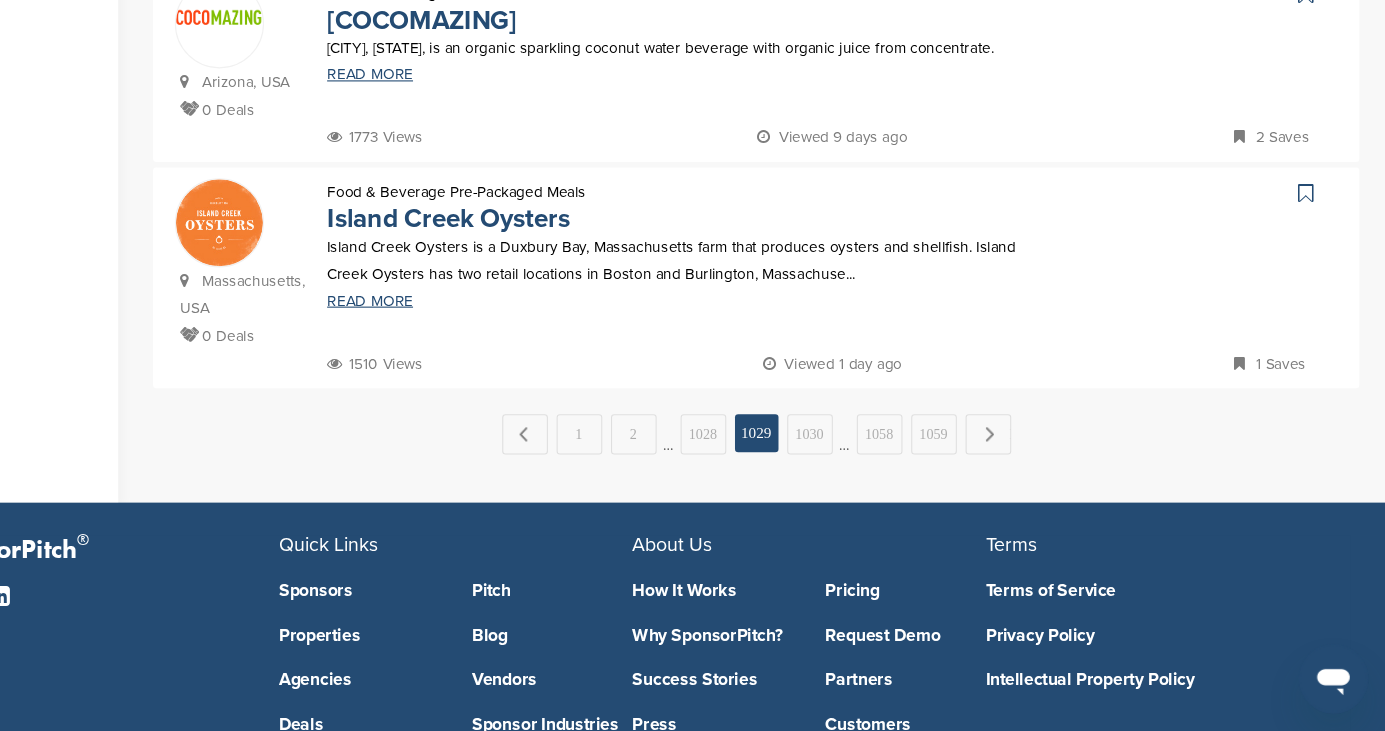 scroll, scrollTop: 1942, scrollLeft: 0, axis: vertical 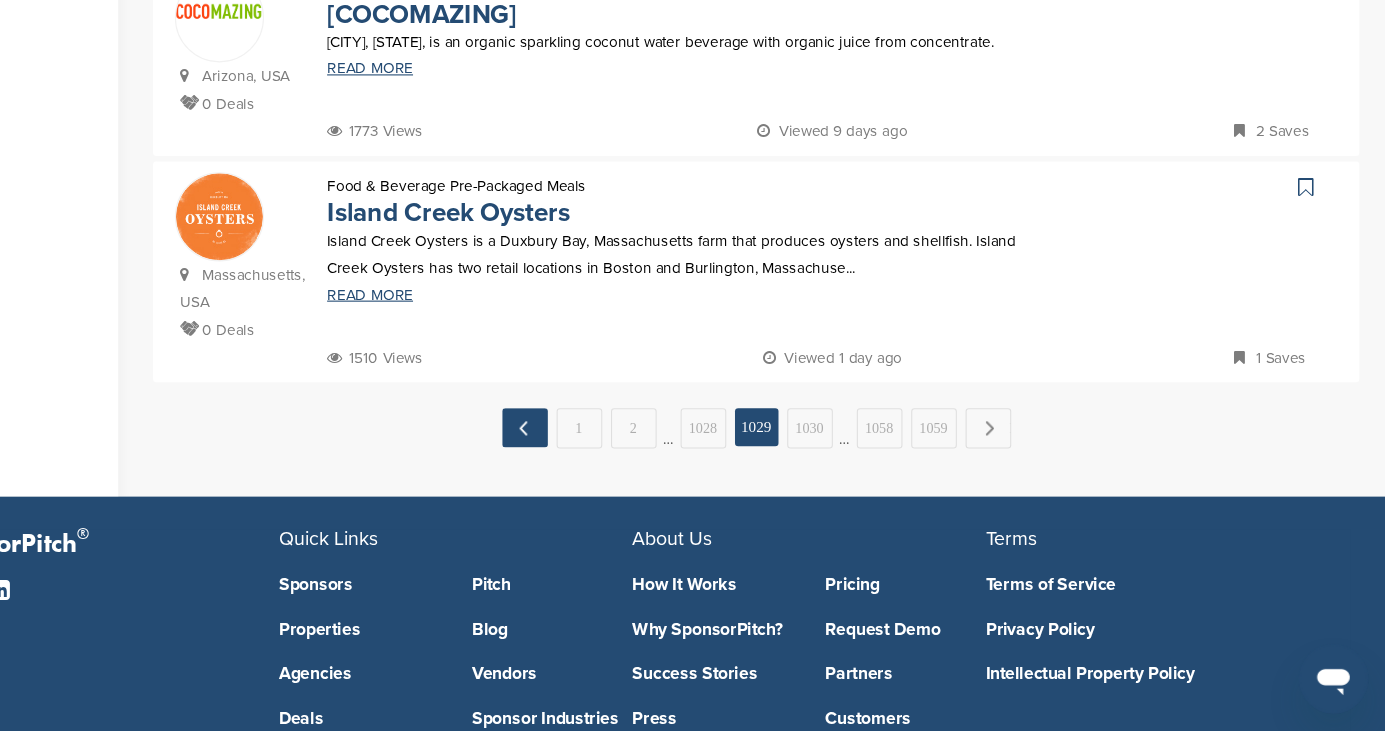 click on "← Previous" at bounding box center [594, 452] 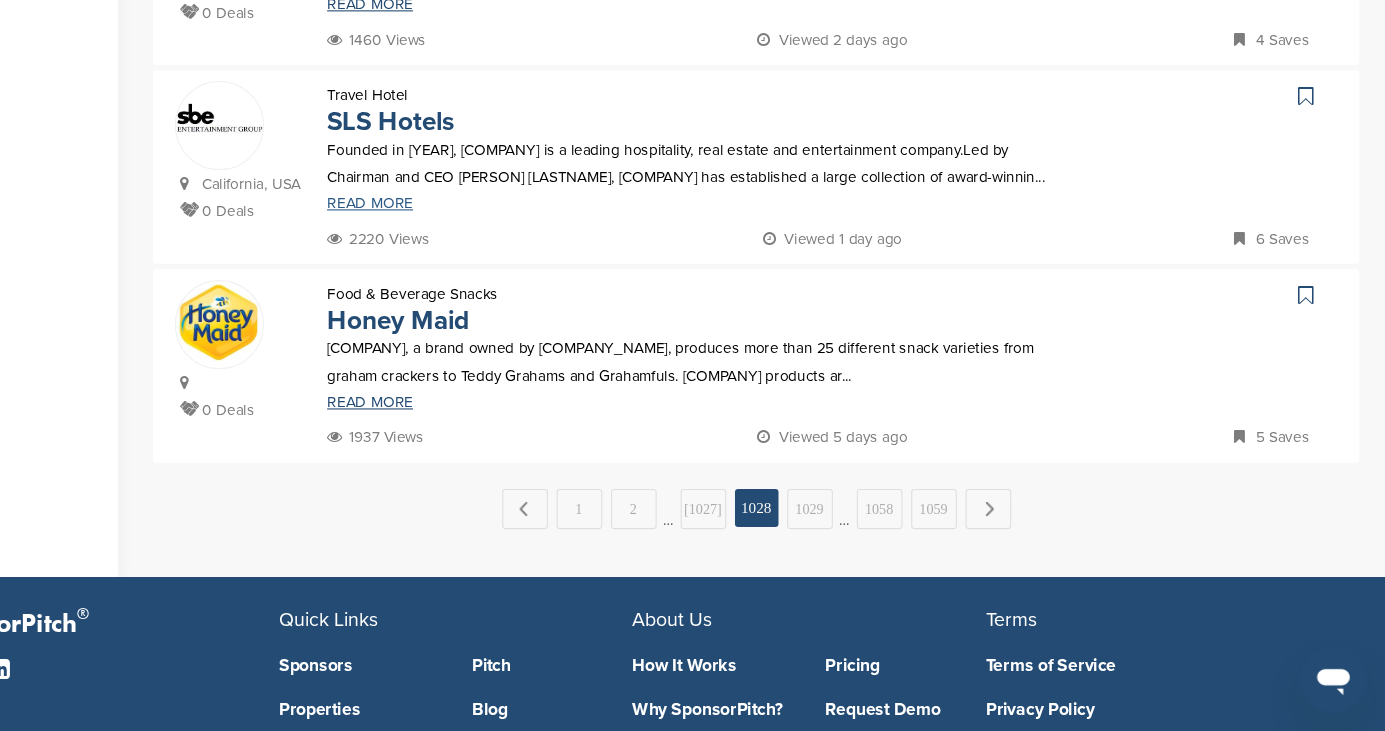 scroll, scrollTop: 1824, scrollLeft: 0, axis: vertical 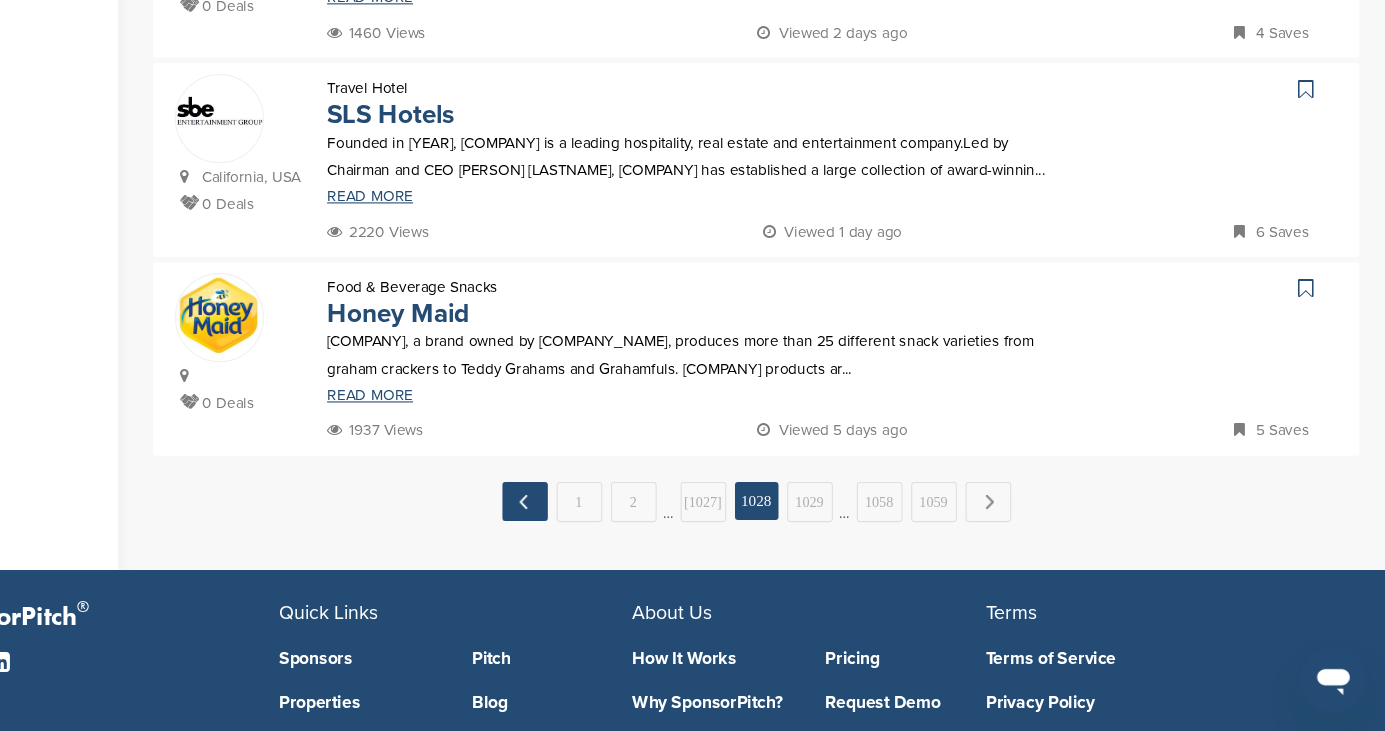 click on "← Previous" at bounding box center (594, 520) 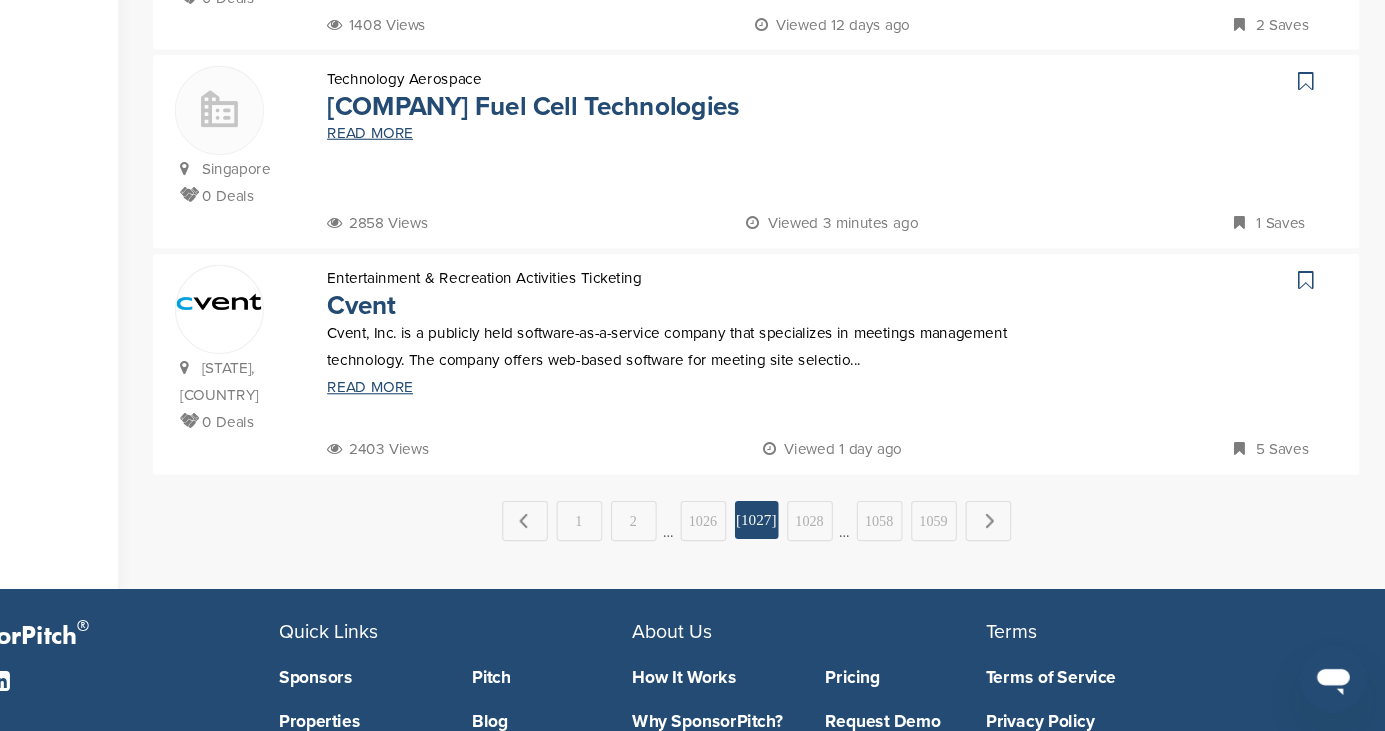 scroll, scrollTop: 1884, scrollLeft: 0, axis: vertical 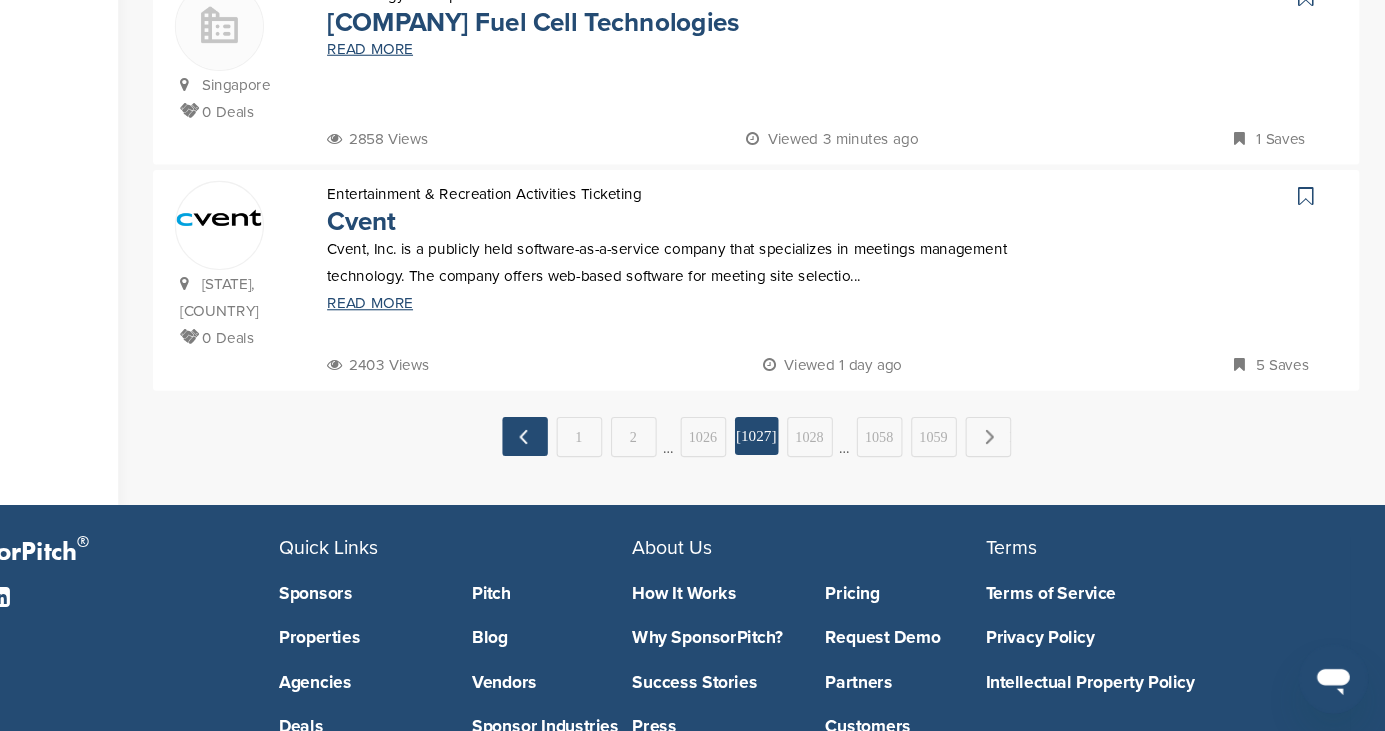 click on "← Previous" at bounding box center (594, 460) 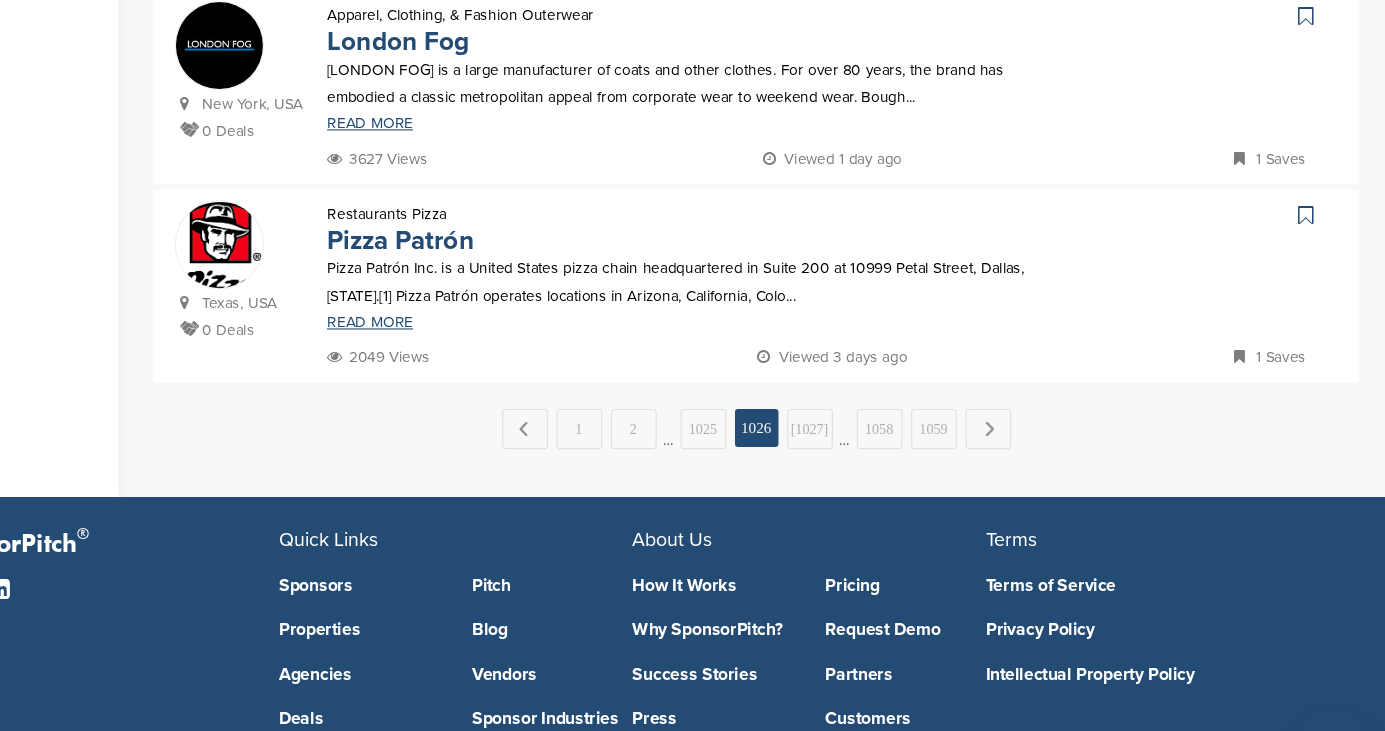 scroll, scrollTop: 1946, scrollLeft: 0, axis: vertical 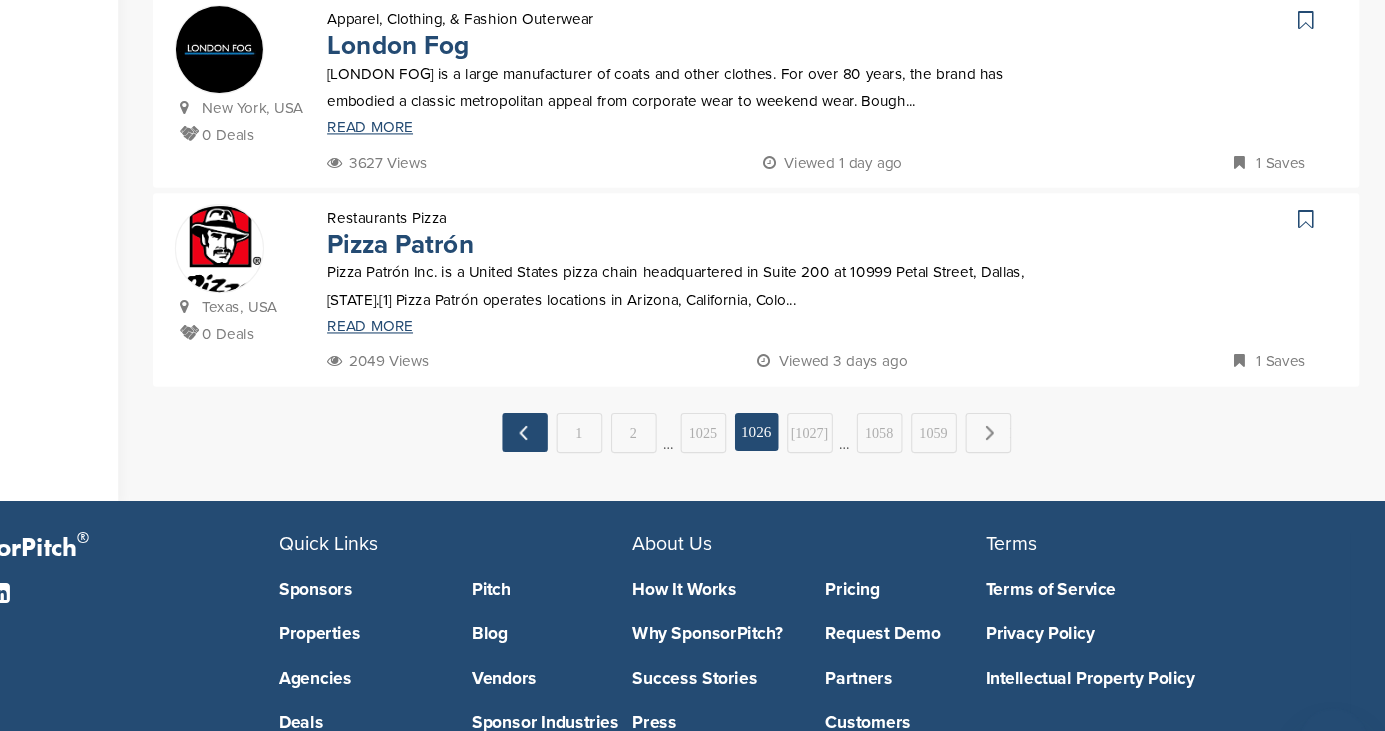 click on "← Previous" at bounding box center [594, 398] 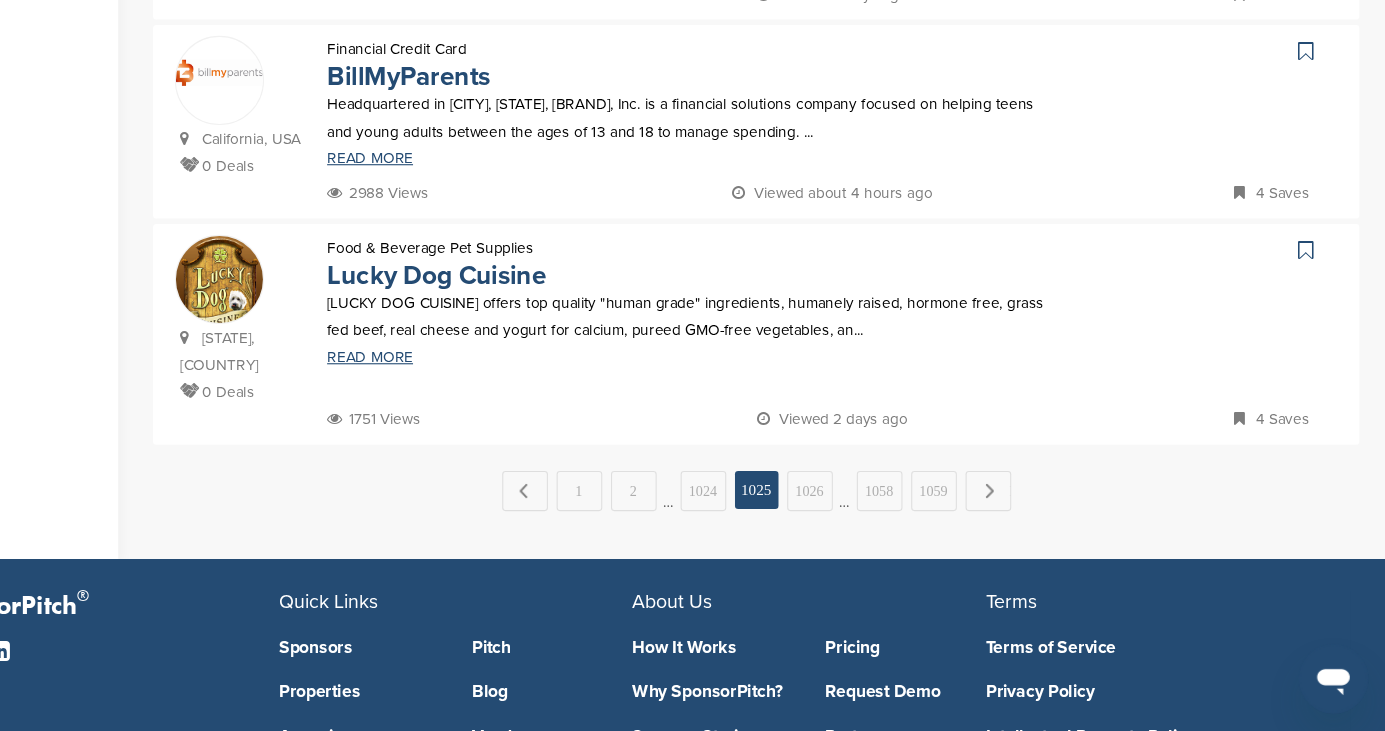 scroll, scrollTop: 1833, scrollLeft: 0, axis: vertical 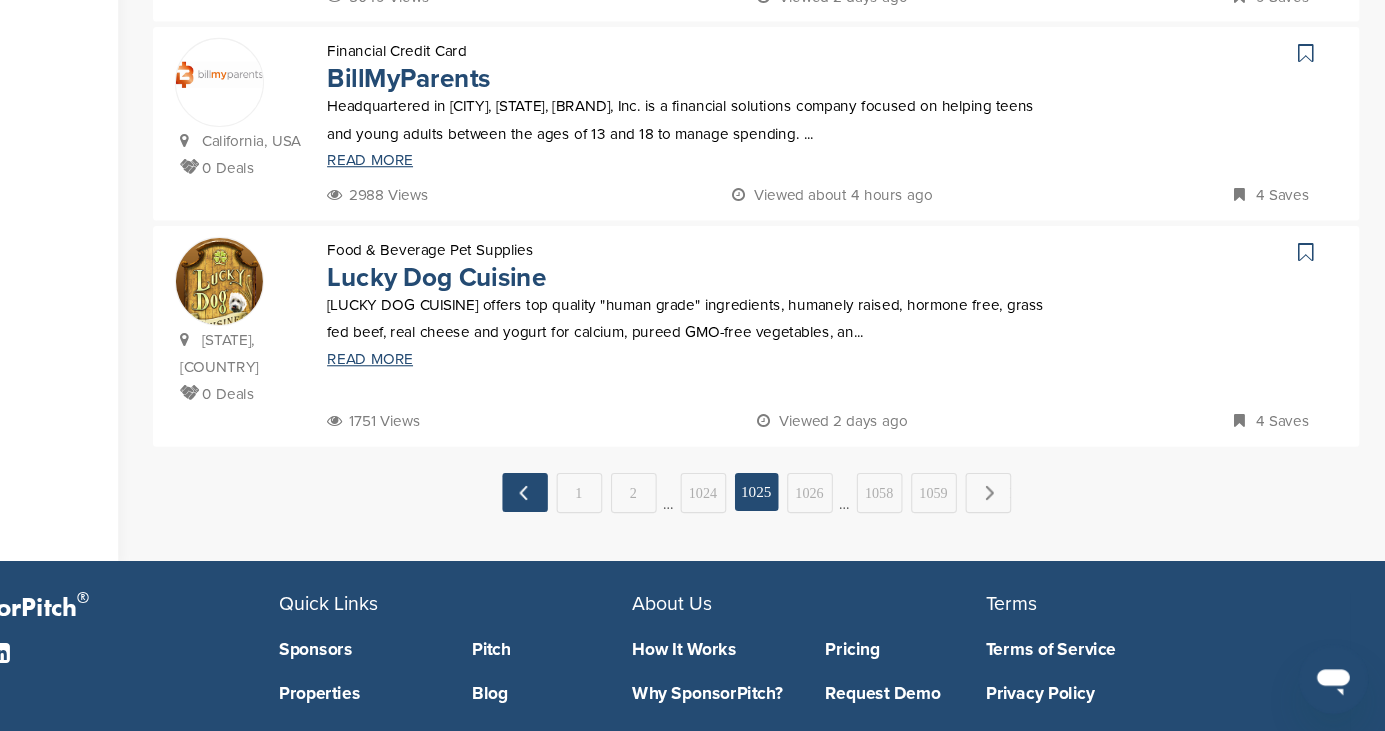 click on "← Previous" at bounding box center (594, 511) 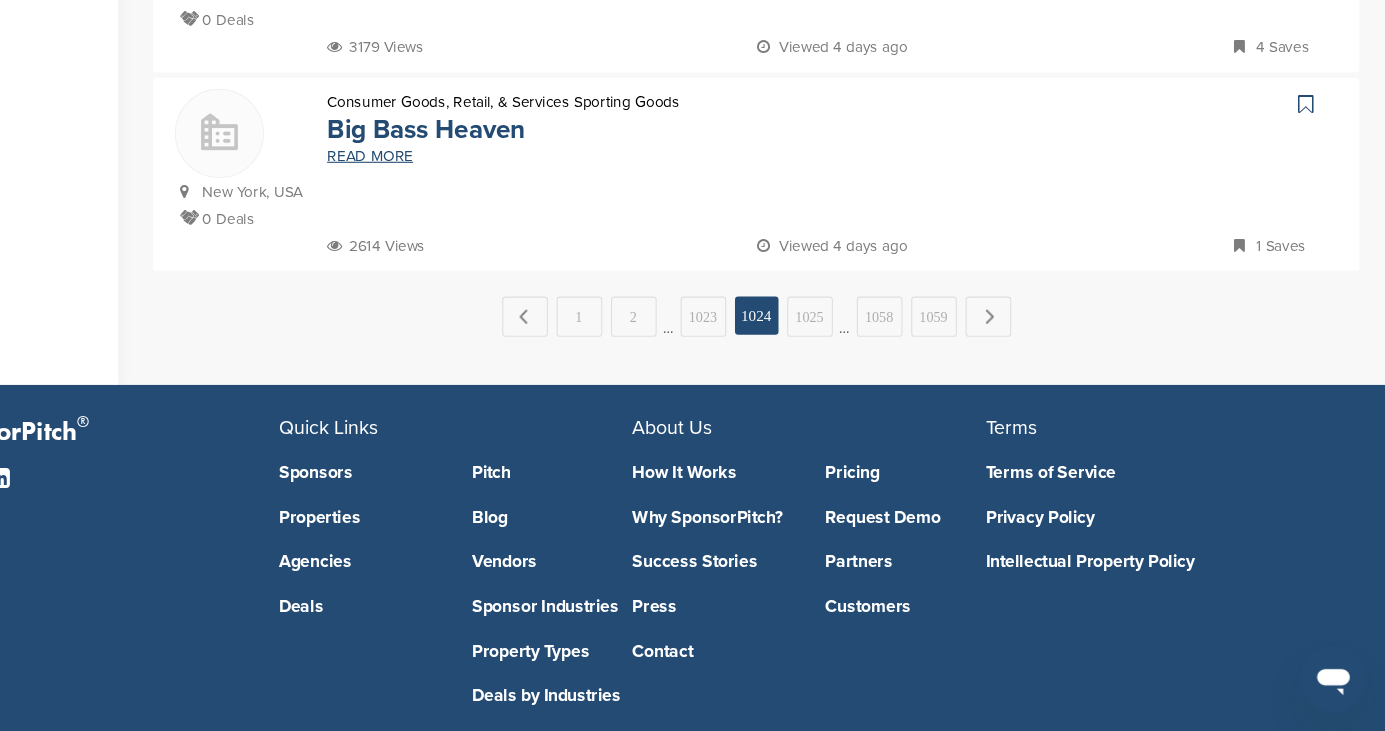 scroll, scrollTop: 2074, scrollLeft: 0, axis: vertical 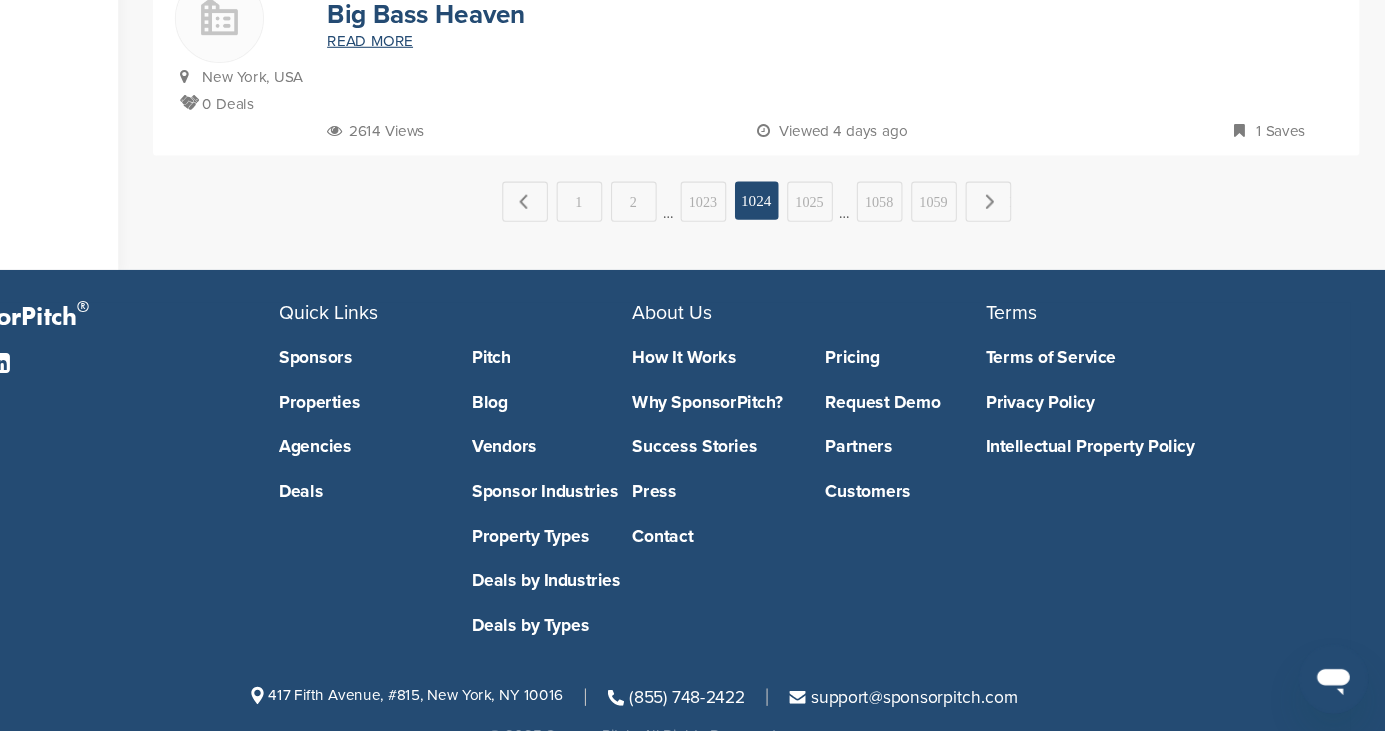 click on "← Previous" at bounding box center (594, 244) 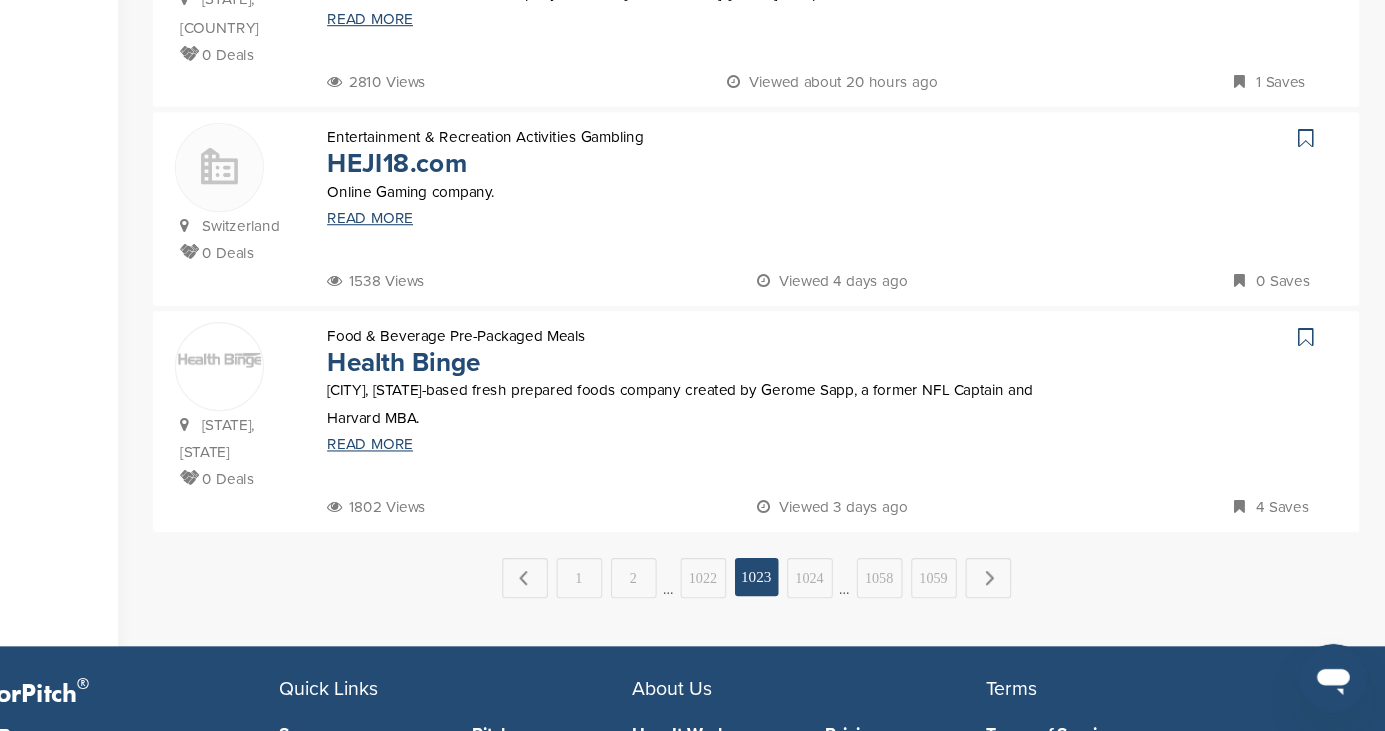 scroll, scrollTop: 1849, scrollLeft: 0, axis: vertical 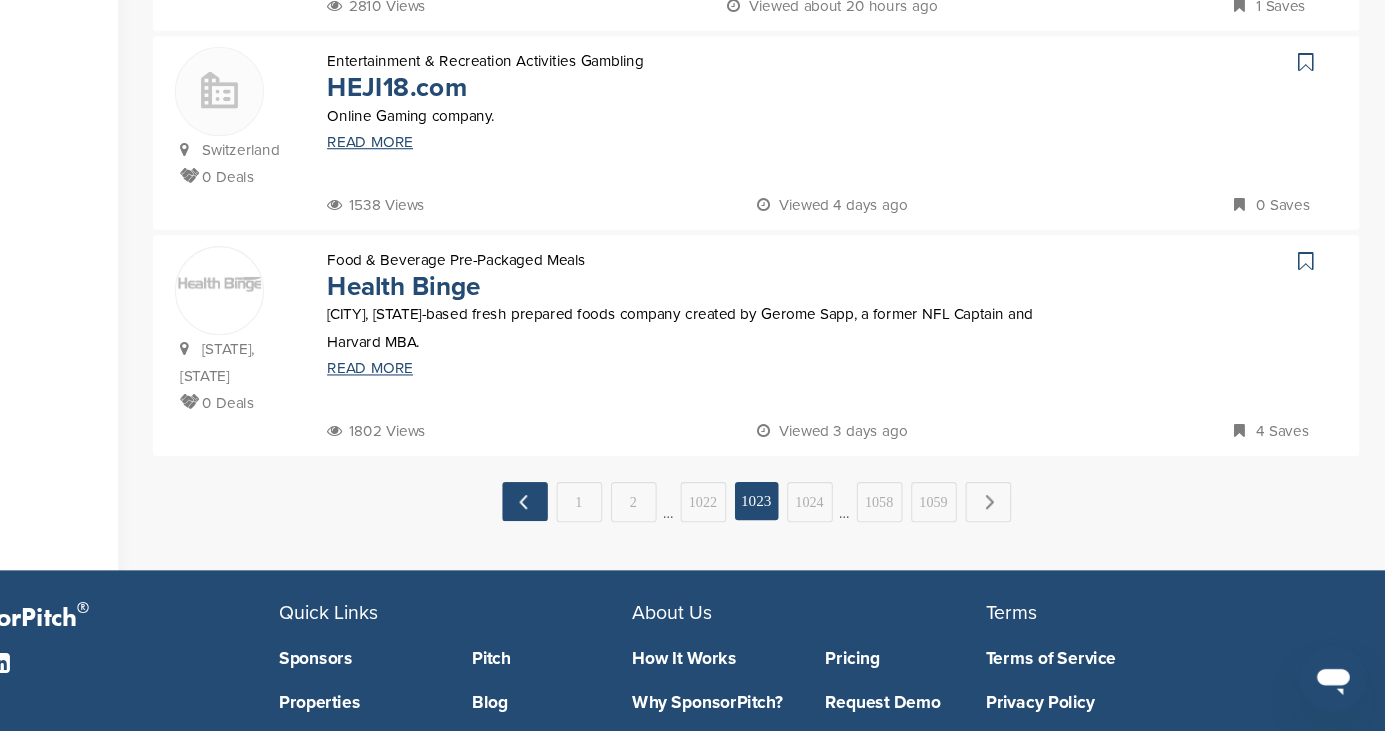 click on "← Previous" at bounding box center (594, 520) 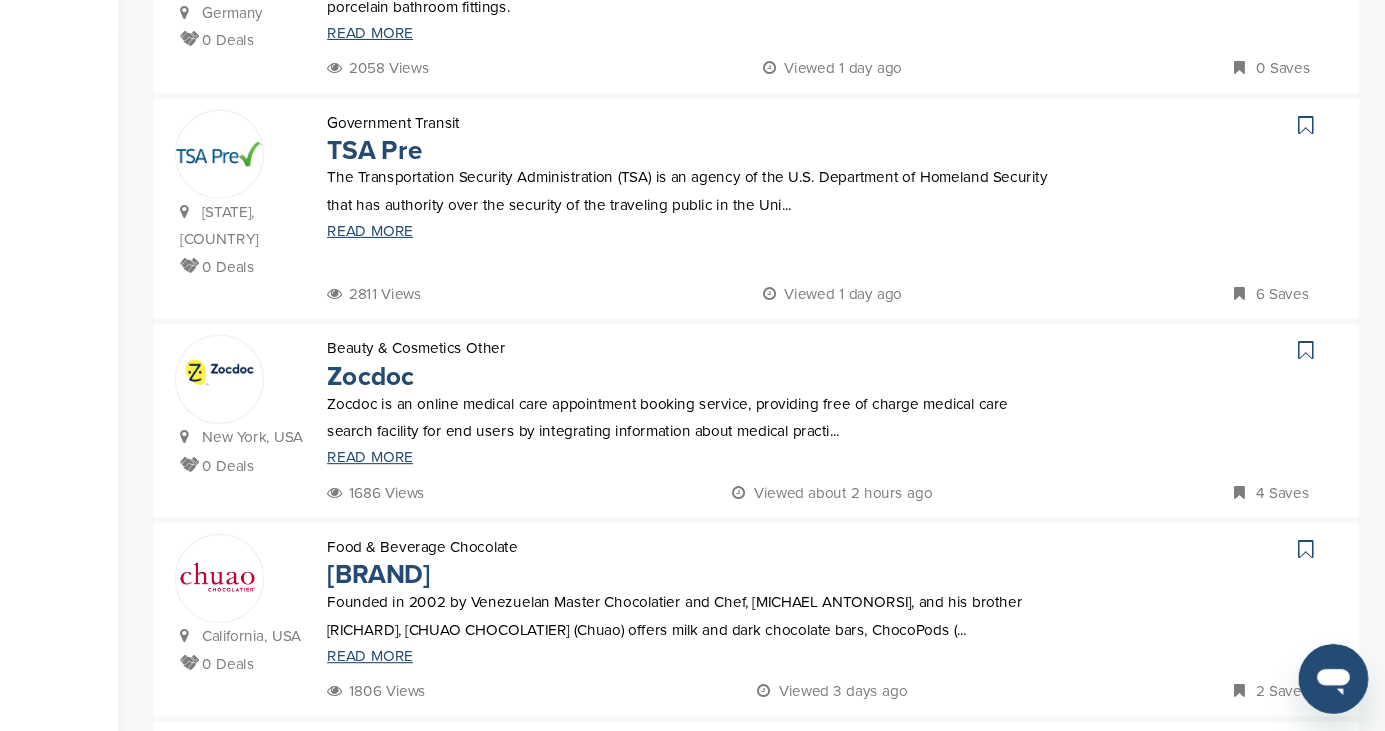 scroll, scrollTop: 469, scrollLeft: 0, axis: vertical 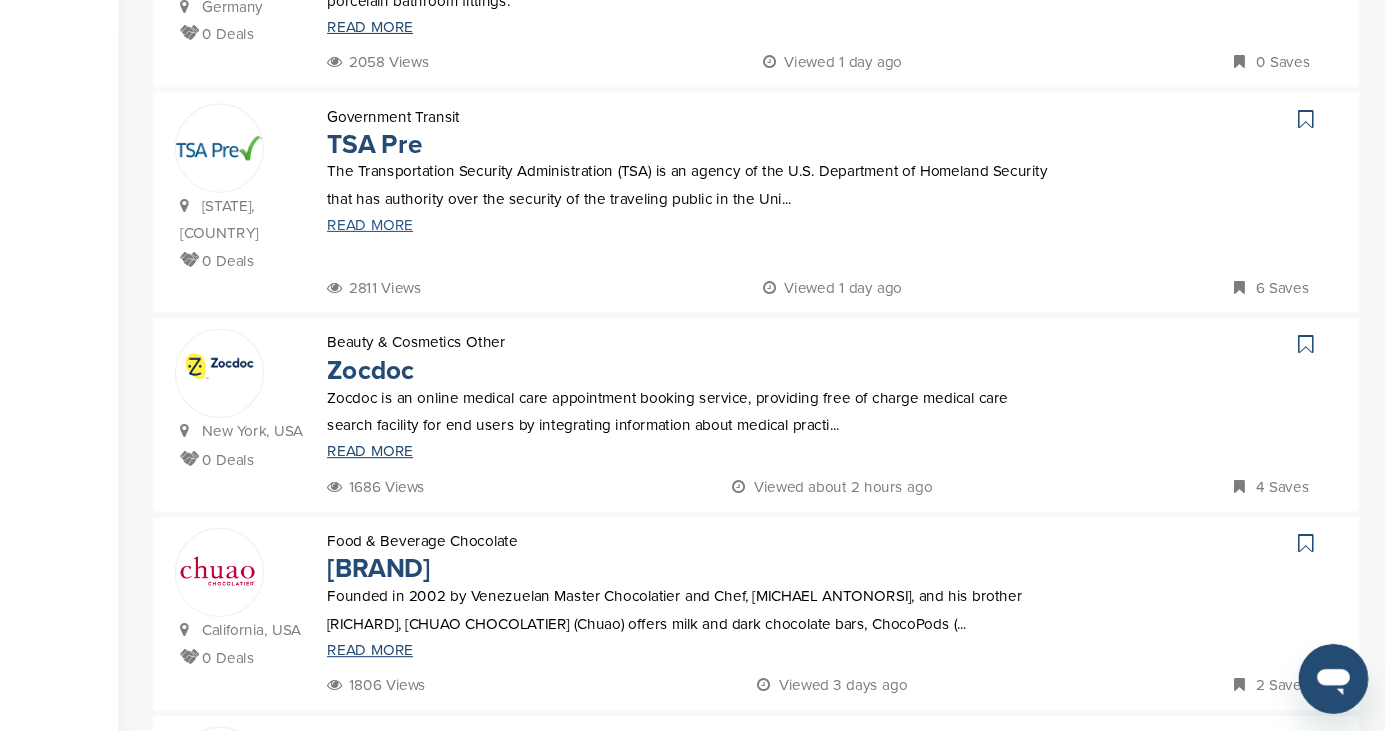 click on "READ MORE" at bounding box center (748, 266) 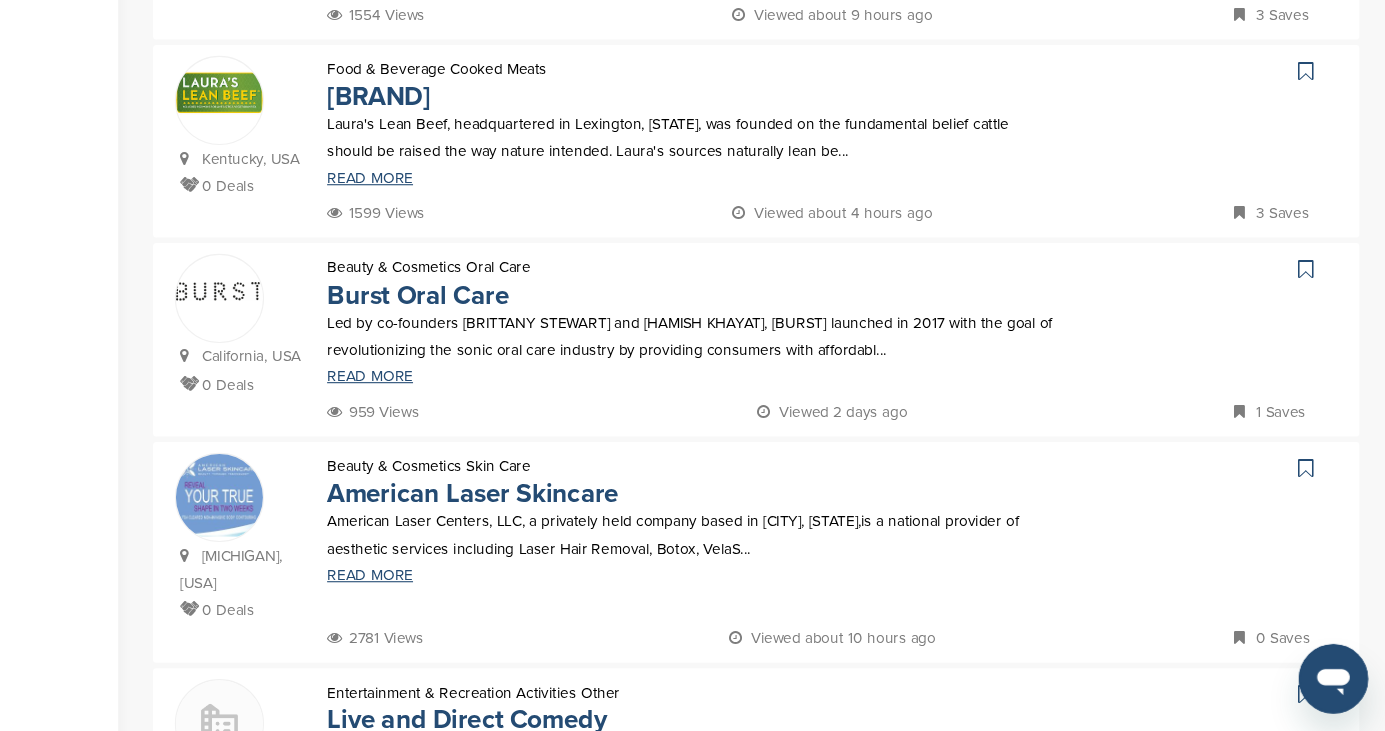 scroll, scrollTop: 1460, scrollLeft: 0, axis: vertical 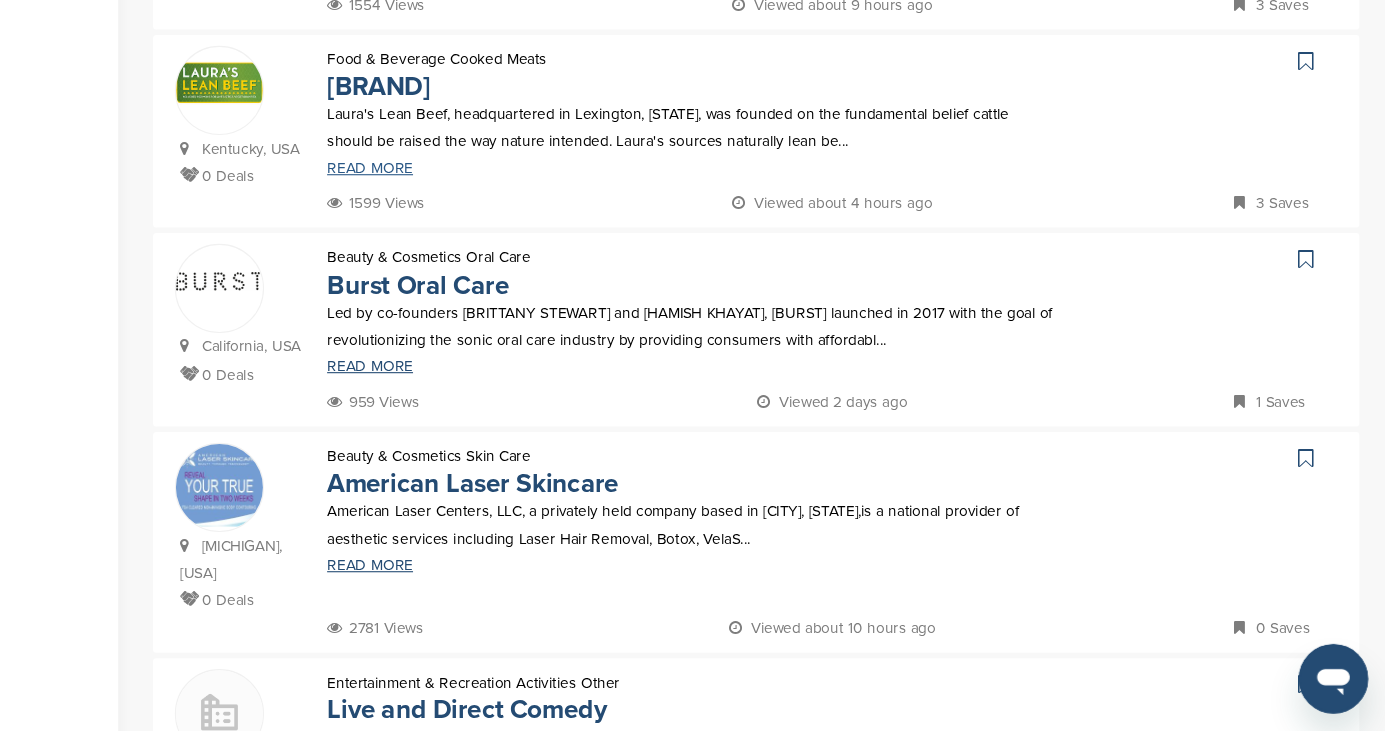 click on "READ MORE" at bounding box center [748, 214] 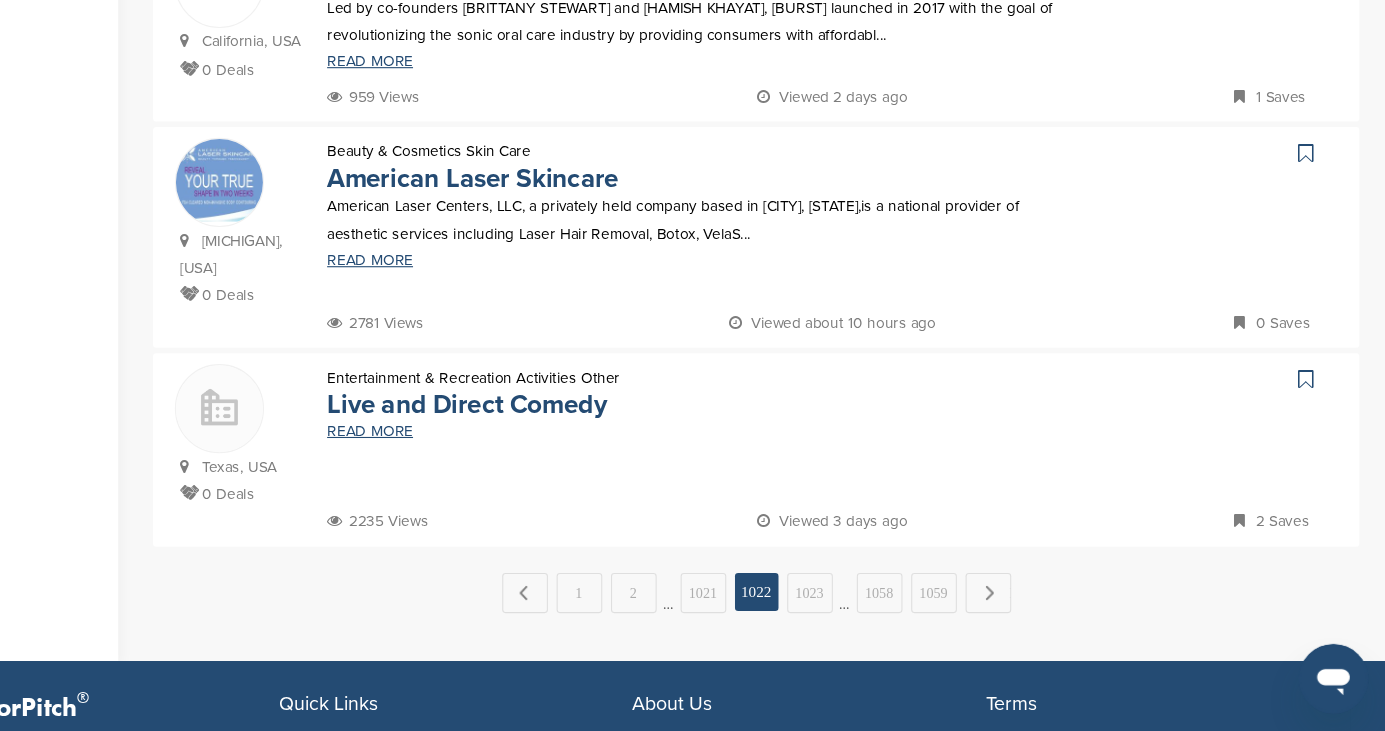 scroll, scrollTop: 1741, scrollLeft: 0, axis: vertical 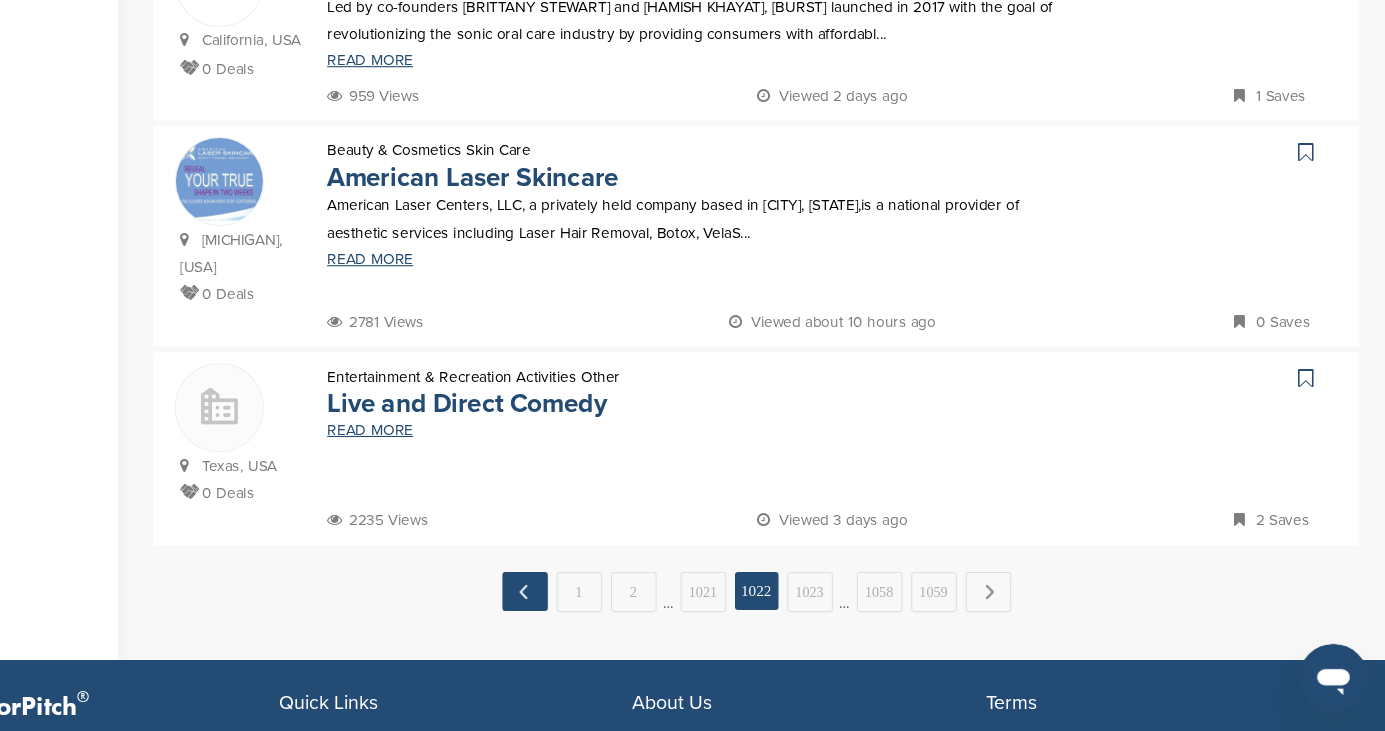 click on "← Previous" at bounding box center [594, 603] 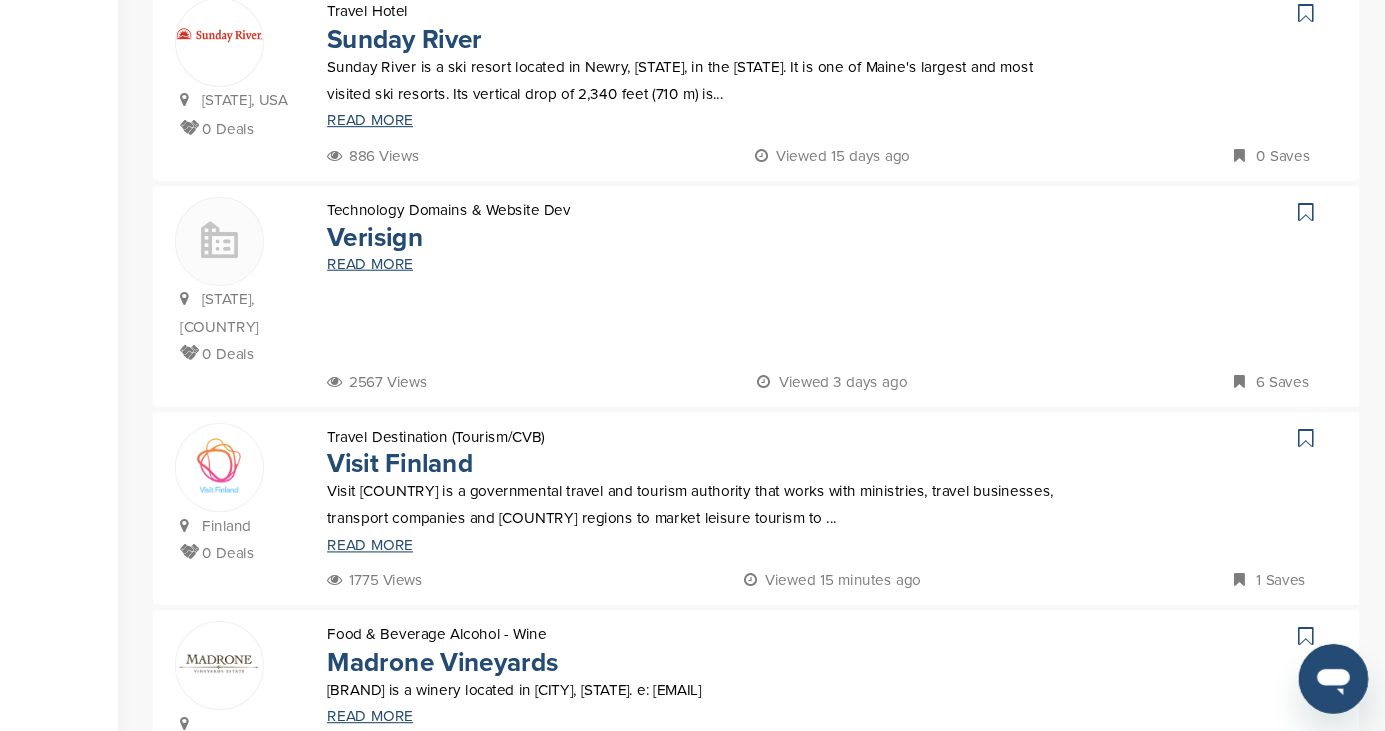 scroll, scrollTop: 776, scrollLeft: 0, axis: vertical 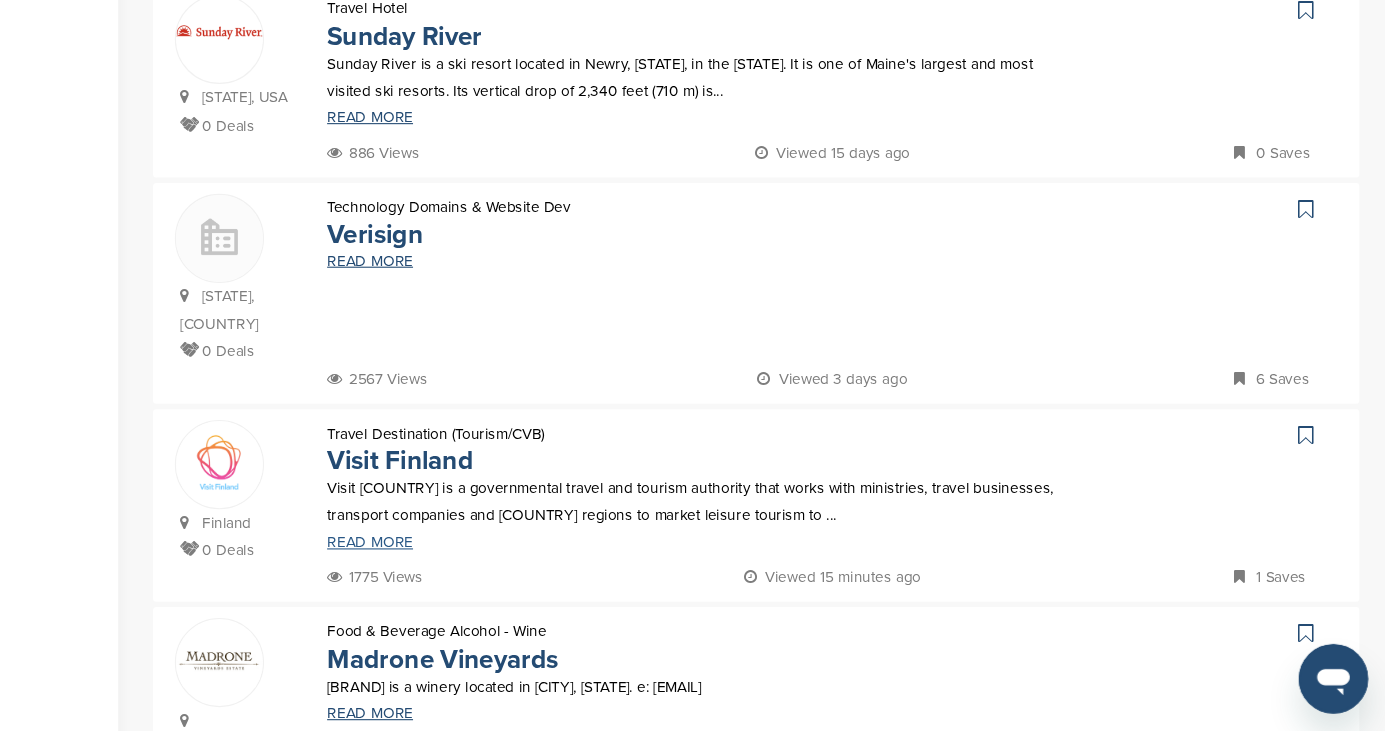 click on "READ MORE" at bounding box center [748, 558] 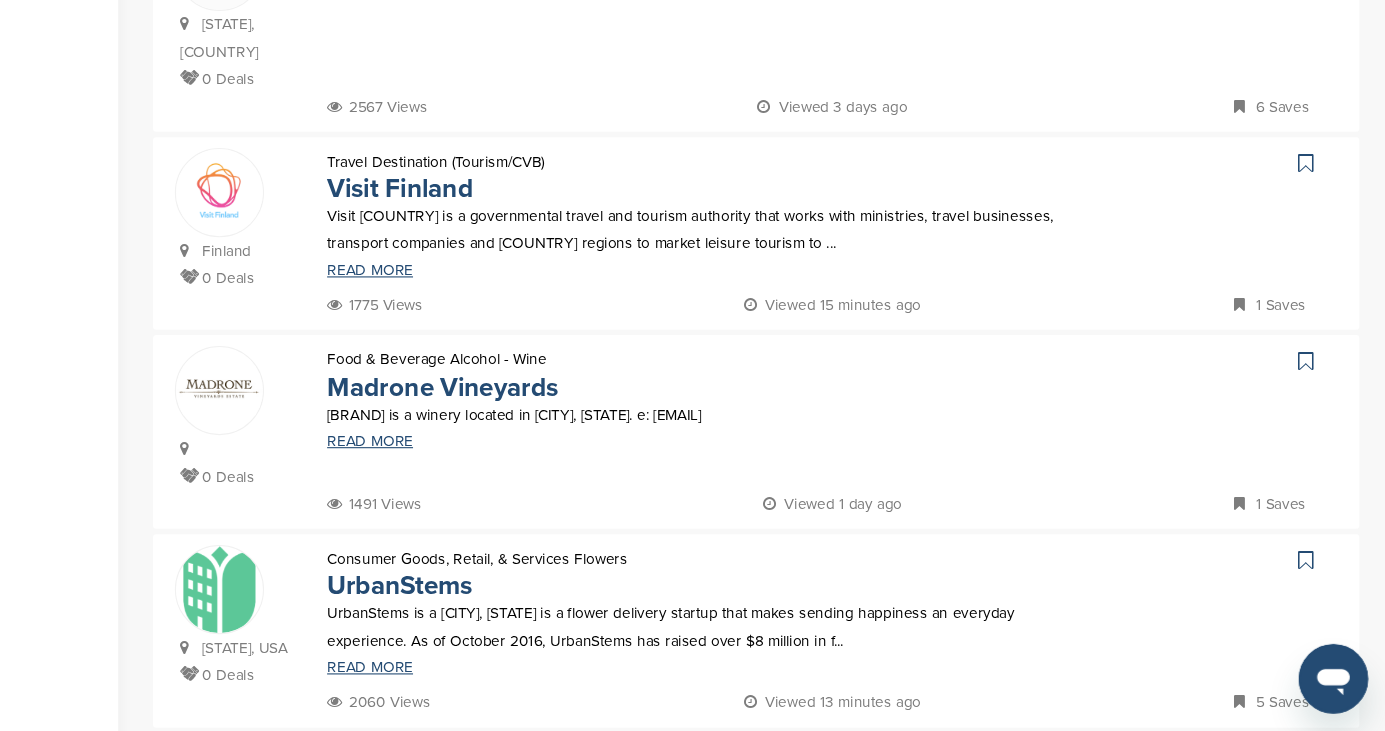 scroll, scrollTop: 1030, scrollLeft: 0, axis: vertical 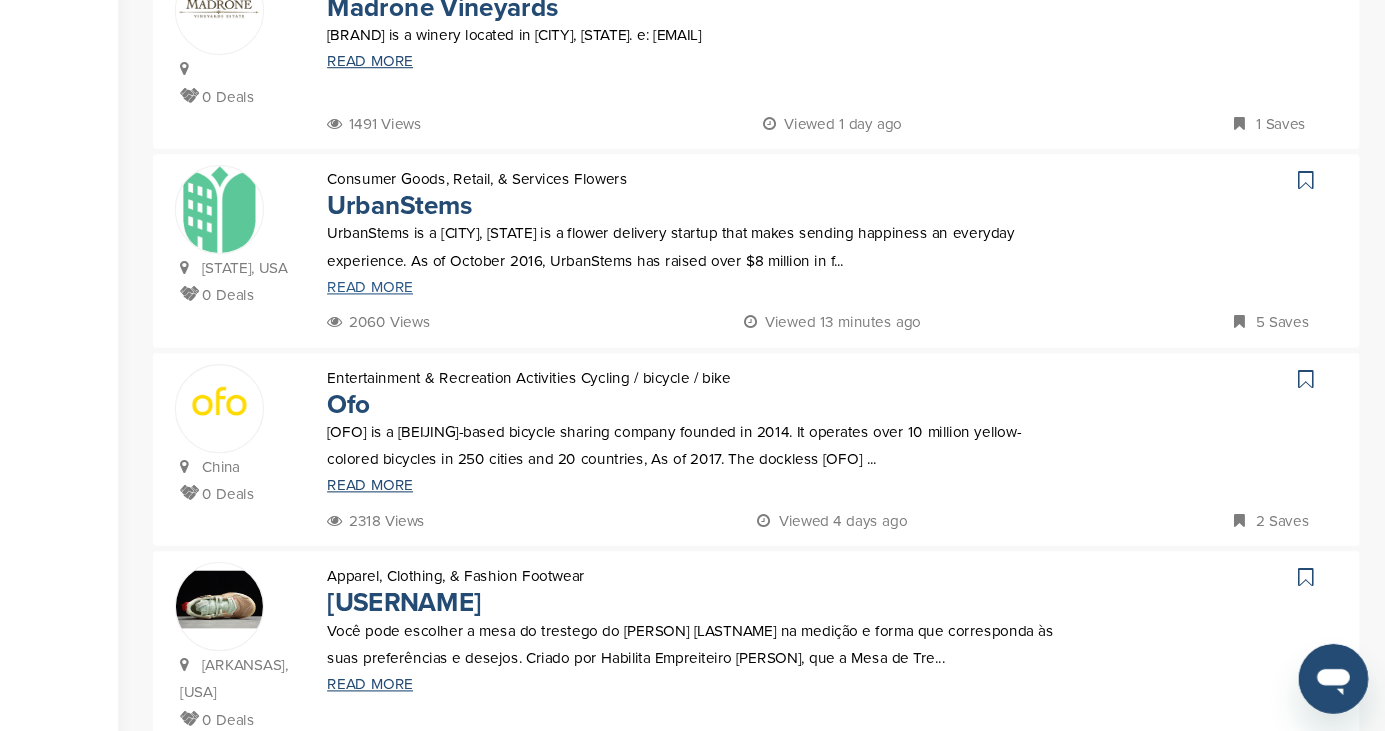 click on "READ MORE" at bounding box center (748, 324) 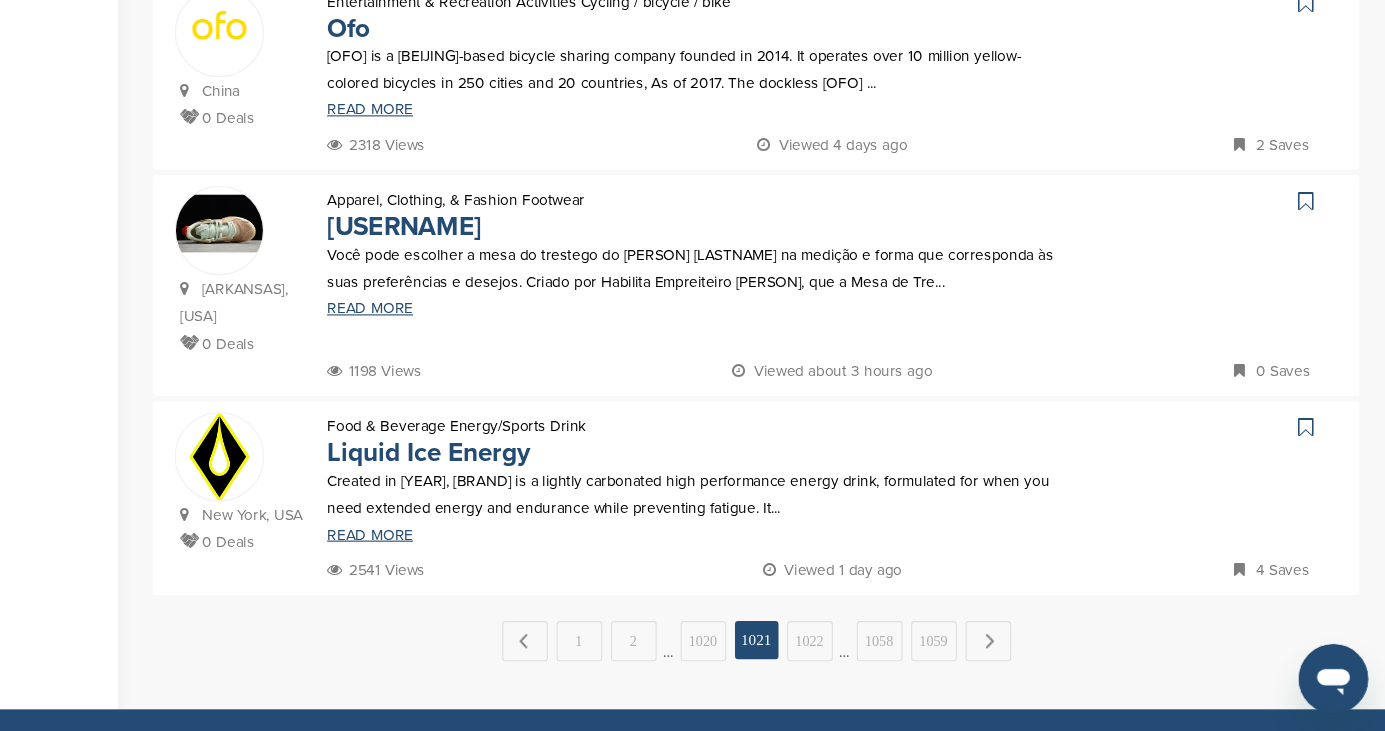 scroll, scrollTop: 1722, scrollLeft: 0, axis: vertical 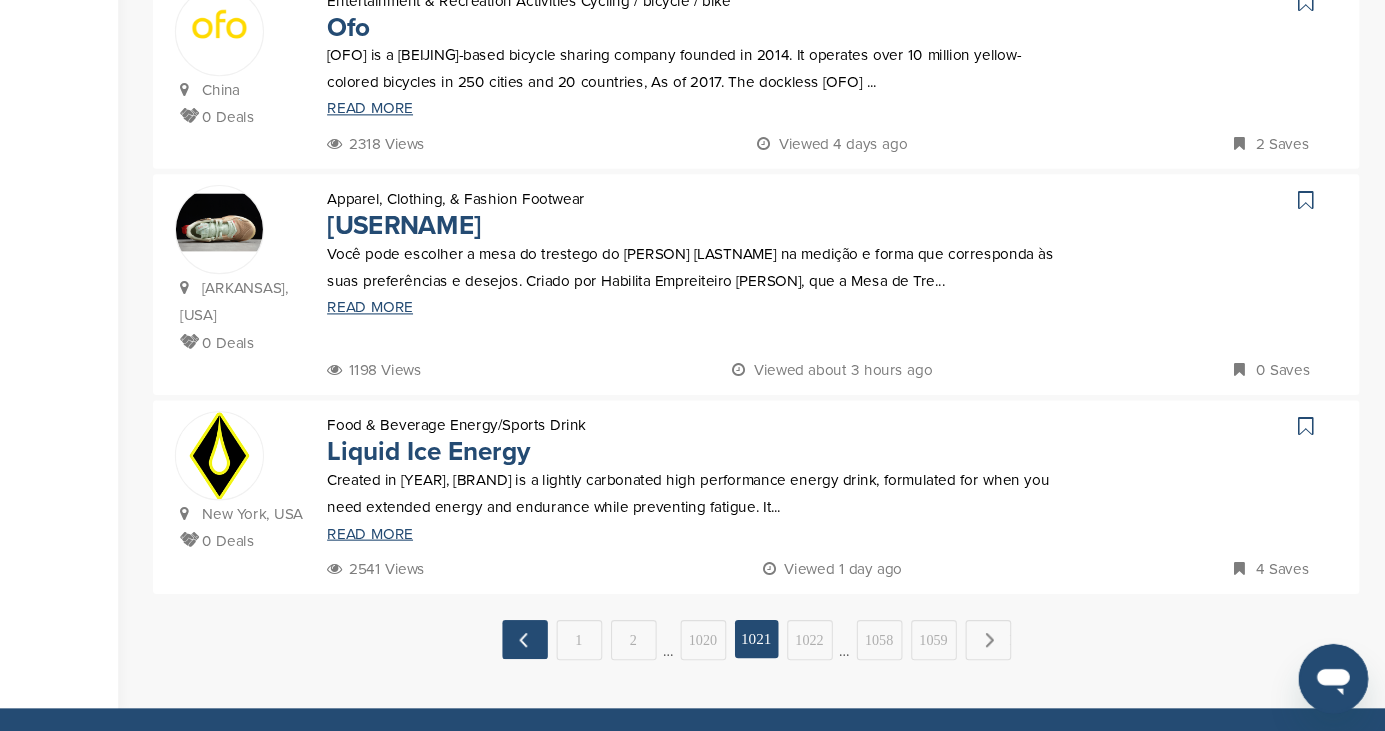 click on "← Previous" at bounding box center [594, 647] 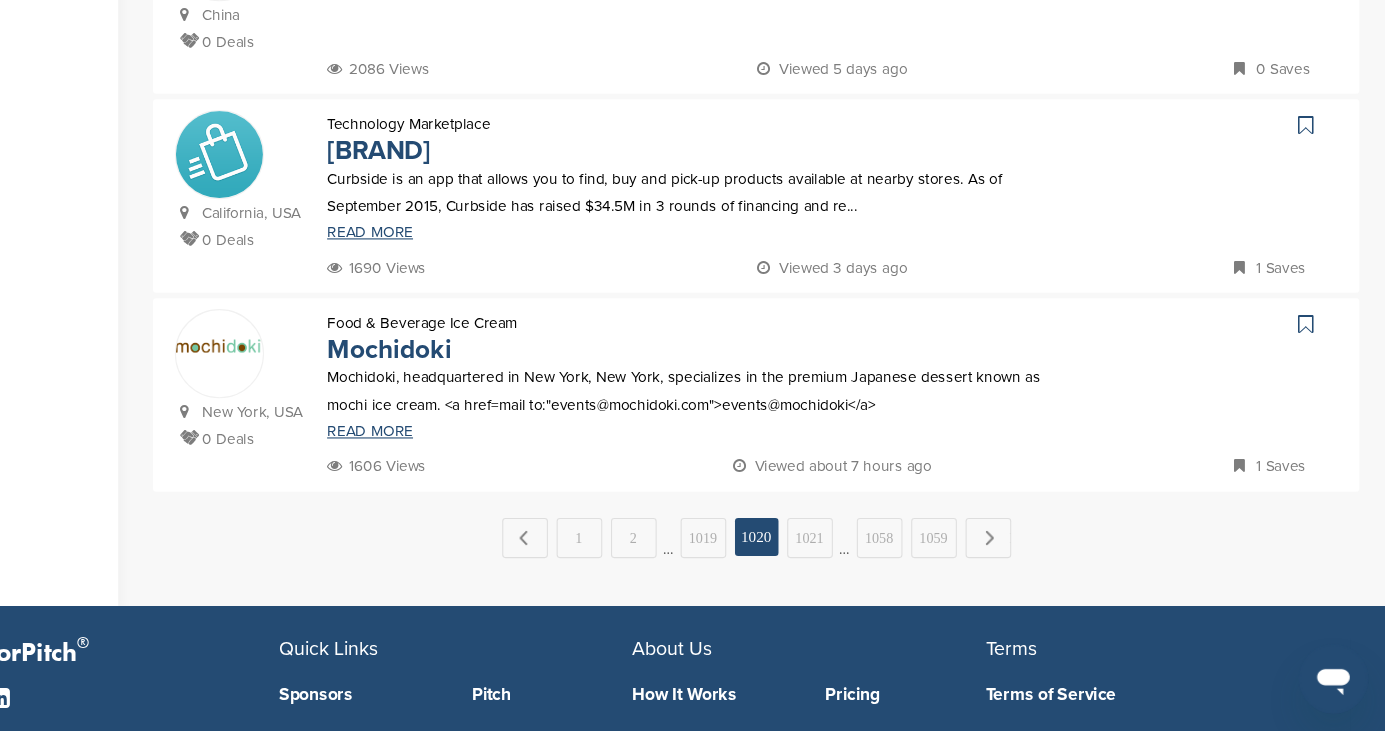 scroll, scrollTop: 1800, scrollLeft: 0, axis: vertical 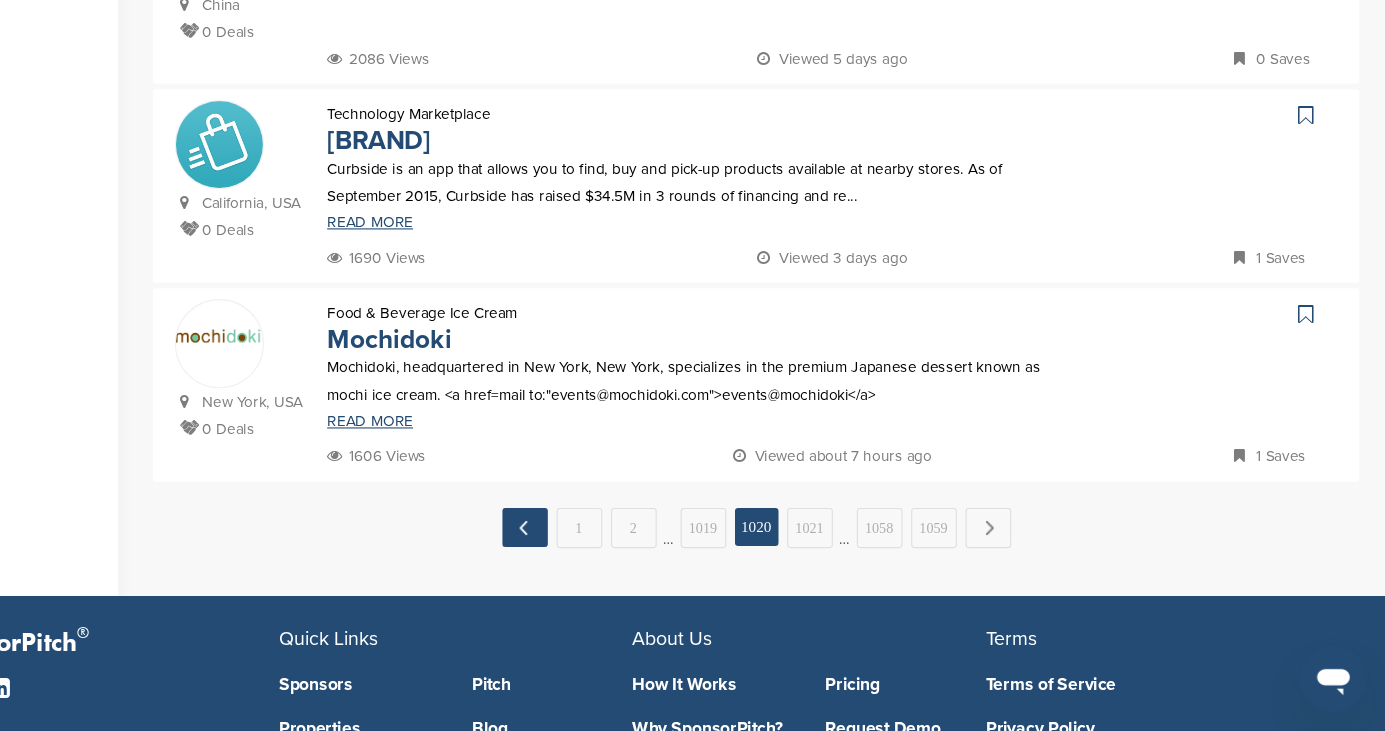 click on "← Previous" at bounding box center (594, 544) 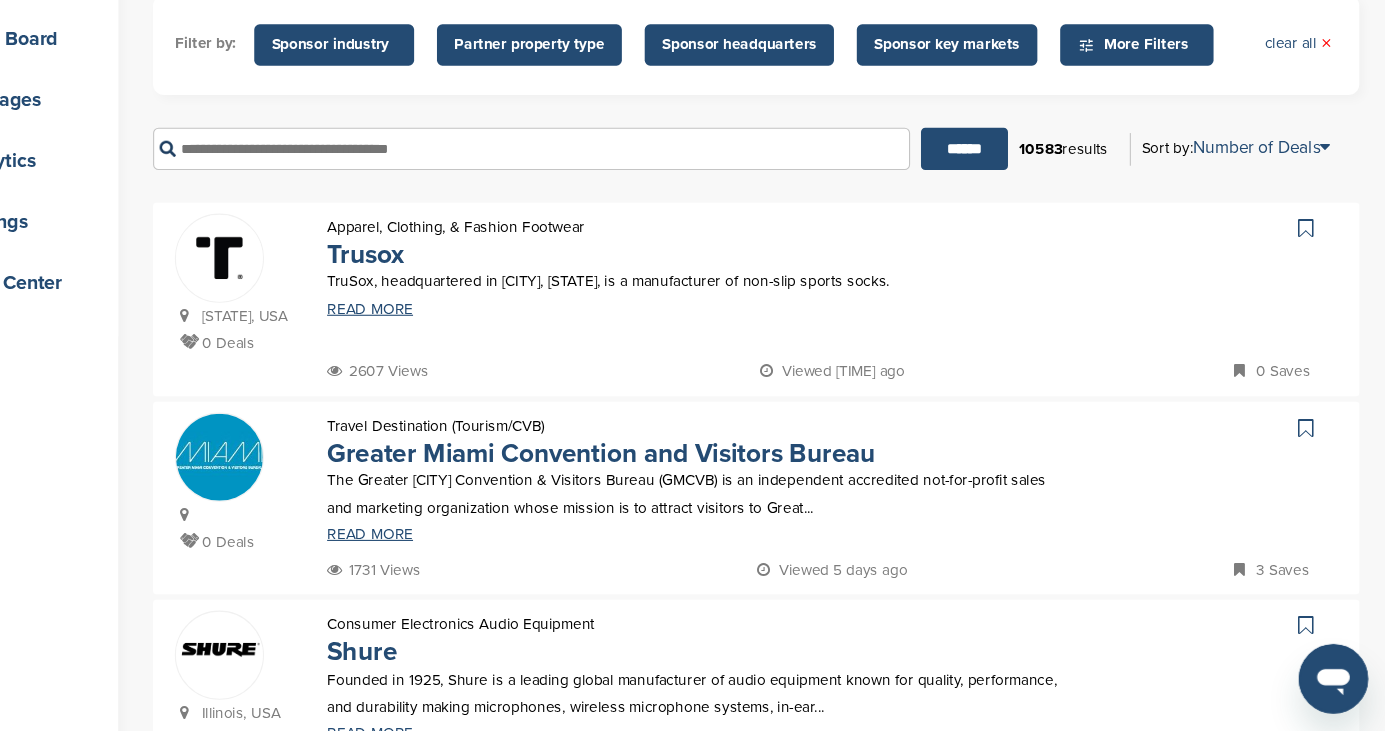 scroll, scrollTop: 186, scrollLeft: 0, axis: vertical 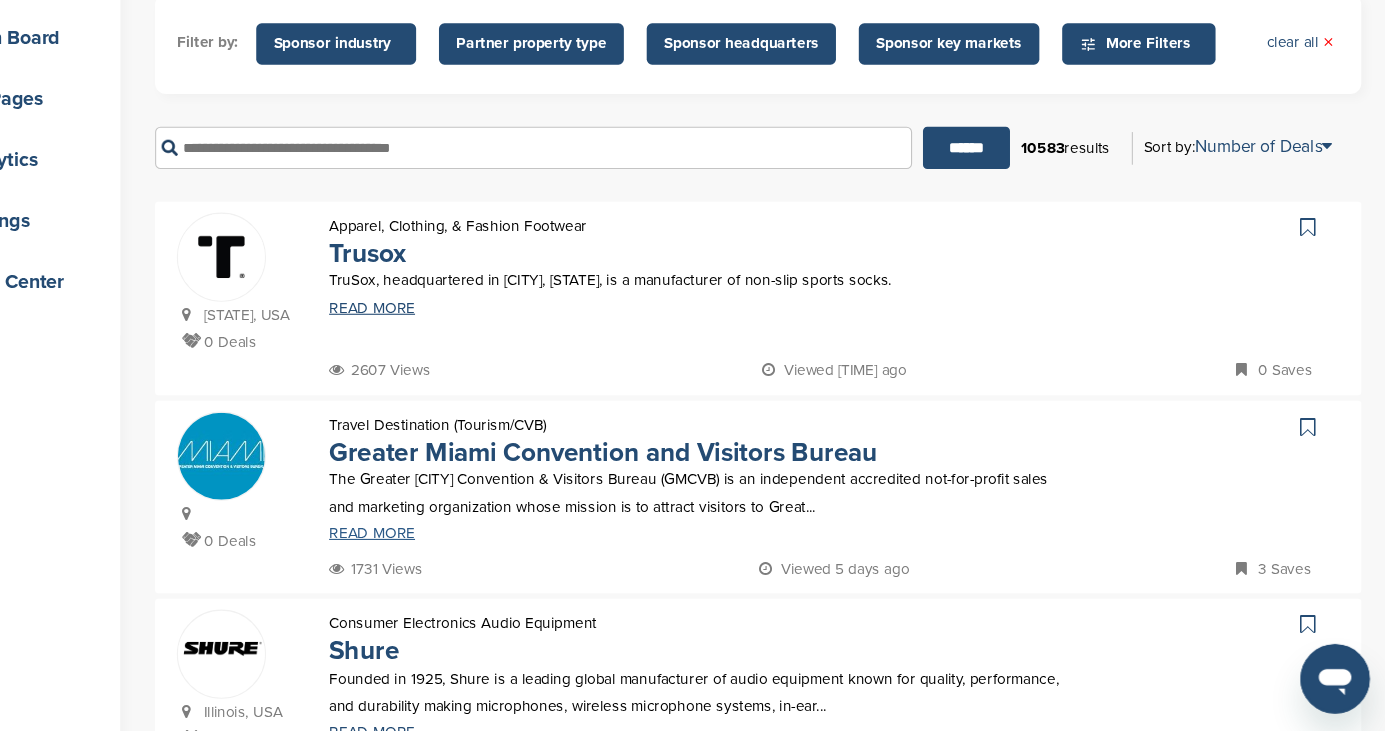 click on "READ MORE" at bounding box center [748, 549] 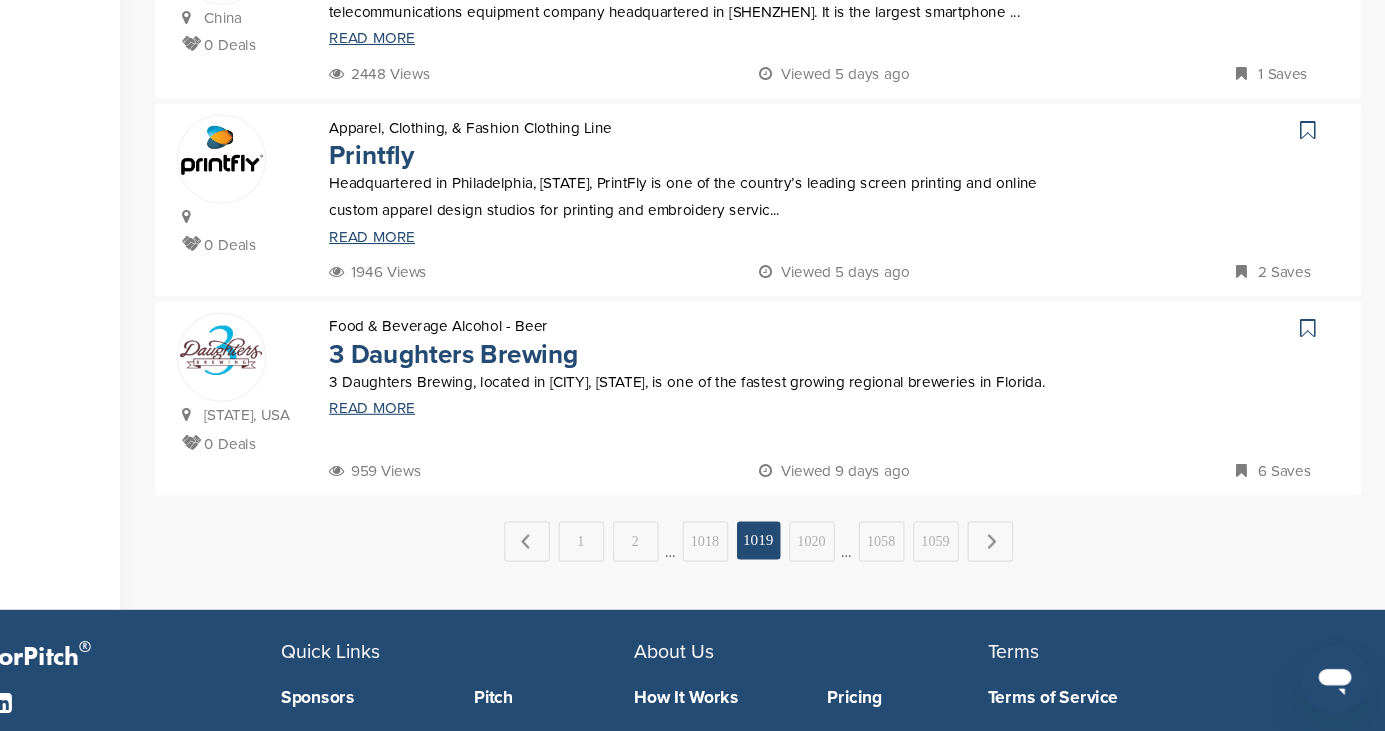 scroll, scrollTop: 1738, scrollLeft: 0, axis: vertical 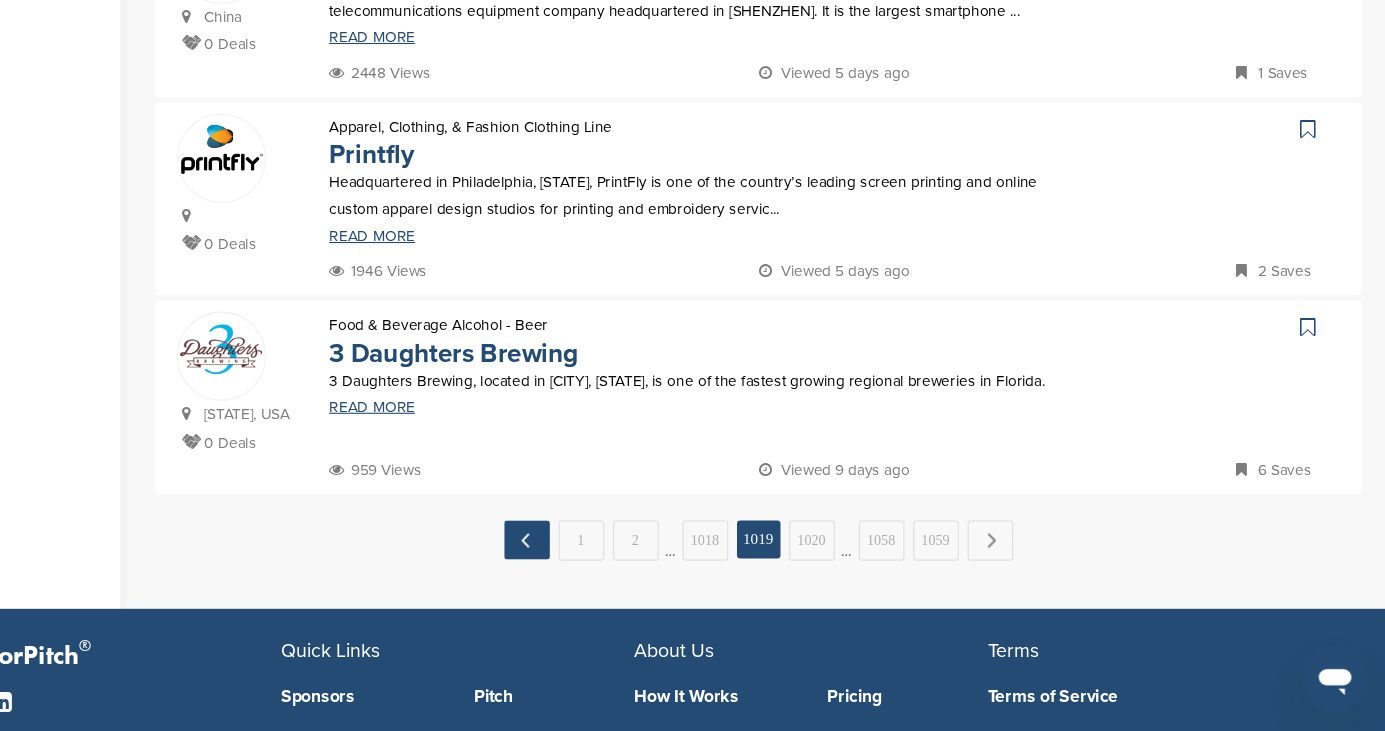 click on "← Previous" at bounding box center [594, 555] 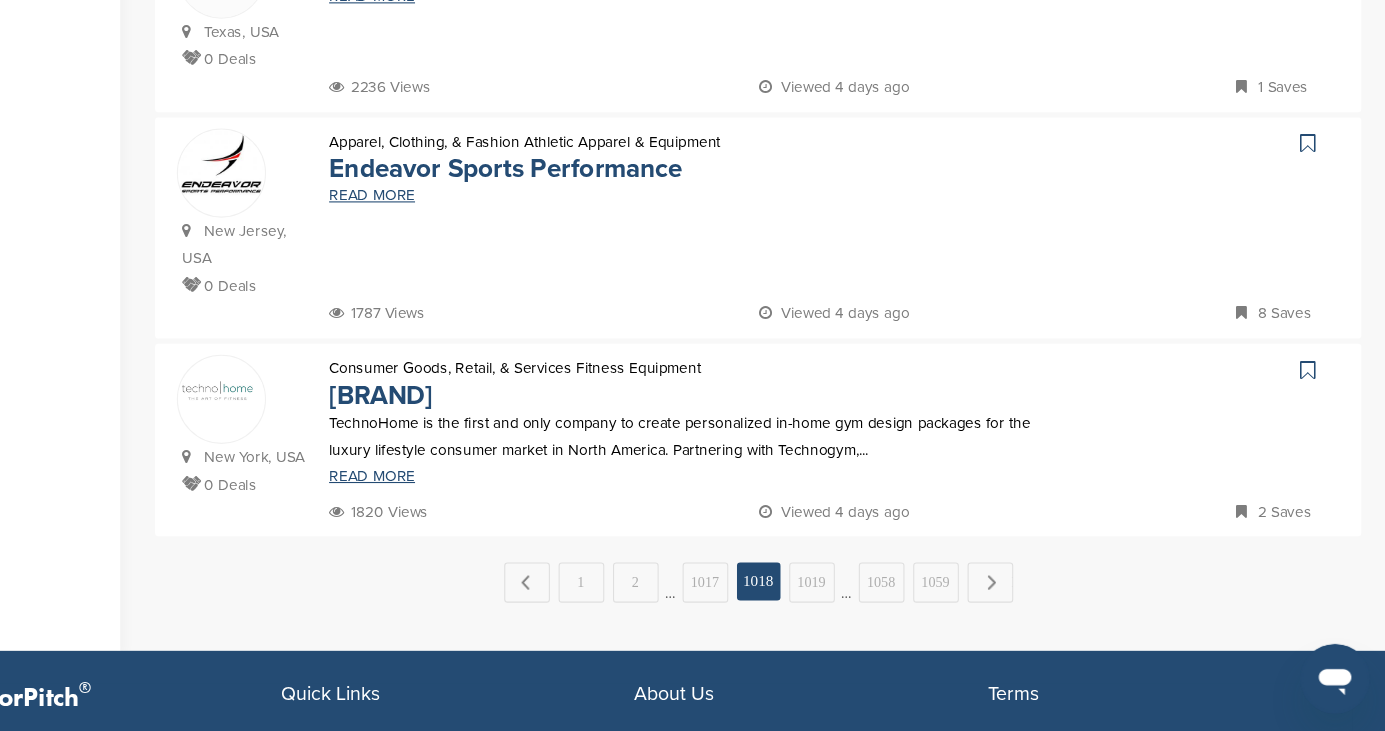scroll, scrollTop: 1875, scrollLeft: 0, axis: vertical 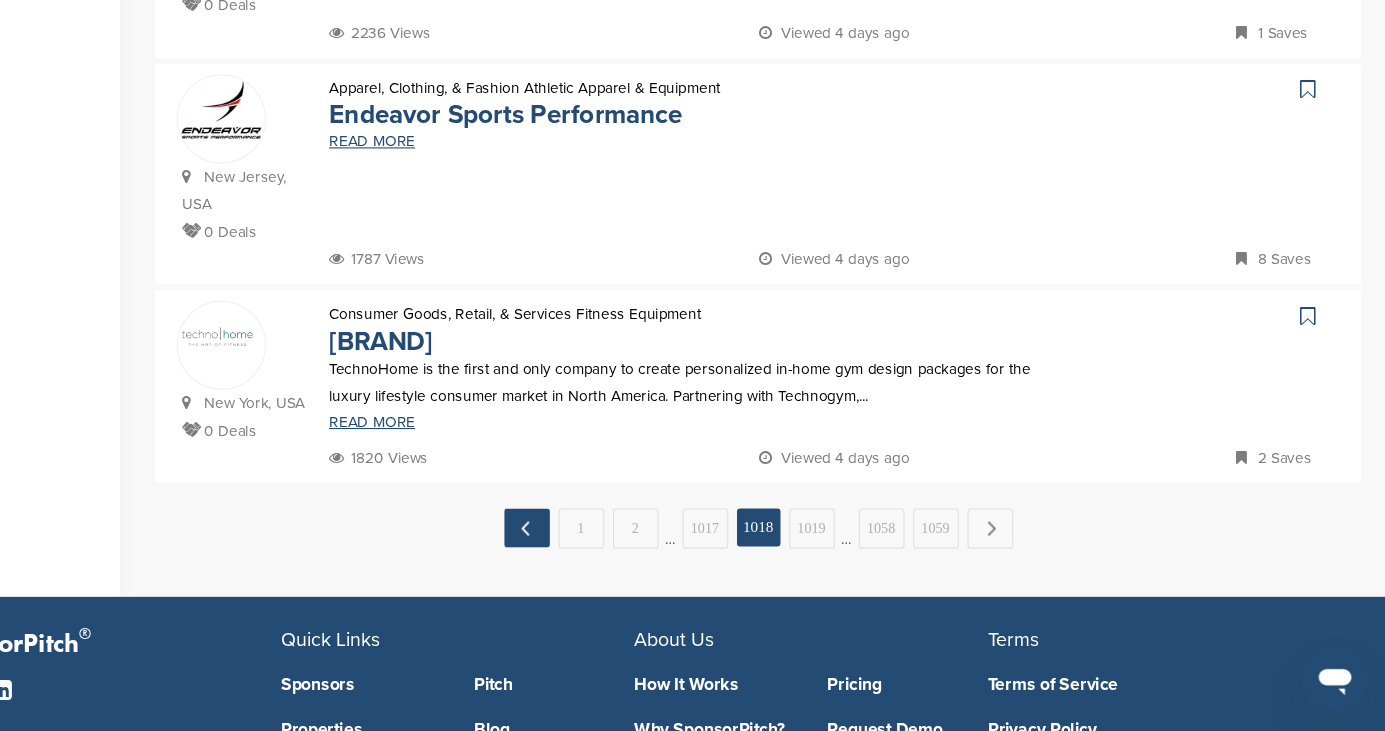 click on "← Previous" at bounding box center (594, 544) 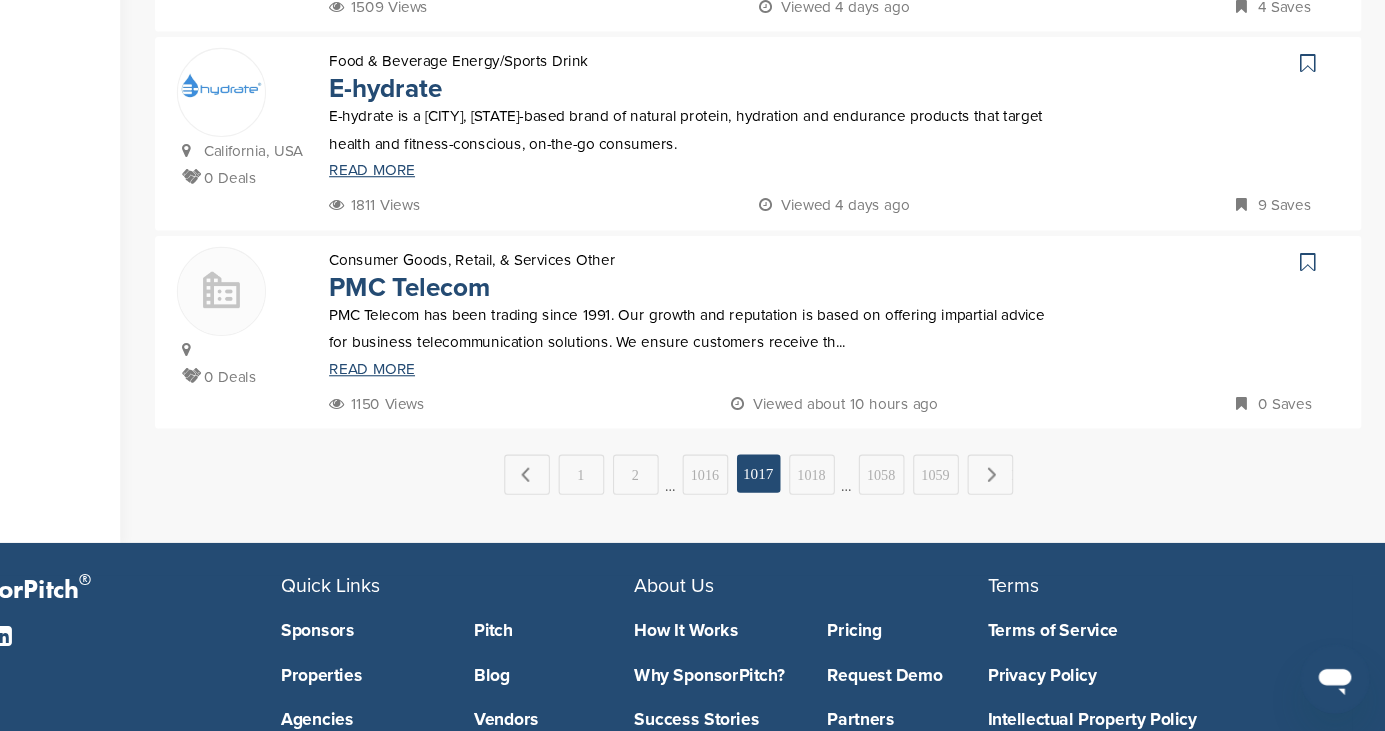 scroll, scrollTop: 1825, scrollLeft: 0, axis: vertical 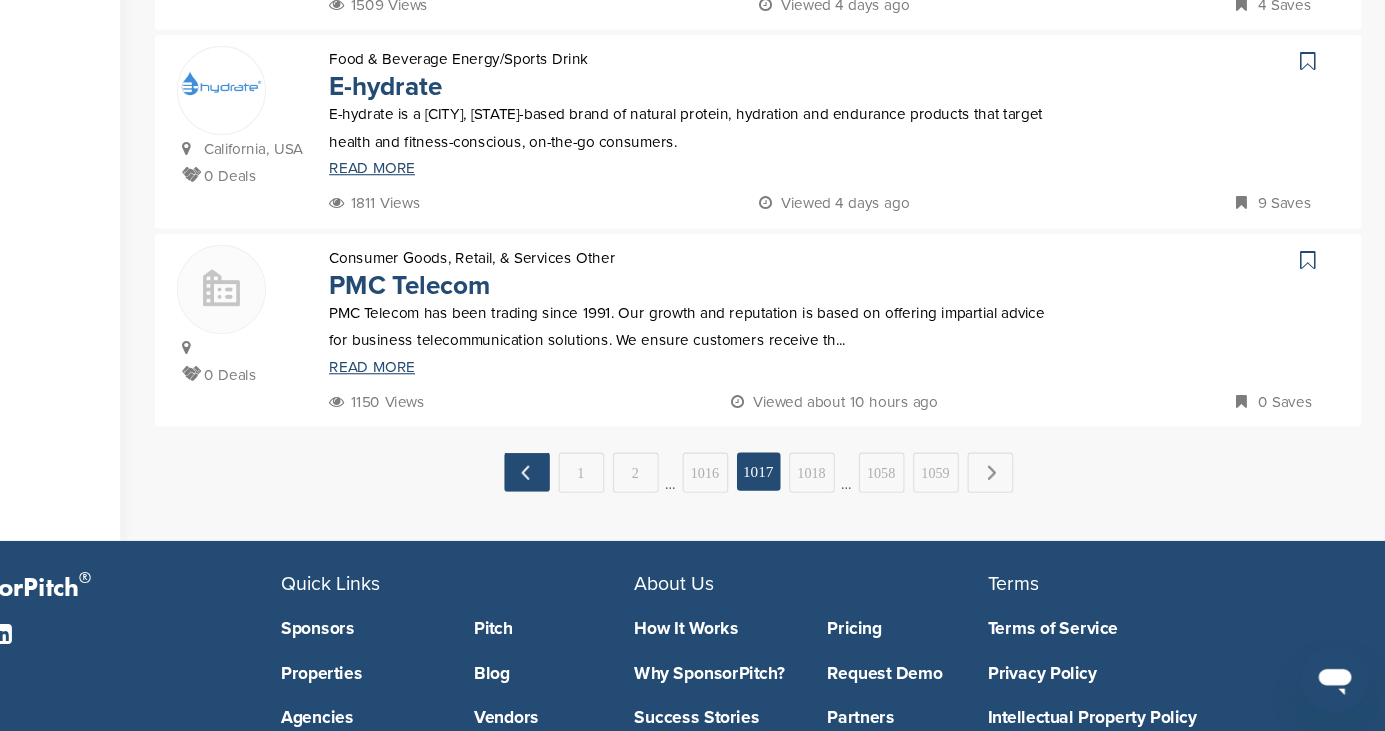 click on "← Previous" at bounding box center [594, 493] 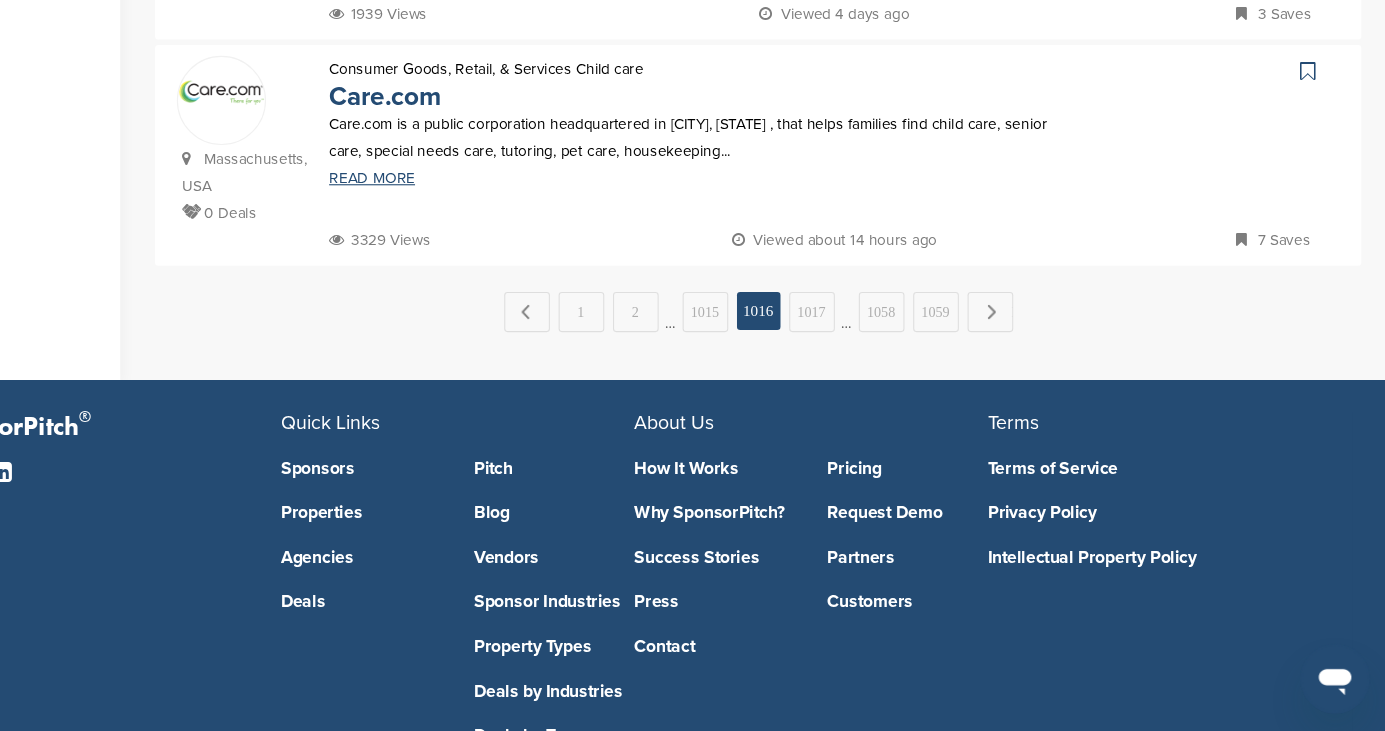 scroll, scrollTop: 2004, scrollLeft: 0, axis: vertical 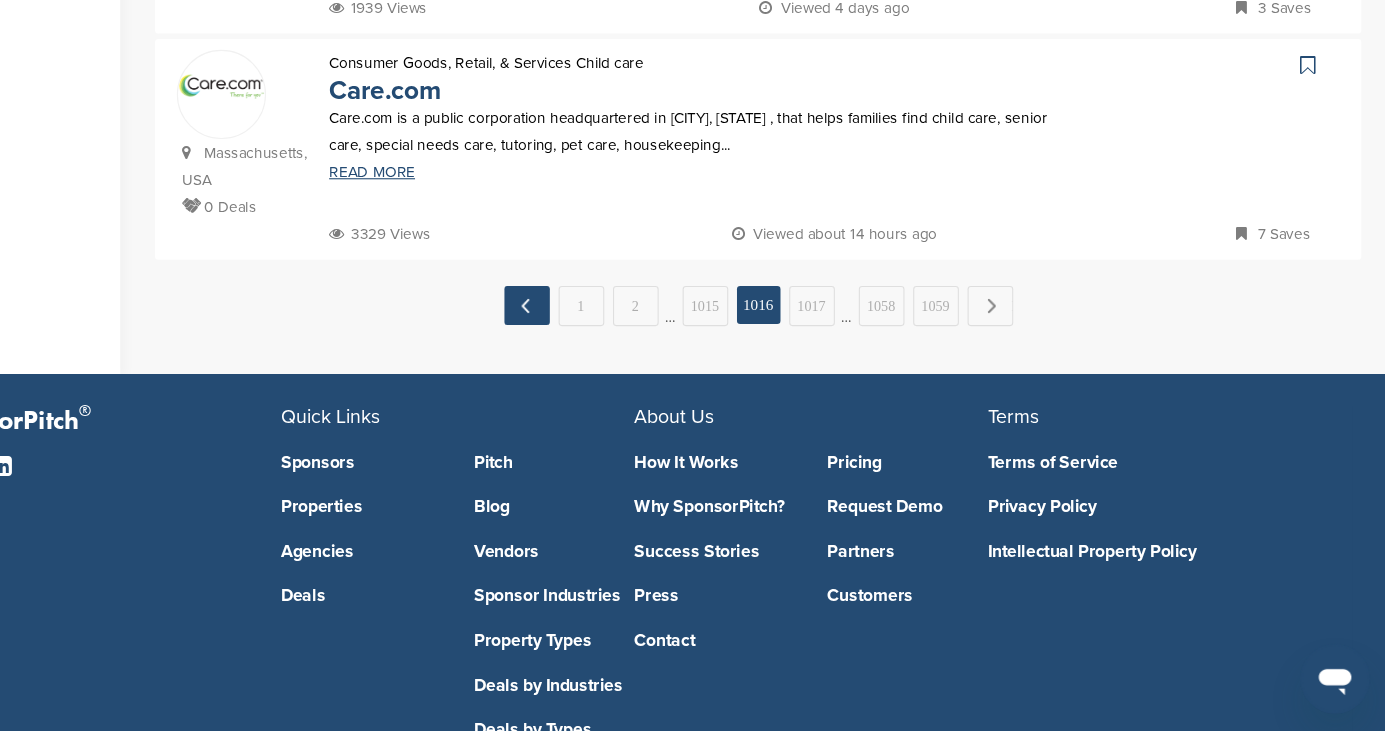 click on "← Previous" at bounding box center (594, 340) 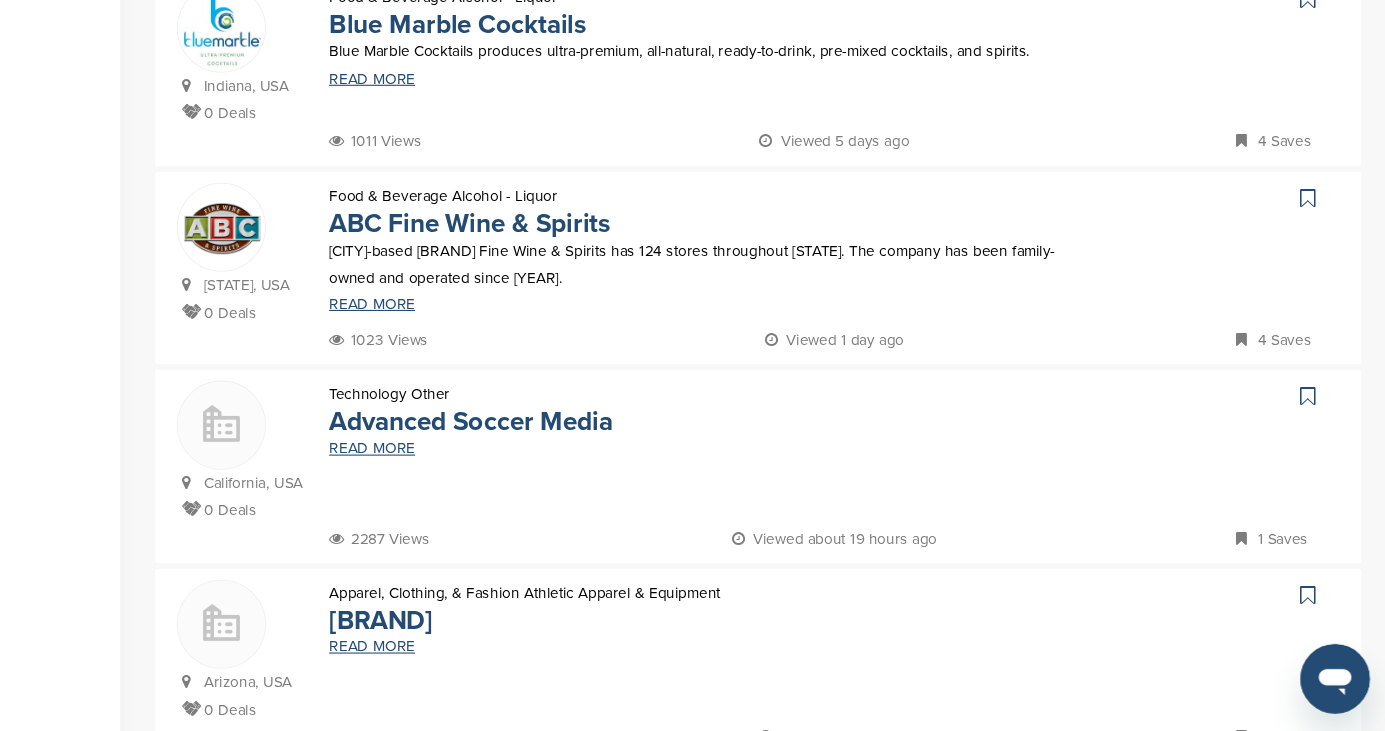 scroll, scrollTop: 1310, scrollLeft: 0, axis: vertical 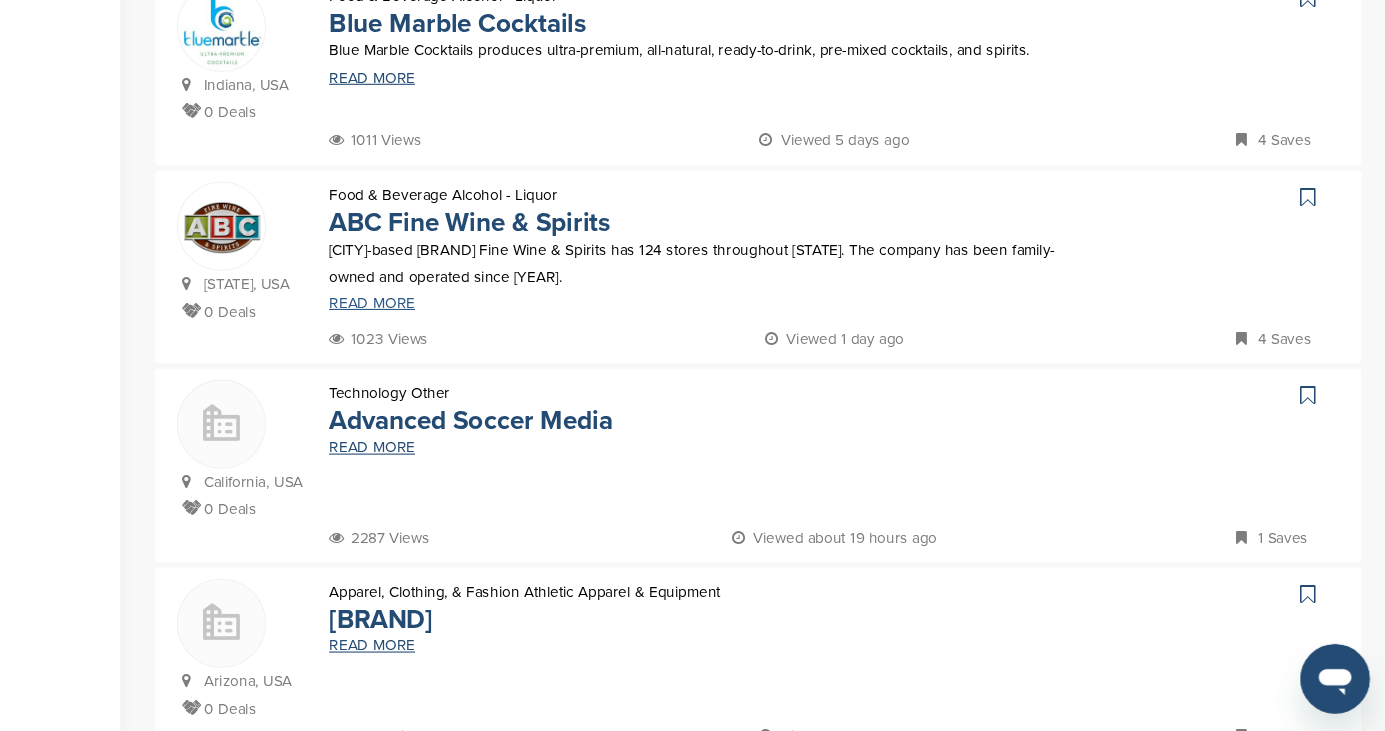click on "READ MORE" at bounding box center [748, 338] 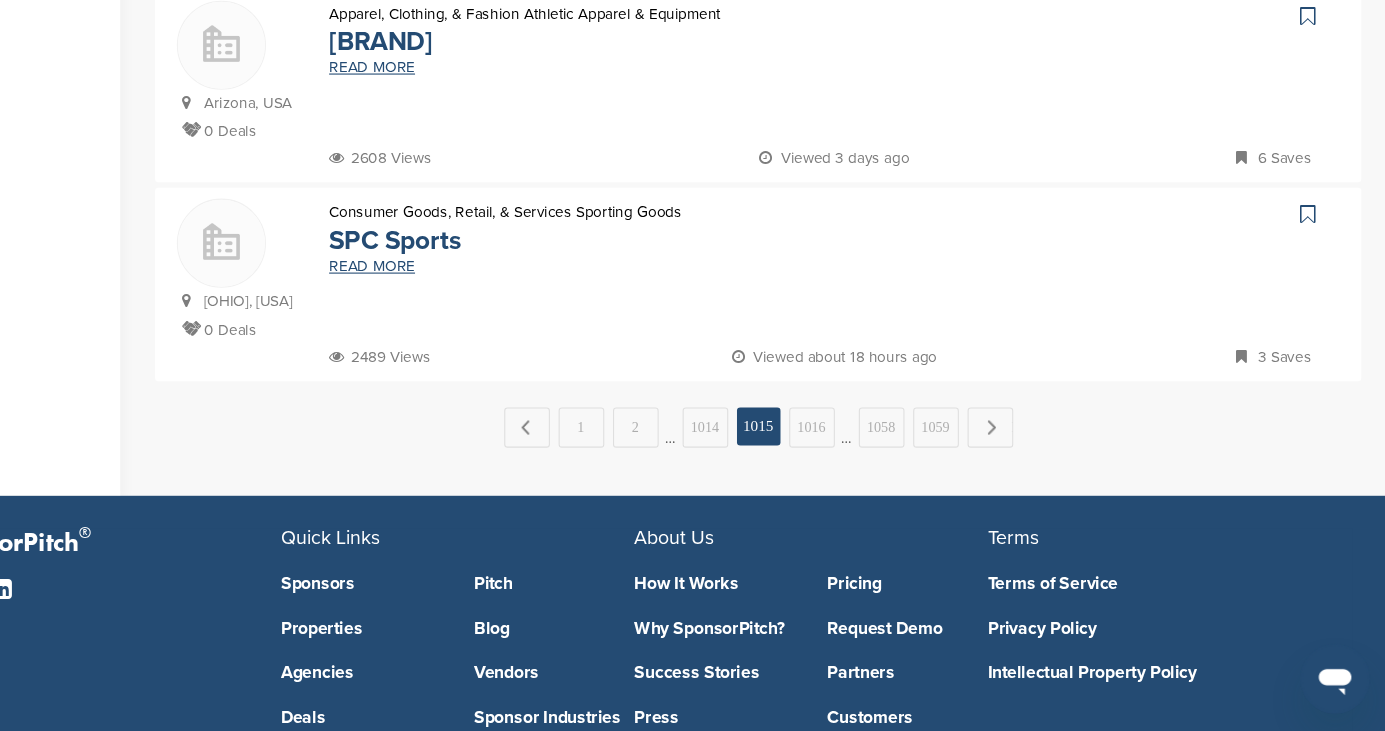 scroll, scrollTop: 1935, scrollLeft: 0, axis: vertical 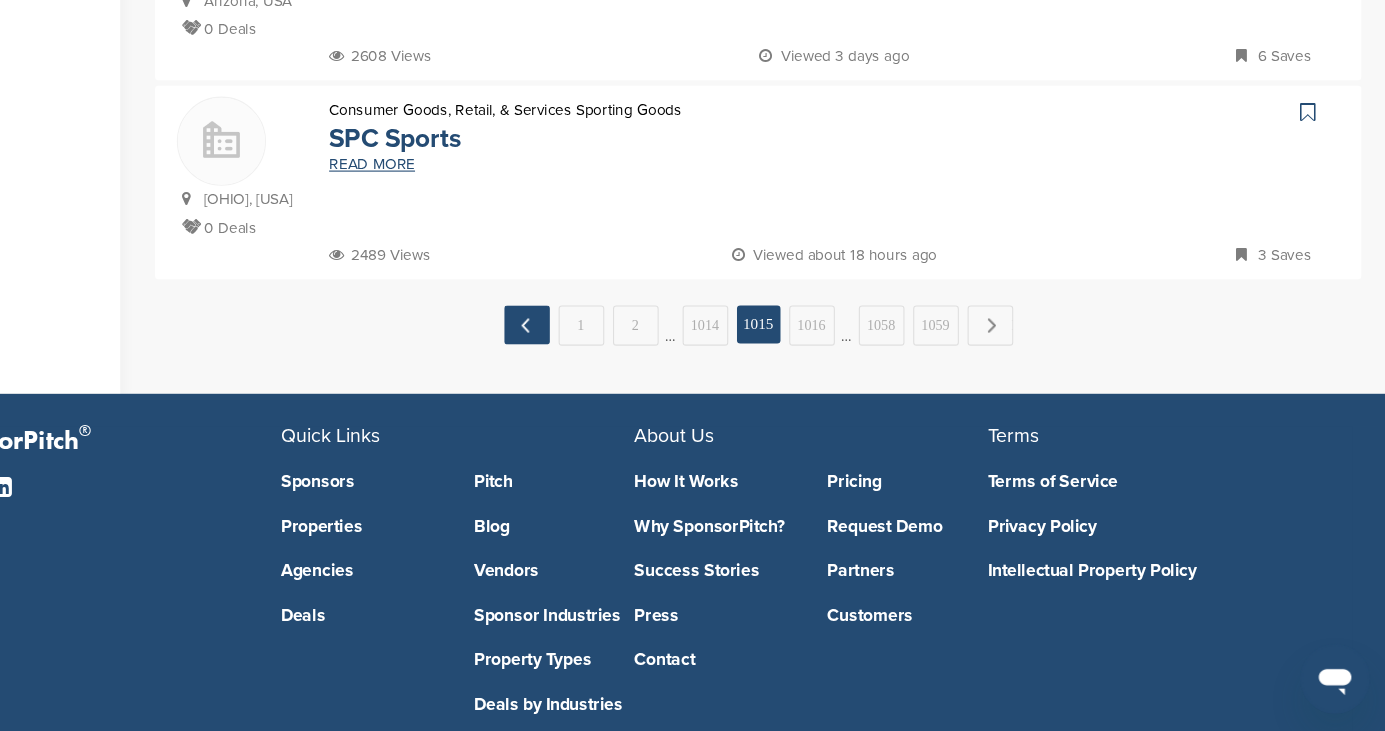 click on "← Previous" at bounding box center (594, 358) 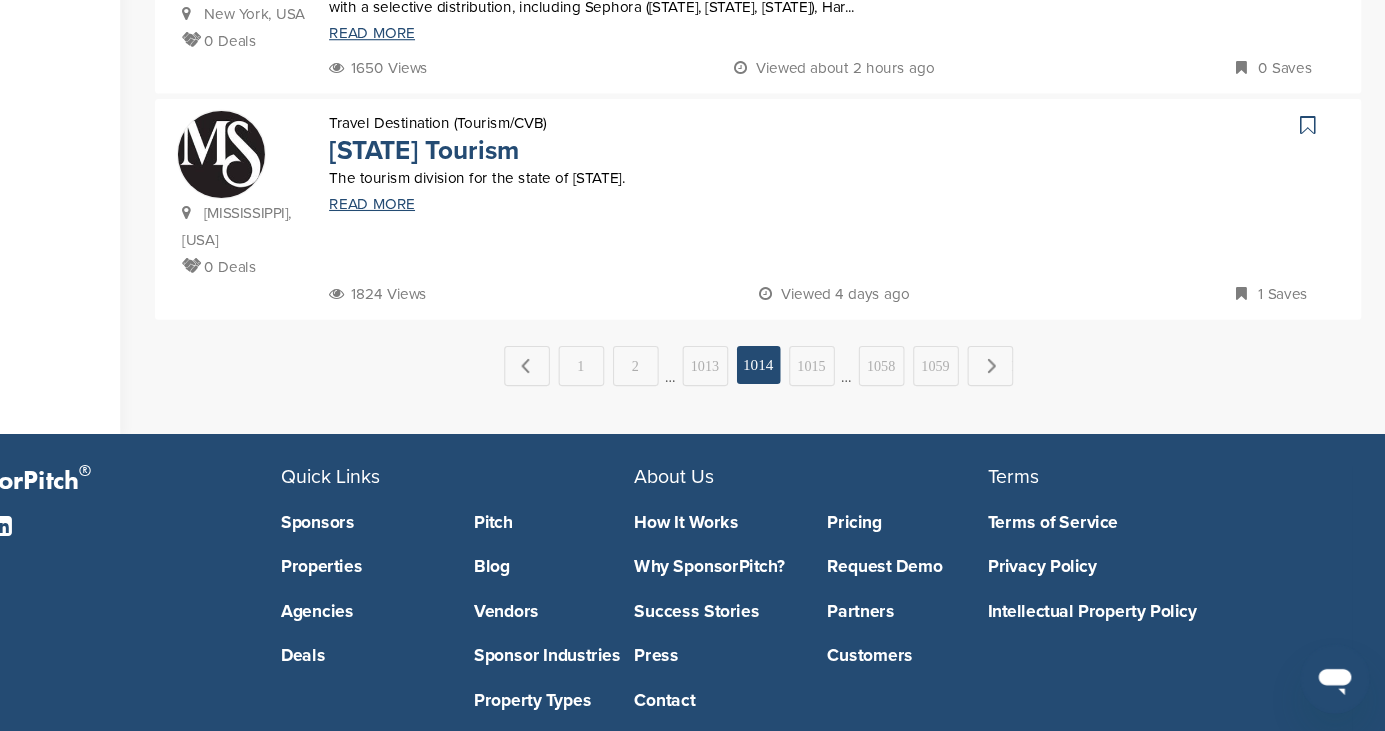 scroll, scrollTop: 1952, scrollLeft: 0, axis: vertical 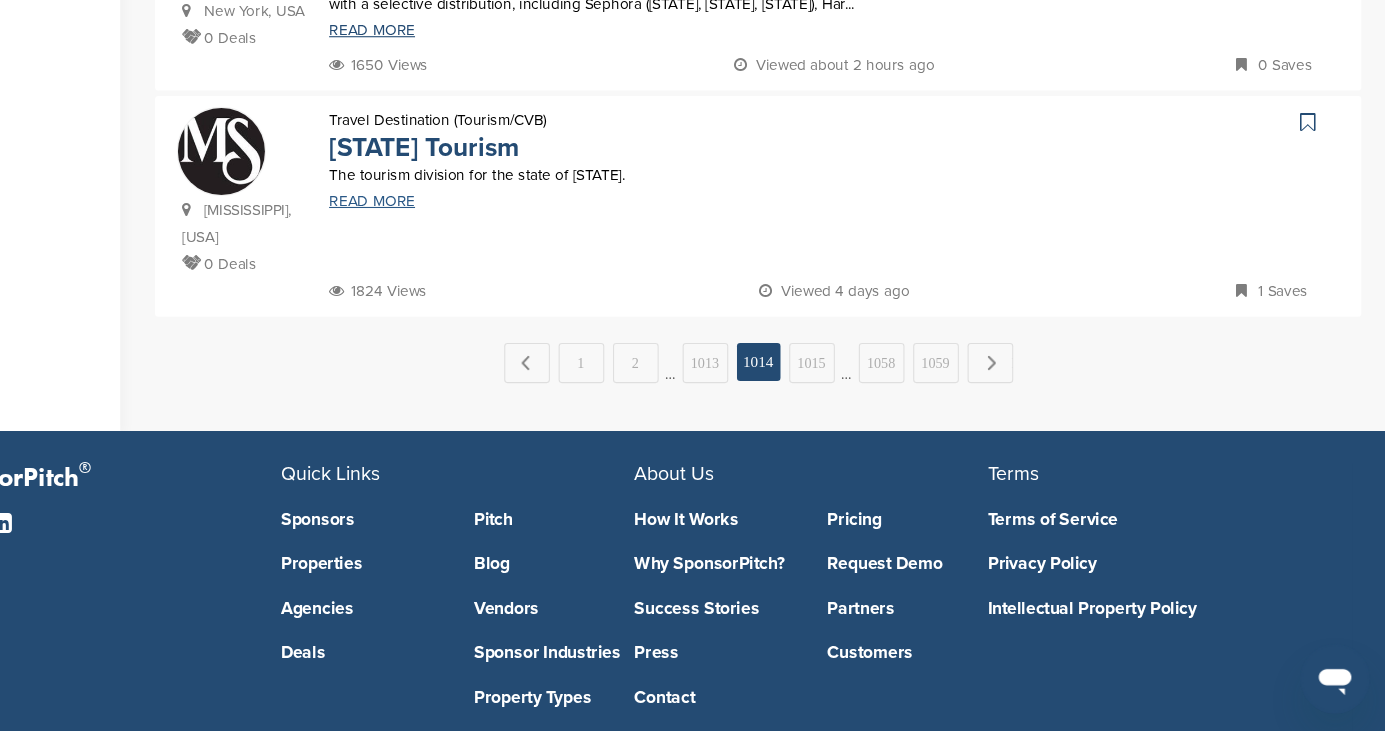 click on "READ MORE" at bounding box center [748, 244] 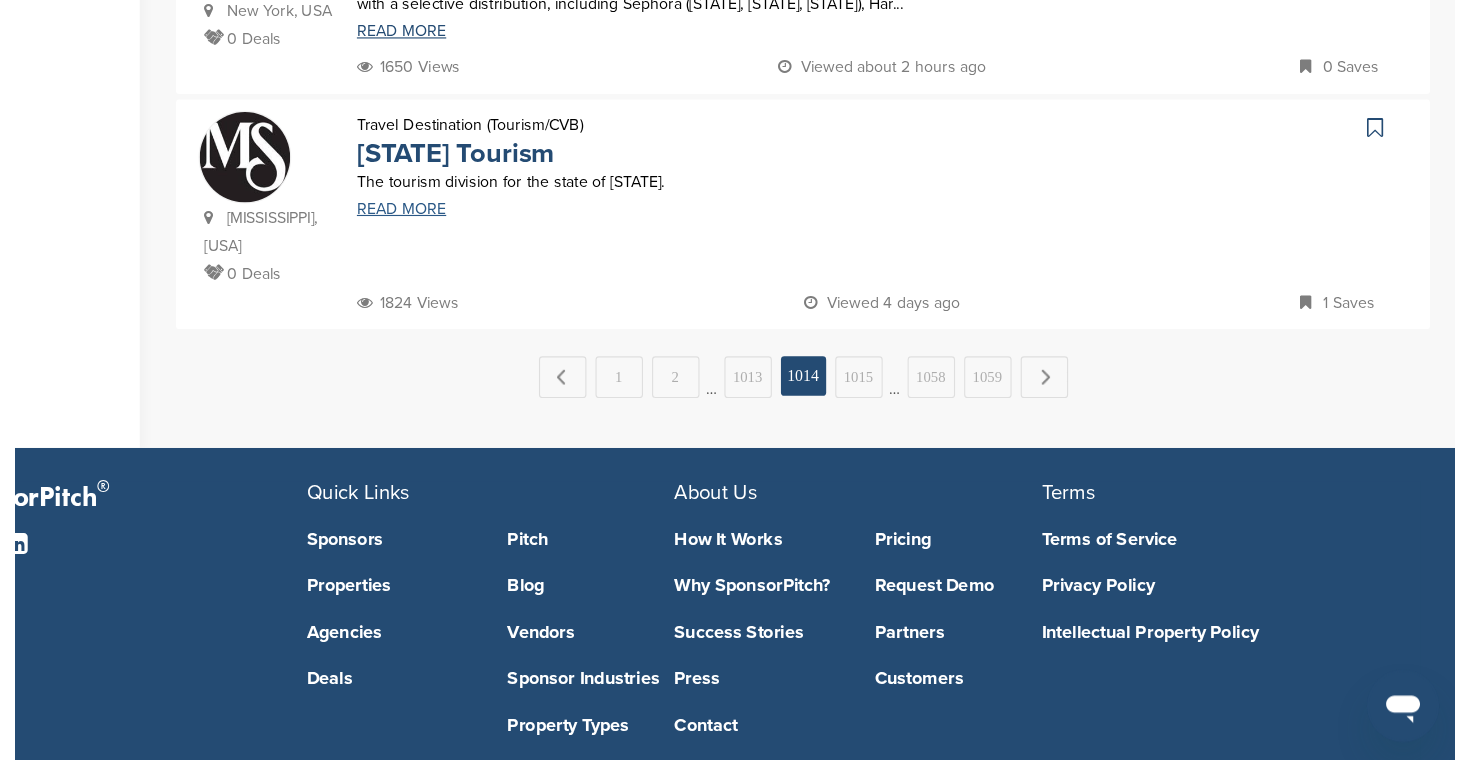 scroll, scrollTop: 1952, scrollLeft: 0, axis: vertical 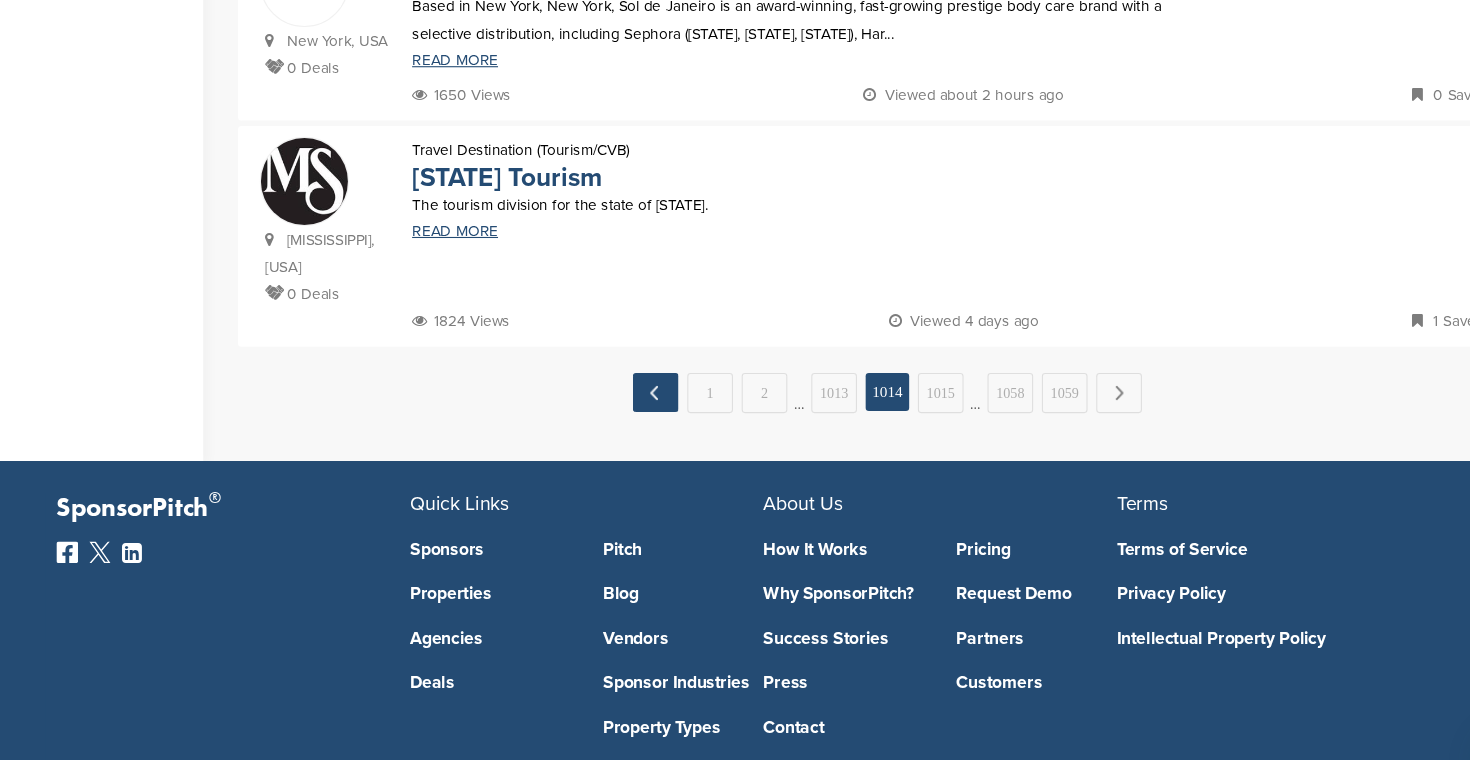click on "← Previous" at bounding box center [636, 392] 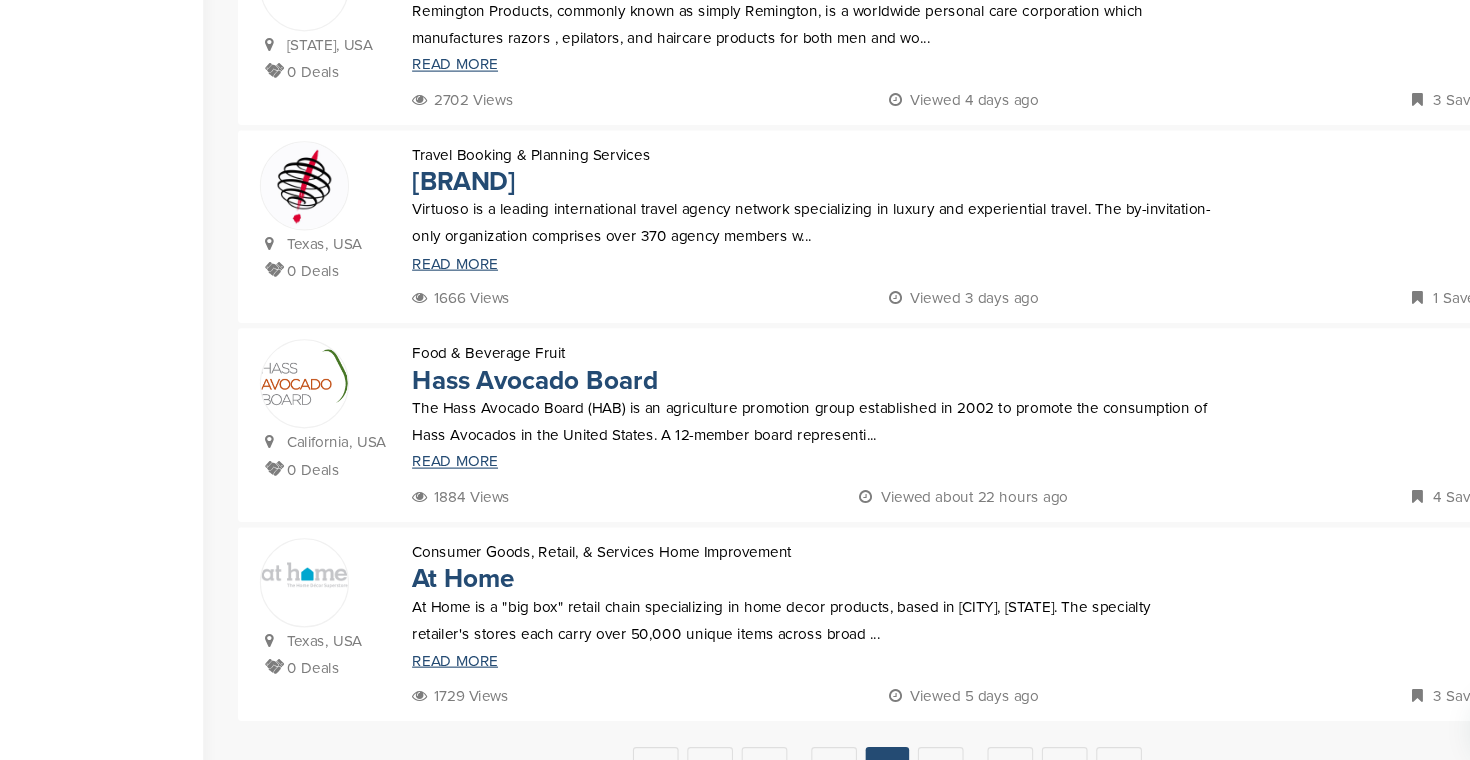 scroll, scrollTop: 1720, scrollLeft: 0, axis: vertical 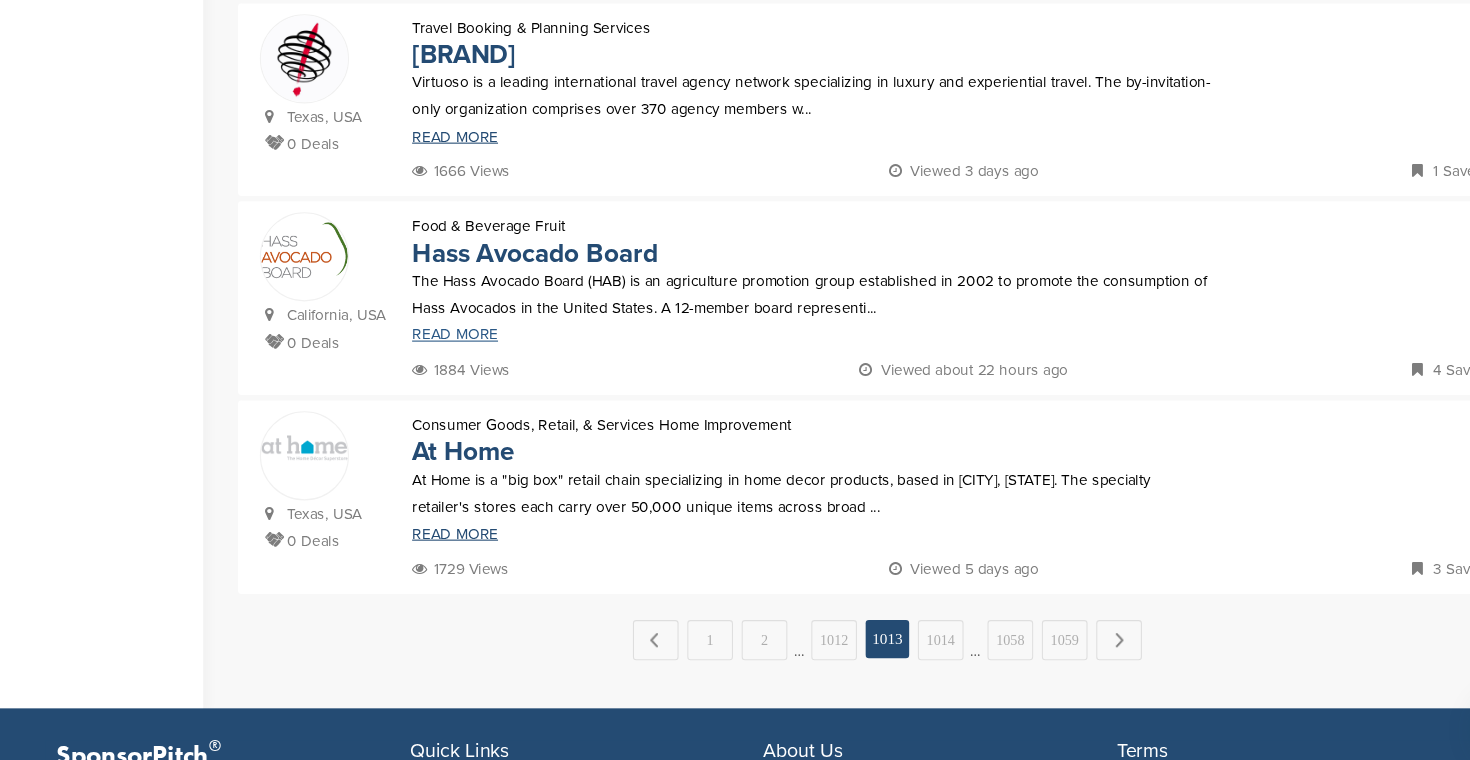 click on "READ MORE" at bounding box center [780, 369] 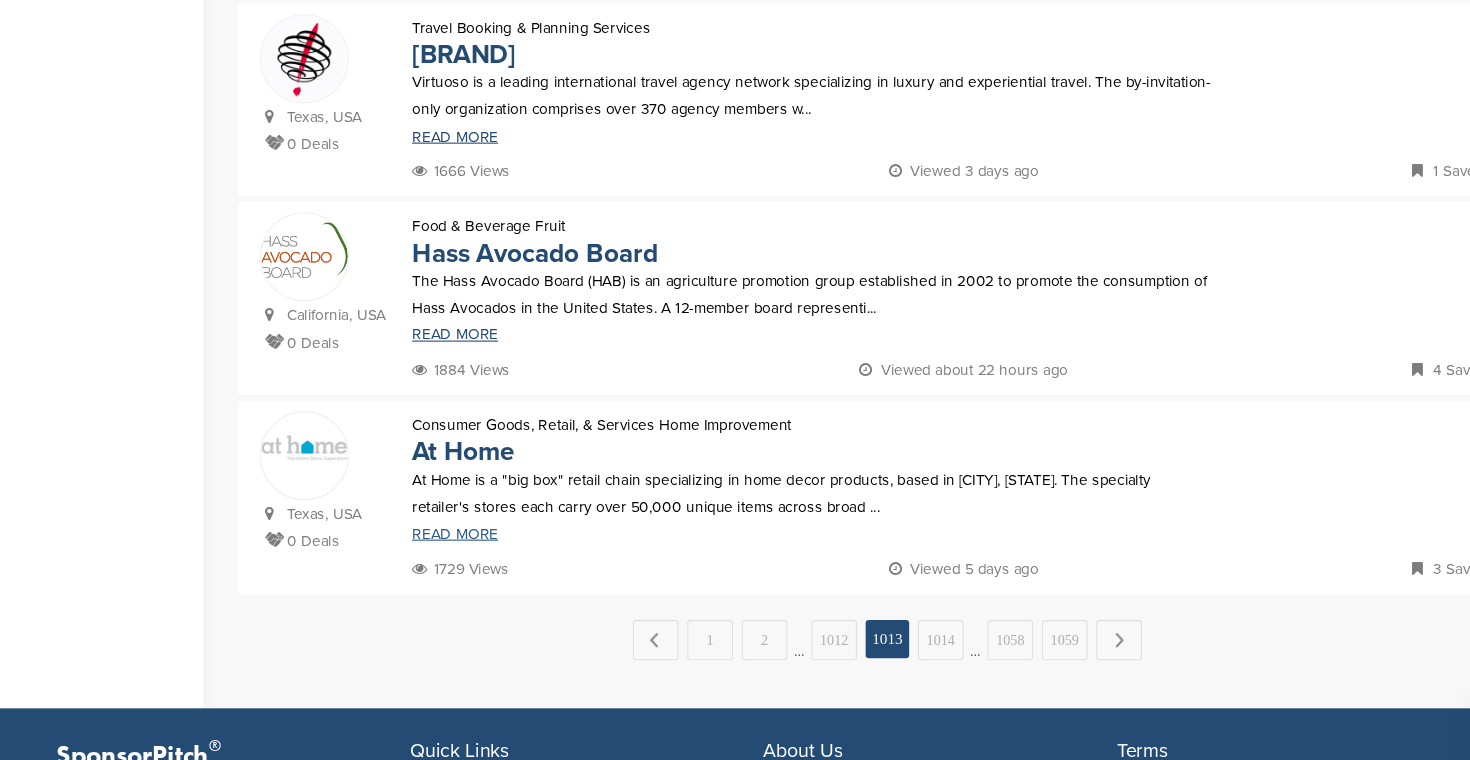 click on "READ MORE" at bounding box center [780, 552] 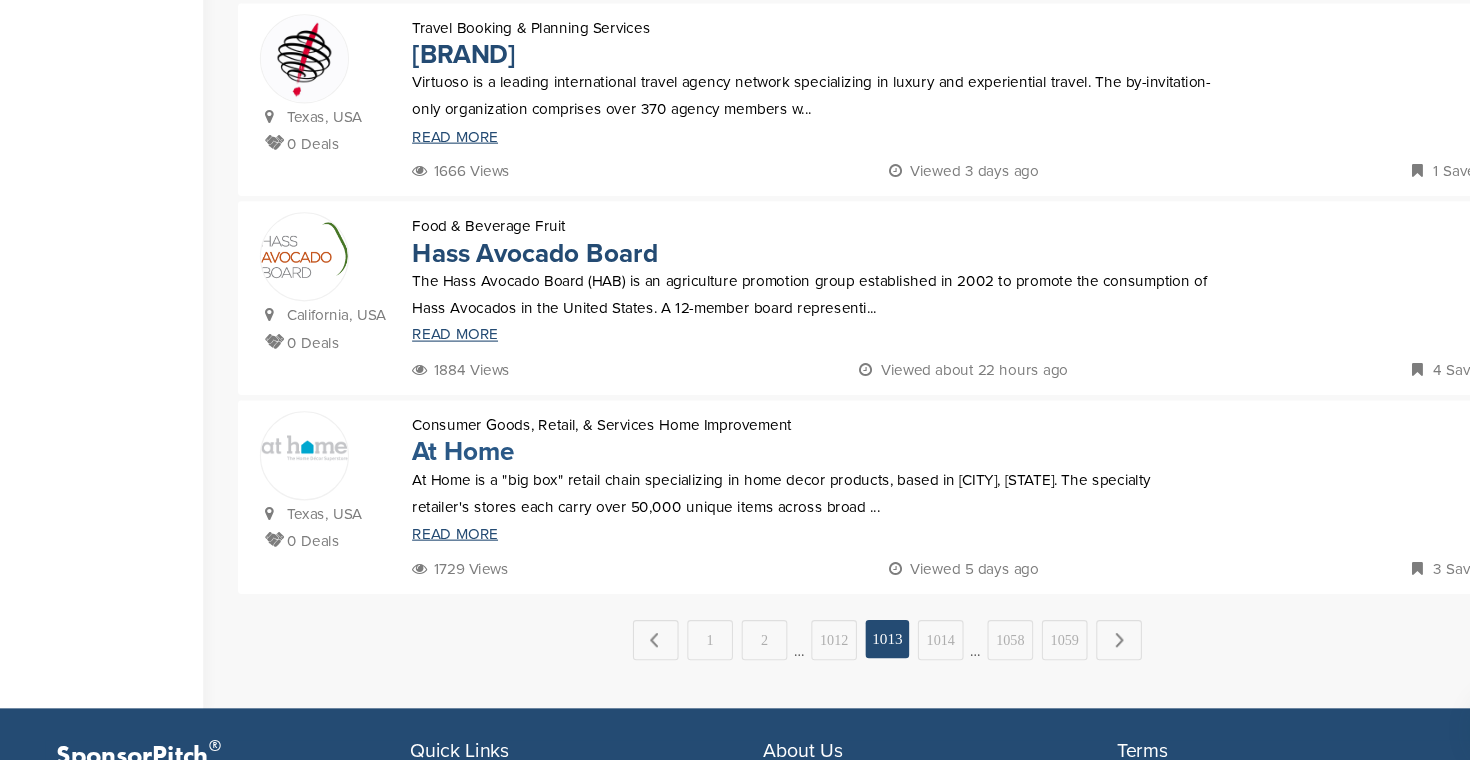 click on "At Home" at bounding box center (459, 476) 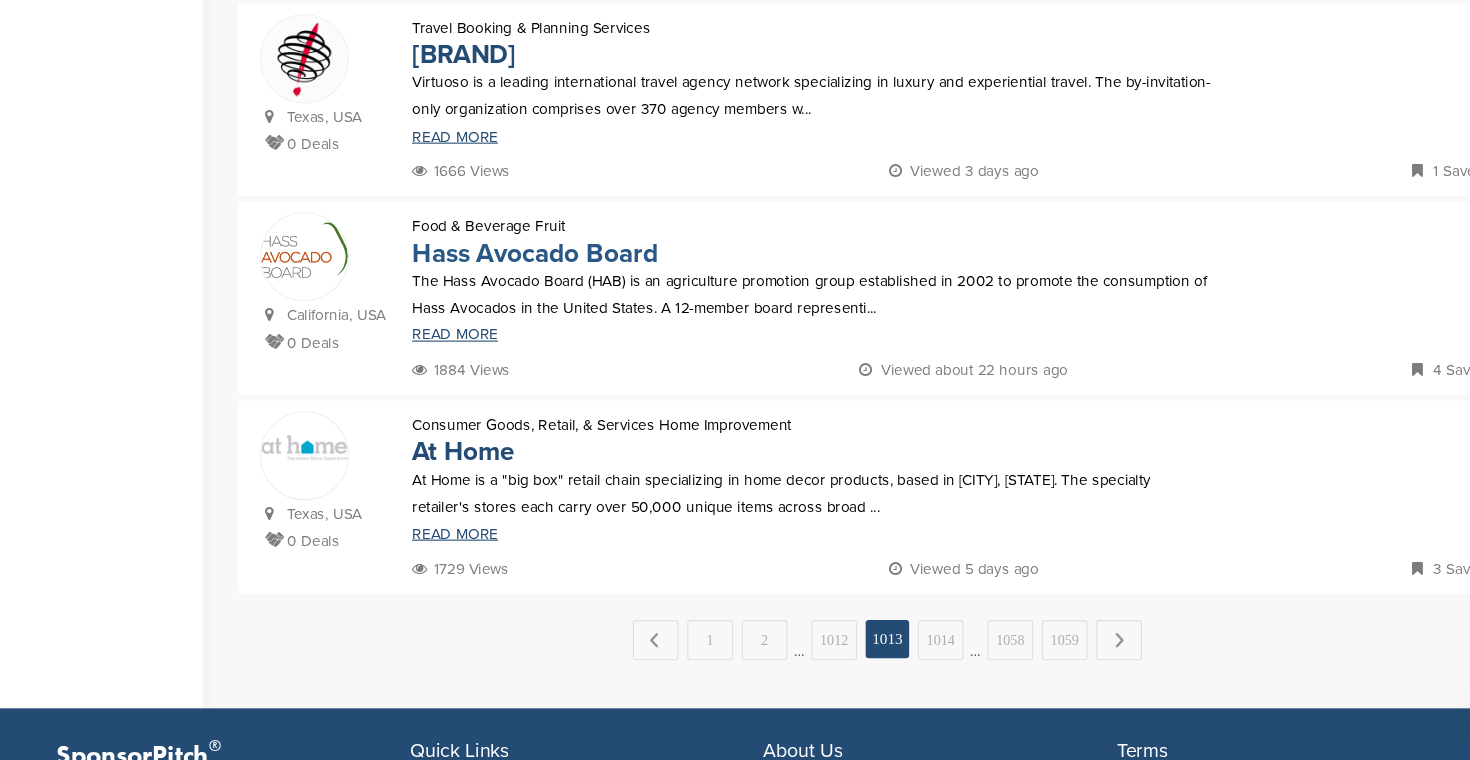 click on "Hass Avocado Board" at bounding box center (525, 294) 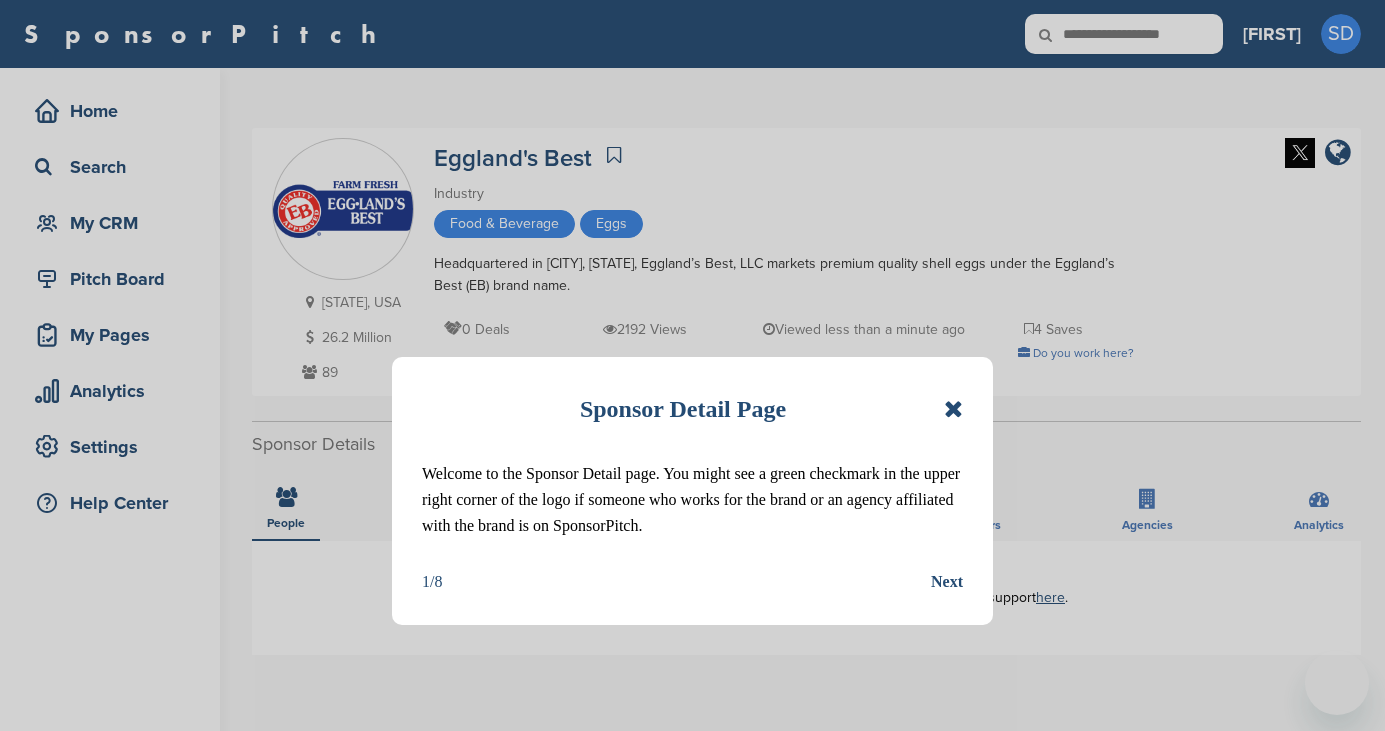 scroll, scrollTop: 0, scrollLeft: 0, axis: both 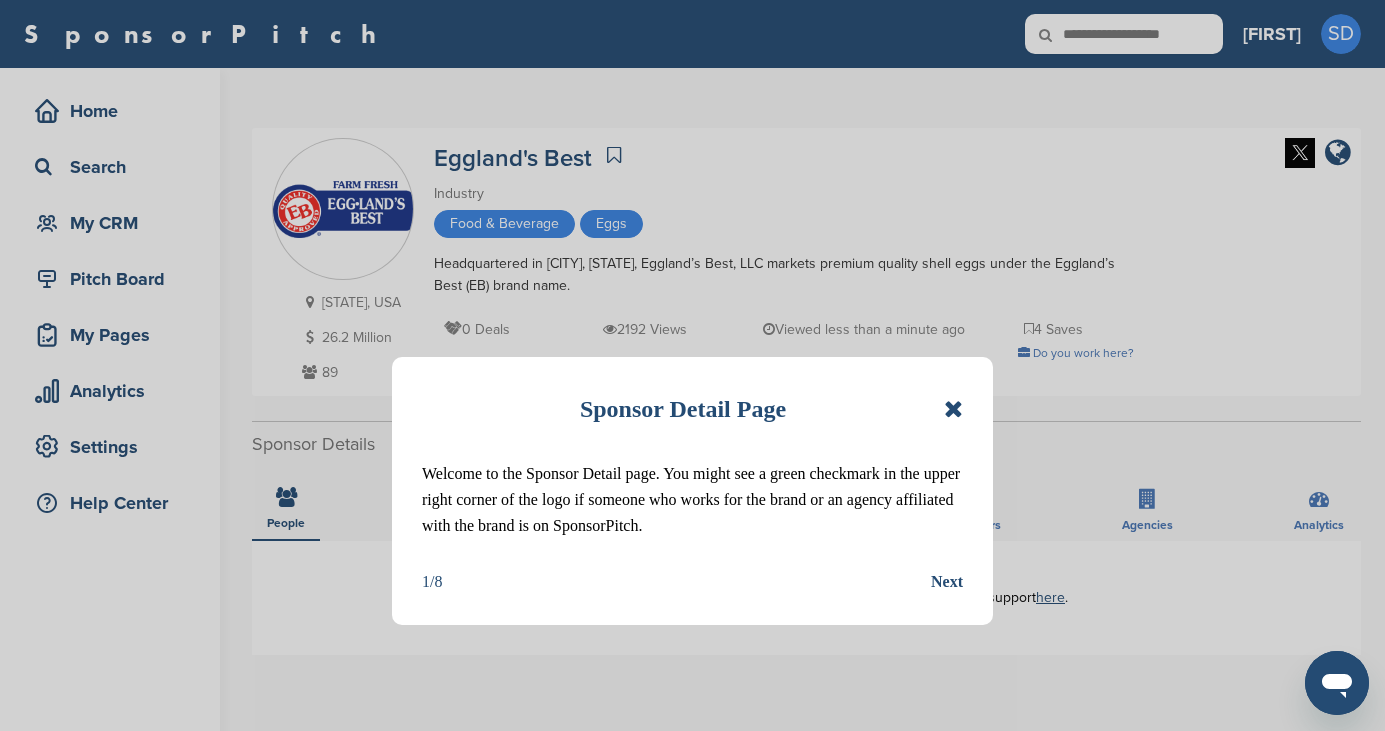 click on "Next" at bounding box center (947, 582) 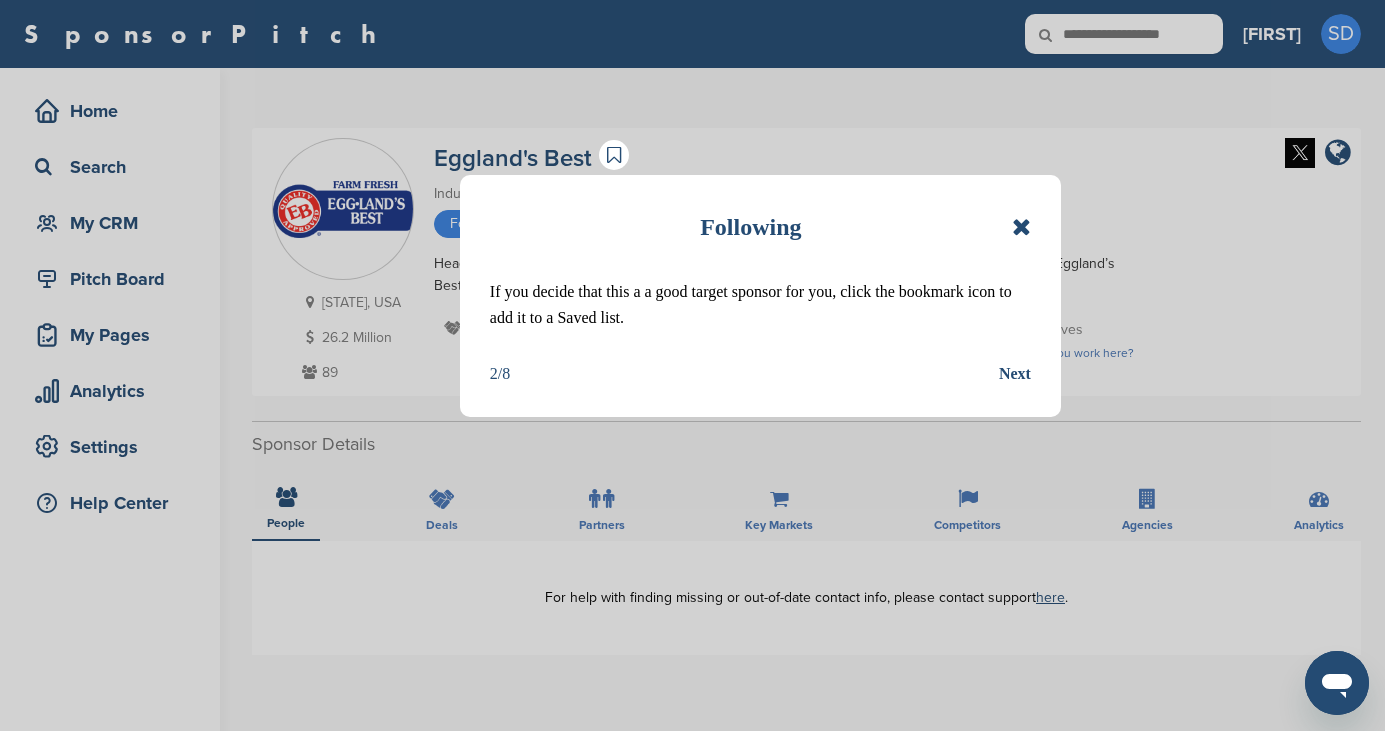 click at bounding box center [1021, 227] 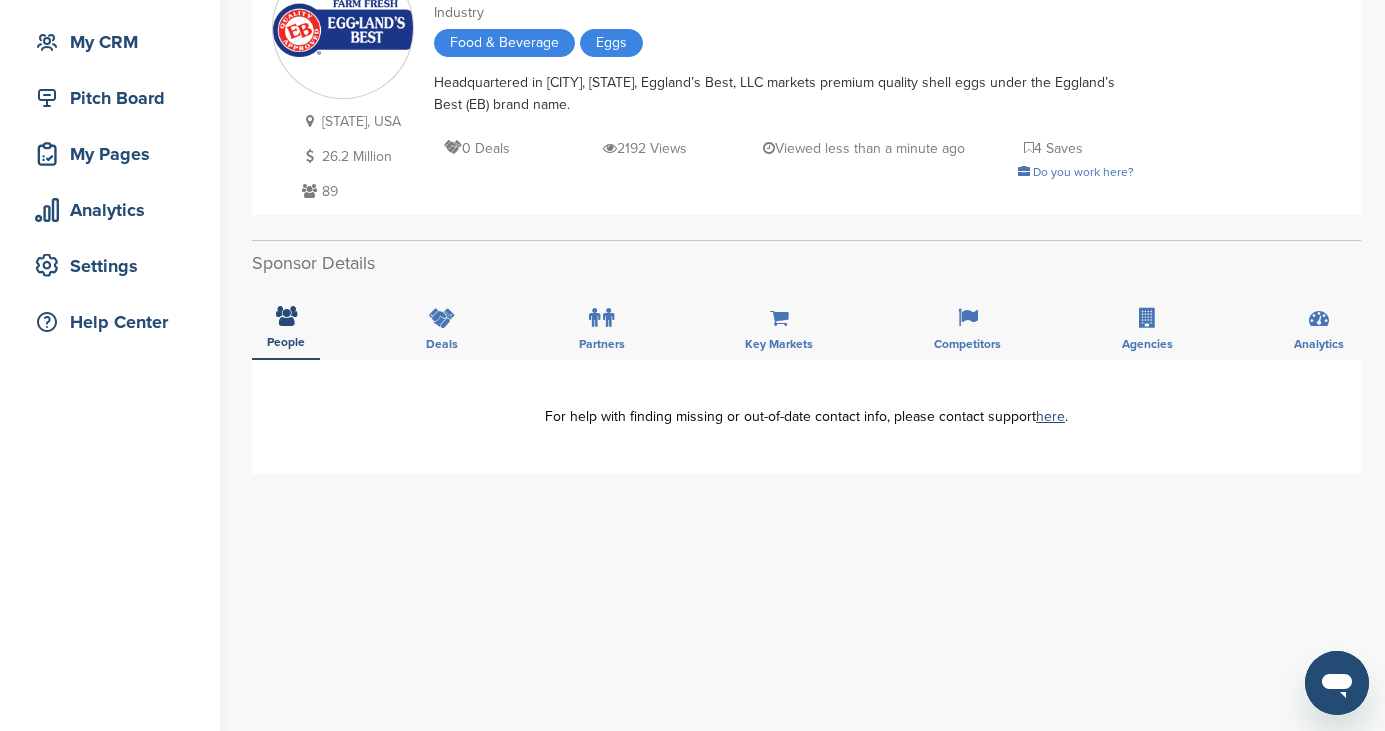 scroll, scrollTop: 183, scrollLeft: 0, axis: vertical 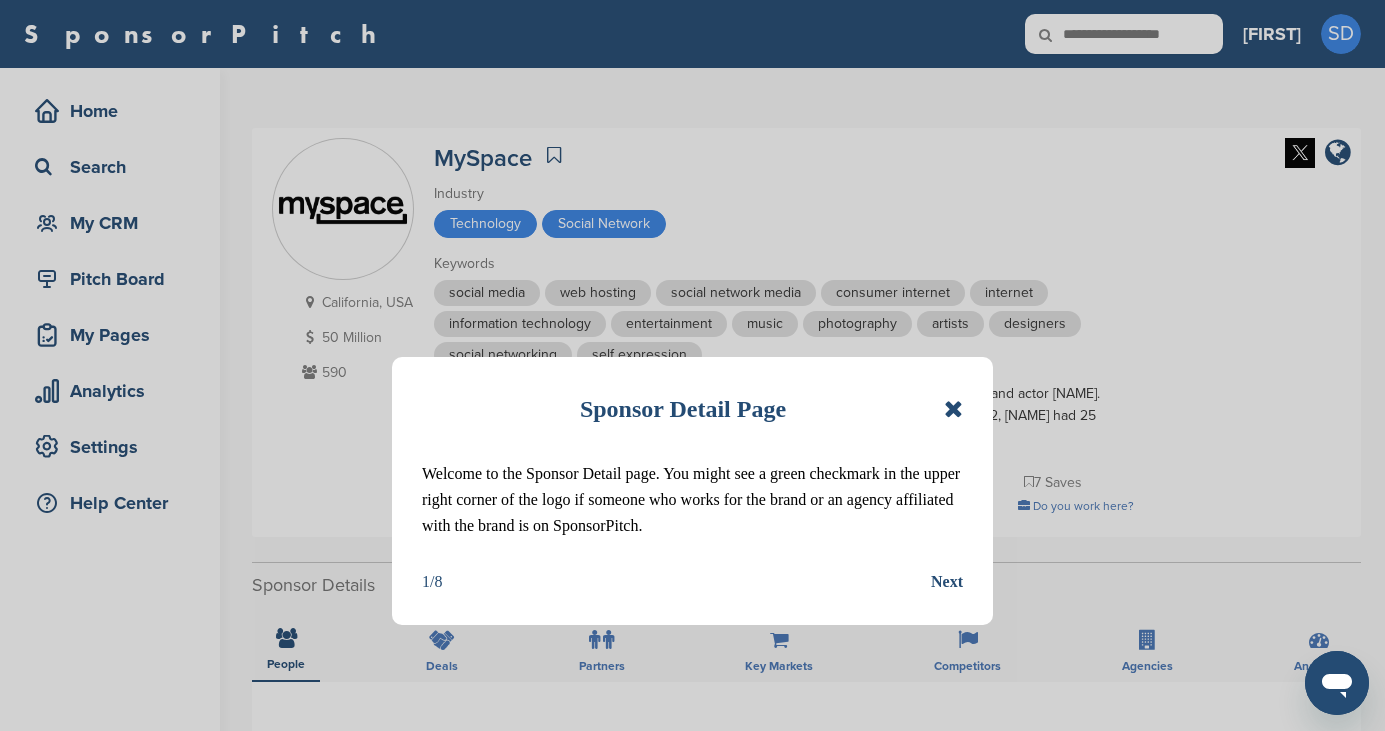 click at bounding box center (953, 409) 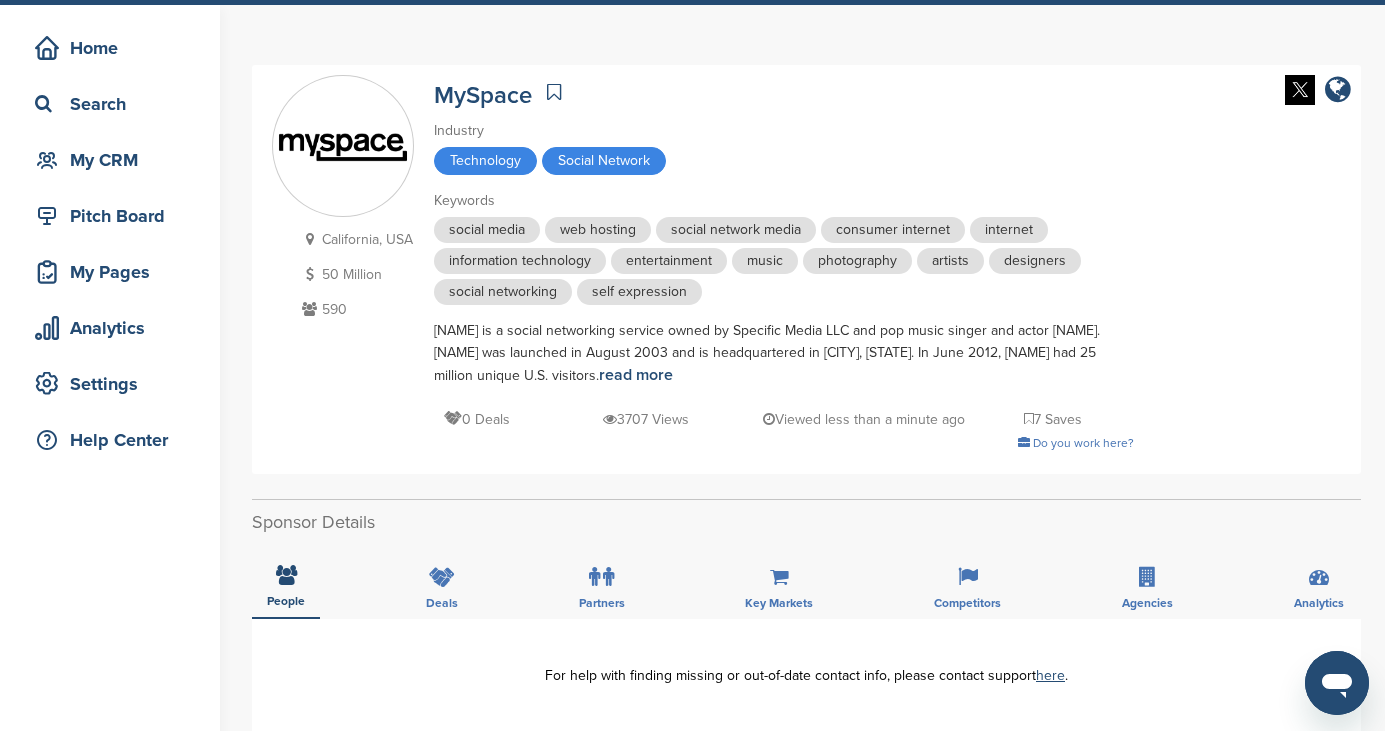 scroll, scrollTop: 68, scrollLeft: 0, axis: vertical 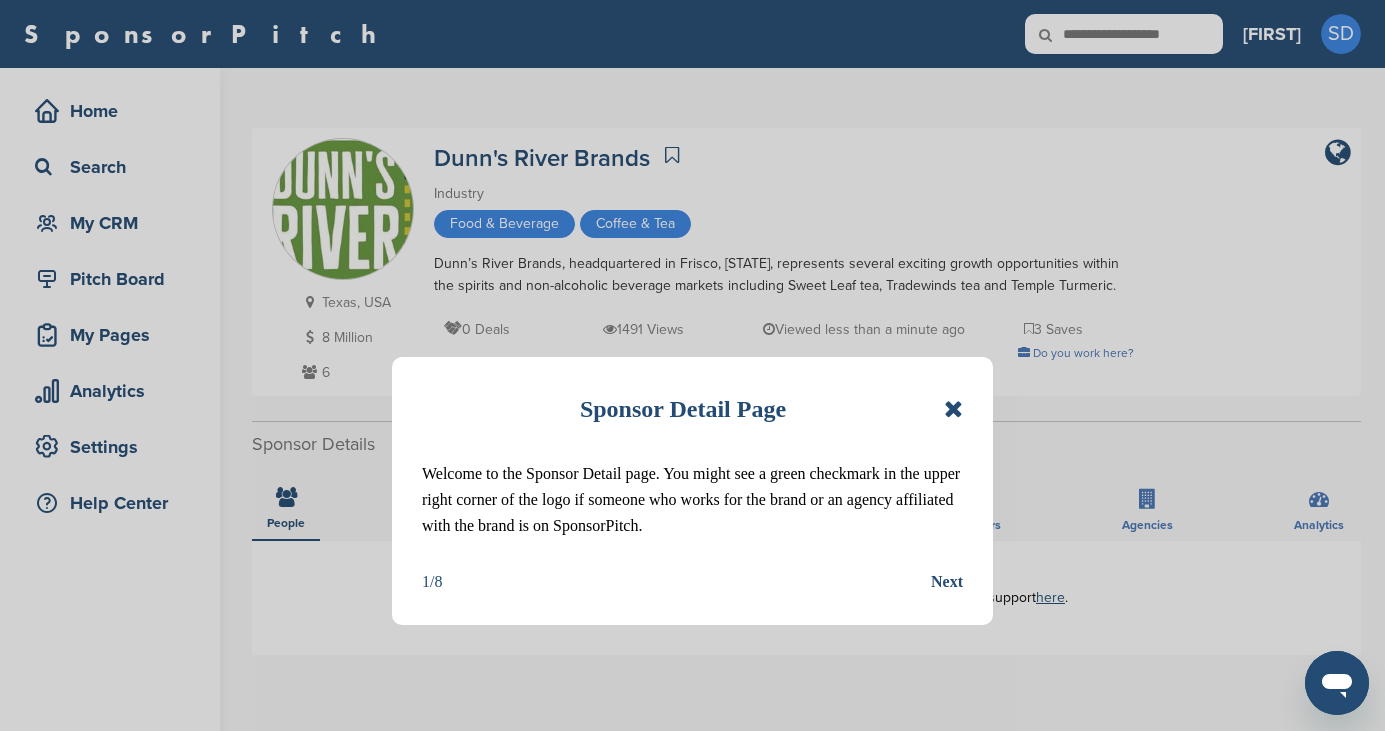 click at bounding box center [953, 409] 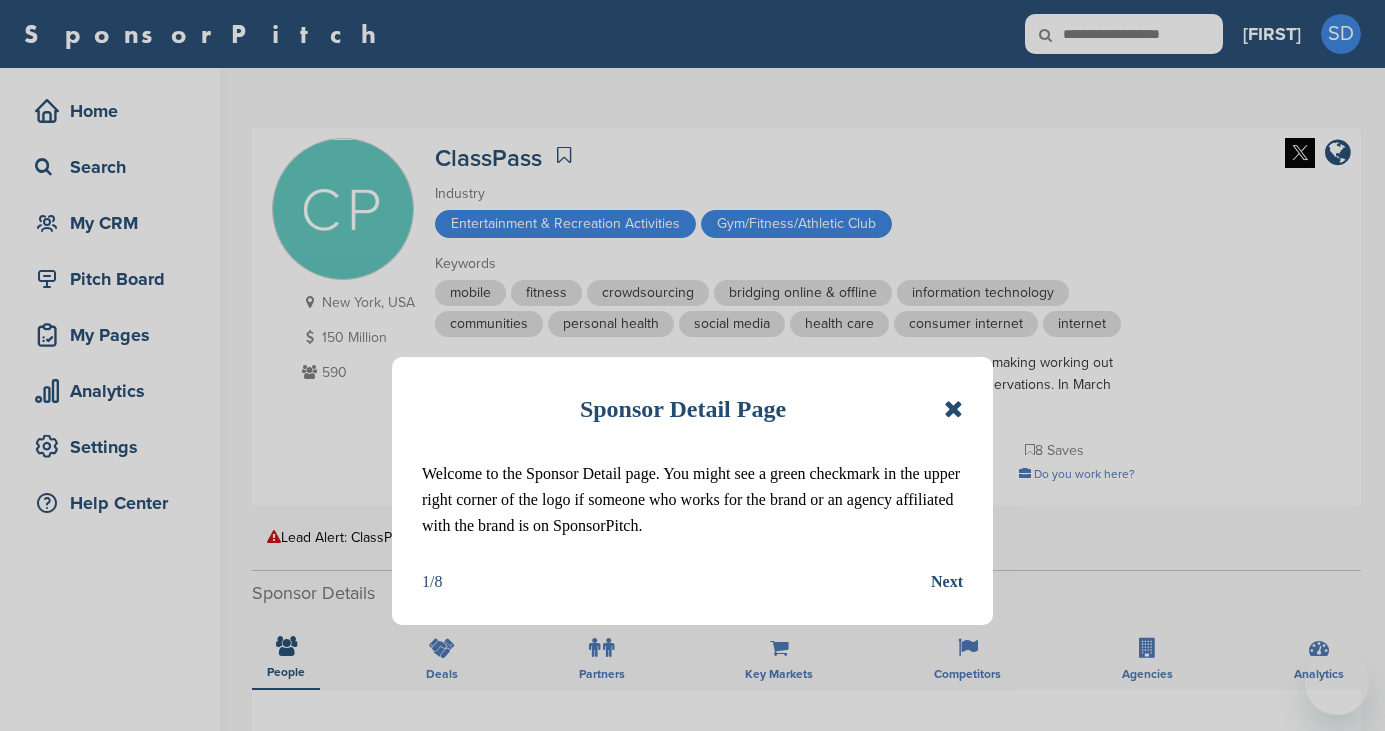 scroll, scrollTop: 0, scrollLeft: 0, axis: both 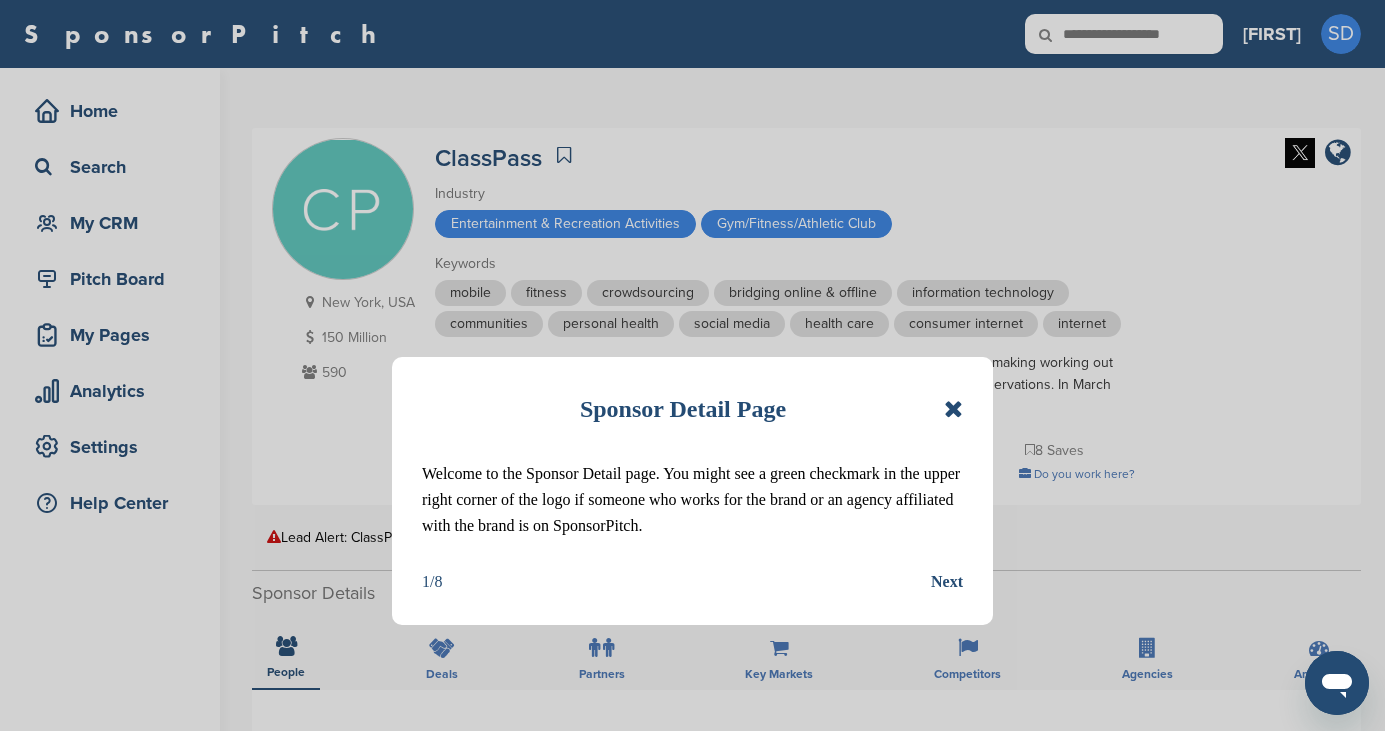 click at bounding box center (953, 409) 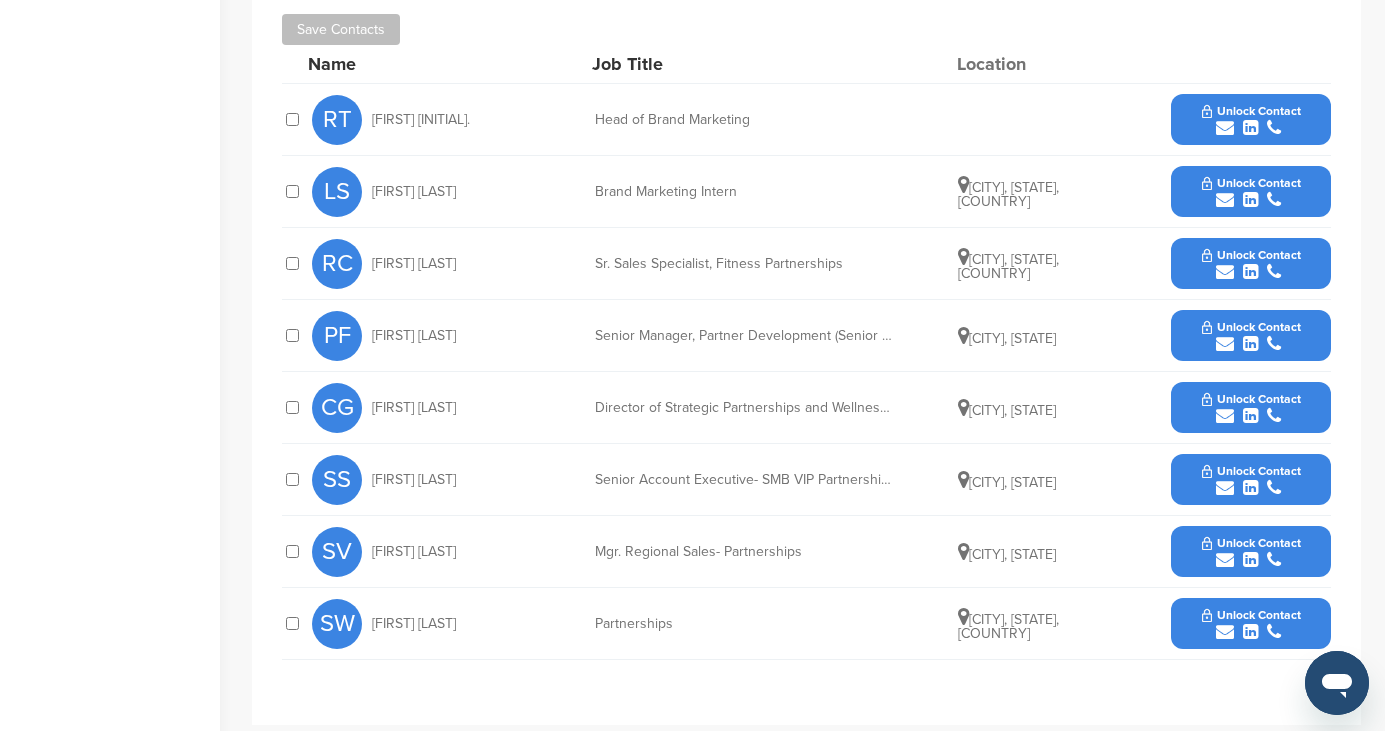 scroll, scrollTop: 763, scrollLeft: 0, axis: vertical 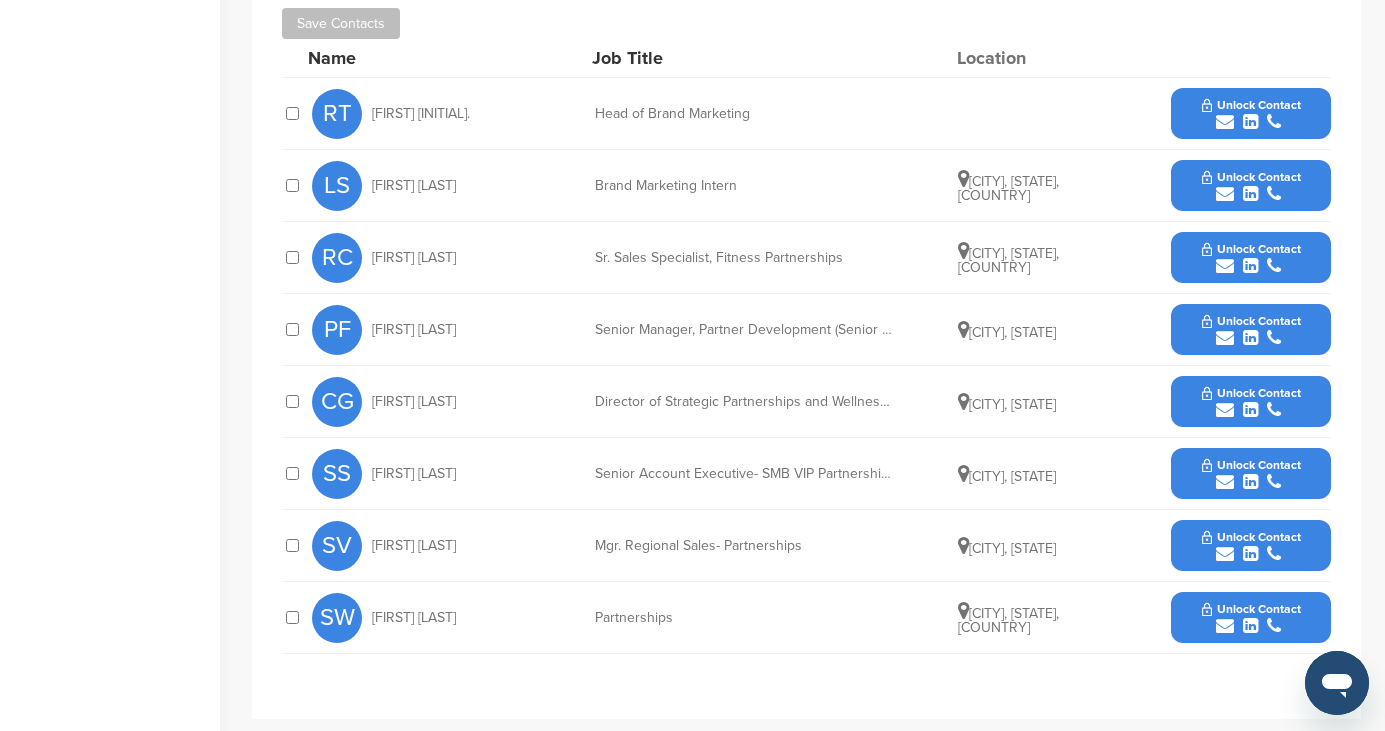 click at bounding box center (1225, 410) 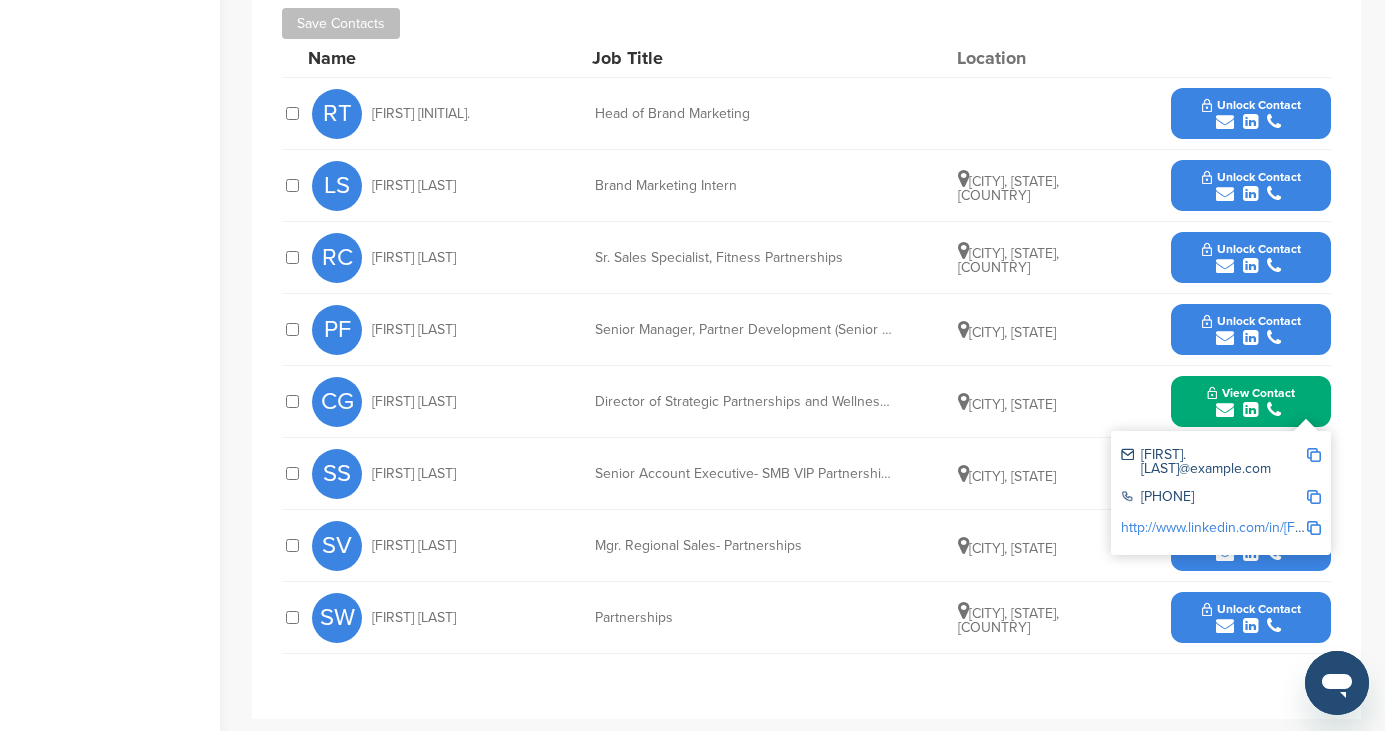 click on "claire.goodill@classpass.com" at bounding box center (1213, 462) 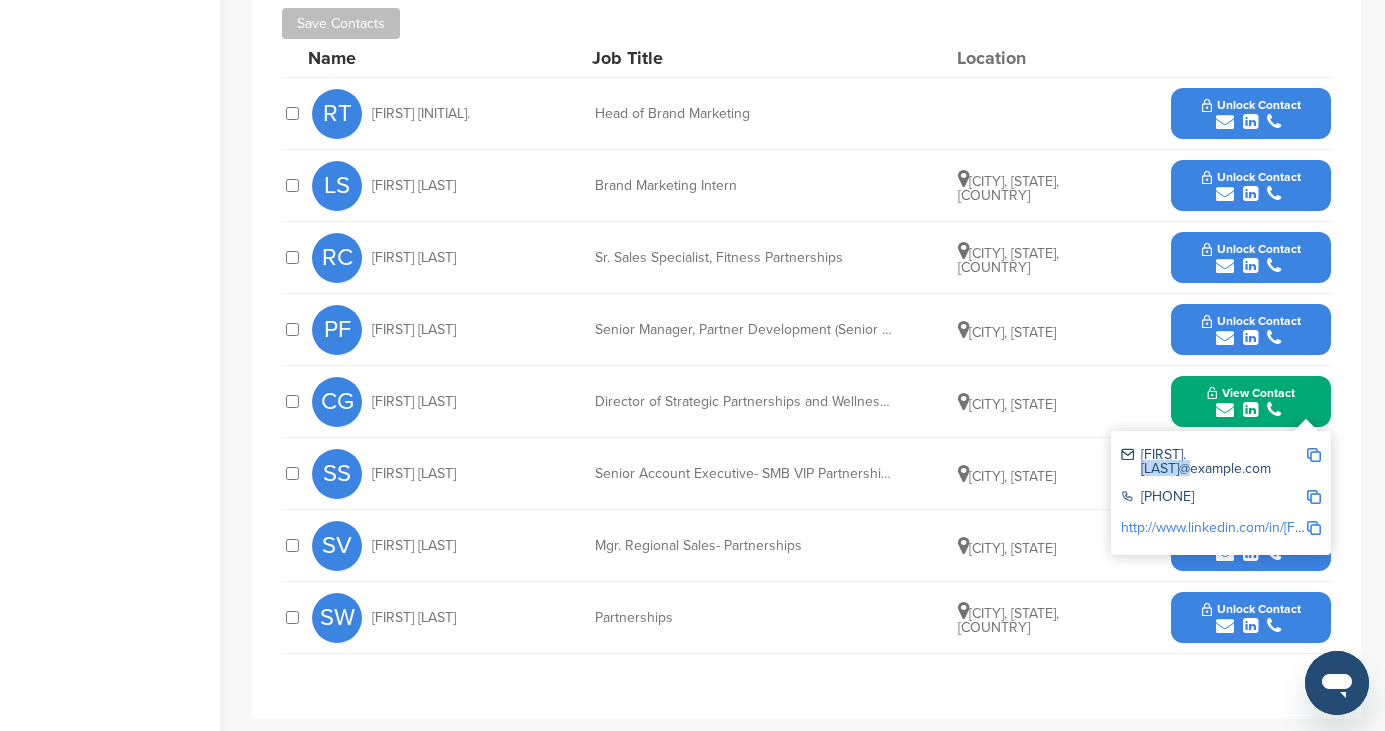 click on "claire.goodill@classpass.com" at bounding box center (1213, 462) 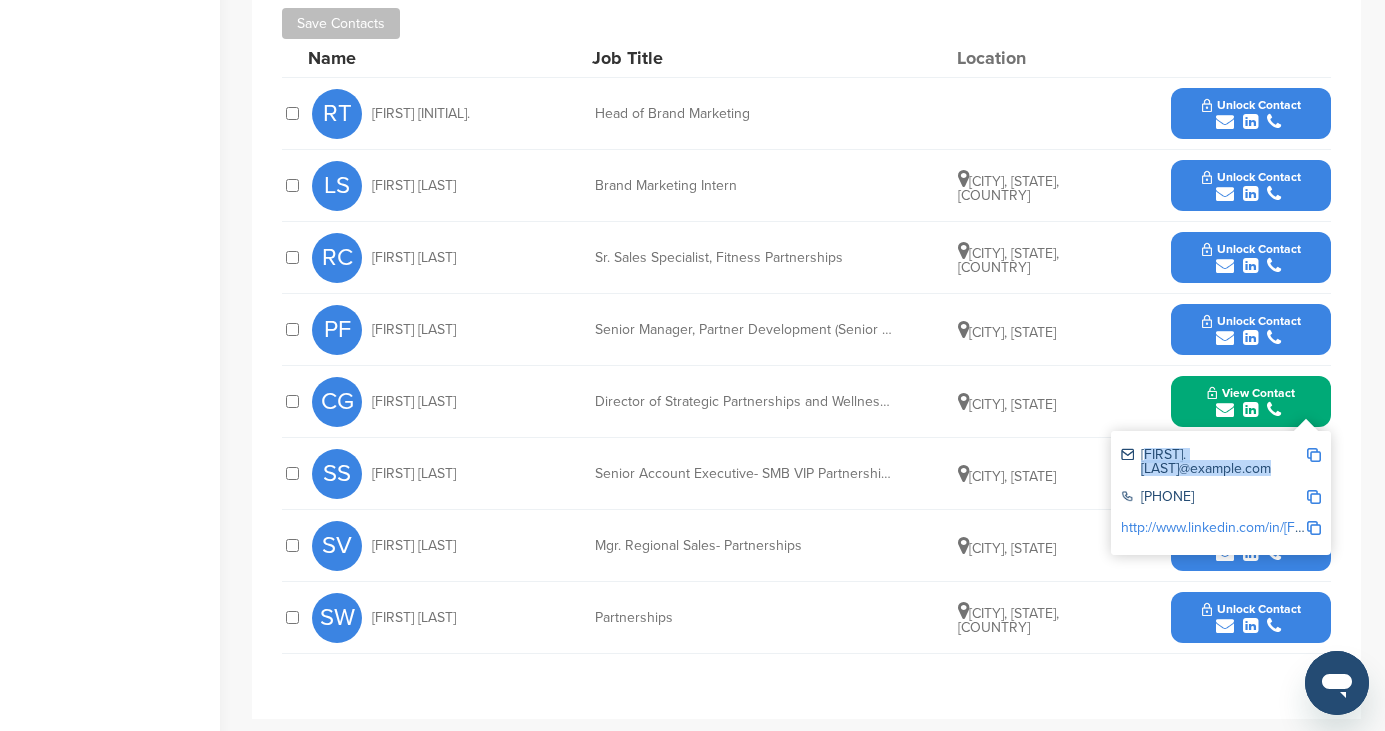 click on "claire.goodill@classpass.com" at bounding box center (1213, 462) 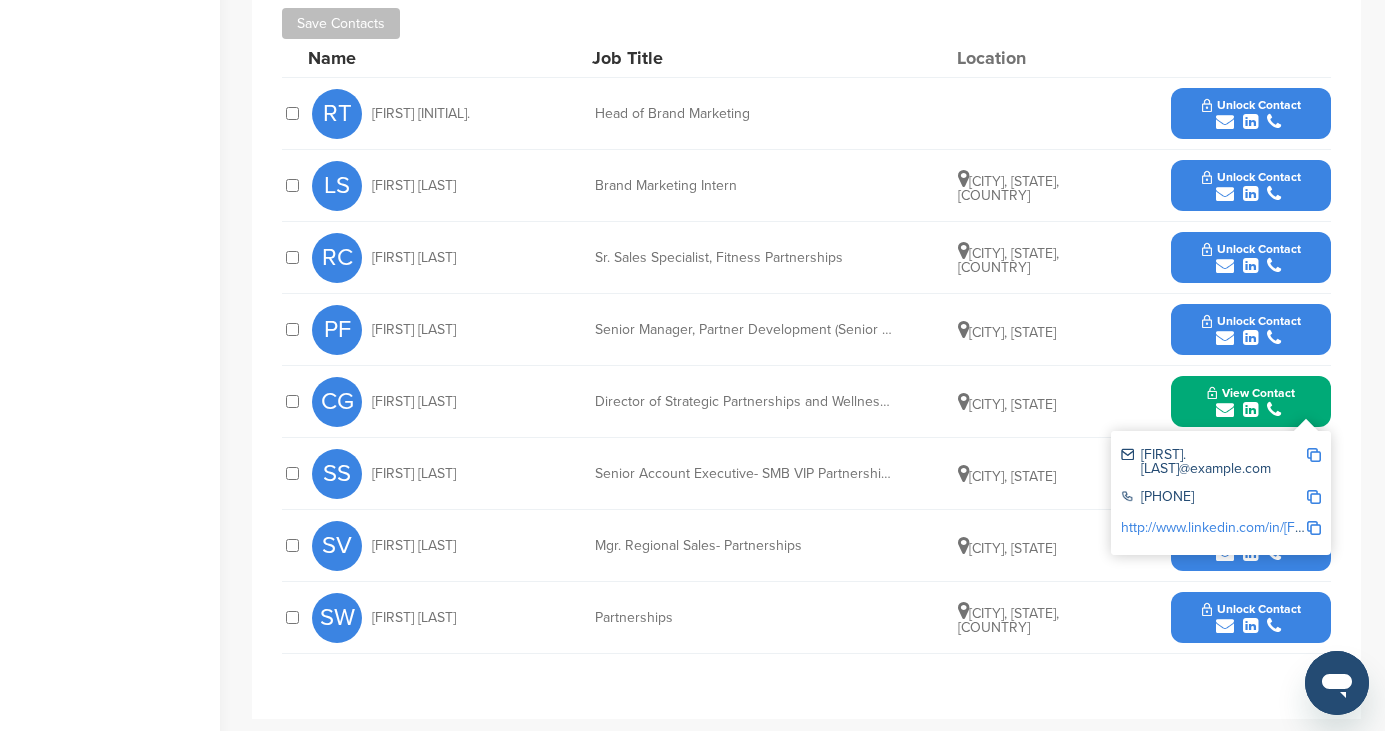 click on "**********" at bounding box center (806, 323) 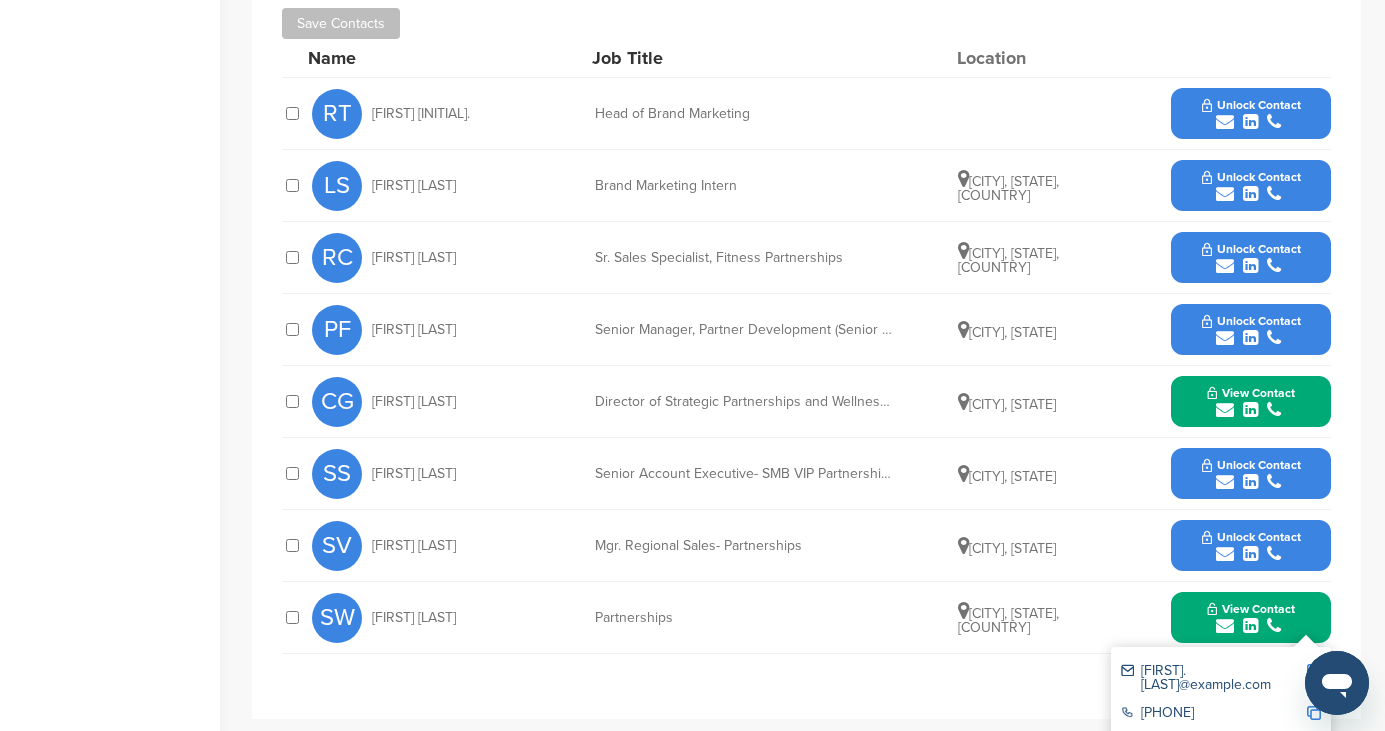 click on "steve.wyland@classpass.com" at bounding box center (1213, 678) 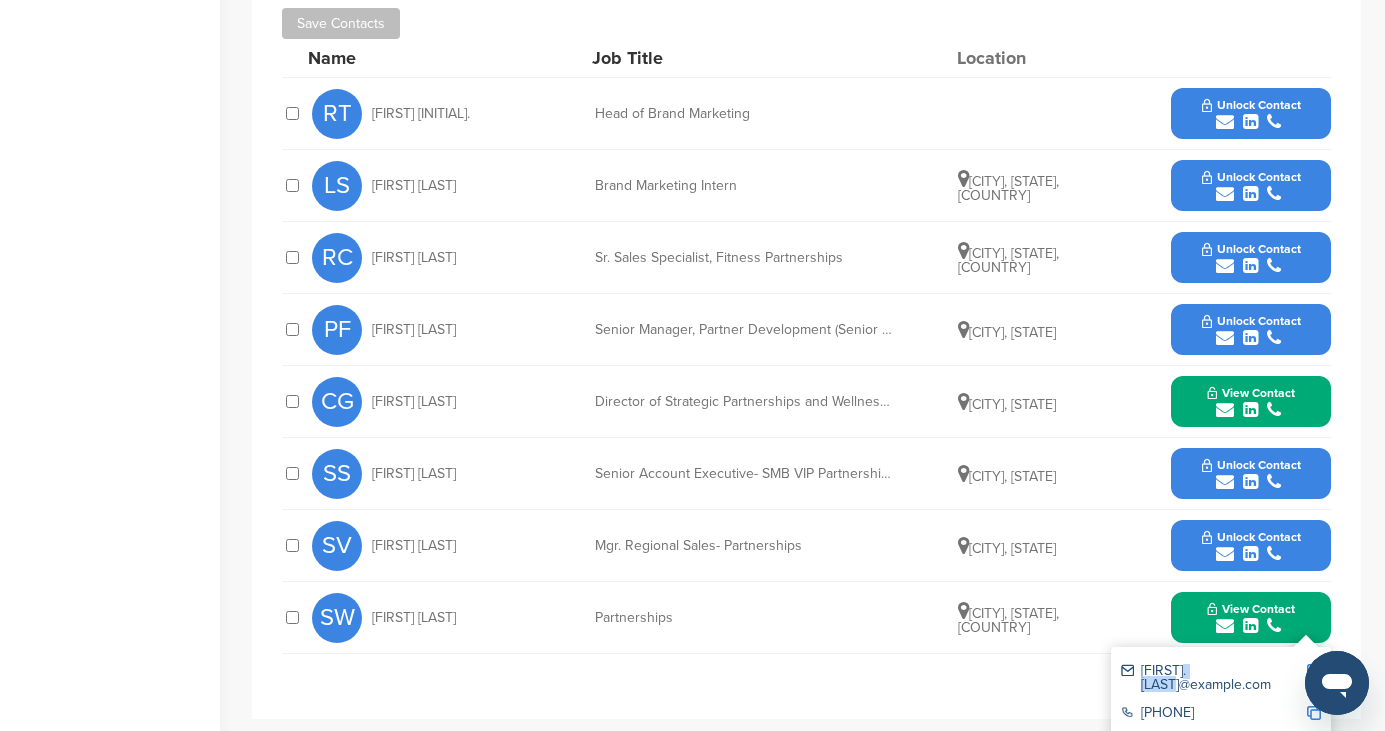 click on "steve.wyland@classpass.com" at bounding box center [1213, 678] 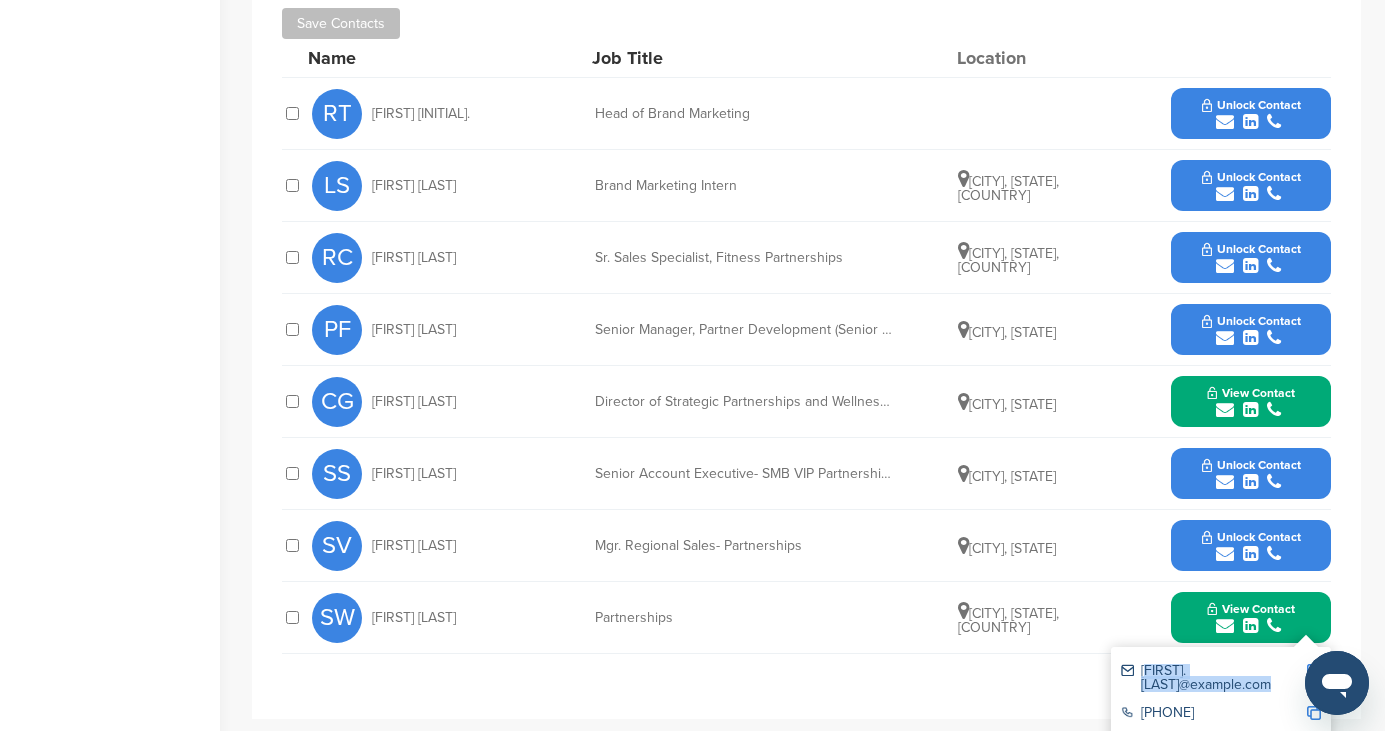 click on "steve.wyland@classpass.com" at bounding box center (1213, 678) 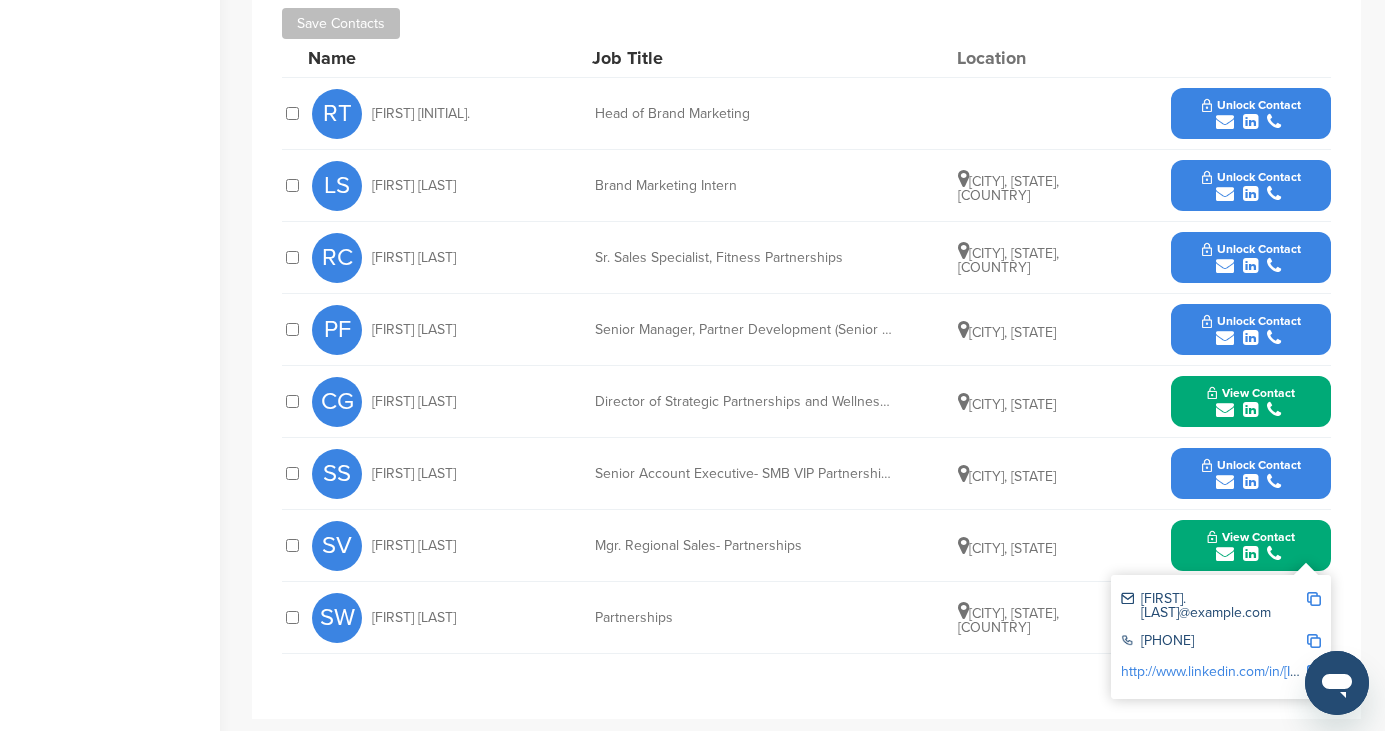 click on "stephanie.valponi@classpass.com" at bounding box center [1213, 606] 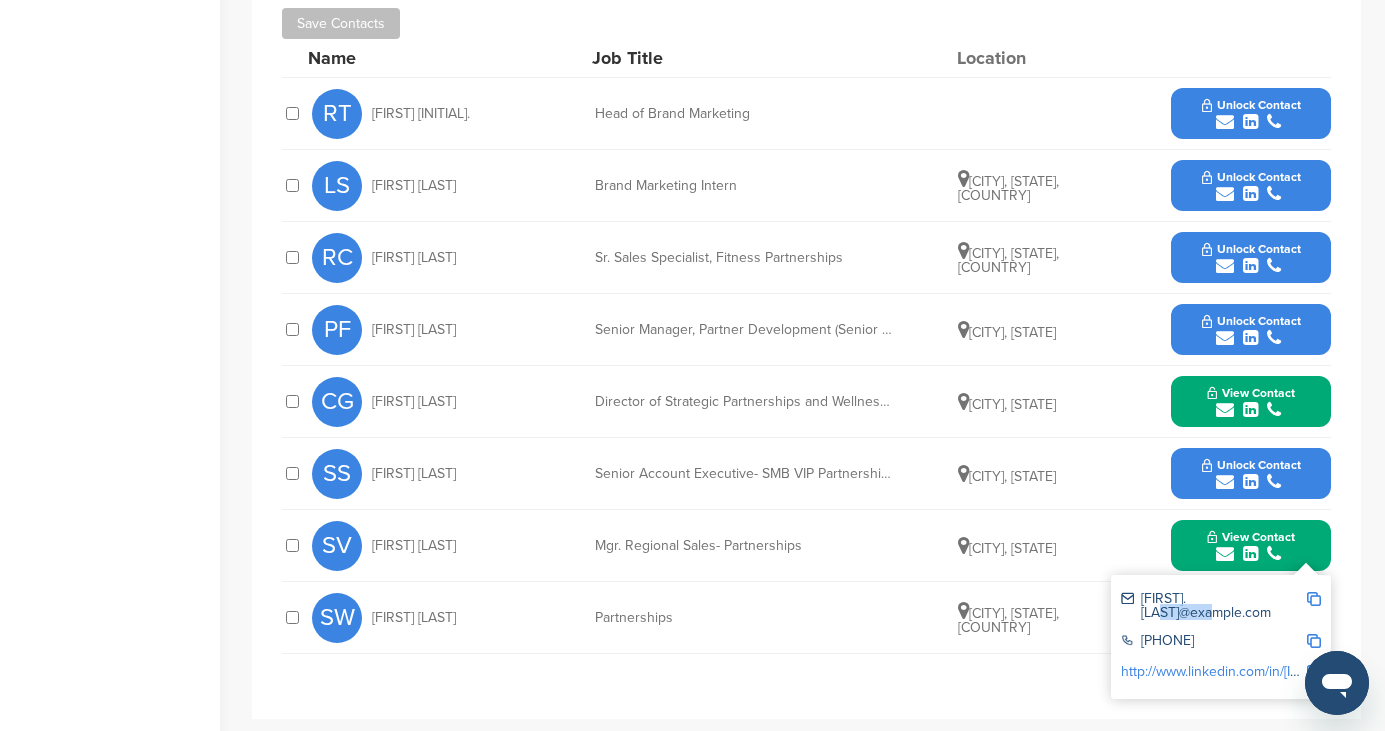 click on "stephanie.valponi@classpass.com" at bounding box center (1213, 606) 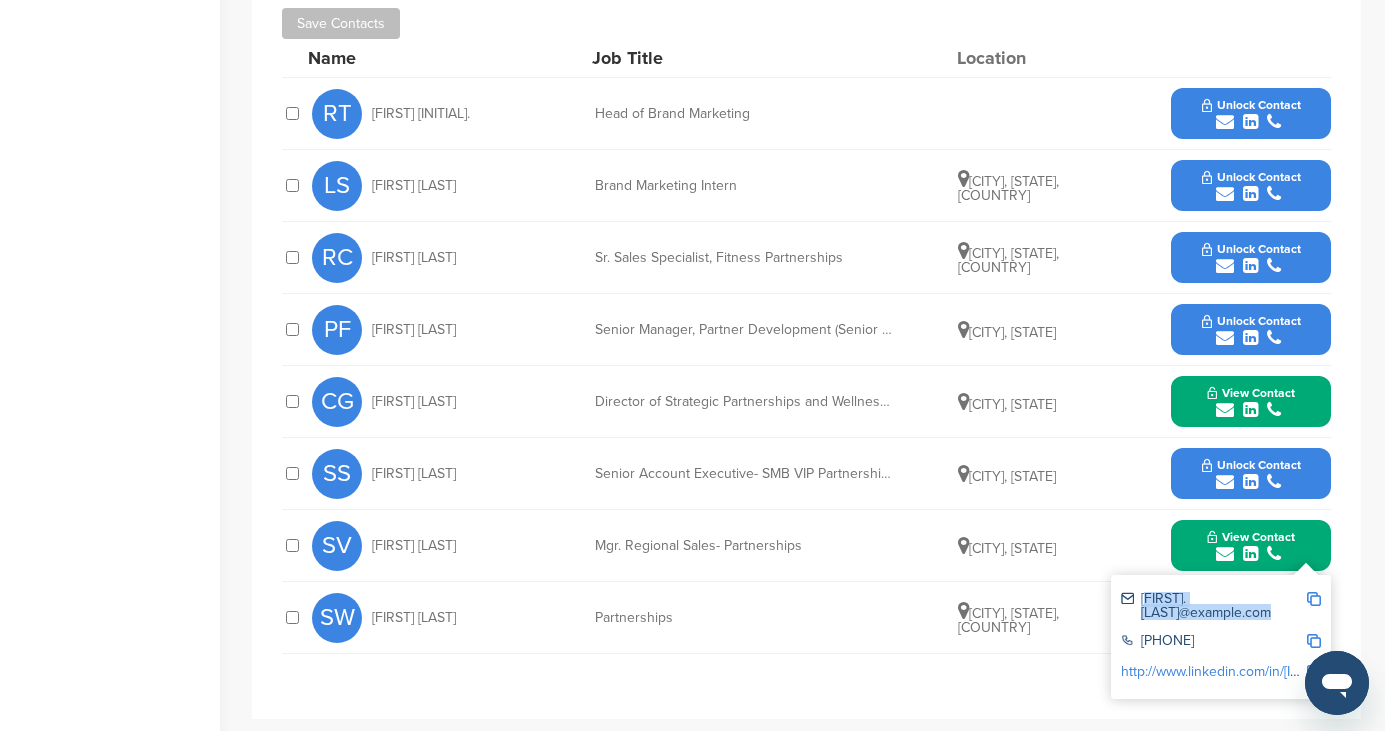 click on "stephanie.valponi@classpass.com" at bounding box center [1213, 606] 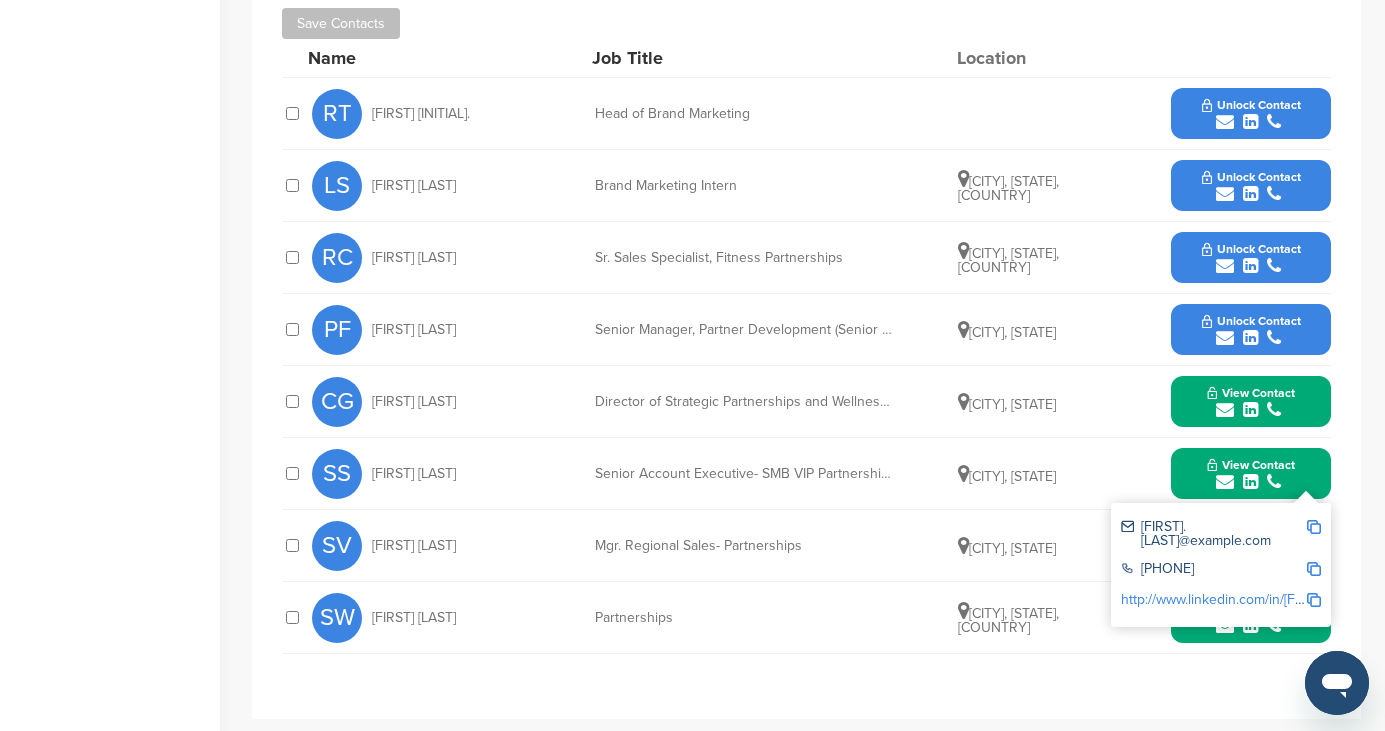 click on "samantha.salerno@classpass.com" at bounding box center [1213, 534] 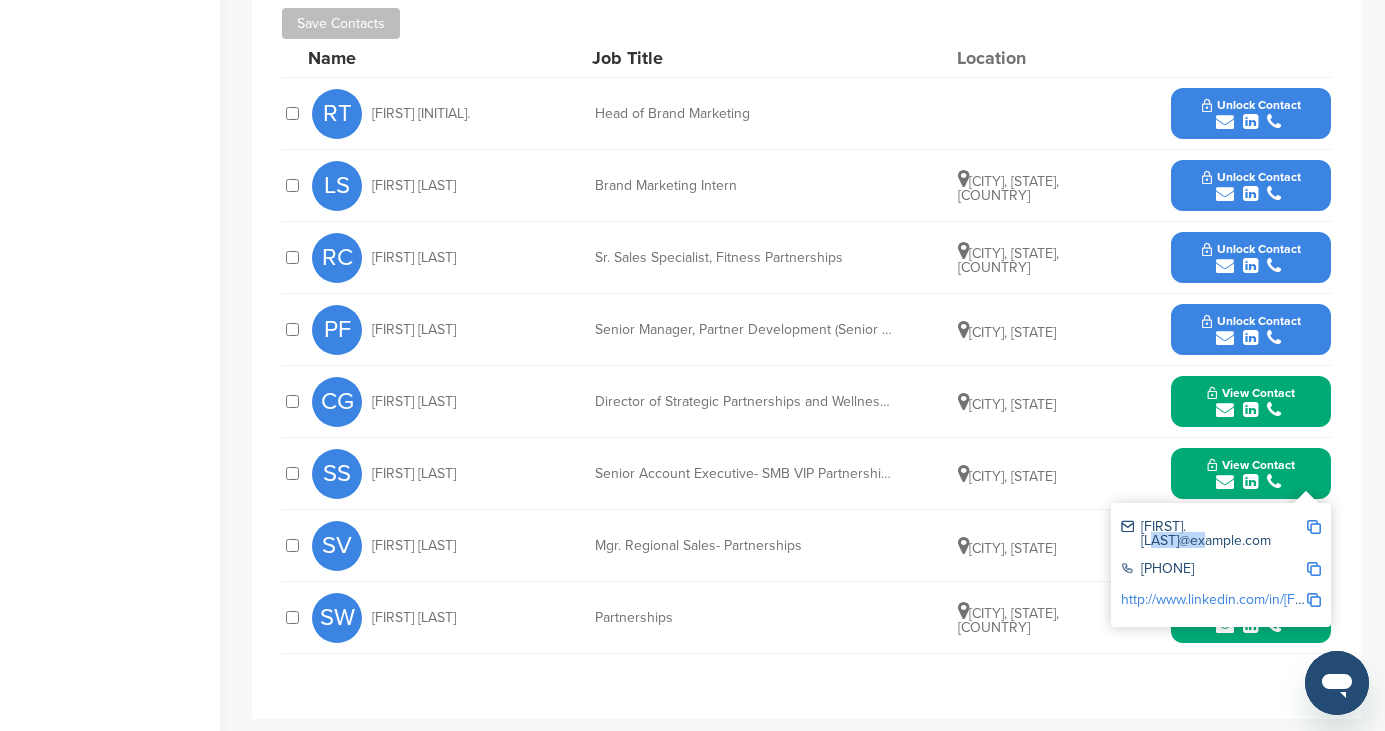 click on "samantha.salerno@classpass.com" at bounding box center [1213, 534] 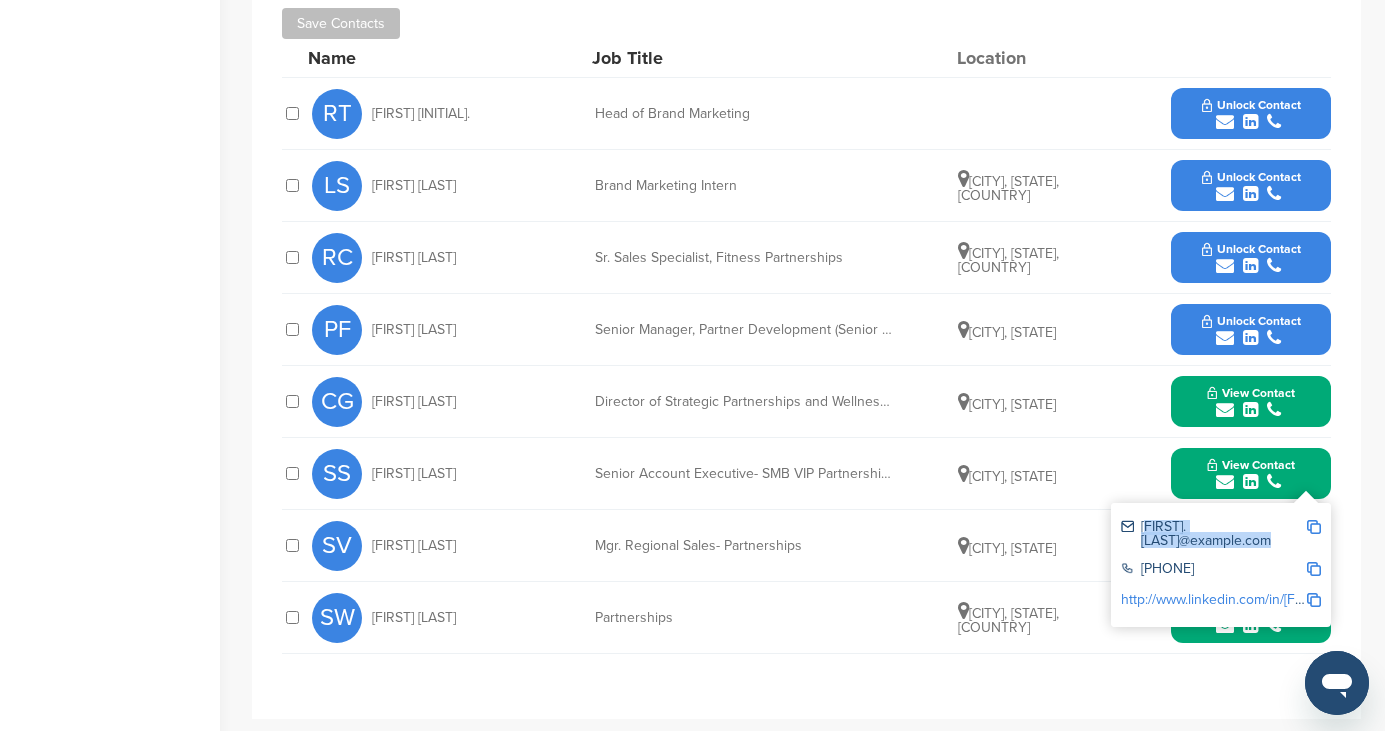 click on "samantha.salerno@classpass.com" at bounding box center [1213, 534] 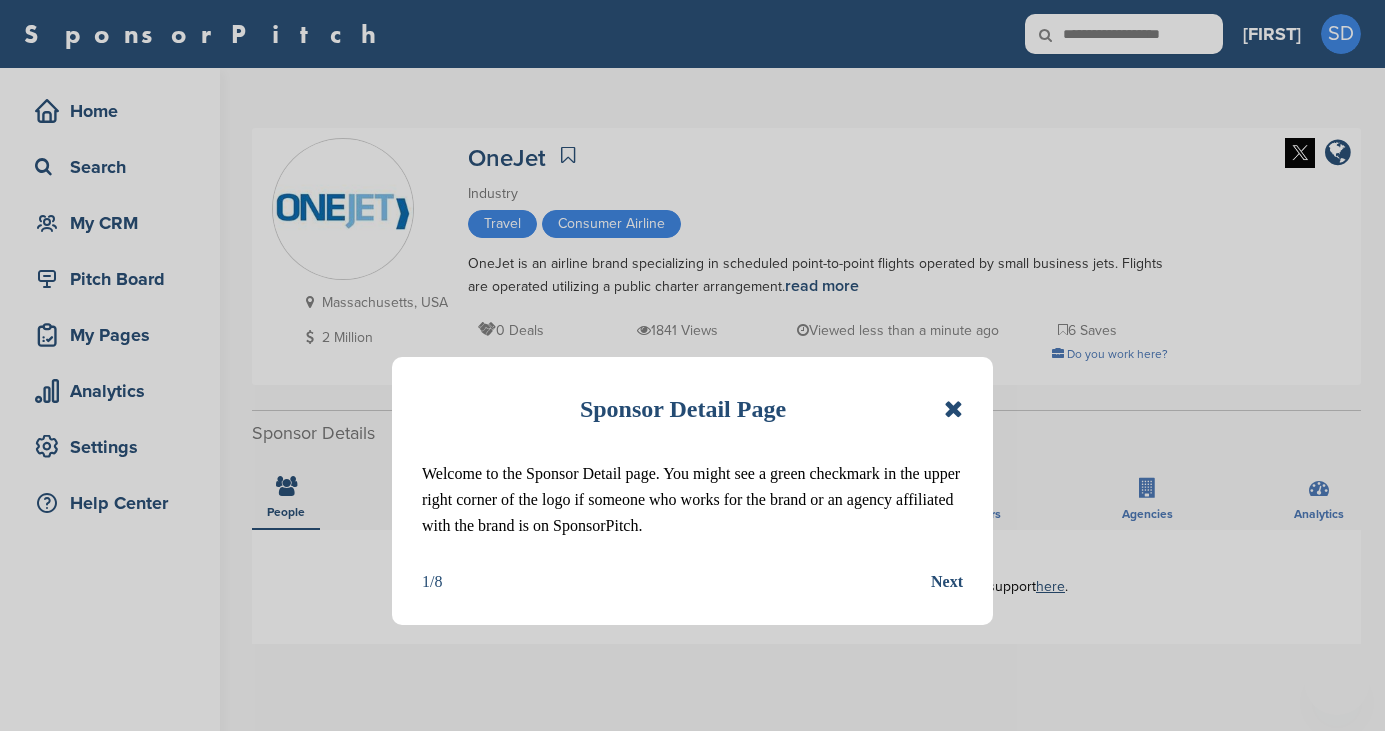 scroll, scrollTop: 0, scrollLeft: 0, axis: both 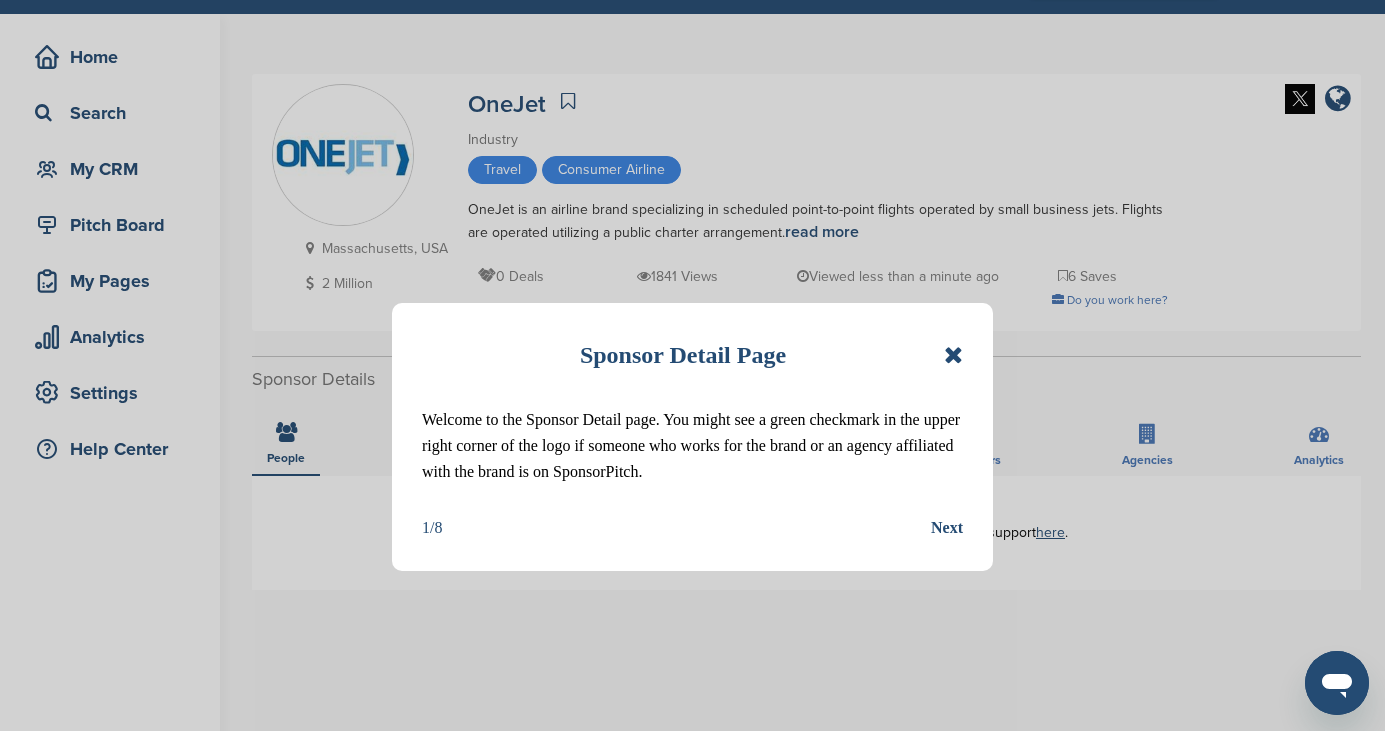 click at bounding box center [953, 355] 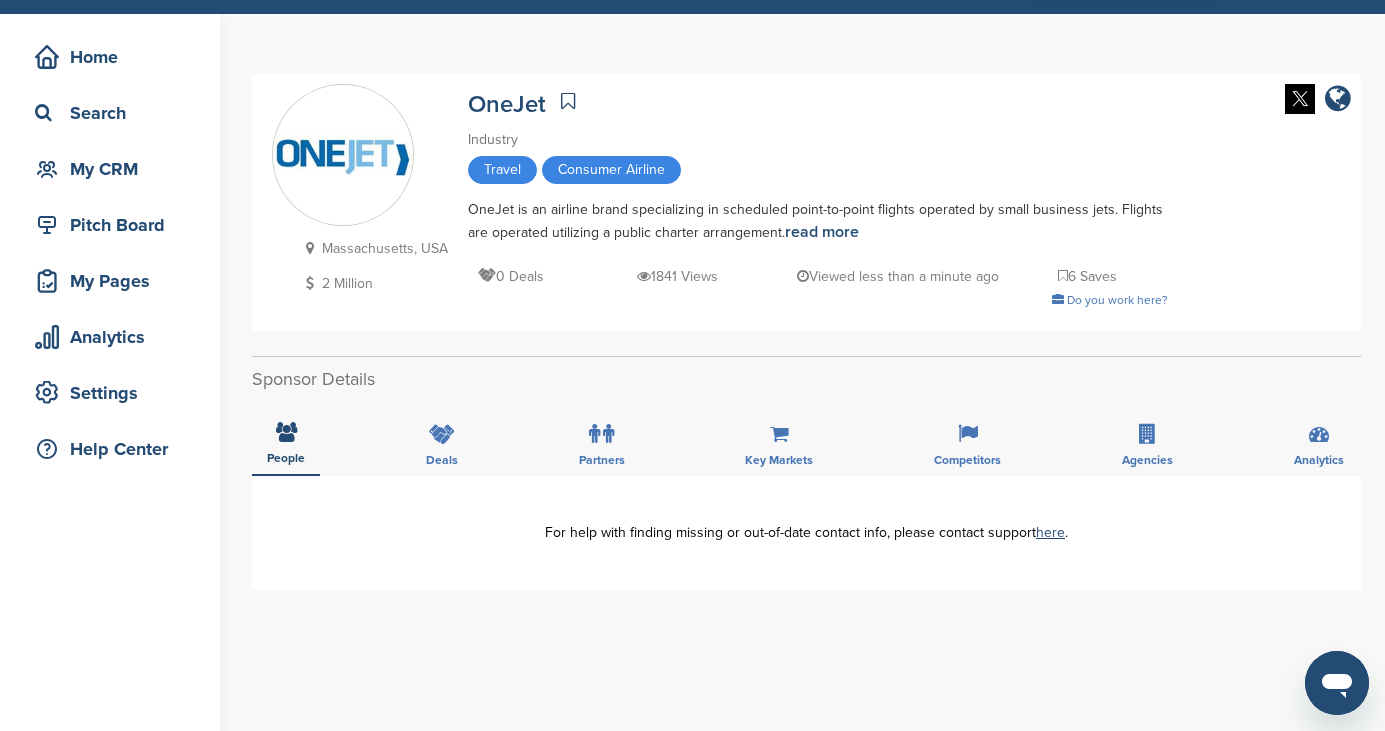 scroll, scrollTop: 132, scrollLeft: 0, axis: vertical 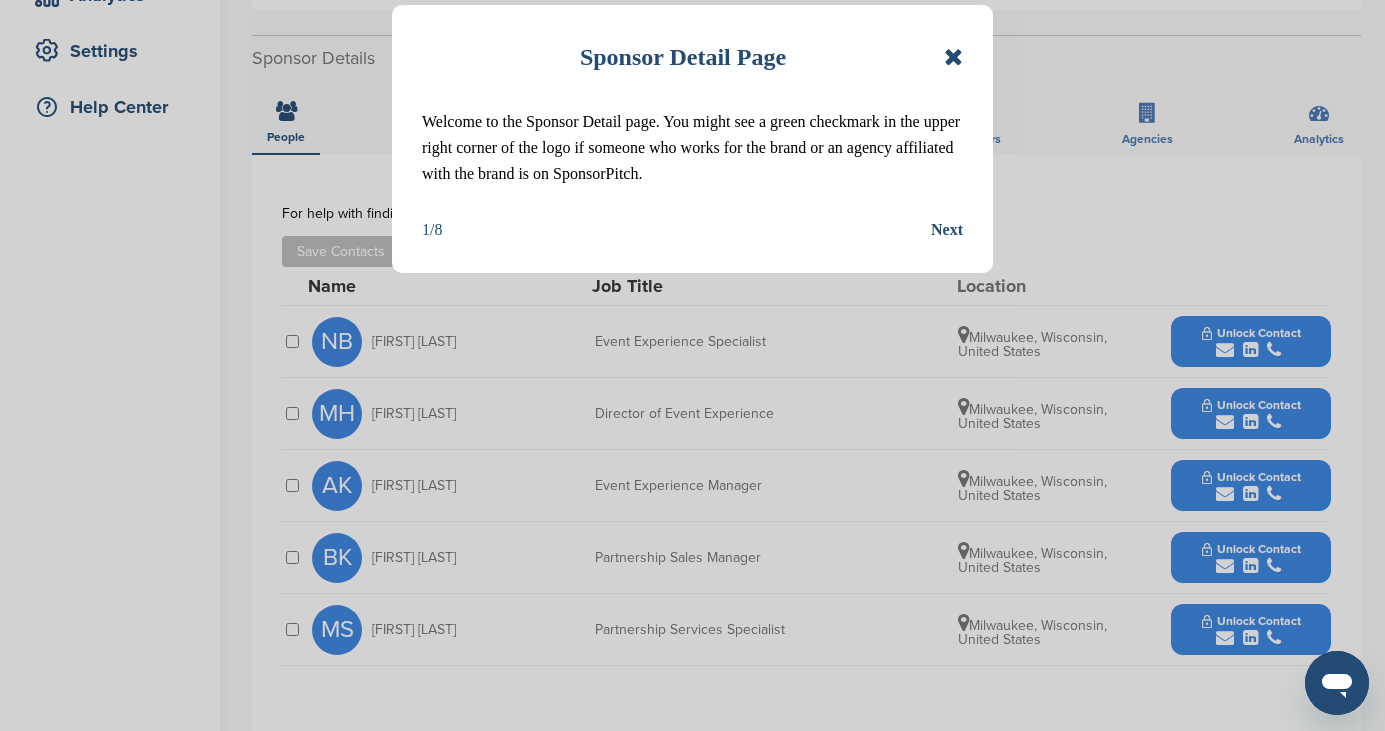 click at bounding box center (953, 57) 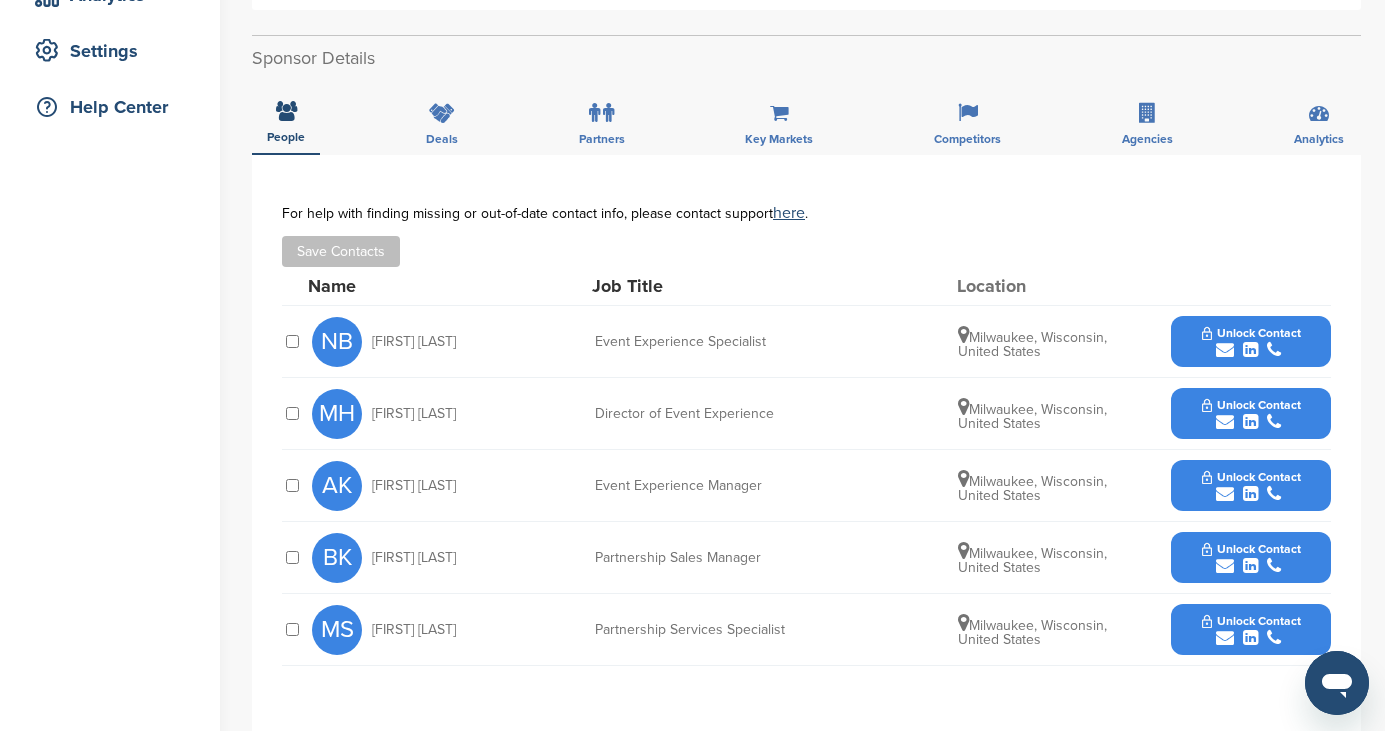 click at bounding box center (1225, 566) 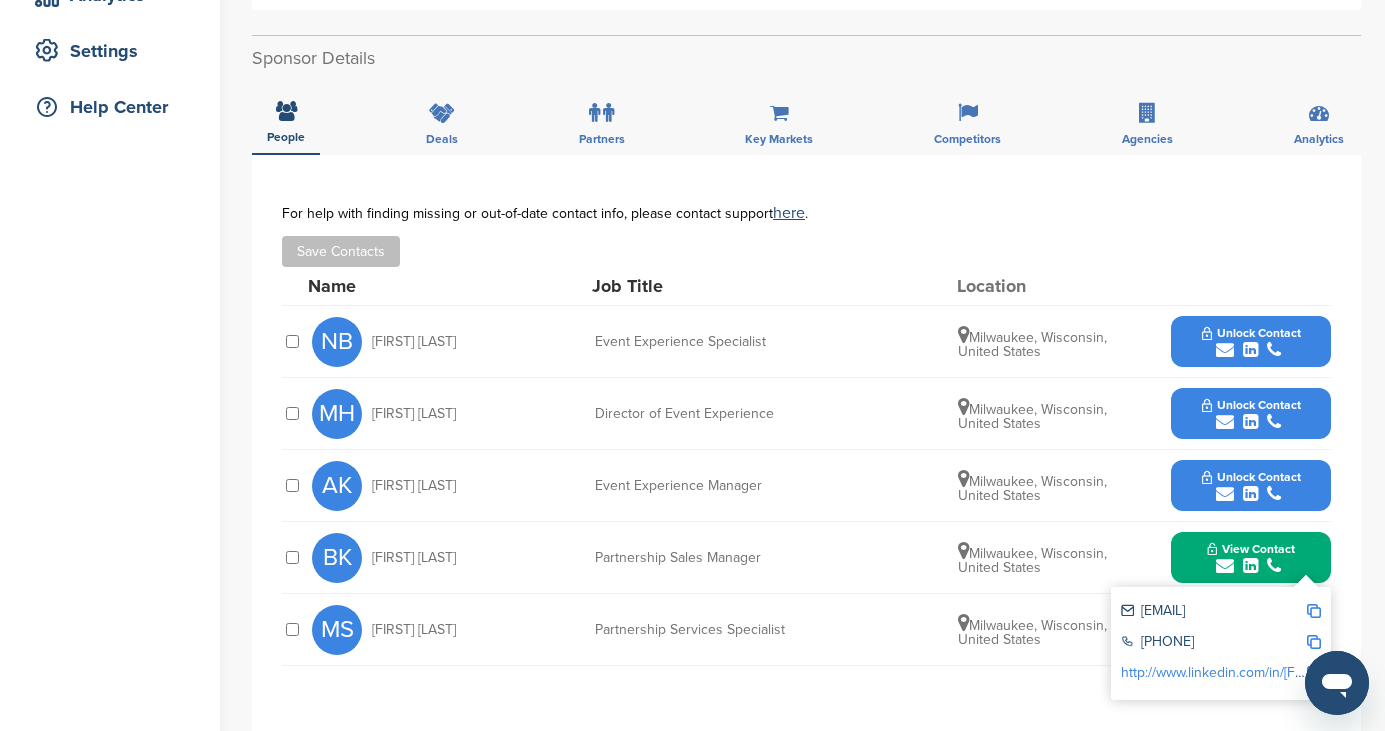 click on "[EMAIL]" at bounding box center (1213, 612) 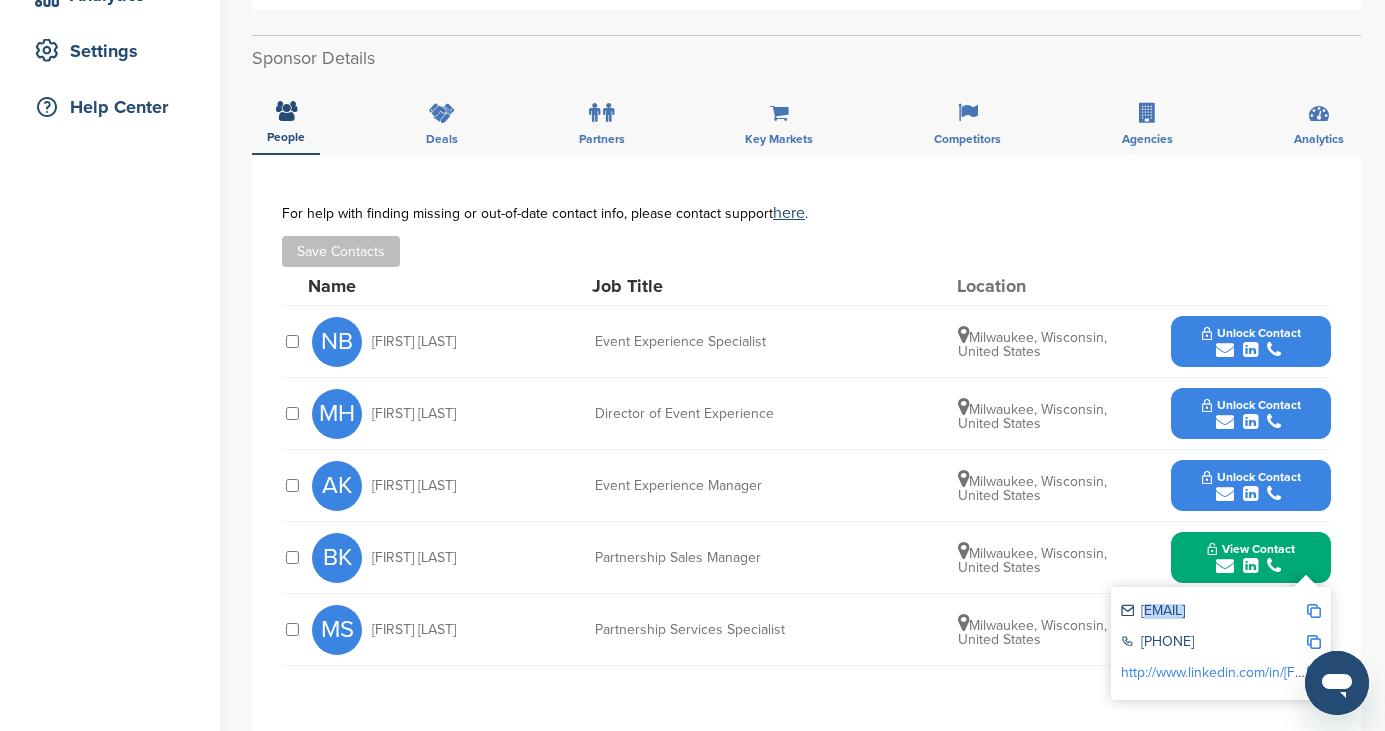 click on "[EMAIL]" at bounding box center [1213, 612] 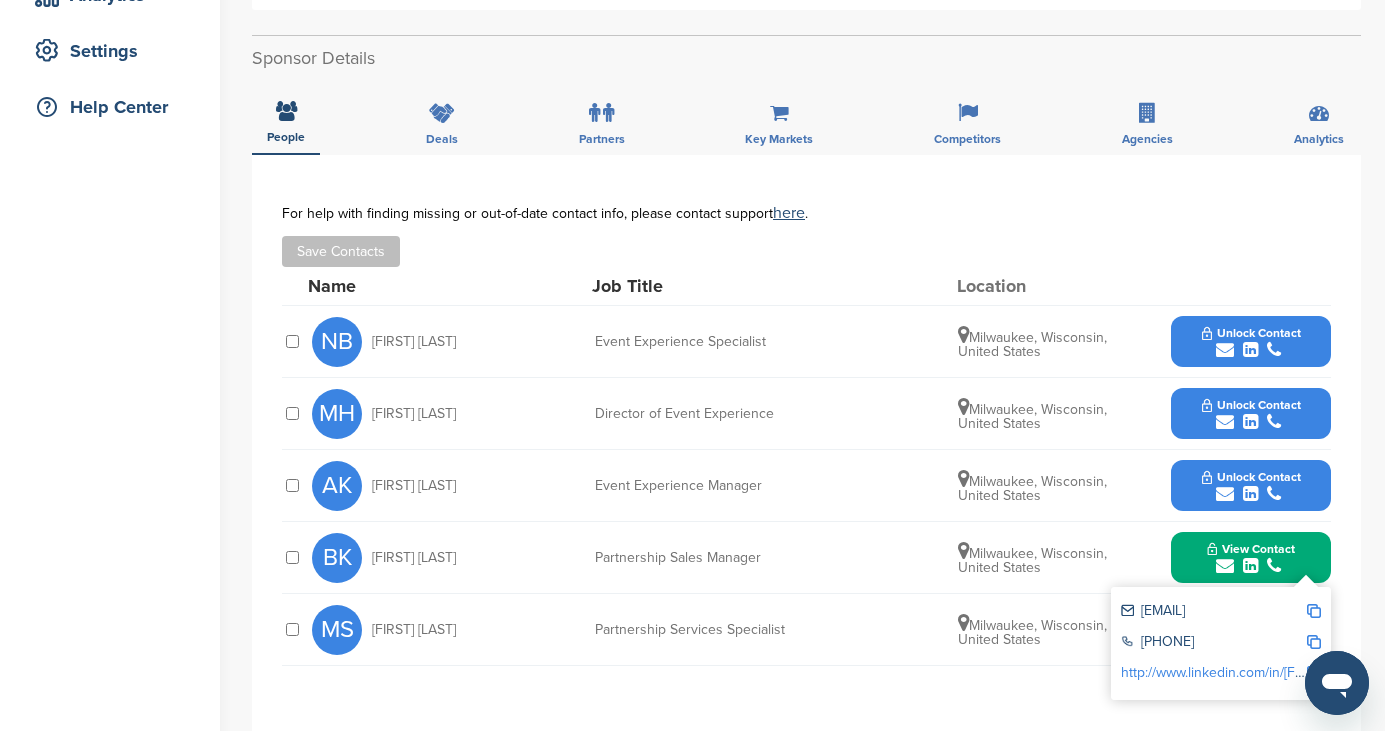 click on "×
Add to contact list
Adding a net-new contact to a list uses a credit. You can view and manage your contact lists in the SponsorPitch CRM  here .
[MASKED]
[MASKED]
Apply
For help with finding missing or out-of-date contact info, please contact support  here .
Save Contacts
Name
Job Title
Location
NB
[FIRST] [LAST]
Event Experience Specialist
Milwaukee, Wisconsin, United States
Unlock Contact
MH
[FIRST] [LAST]
Director of Event Experience
Milwaukee, Wisconsin, United States
Unlock Contact
AK
[FIRST] [LAST]
Event Experience Manager
Milwaukee, Wisconsin, United States
Unlock Contact
BK
[FIRST] [LAST]" at bounding box center [806, 443] 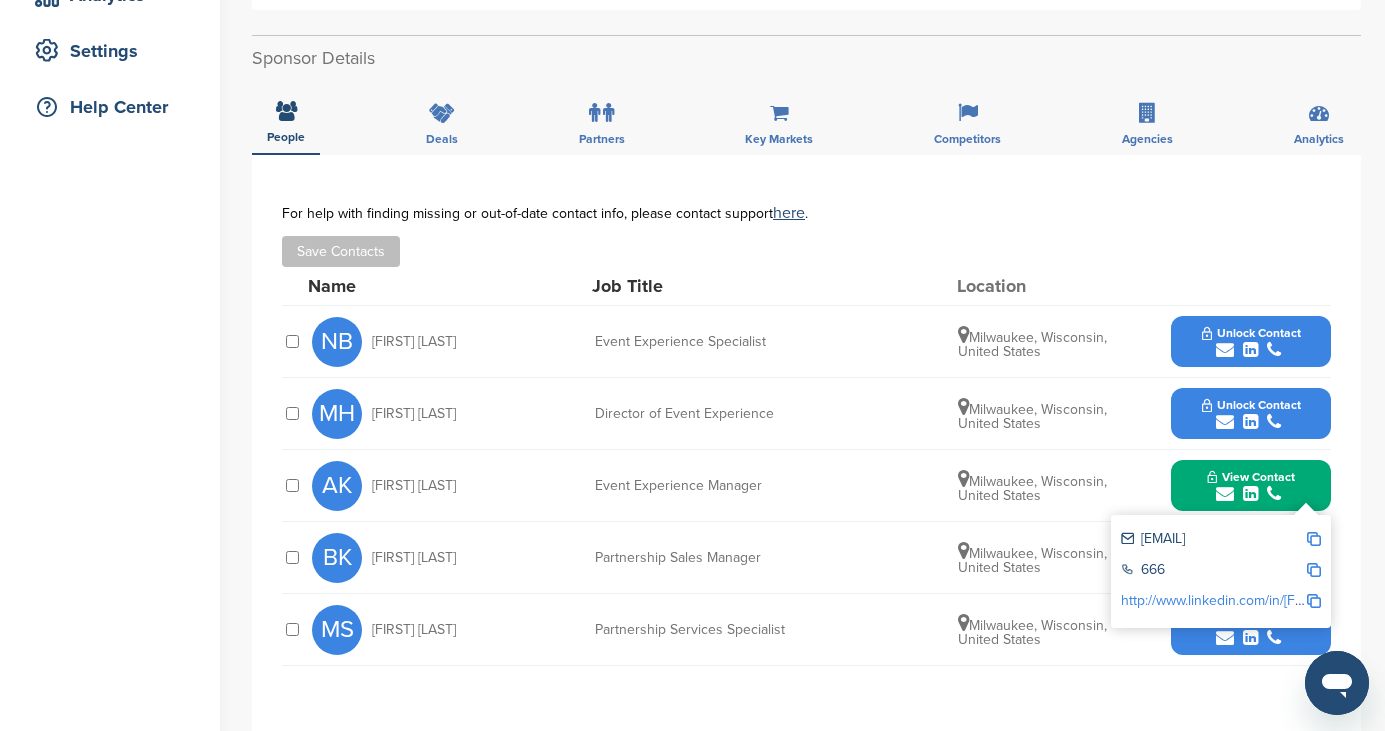 click at bounding box center (1225, 638) 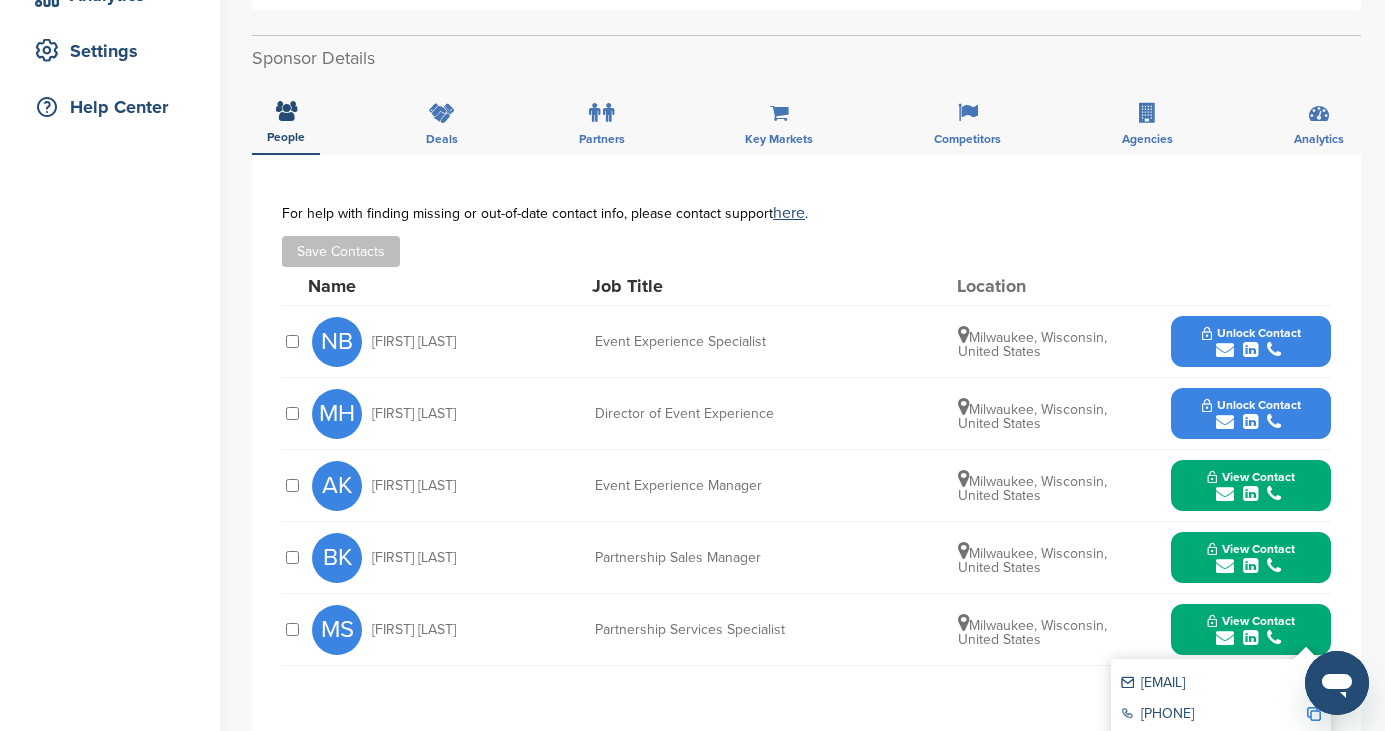 click on "[EMAIL]" at bounding box center (1213, 684) 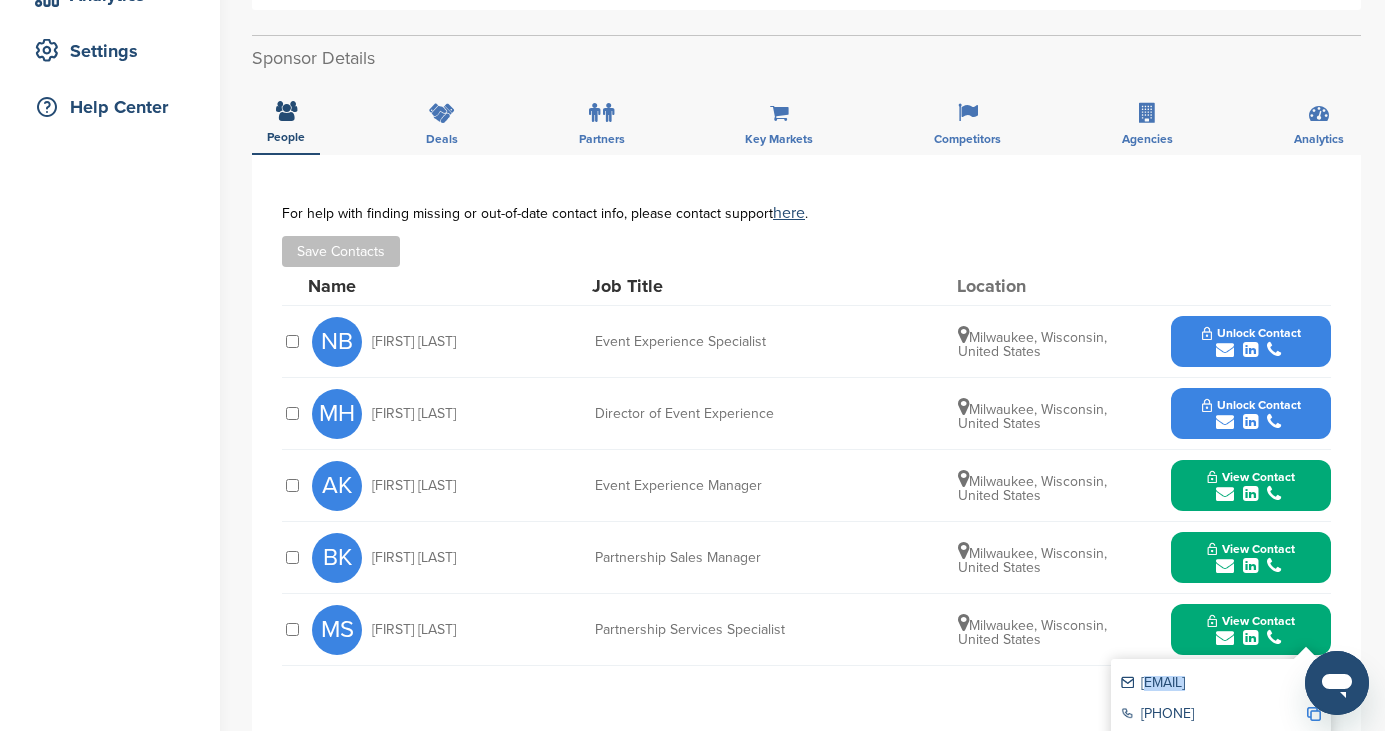 click on "[EMAIL]" at bounding box center [1213, 684] 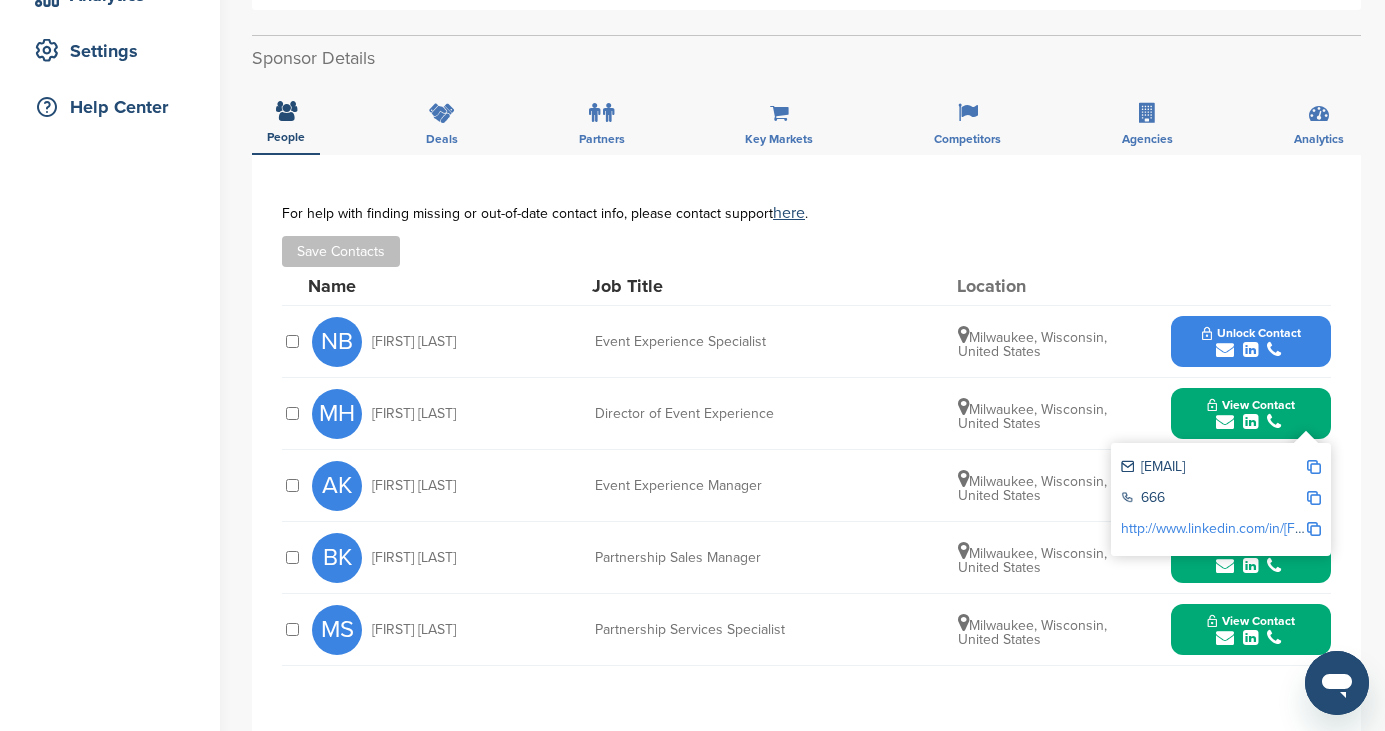 click on "[EMAIL]" at bounding box center [1213, 468] 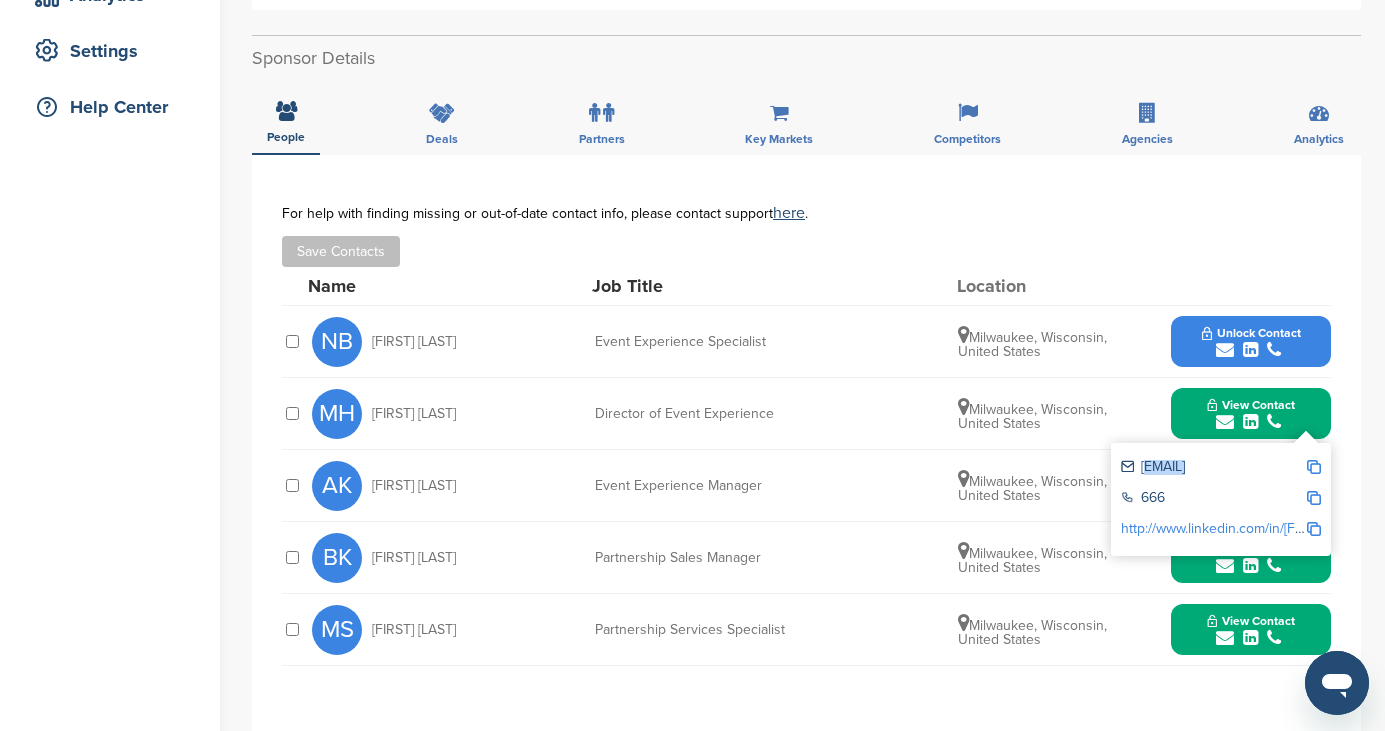 click on "[EMAIL]" at bounding box center (1213, 468) 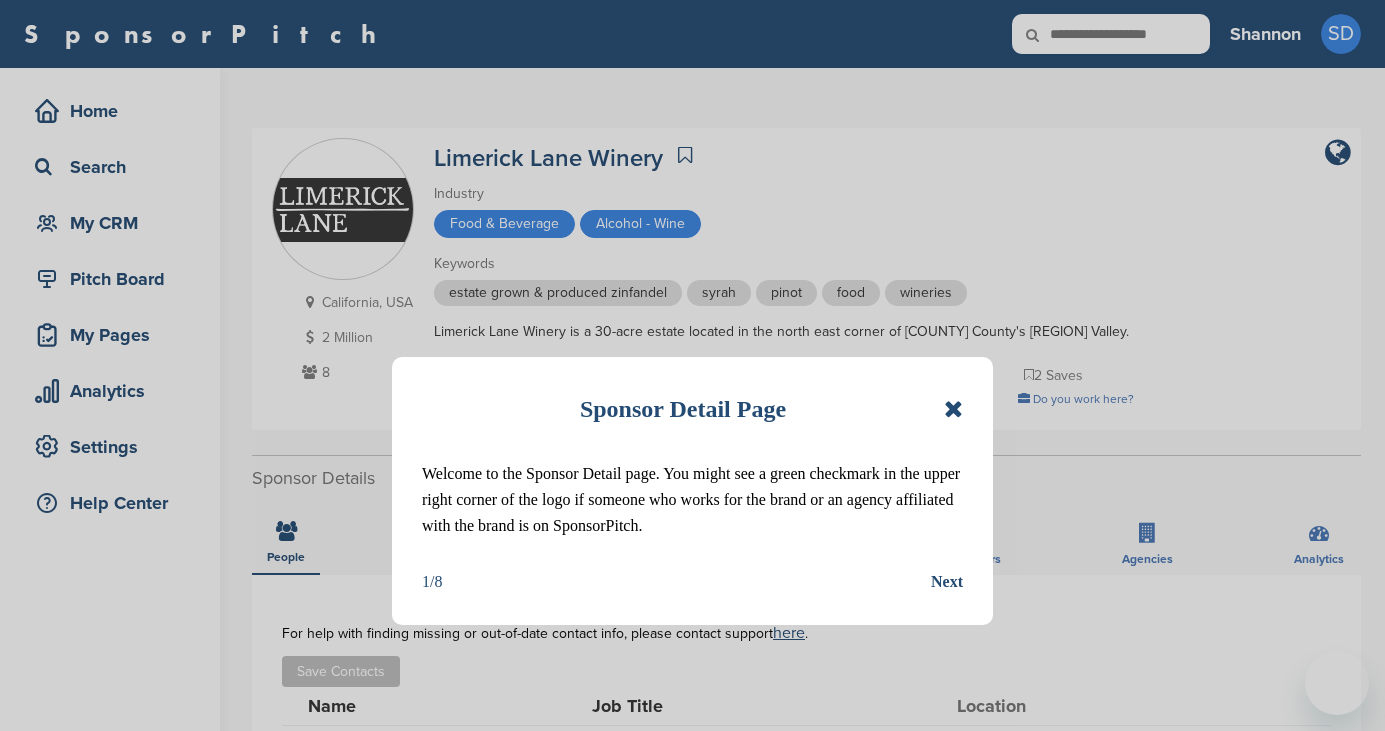 scroll, scrollTop: 0, scrollLeft: 0, axis: both 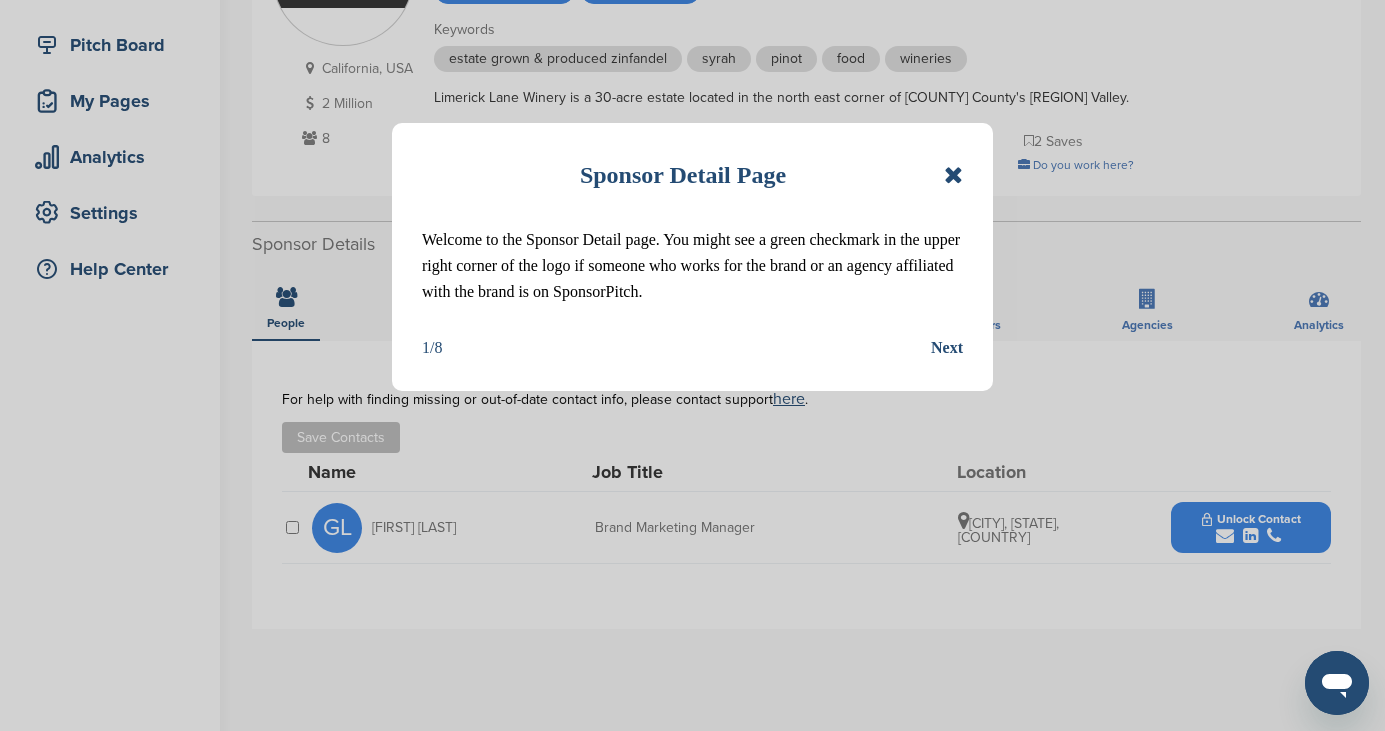 click on "Sponsor Detail Page
Welcome to the Sponsor Detail page. You might see a green checkmark in the upper right corner of the logo if someone who works for the brand or an agency affiliated with the brand is on SponsorPitch.
1/8
Next" at bounding box center [692, 257] 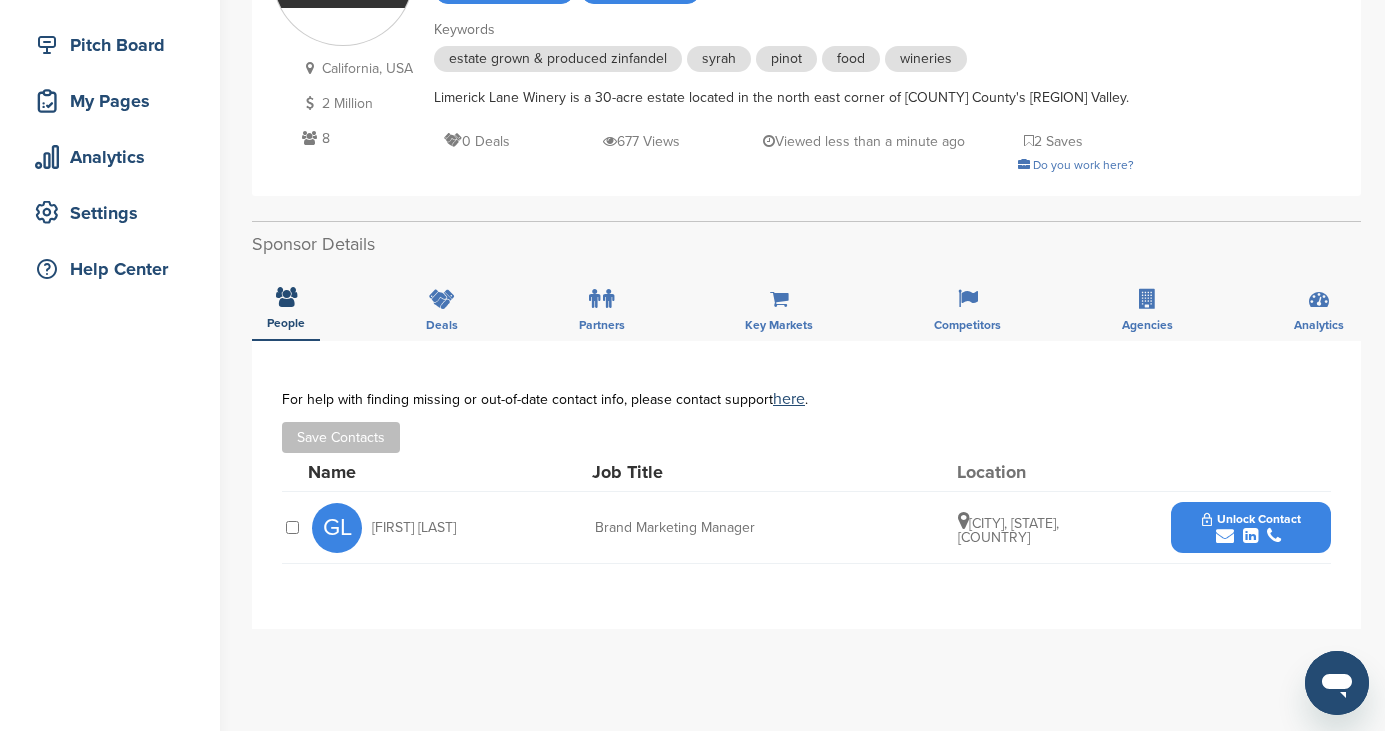 click at bounding box center [1225, 536] 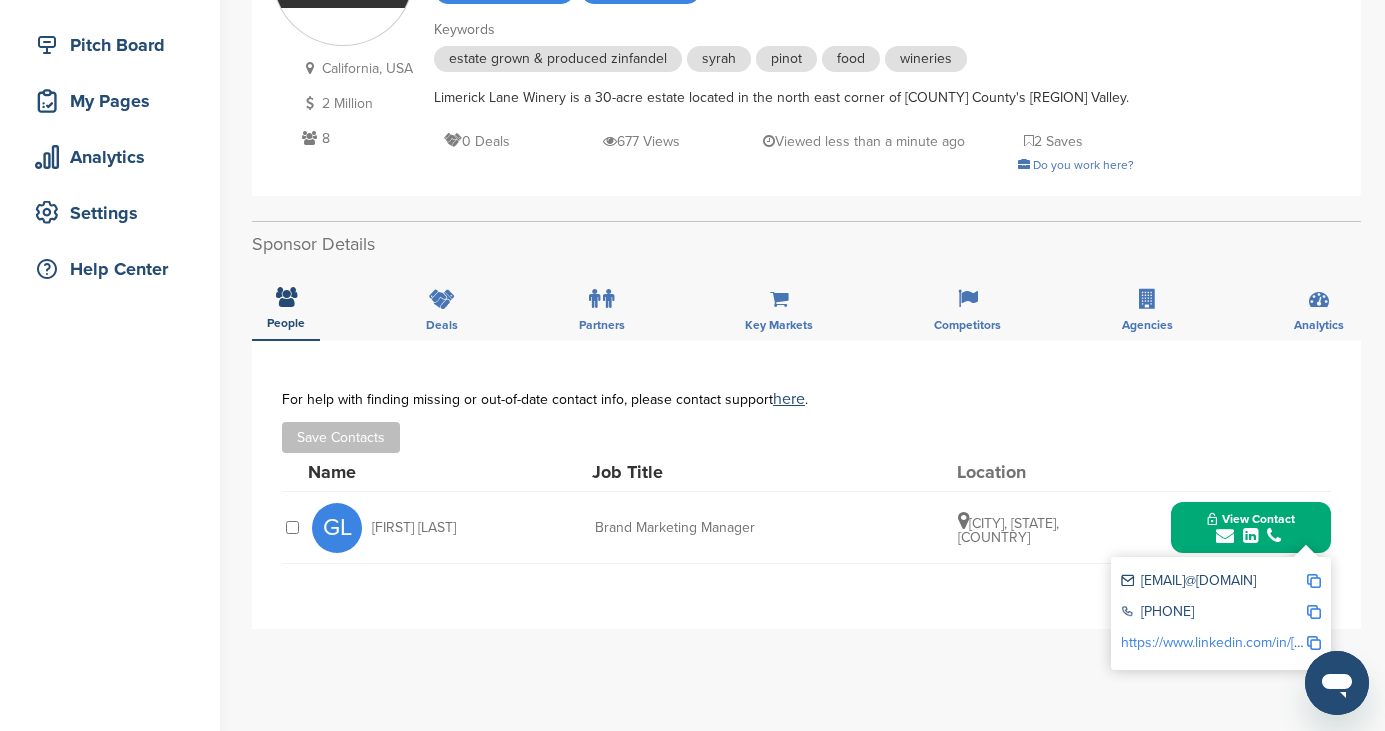 click on "[EMAIL]@[DOMAIN]" at bounding box center (1213, 582) 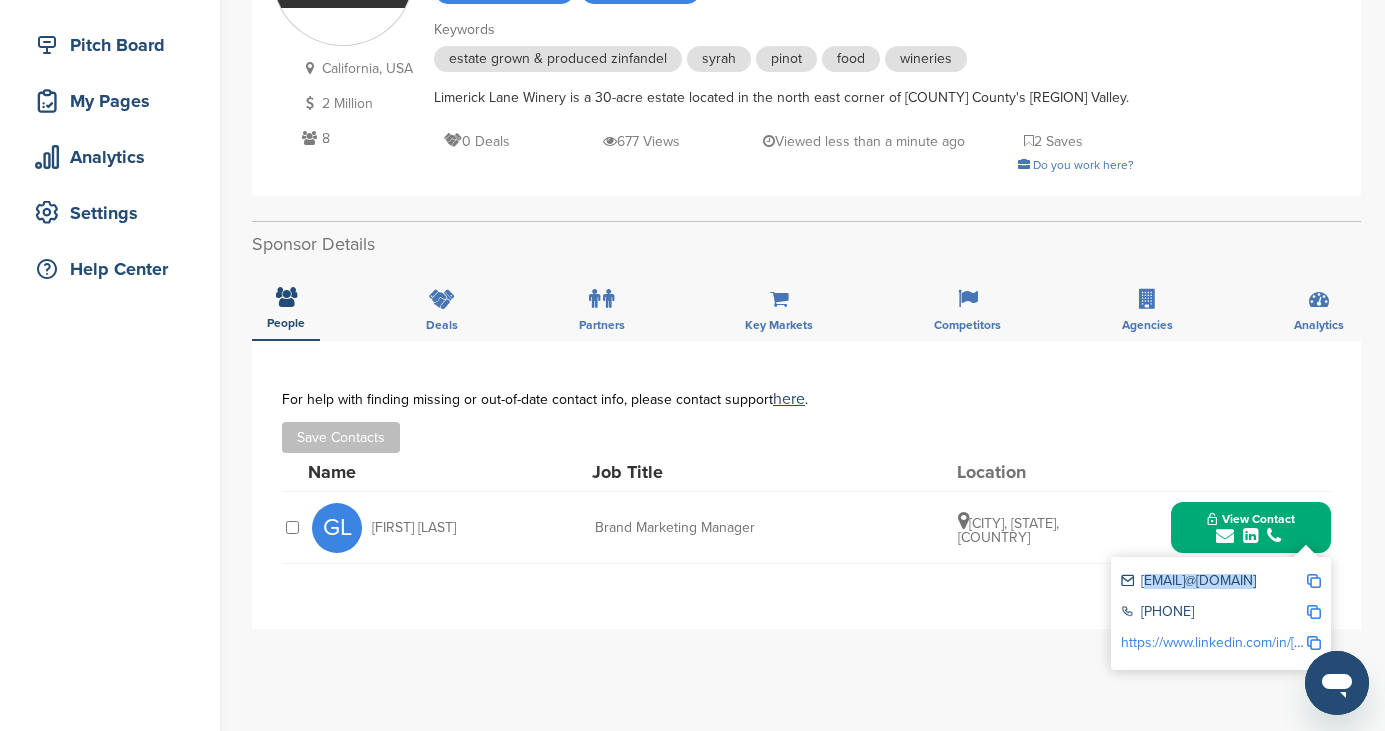 click on "[EMAIL]@[DOMAIN]" at bounding box center (1213, 582) 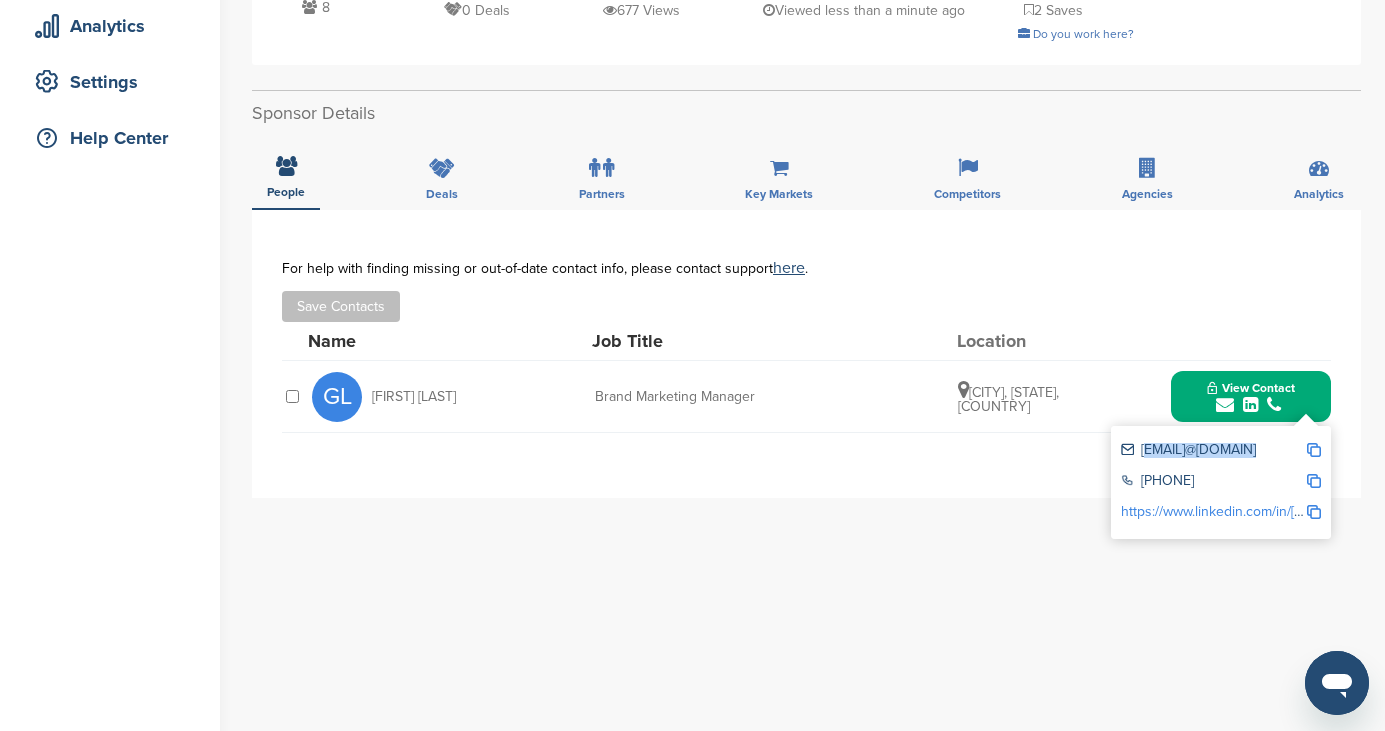scroll, scrollTop: 402, scrollLeft: 0, axis: vertical 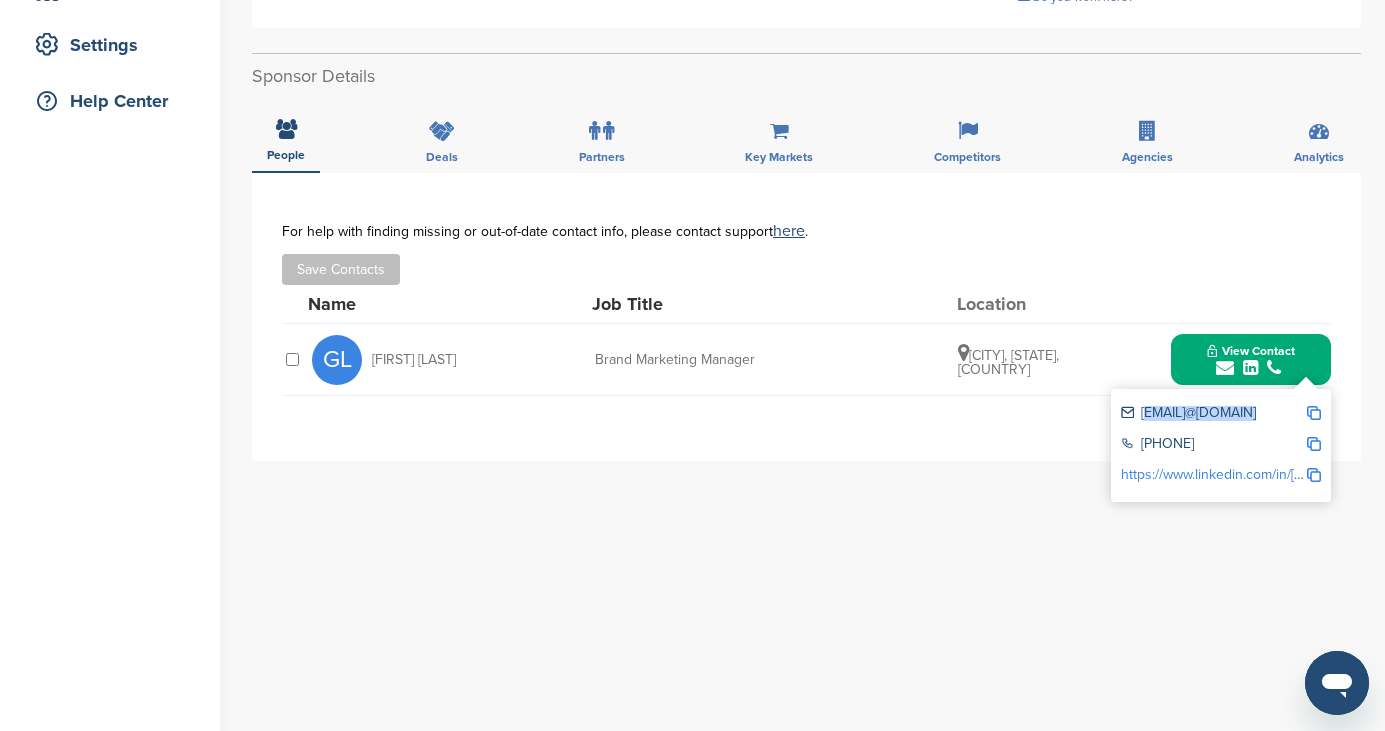 copy on "[EMAIL]@[DOMAIN]" 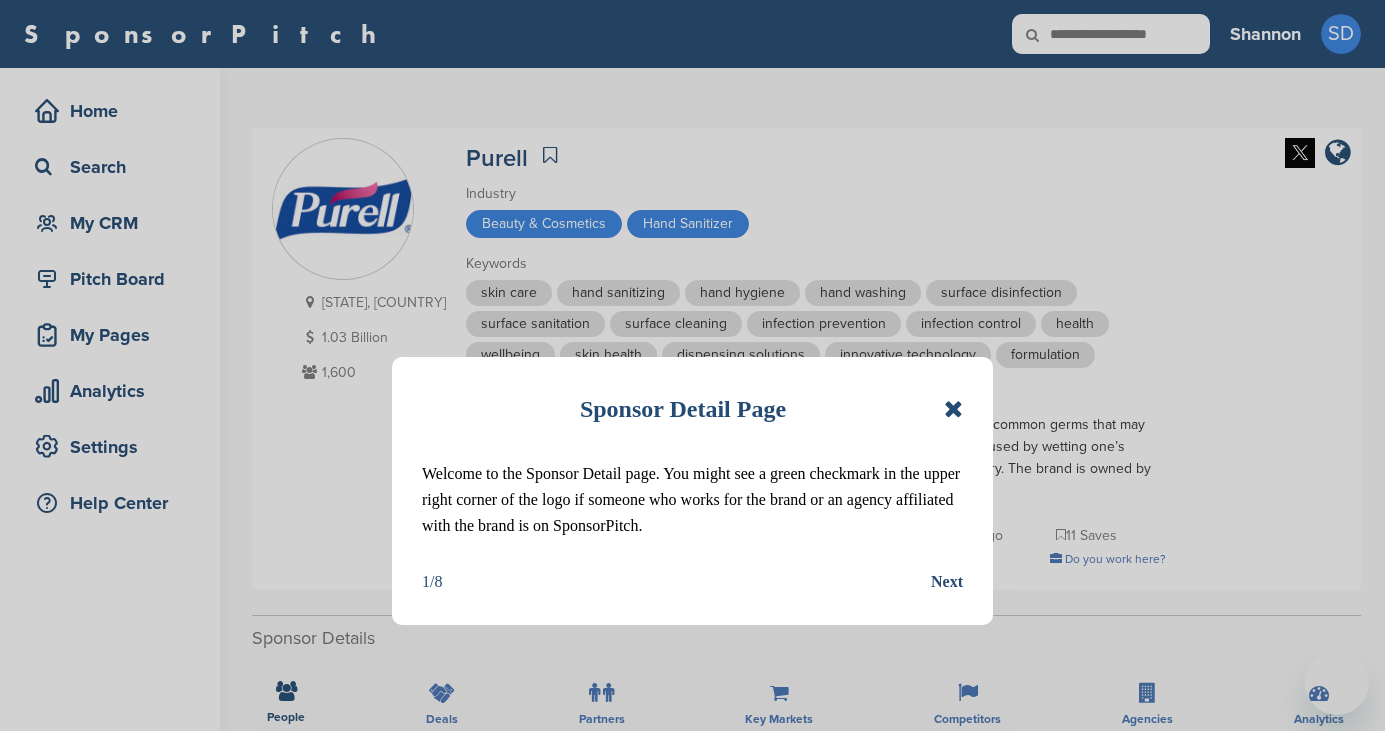 scroll, scrollTop: 0, scrollLeft: 0, axis: both 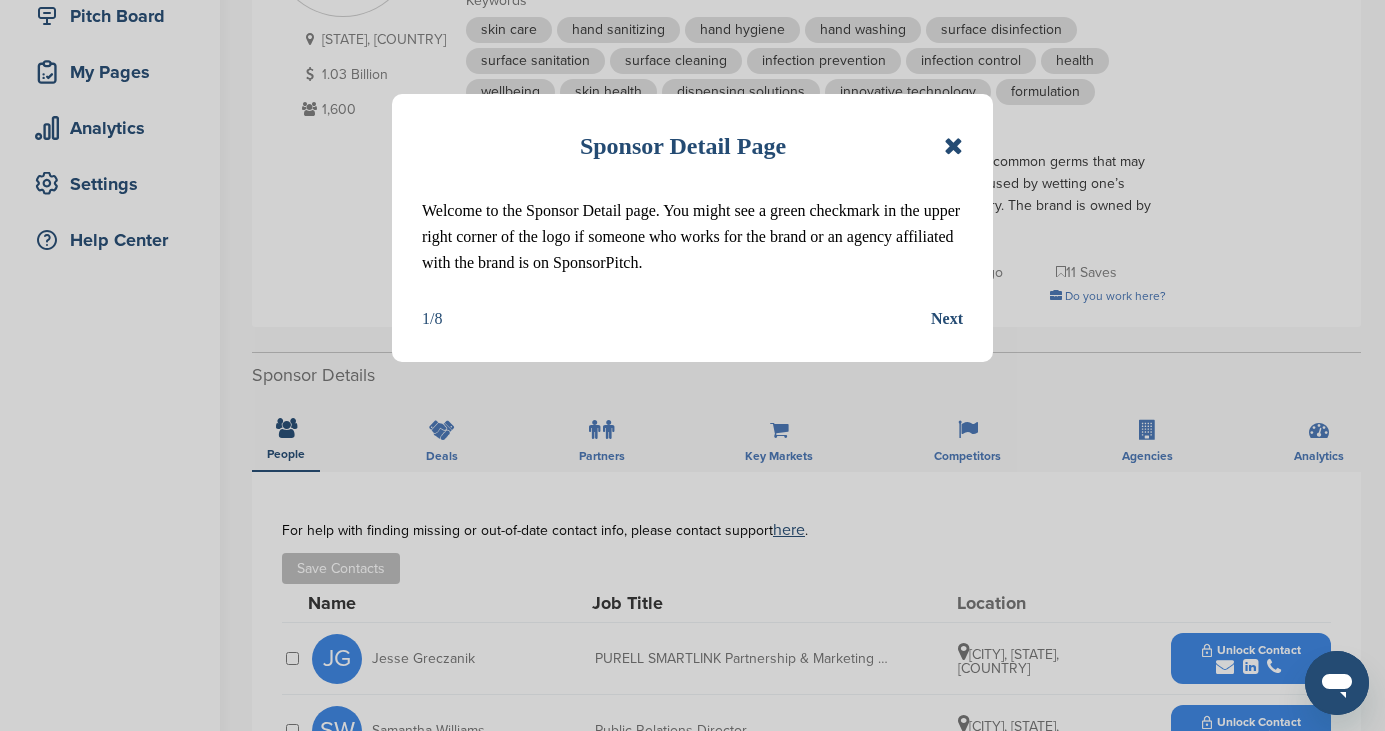 click at bounding box center (953, 146) 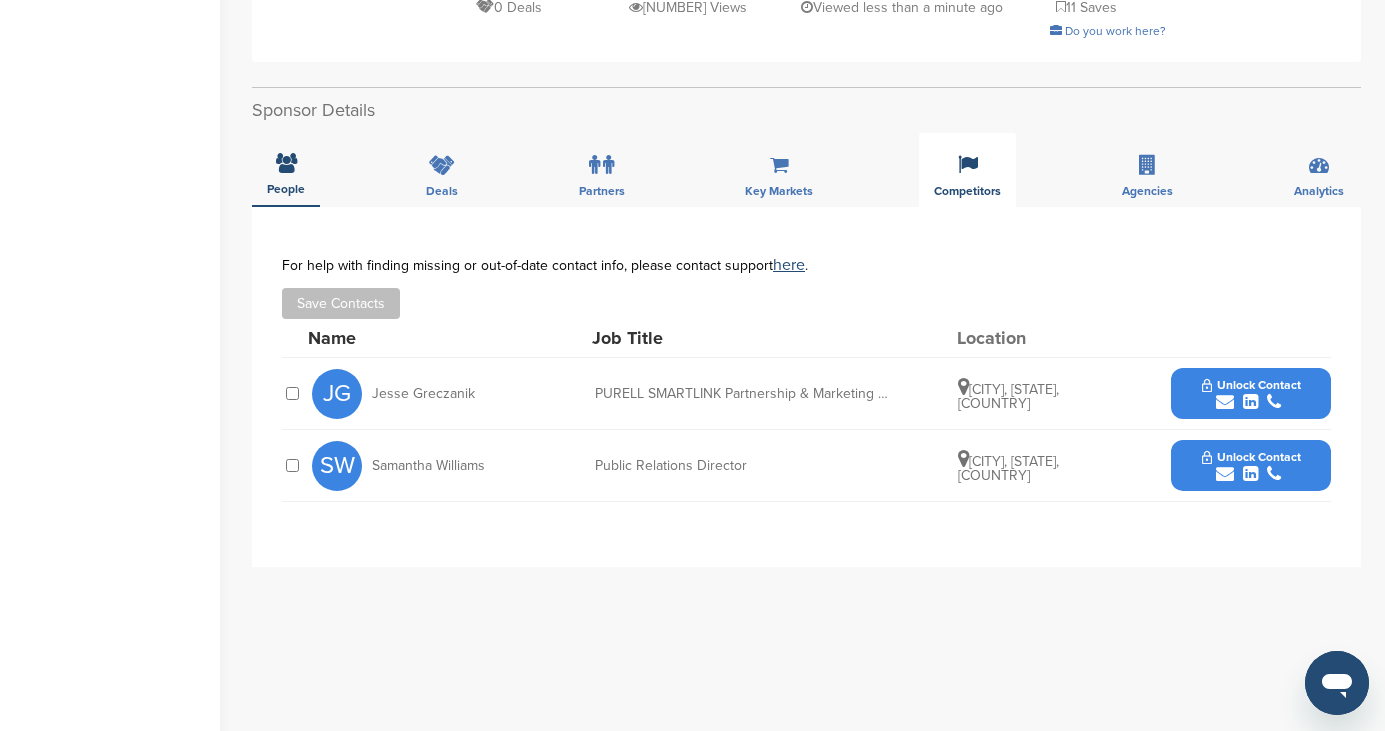 scroll, scrollTop: 534, scrollLeft: 0, axis: vertical 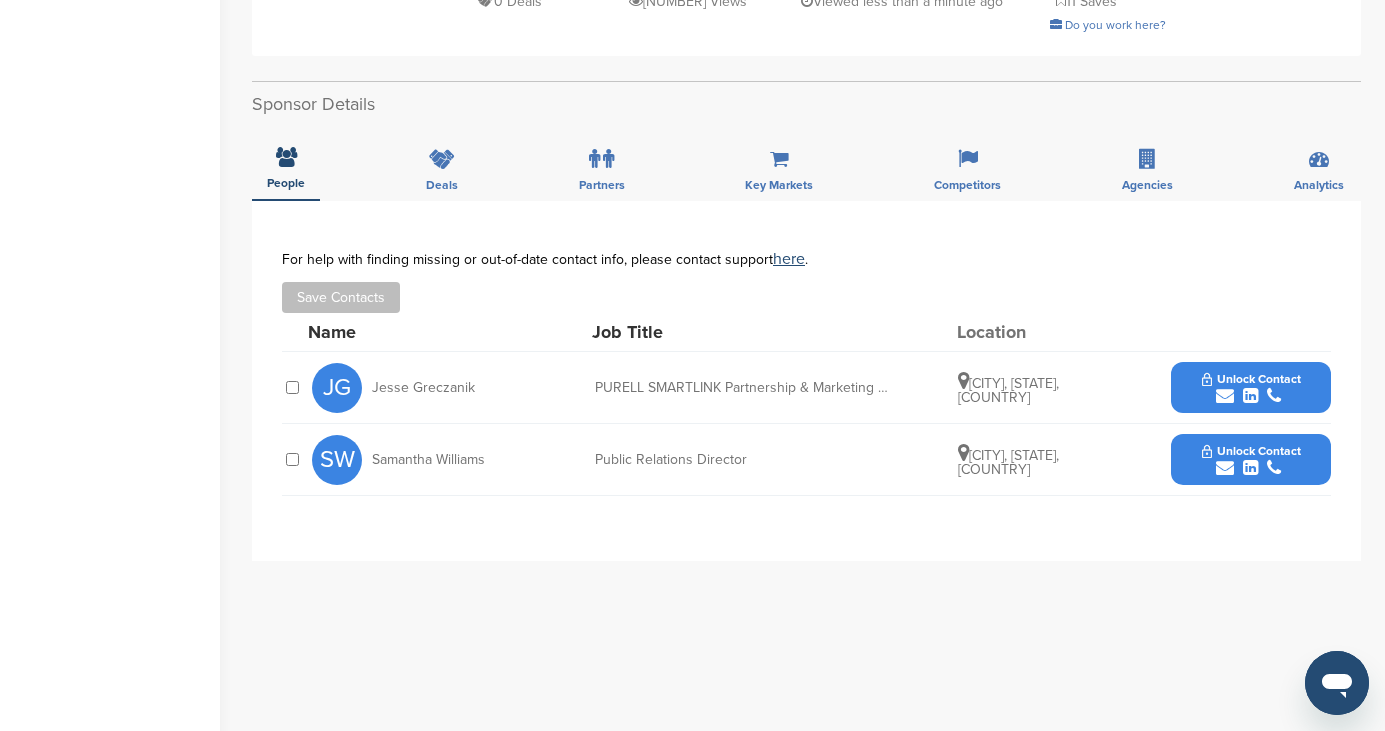 click at bounding box center (1225, 396) 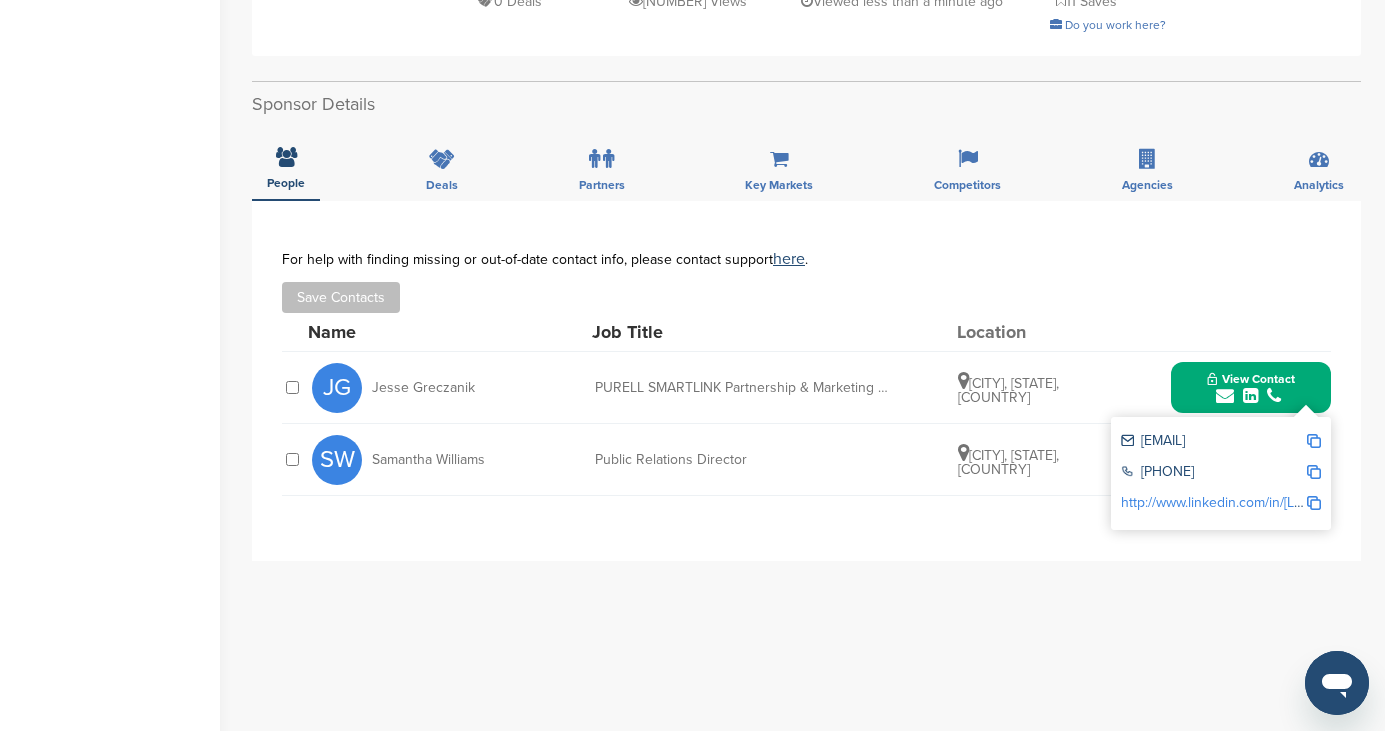 click on "greczanikj@gojo.com" at bounding box center (1213, 442) 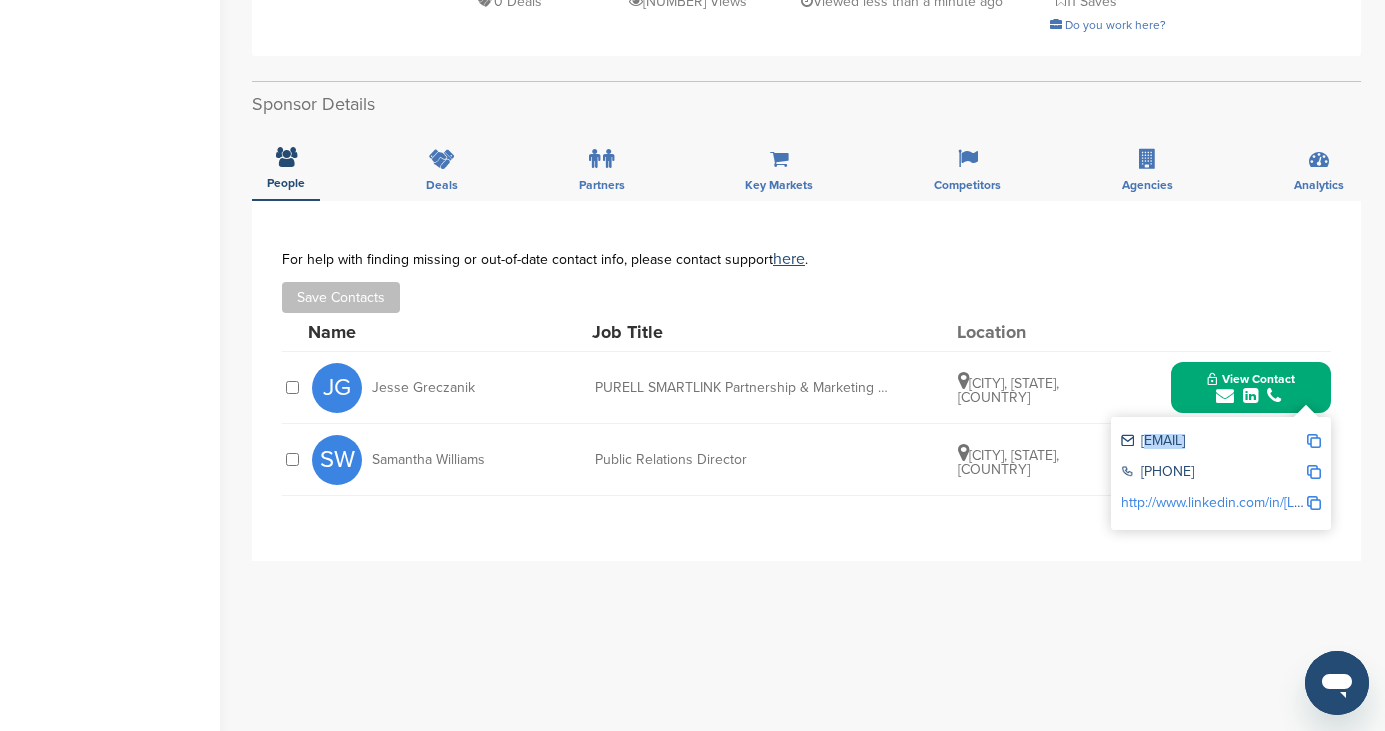 click on "greczanikj@gojo.com" at bounding box center [1213, 442] 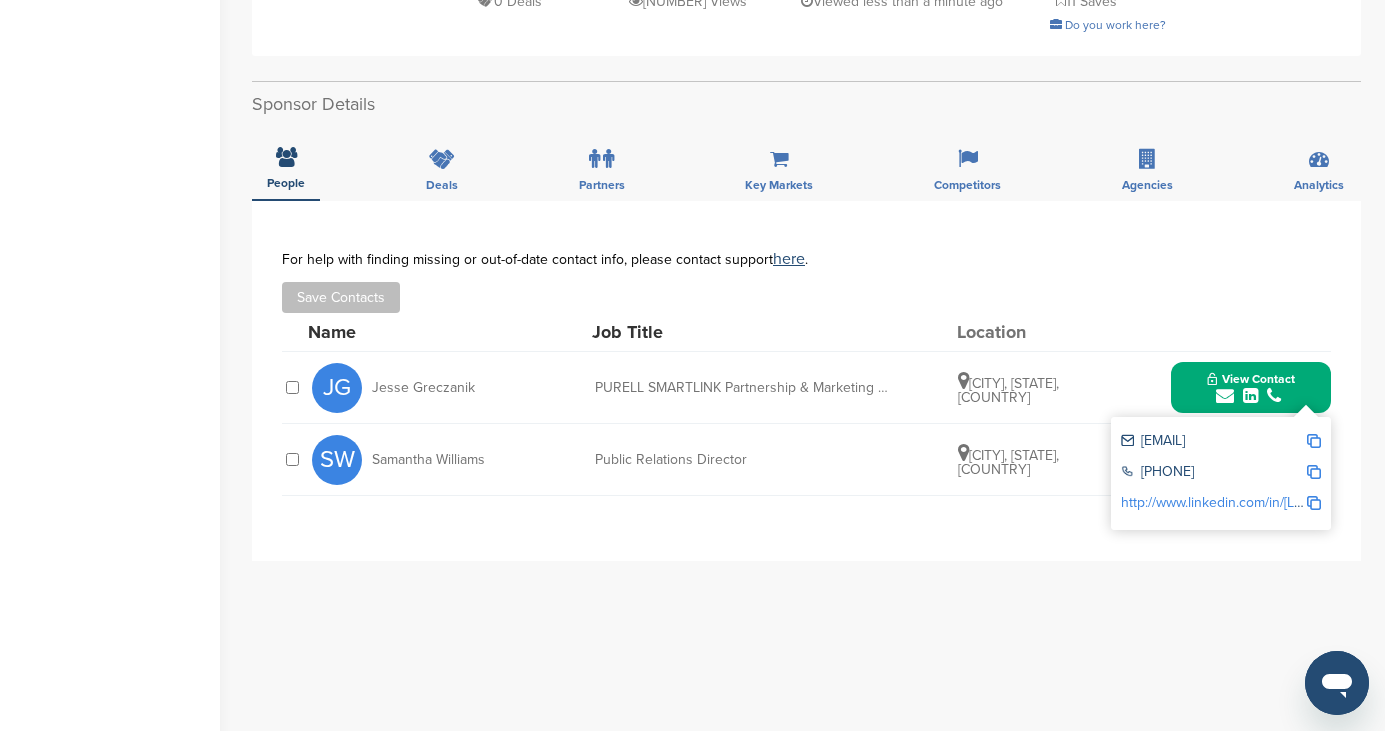click on "**********" at bounding box center (806, 381) 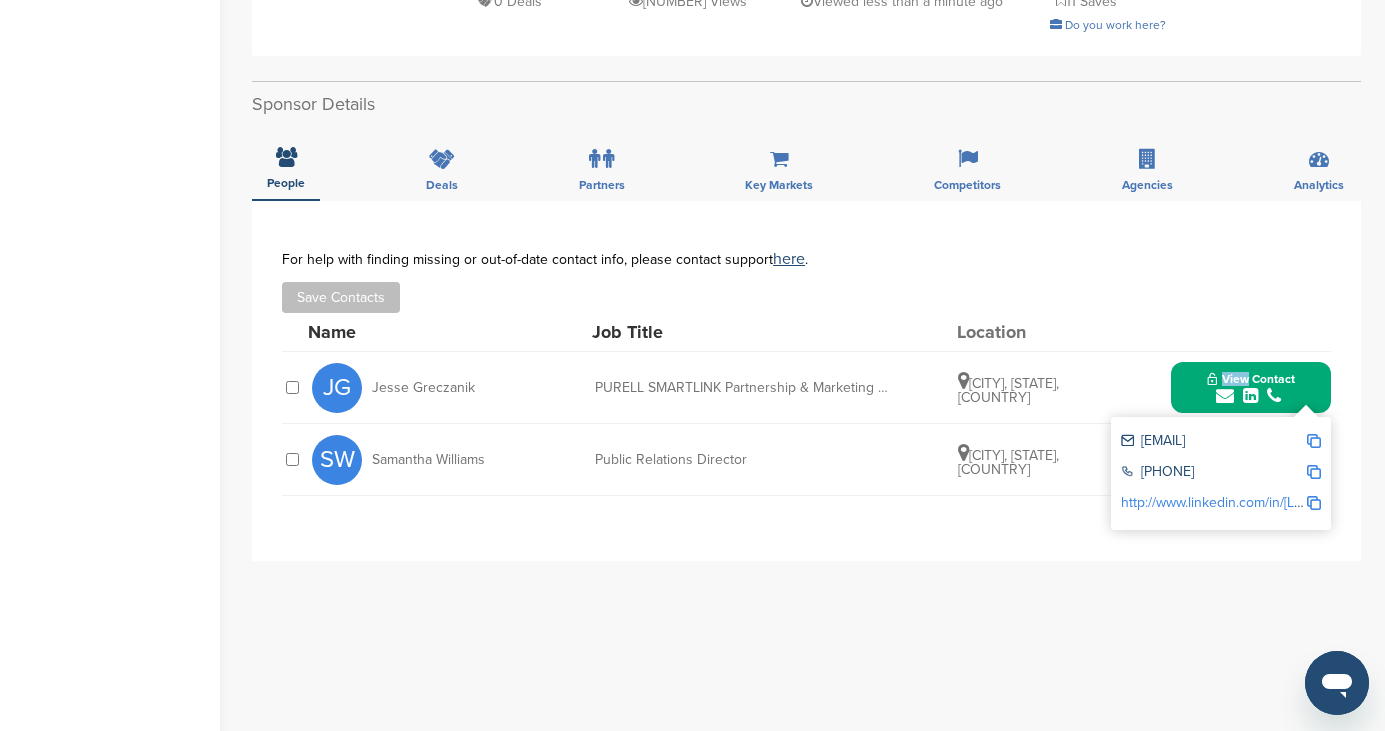 click on "View Contact
greczanikj@gojo.com
+1 330-255-6000
http://www.linkedin.com/in/jesse-haynes-greczanik-562a47100" at bounding box center (1251, 387) 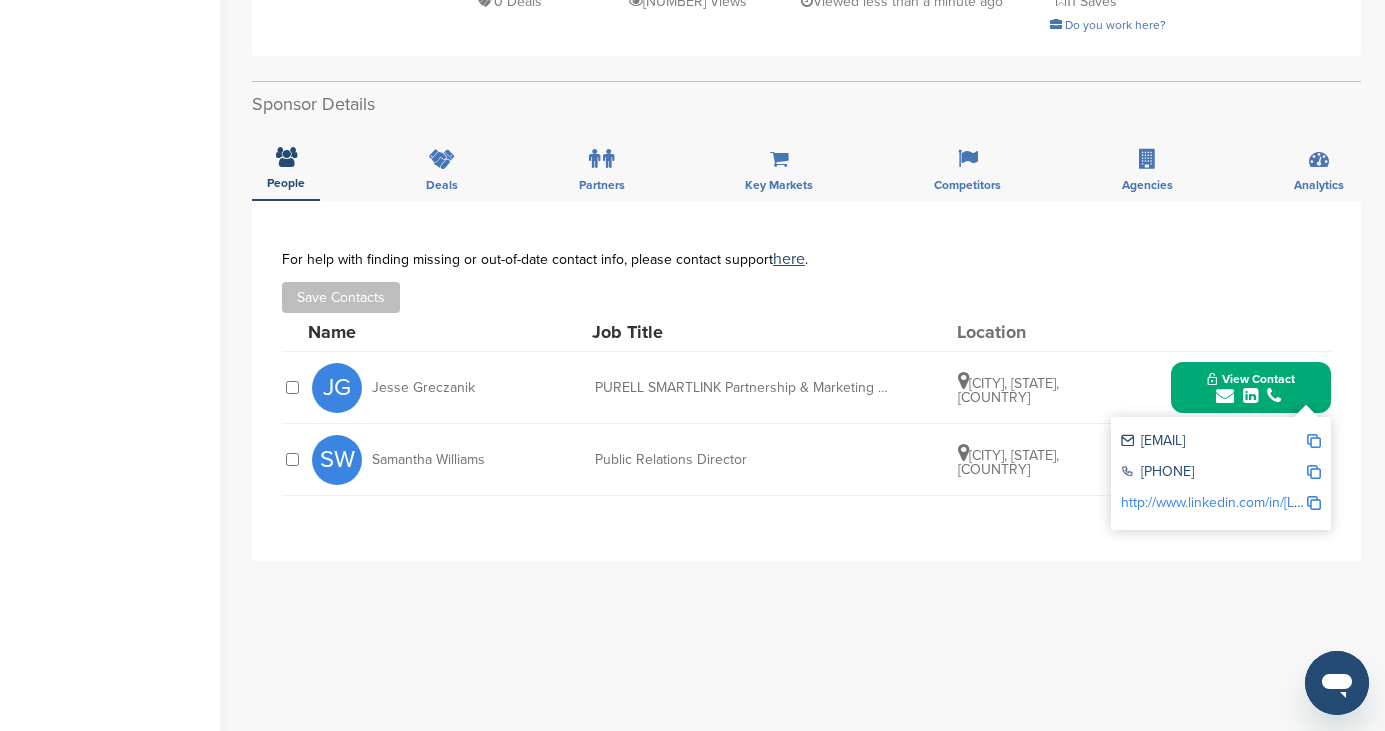 click on "For help with finding missing or out-of-date contact info, please contact support  here .
Save Contacts" at bounding box center (806, 282) 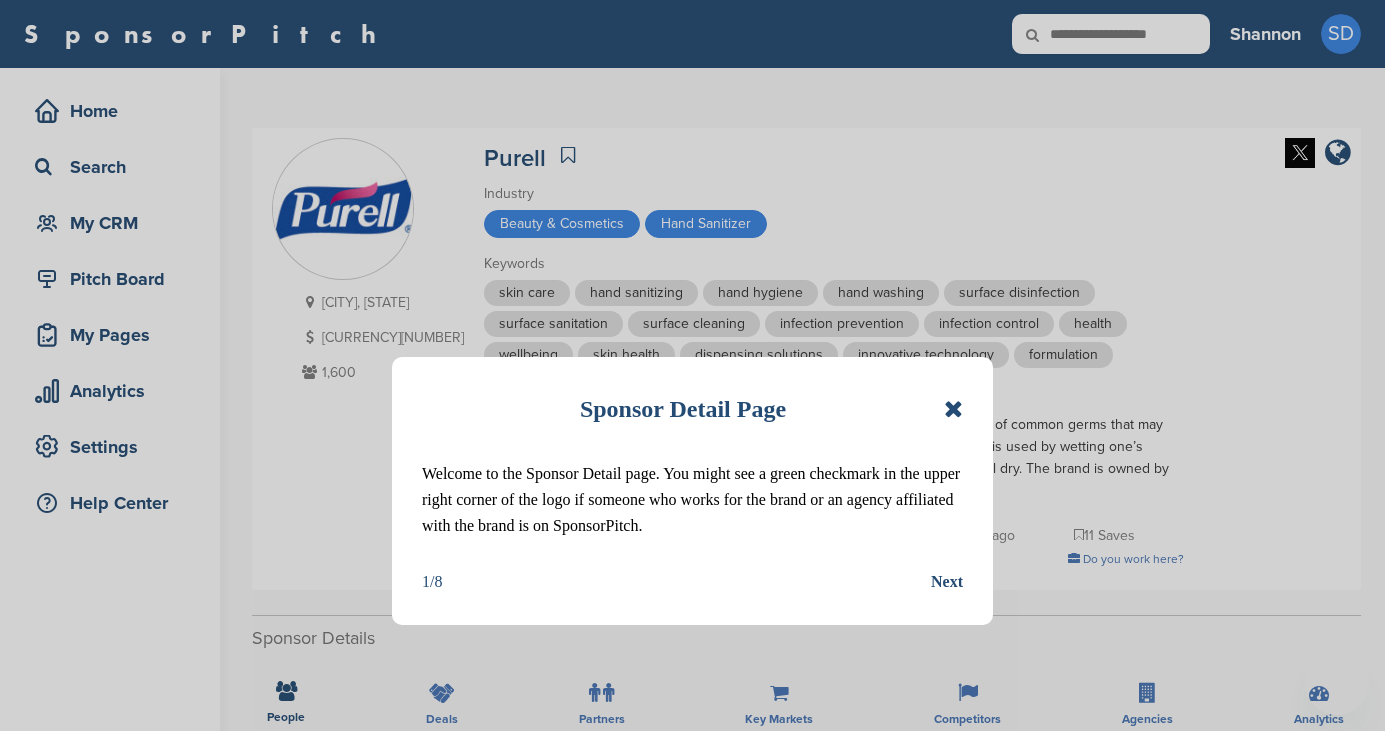 scroll, scrollTop: 534, scrollLeft: 0, axis: vertical 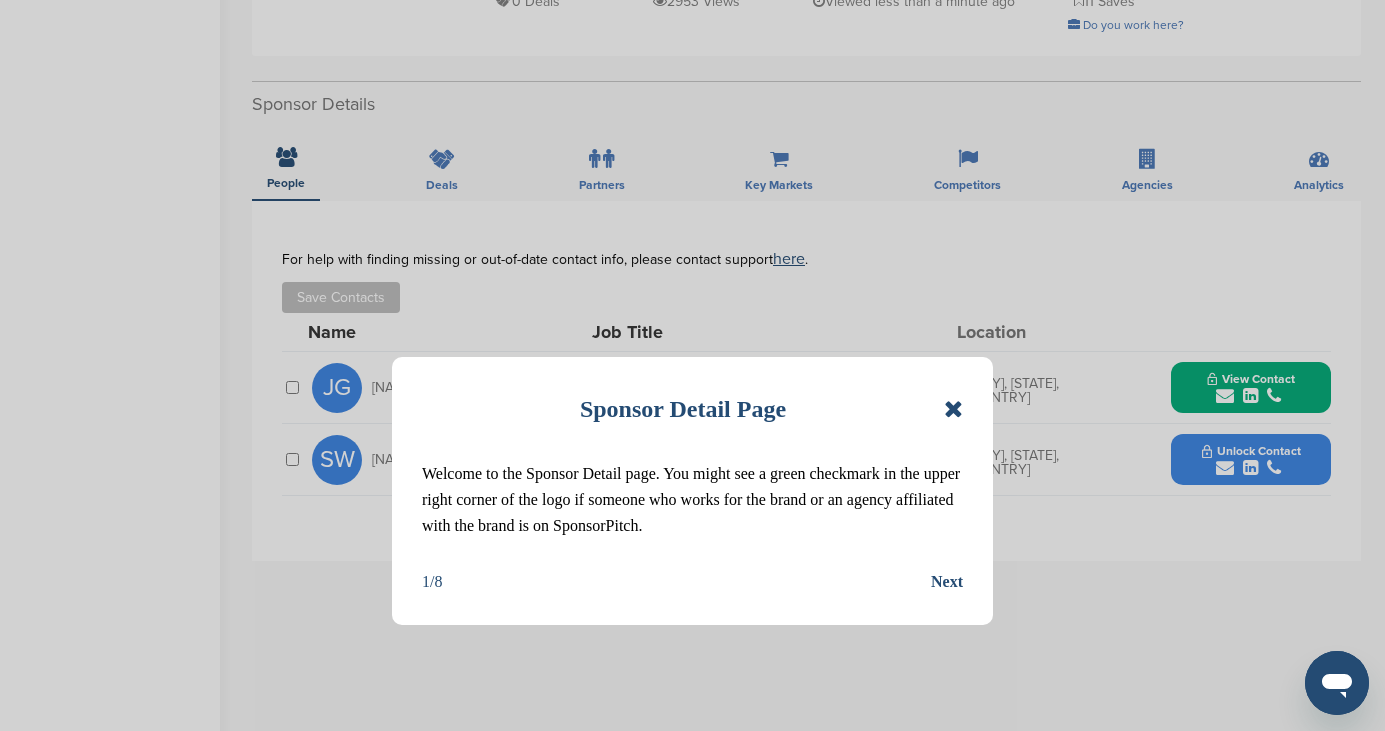 click at bounding box center (953, 409) 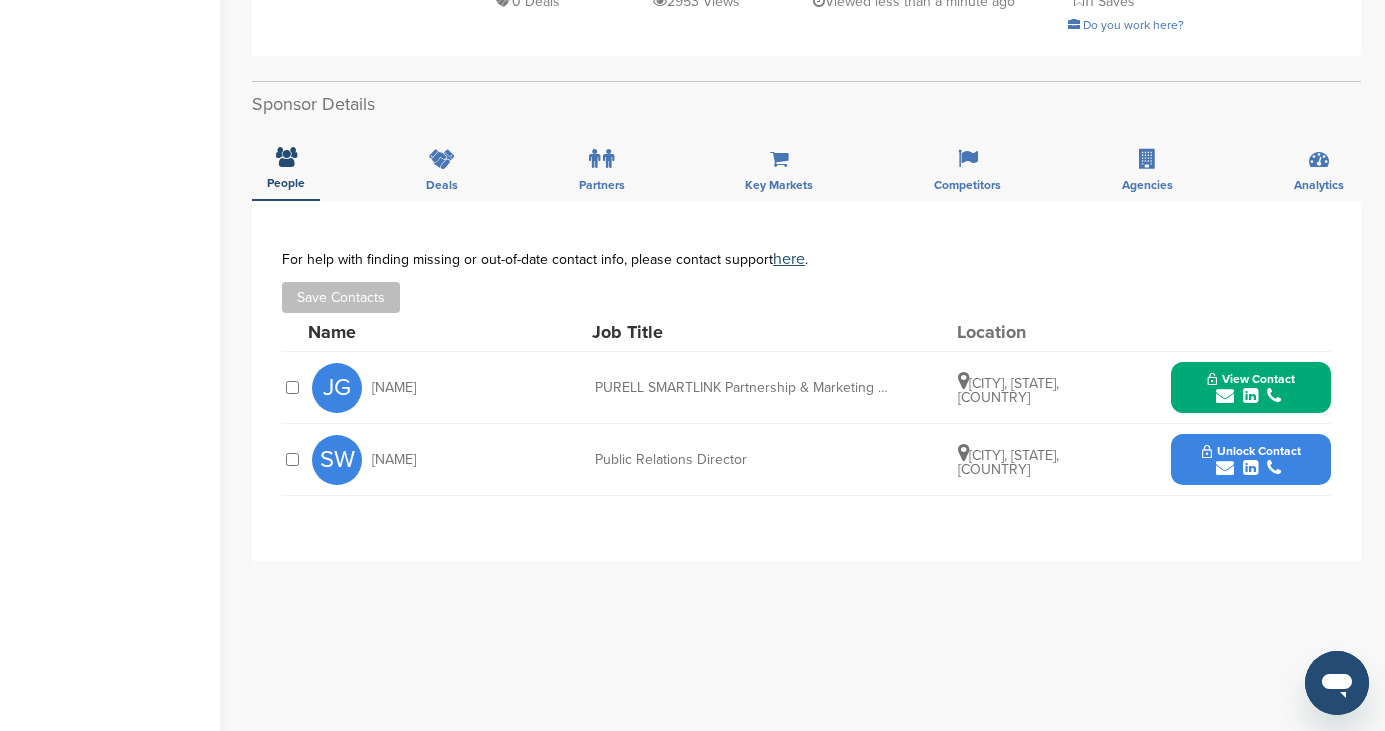 click at bounding box center (1225, 468) 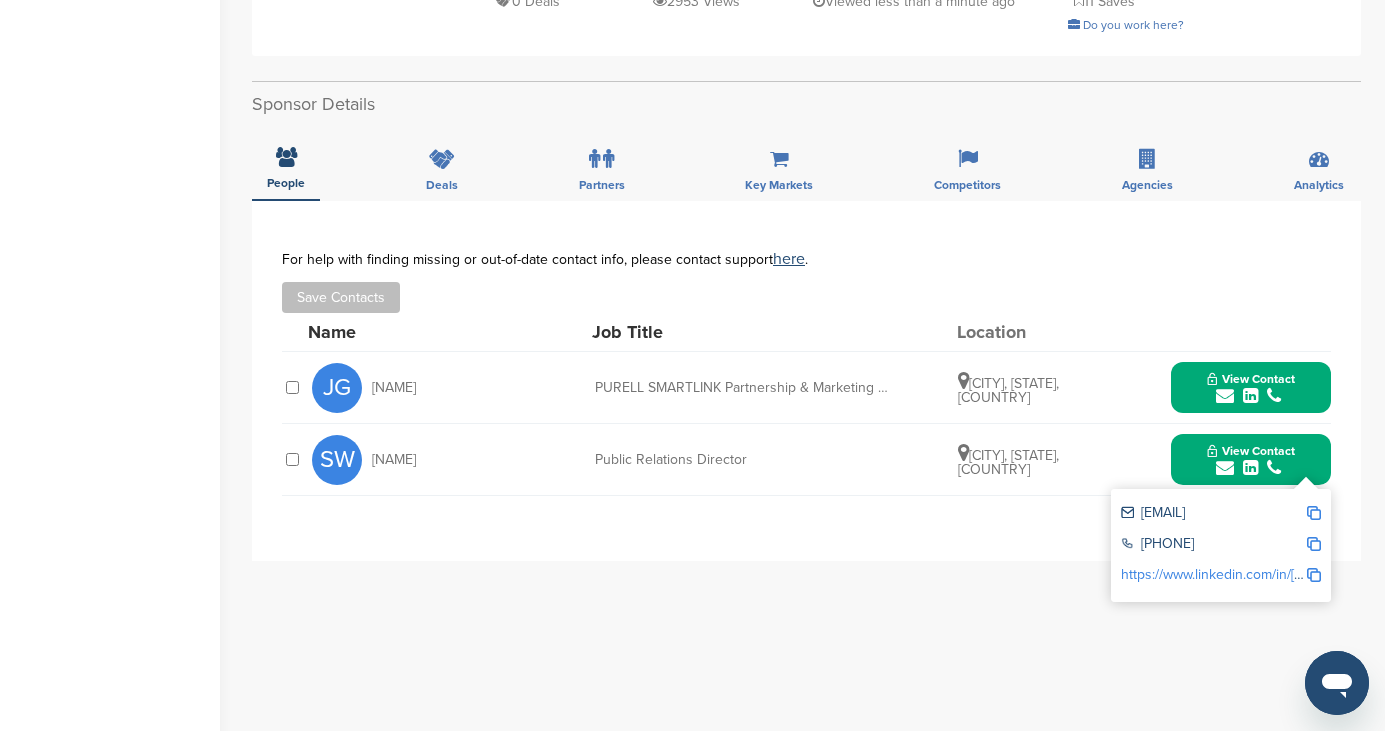 click on "[EMAIL]" at bounding box center [1213, 514] 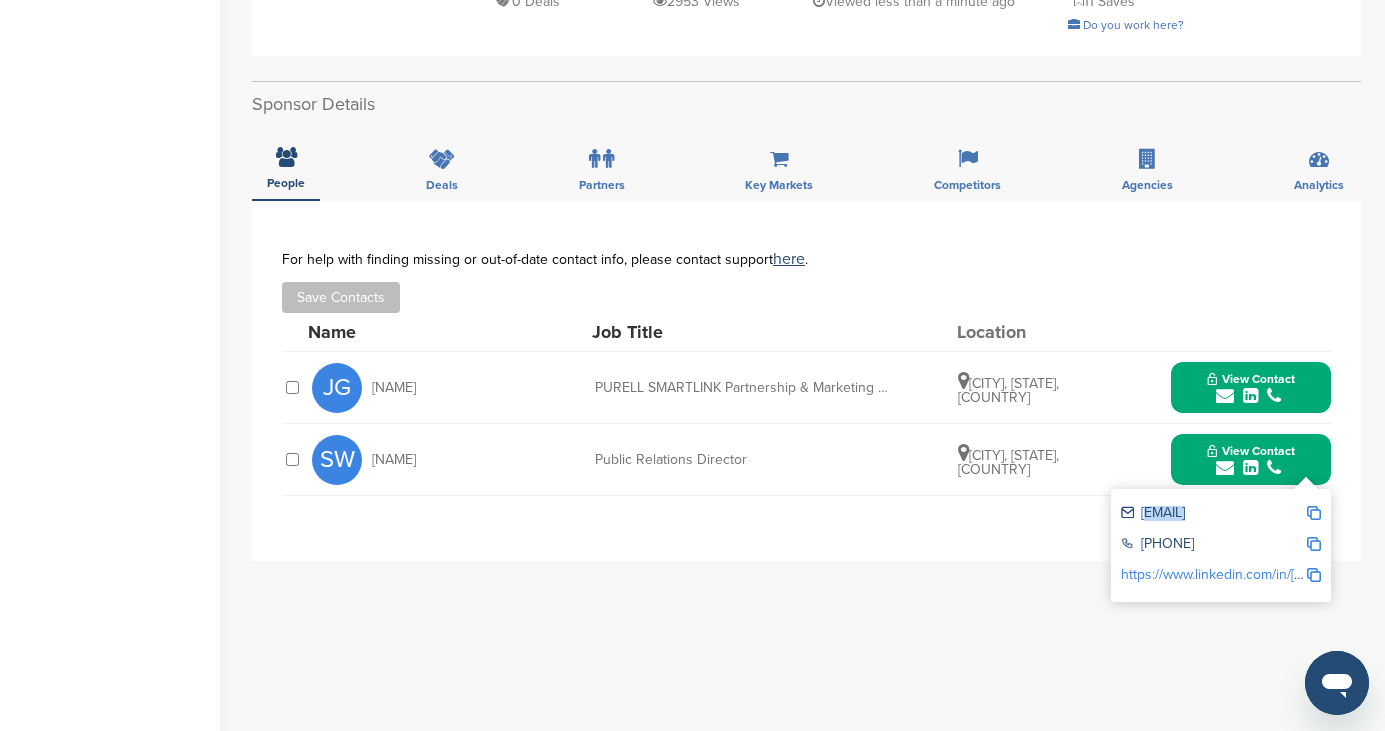 click on "[EMAIL]" at bounding box center (1213, 514) 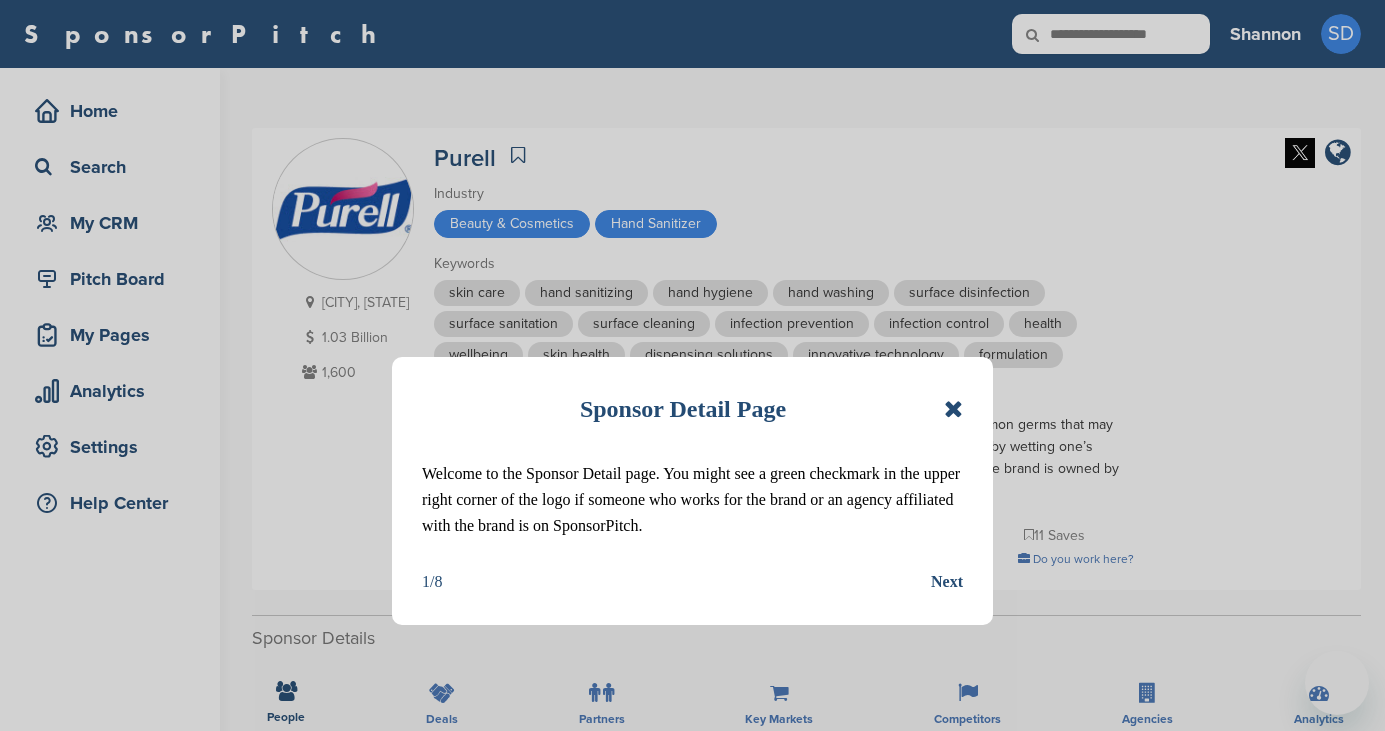 scroll, scrollTop: 0, scrollLeft: 0, axis: both 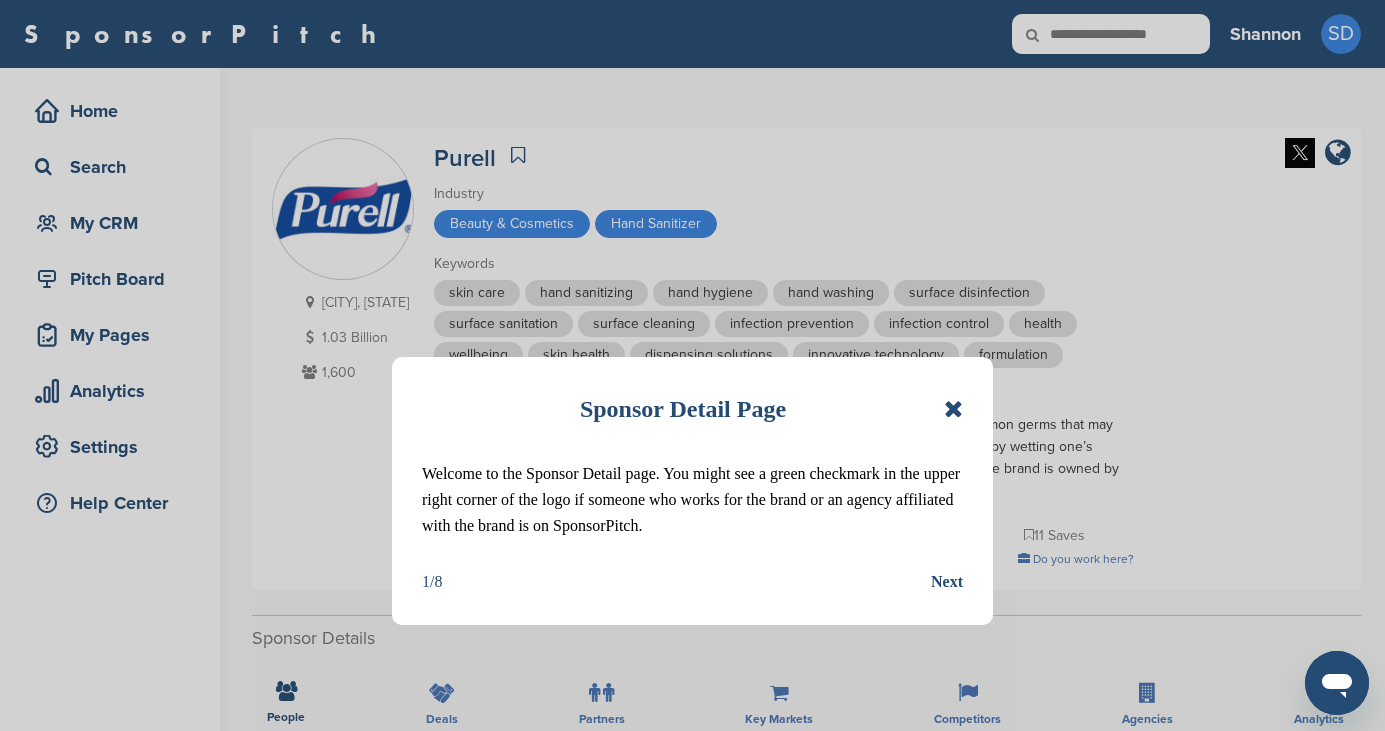 click at bounding box center (953, 409) 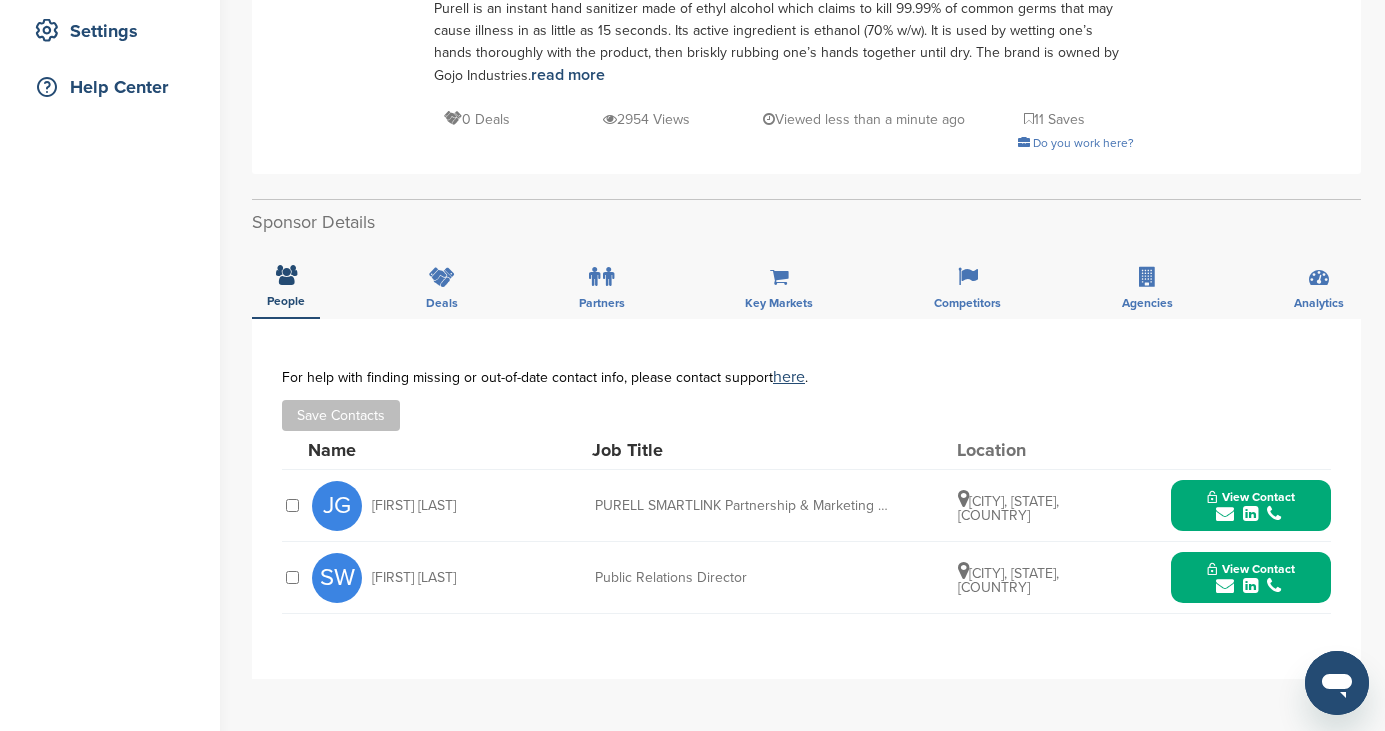 scroll, scrollTop: 417, scrollLeft: 0, axis: vertical 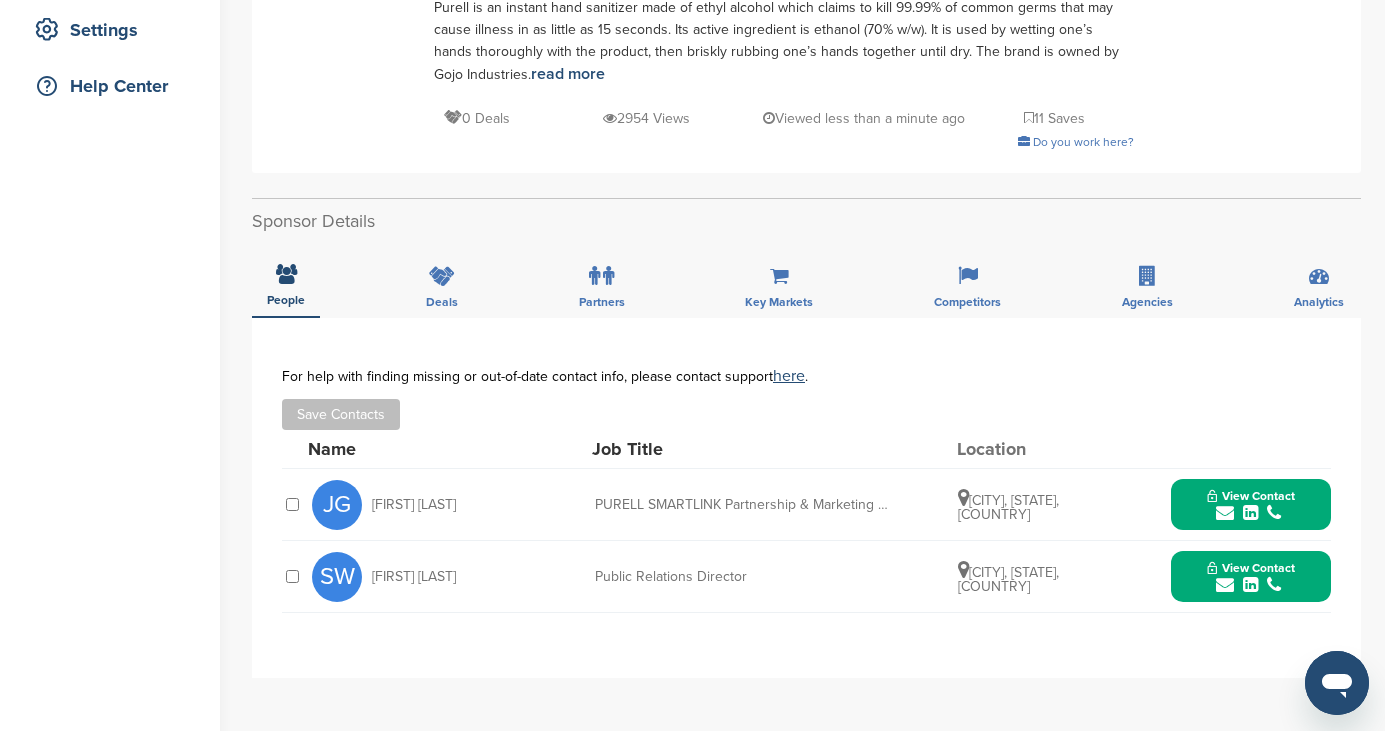 click at bounding box center [1225, 513] 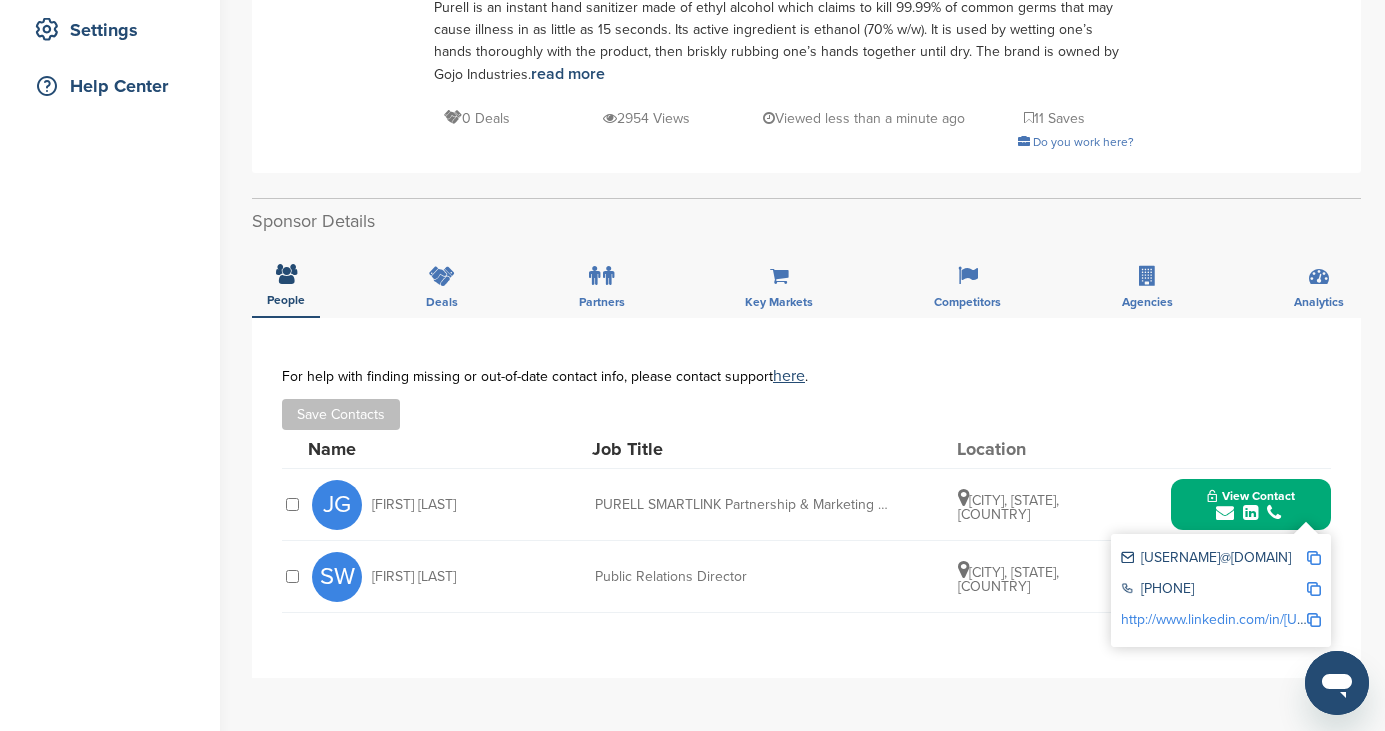 click on "For help with finding missing or out-of-date contact info, please contact support  here ." at bounding box center (806, 376) 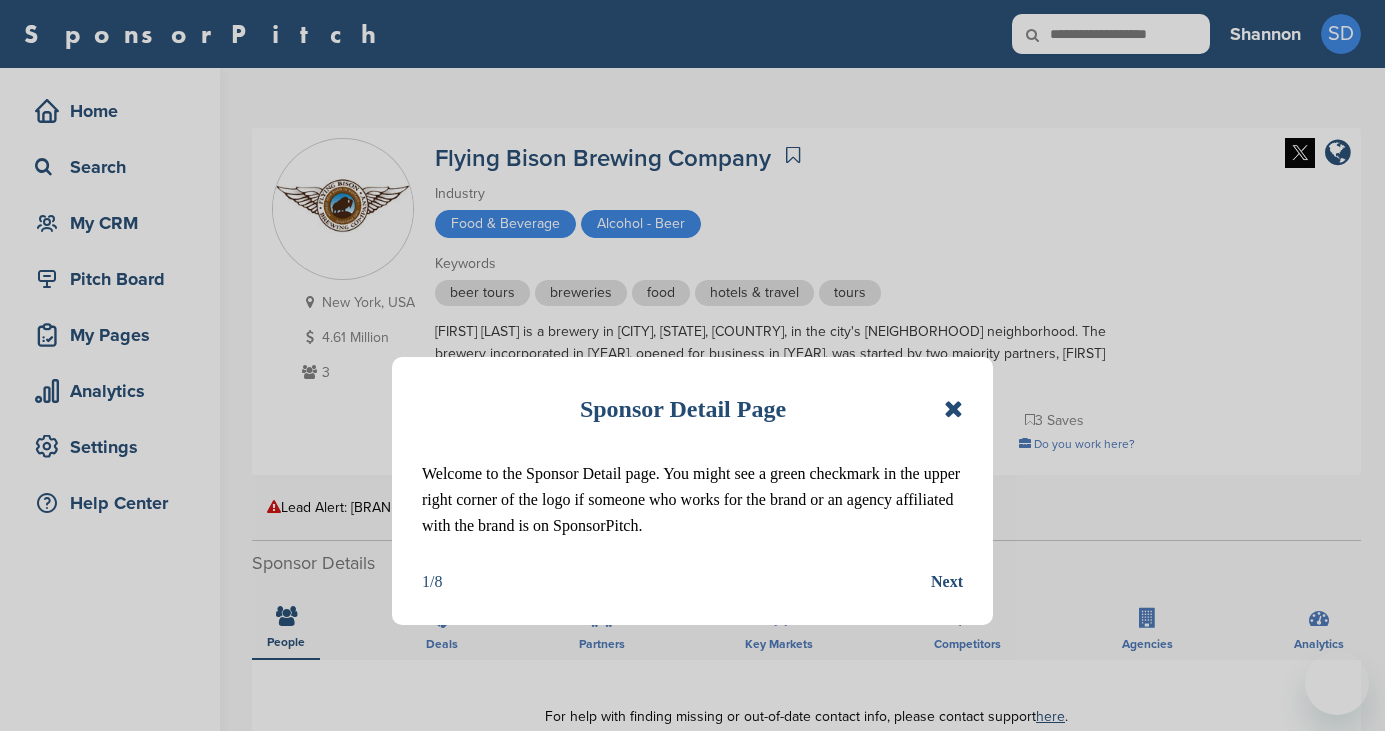 scroll, scrollTop: 0, scrollLeft: 0, axis: both 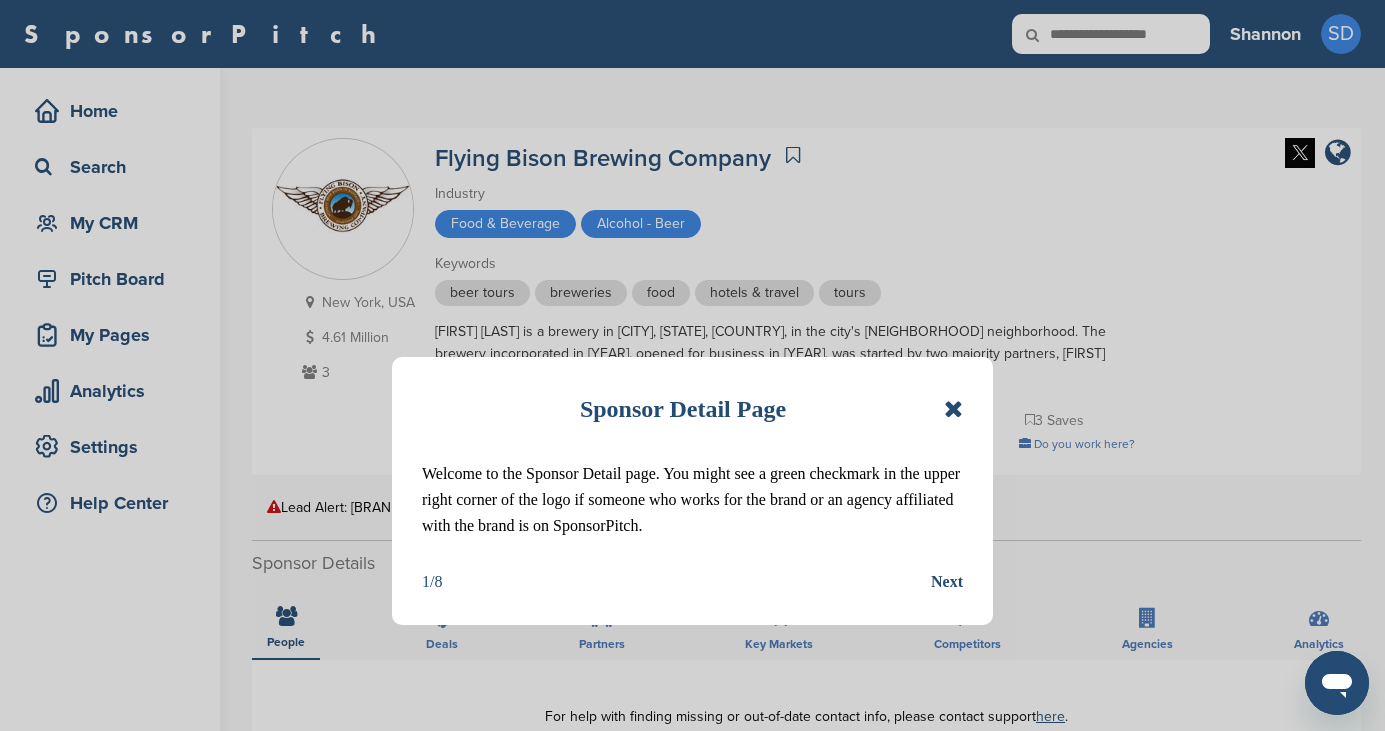 click at bounding box center (953, 409) 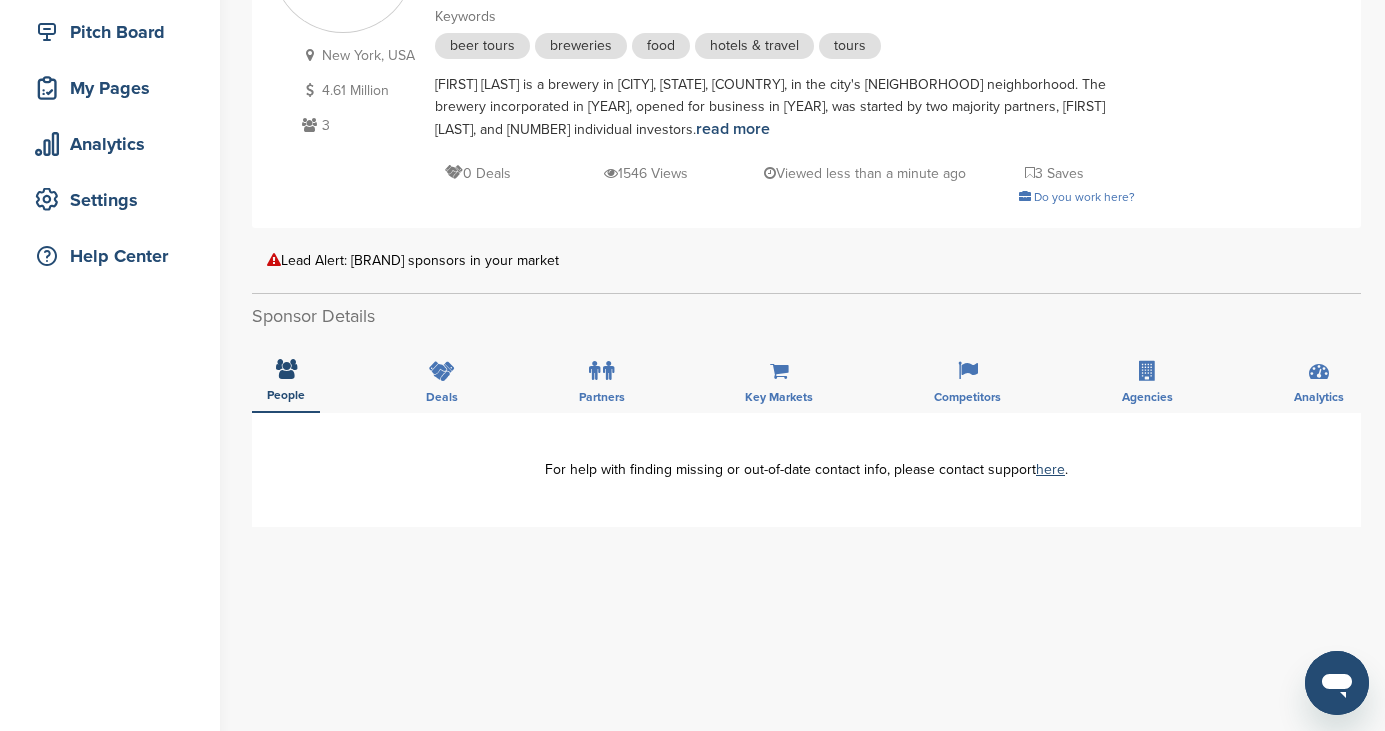 scroll, scrollTop: 277, scrollLeft: 0, axis: vertical 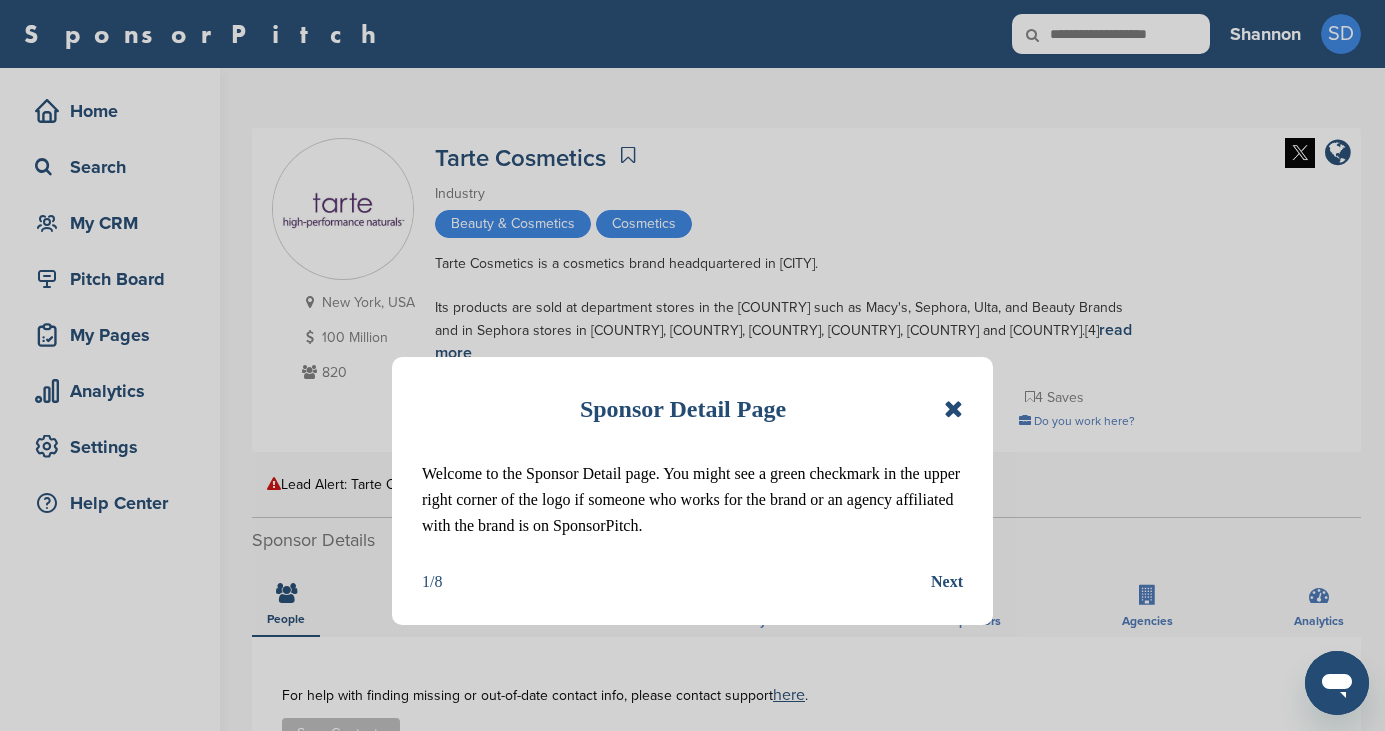 click at bounding box center (953, 409) 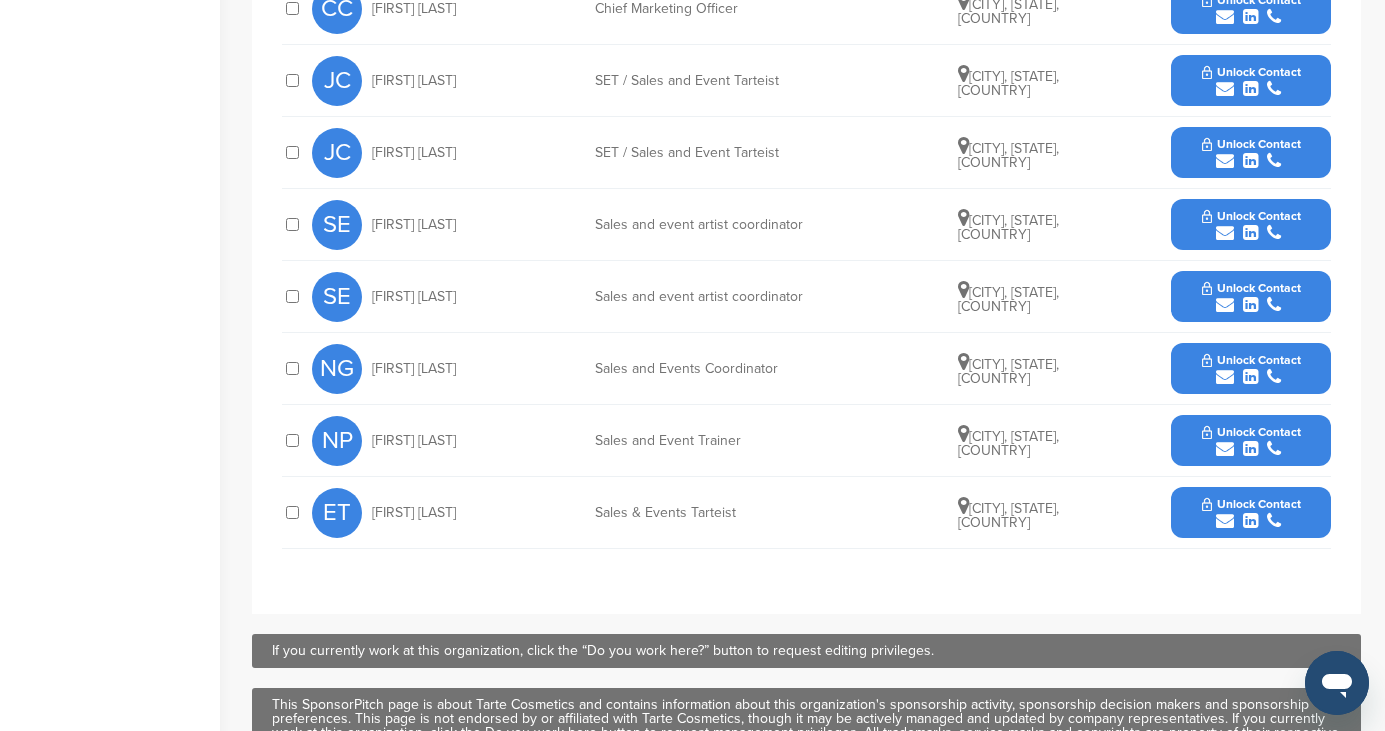 scroll, scrollTop: 965, scrollLeft: 0, axis: vertical 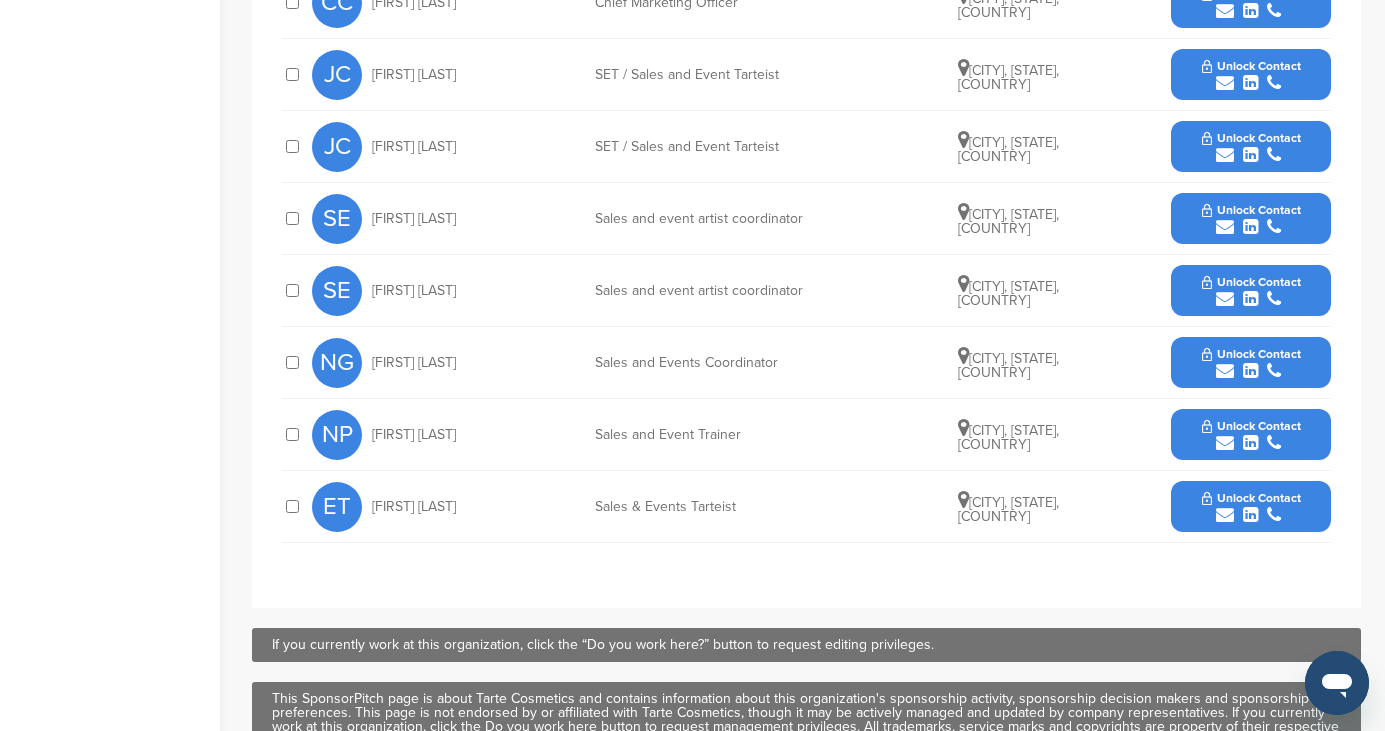 click at bounding box center (1225, 371) 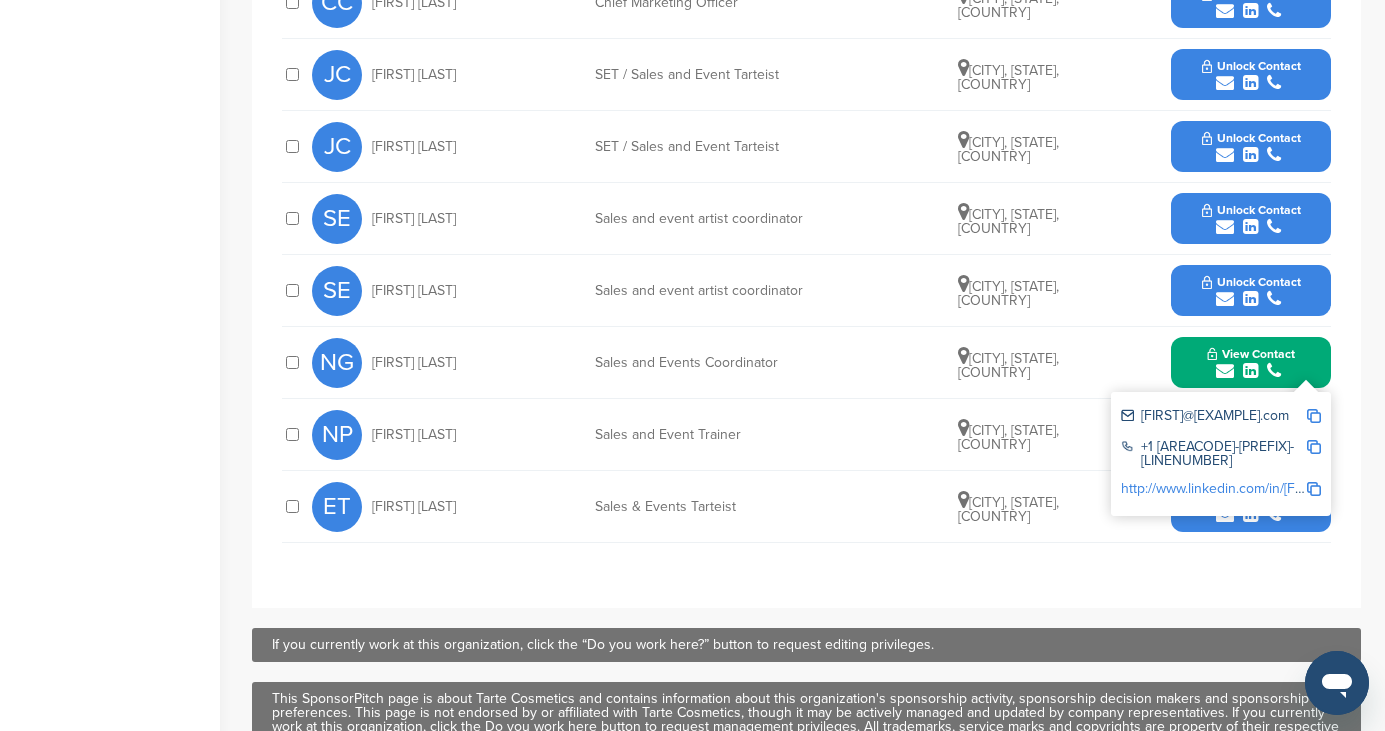 click on "[FIRST]@[EXAMPLE].com" at bounding box center (1213, 417) 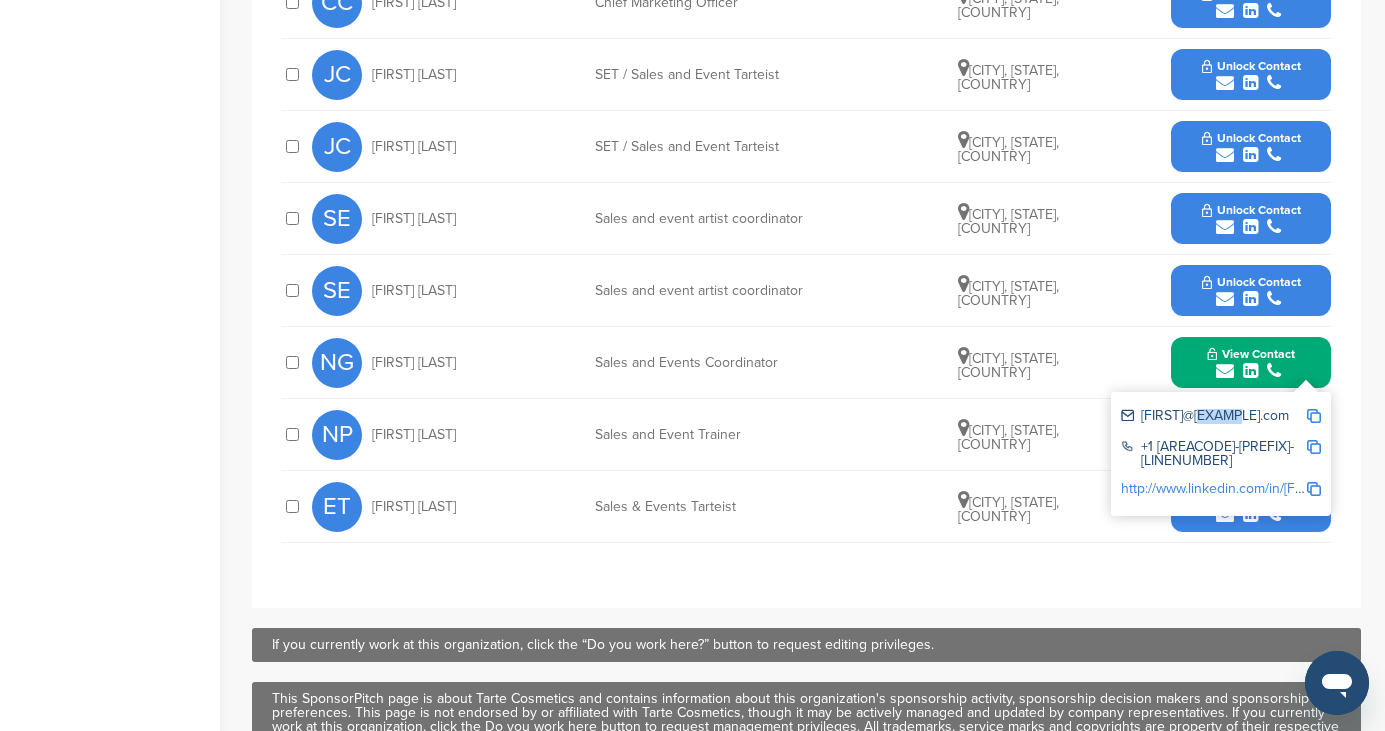 click on "[FIRST]@[EXAMPLE].com" at bounding box center (1213, 417) 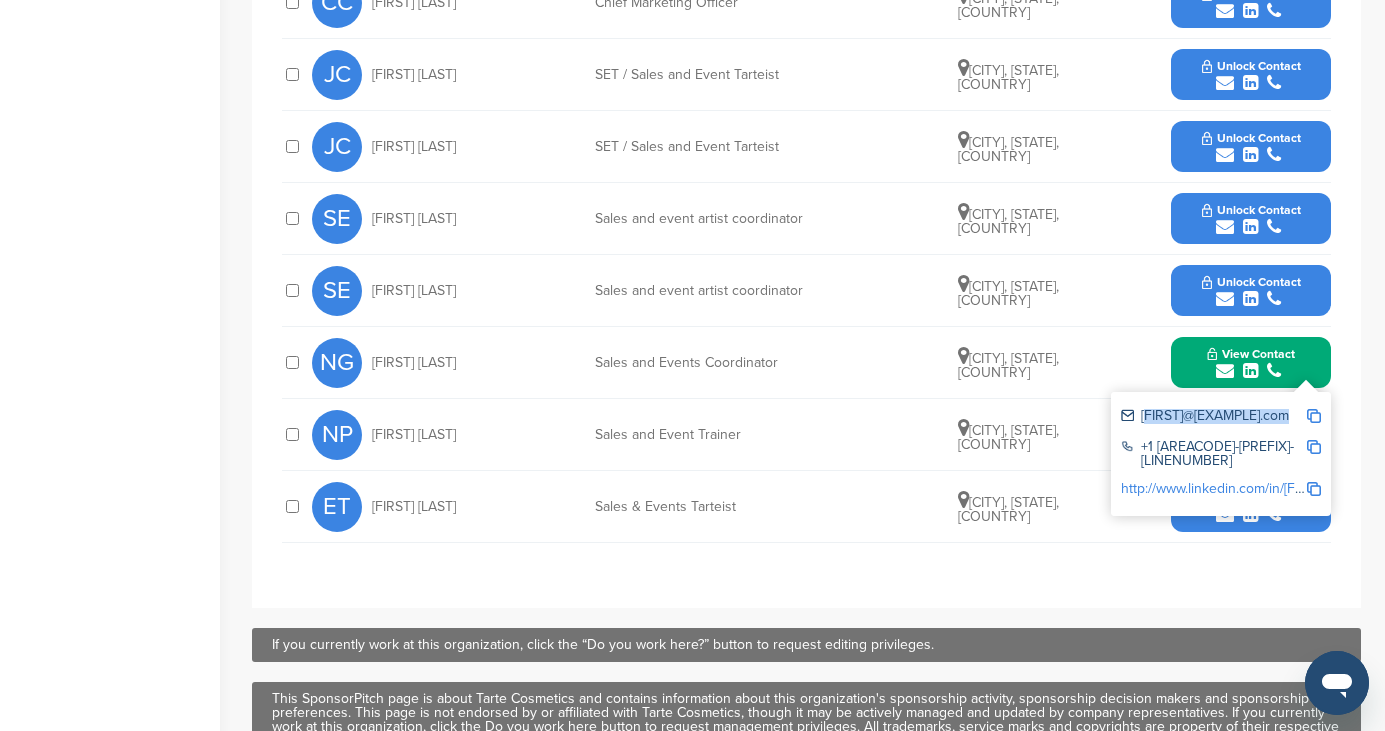 click on "[FIRST]@[EXAMPLE].com" at bounding box center [1213, 417] 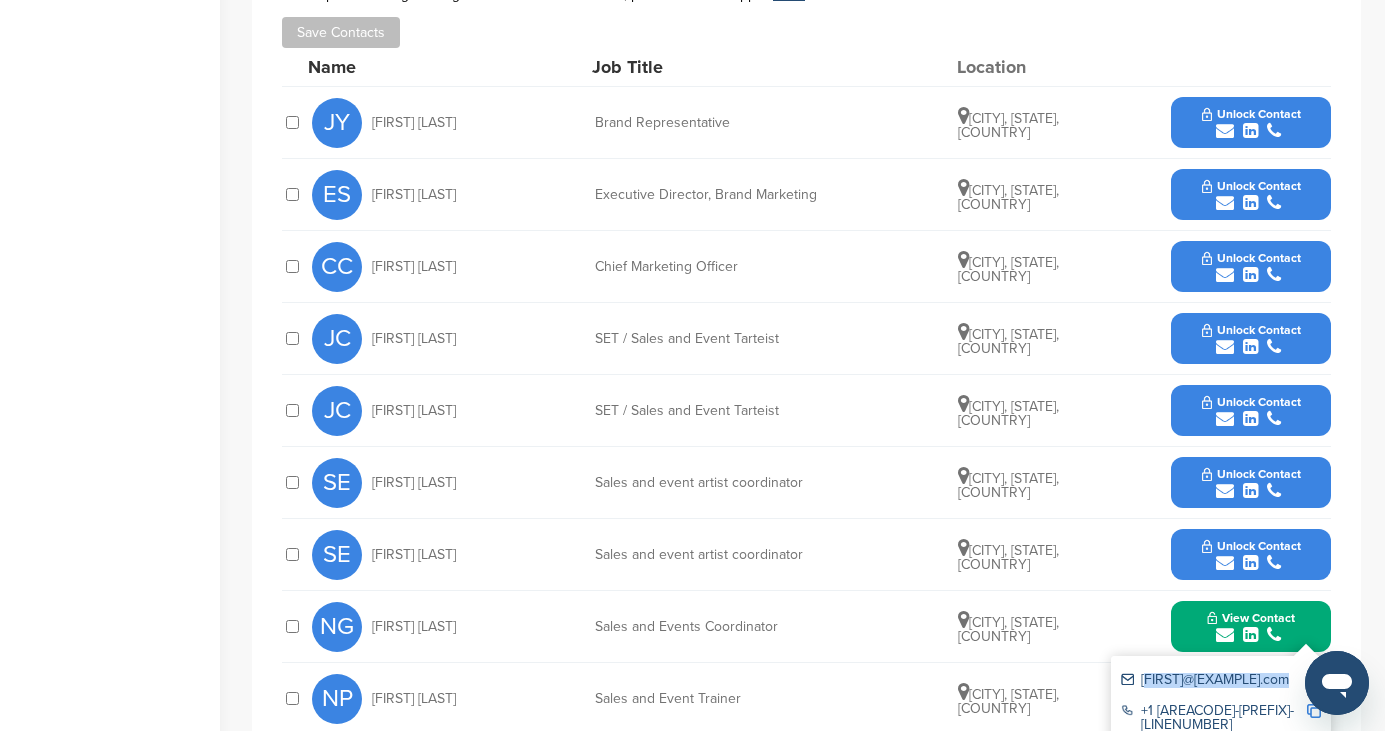 scroll, scrollTop: 692, scrollLeft: 0, axis: vertical 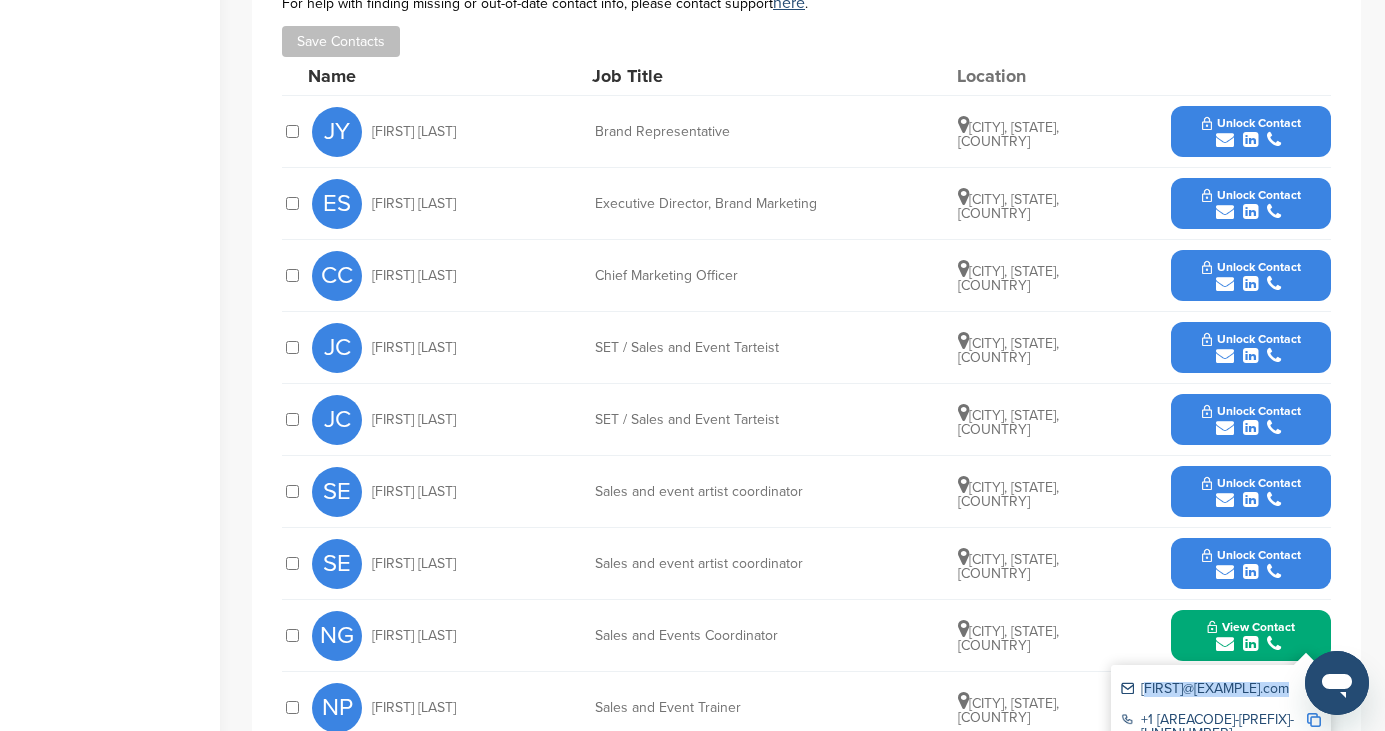 click at bounding box center (1225, 140) 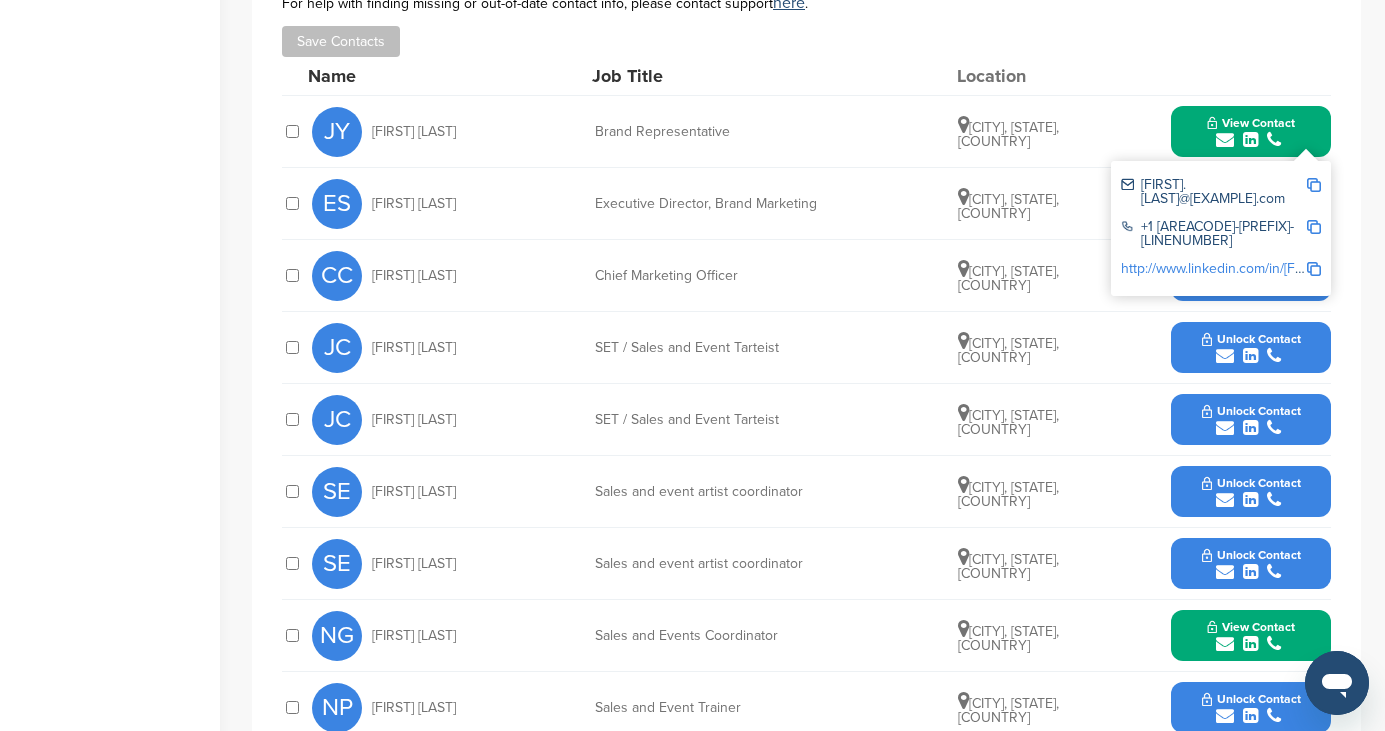 click on "[FIRST].[LAST]@[EXAMPLE].com" at bounding box center [1213, 192] 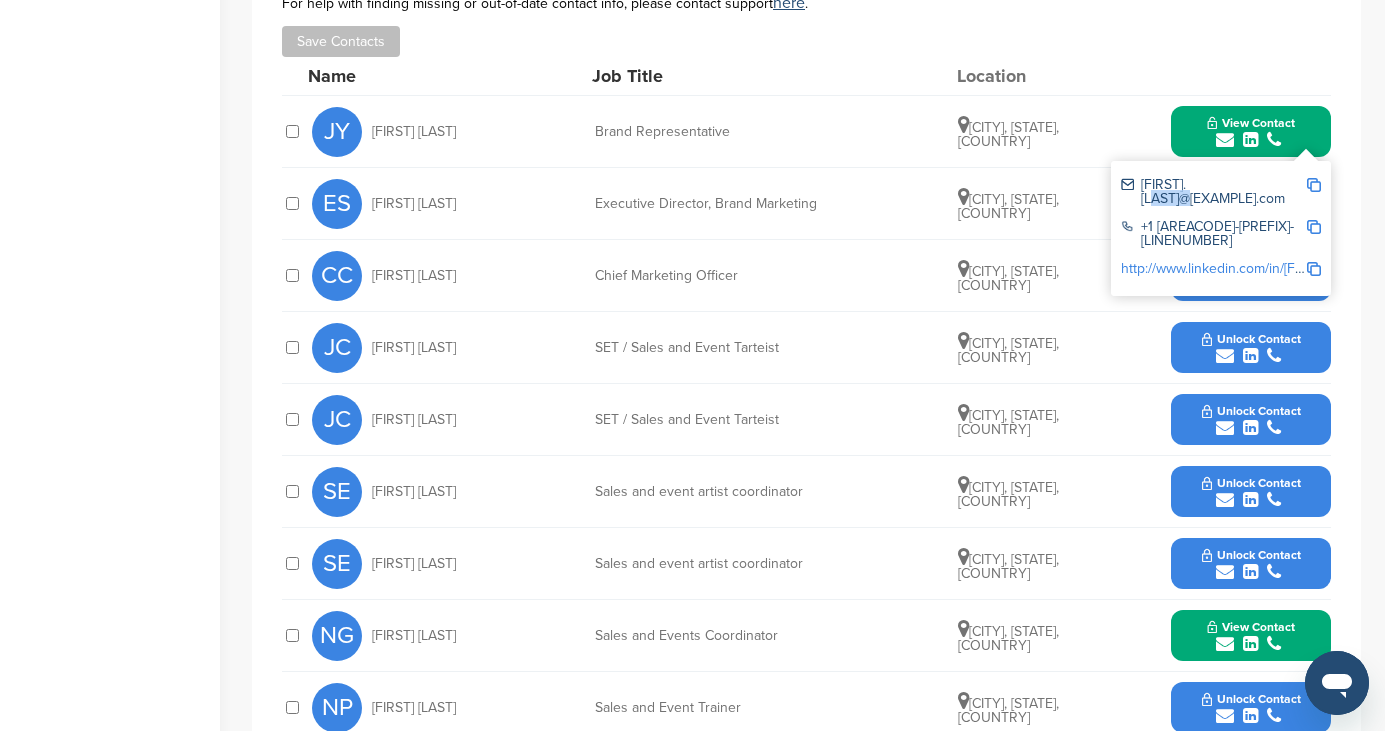 click on "[FIRST].[LAST]@[EXAMPLE].com" at bounding box center [1213, 192] 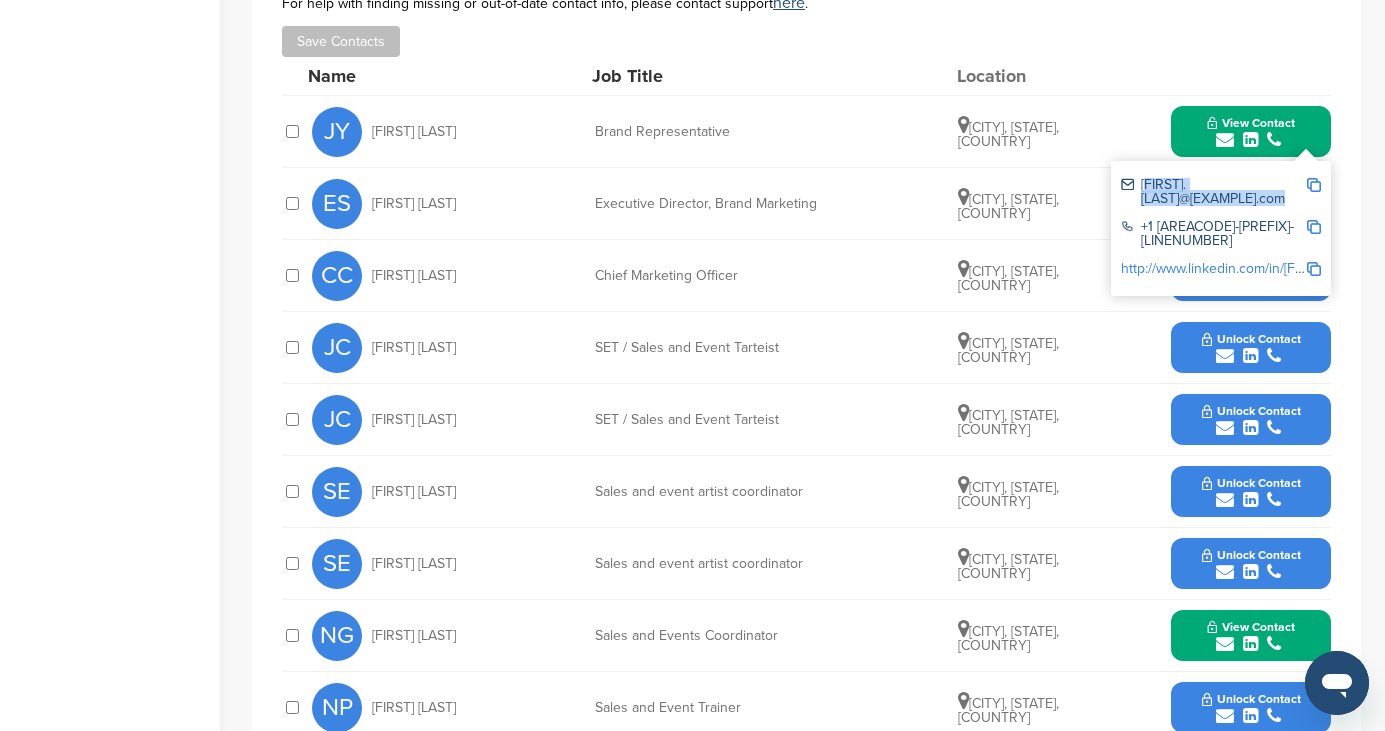 click on "[FIRST].[LAST]@[EXAMPLE].com" at bounding box center [1213, 192] 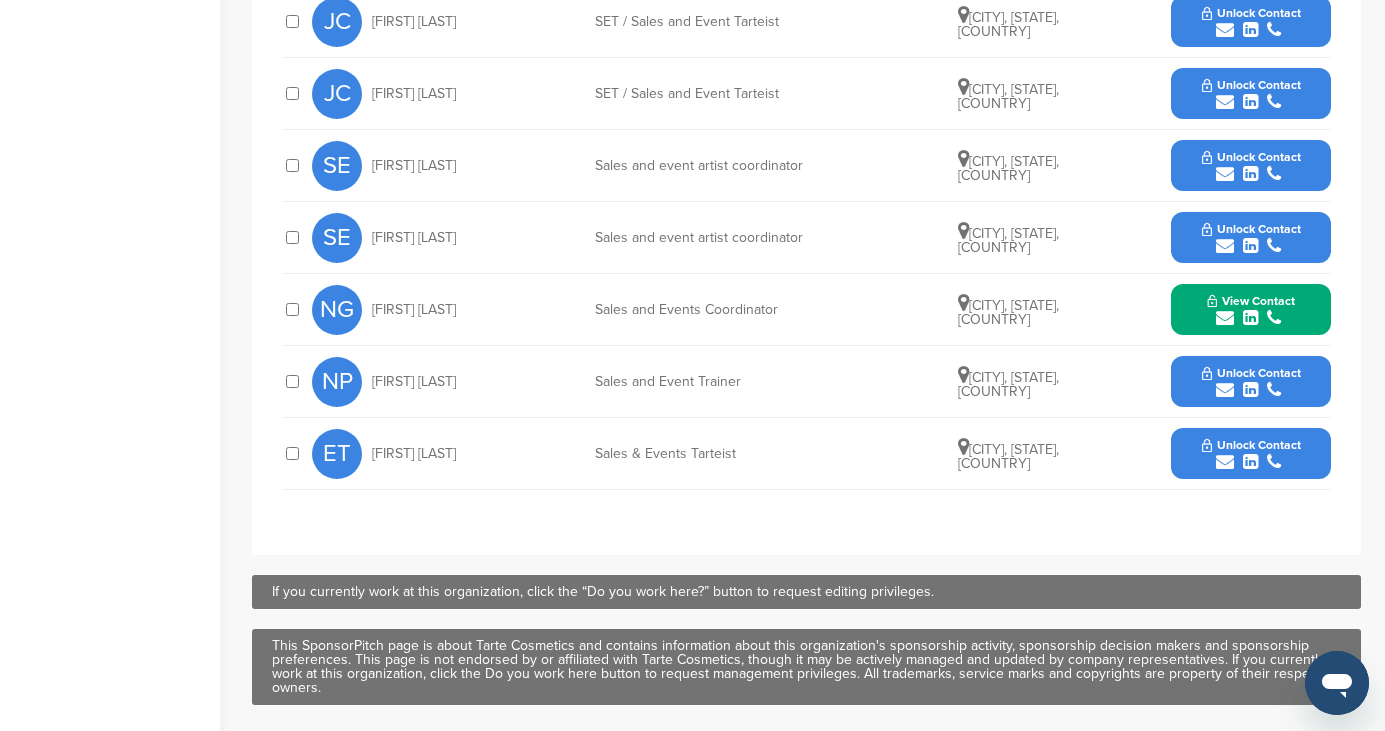 scroll, scrollTop: 1026, scrollLeft: 0, axis: vertical 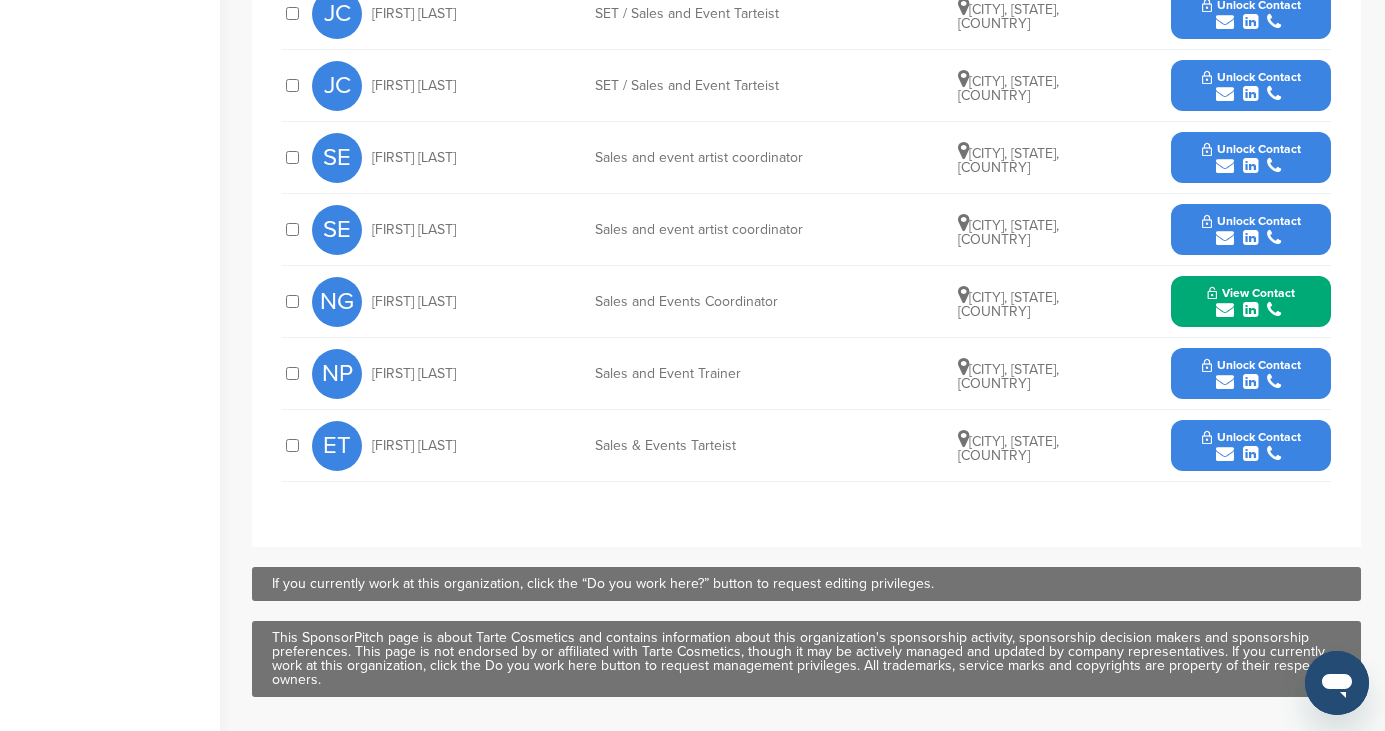 click at bounding box center (1225, 454) 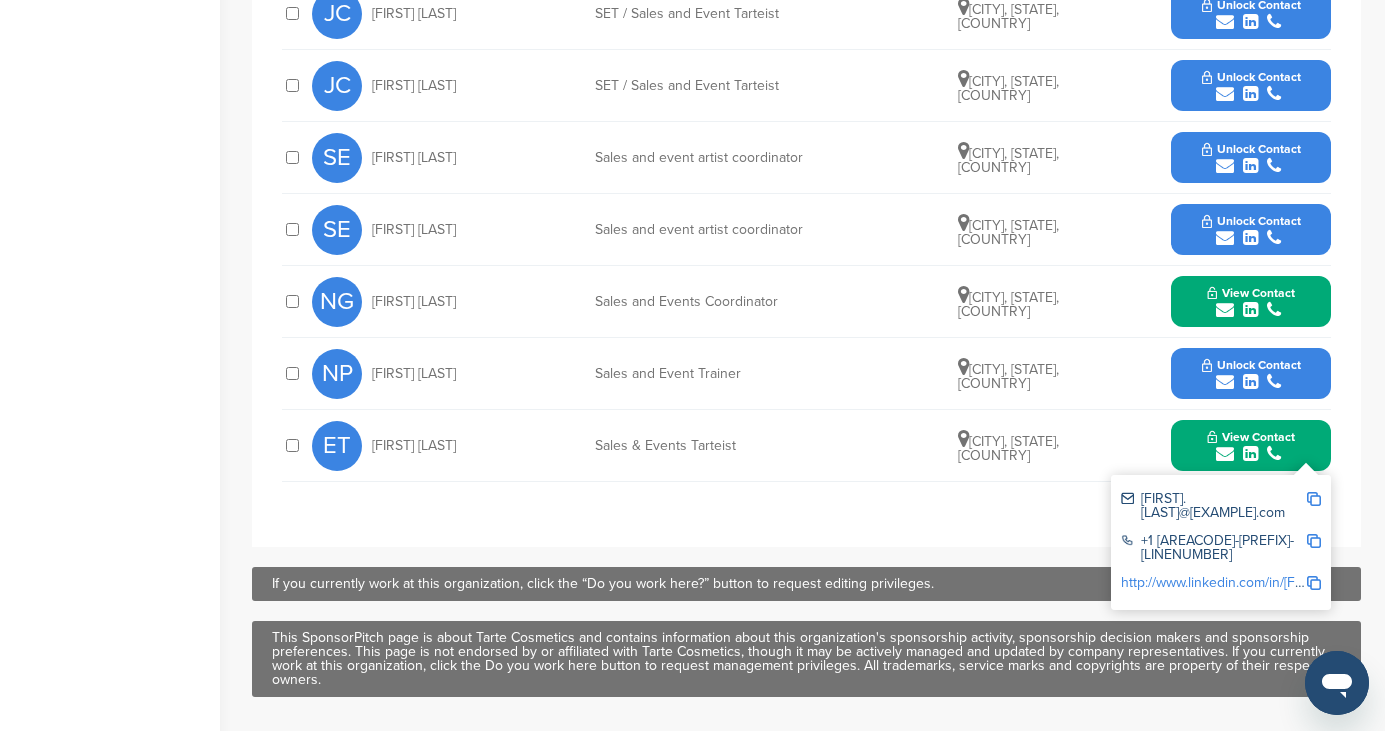 click on "[FIRST].[LAST]@[EXAMPLE].com" at bounding box center (1213, 506) 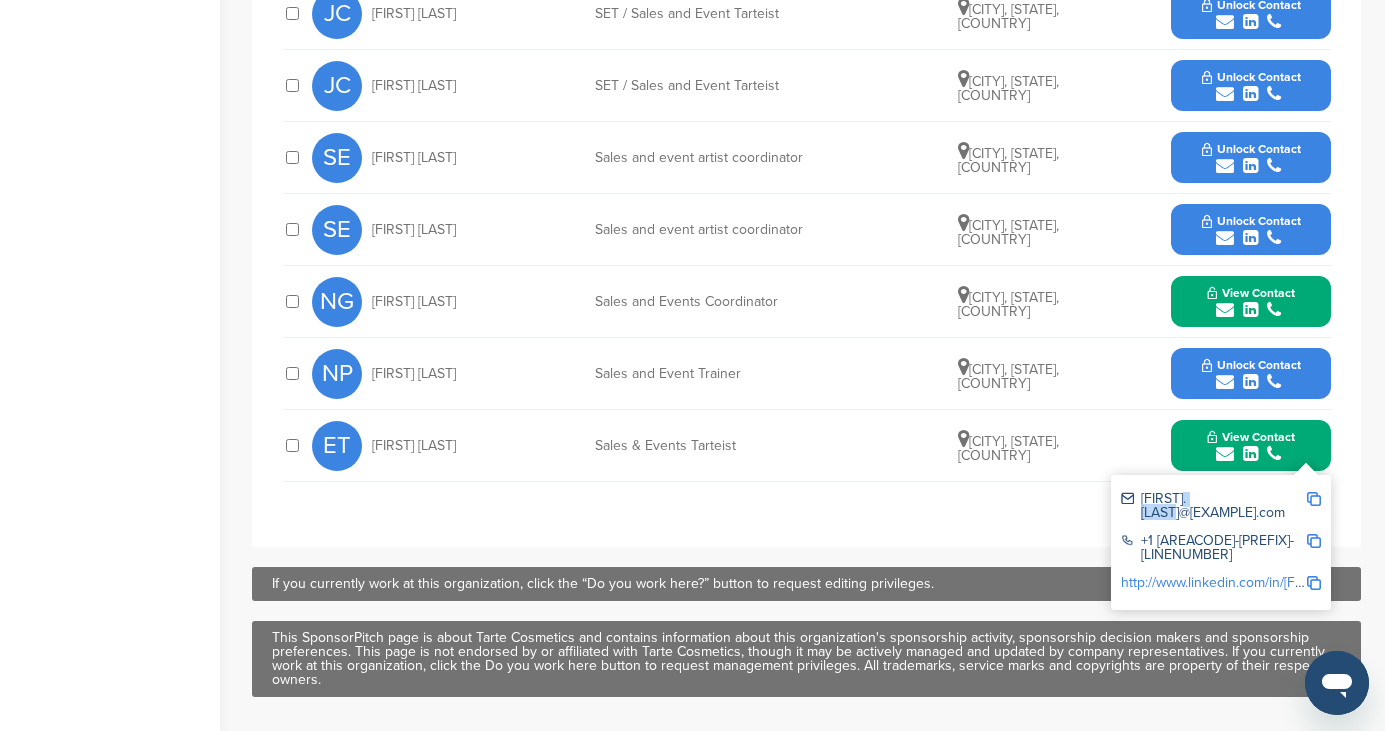 click on "[FIRST].[LAST]@[EXAMPLE].com" at bounding box center (1213, 506) 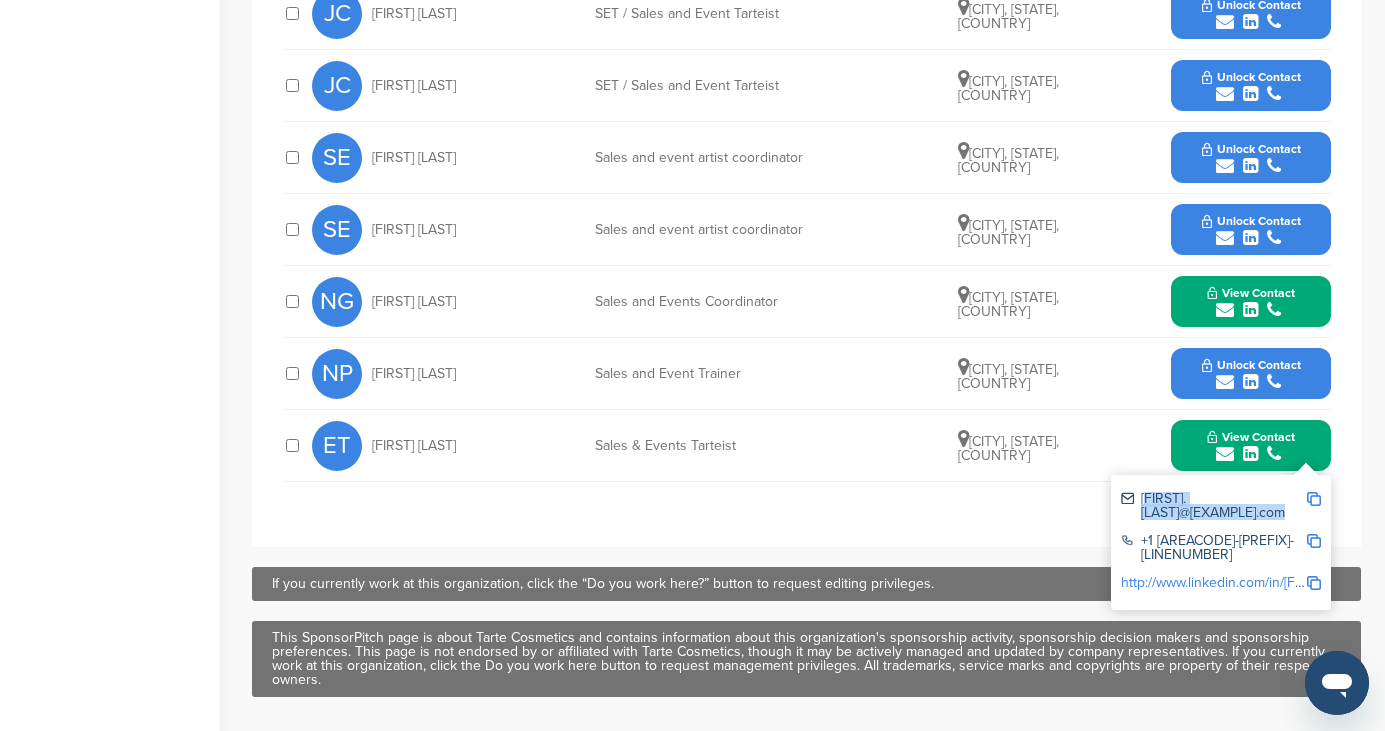 click on "[FIRST].[LAST]@[EXAMPLE].com" at bounding box center [1213, 506] 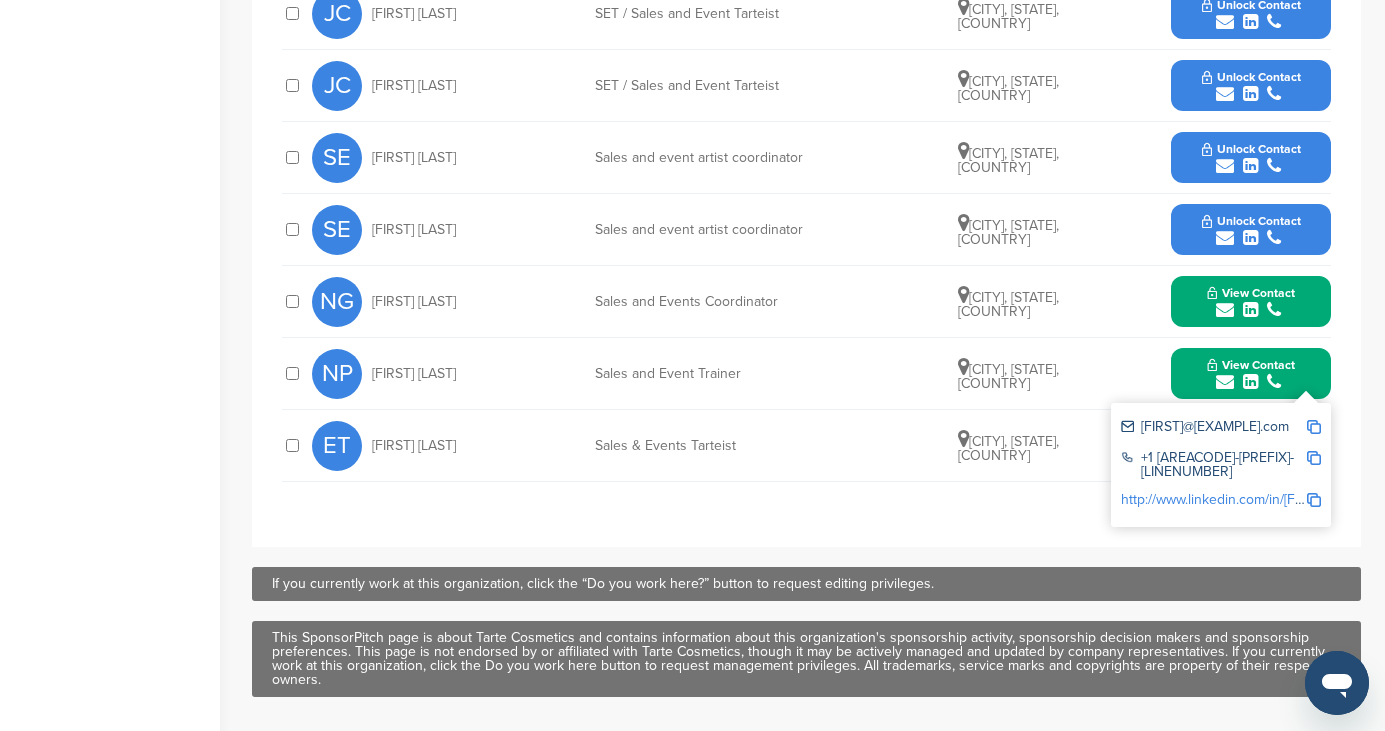 click on "[FIRST]@[EXAMPLE].com" at bounding box center (1213, 428) 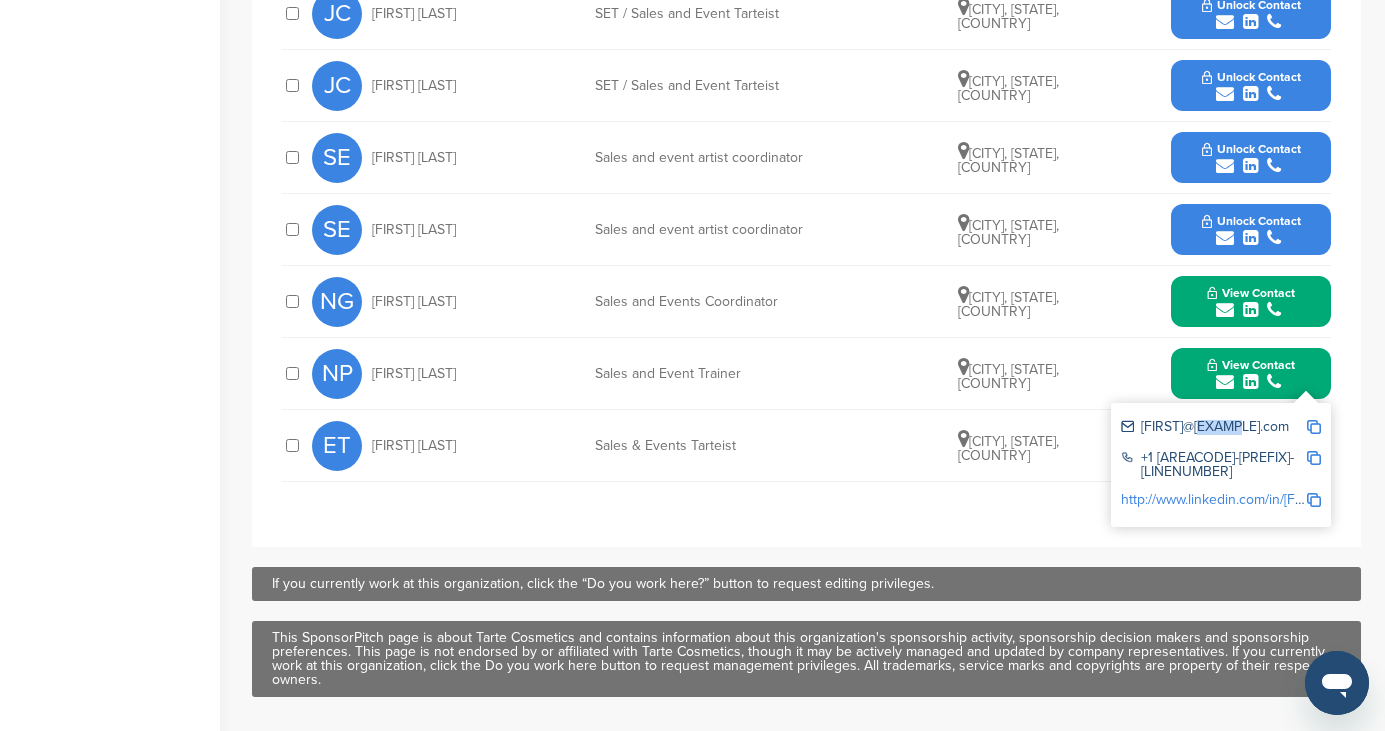 click on "[FIRST]@[EXAMPLE].com" at bounding box center (1213, 428) 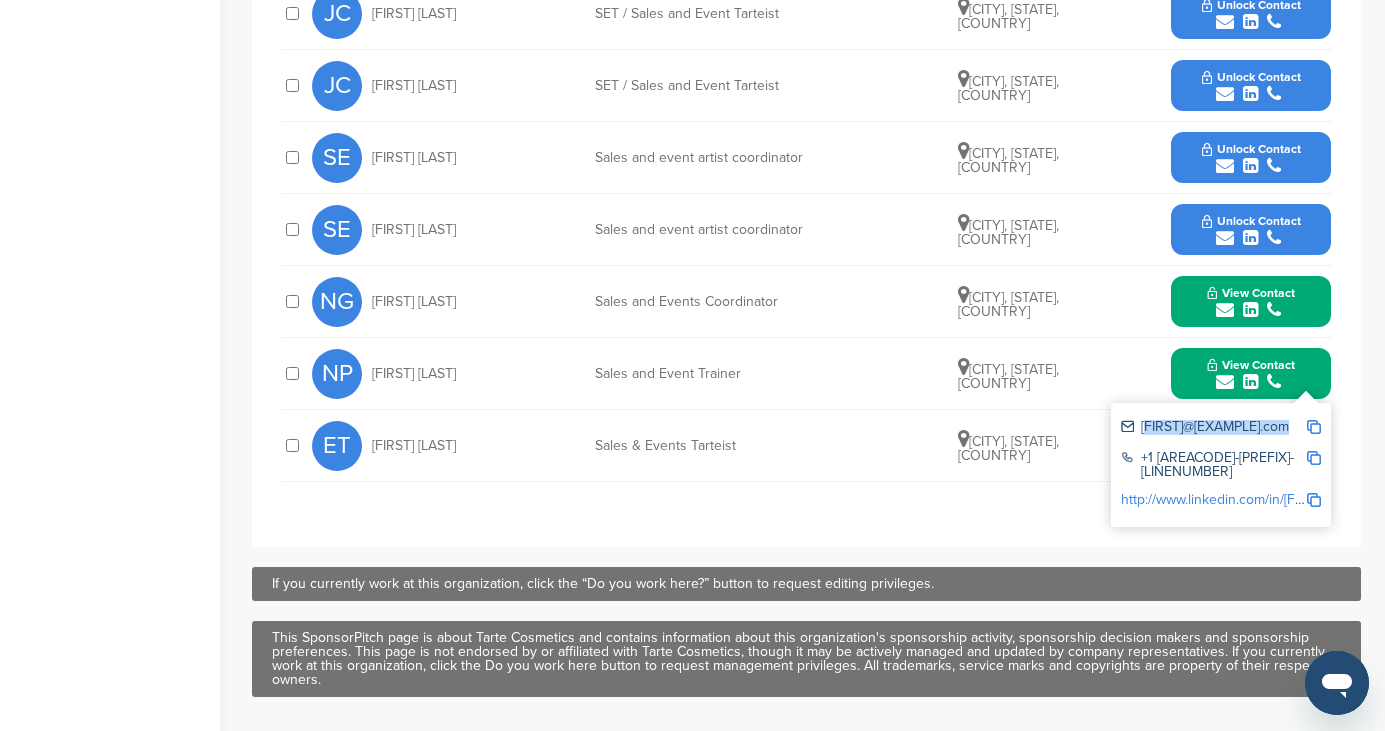 click on "[FIRST]@[EXAMPLE].com" at bounding box center (1213, 428) 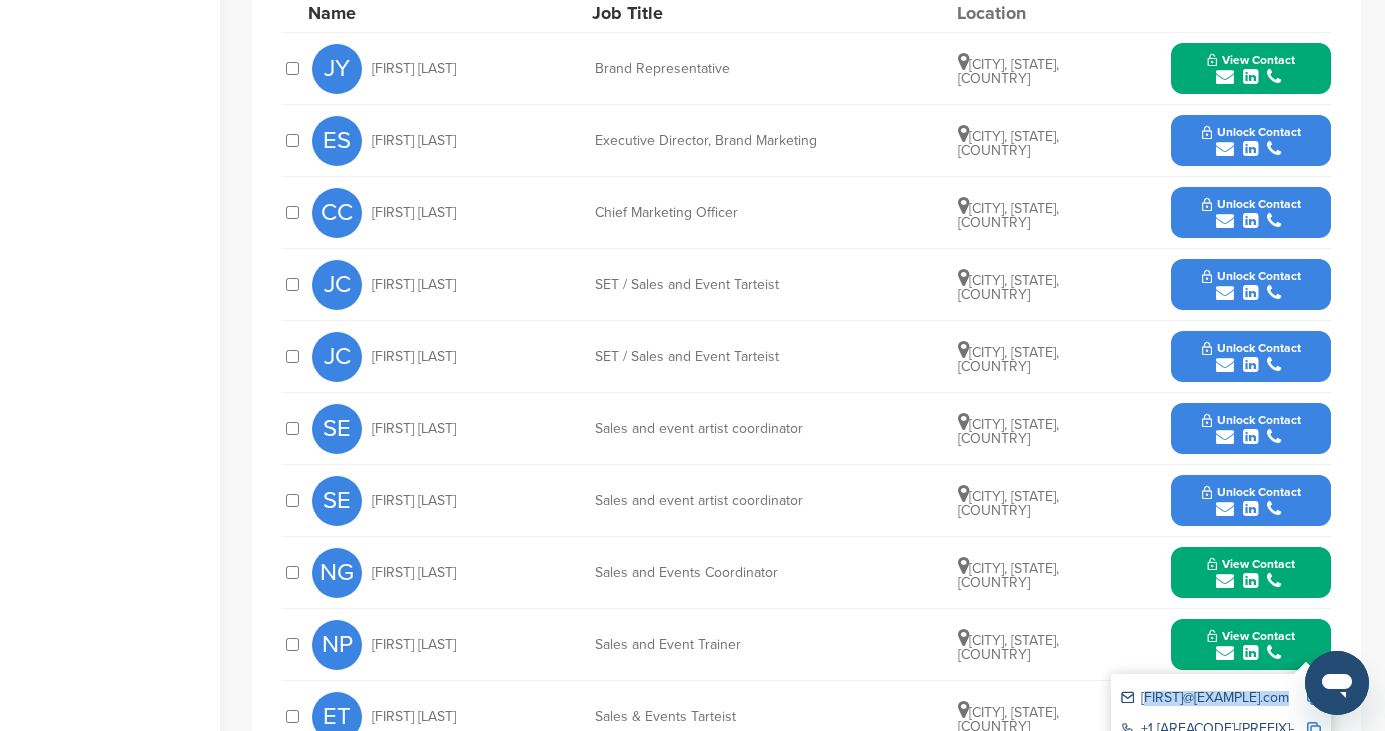 scroll, scrollTop: 677, scrollLeft: 0, axis: vertical 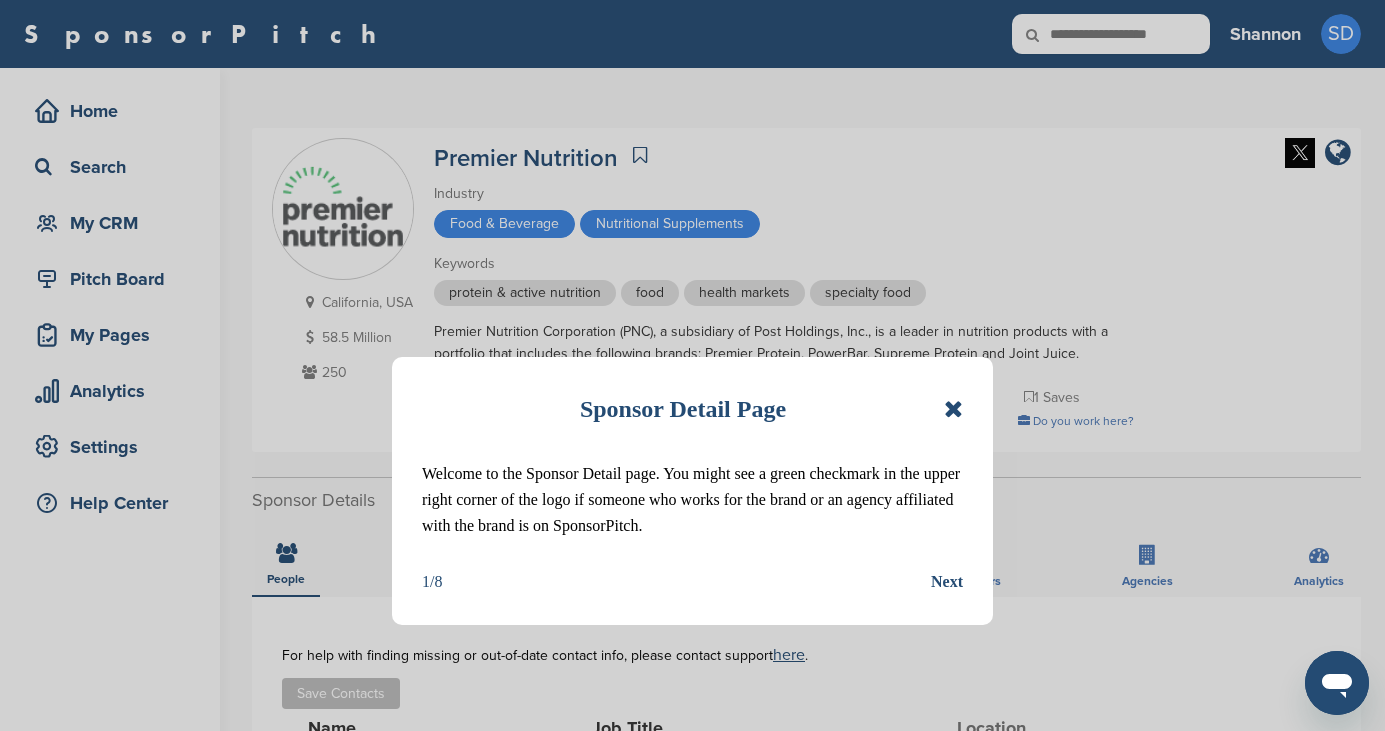 click at bounding box center (953, 409) 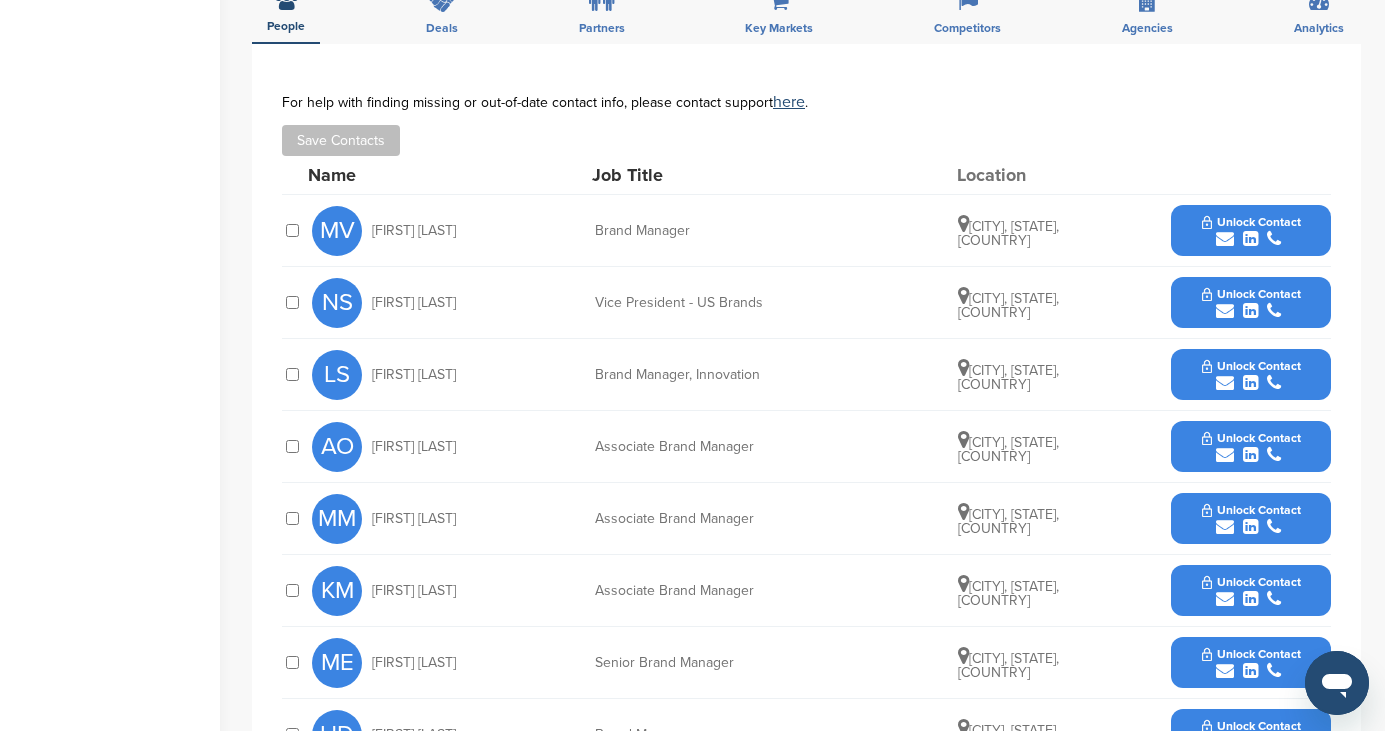 scroll, scrollTop: 550, scrollLeft: 0, axis: vertical 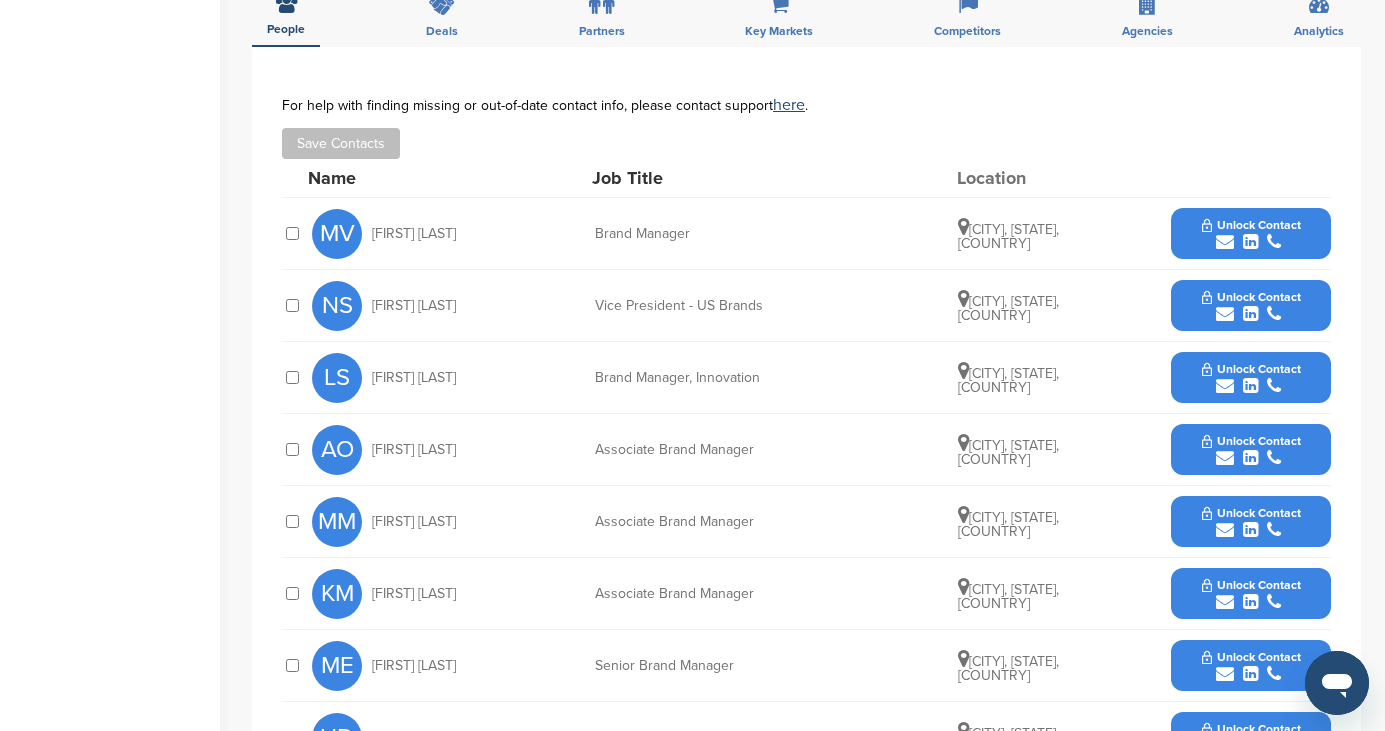 click at bounding box center (1225, 242) 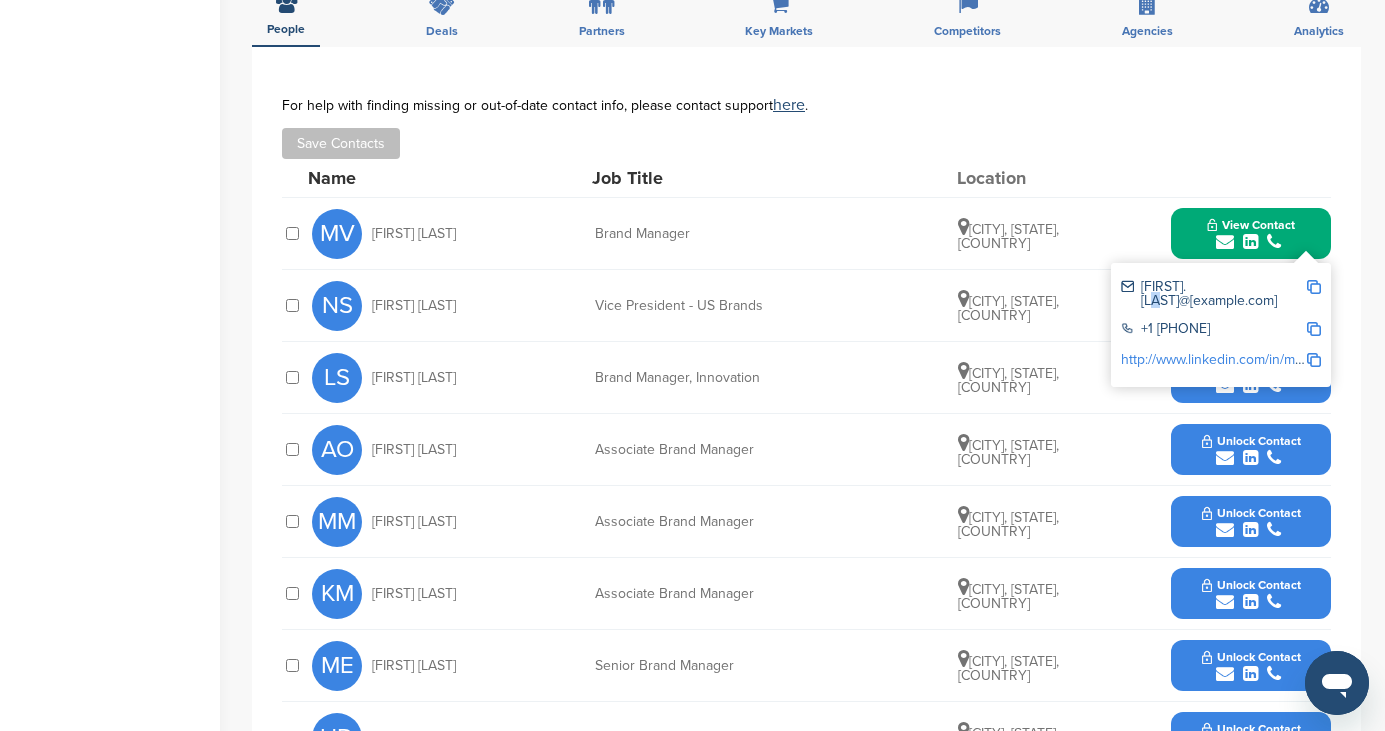 click on "[FIRST].[LAST]@[example.com]" at bounding box center [1213, 294] 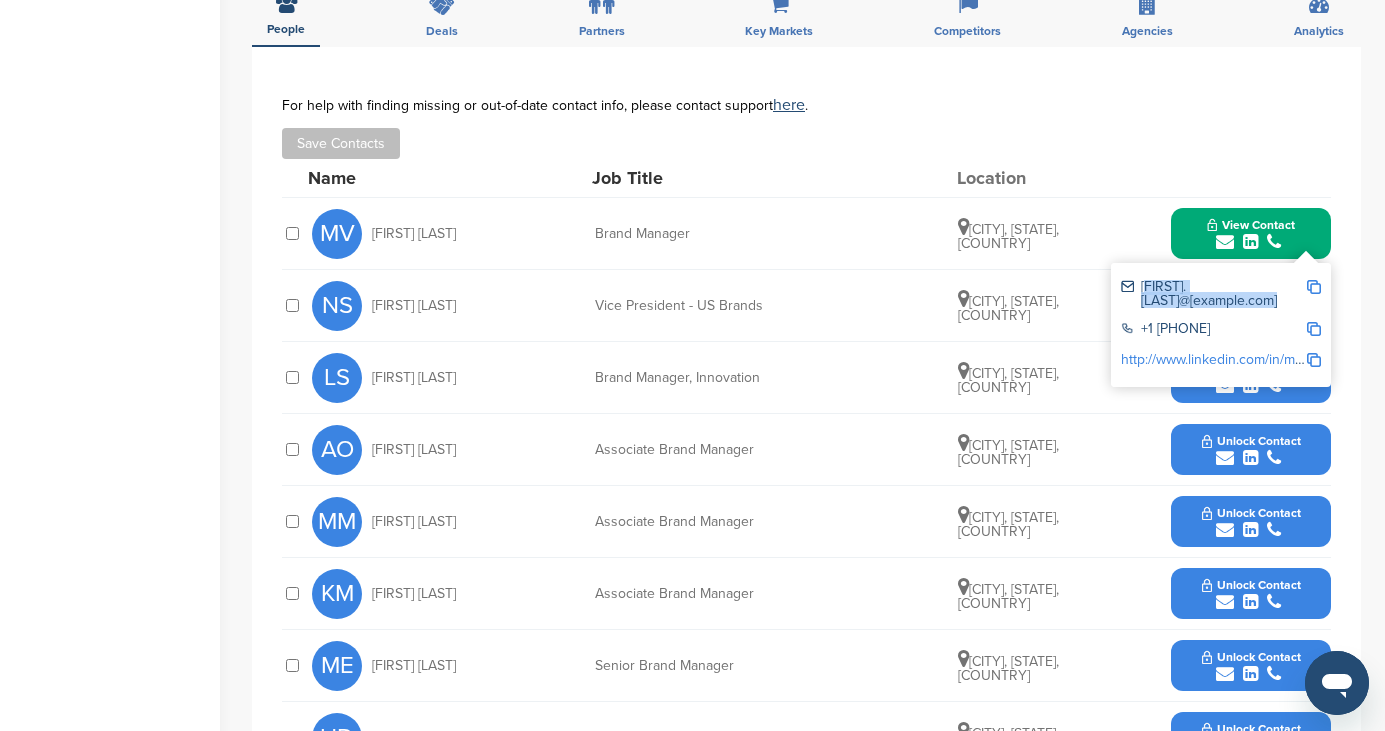 click on "[FIRST].[LAST]@[example.com]" at bounding box center [1213, 294] 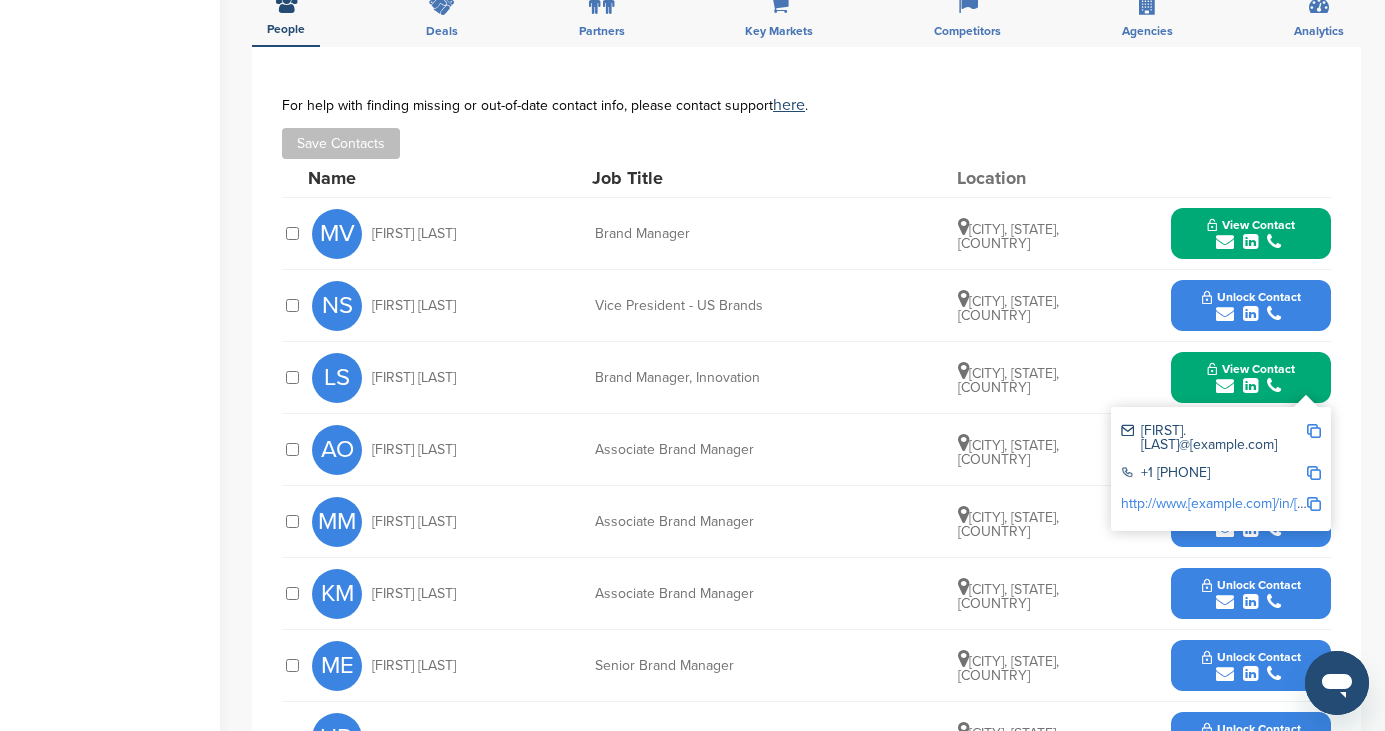 click on "[FIRST].[LAST]@[example.com]" at bounding box center (1213, 438) 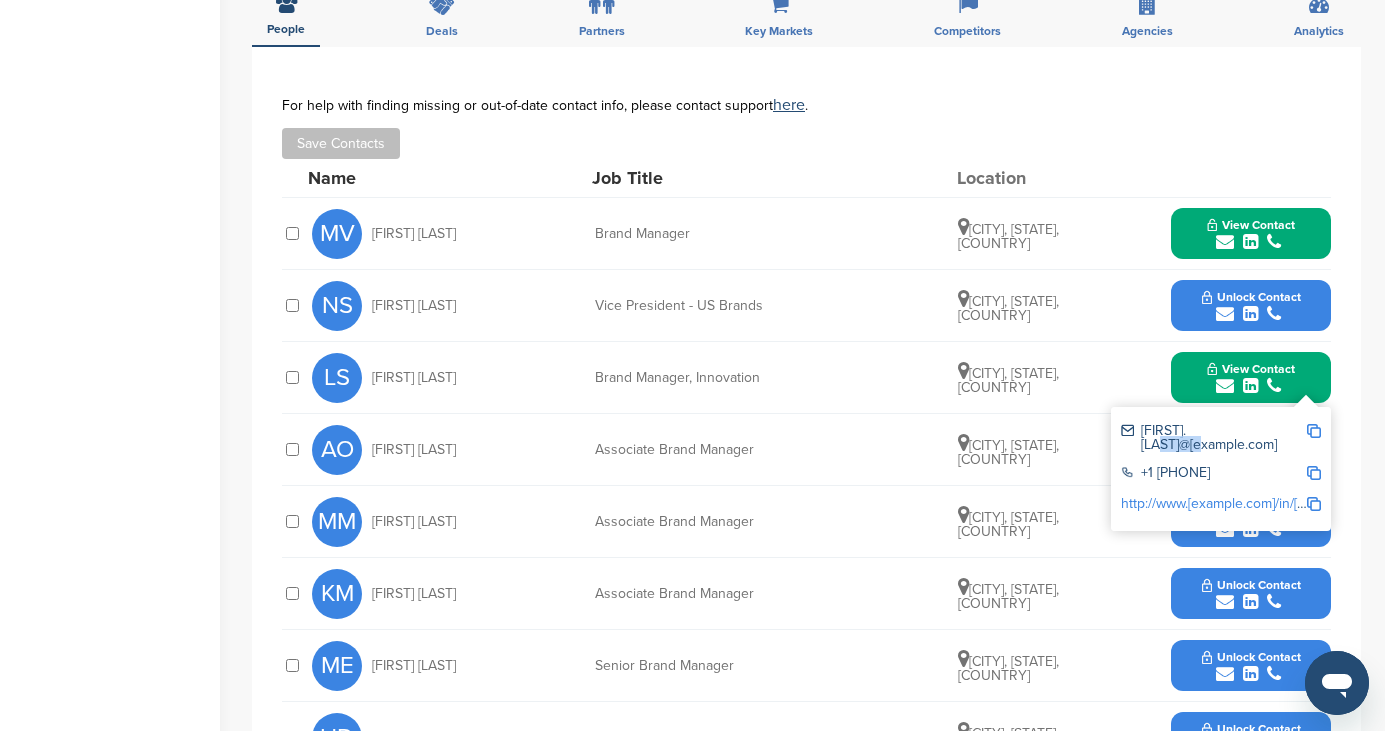 click on "[FIRST].[LAST]@[example.com]" at bounding box center (1213, 438) 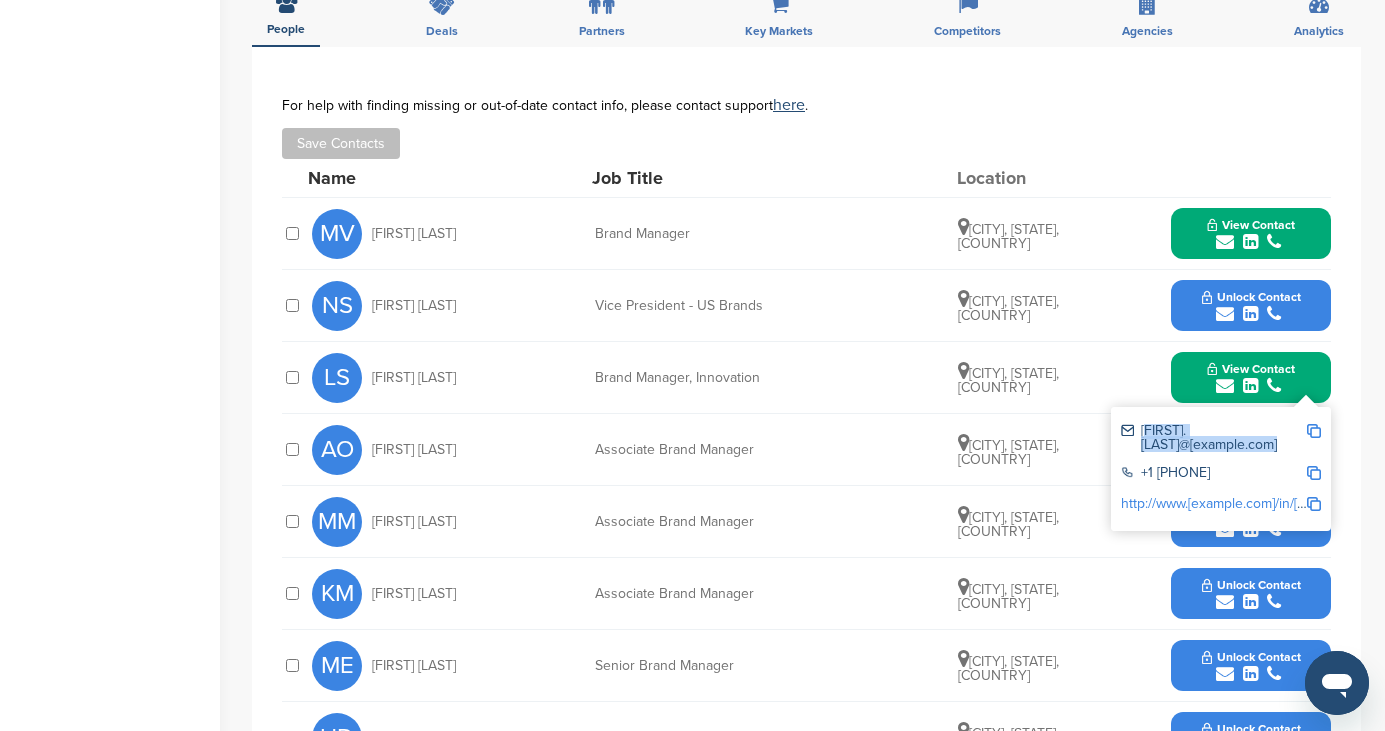 click on "[FIRST].[LAST]@[example.com]" at bounding box center [1213, 438] 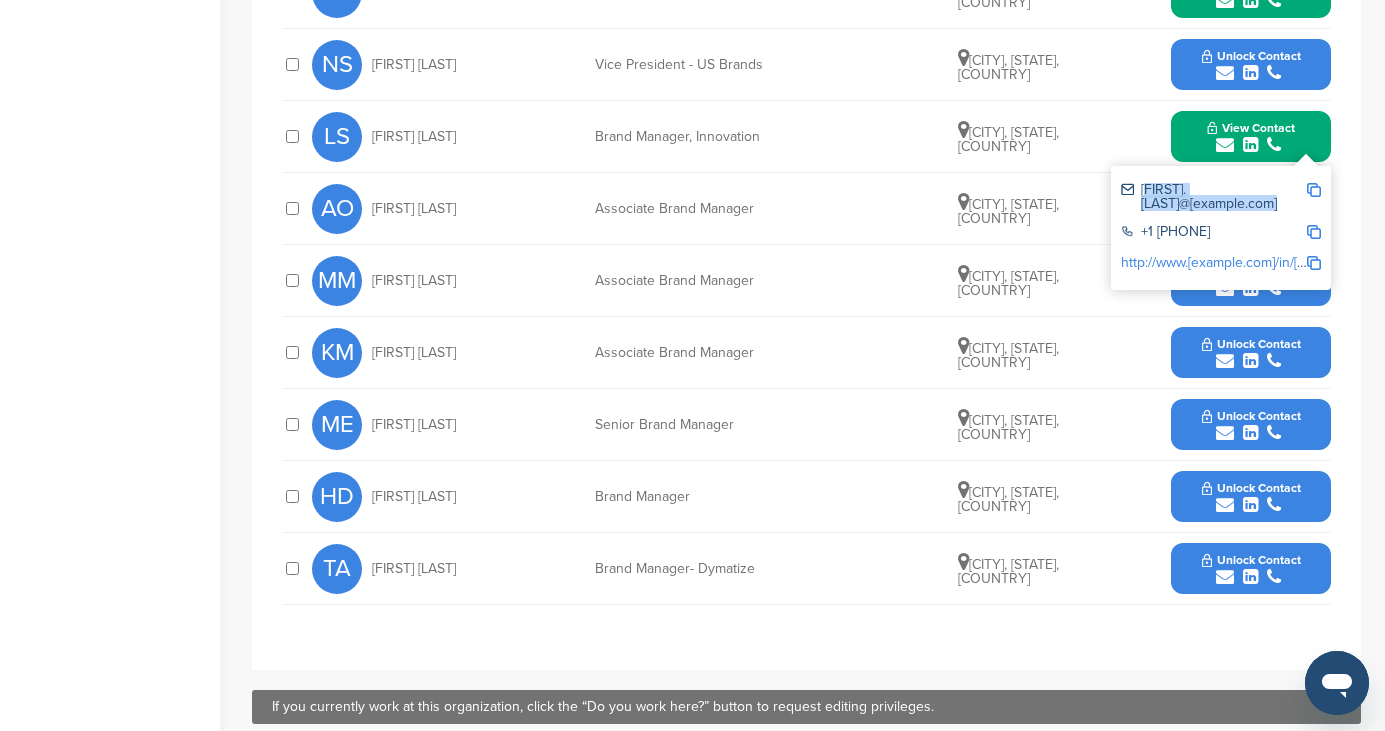 scroll, scrollTop: 793, scrollLeft: 0, axis: vertical 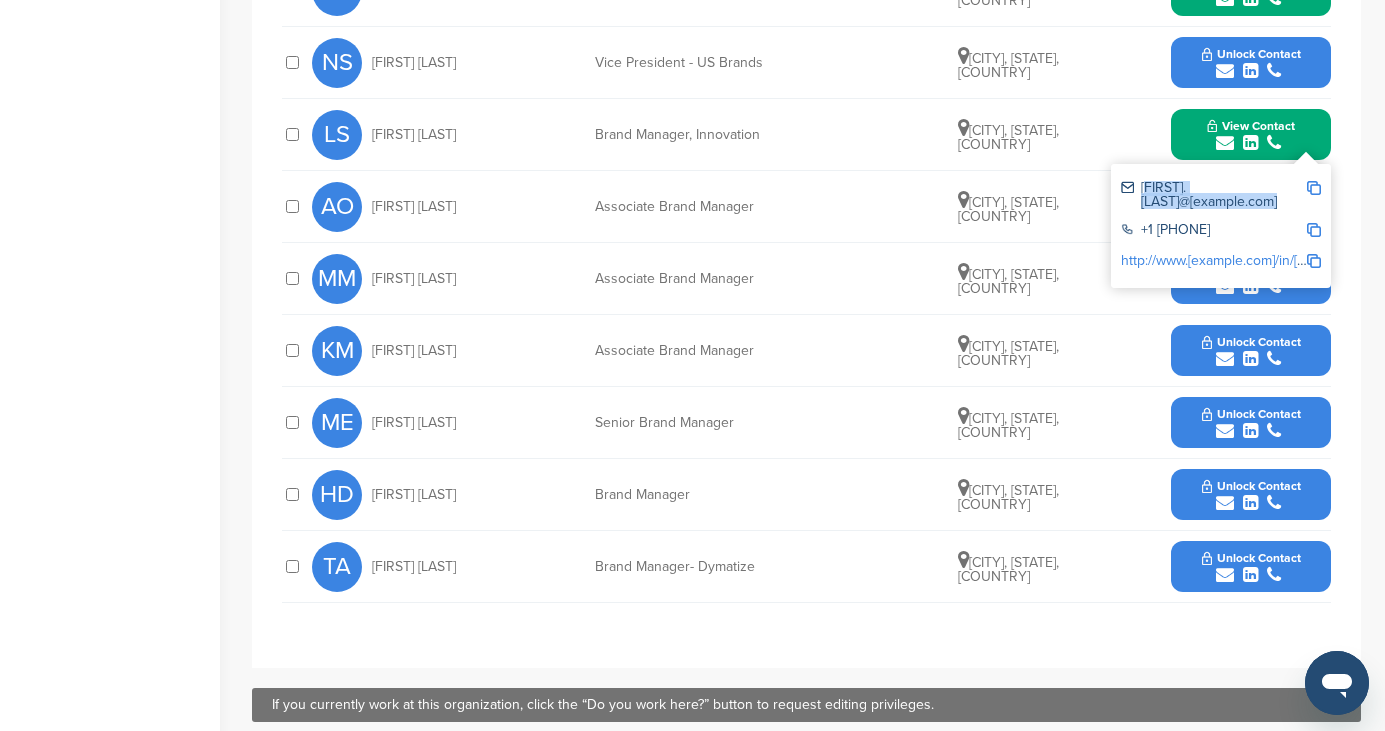 click at bounding box center (1225, 431) 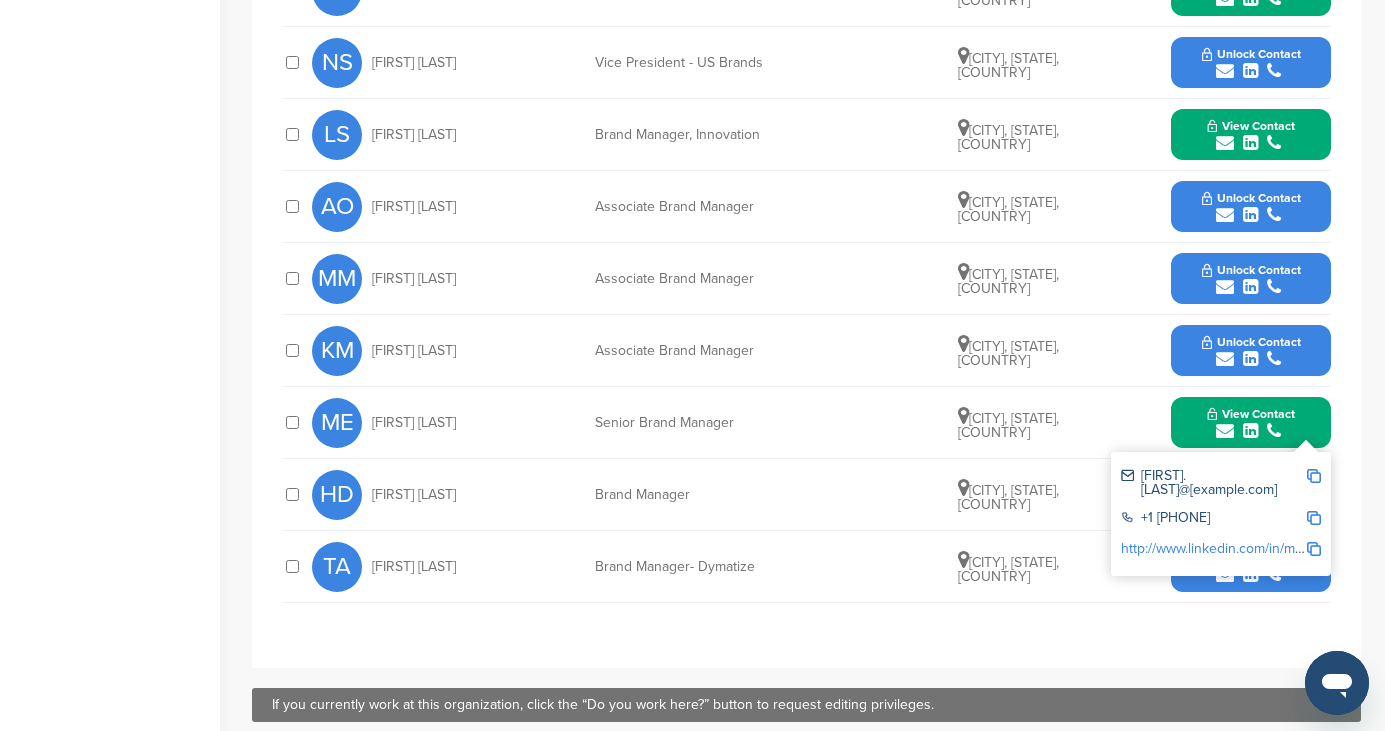 click on "[FIRST] [LAST]
[TITLE]
[CITY], [STATE], [COUNTRY]
Unlock Contact" at bounding box center [821, 494] 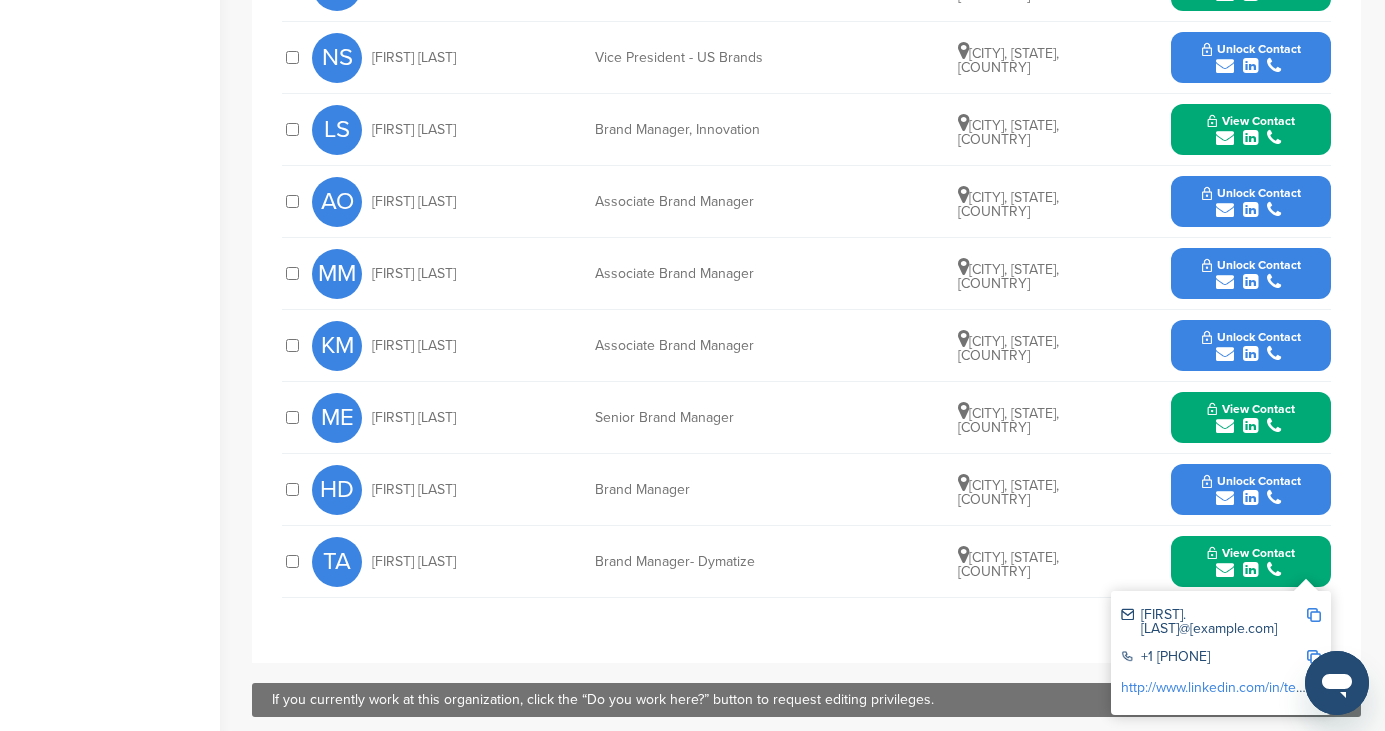scroll, scrollTop: 799, scrollLeft: 0, axis: vertical 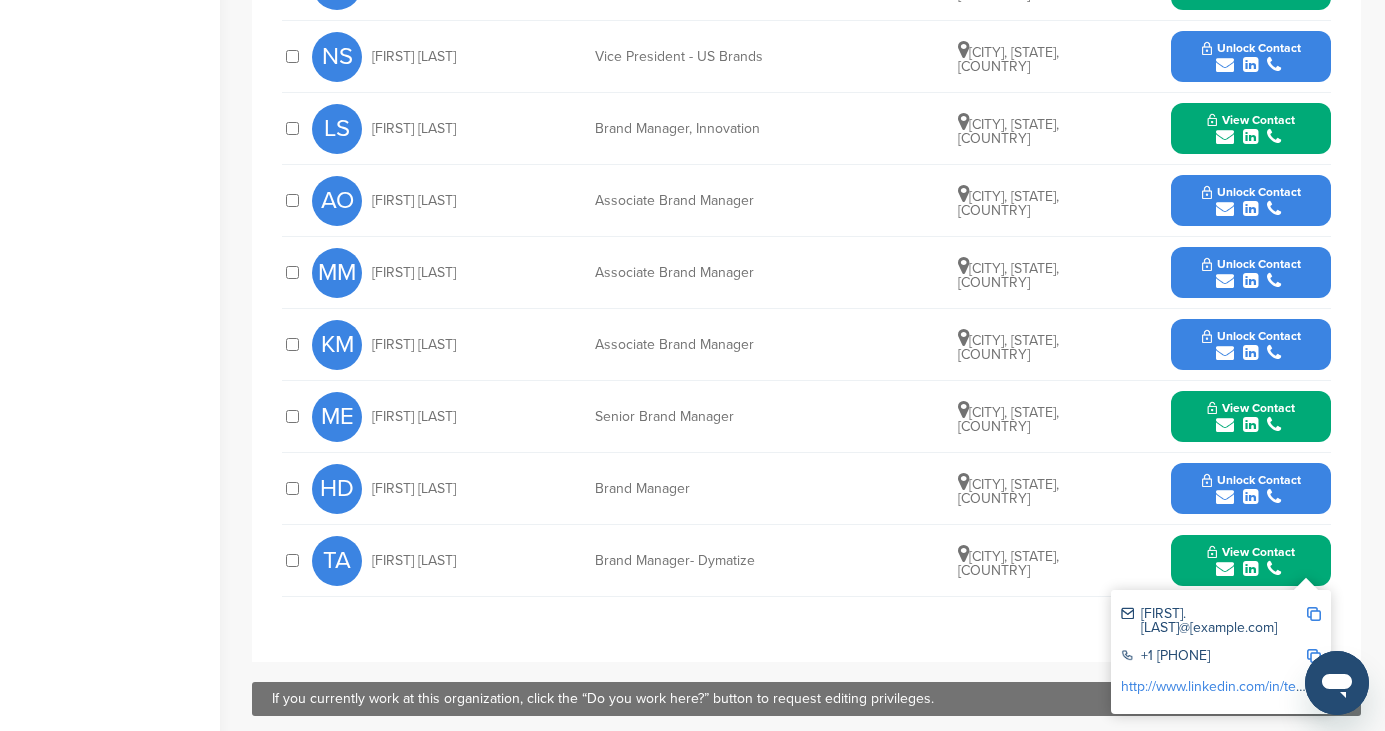 click at bounding box center [1251, 281] 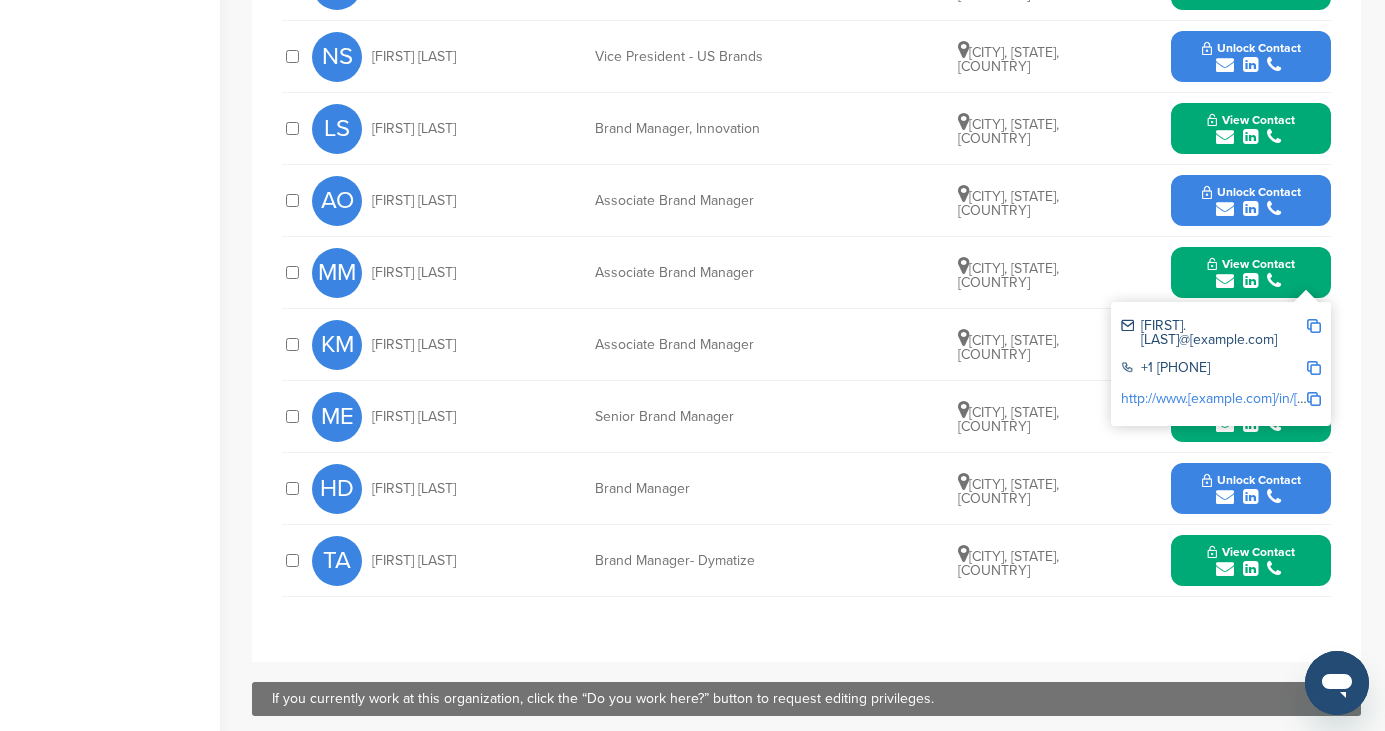 click on "[FIRST].[LAST]@[example.com]" at bounding box center (1213, 333) 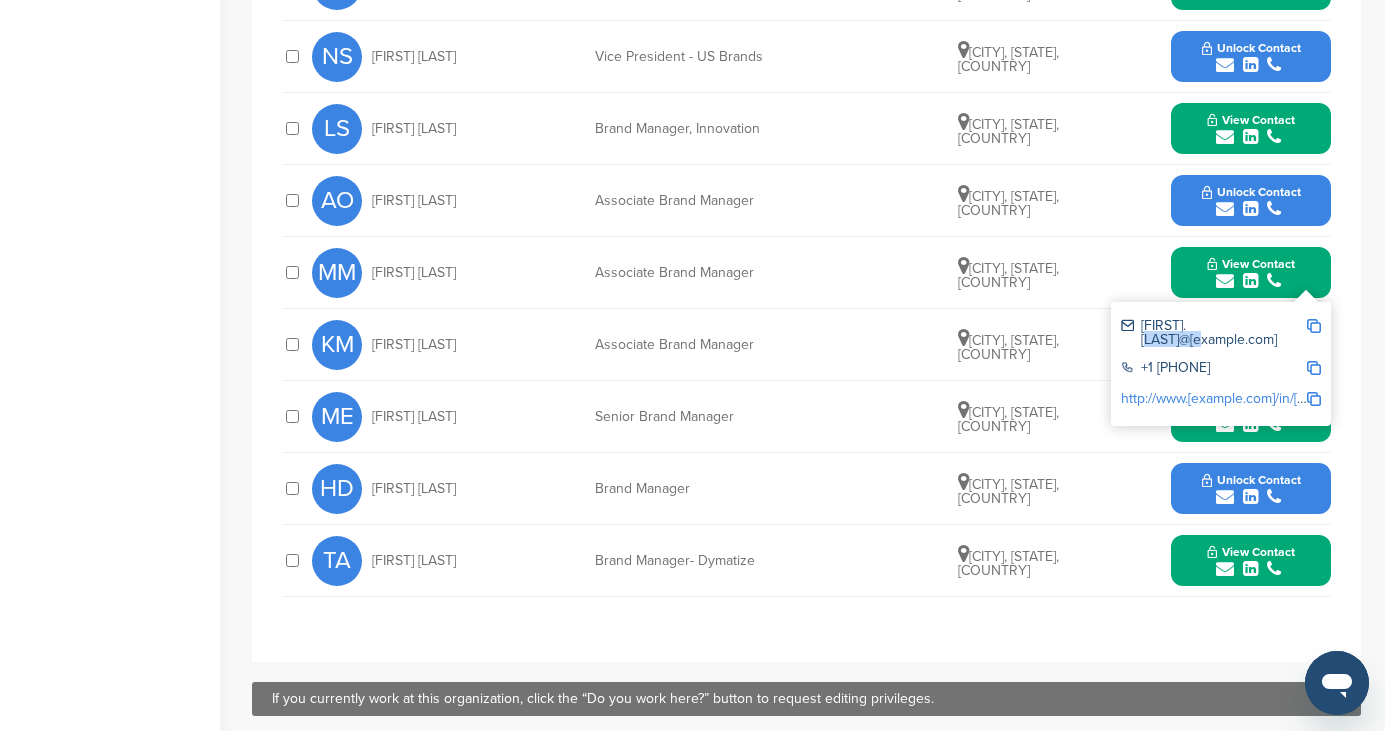 click on "[FIRST].[LAST]@[example.com]" at bounding box center [1213, 333] 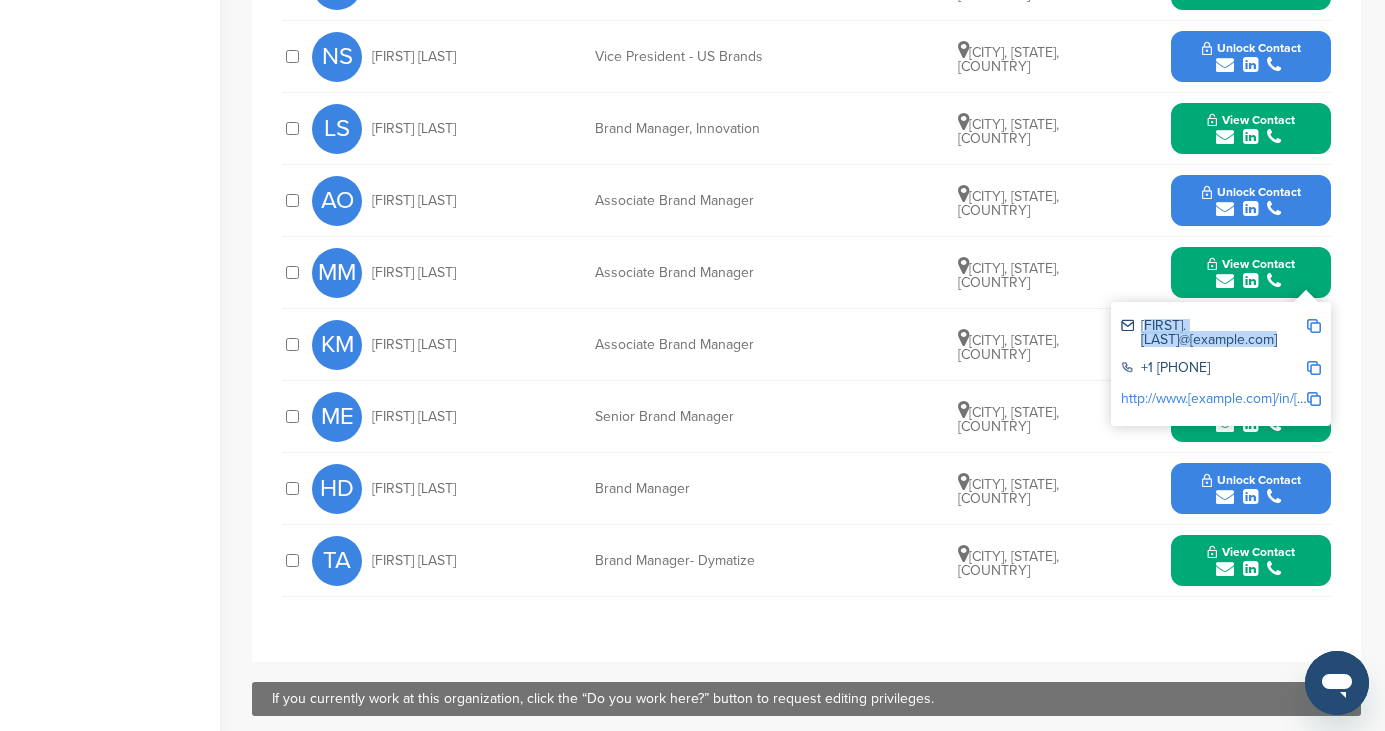 click on "[FIRST].[LAST]@[example.com]" at bounding box center [1213, 333] 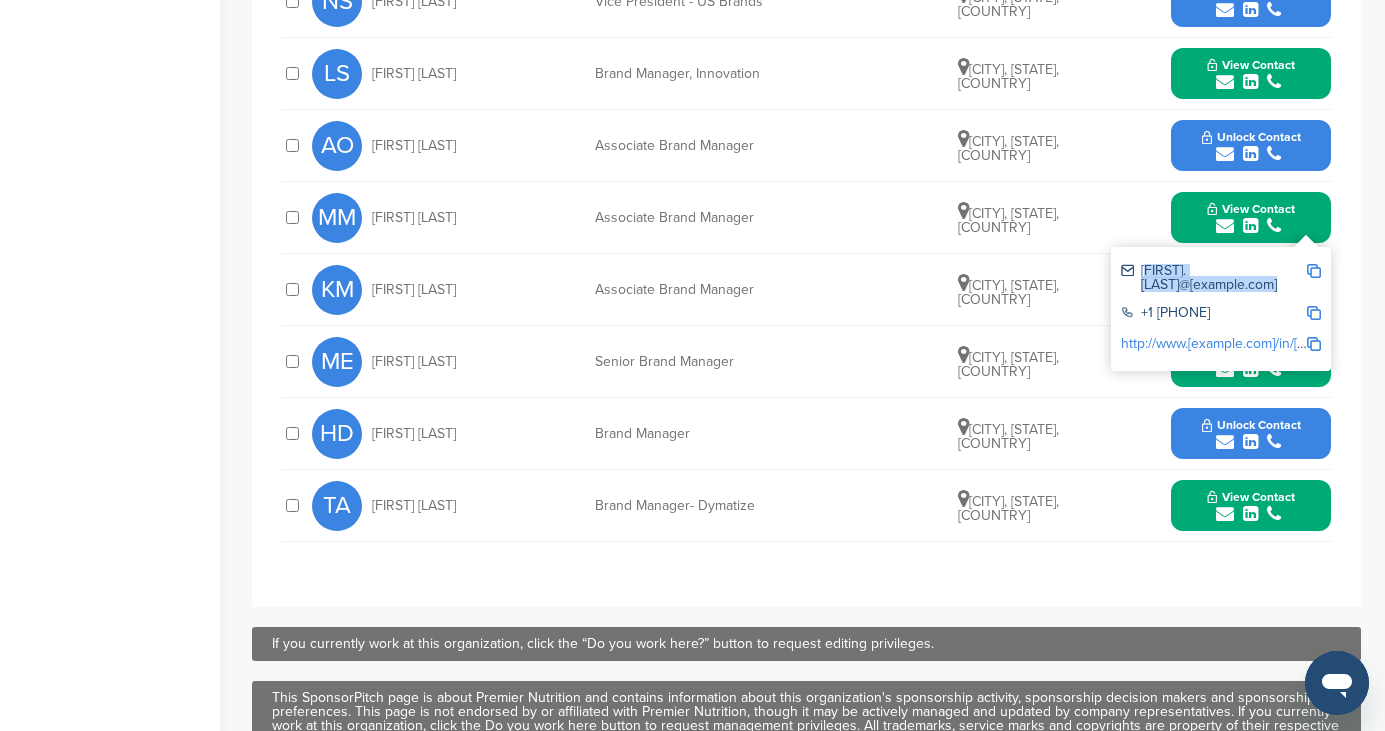 scroll, scrollTop: 865, scrollLeft: 0, axis: vertical 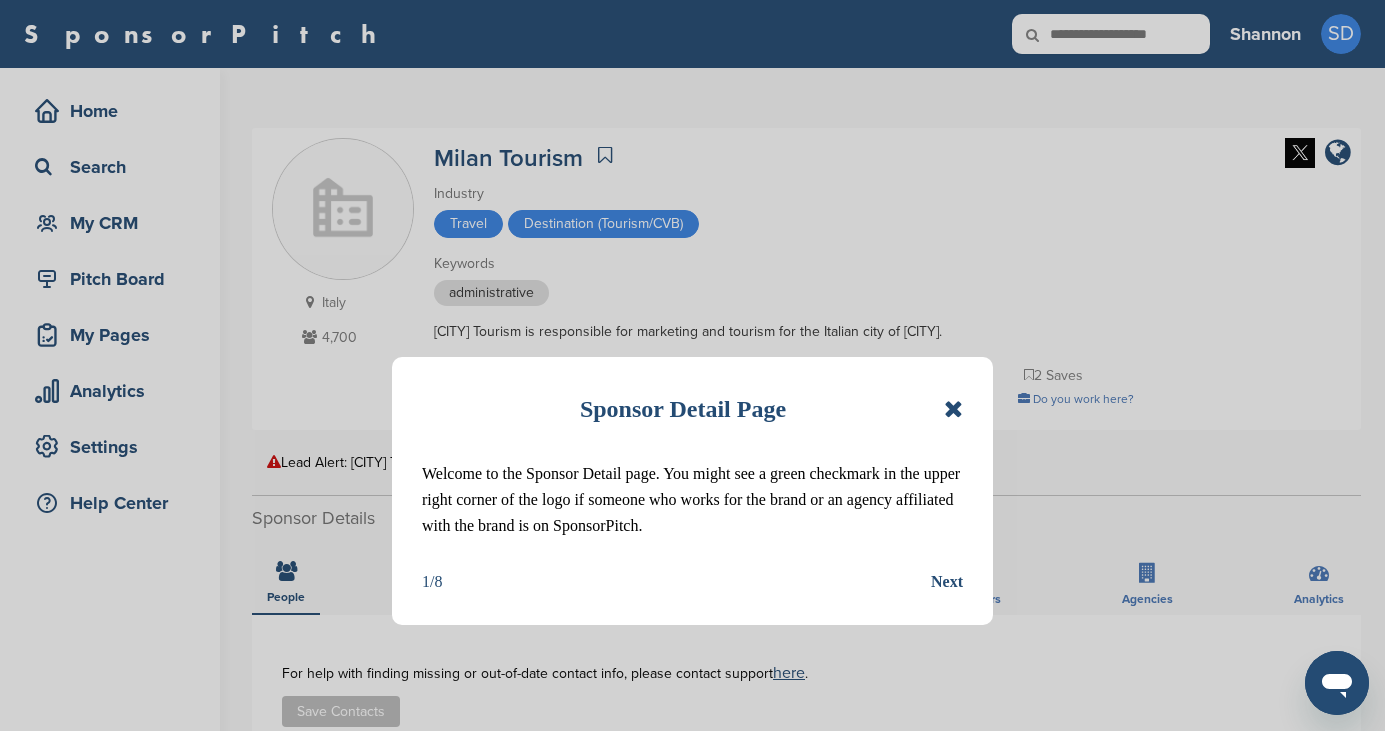 click at bounding box center (953, 409) 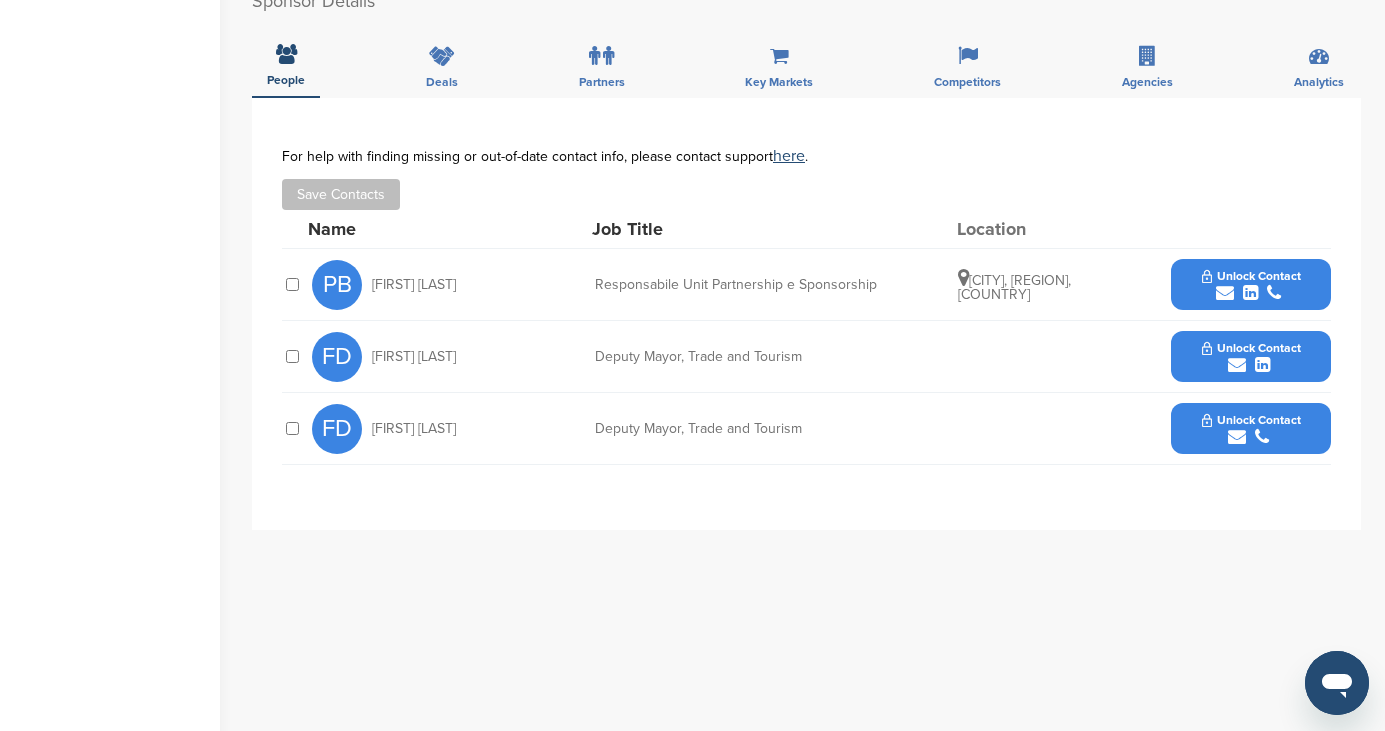 scroll, scrollTop: 521, scrollLeft: 0, axis: vertical 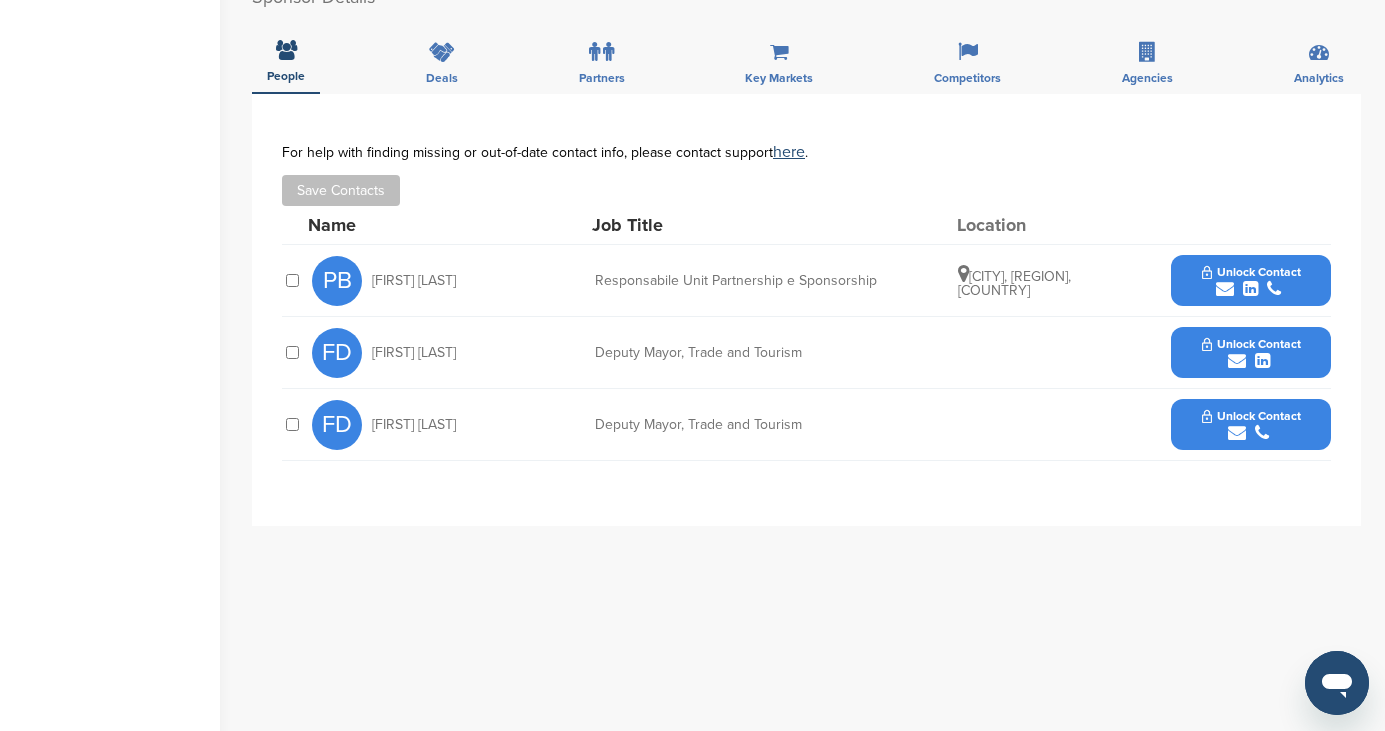 click at bounding box center (1225, 289) 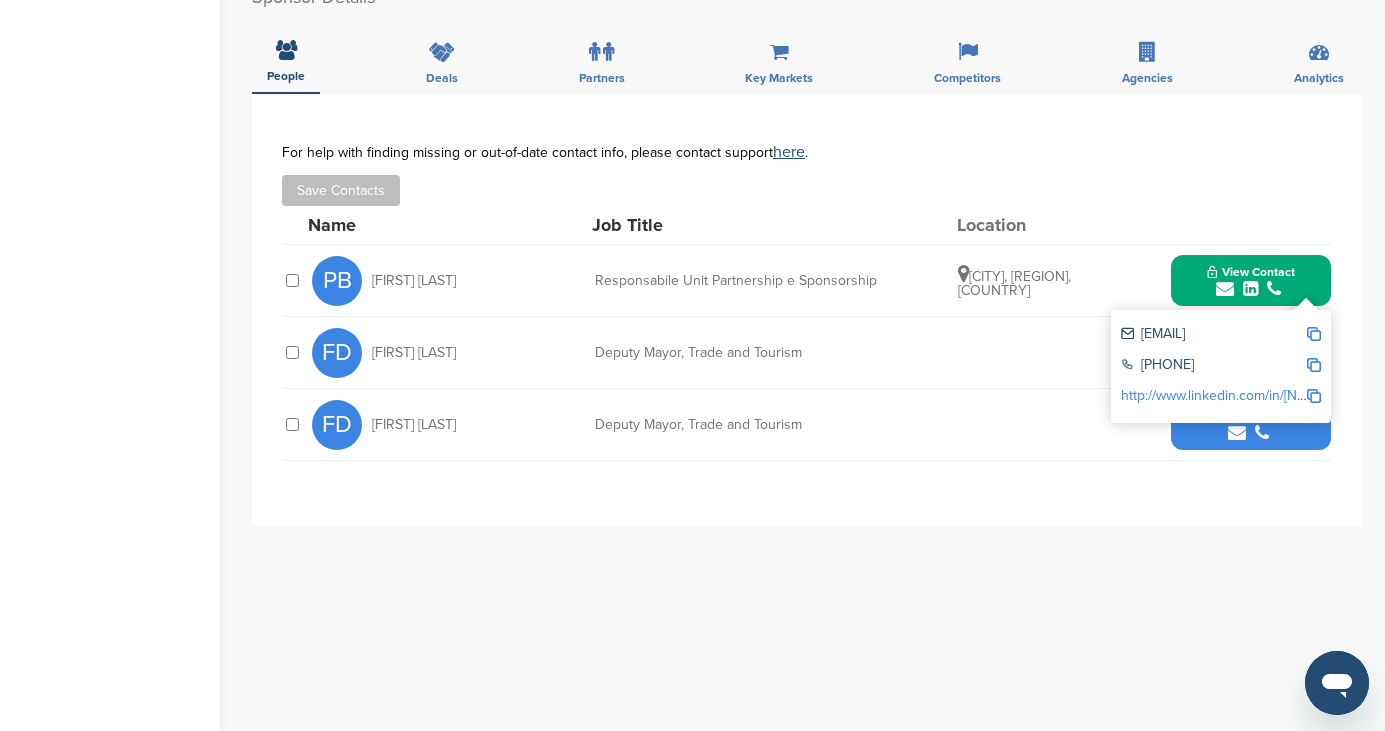 click on "[EMAIL]" at bounding box center (1213, 335) 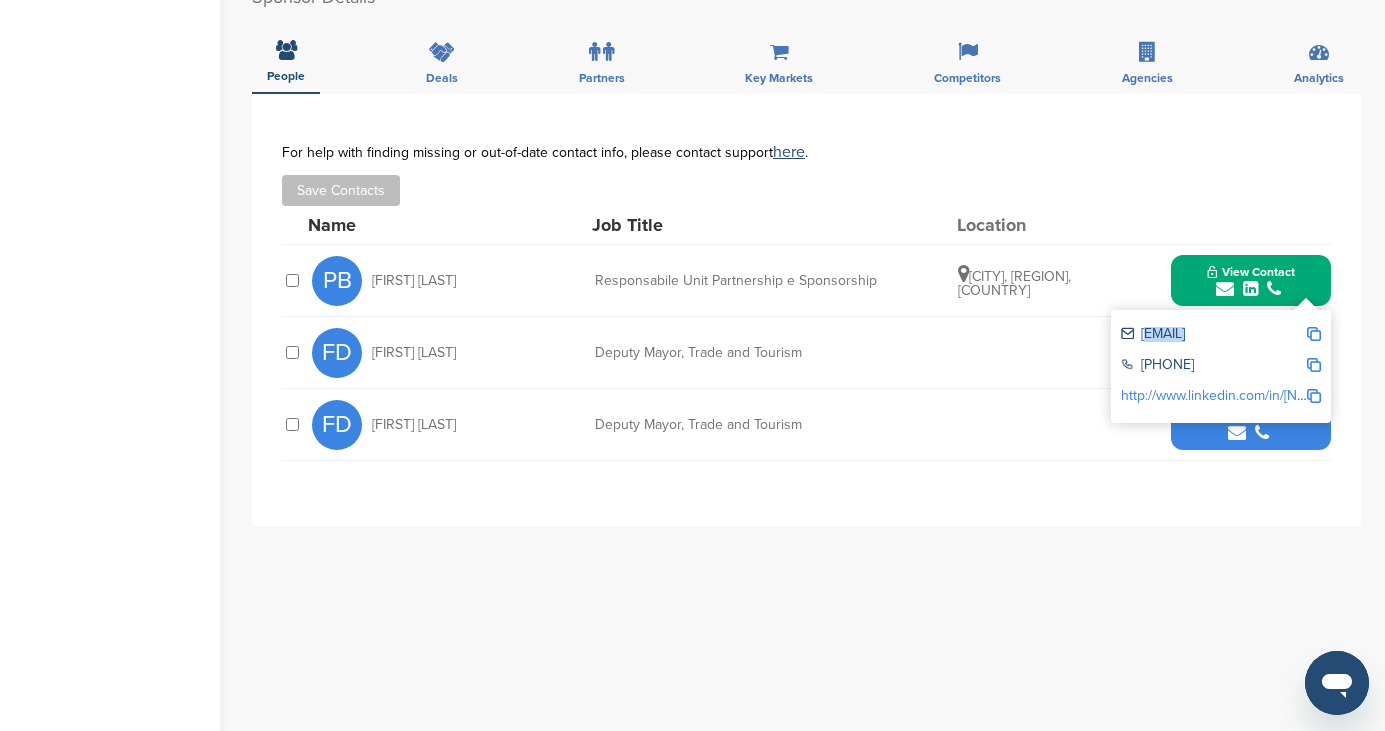 click on "patrizia.bertocchi@comune.milano.it" at bounding box center [1213, 335] 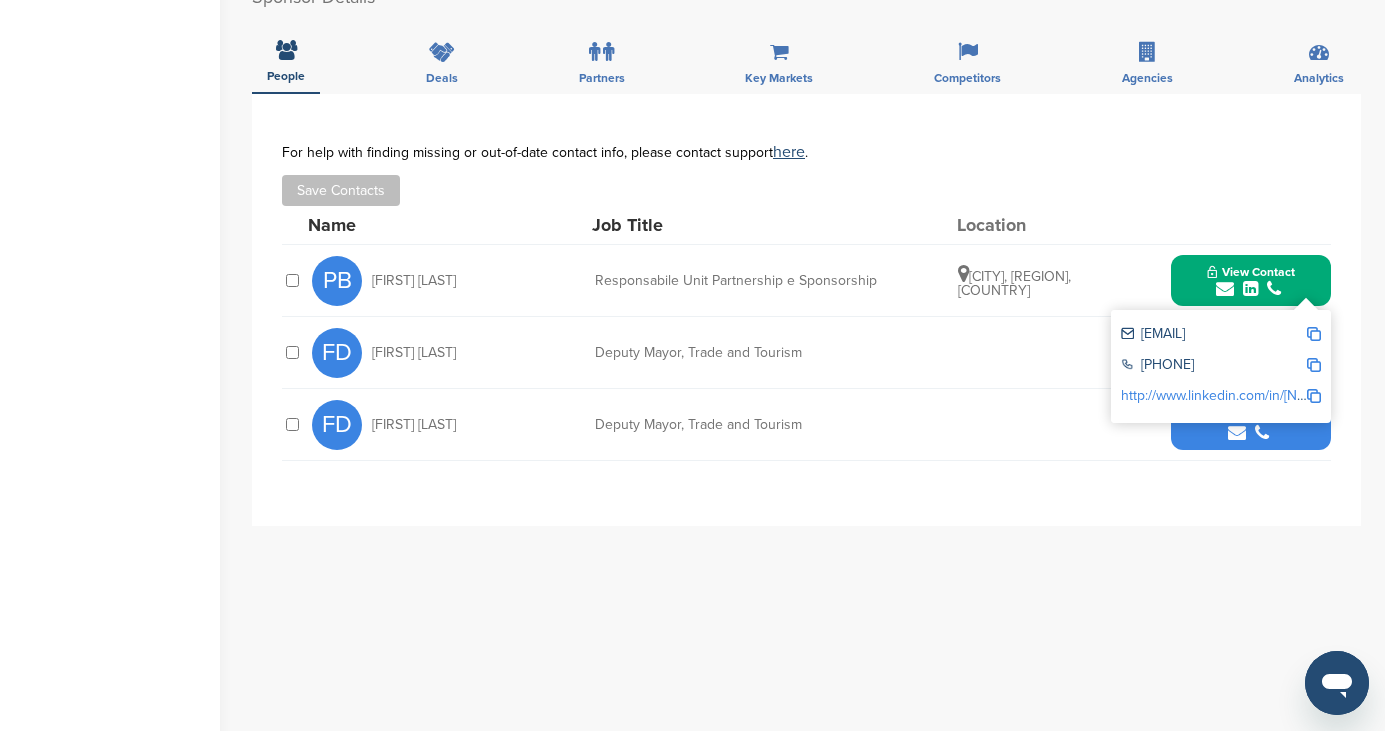 click on "Save Contacts" at bounding box center (806, 190) 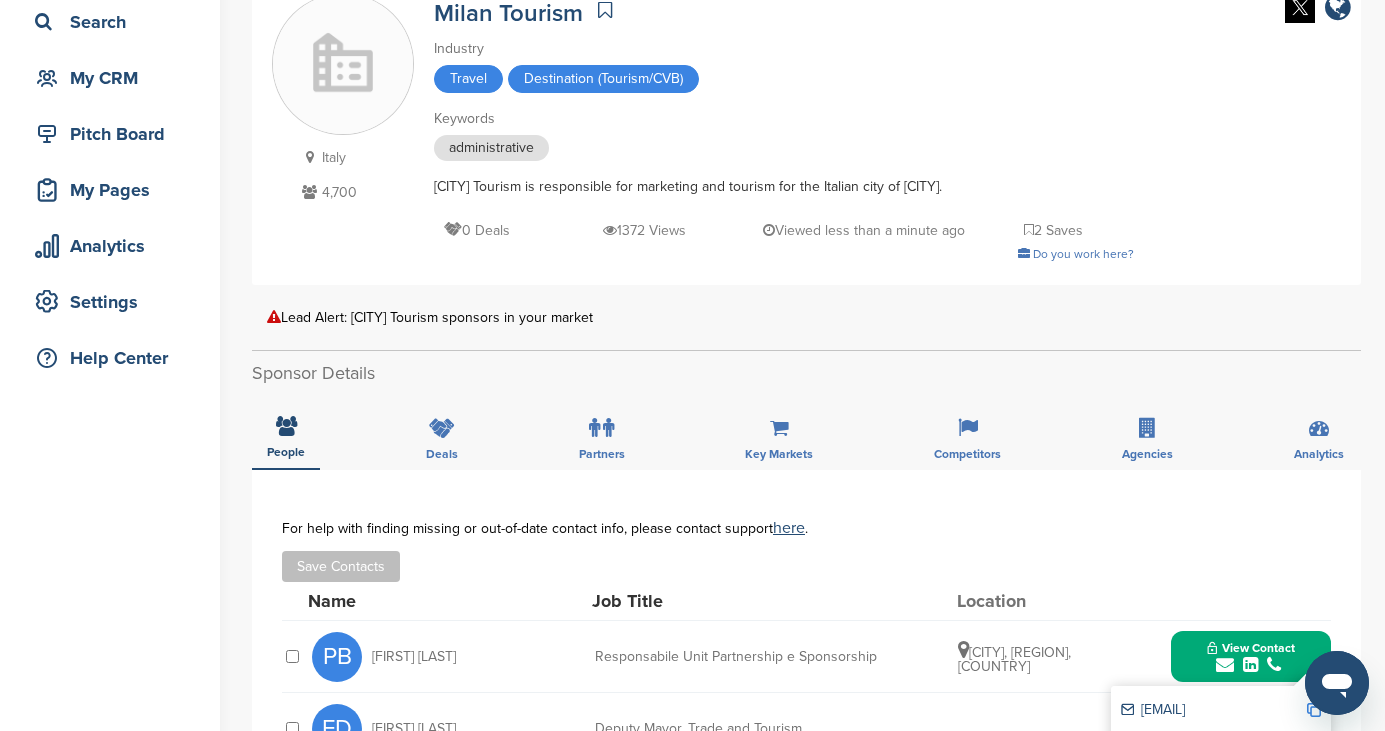 scroll, scrollTop: 0, scrollLeft: 0, axis: both 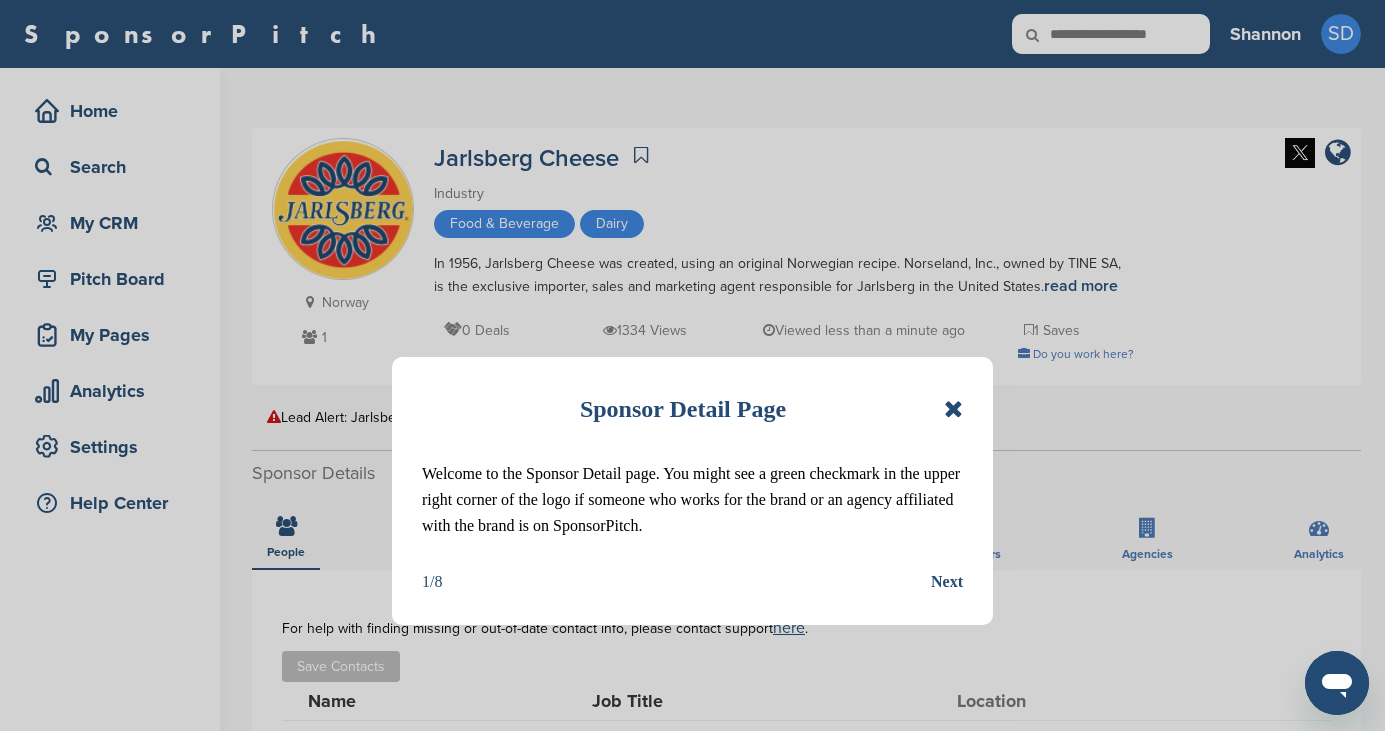 click at bounding box center [953, 409] 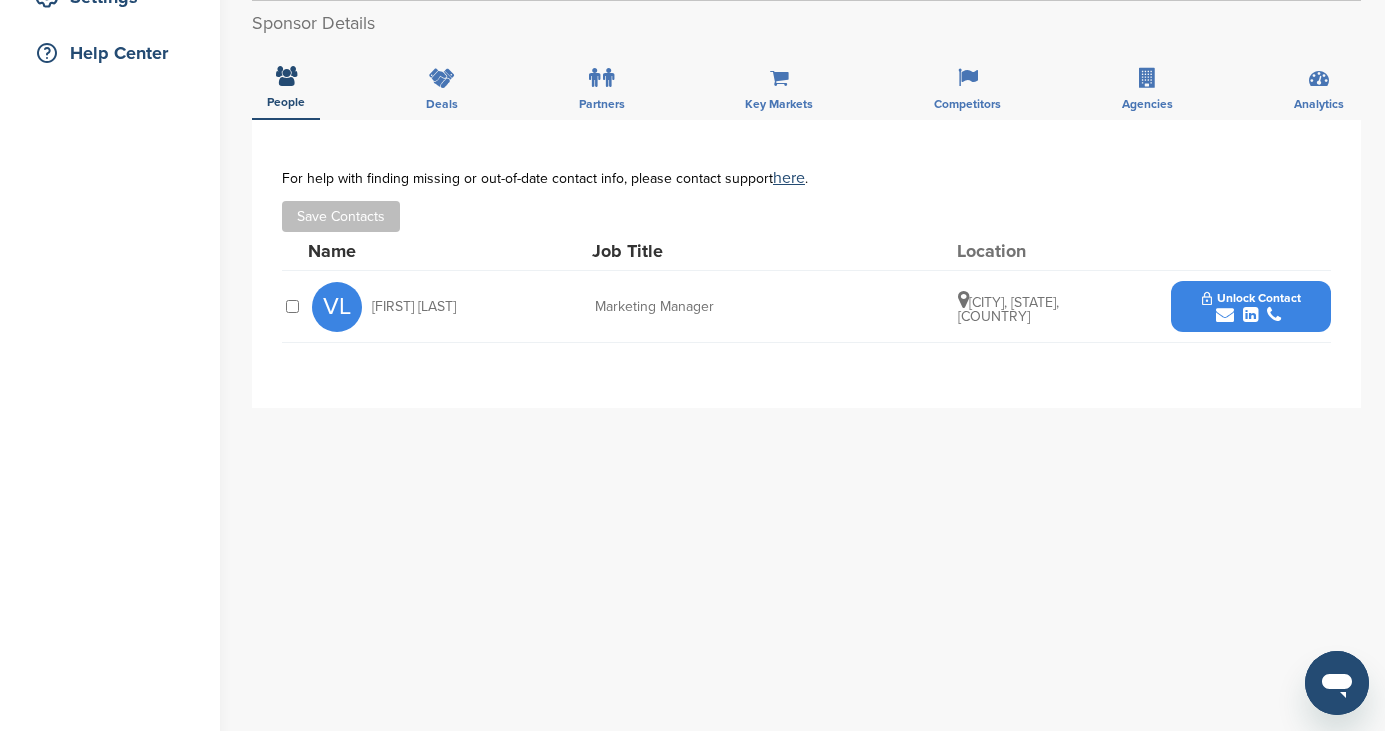 scroll, scrollTop: 455, scrollLeft: 0, axis: vertical 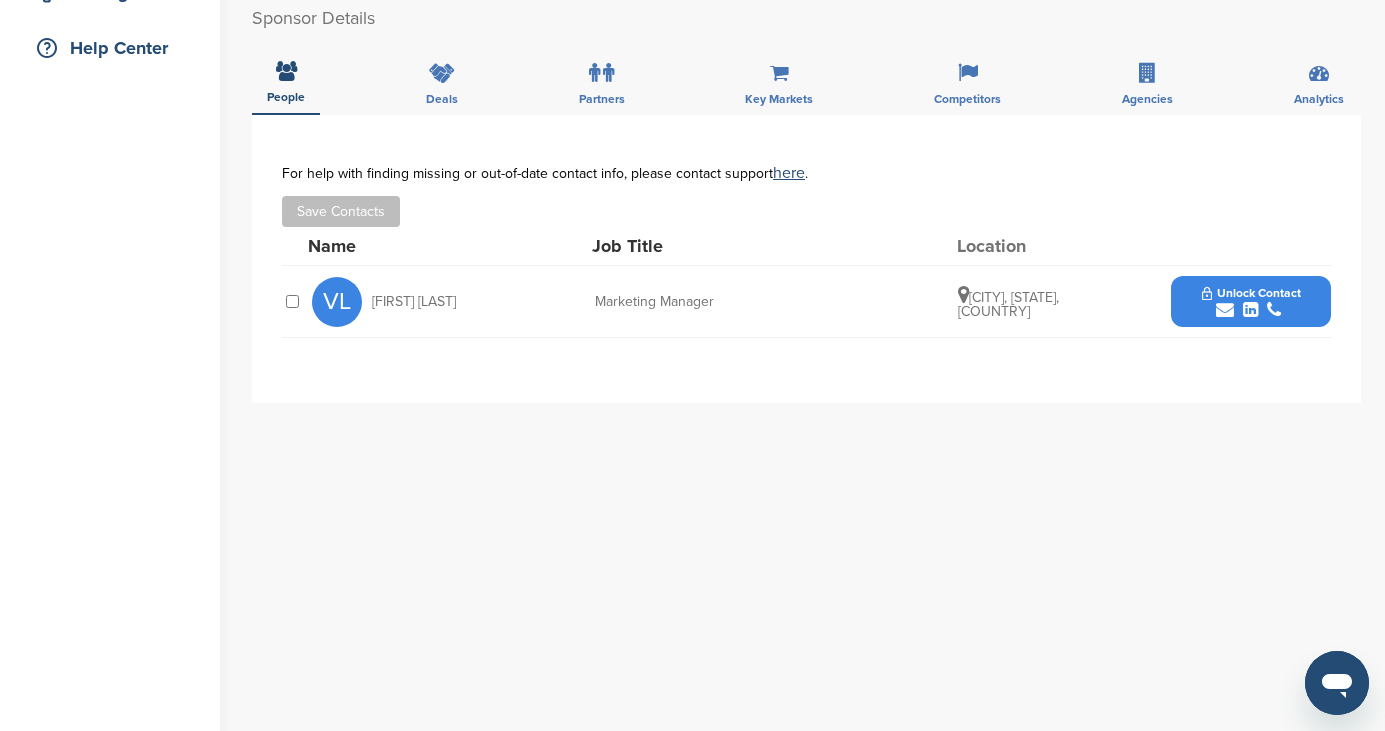 click at bounding box center [1225, 310] 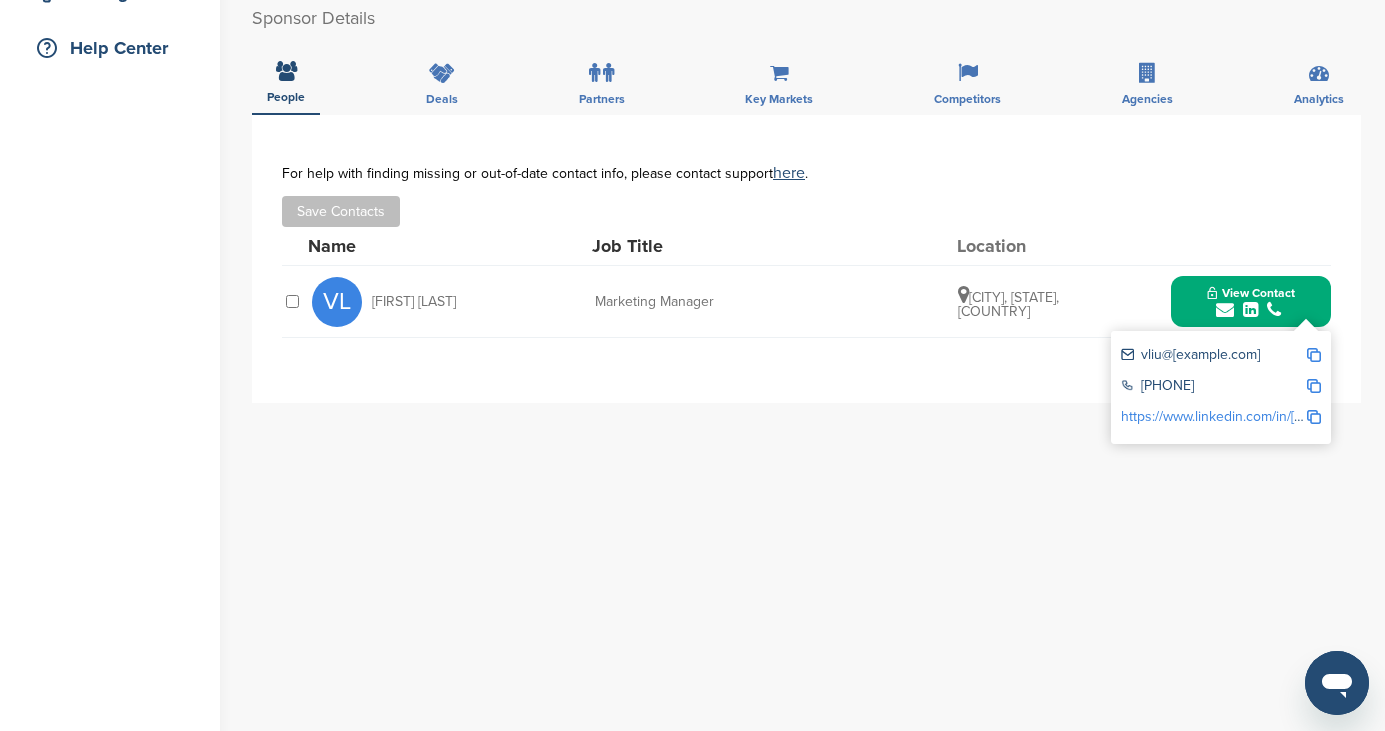click on "vliu@[example.com]" at bounding box center (1213, 356) 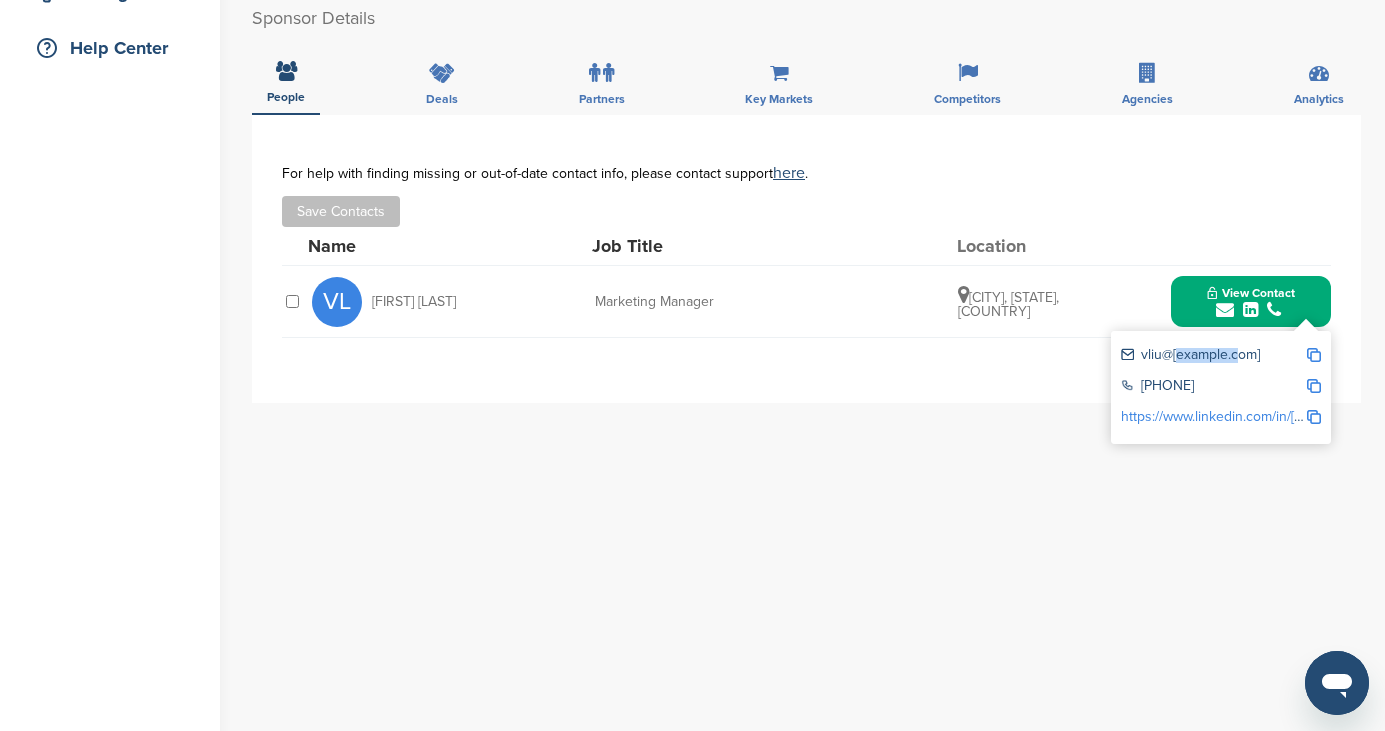 click on "vliu@[example.com]" at bounding box center (1213, 356) 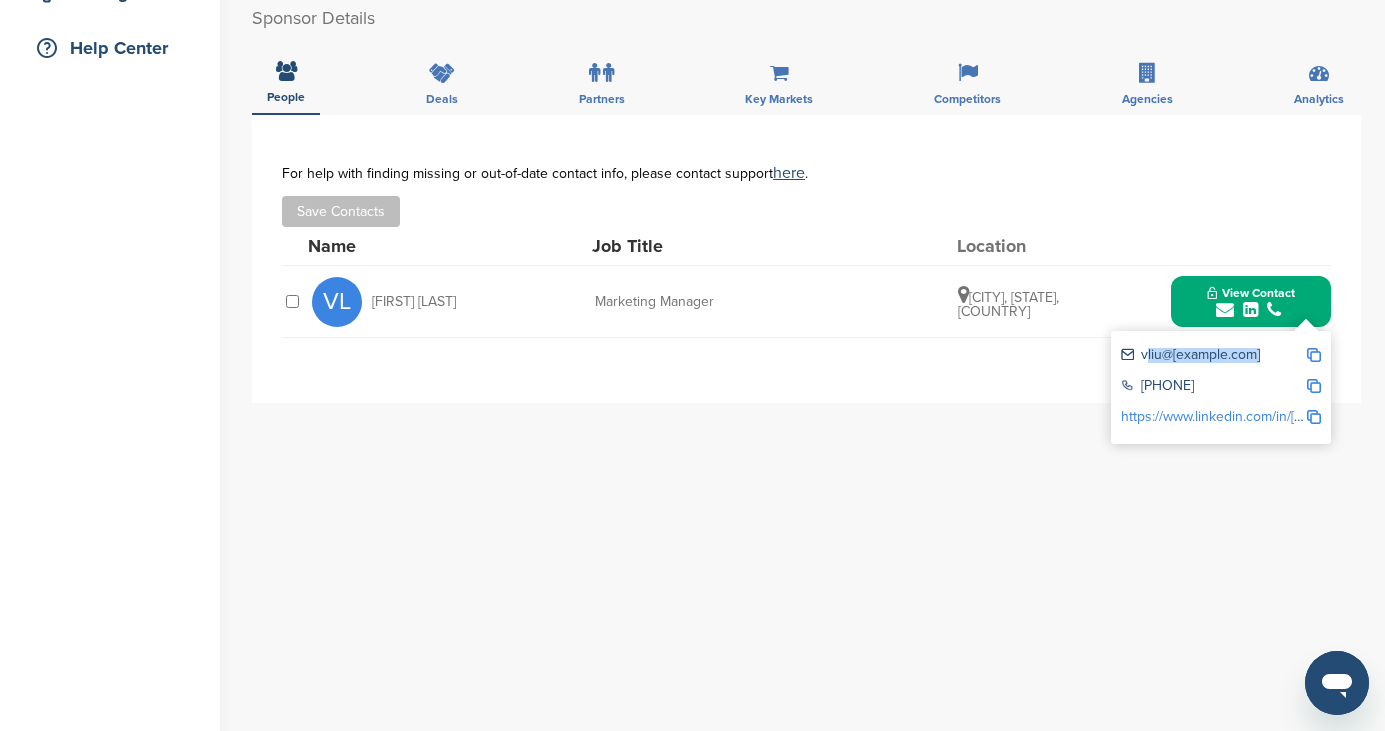 click on "vliu@[example.com]" at bounding box center (1213, 356) 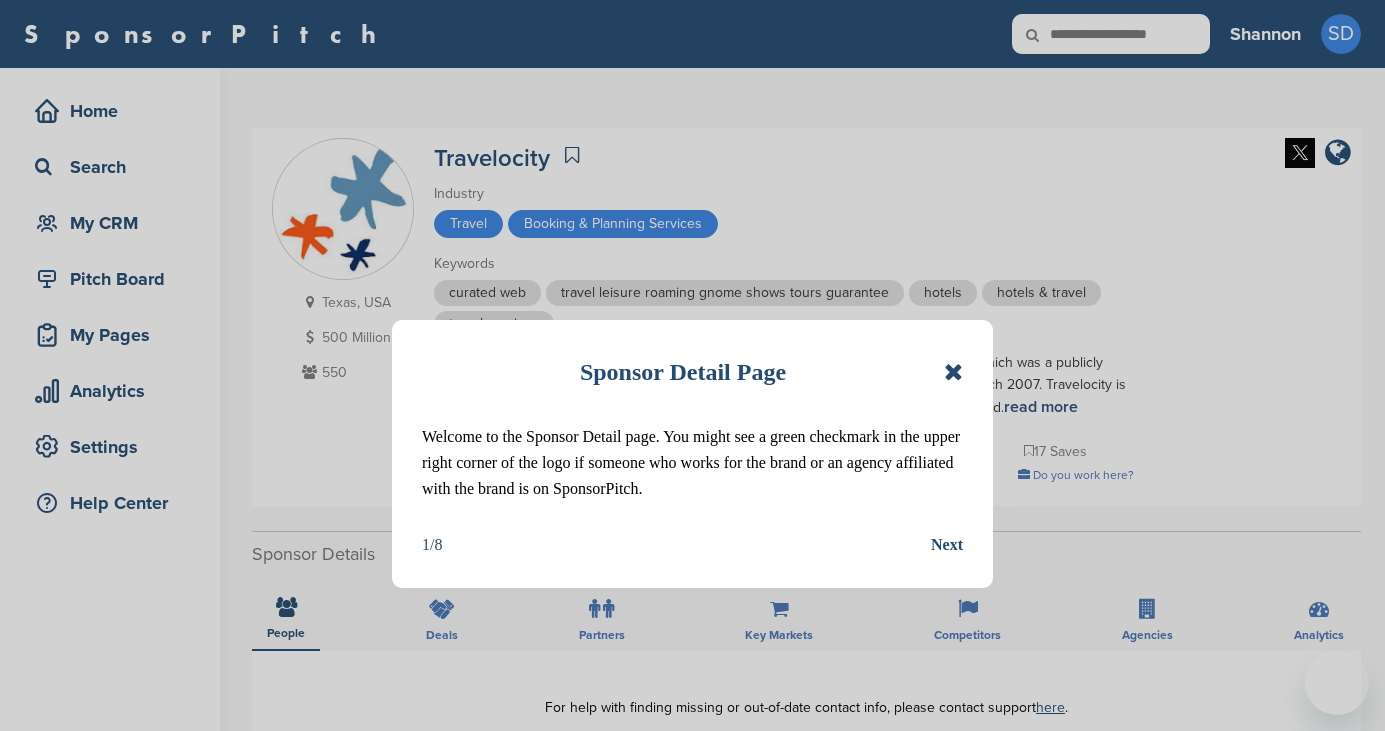 scroll, scrollTop: 111, scrollLeft: 0, axis: vertical 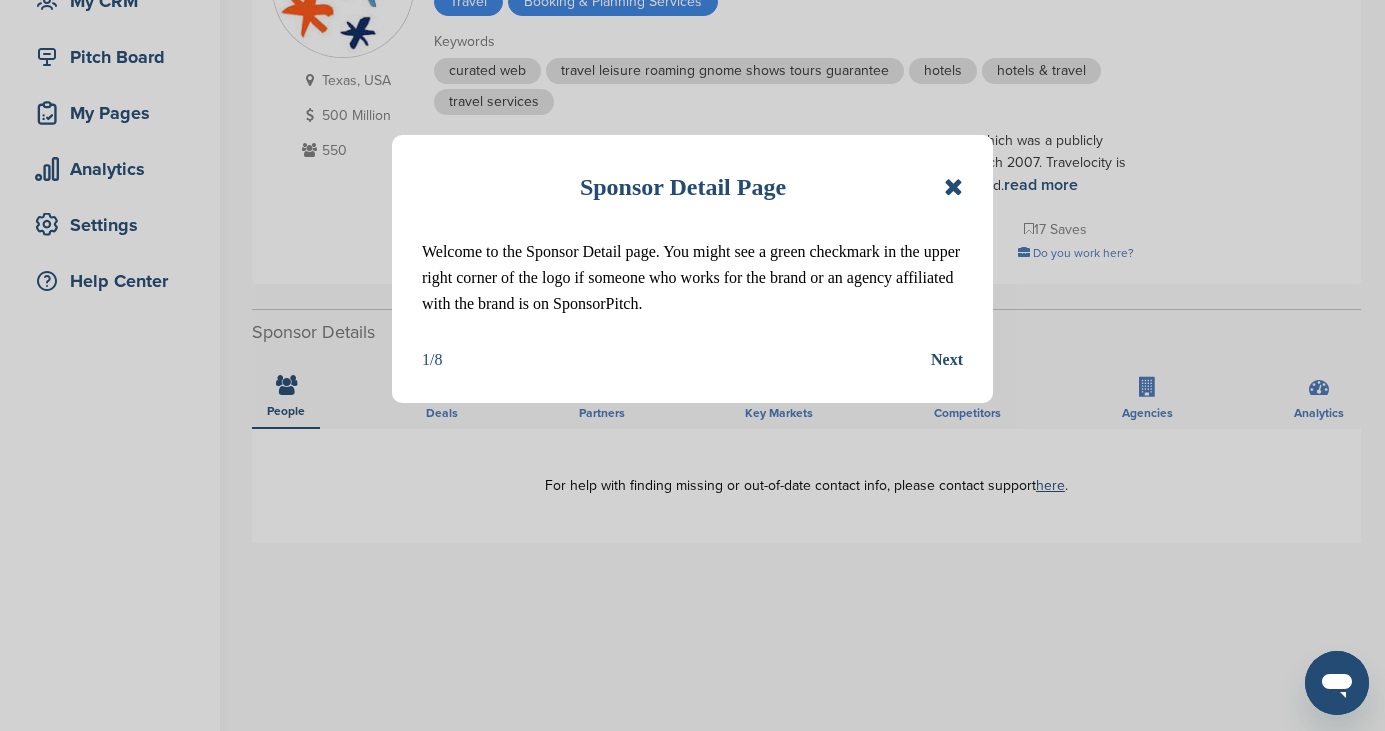 click at bounding box center (953, 187) 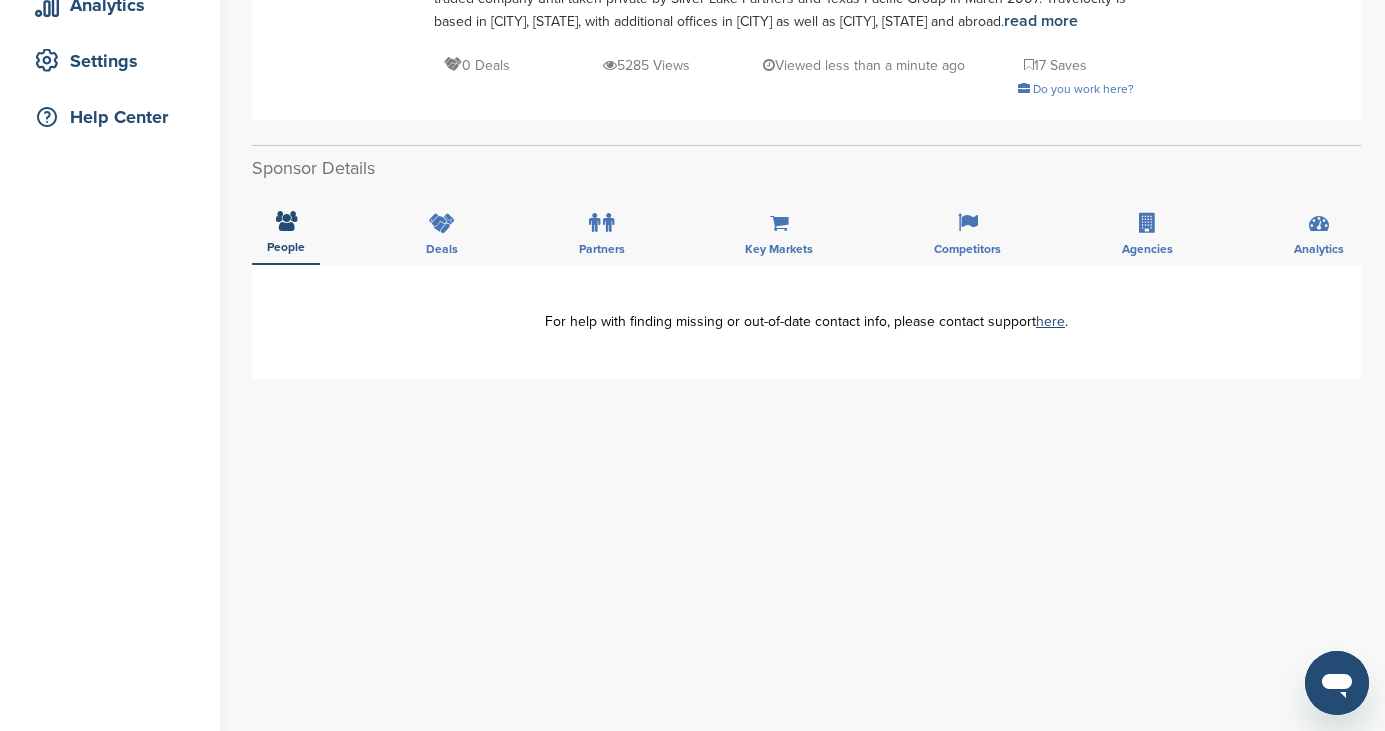 scroll, scrollTop: 391, scrollLeft: 0, axis: vertical 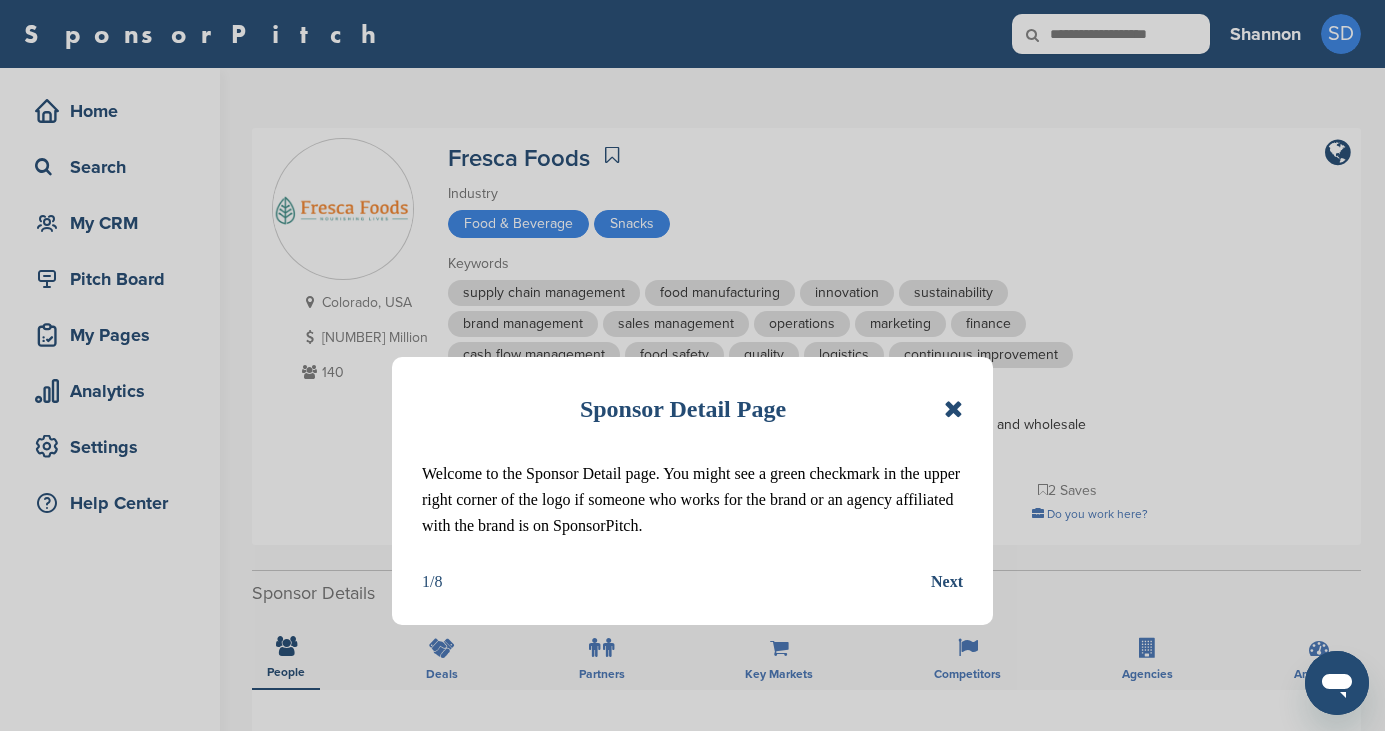click at bounding box center (953, 409) 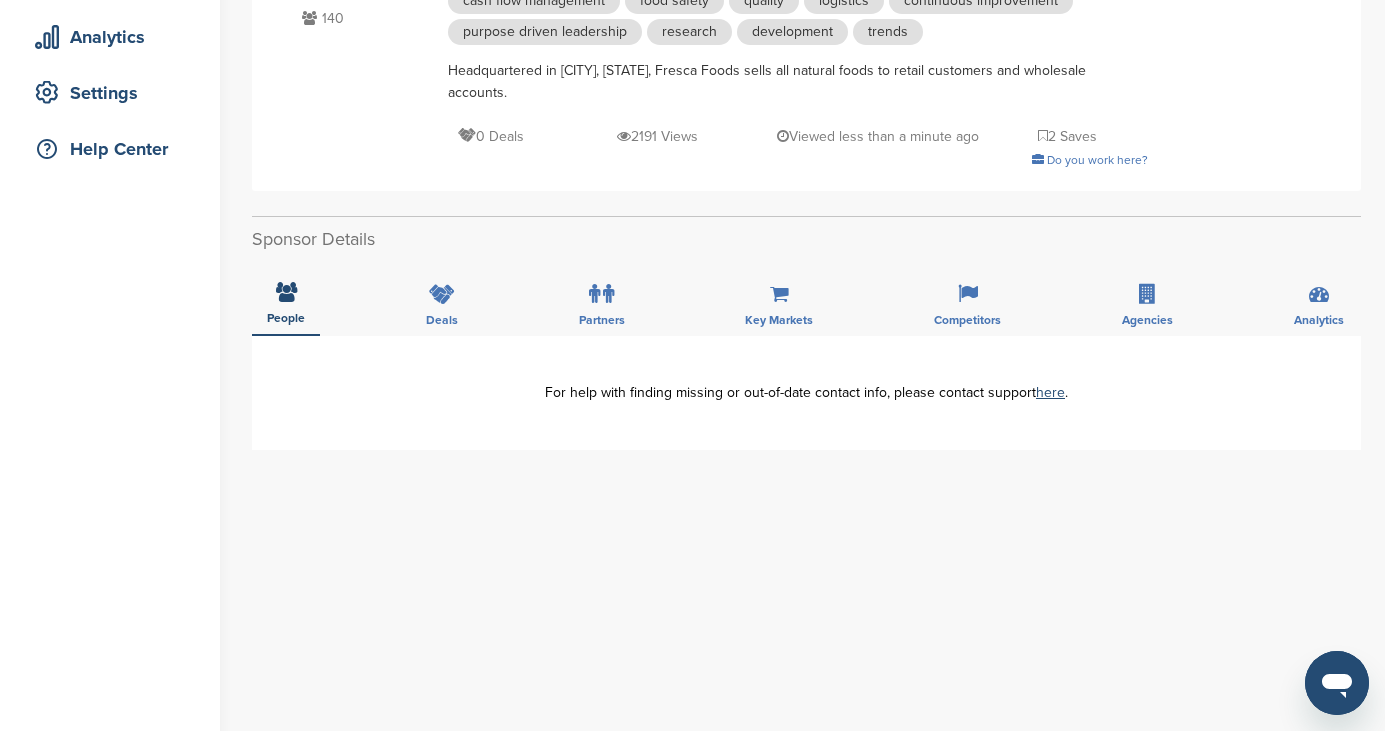 scroll, scrollTop: 361, scrollLeft: 0, axis: vertical 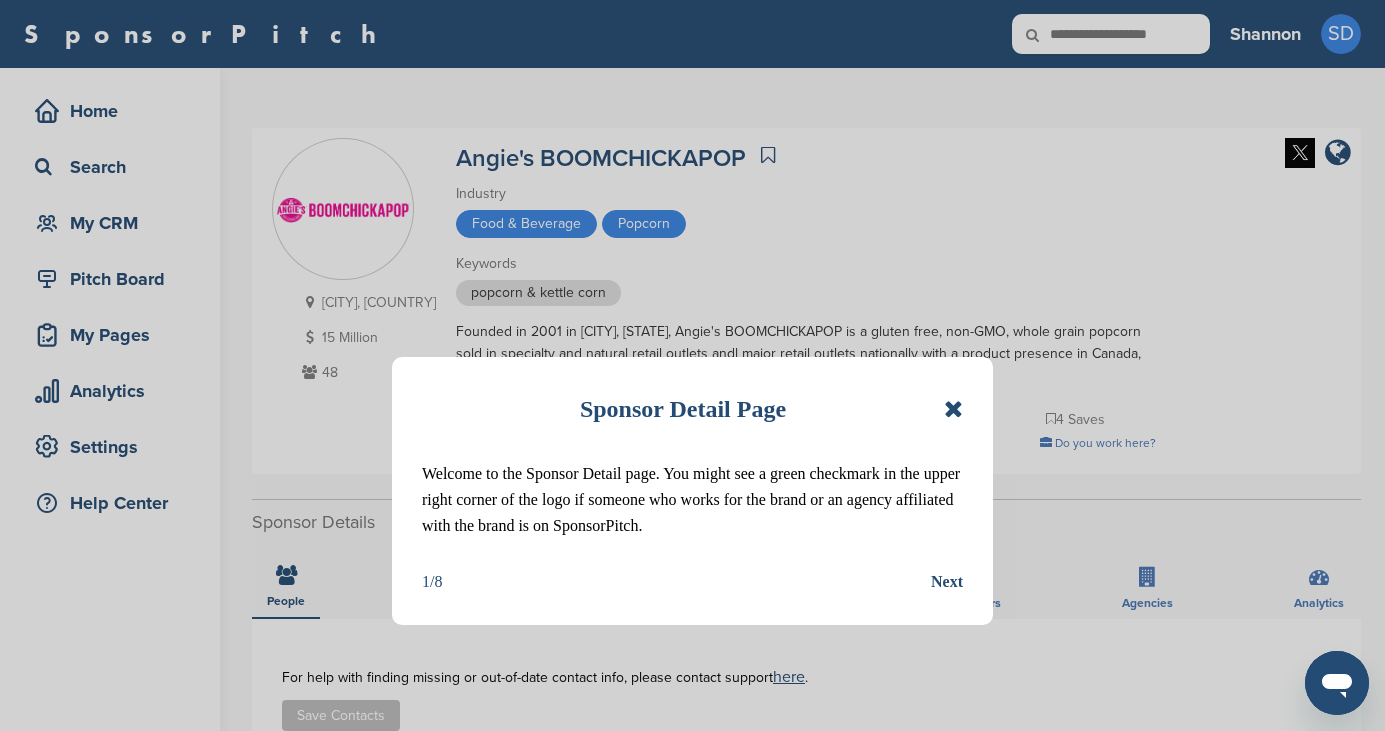 click on "Sponsor Detail Page" at bounding box center (692, 409) 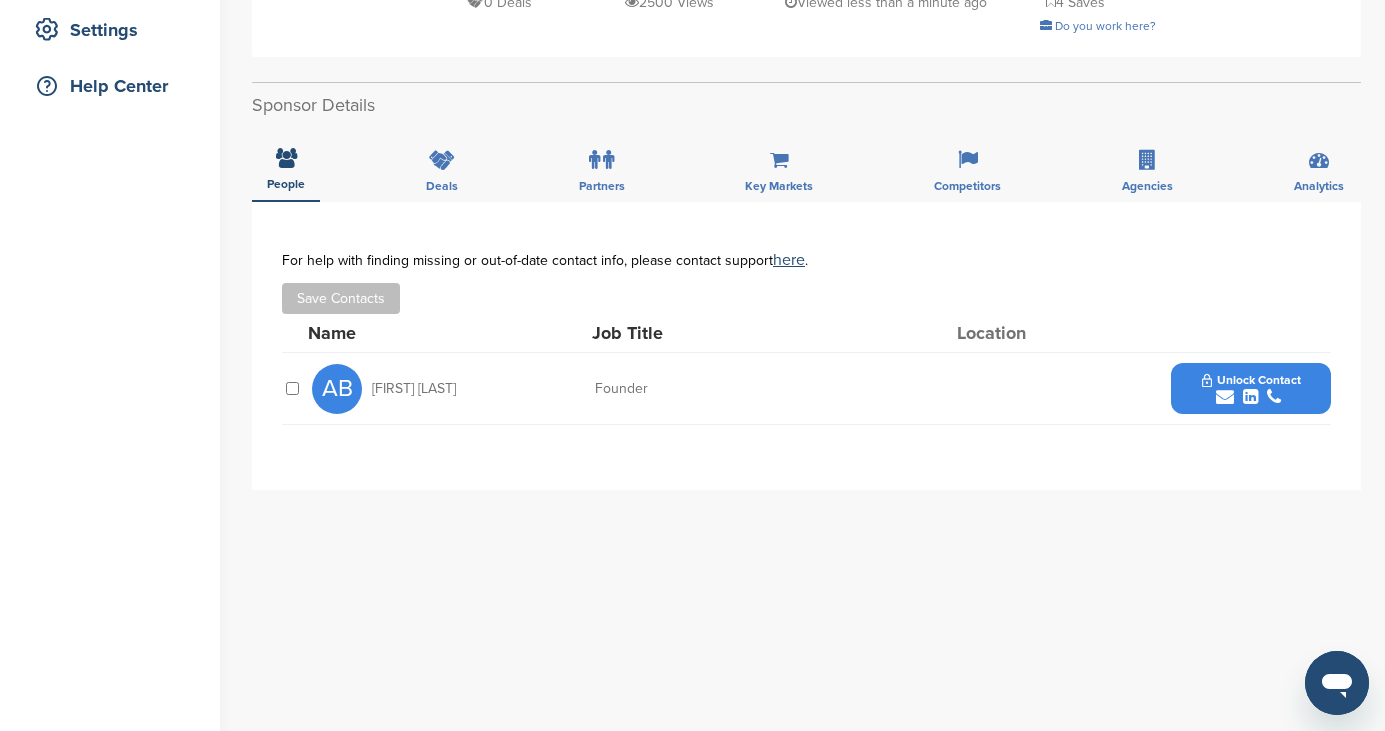 scroll, scrollTop: 482, scrollLeft: 0, axis: vertical 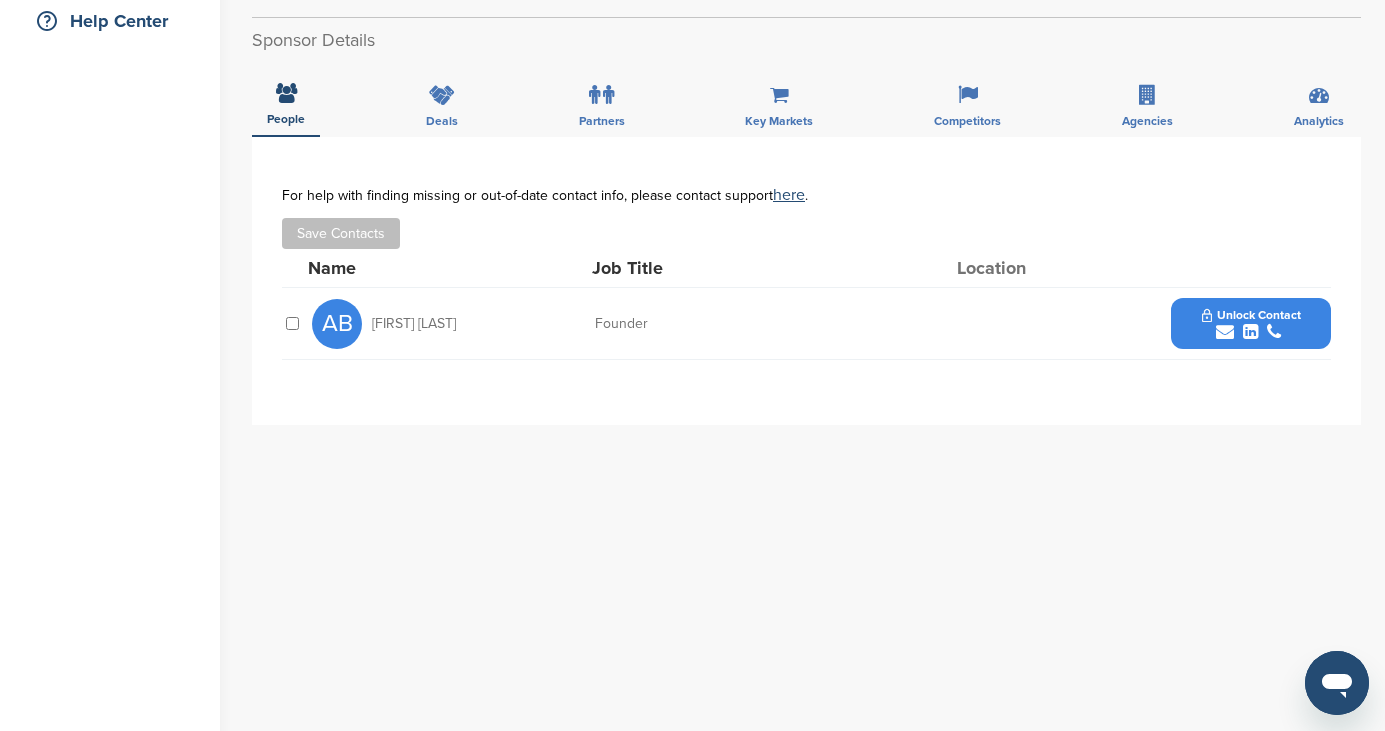 click at bounding box center (1225, 332) 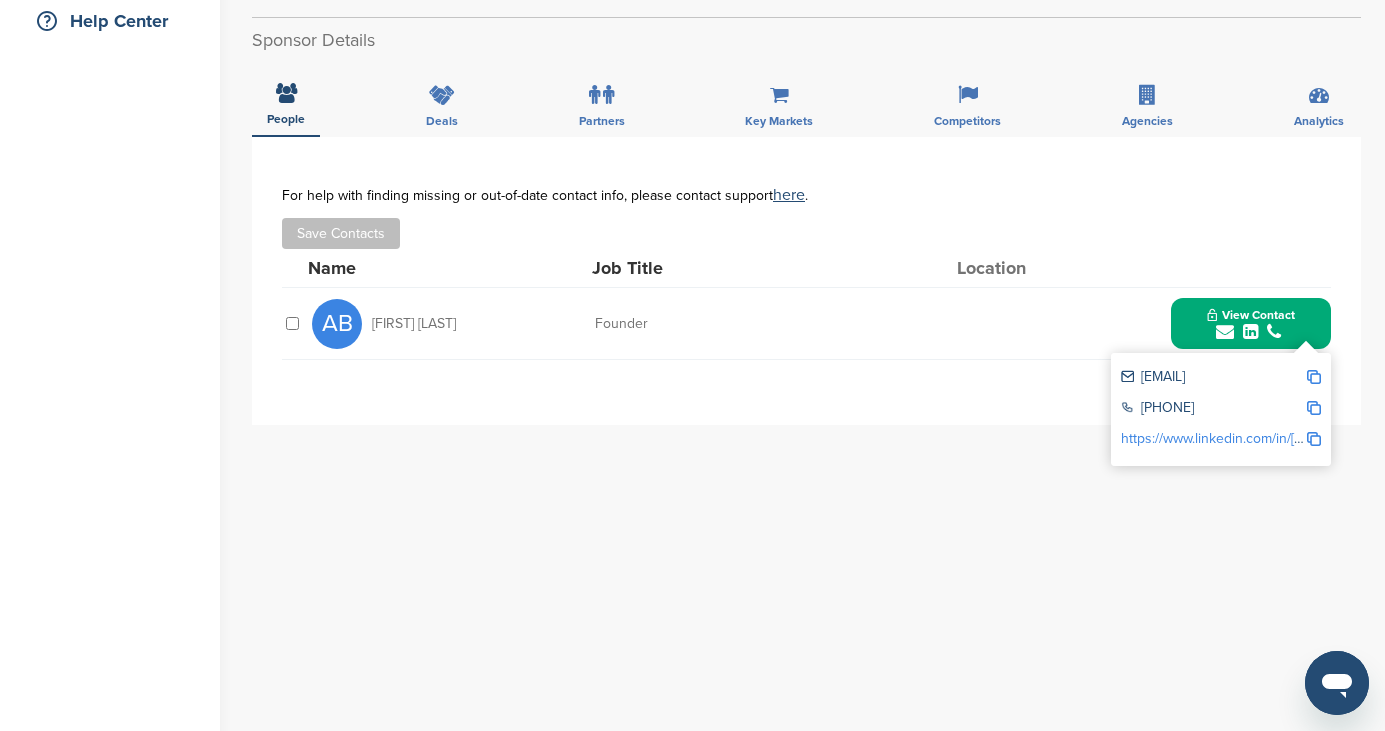 click on "abastian@boomchickapop.com" at bounding box center [1213, 378] 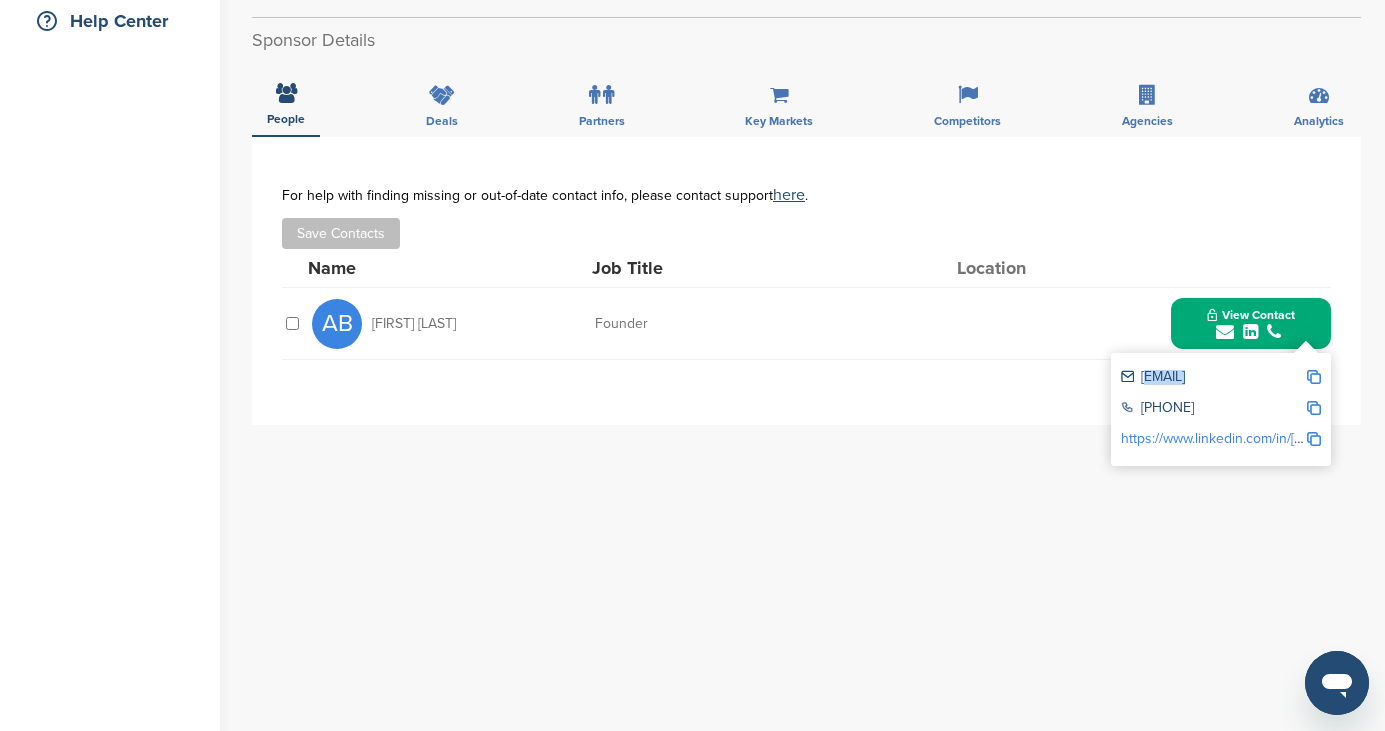 click on "abastian@boomchickapop.com" at bounding box center (1213, 378) 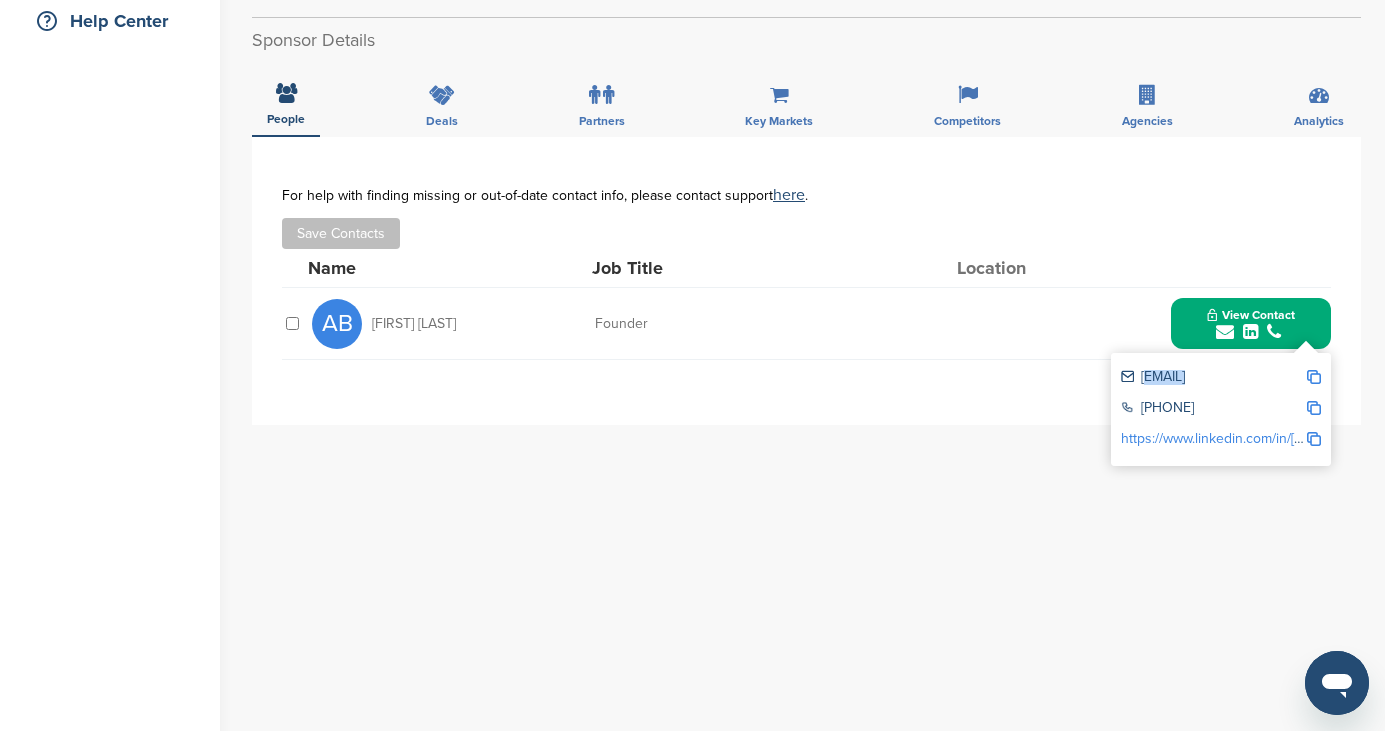 copy on "abastian@boomchickapop.com" 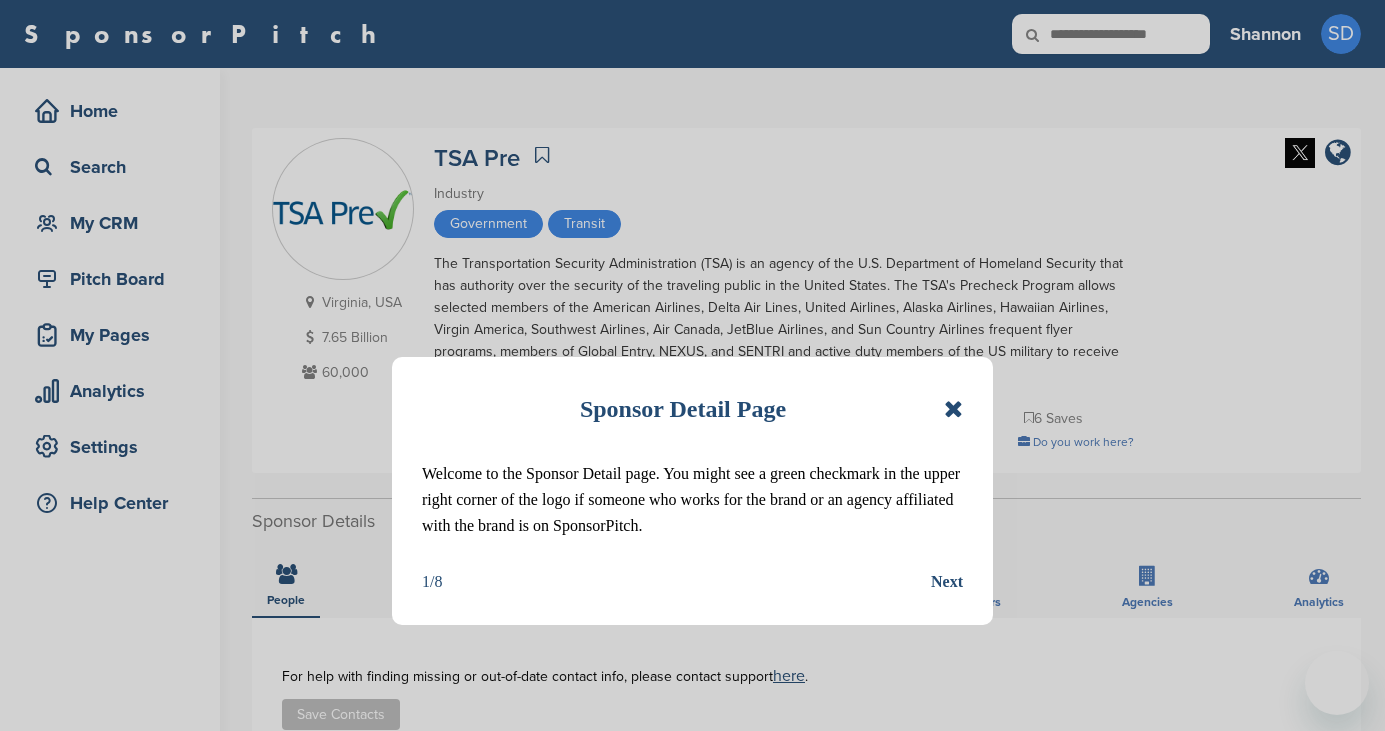 scroll, scrollTop: 0, scrollLeft: 0, axis: both 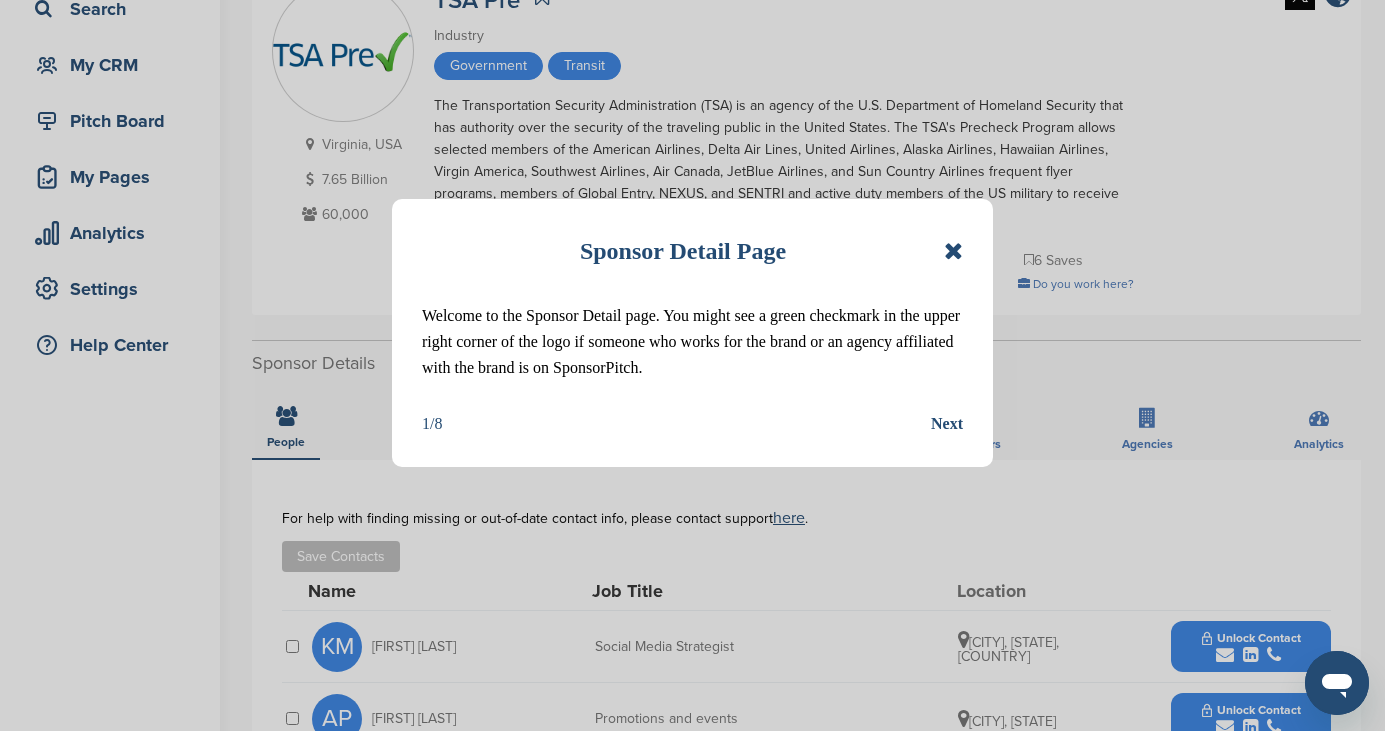 click at bounding box center [953, 251] 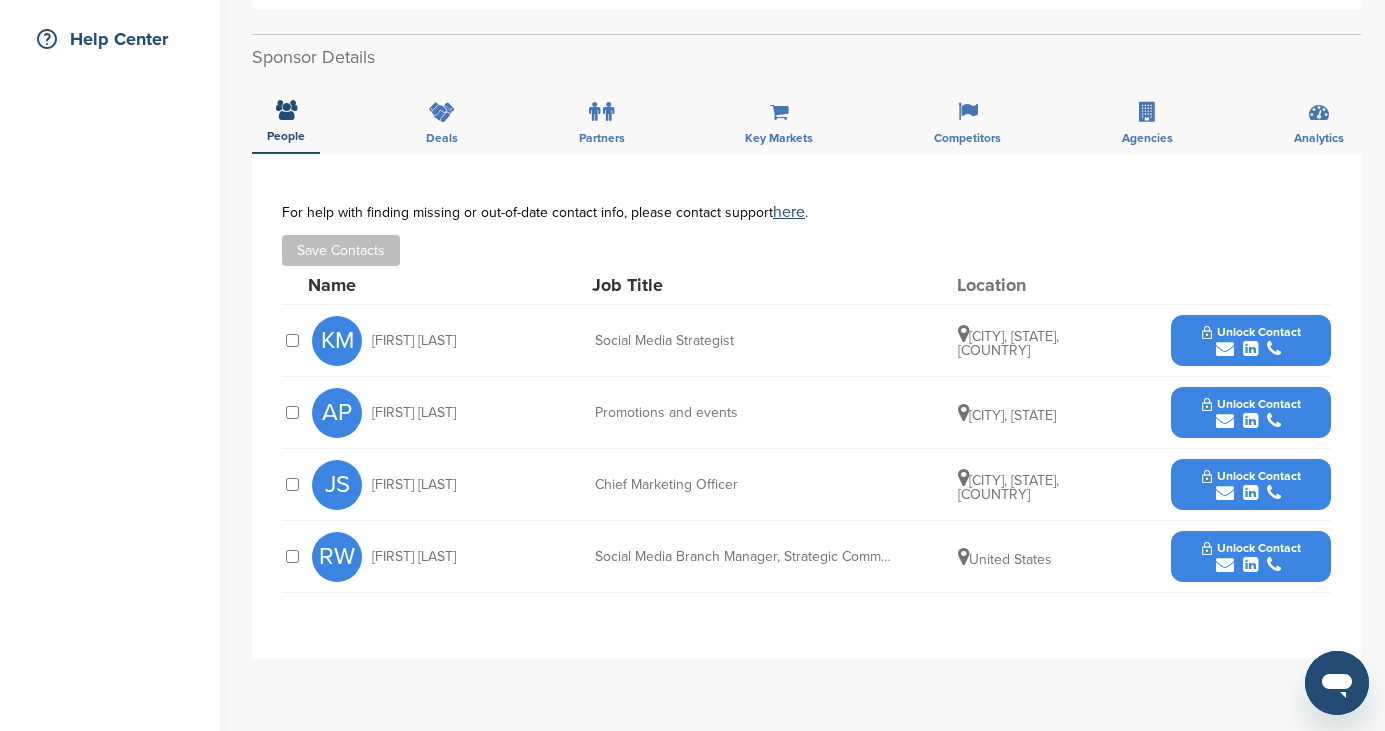 scroll, scrollTop: 462, scrollLeft: 0, axis: vertical 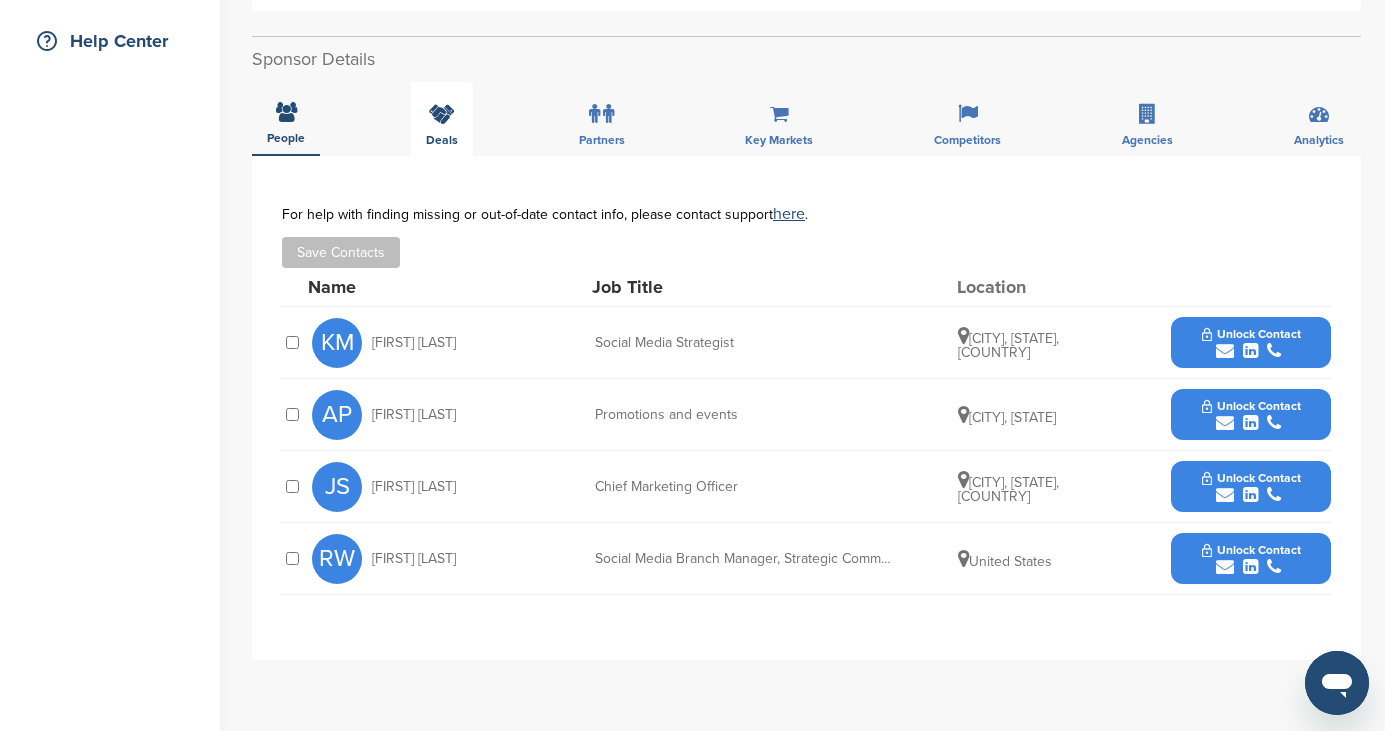 click at bounding box center (442, 114) 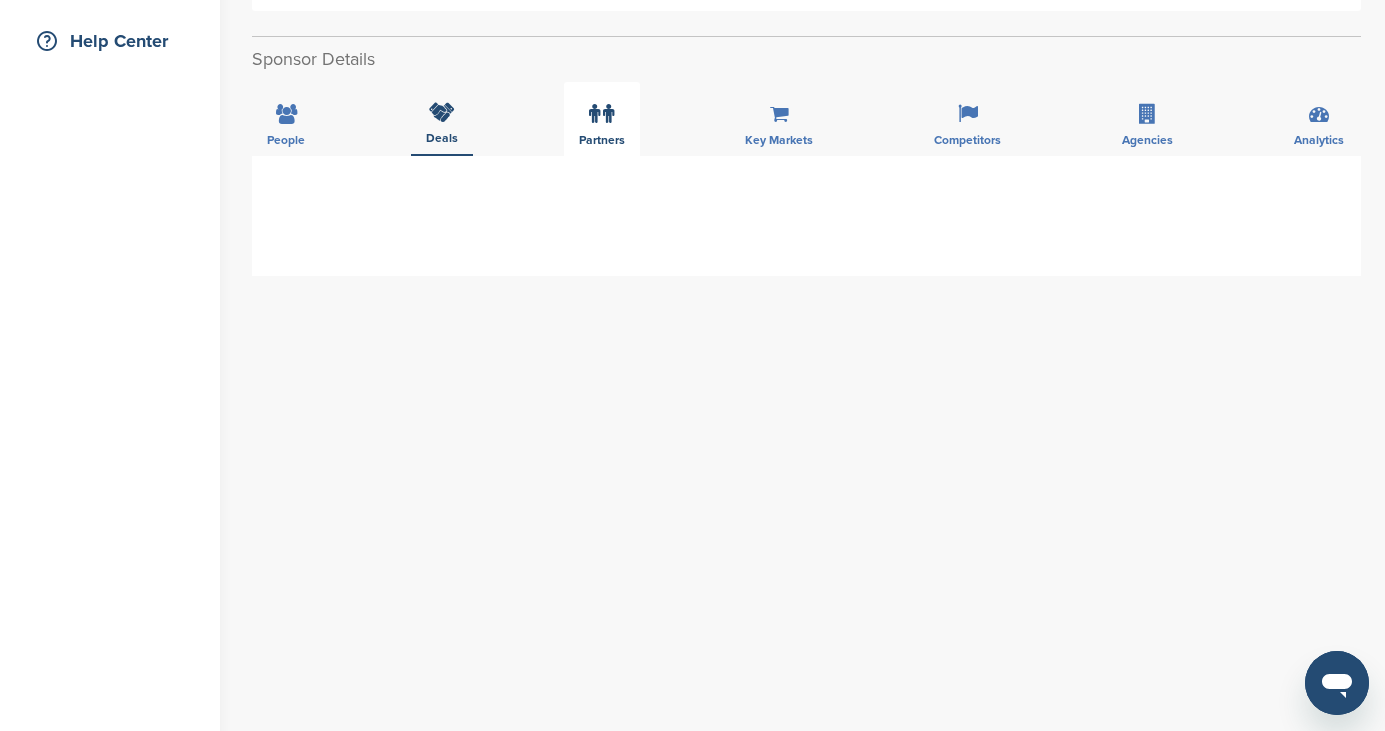 click at bounding box center [608, 114] 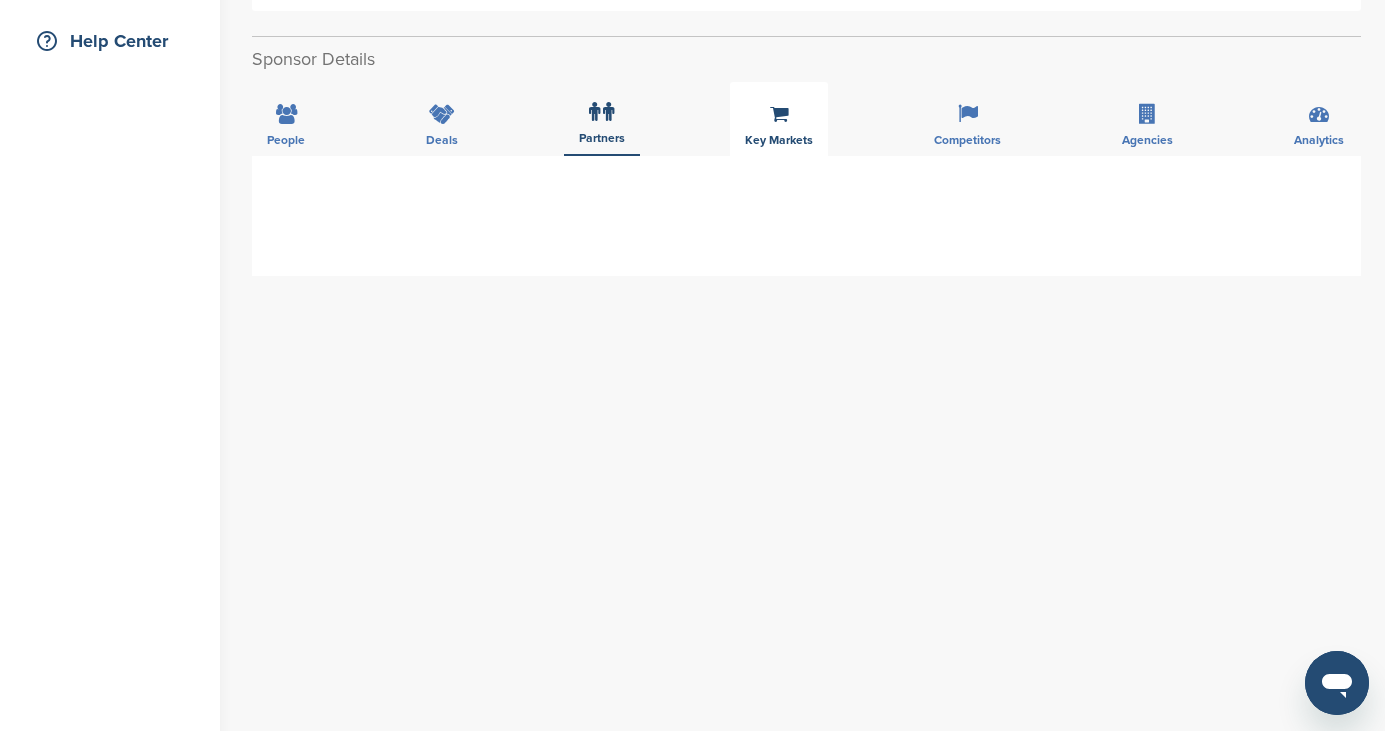 click at bounding box center (779, 114) 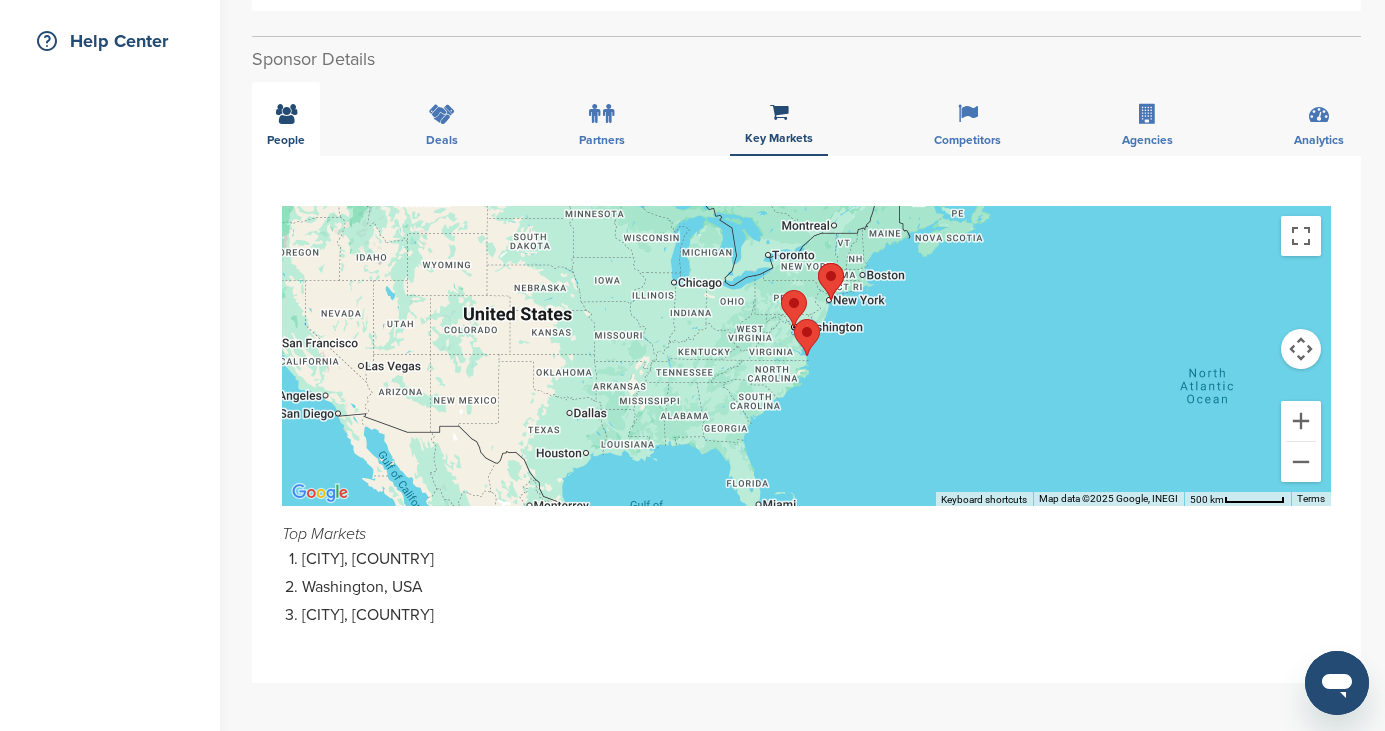 click at bounding box center [286, 114] 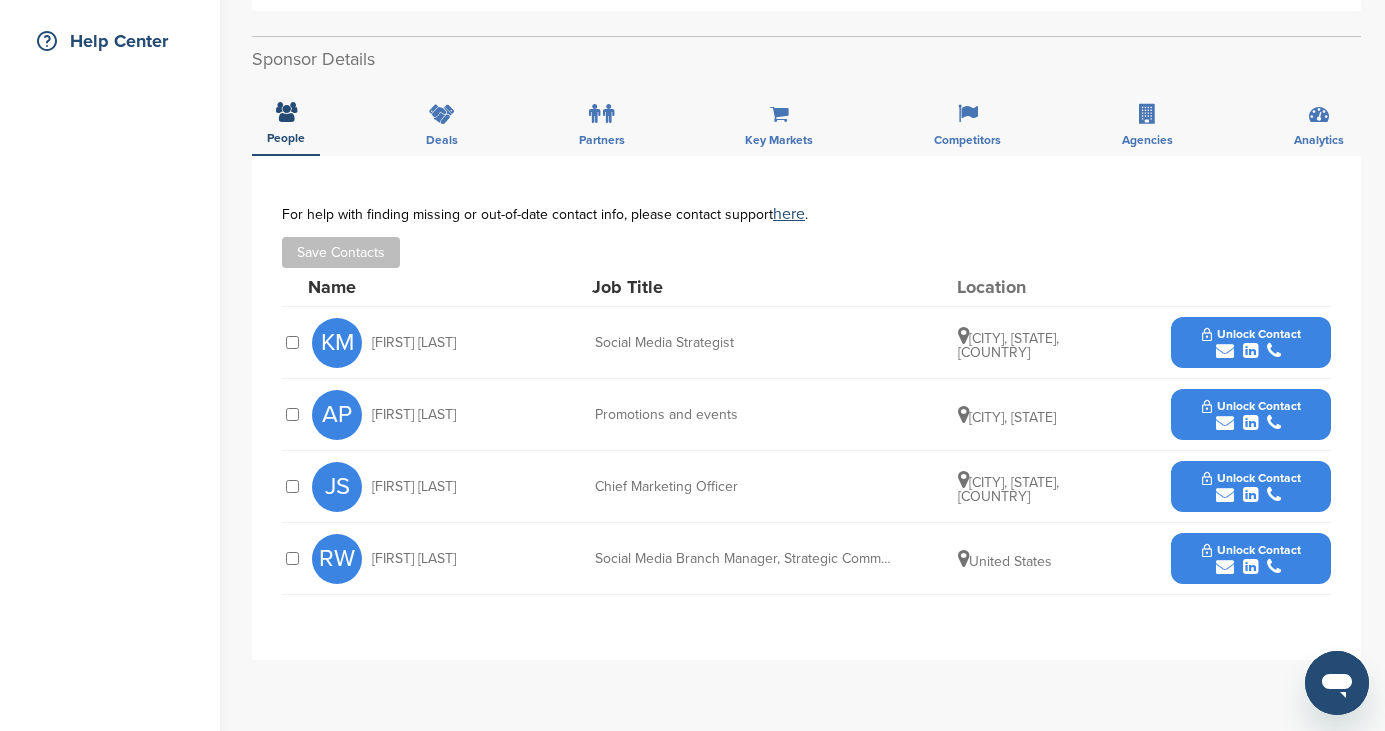 click at bounding box center [1225, 423] 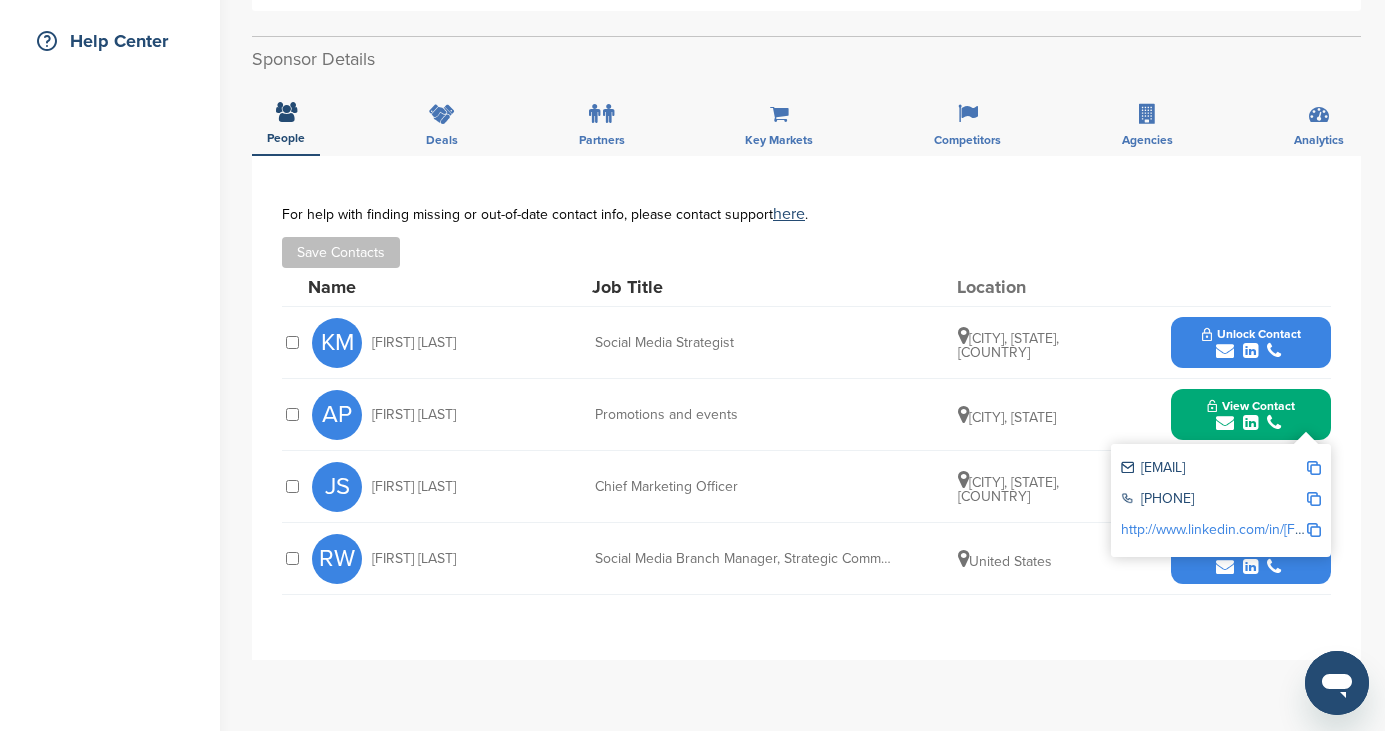 click on "[EMAIL]" at bounding box center [1213, 469] 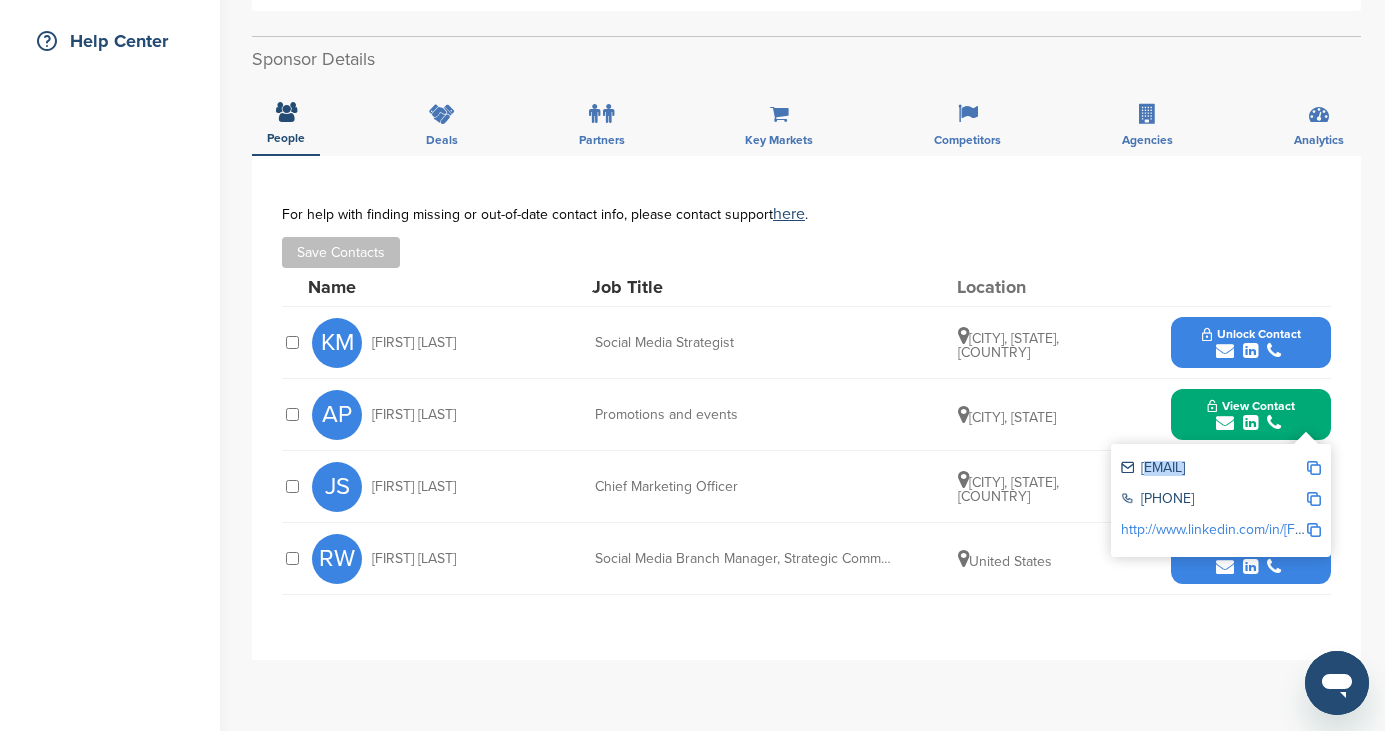 click on "[EMAIL]" at bounding box center [1213, 469] 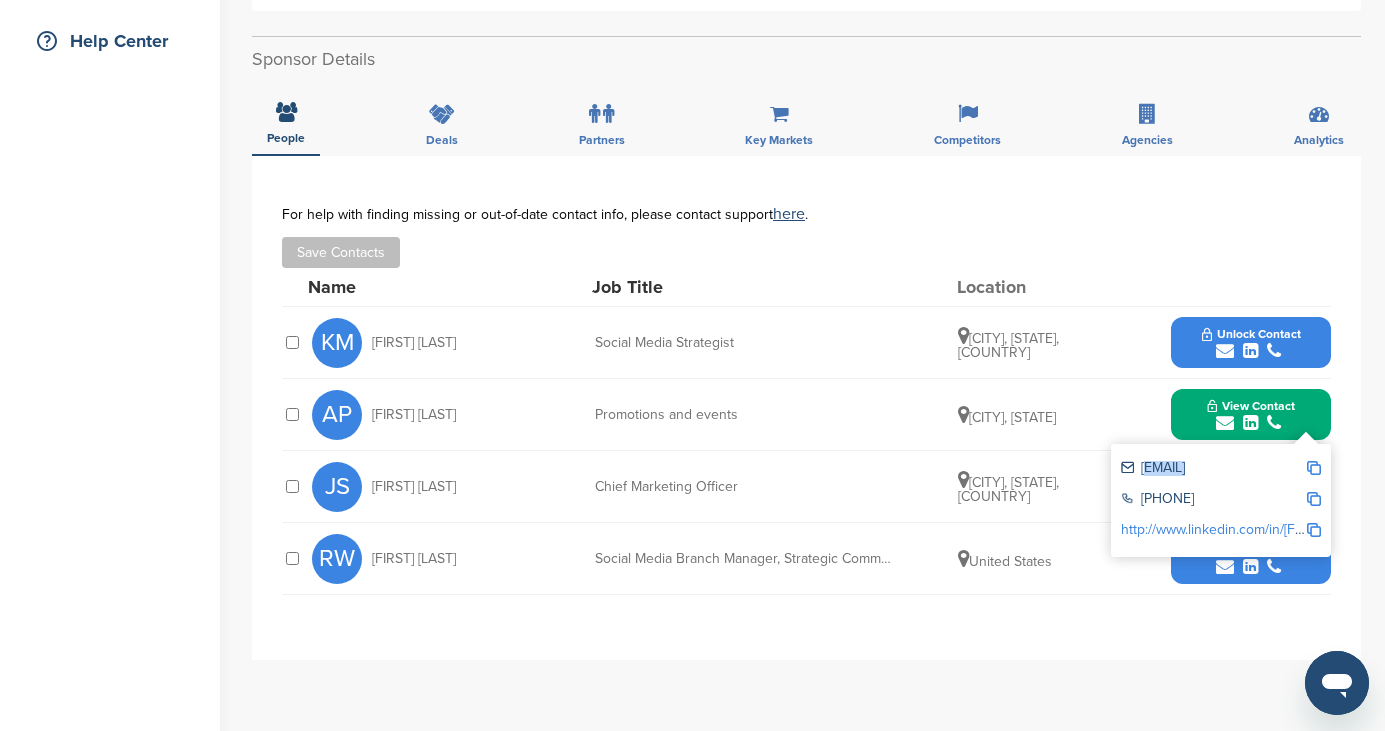 copy on "[EMAIL]" 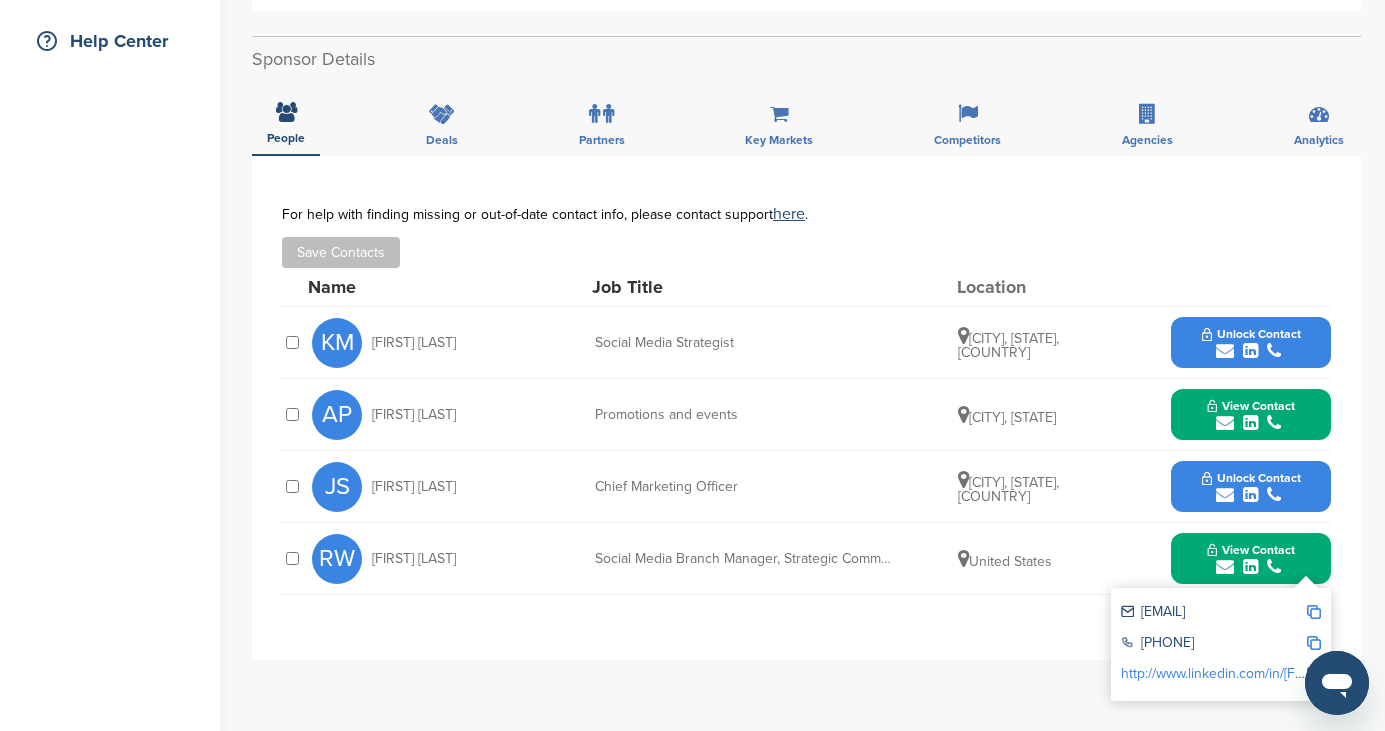 click on "[EMAIL]" at bounding box center (1213, 613) 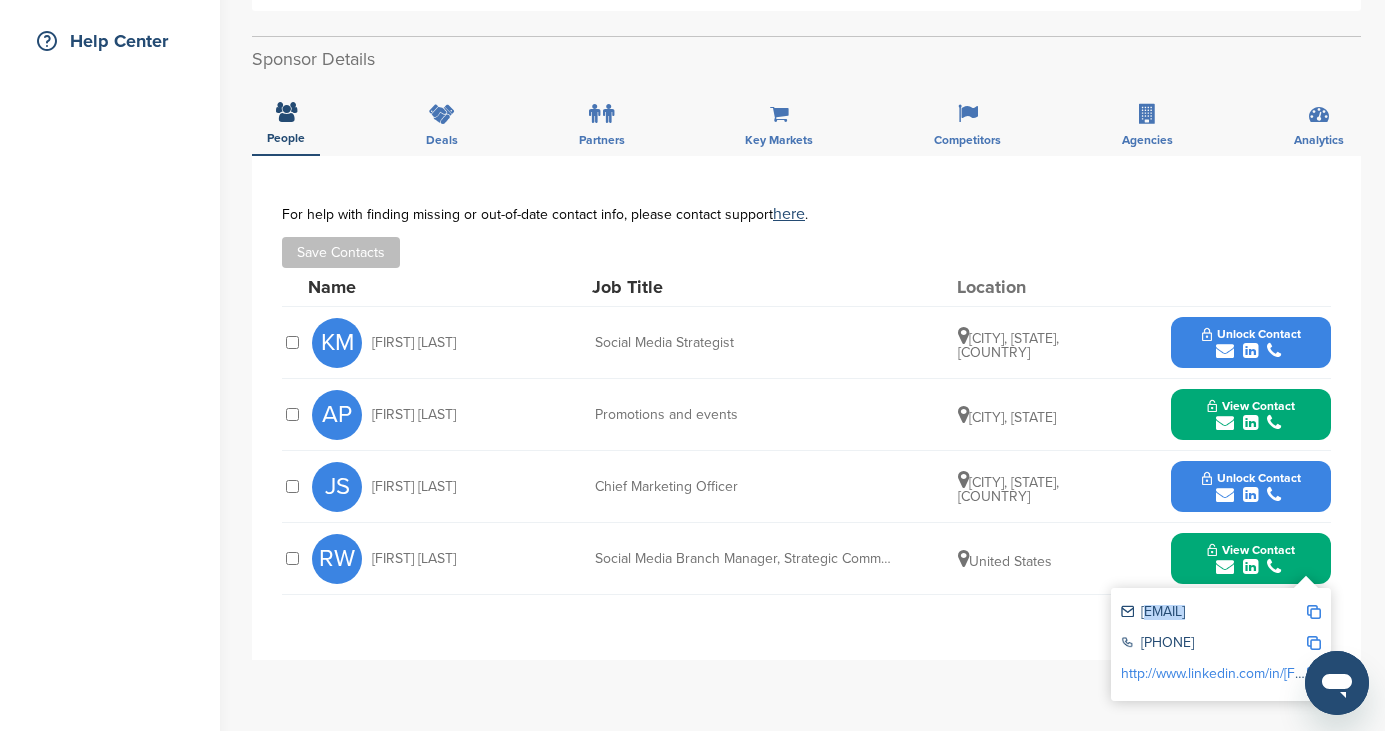 click on "[EMAIL]" at bounding box center (1213, 613) 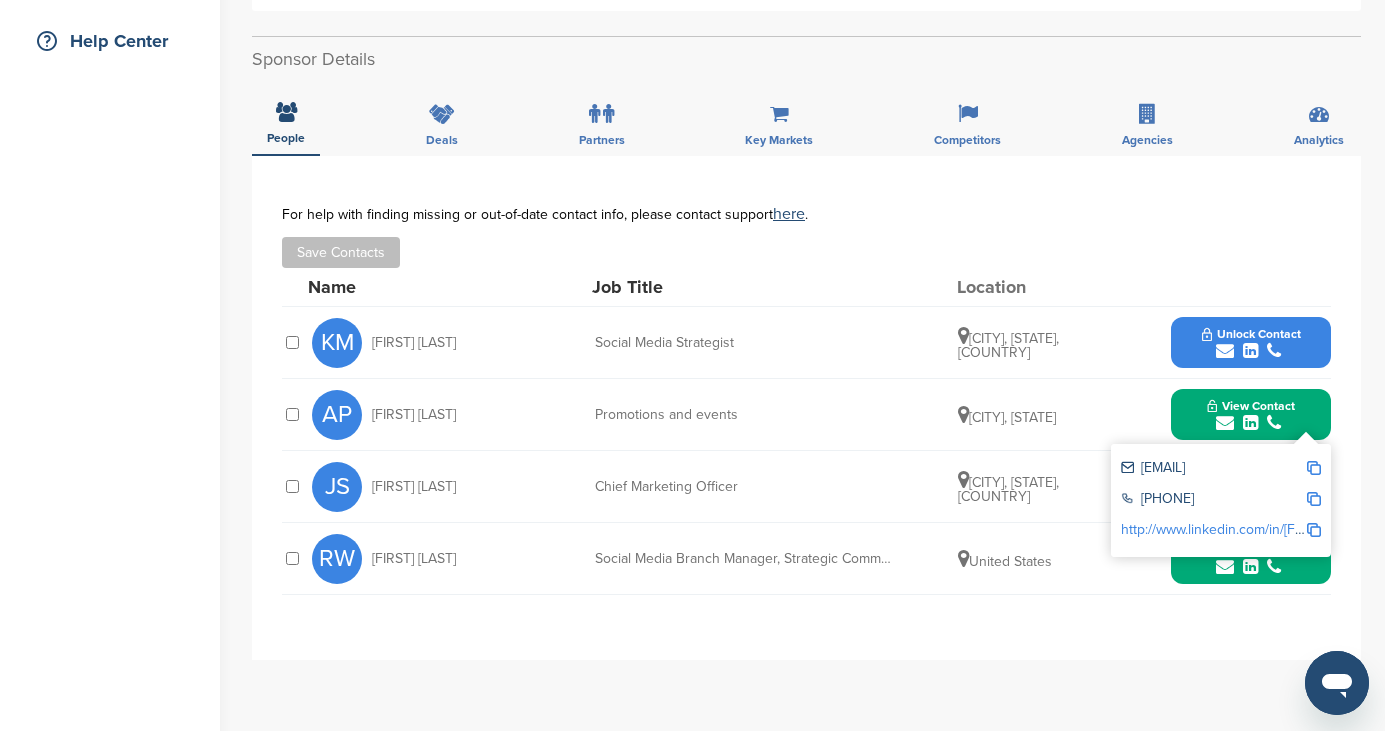 click on "Save Contacts" at bounding box center [806, 252] 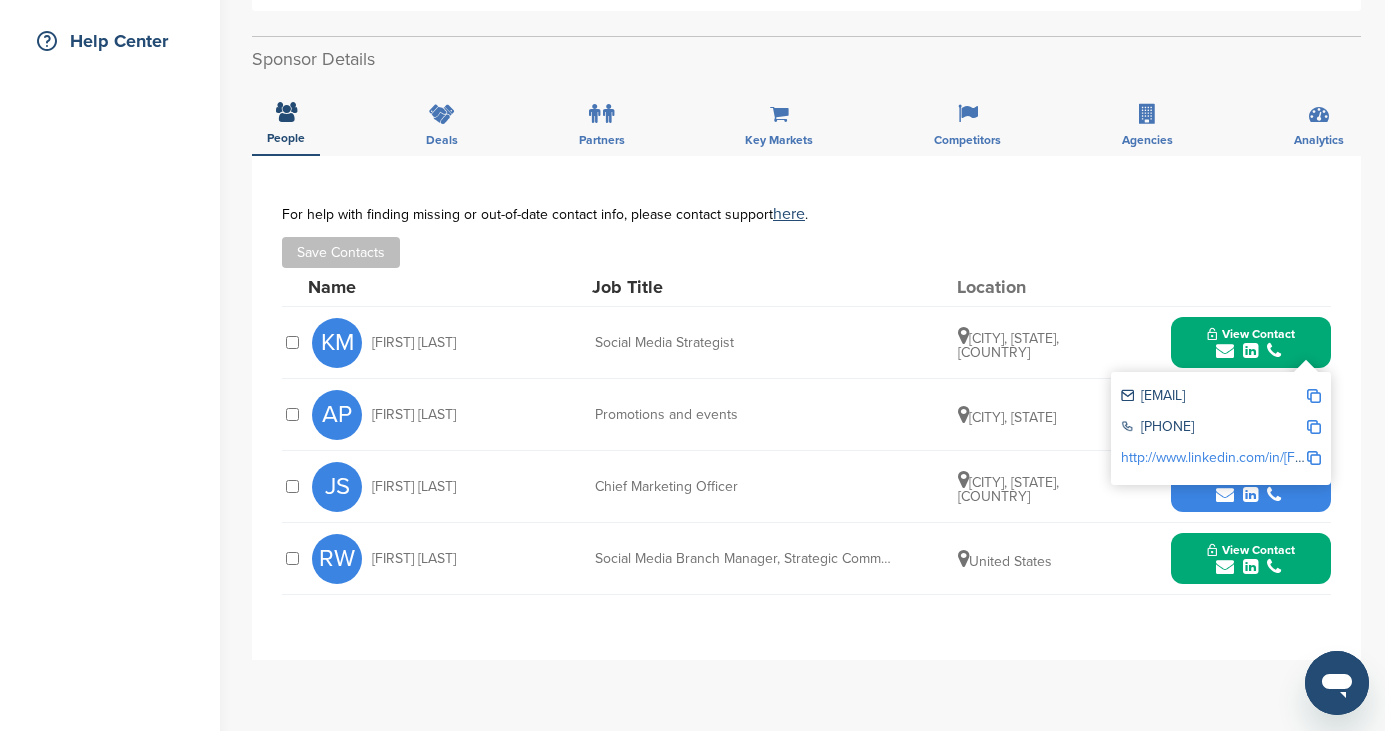 click on "kris.murnane@dhs.gov" at bounding box center (1213, 397) 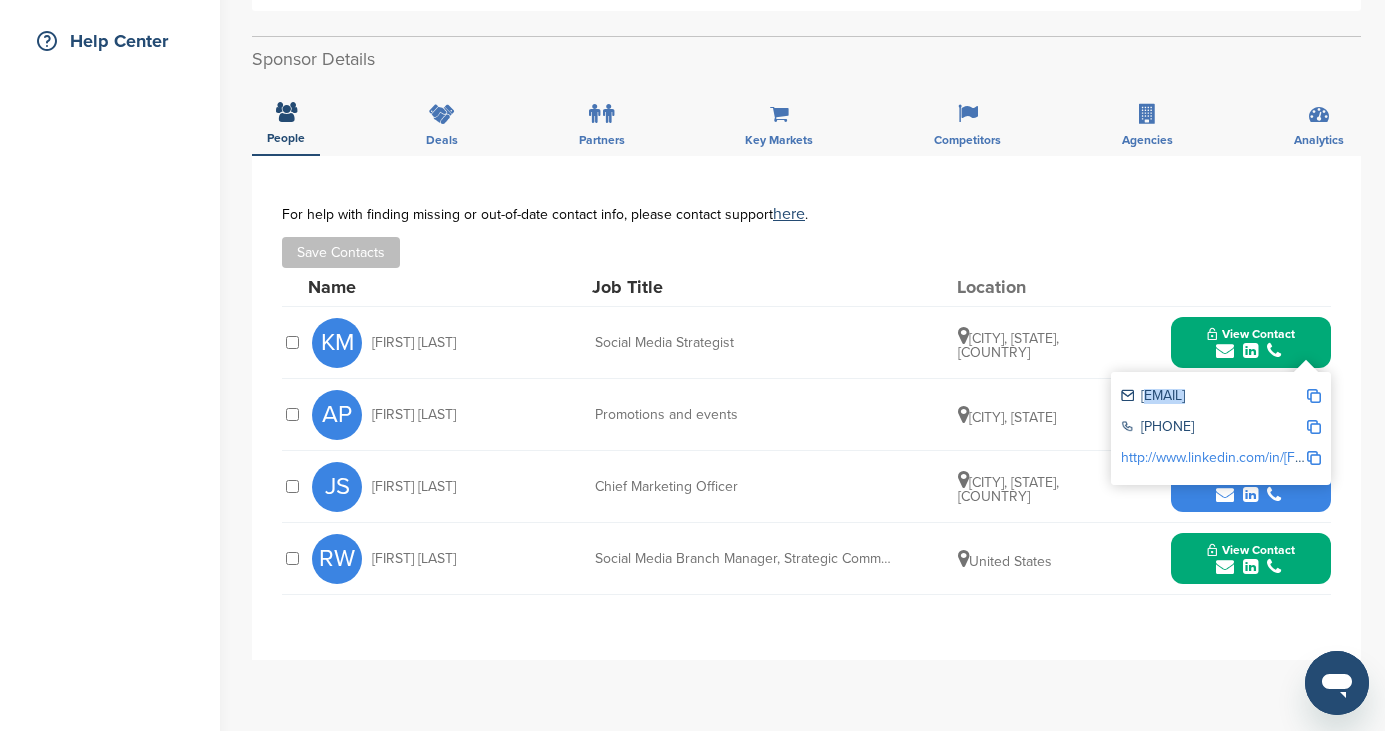 click on "kris.murnane@dhs.gov" at bounding box center [1213, 397] 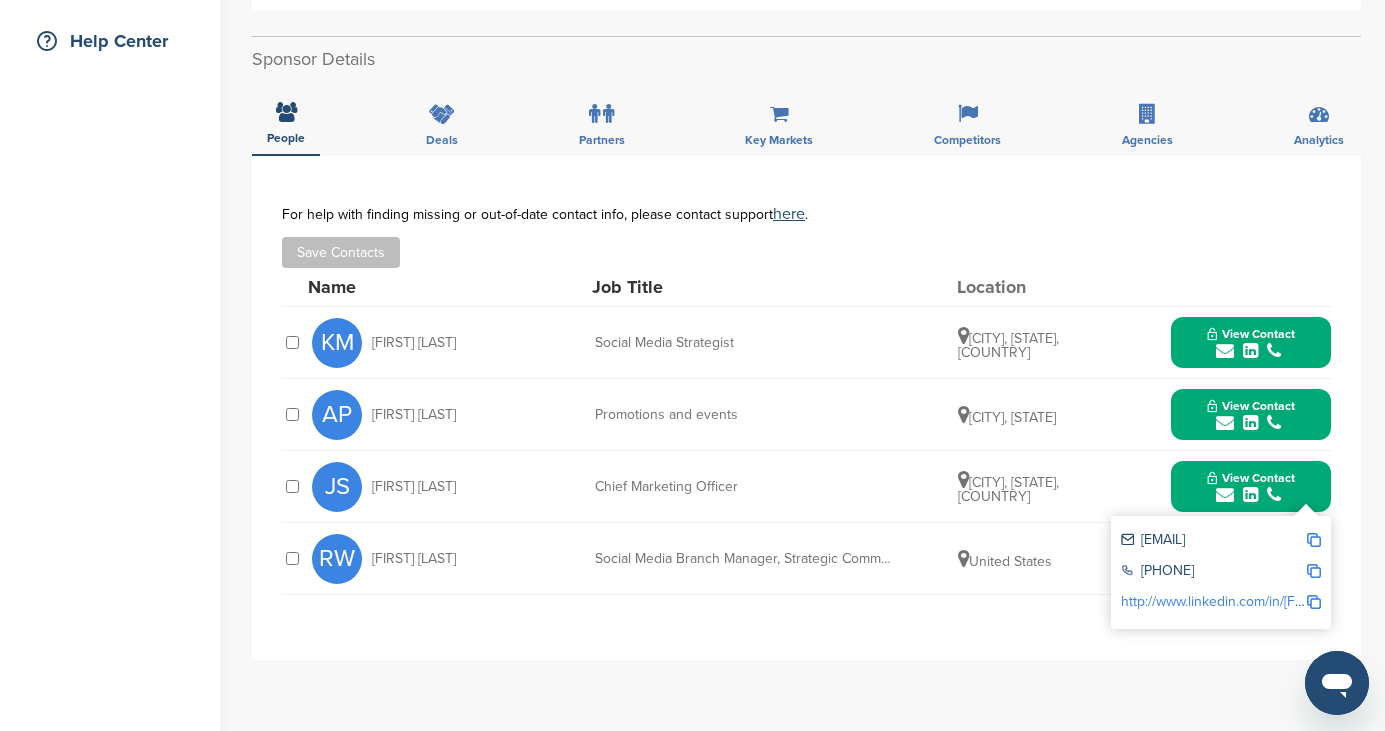 click on "john.sammon@tsa.dhs.gov" at bounding box center (1213, 541) 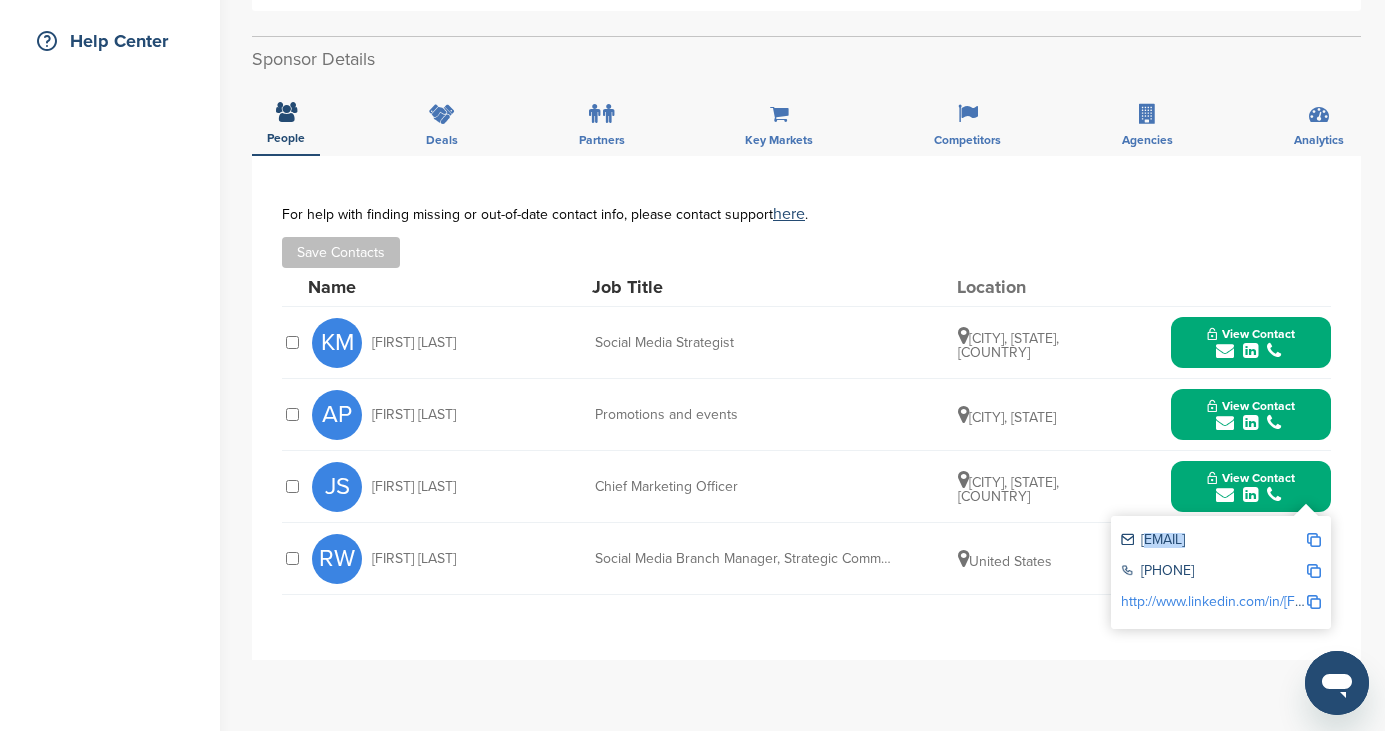 click on "john.sammon@tsa.dhs.gov" at bounding box center [1213, 541] 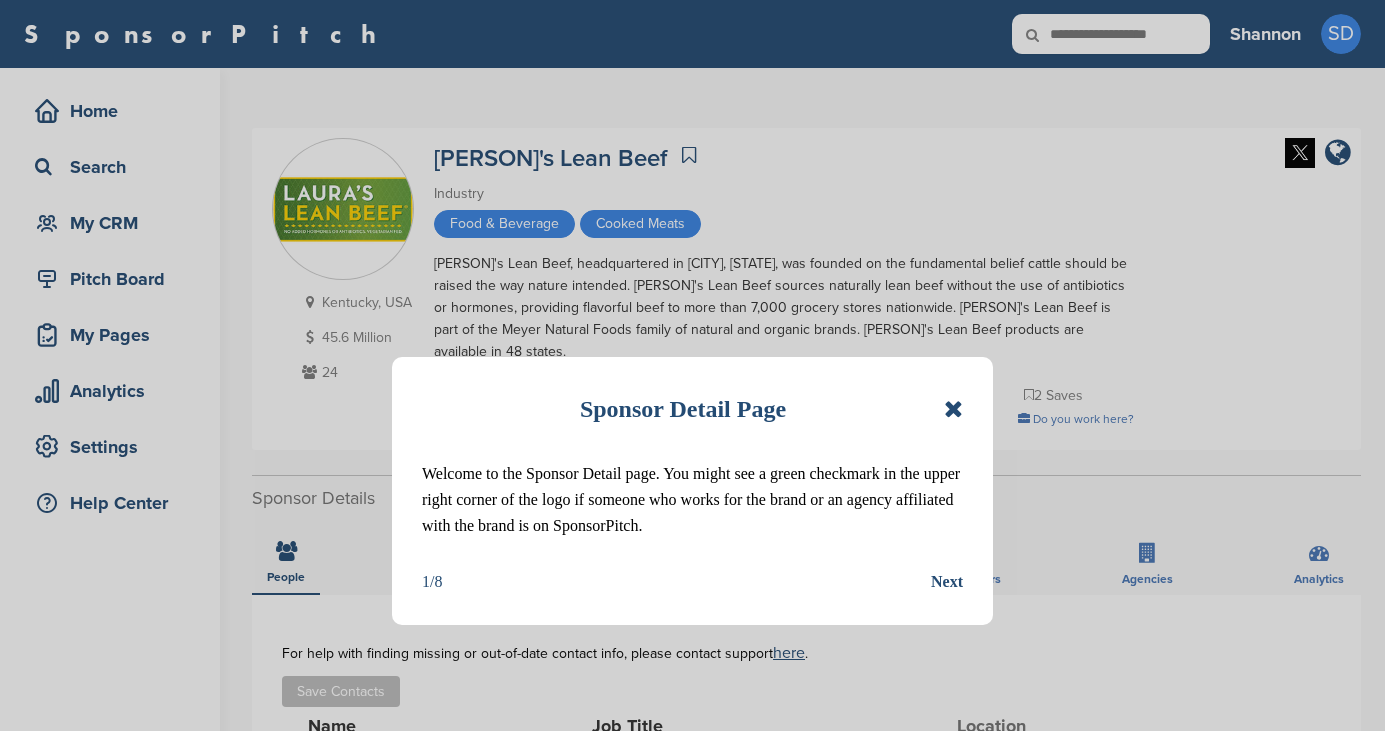 scroll, scrollTop: 0, scrollLeft: 0, axis: both 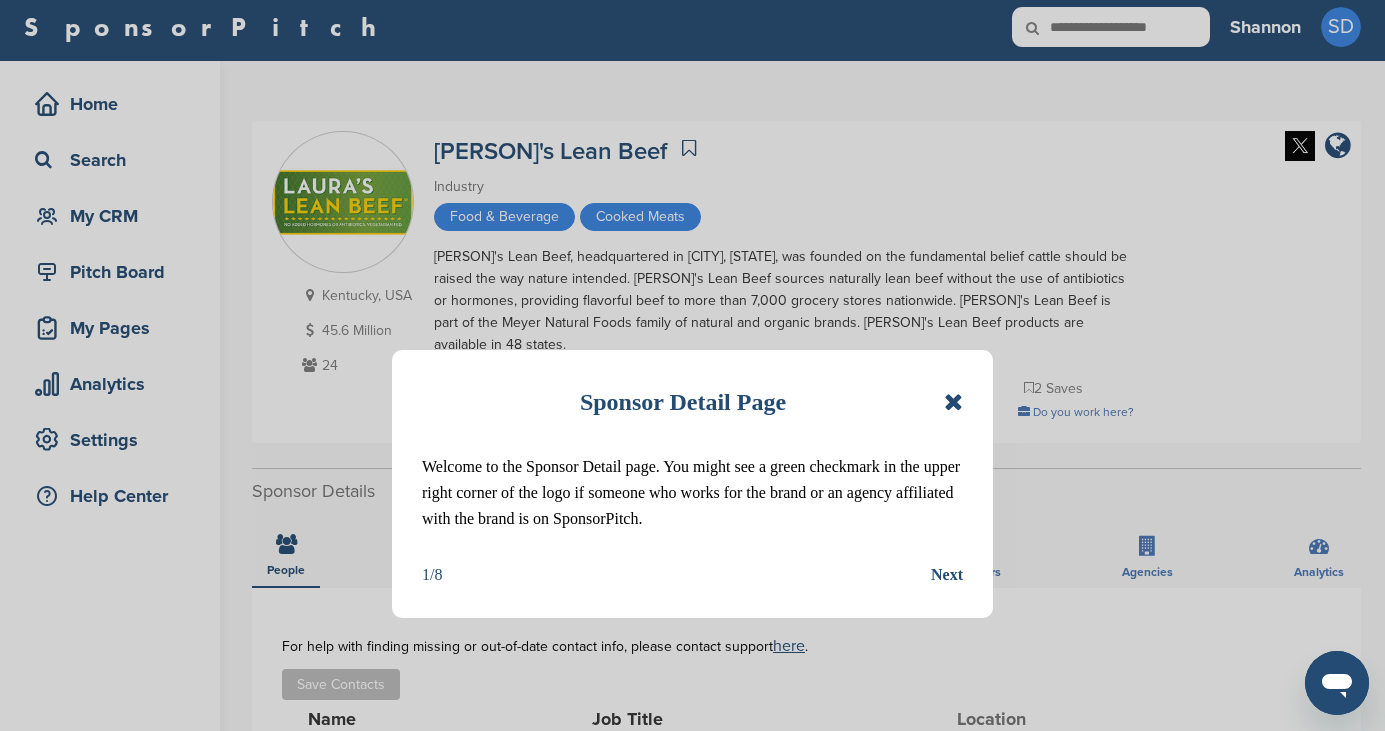 click at bounding box center [953, 402] 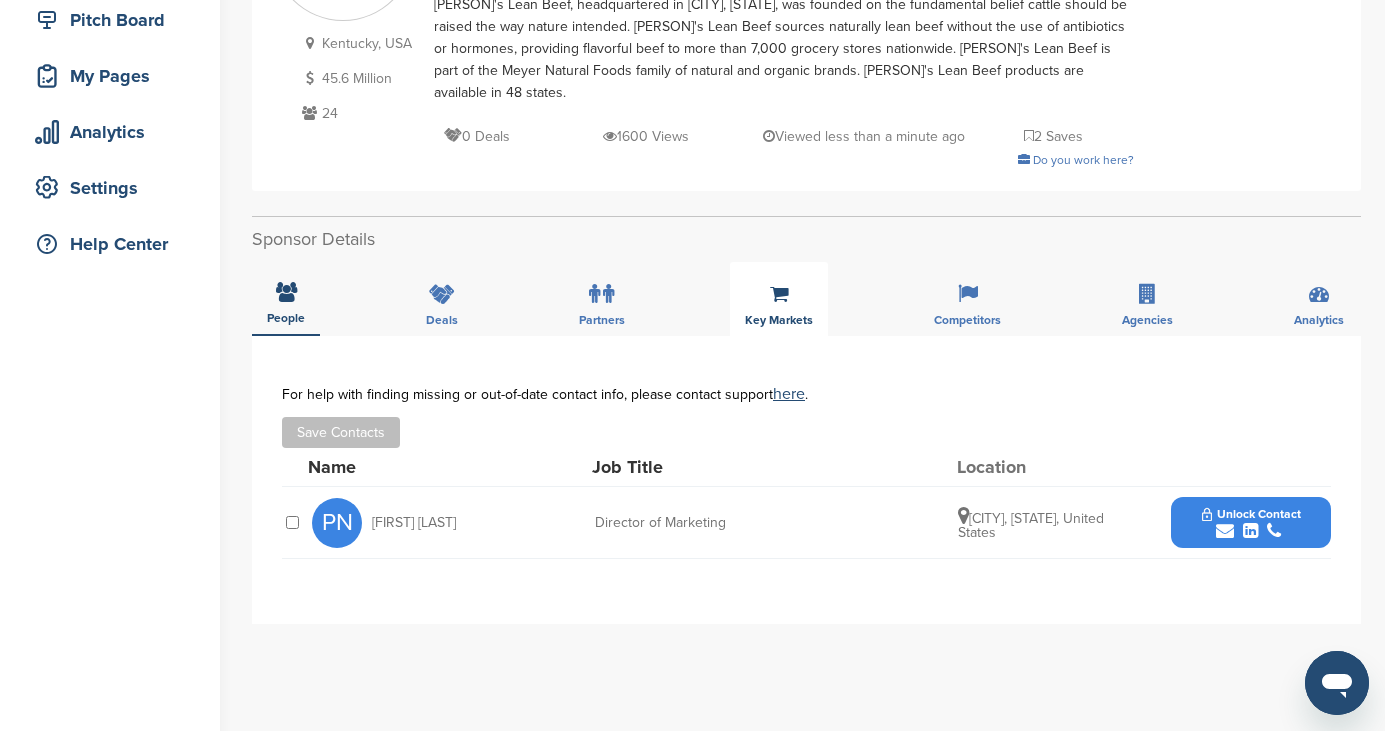 scroll, scrollTop: 384, scrollLeft: 0, axis: vertical 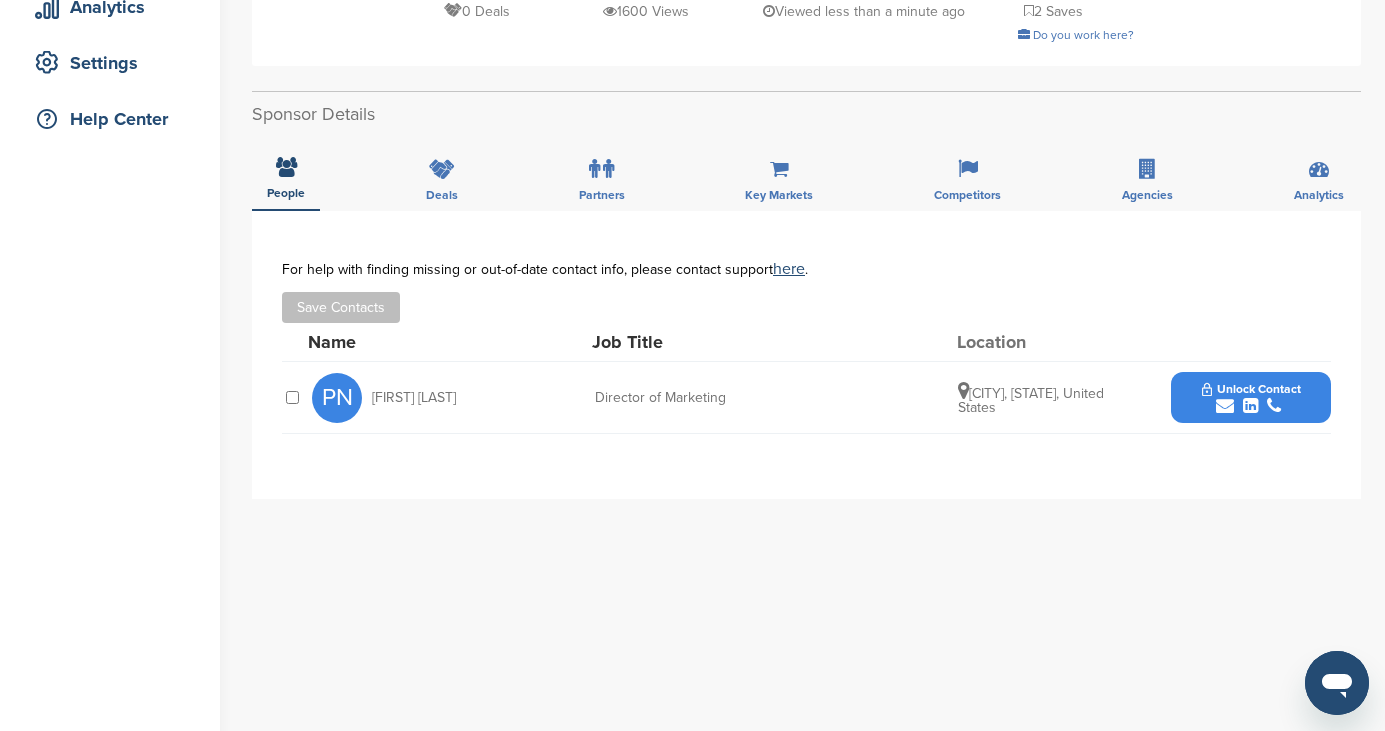 click at bounding box center (1225, 406) 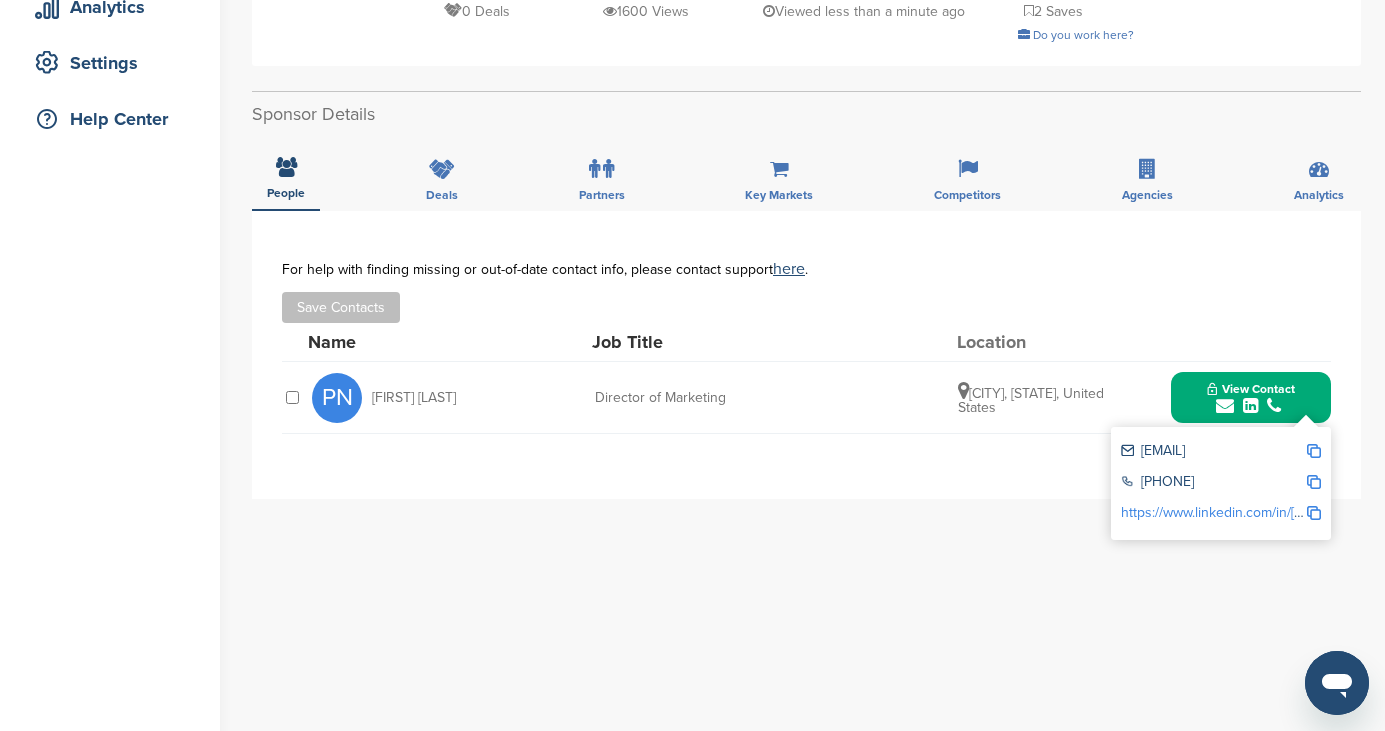 click on "pnobbe@meyerfoods.com" at bounding box center (1213, 452) 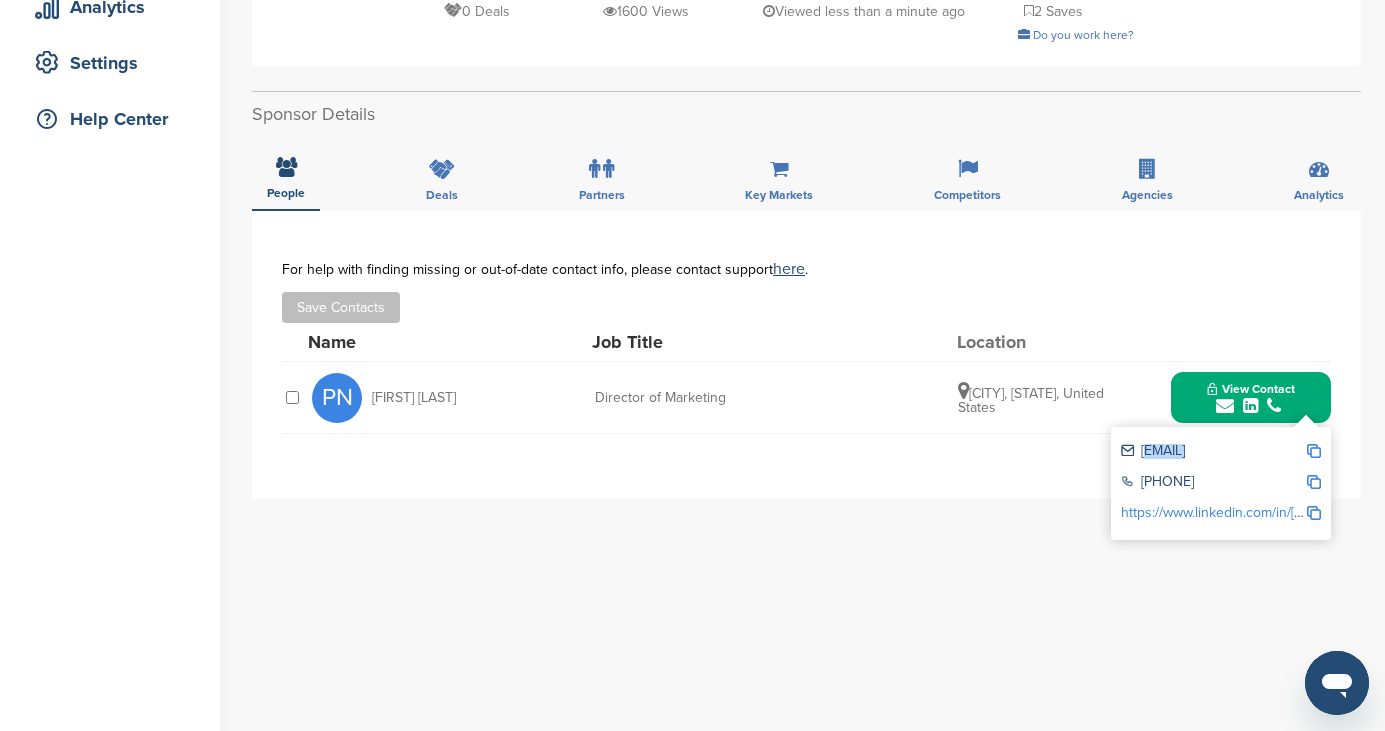 click on "pnobbe@meyerfoods.com" at bounding box center [1213, 452] 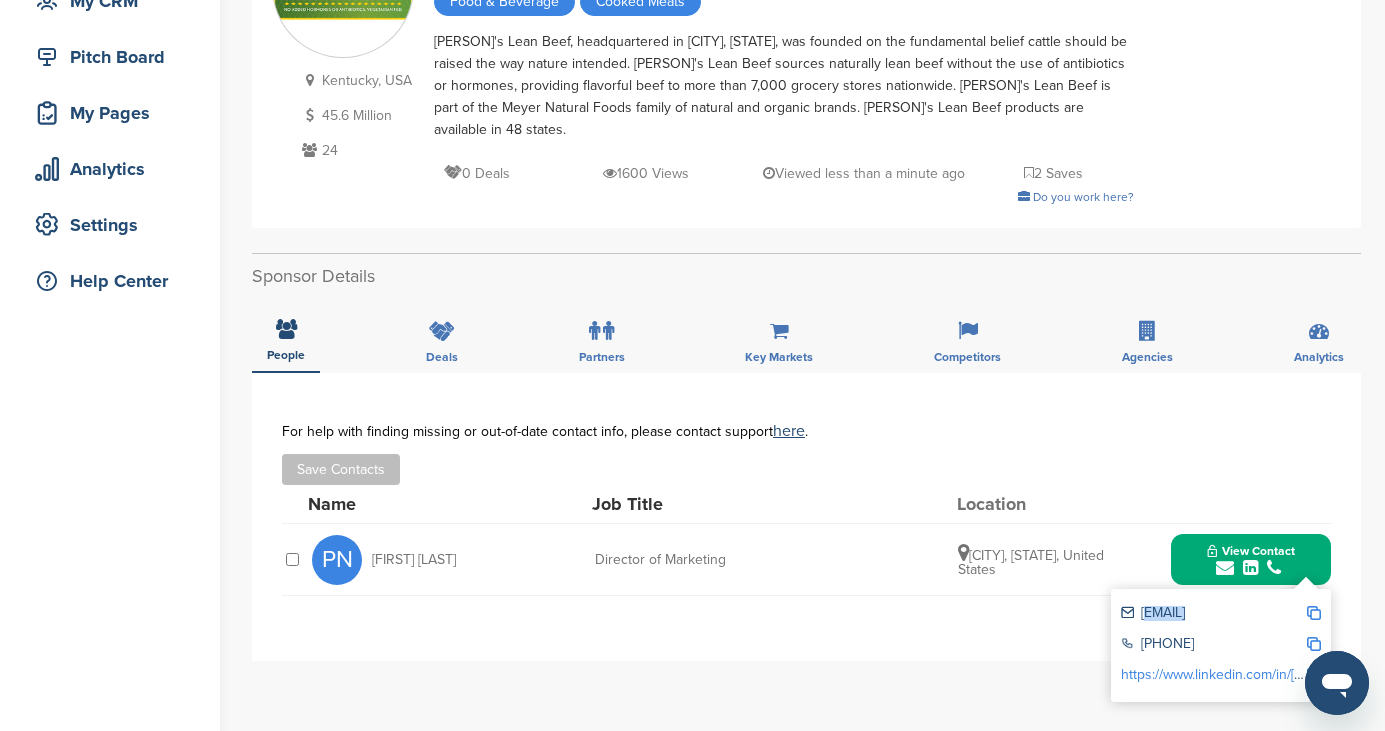 scroll, scrollTop: 234, scrollLeft: 0, axis: vertical 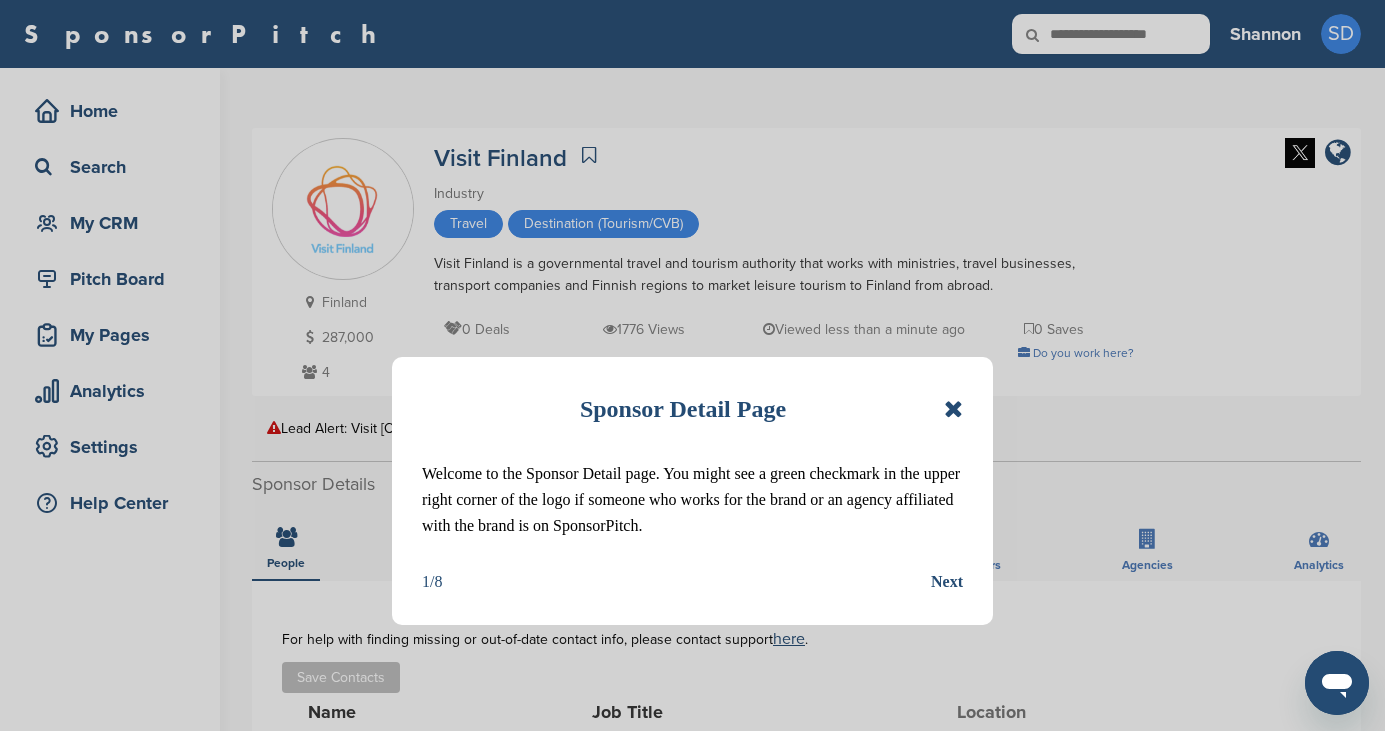 click at bounding box center (953, 409) 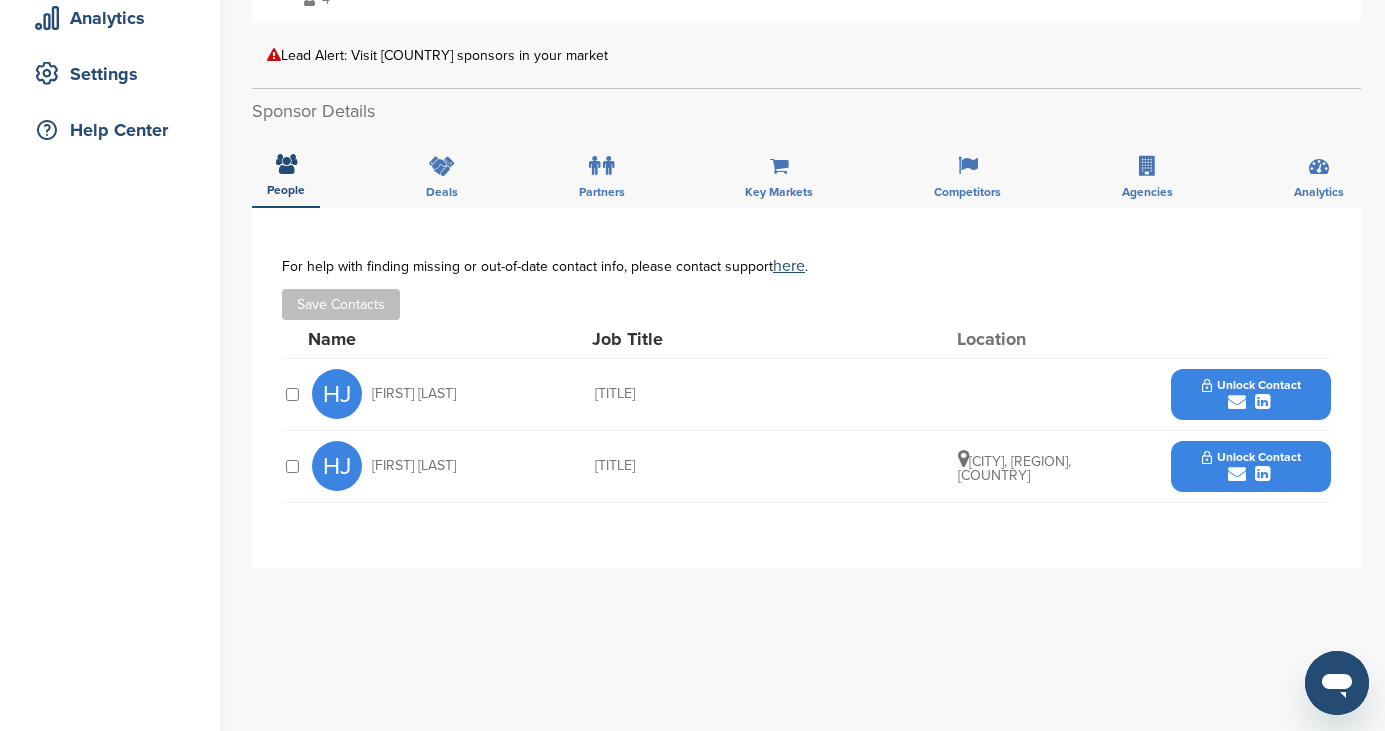 scroll, scrollTop: 376, scrollLeft: 0, axis: vertical 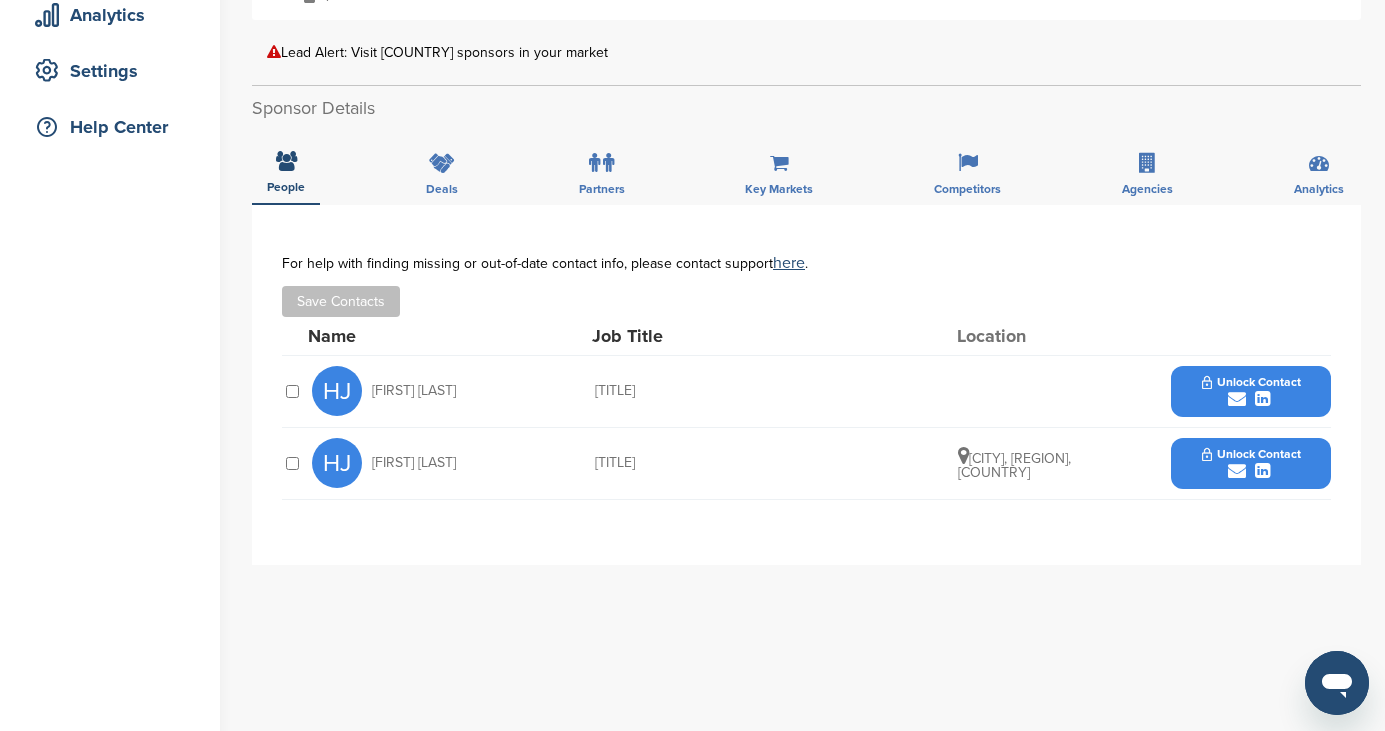 click at bounding box center (1237, 471) 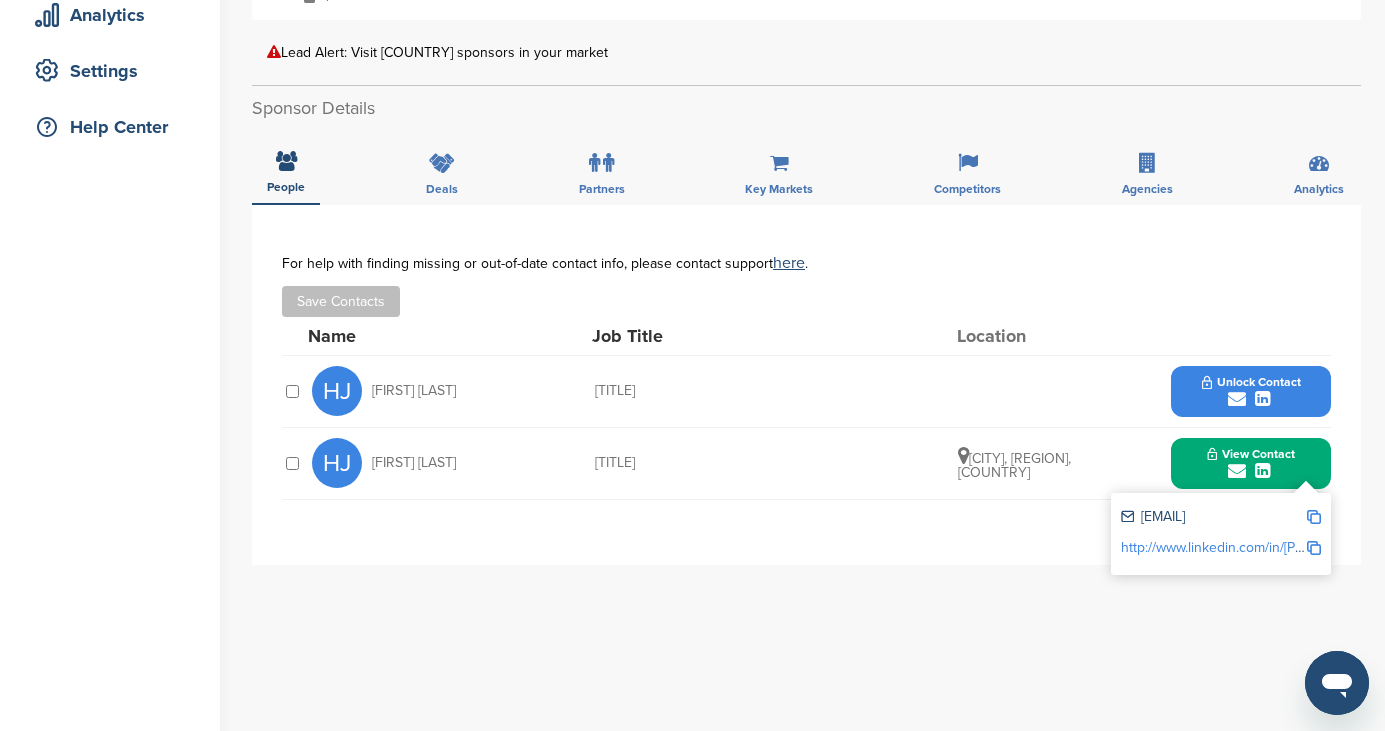 click on "heli.jimenez@businessfinland.fi" at bounding box center (1213, 518) 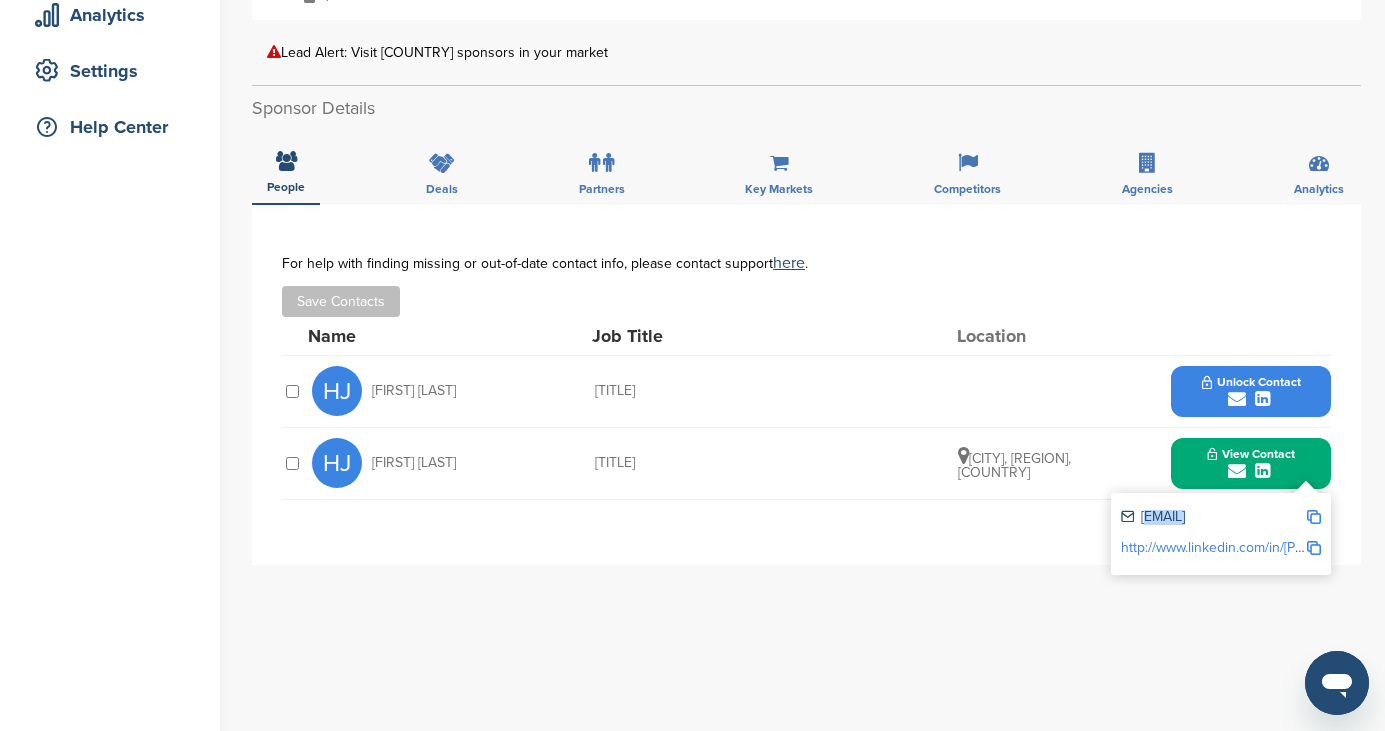 click on "heli.jimenez@businessfinland.fi" at bounding box center [1213, 518] 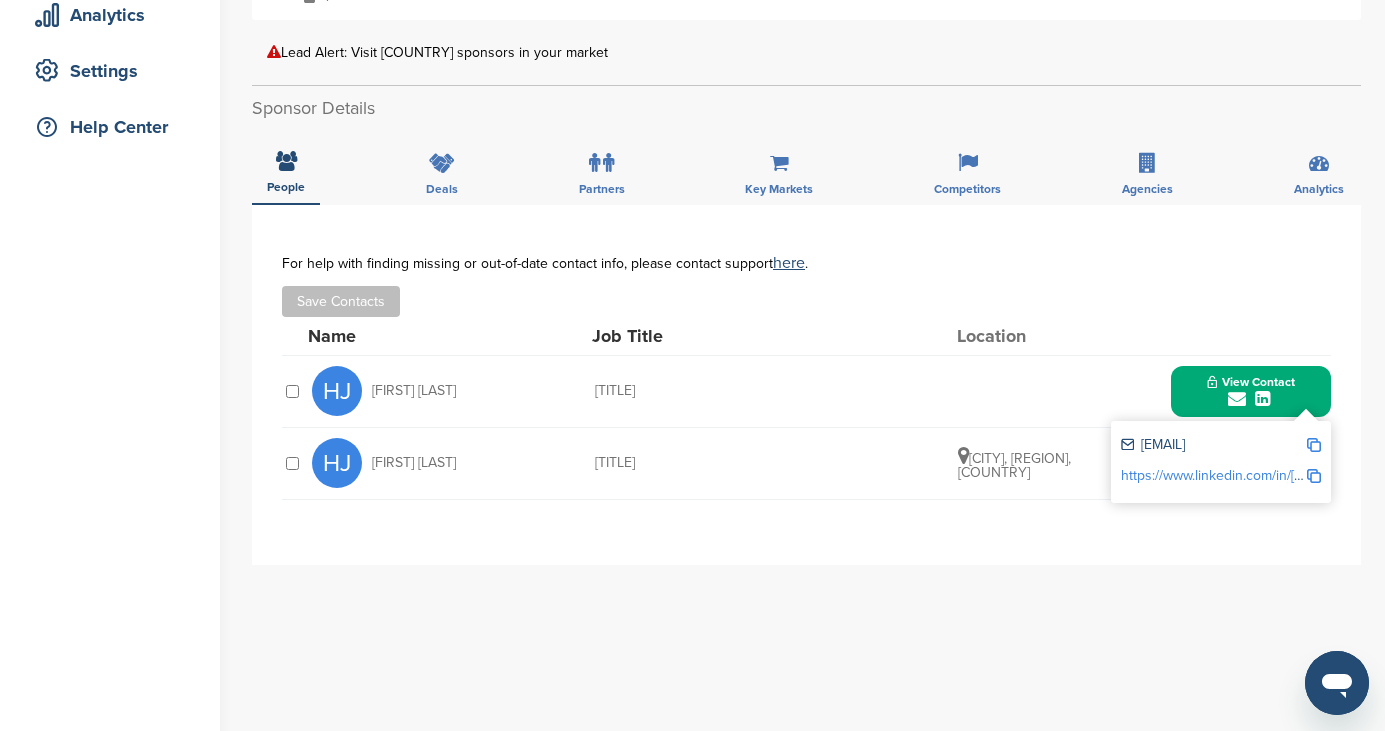 scroll, scrollTop: 0, scrollLeft: 0, axis: both 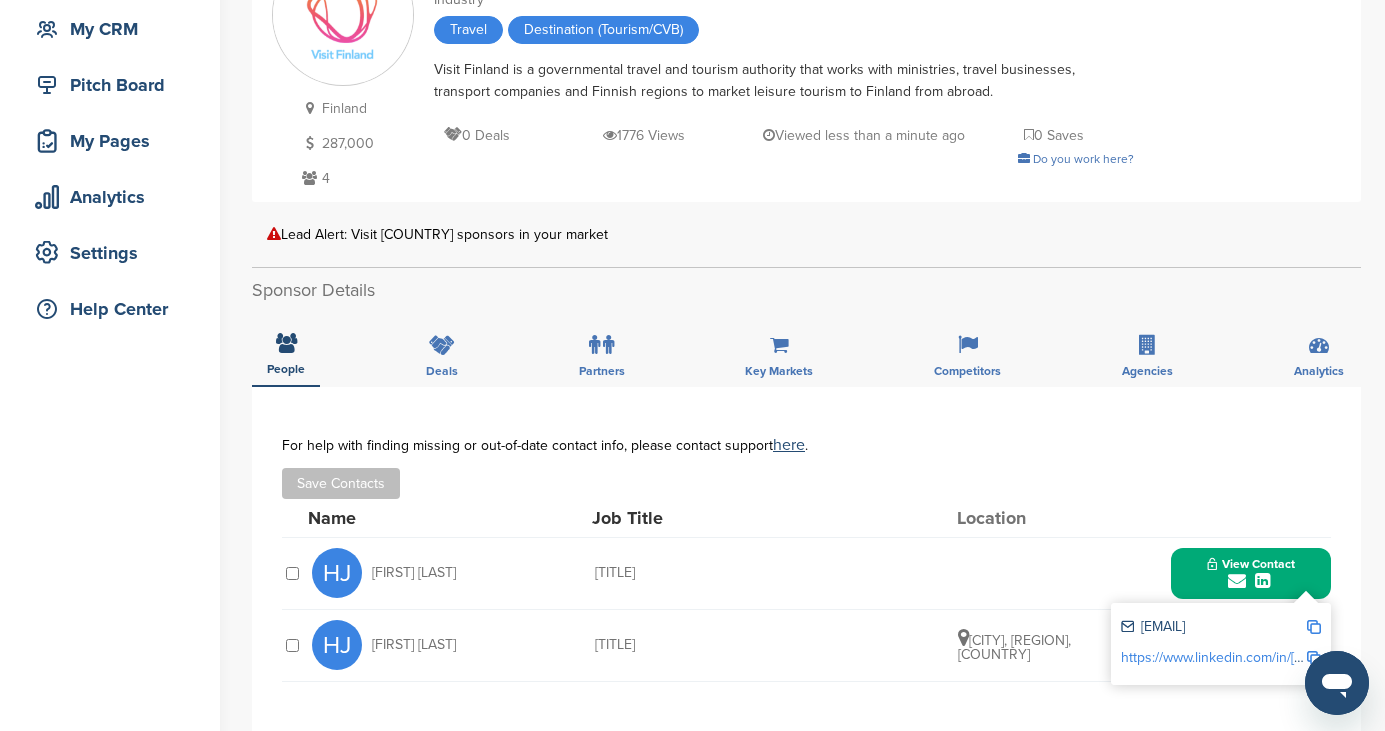 click on "heli.jimenez@visitfinland.fi" at bounding box center (1213, 628) 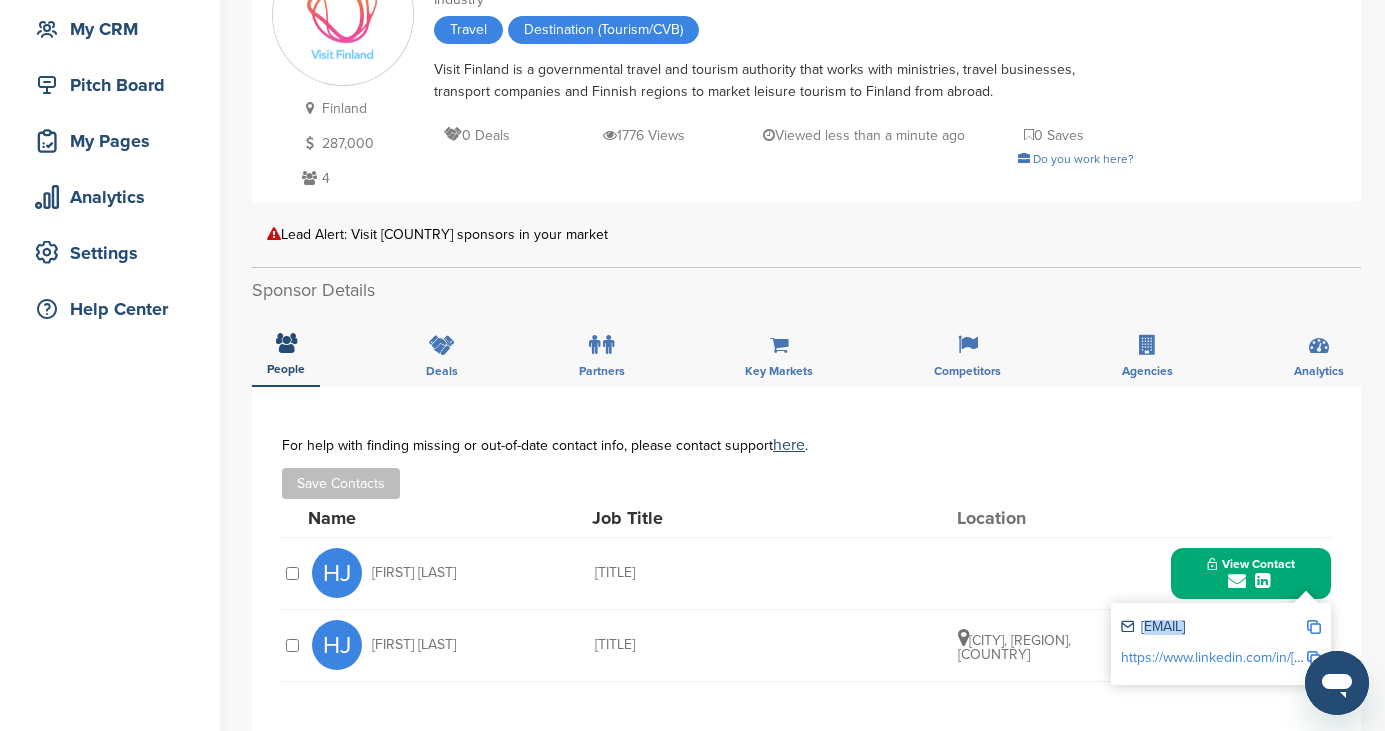 click on "heli.jimenez@visitfinland.fi" at bounding box center [1213, 628] 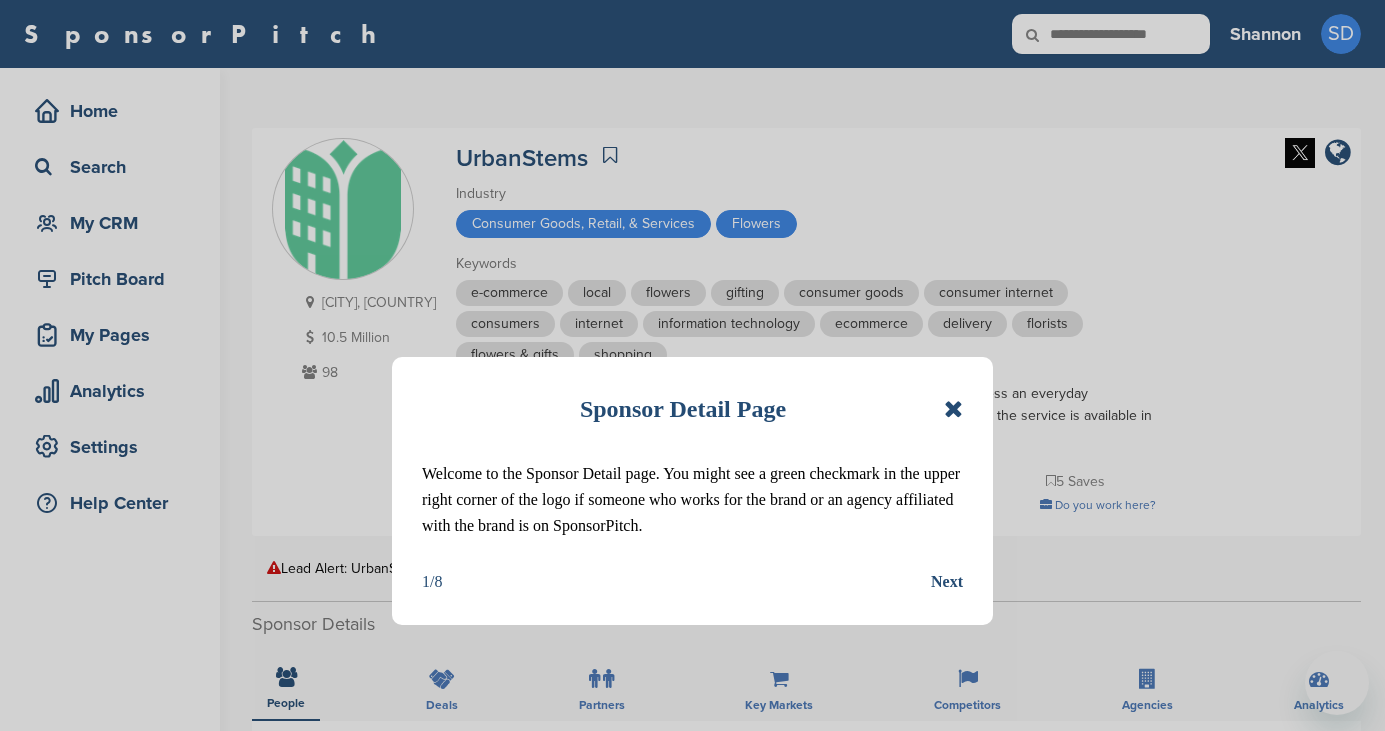scroll, scrollTop: 0, scrollLeft: 0, axis: both 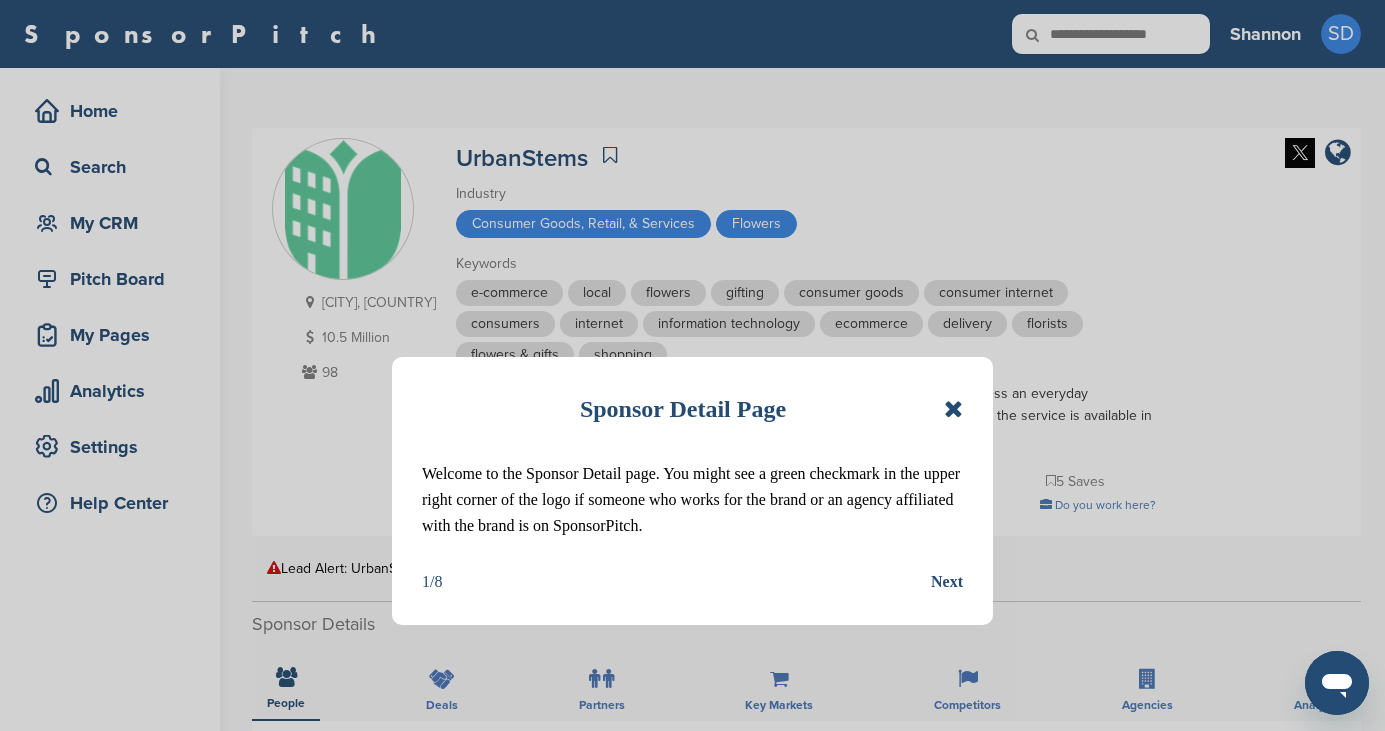 click at bounding box center (953, 409) 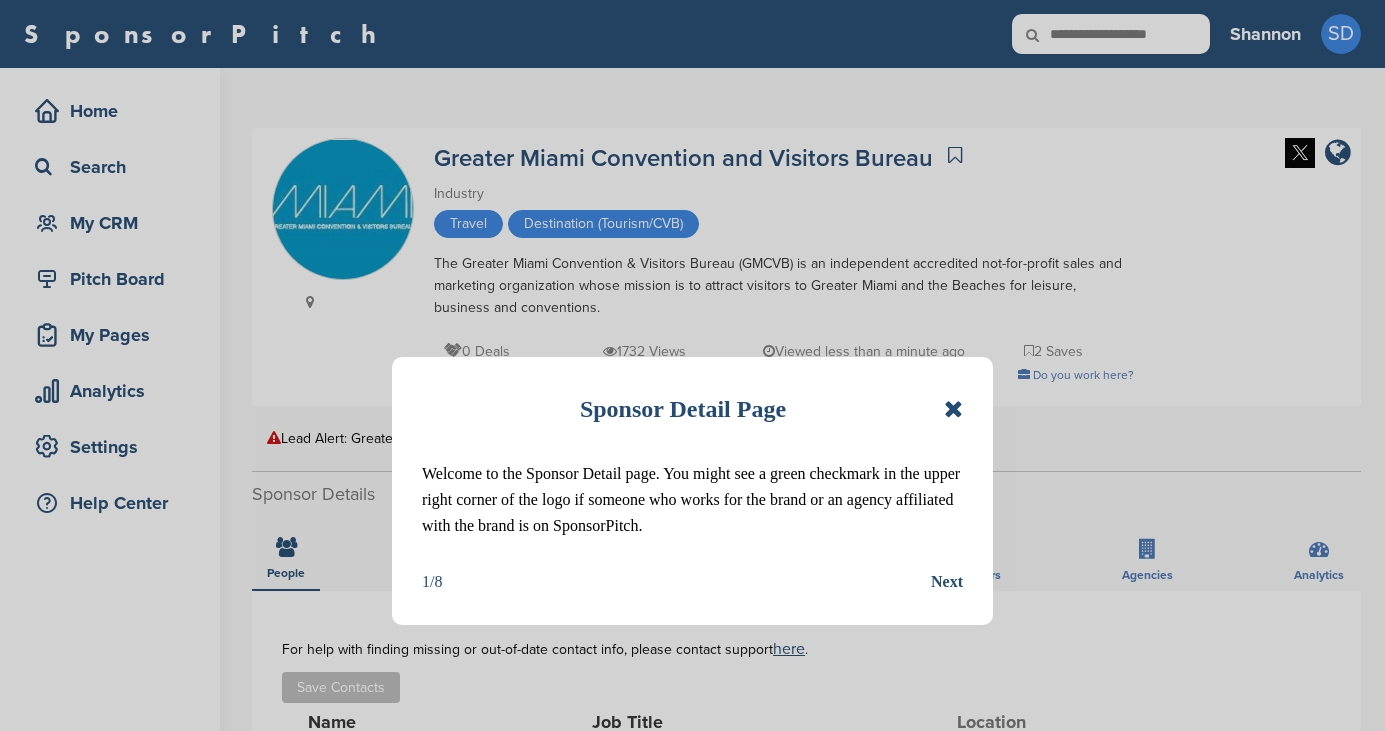 scroll, scrollTop: 0, scrollLeft: 0, axis: both 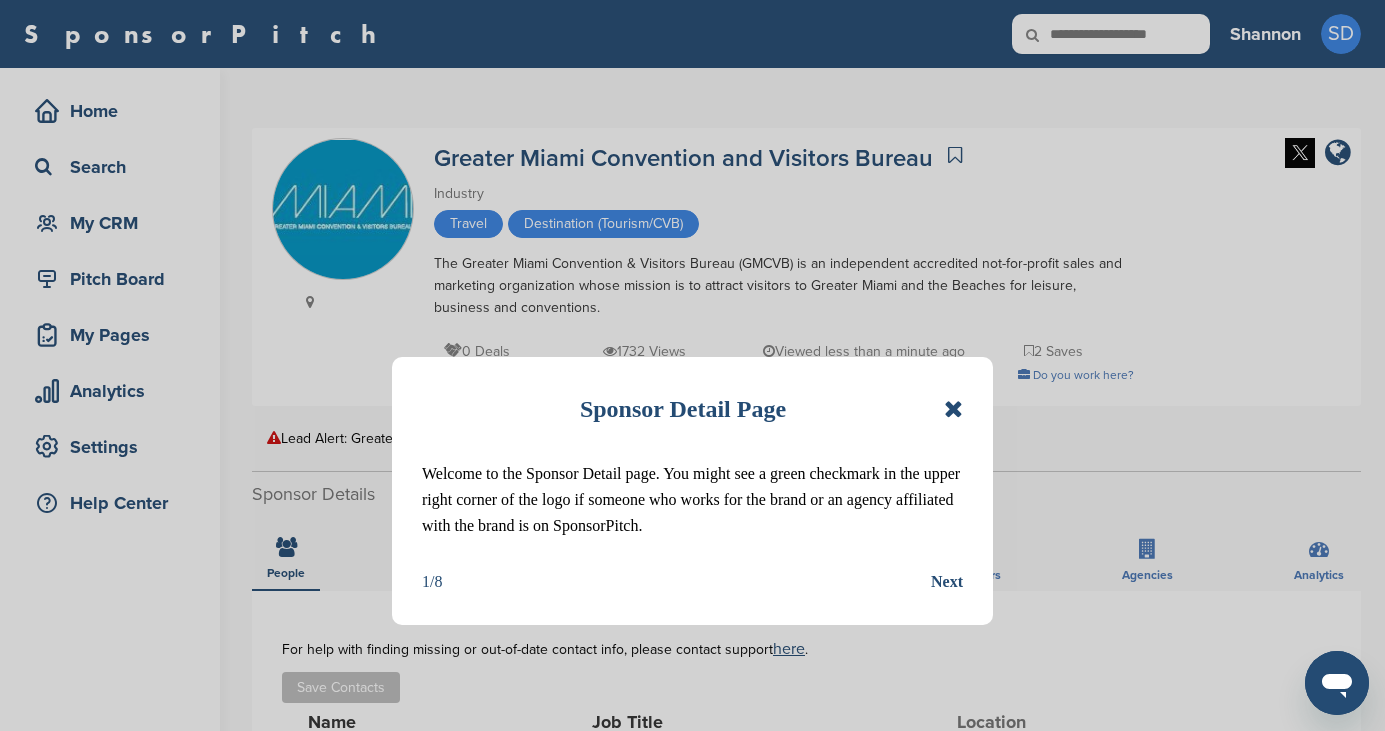 click on "Sponsor Detail Page" at bounding box center [692, 409] 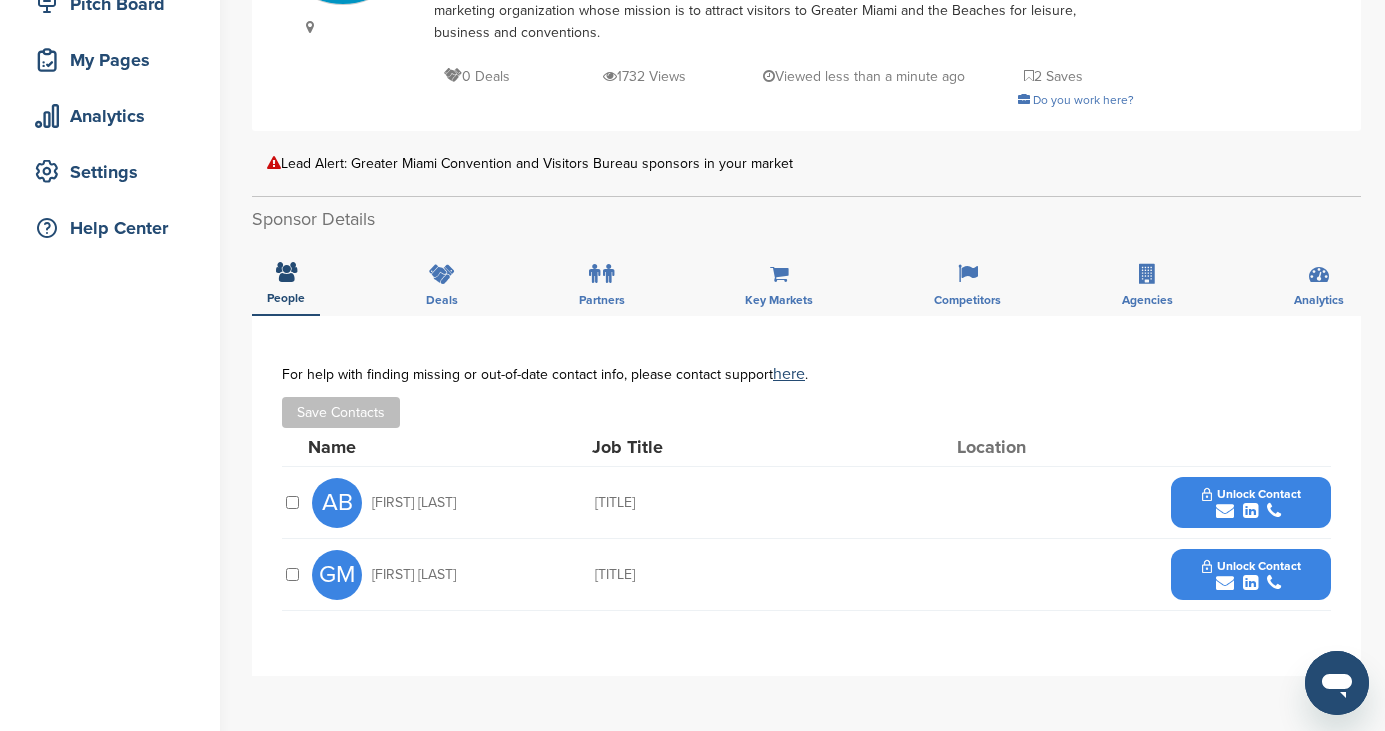 scroll, scrollTop: 274, scrollLeft: 0, axis: vertical 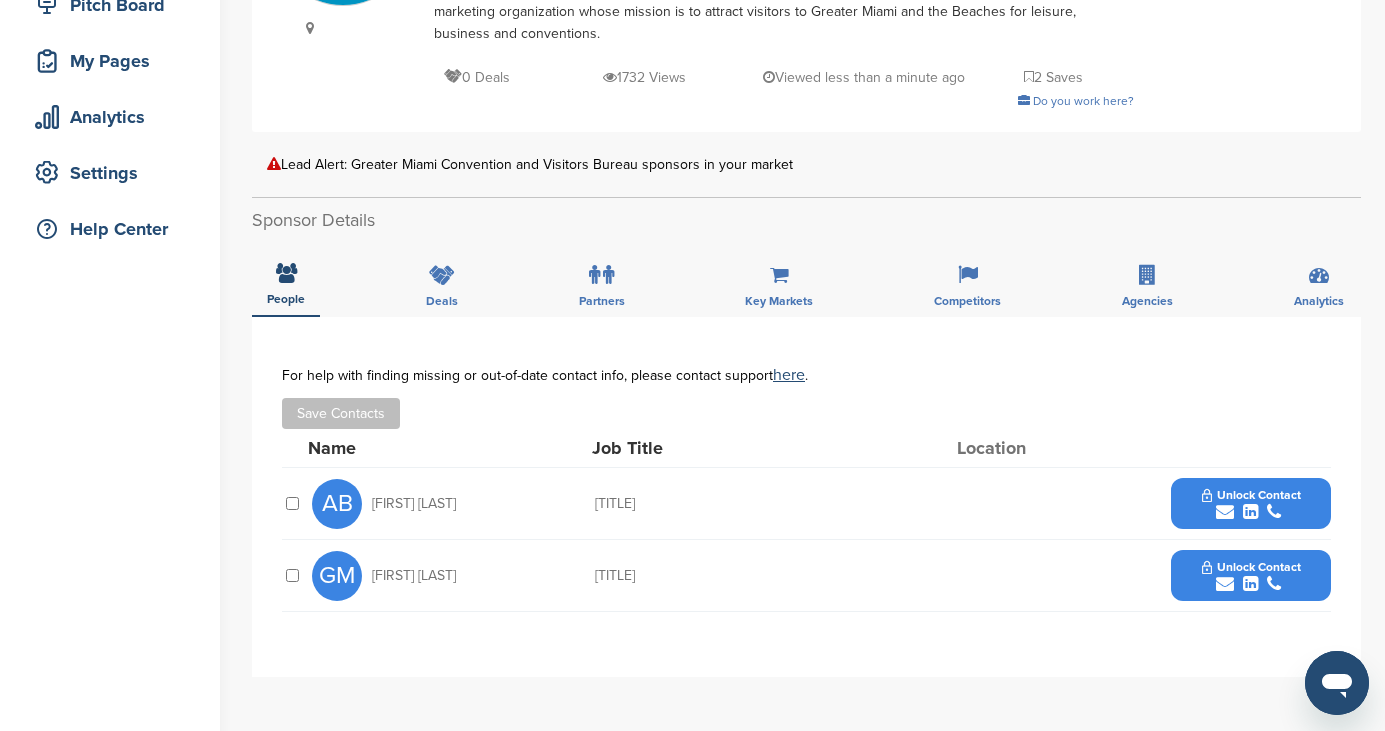 click at bounding box center (1225, 512) 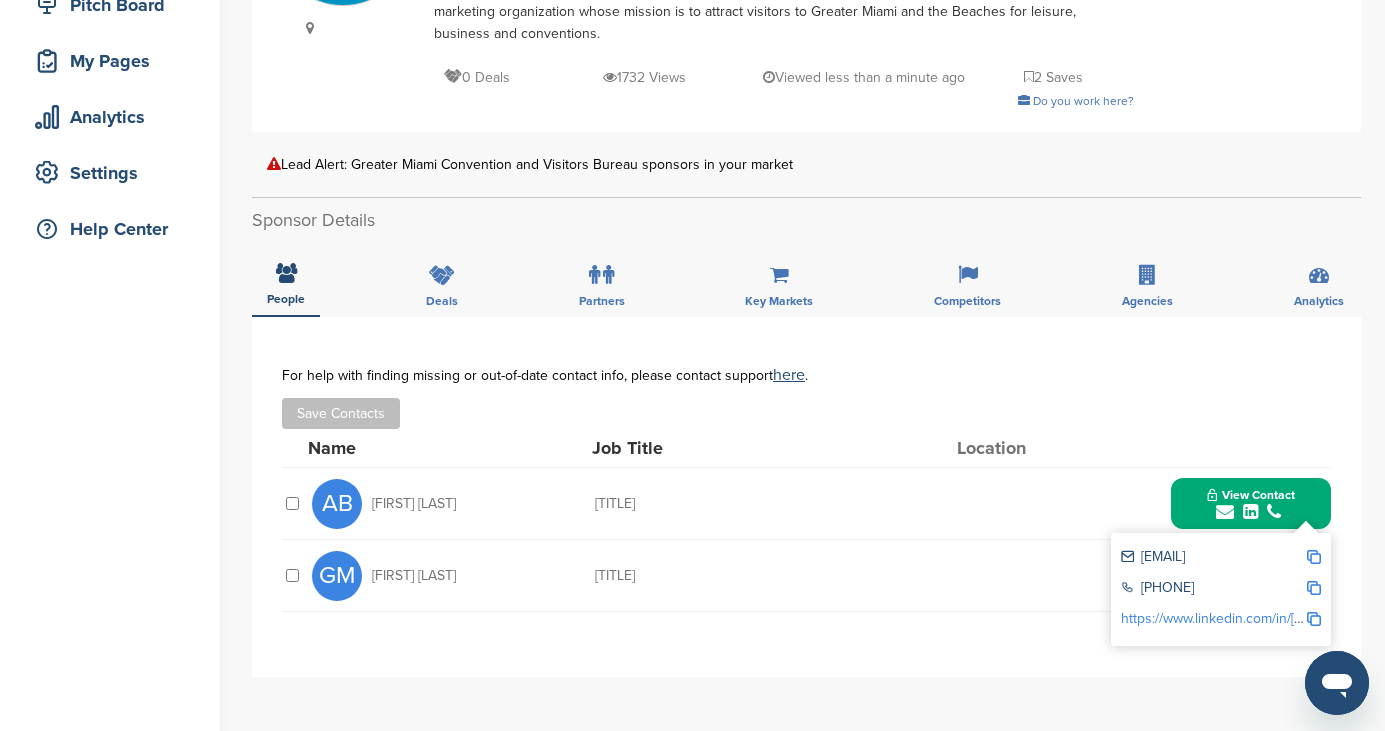 click on "ali@gmcvb.com" at bounding box center (1213, 558) 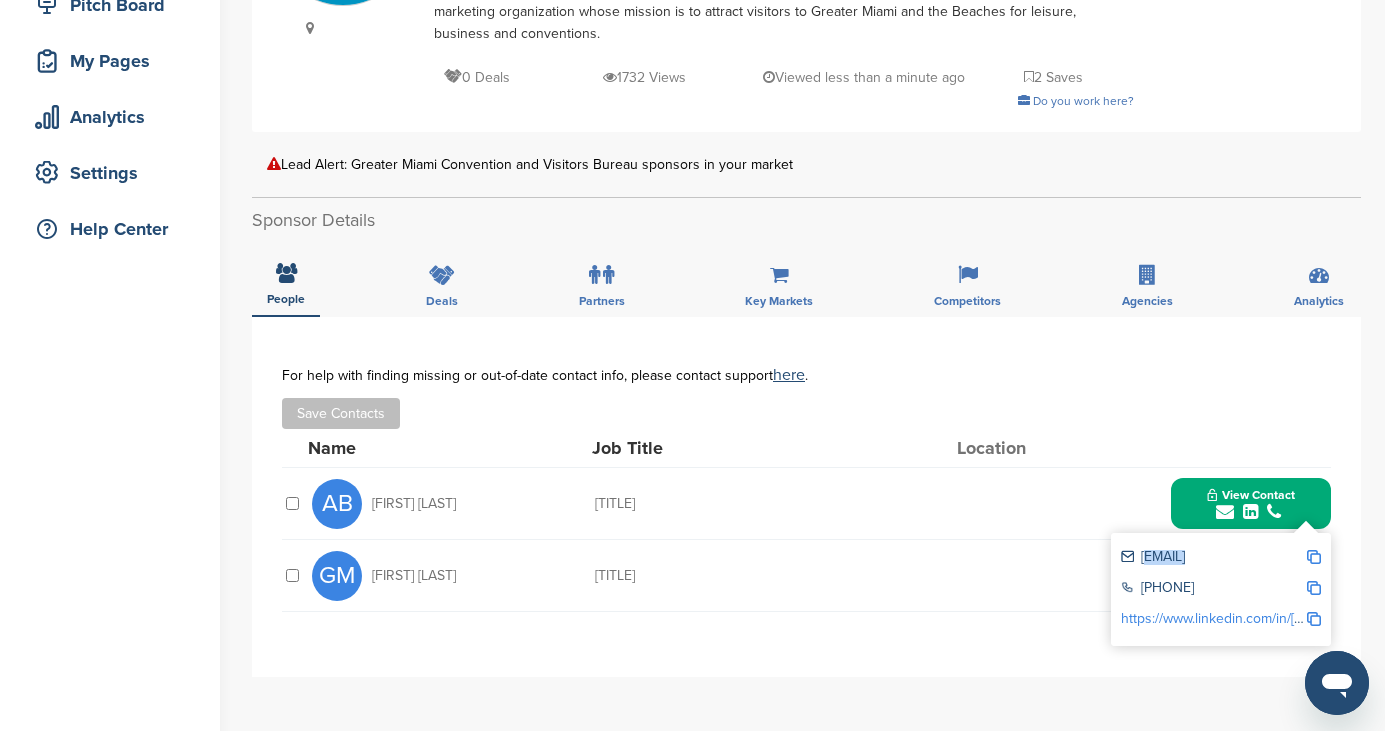 click on "ali@gmcvb.com" at bounding box center [1213, 558] 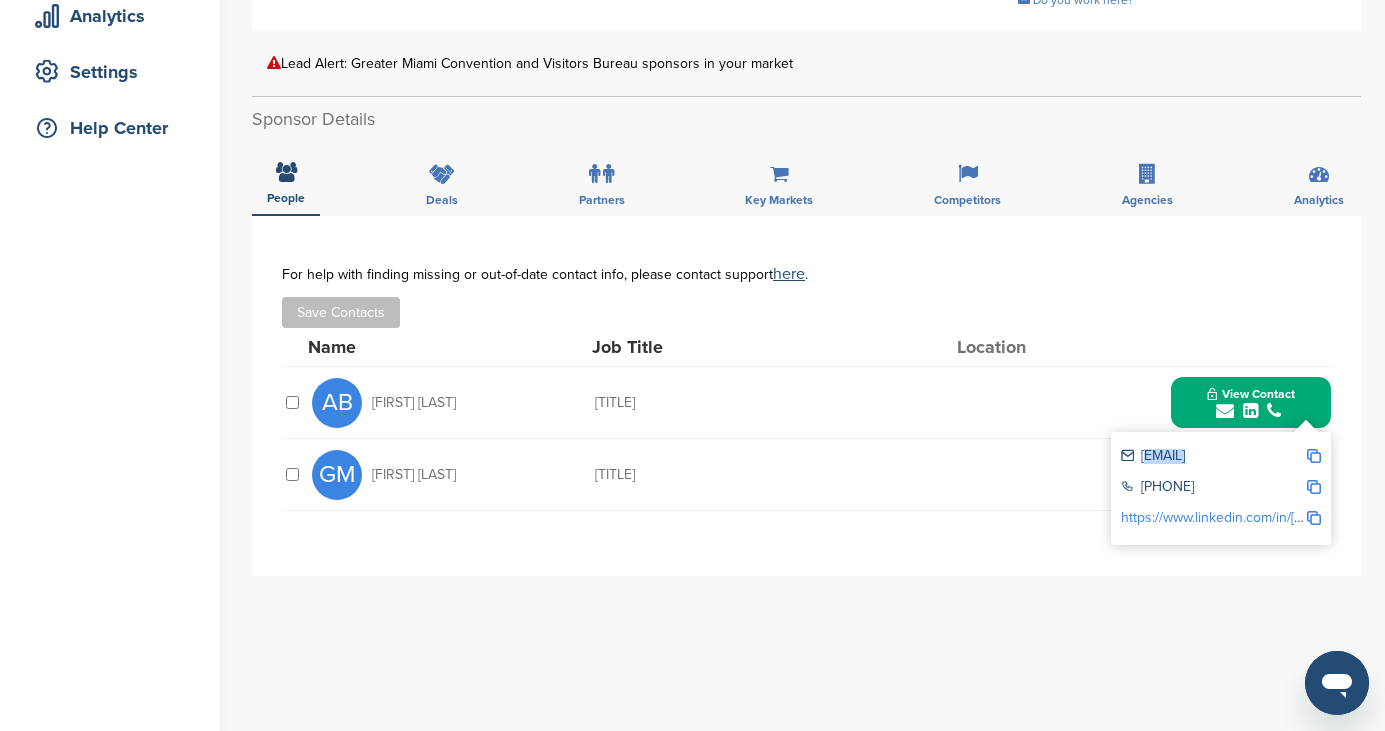 scroll, scrollTop: 376, scrollLeft: 0, axis: vertical 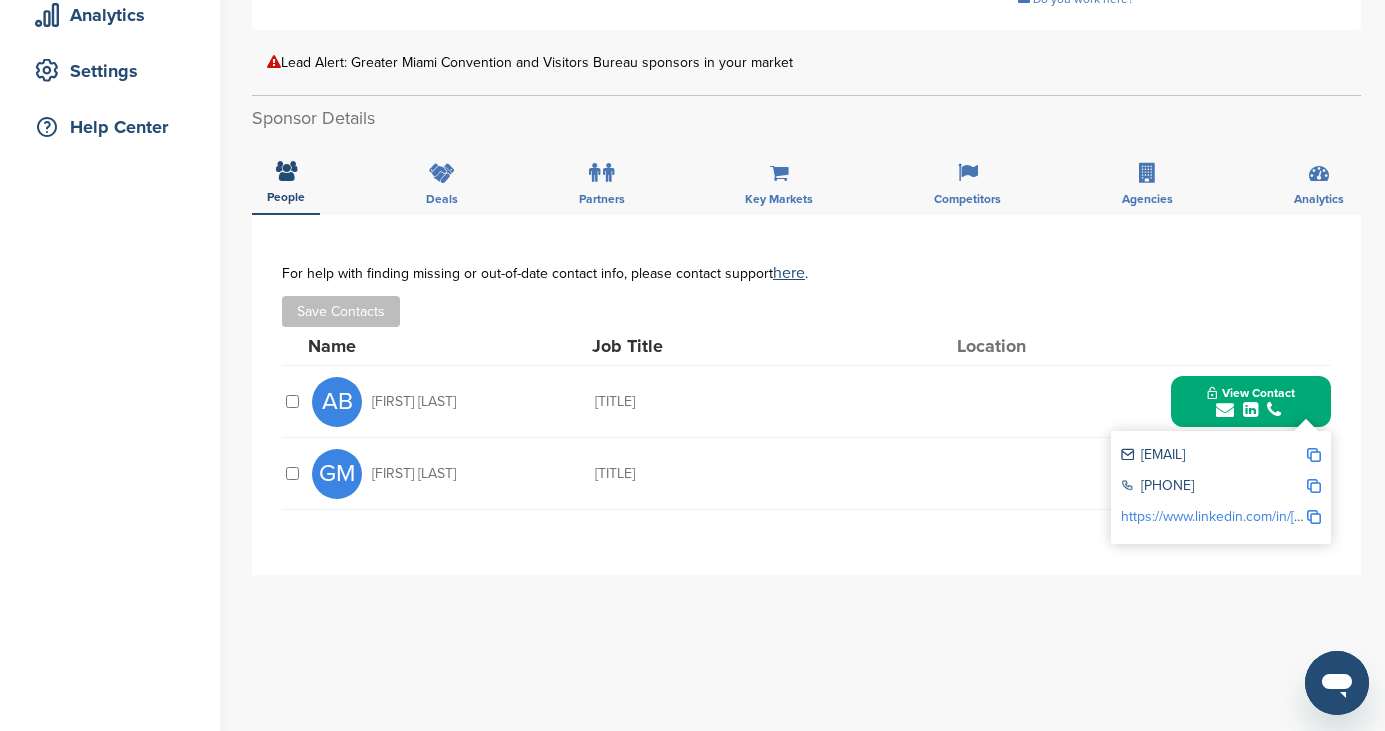 click on "GM
Gisela Marti
Vice President, Marketing and Tourism
Unlock Contact" at bounding box center (821, 473) 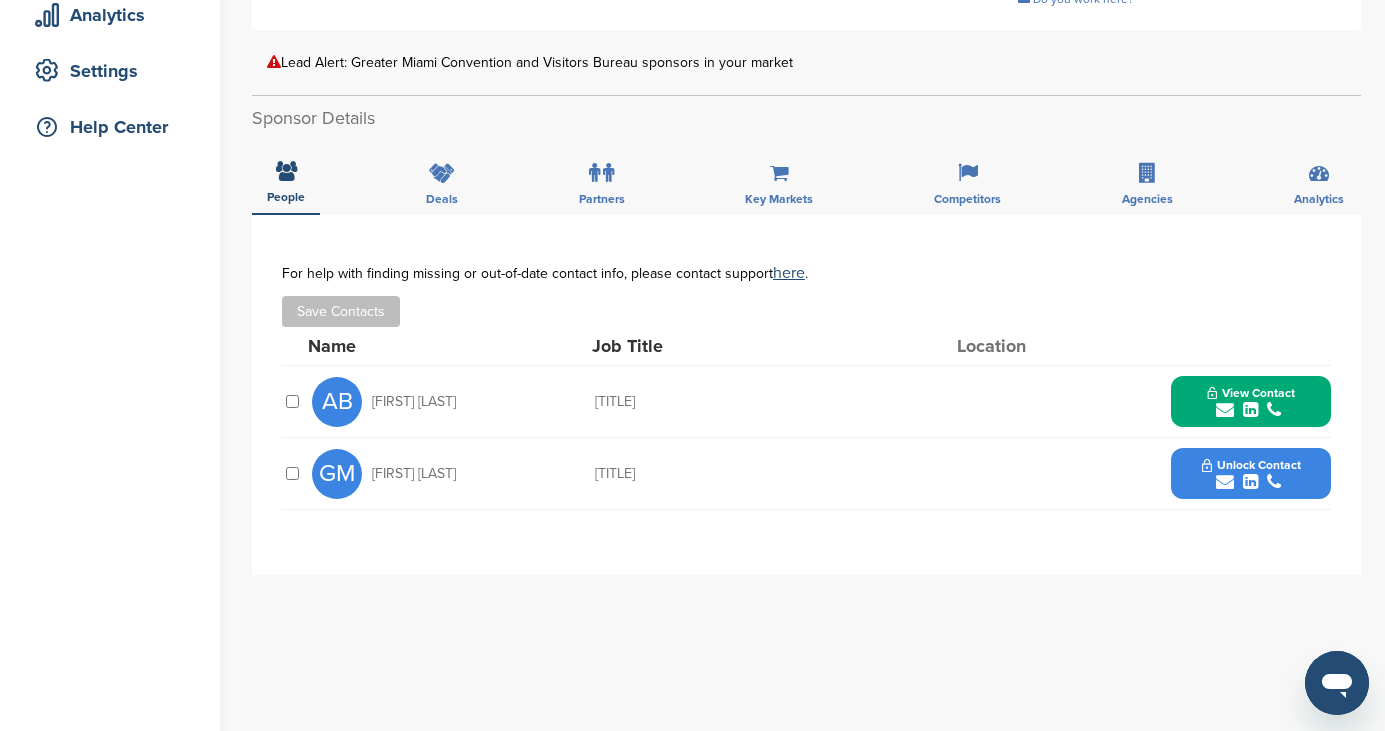click at bounding box center [1225, 482] 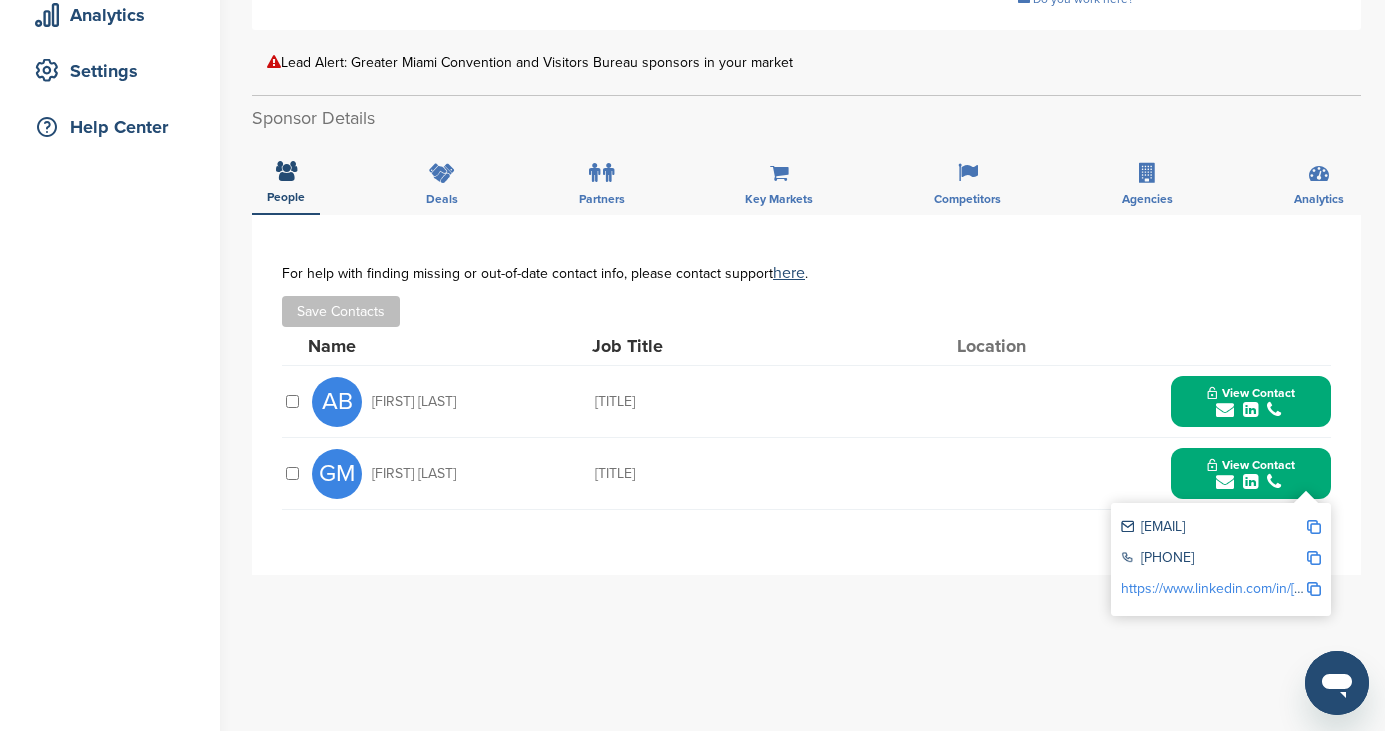 click on "gmarti@gmcvb.com" at bounding box center [1213, 528] 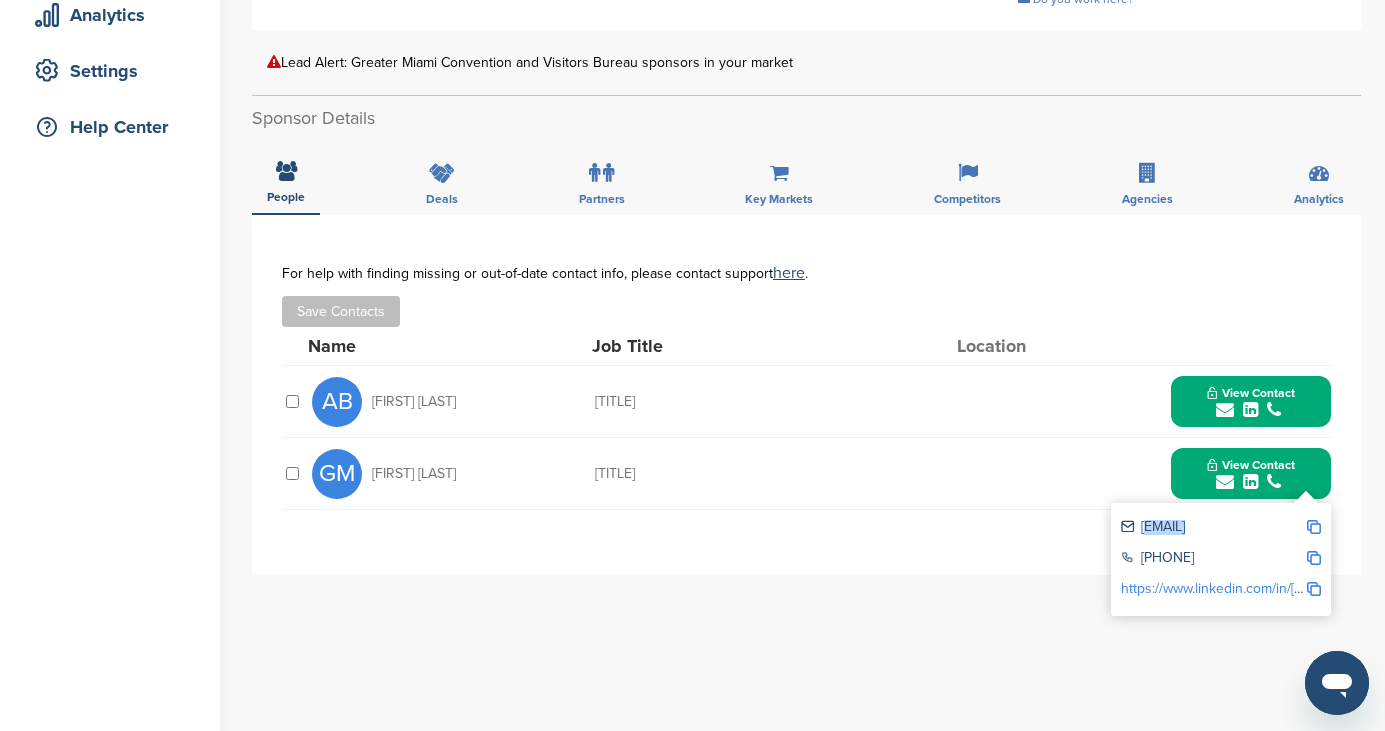 click on "gmarti@gmcvb.com" at bounding box center (1213, 528) 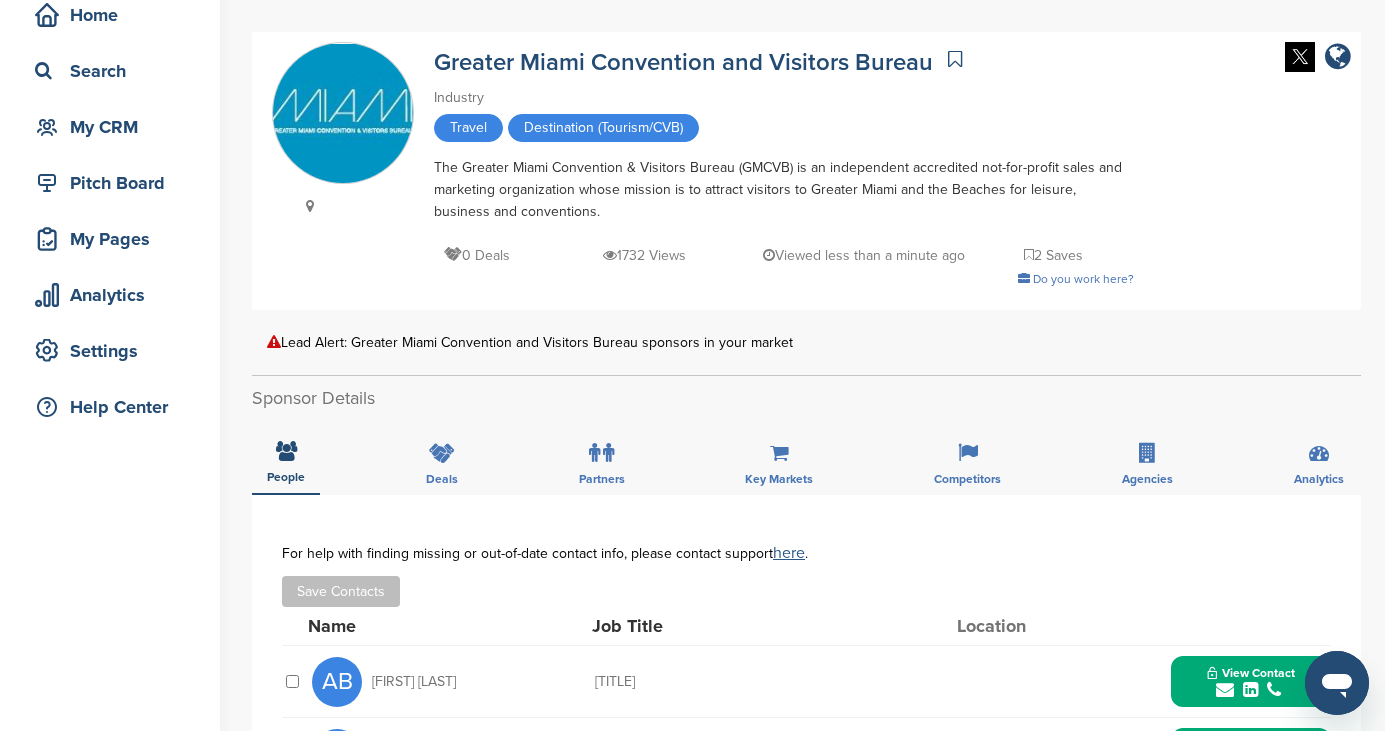 scroll, scrollTop: 0, scrollLeft: 0, axis: both 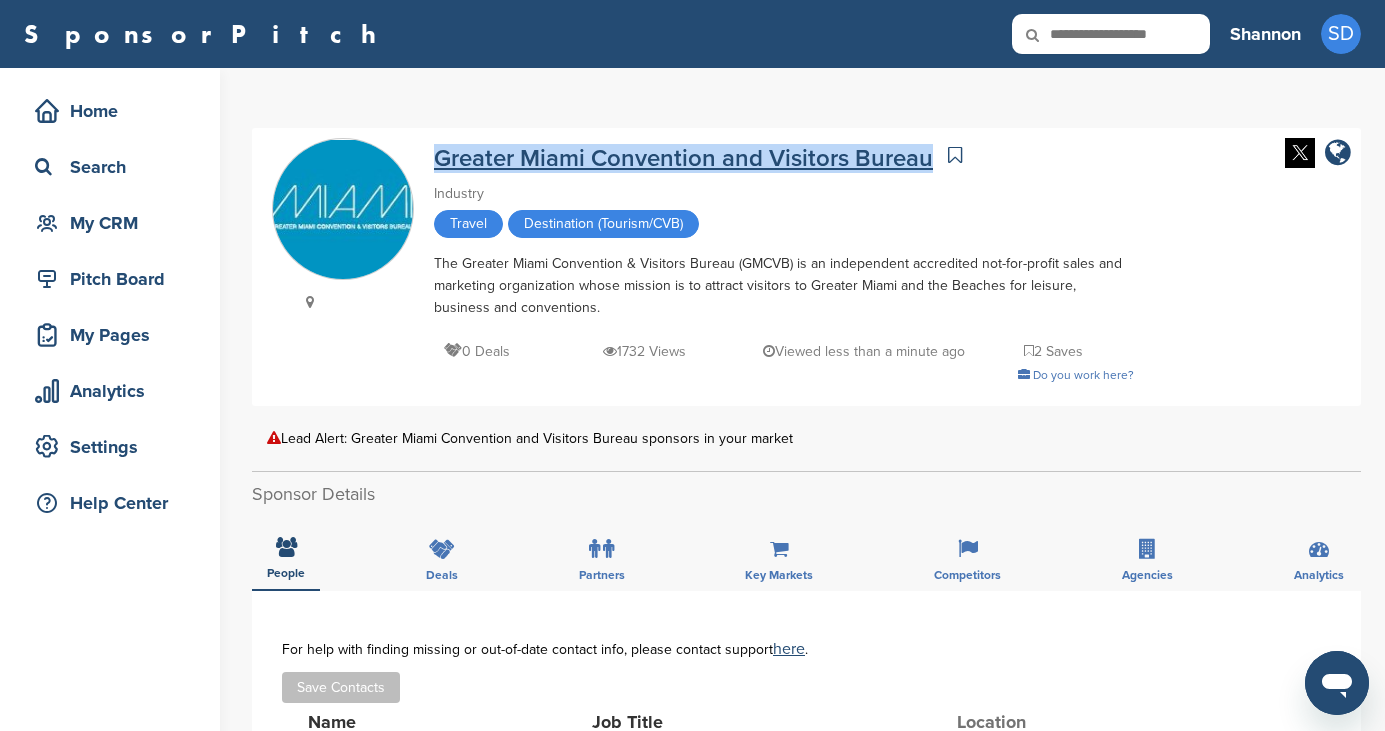 copy on "Greater Miami Convention and Visitors Bureau" 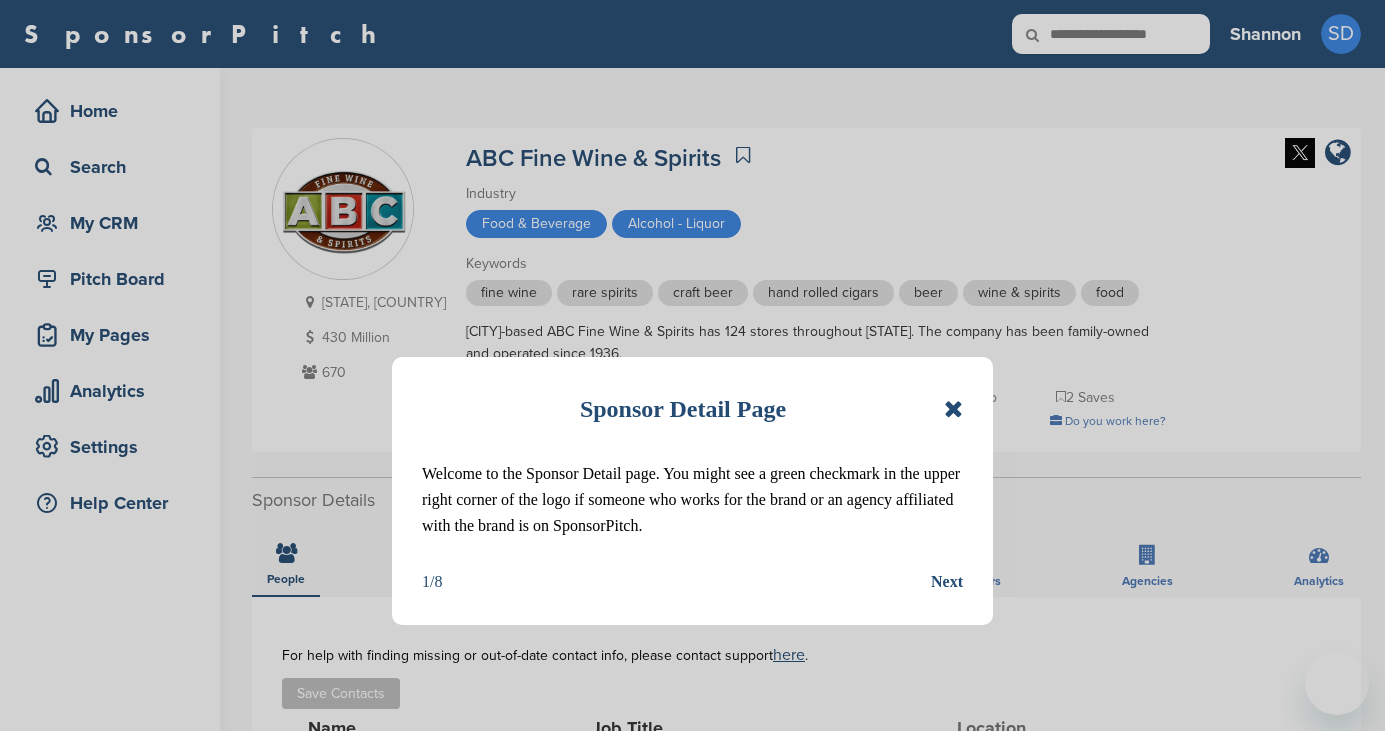 scroll, scrollTop: 0, scrollLeft: 0, axis: both 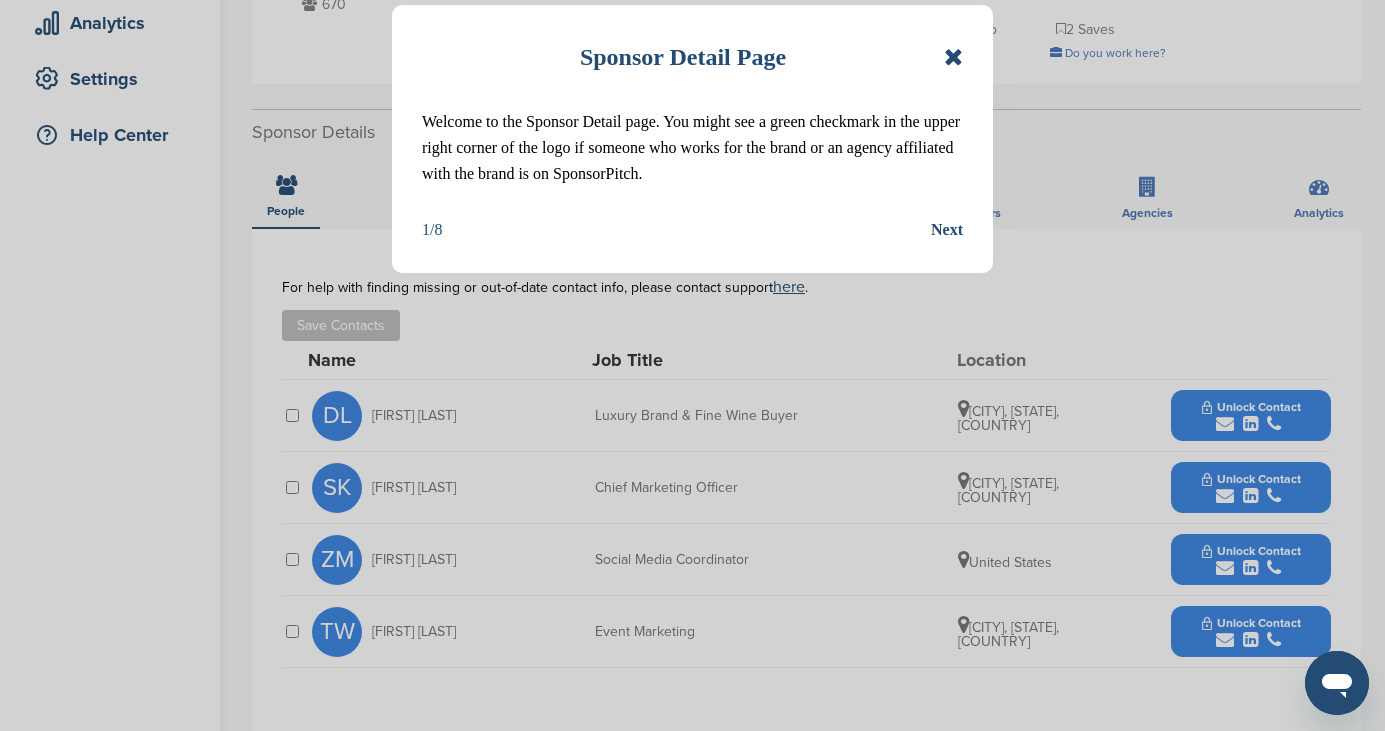 click at bounding box center (953, 57) 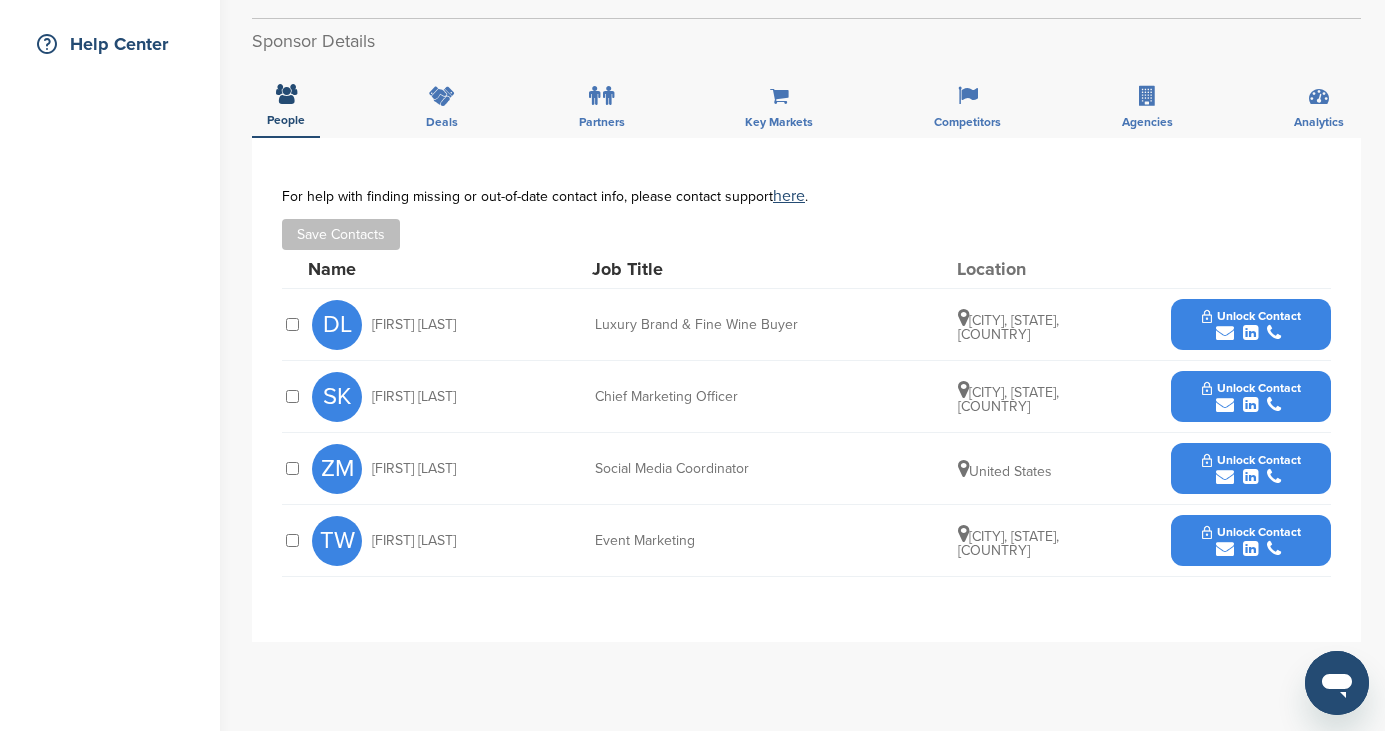 scroll, scrollTop: 468, scrollLeft: 0, axis: vertical 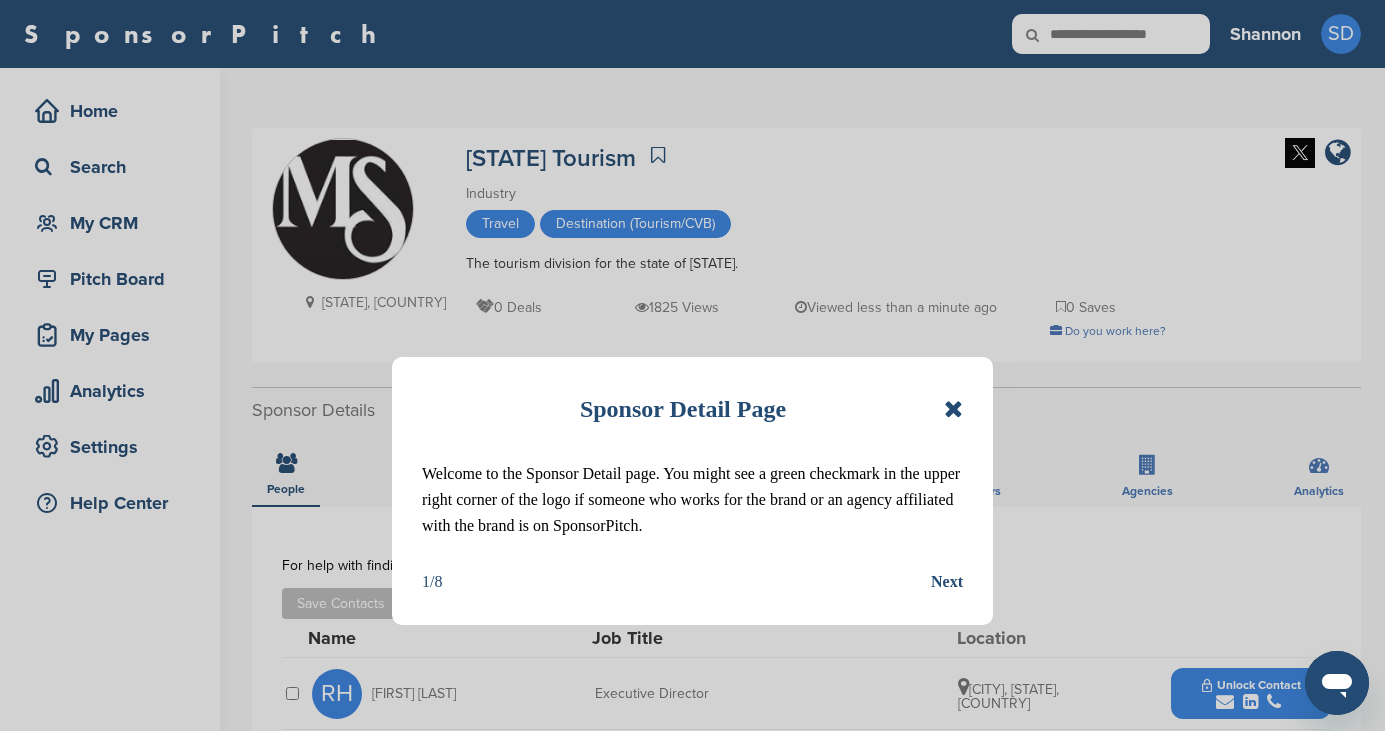 click at bounding box center (953, 409) 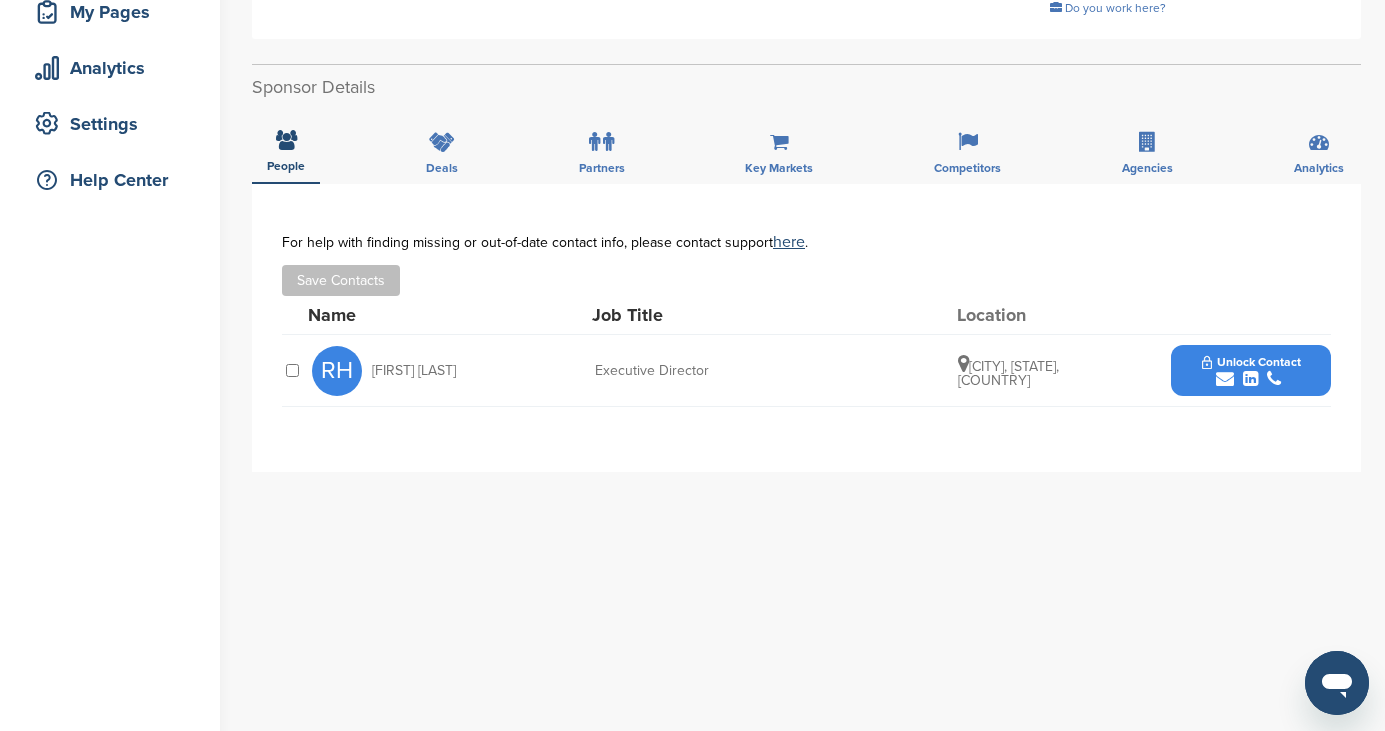 scroll, scrollTop: 351, scrollLeft: 0, axis: vertical 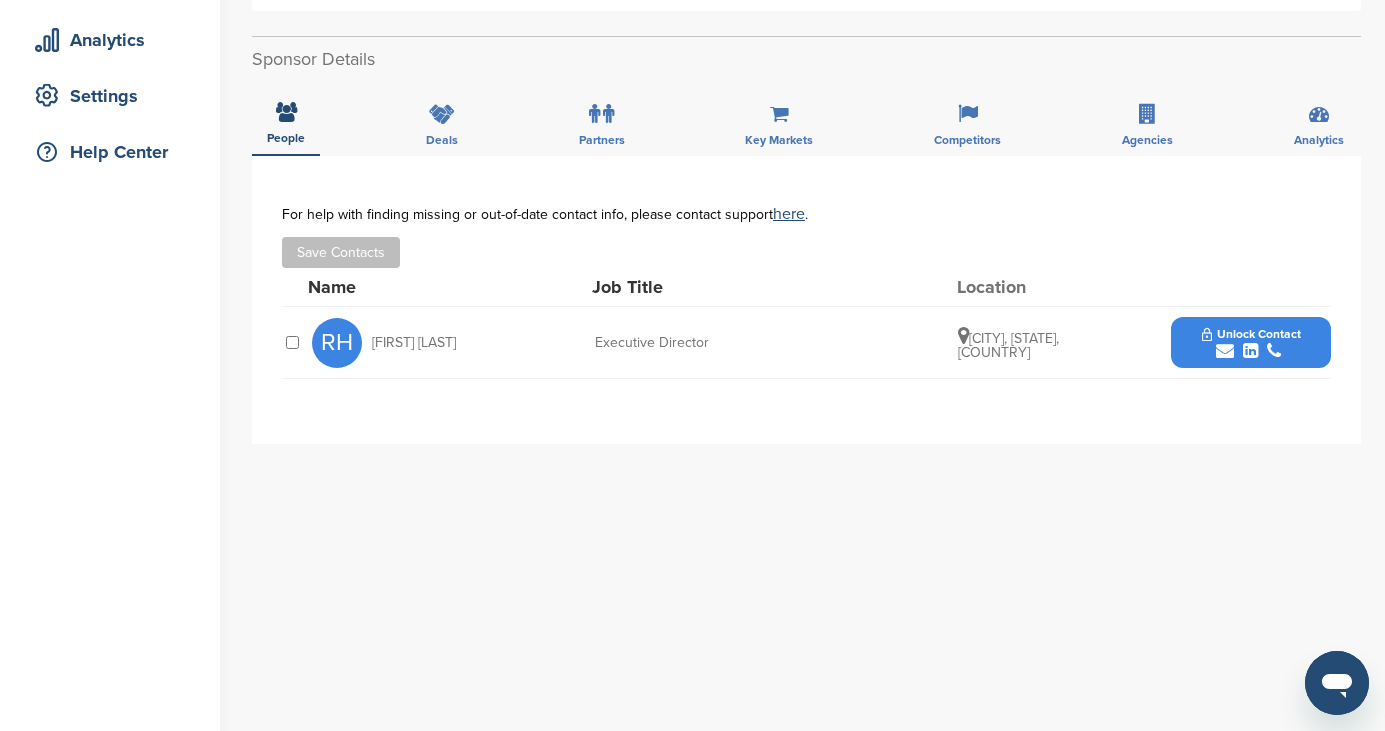 click at bounding box center (1225, 351) 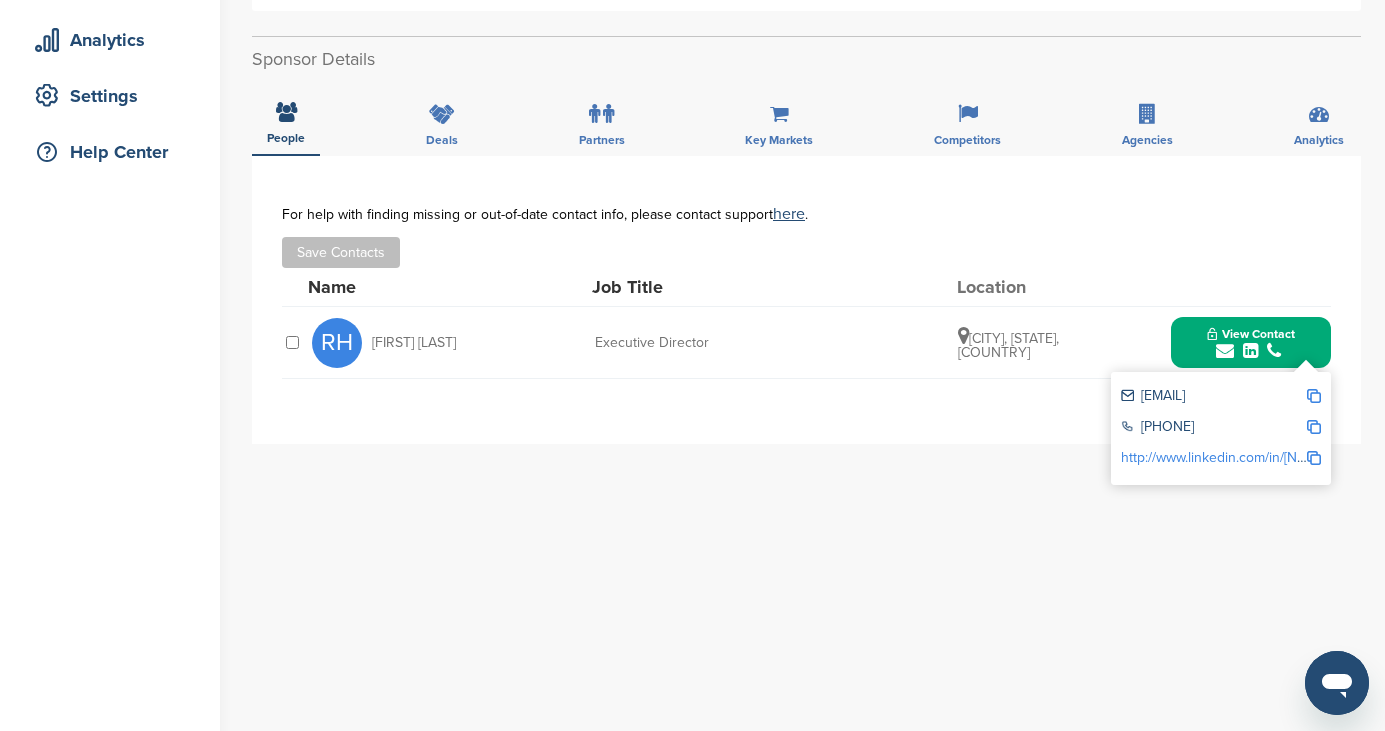 click on "[EMAIL]" at bounding box center (1213, 397) 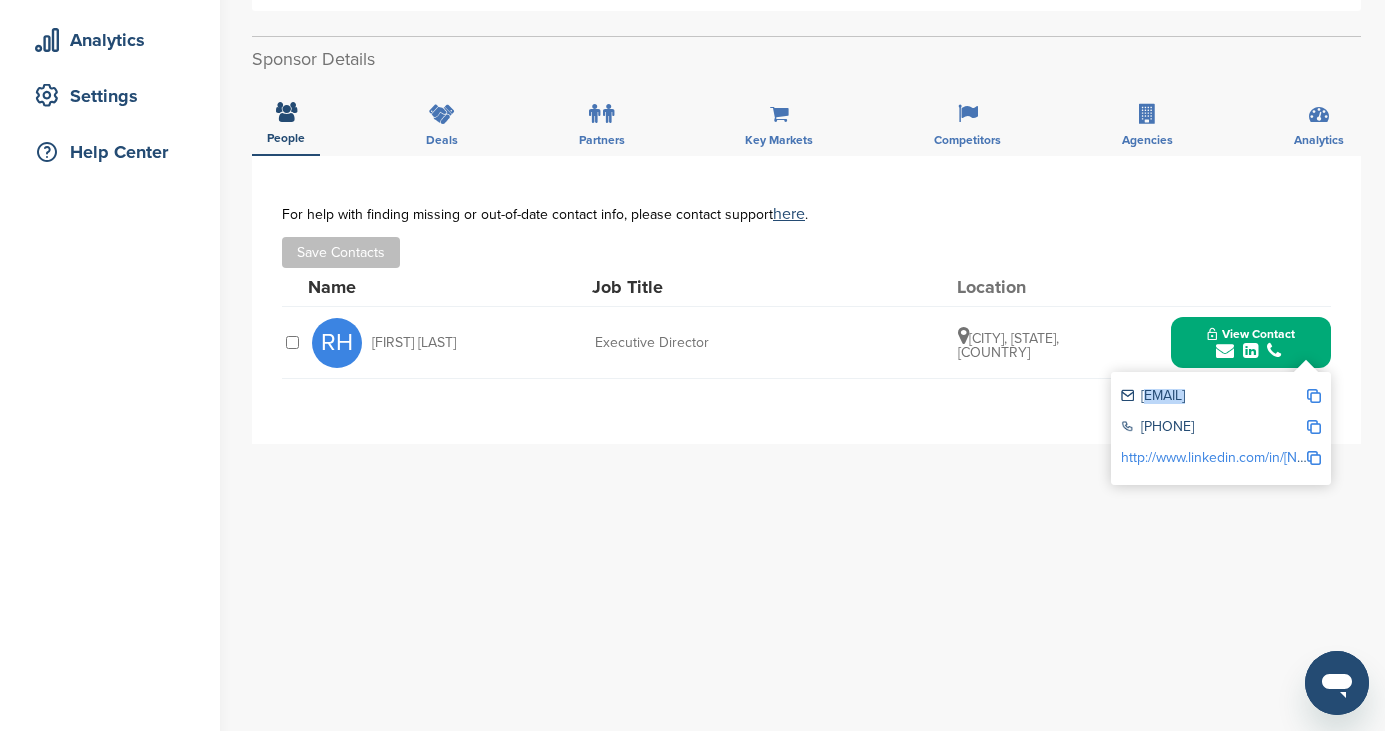 click on "[EMAIL]" at bounding box center (1213, 397) 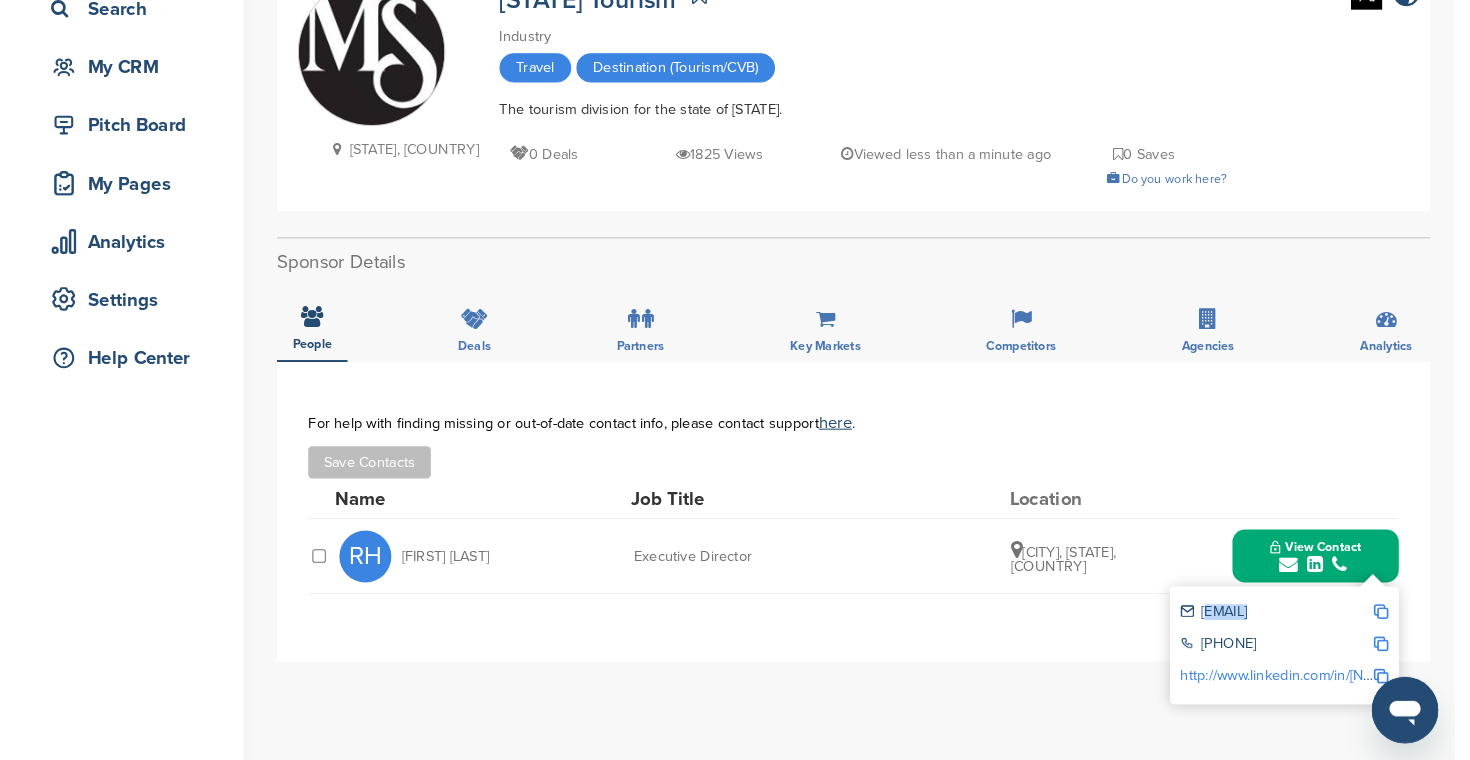 scroll, scrollTop: 0, scrollLeft: 0, axis: both 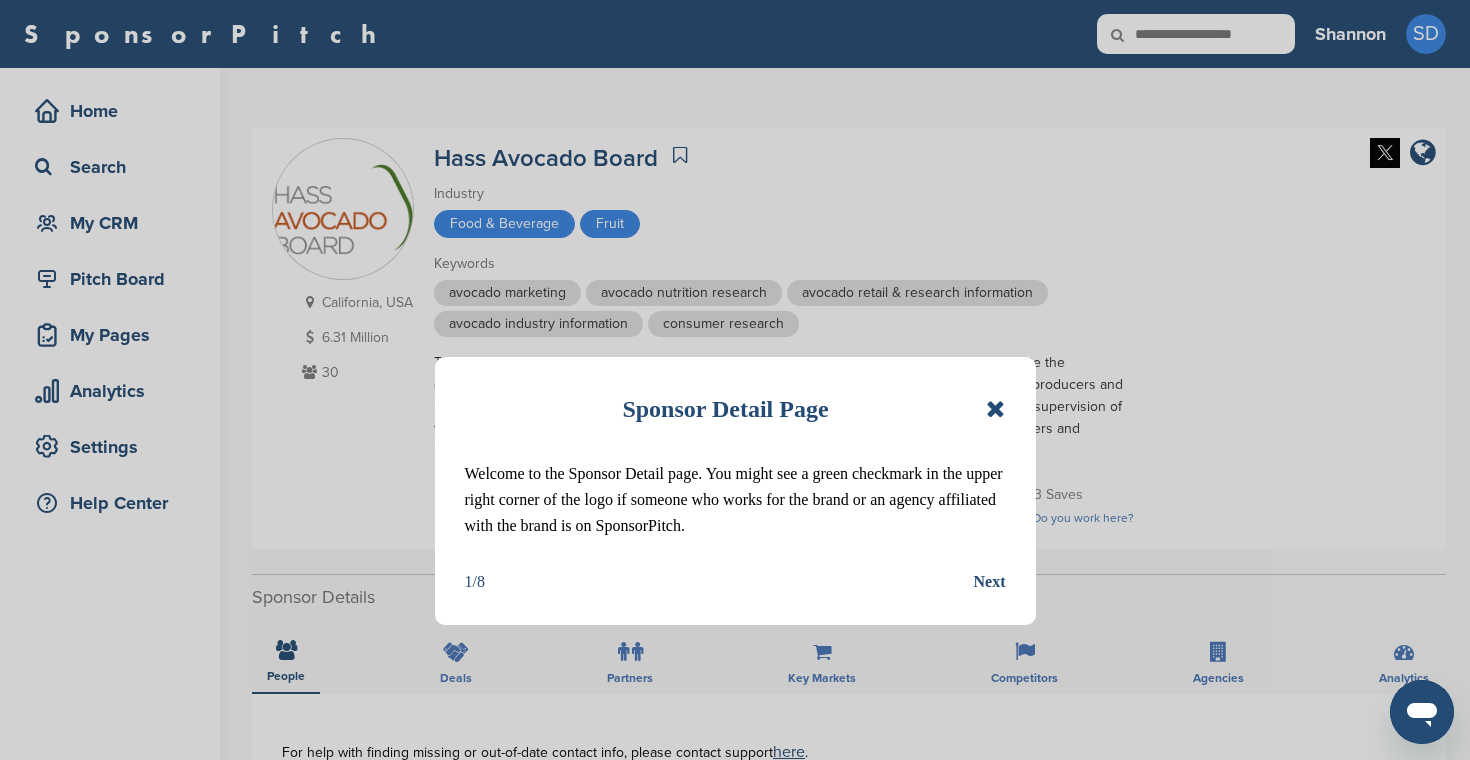 click at bounding box center (995, 409) 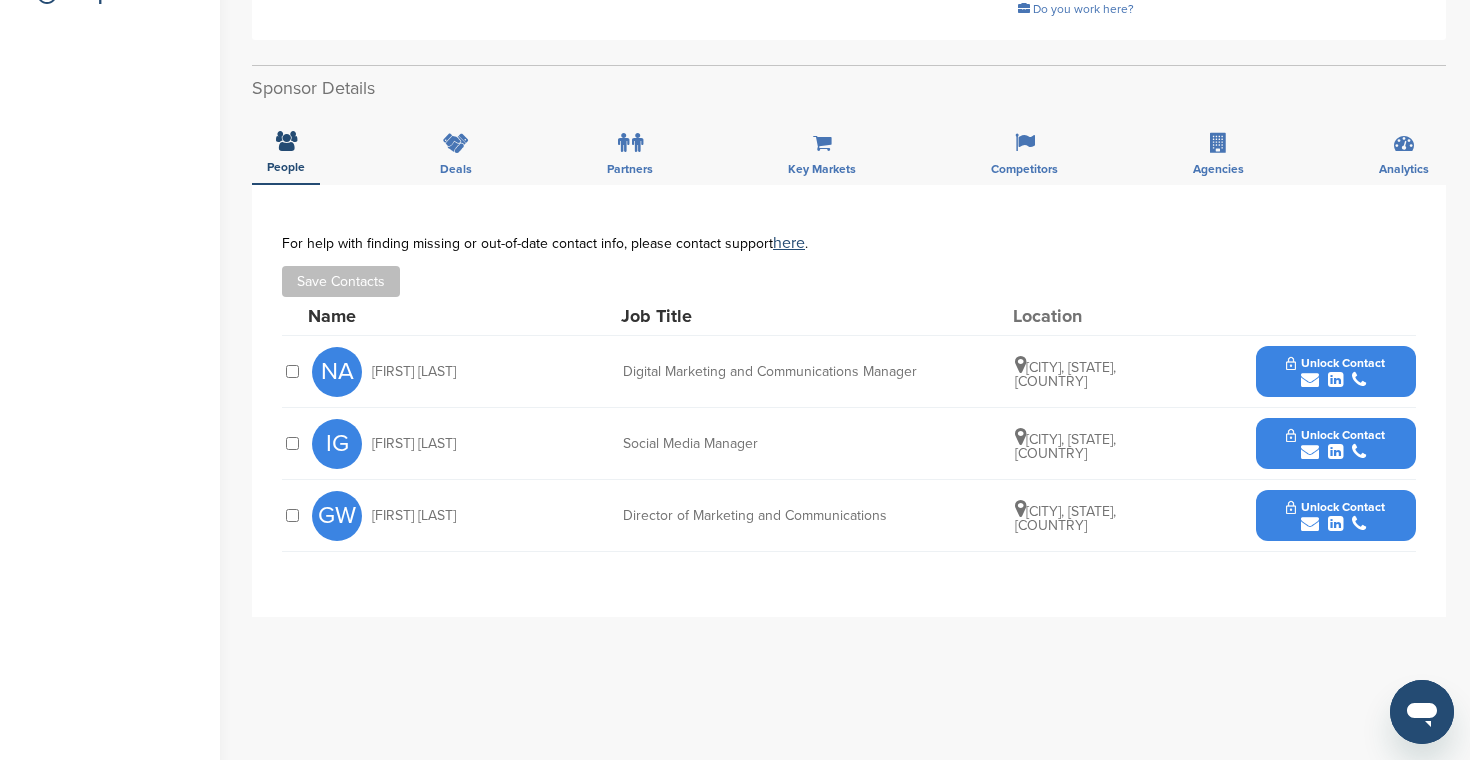 scroll, scrollTop: 531, scrollLeft: 0, axis: vertical 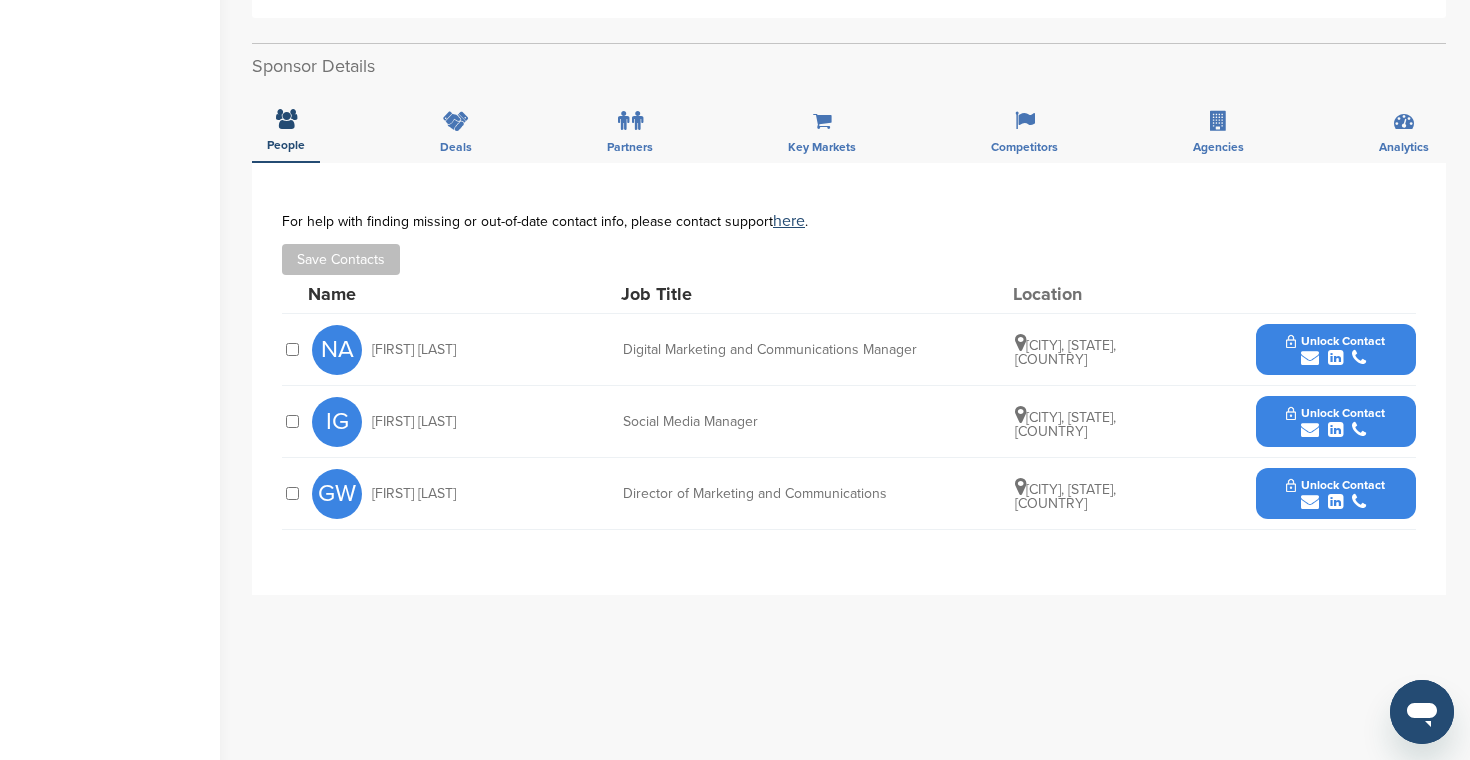 click at bounding box center [1310, 502] 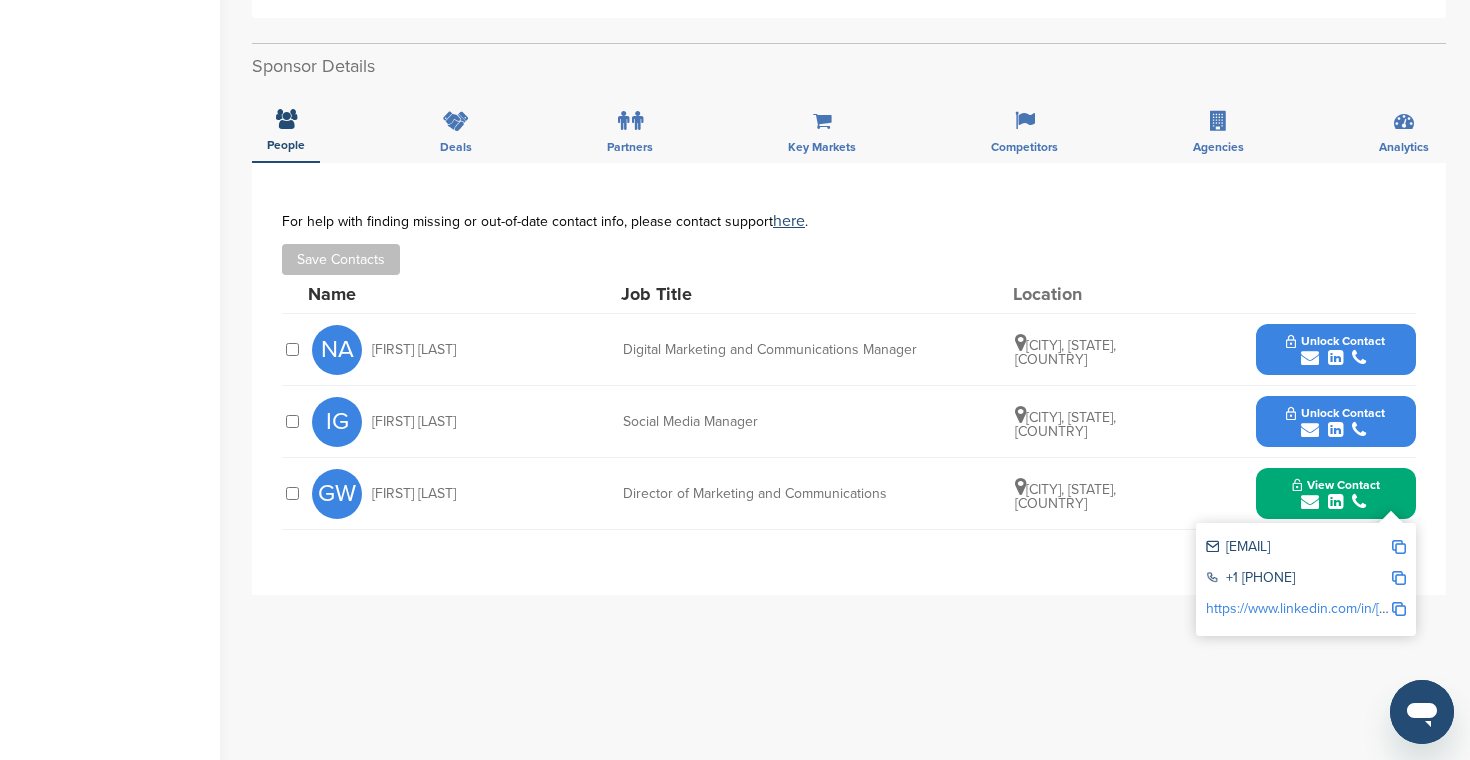 click on "[EMAIL]" at bounding box center [1298, 548] 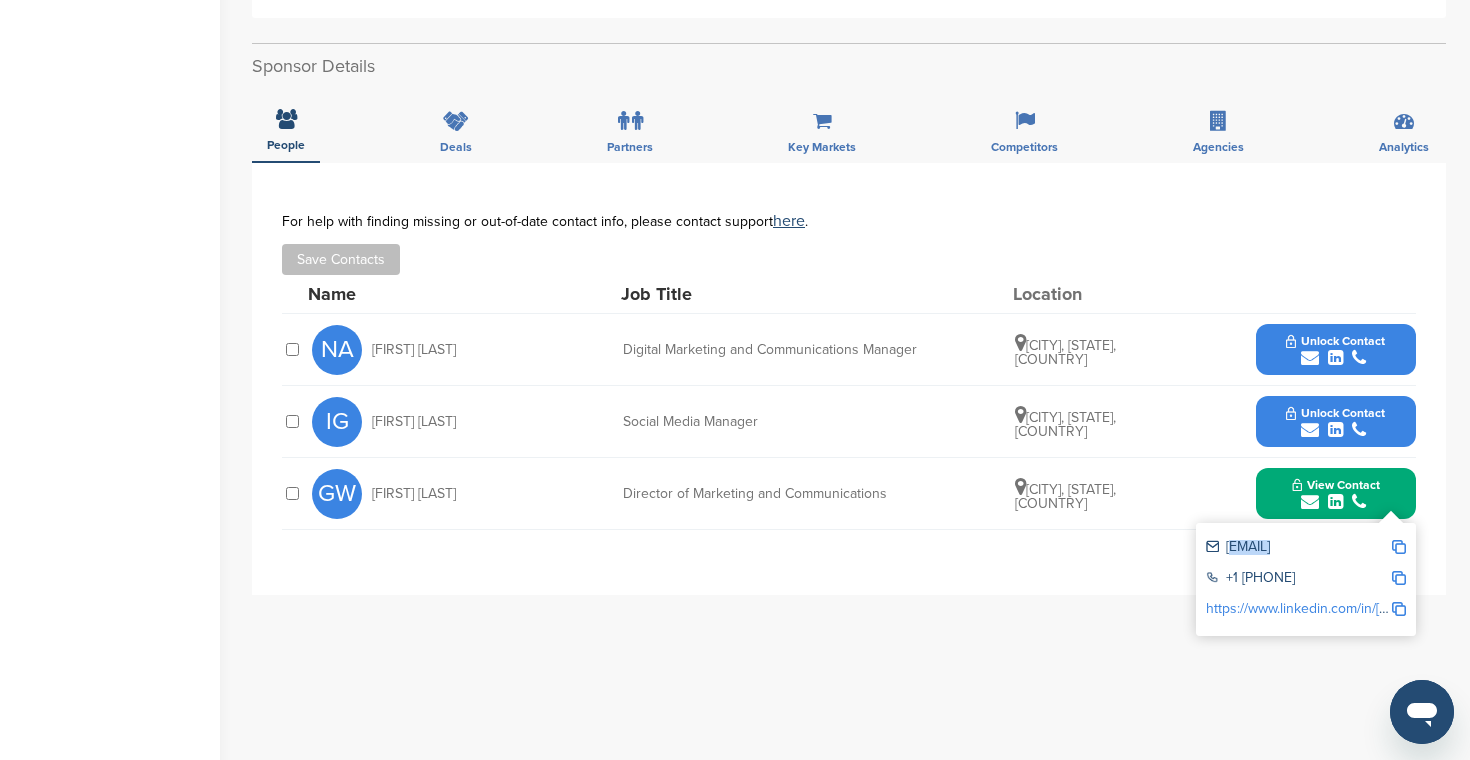click on "[EMAIL]" at bounding box center [1298, 548] 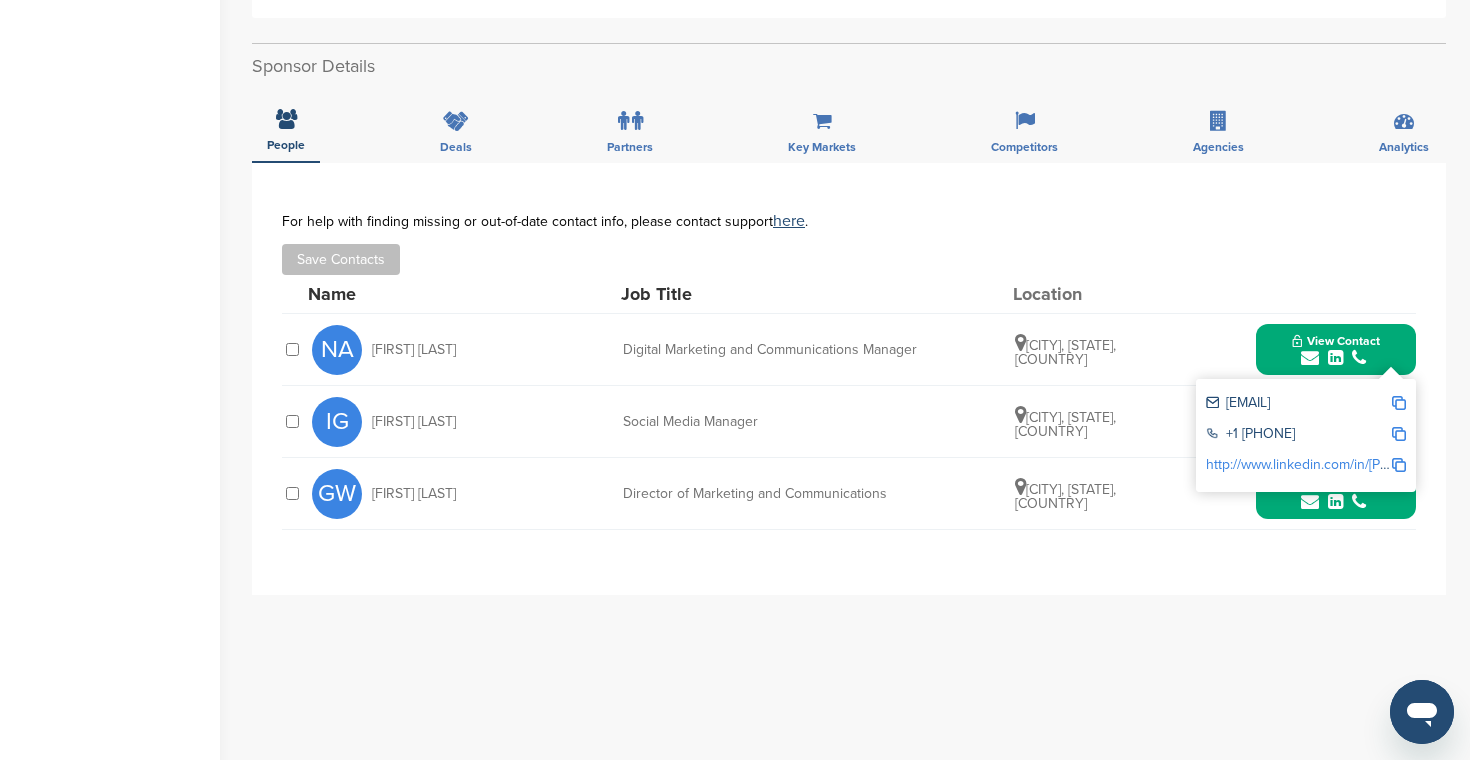 click on "[EMAIL]" at bounding box center (1298, 404) 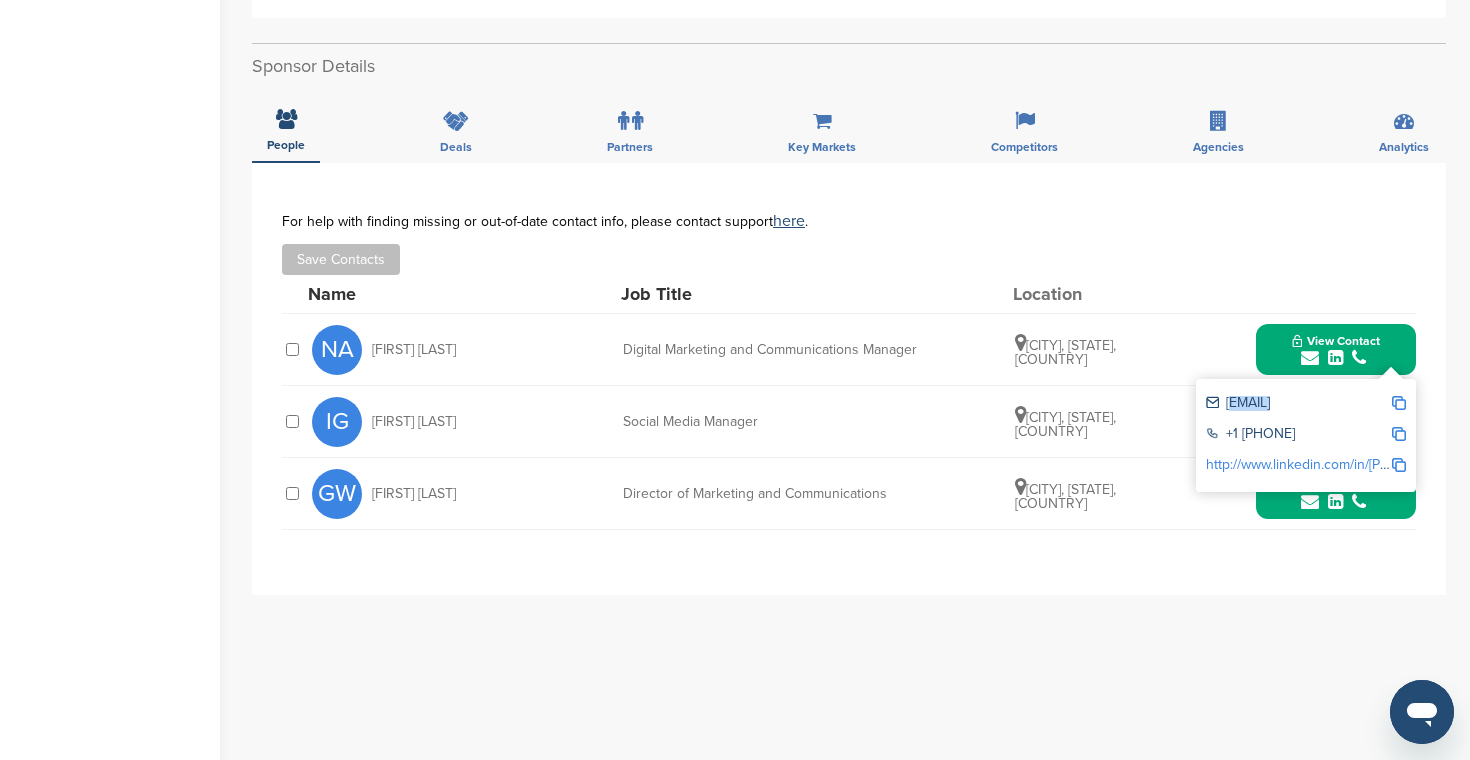click on "[EMAIL]" at bounding box center (1298, 404) 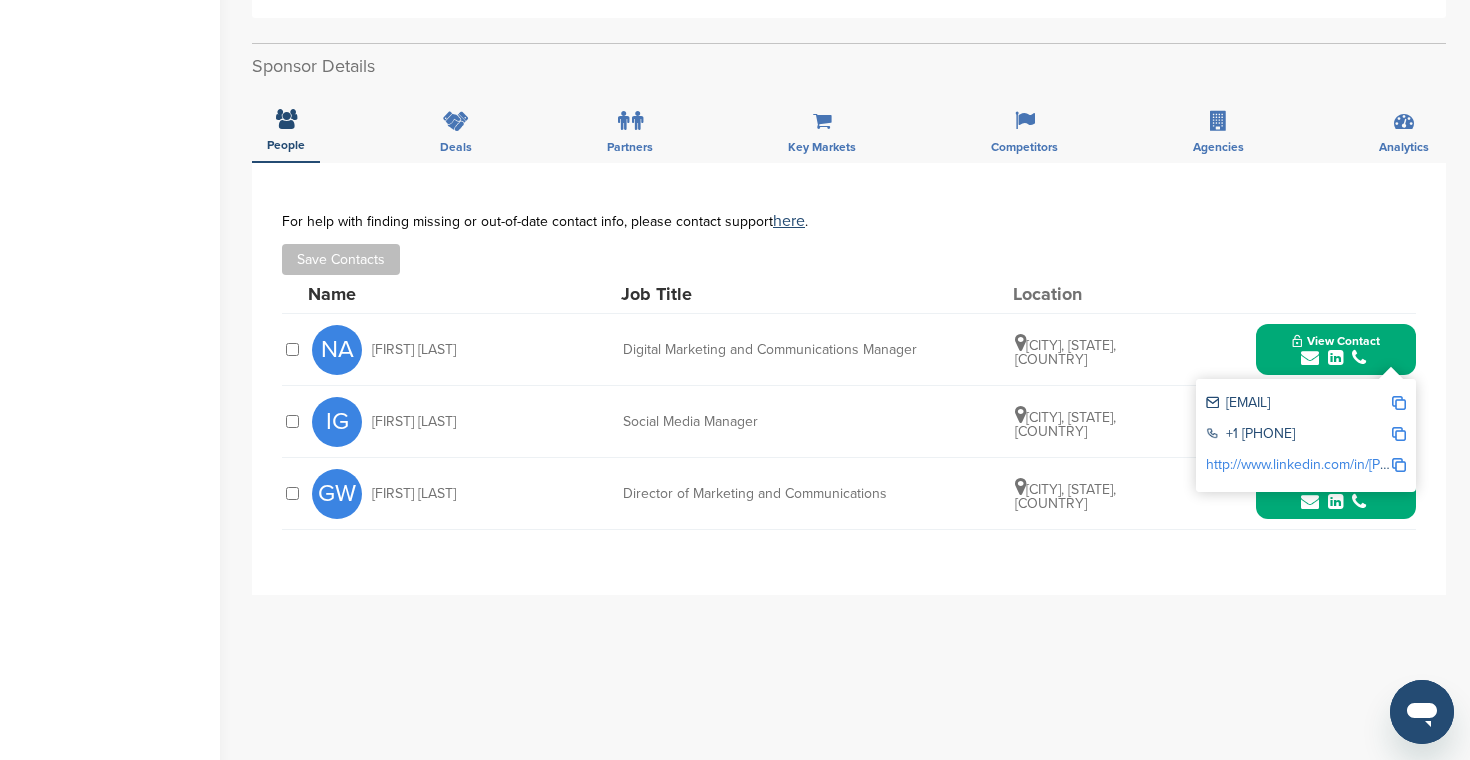 click on "[INITIALS]
[FIRST] [LAST]
[JOB_TITLE]
[CITY], [STATE], [COUNTRY]
Unlock Contact" at bounding box center (864, 421) 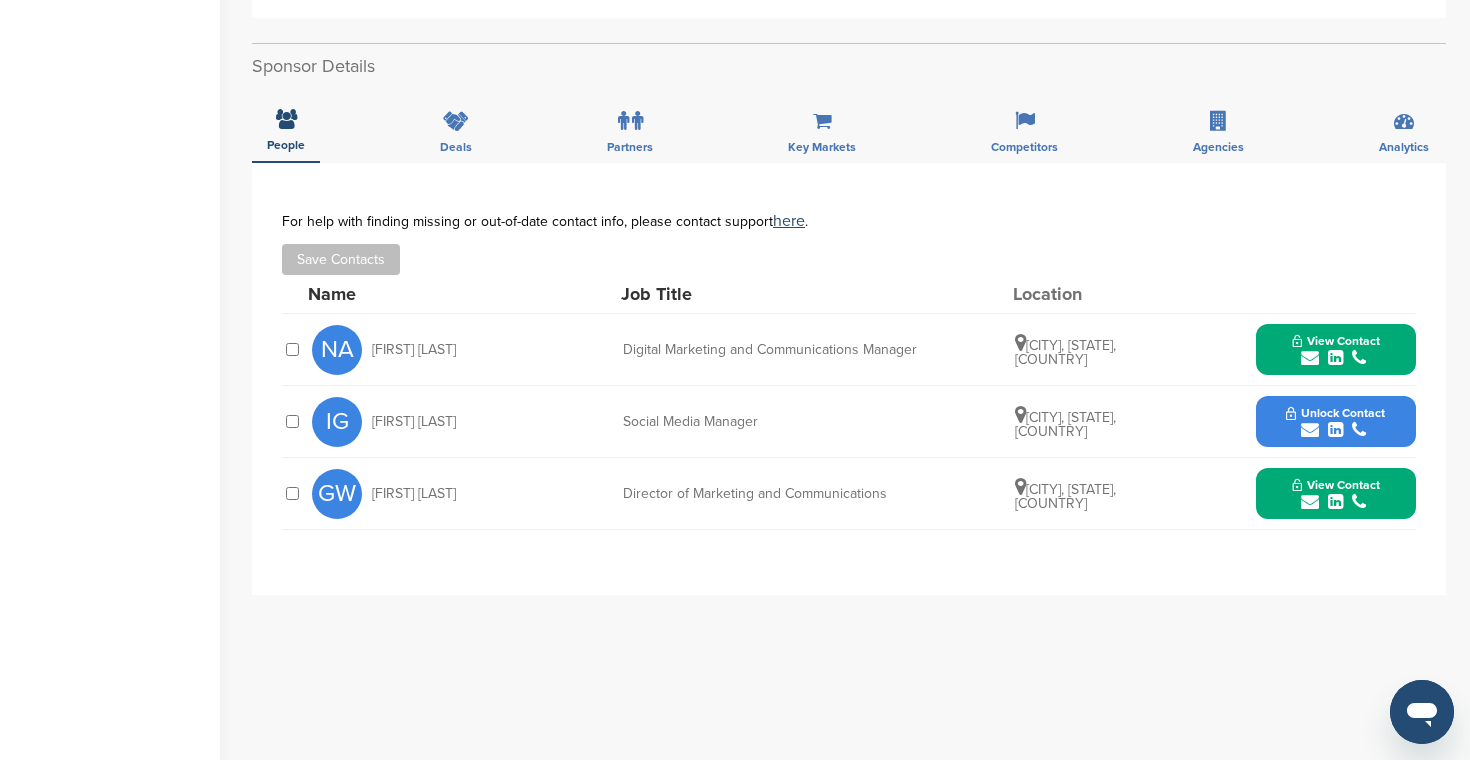 click at bounding box center (1310, 430) 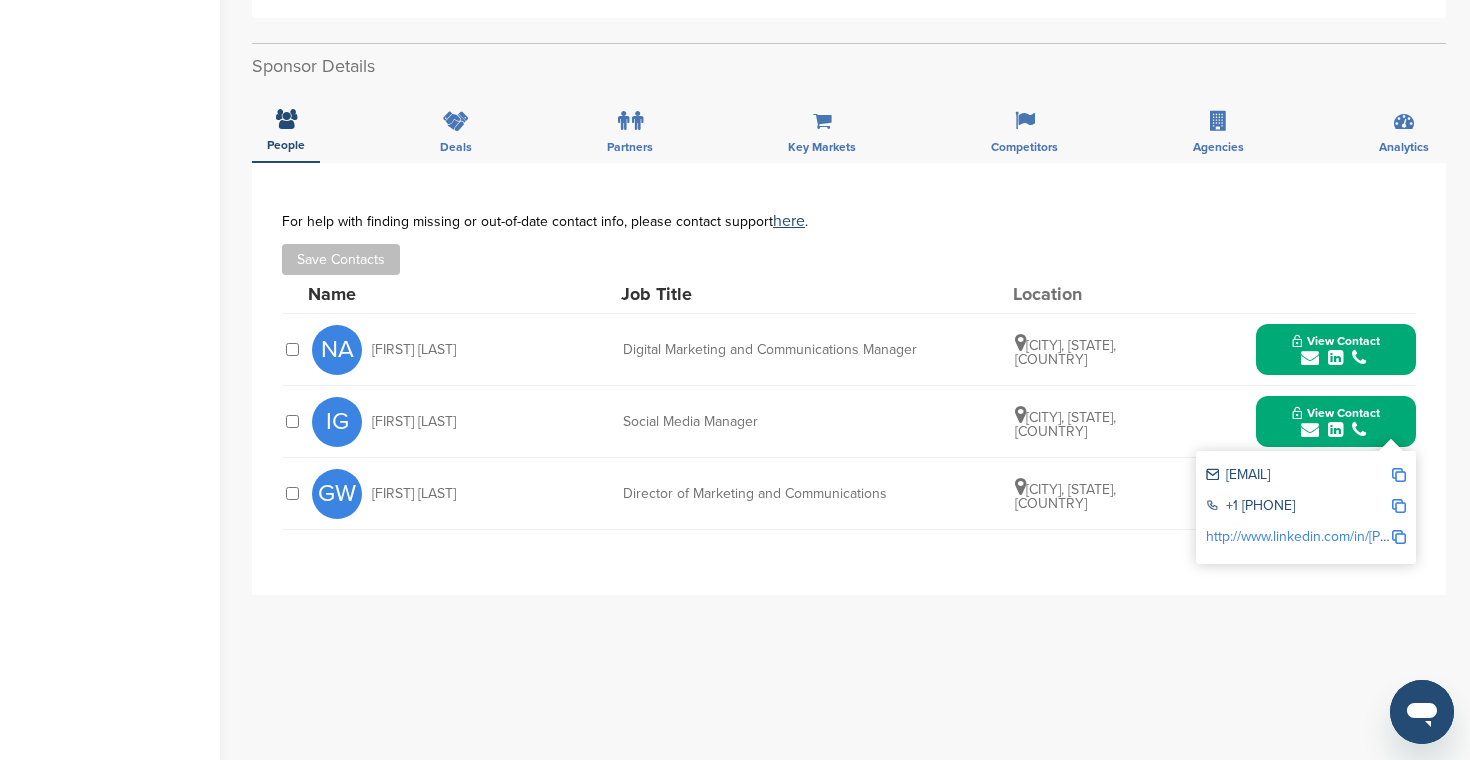 click on "[EMAIL]" at bounding box center (1298, 476) 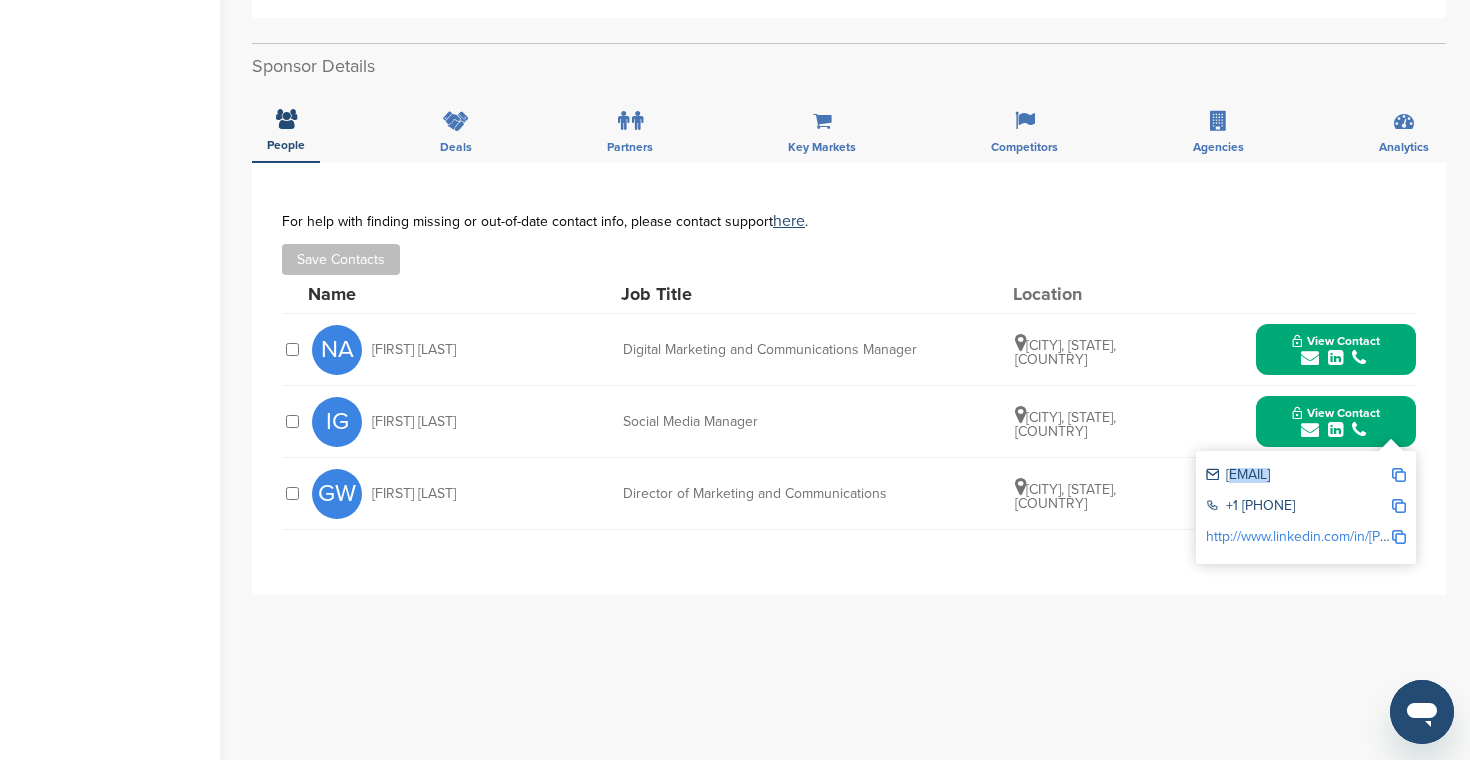 click on "[EMAIL]" at bounding box center (1298, 476) 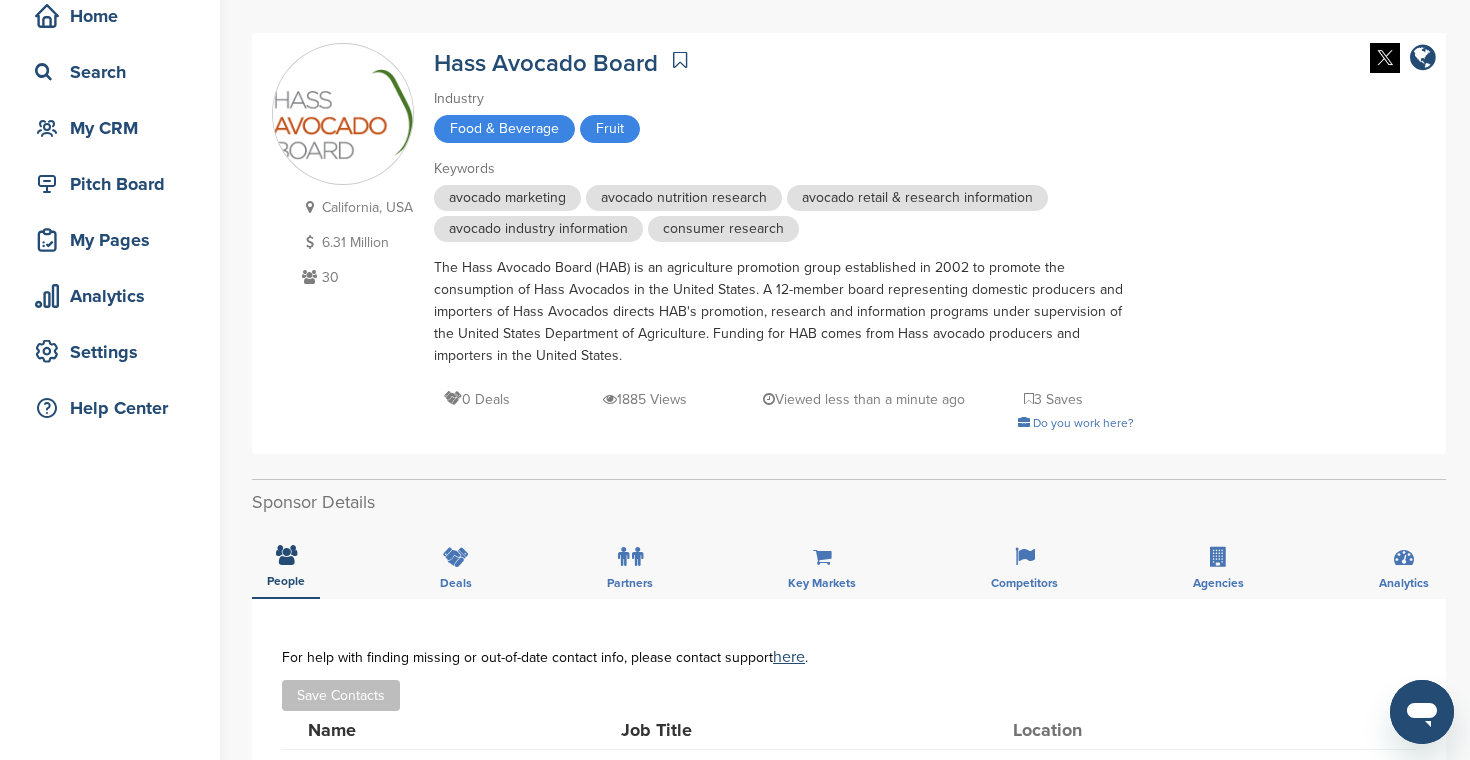 scroll, scrollTop: 0, scrollLeft: 0, axis: both 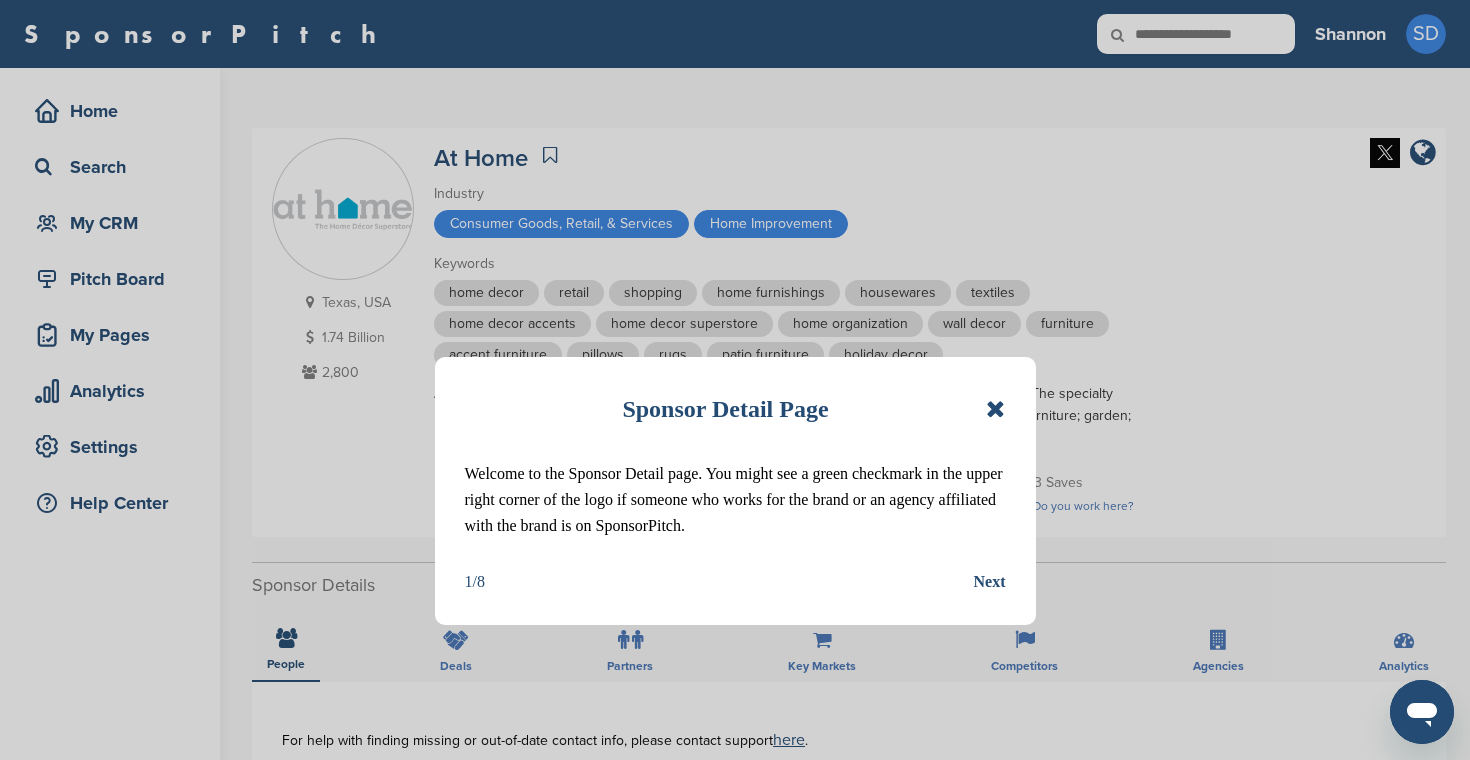 click at bounding box center (995, 409) 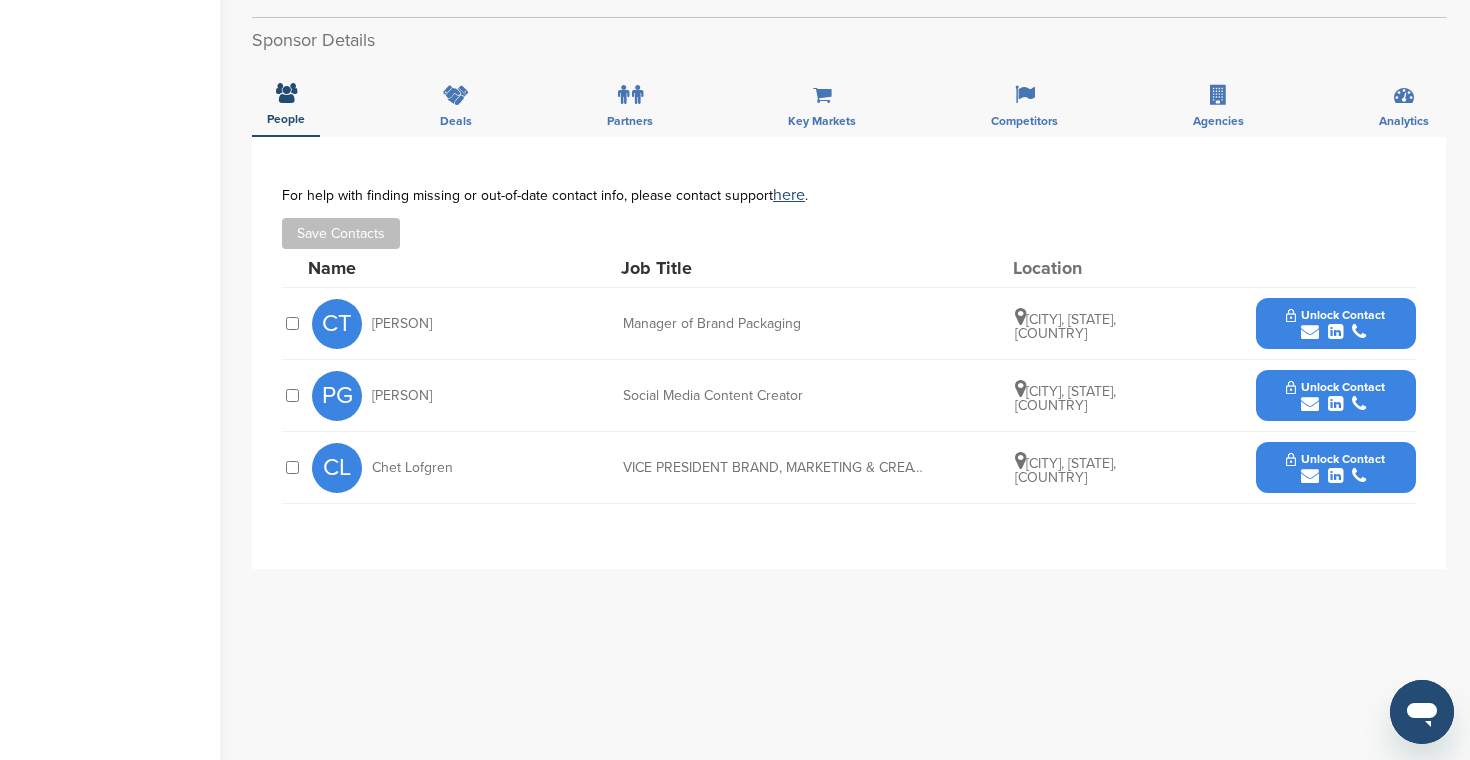 scroll, scrollTop: 568, scrollLeft: 0, axis: vertical 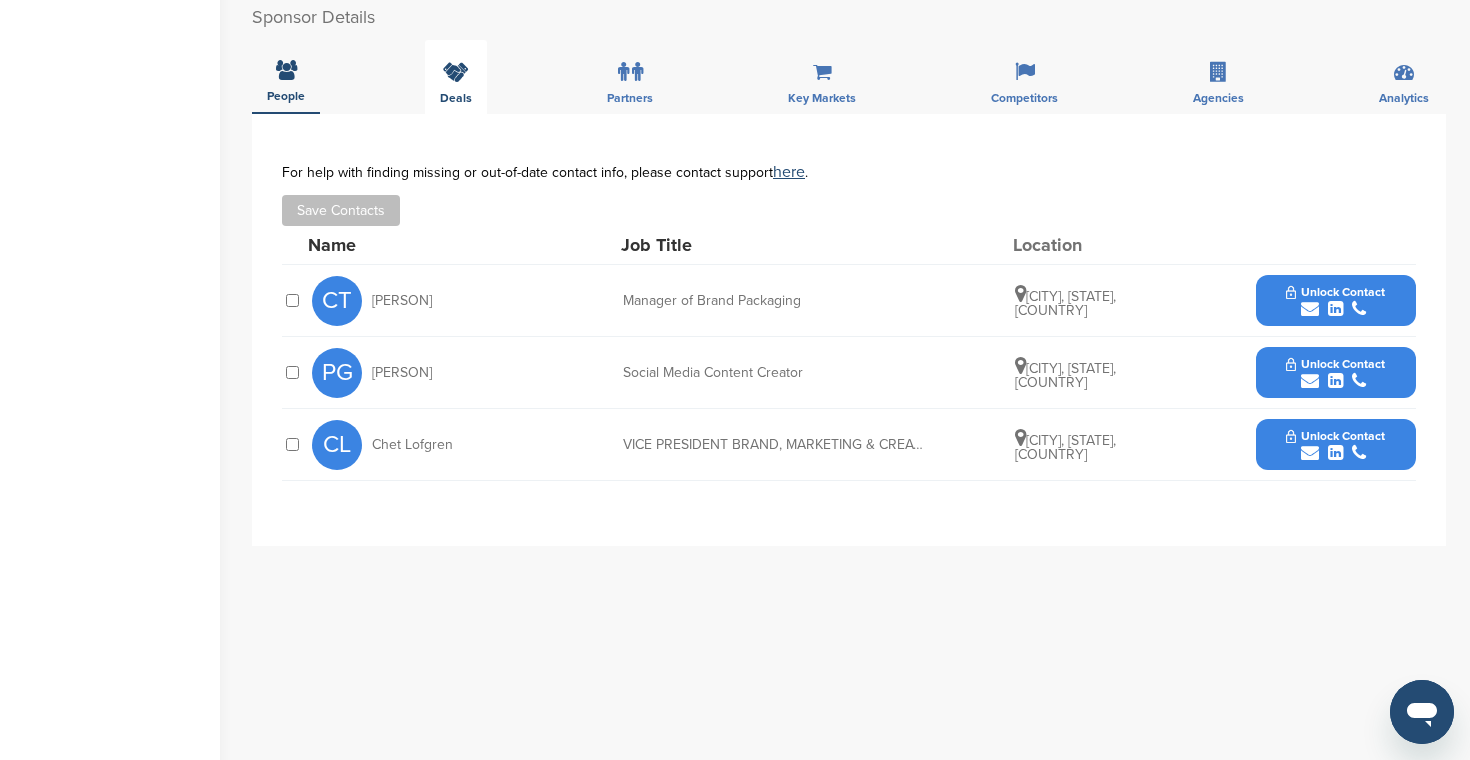 click on "Deals" at bounding box center [456, 77] 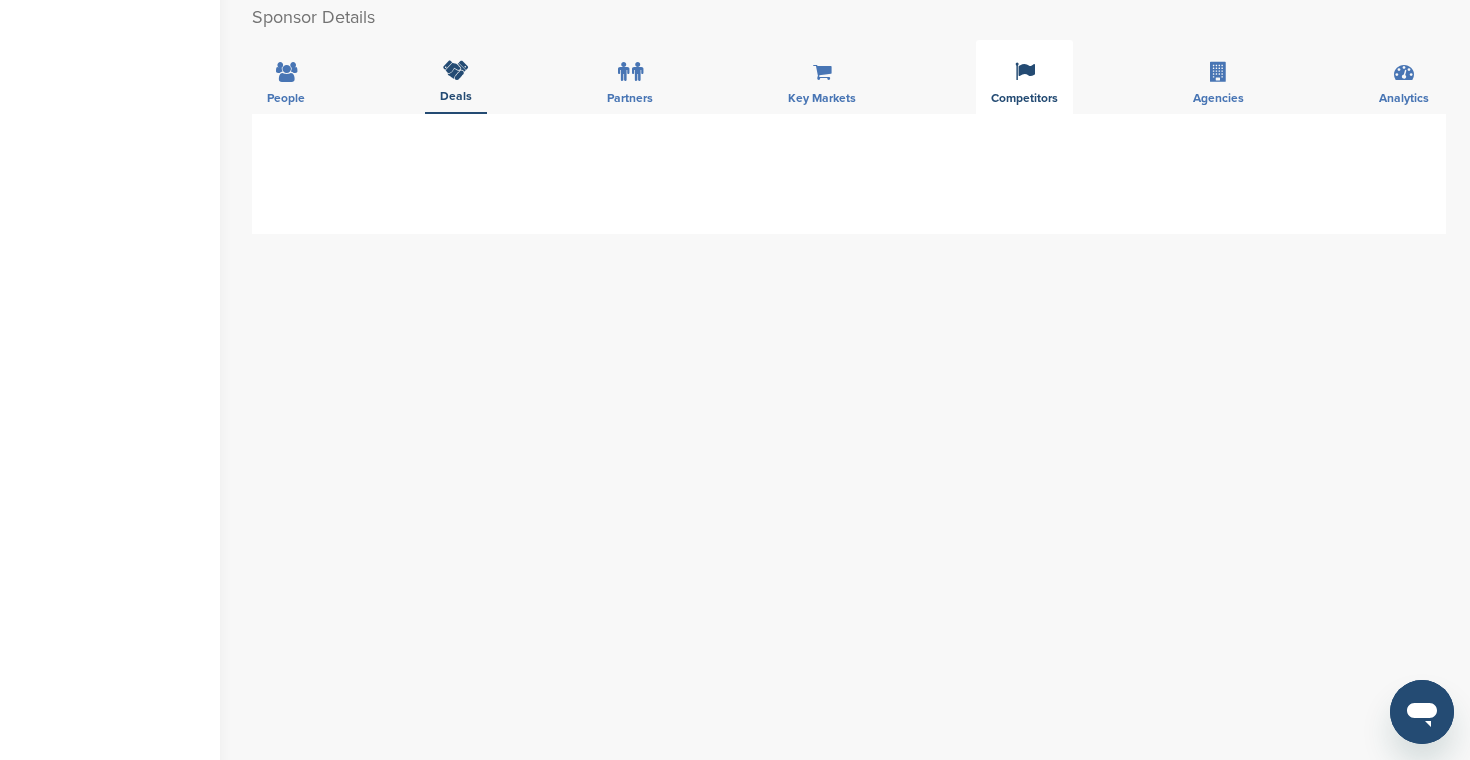 click on "Competitors" at bounding box center (286, 98) 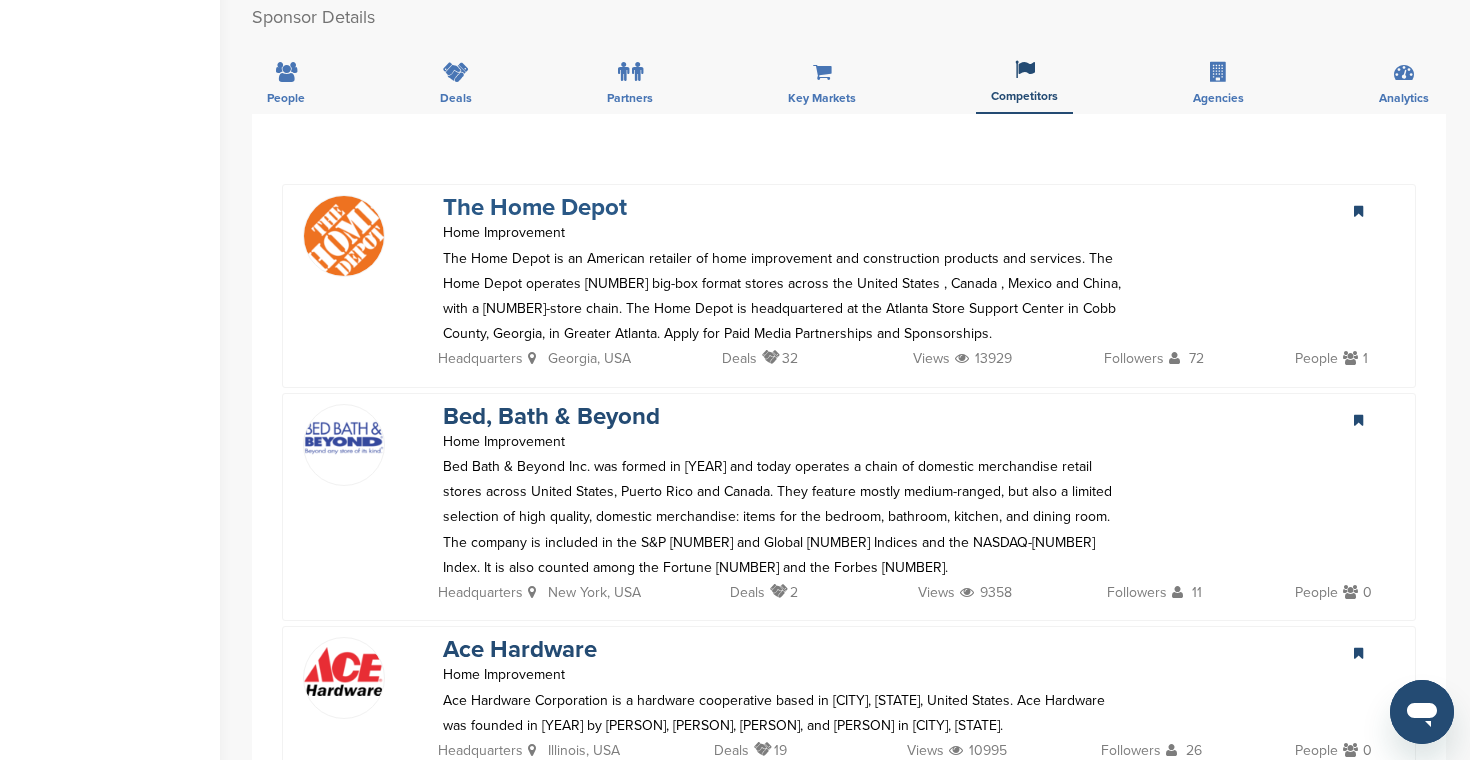 click on "The Home Depot" at bounding box center [535, 207] 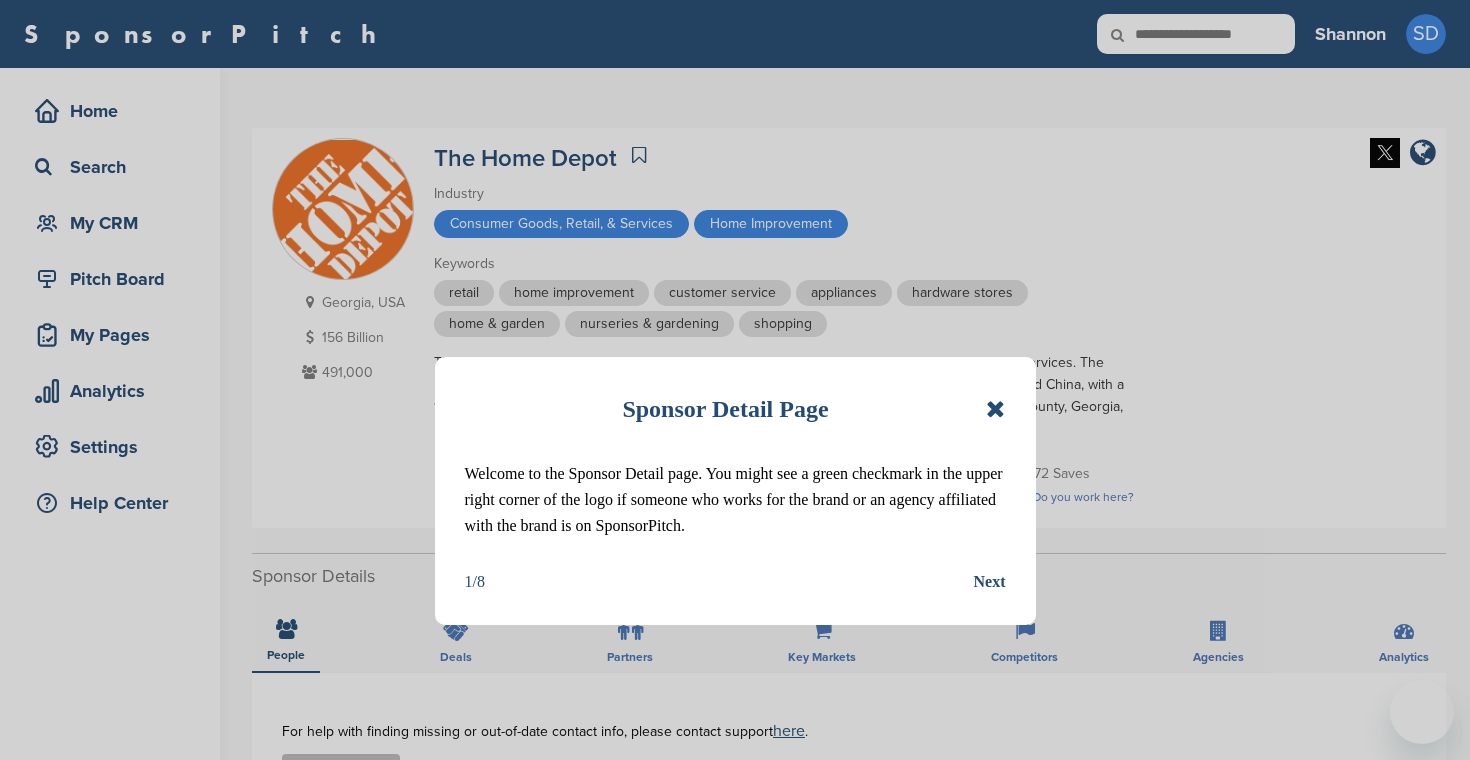 scroll, scrollTop: 0, scrollLeft: 0, axis: both 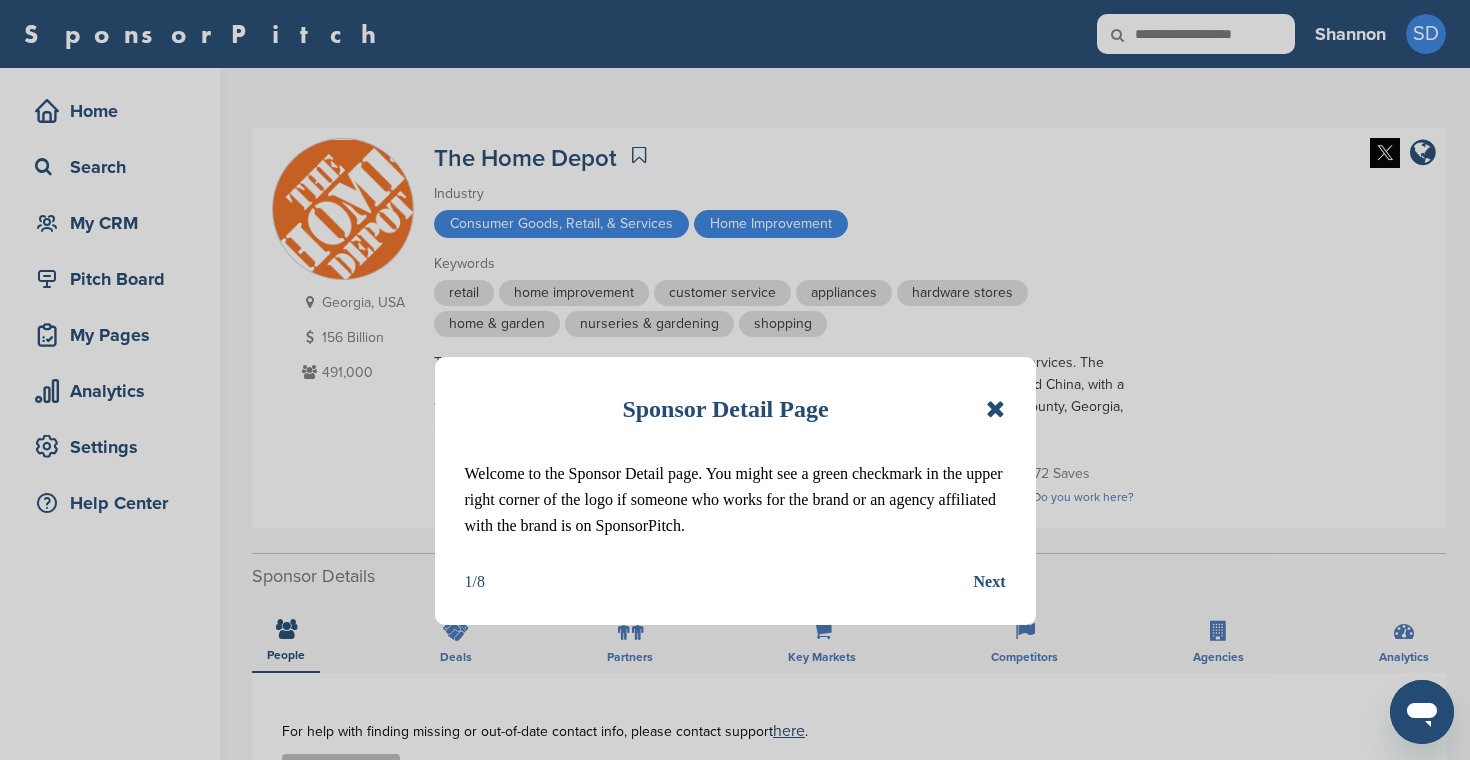 click at bounding box center [995, 409] 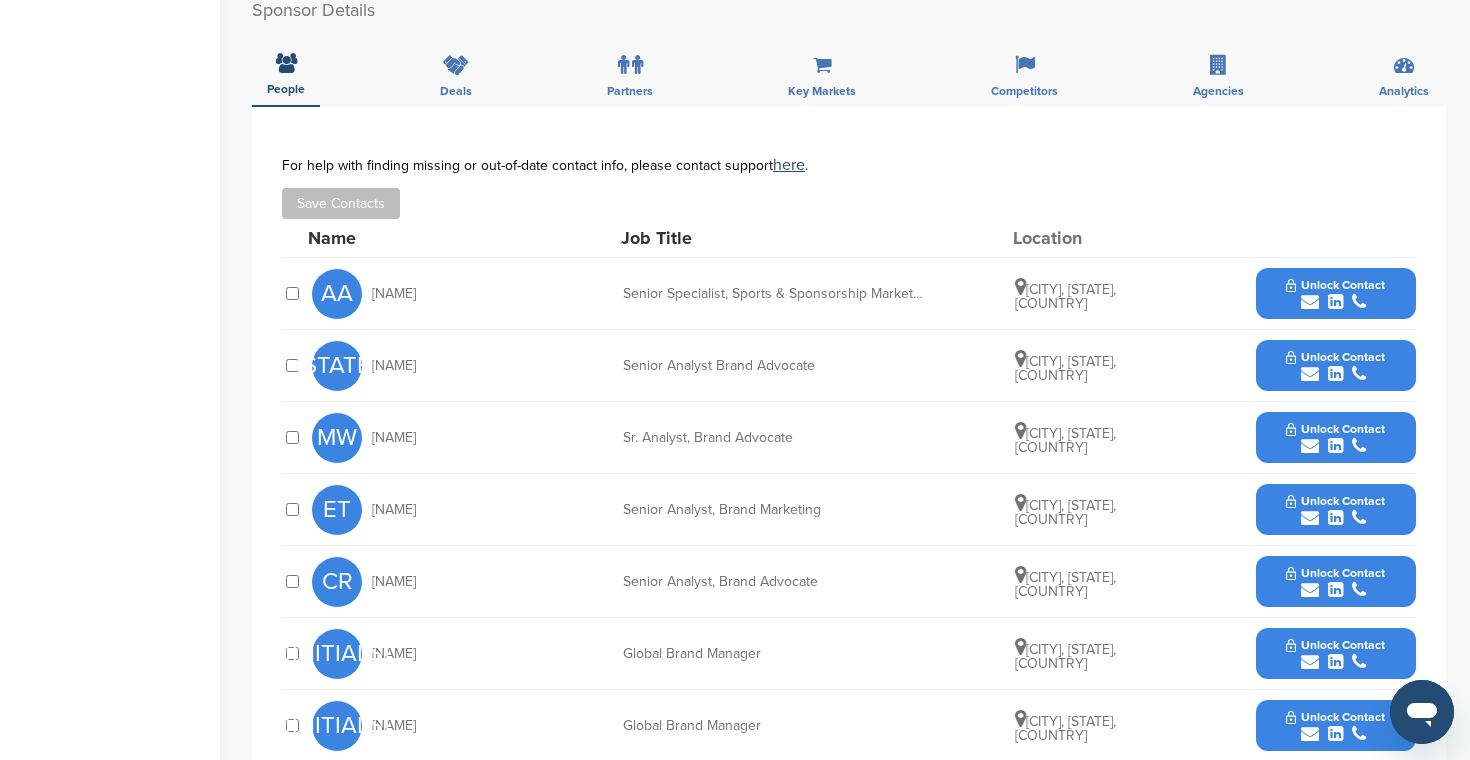 scroll, scrollTop: 567, scrollLeft: 0, axis: vertical 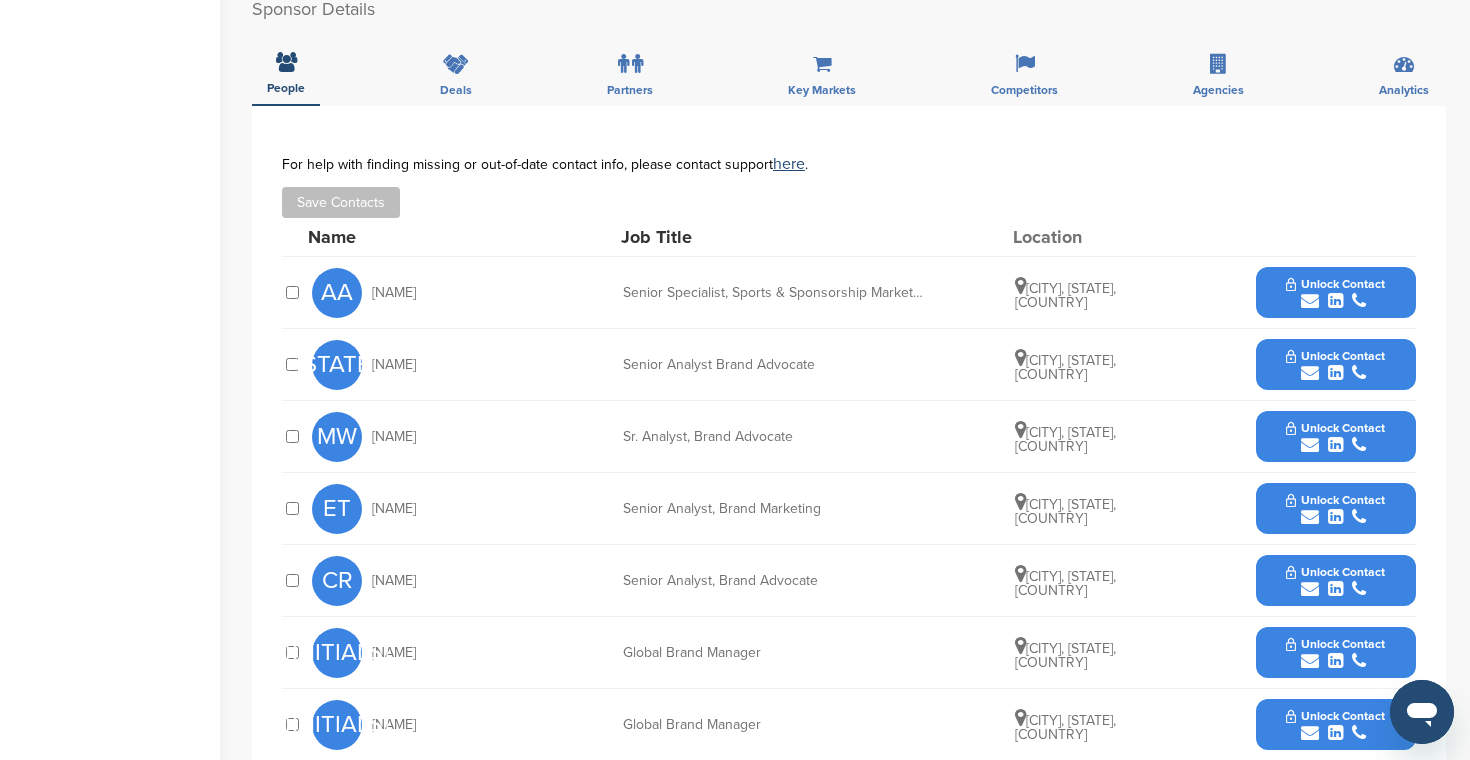 click at bounding box center (1310, 301) 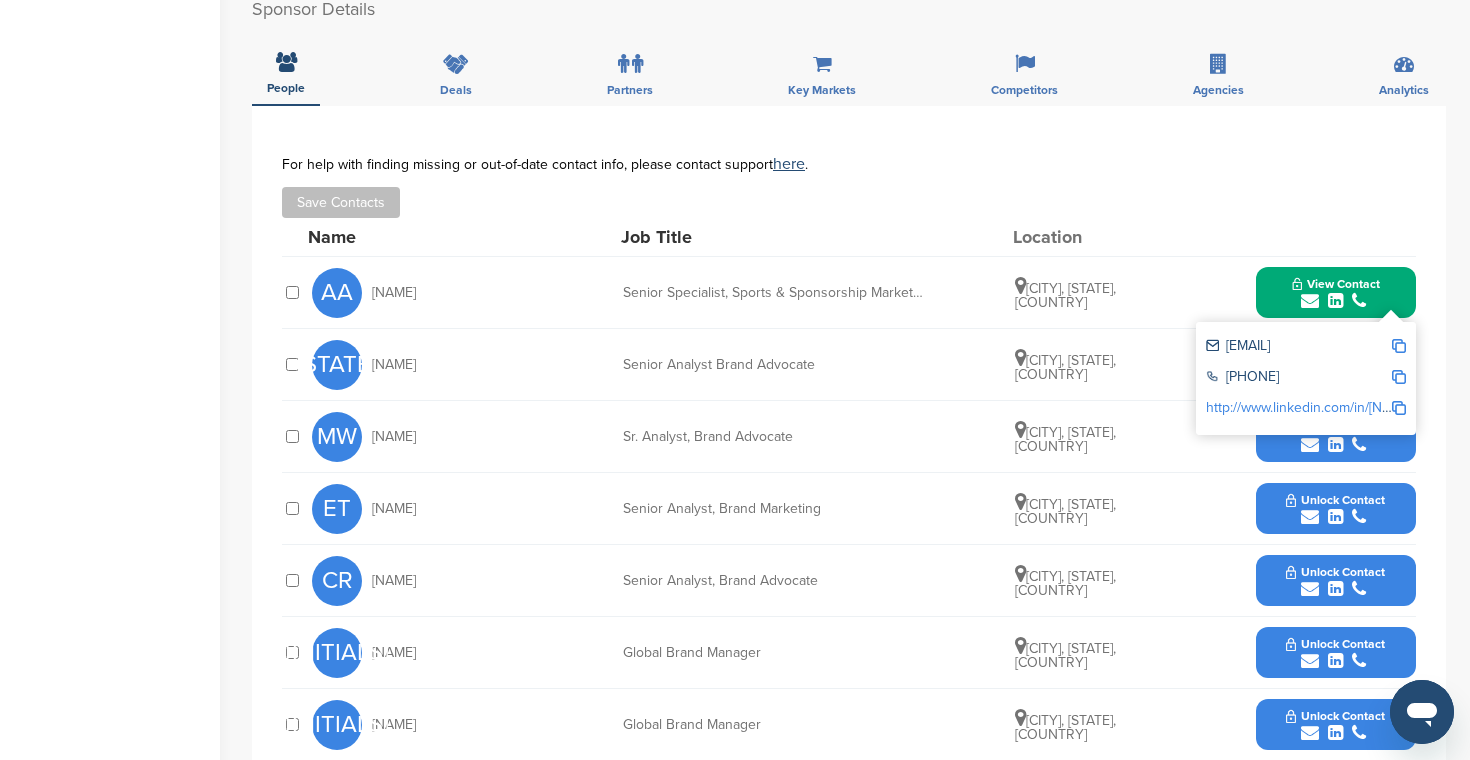 click on "[EMAIL]" at bounding box center (1298, 347) 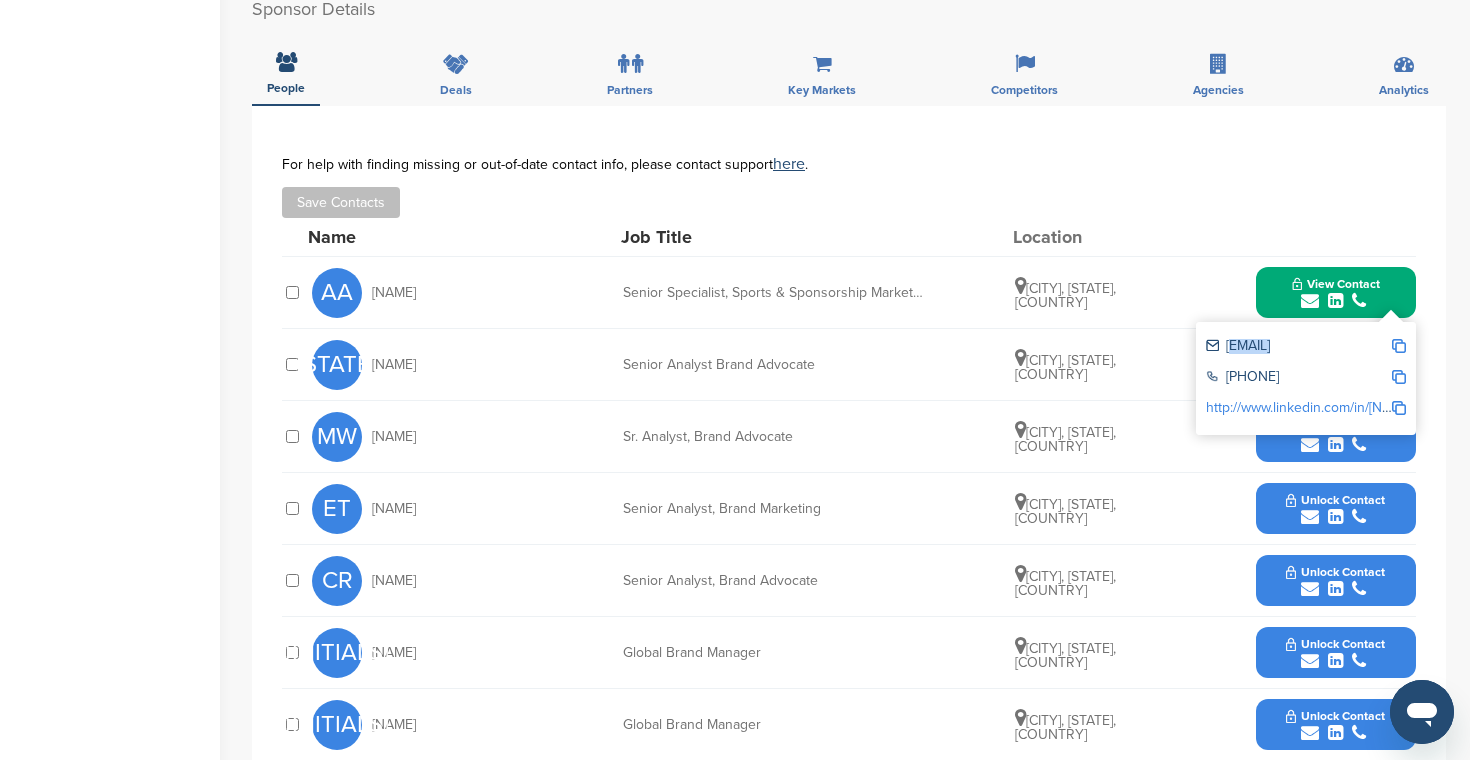 click on "aaliyah_alston@homedepot.com" at bounding box center [1298, 347] 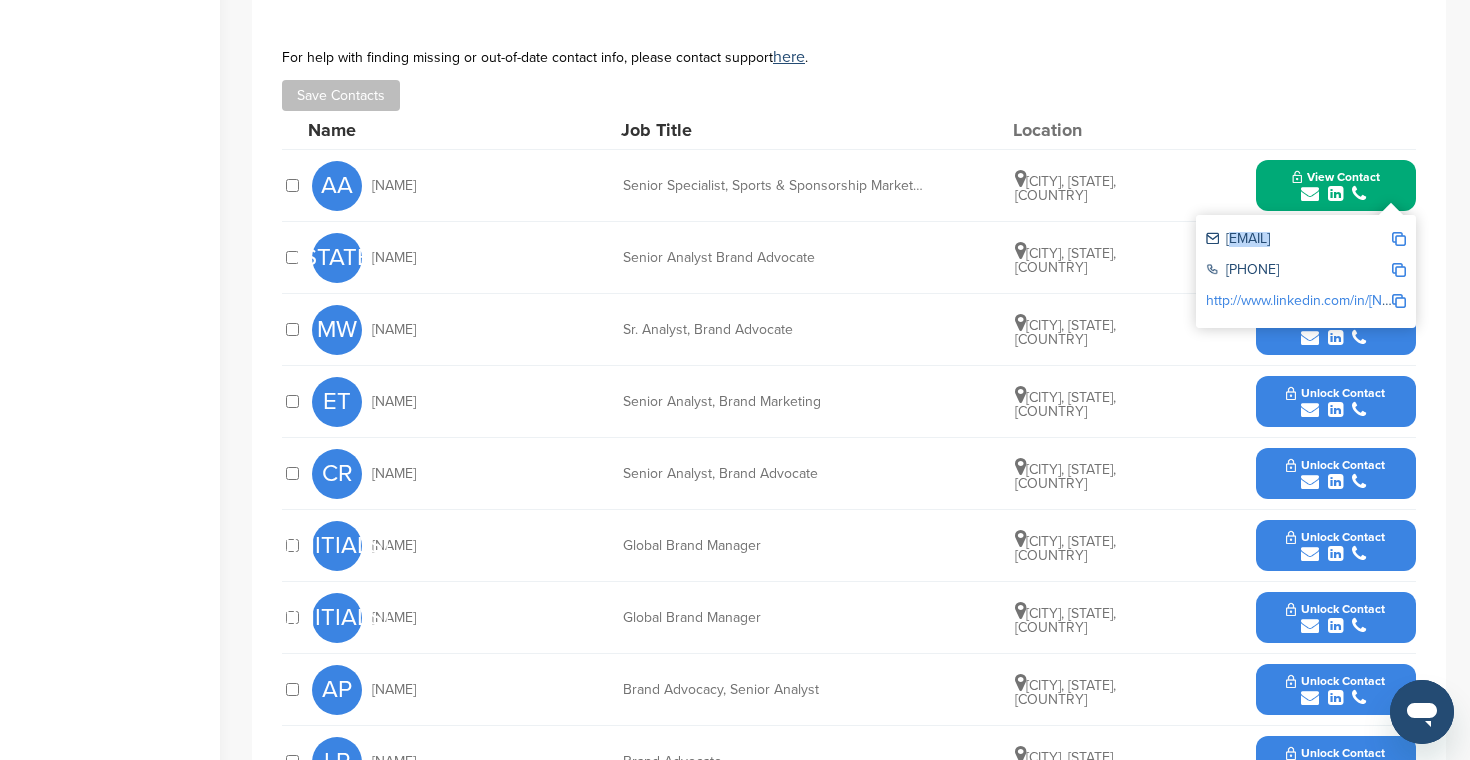 scroll, scrollTop: 683, scrollLeft: 0, axis: vertical 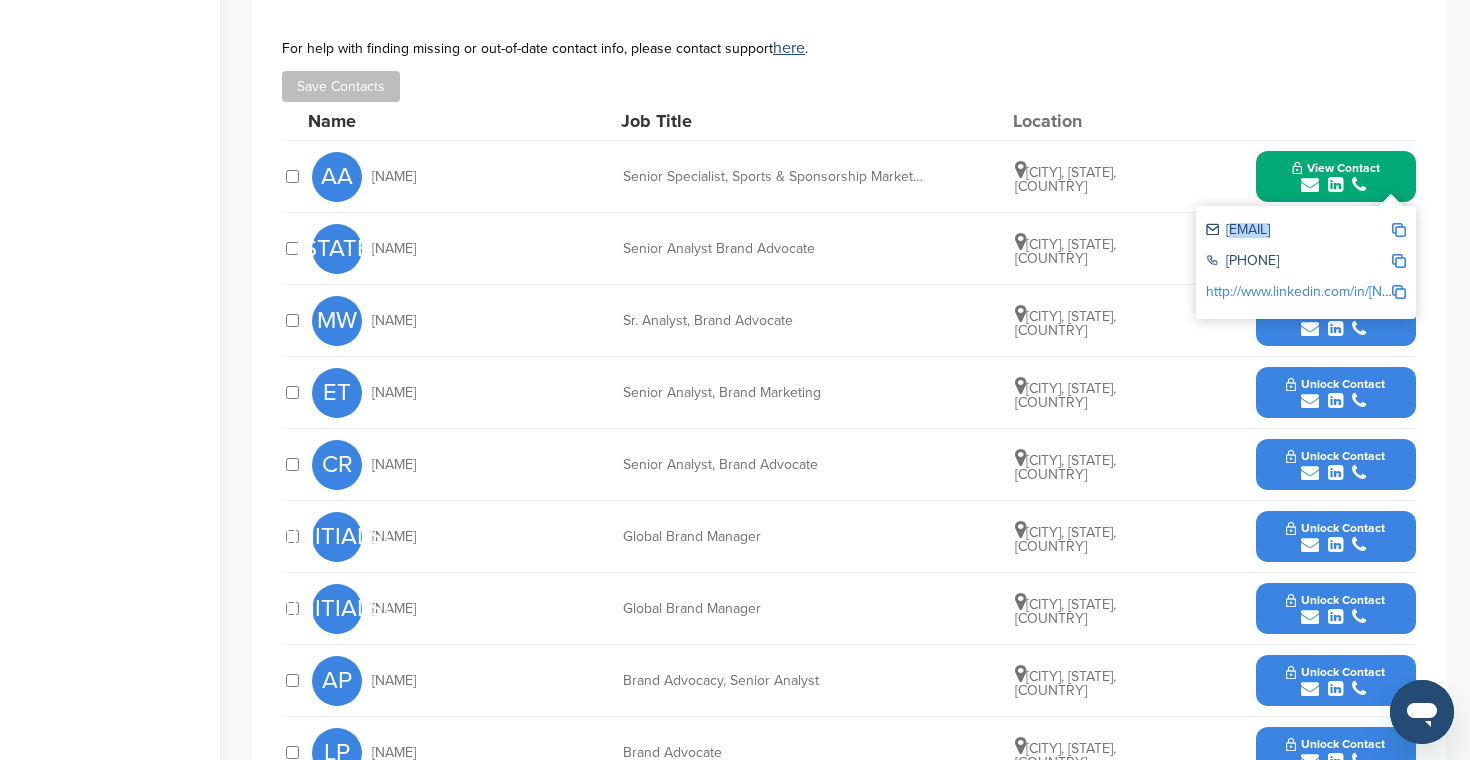 click at bounding box center (1310, 401) 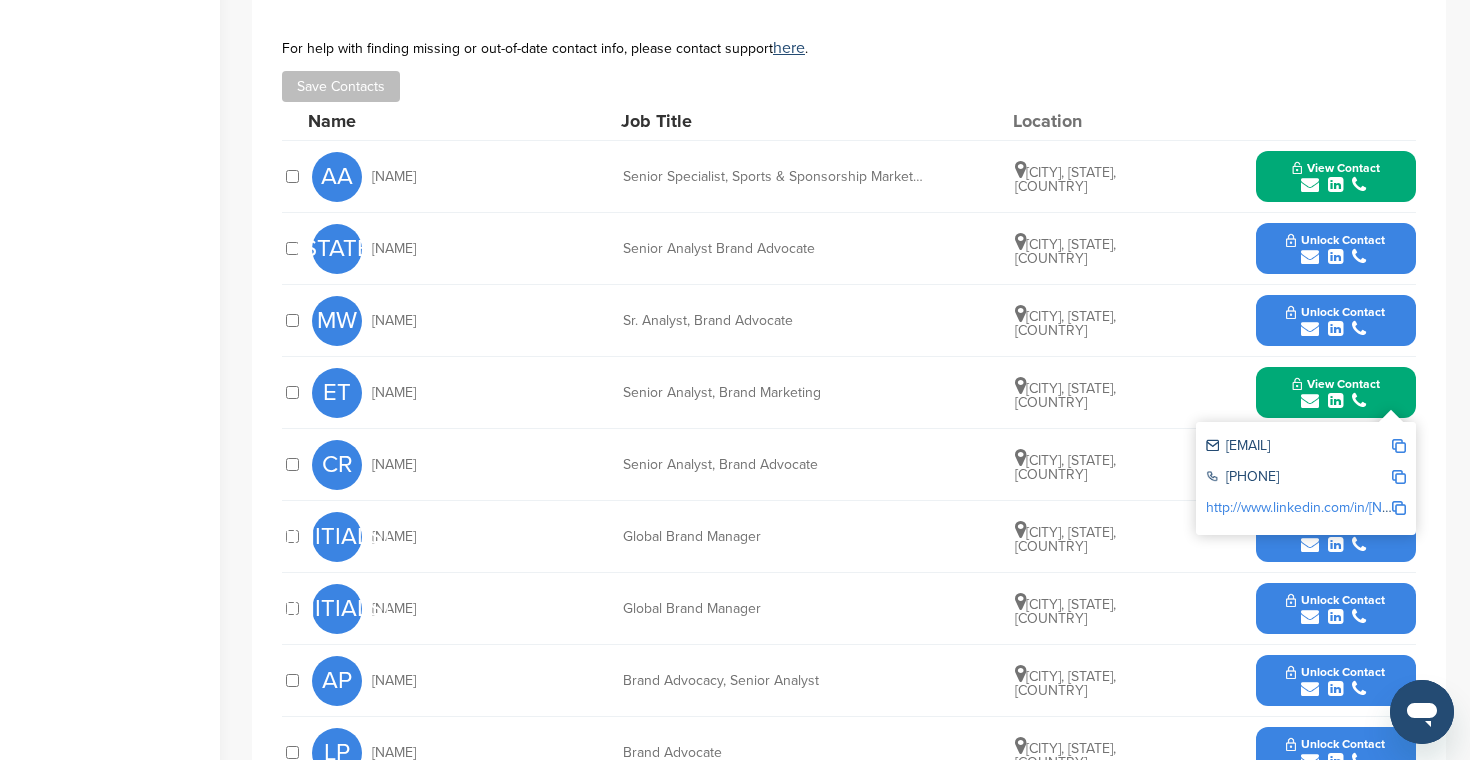 click on "eric_terry@homedepot.com" at bounding box center (1298, 447) 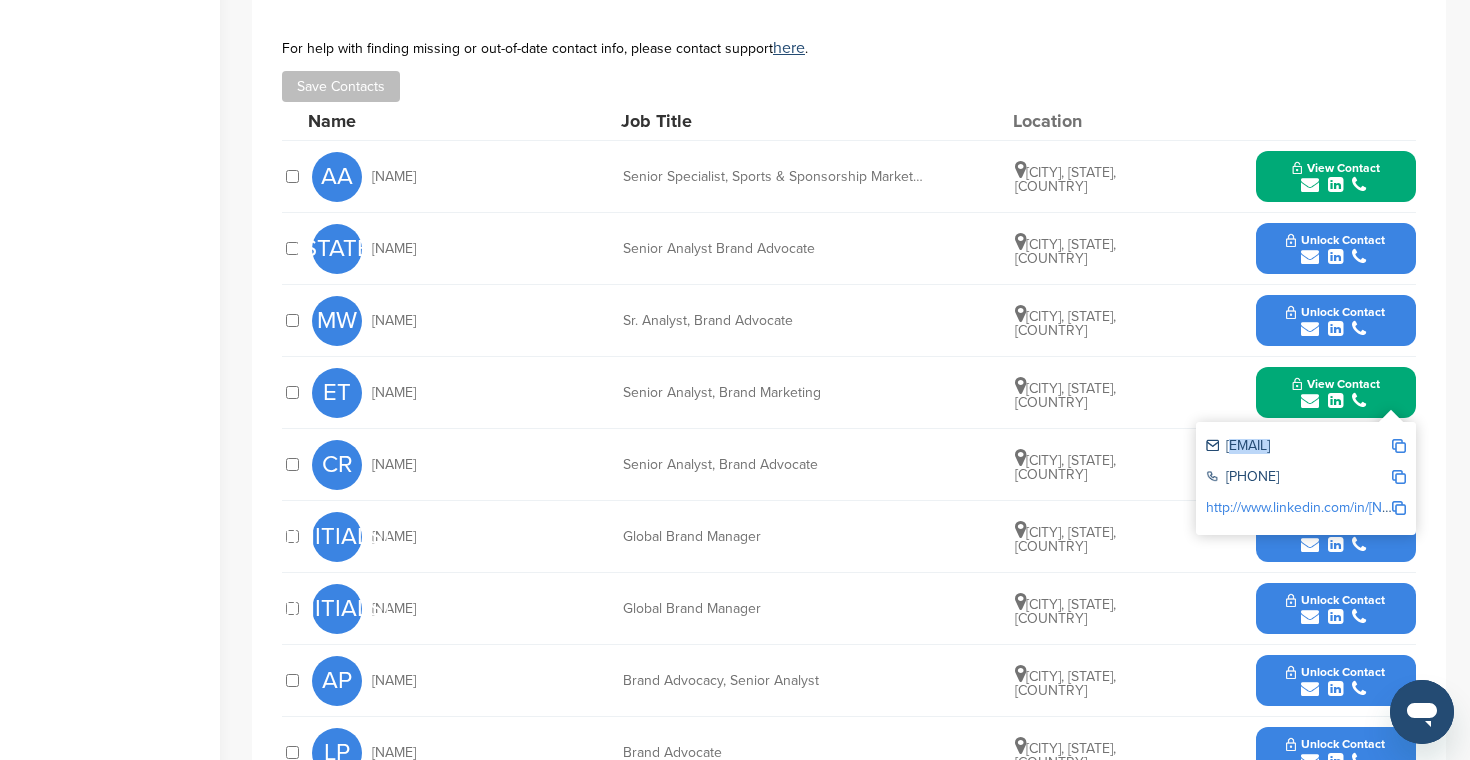 click on "eric_terry@homedepot.com" at bounding box center [1298, 447] 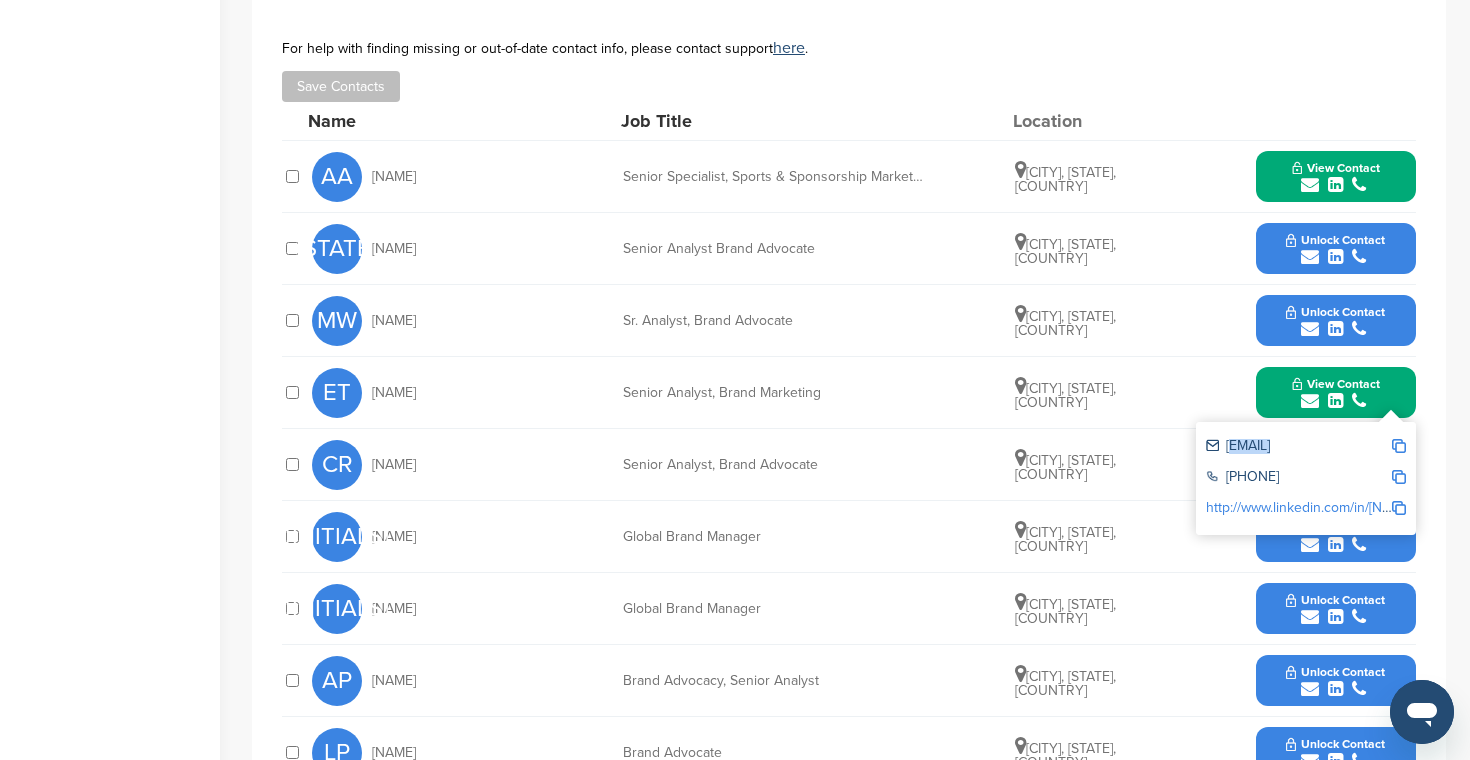 copy on "eric_terry@homedepot.com" 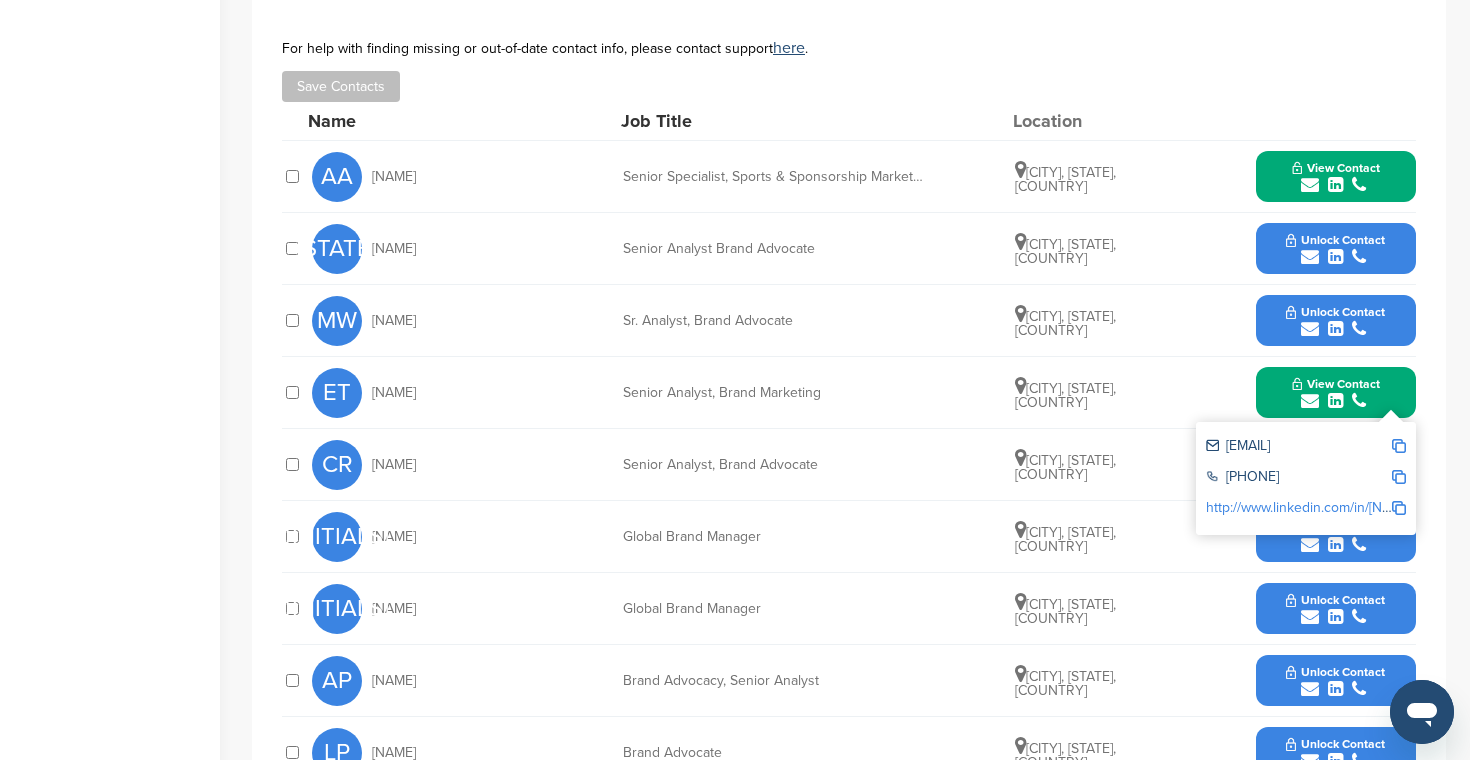 click on "CR
Christopher Reeve
Senior Analyst, Brand Advocate
Woodstock, Georgia, United States
Unlock Contact" at bounding box center [864, 464] 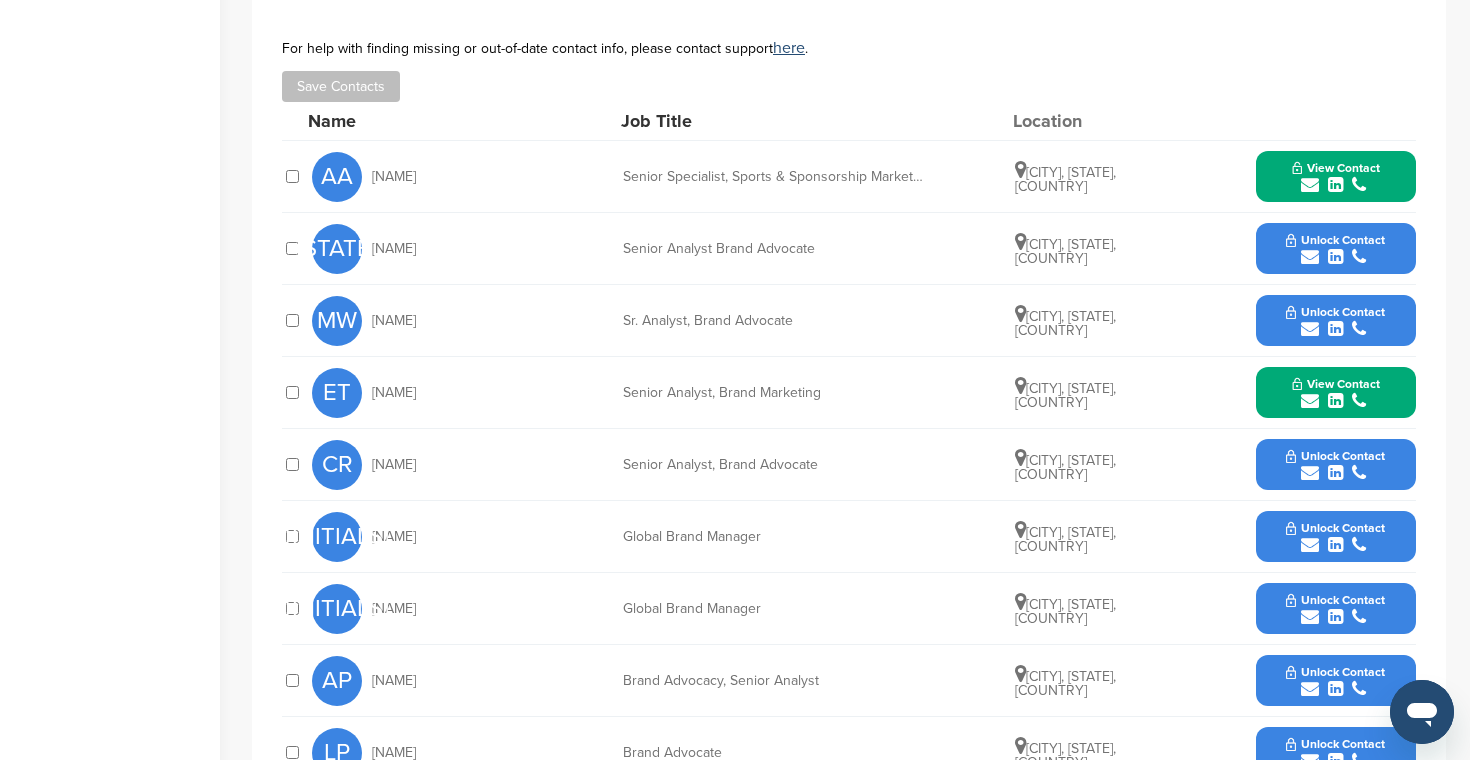 click at bounding box center (1310, 473) 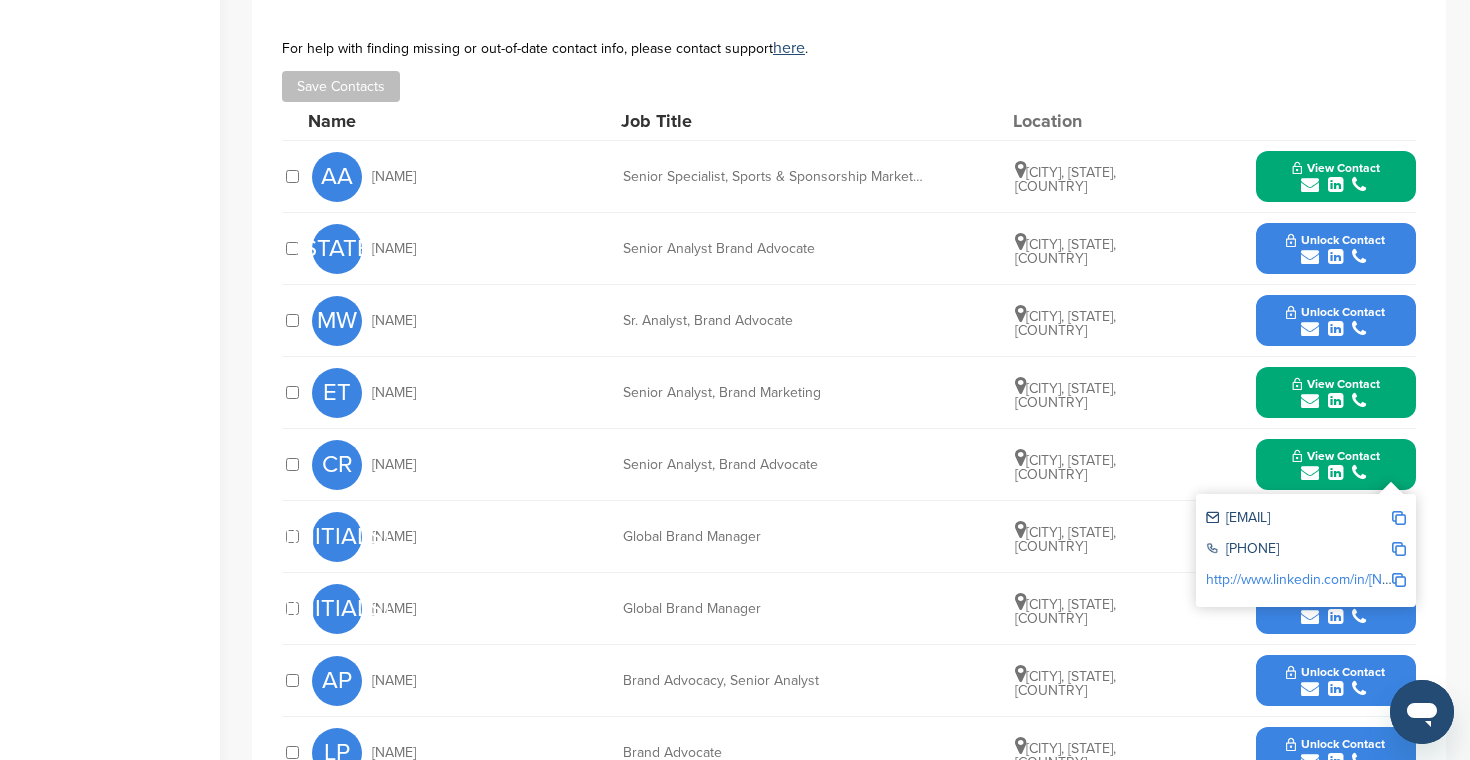 click on "christopher_reeve@homedepot.com" at bounding box center (1298, 519) 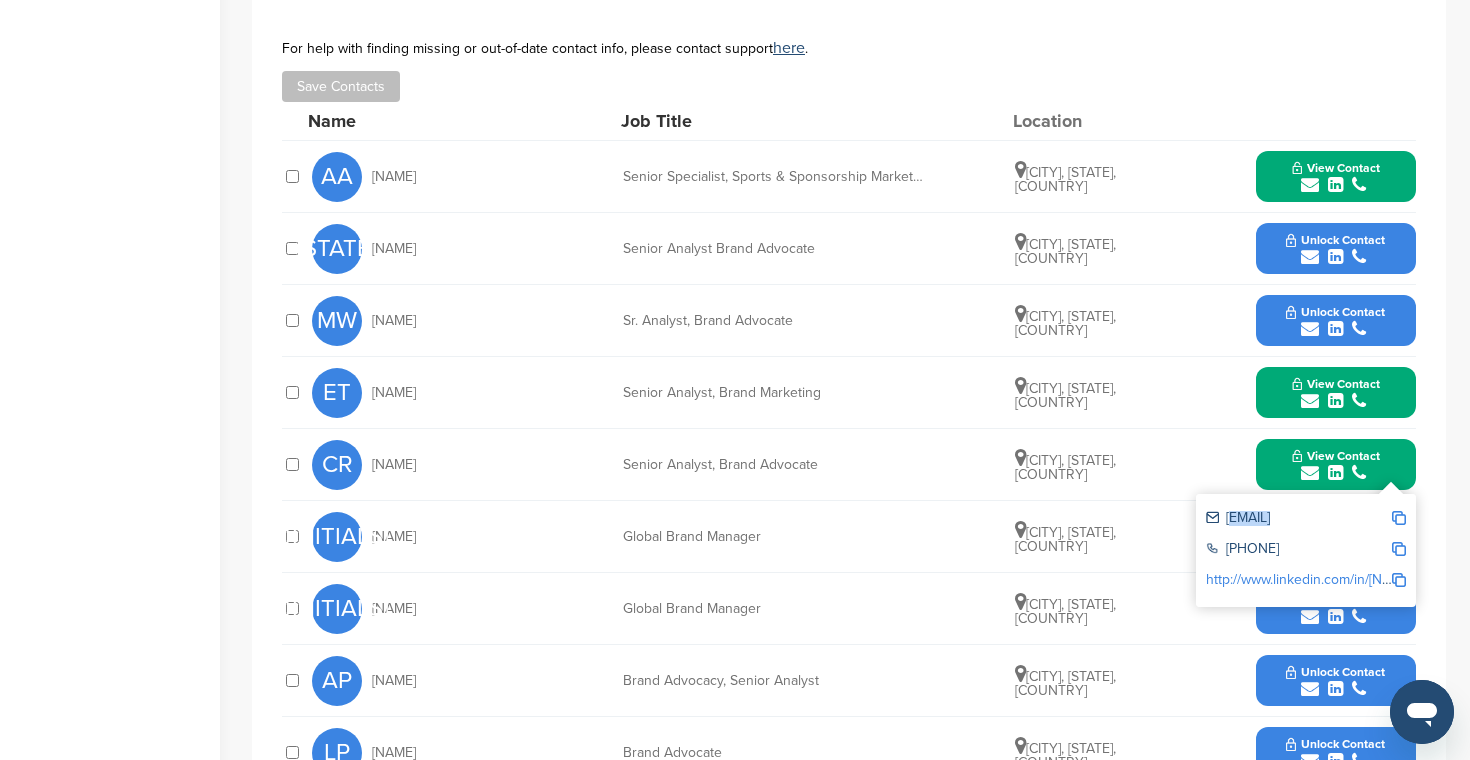 click on "christopher_reeve@homedepot.com" at bounding box center [1298, 519] 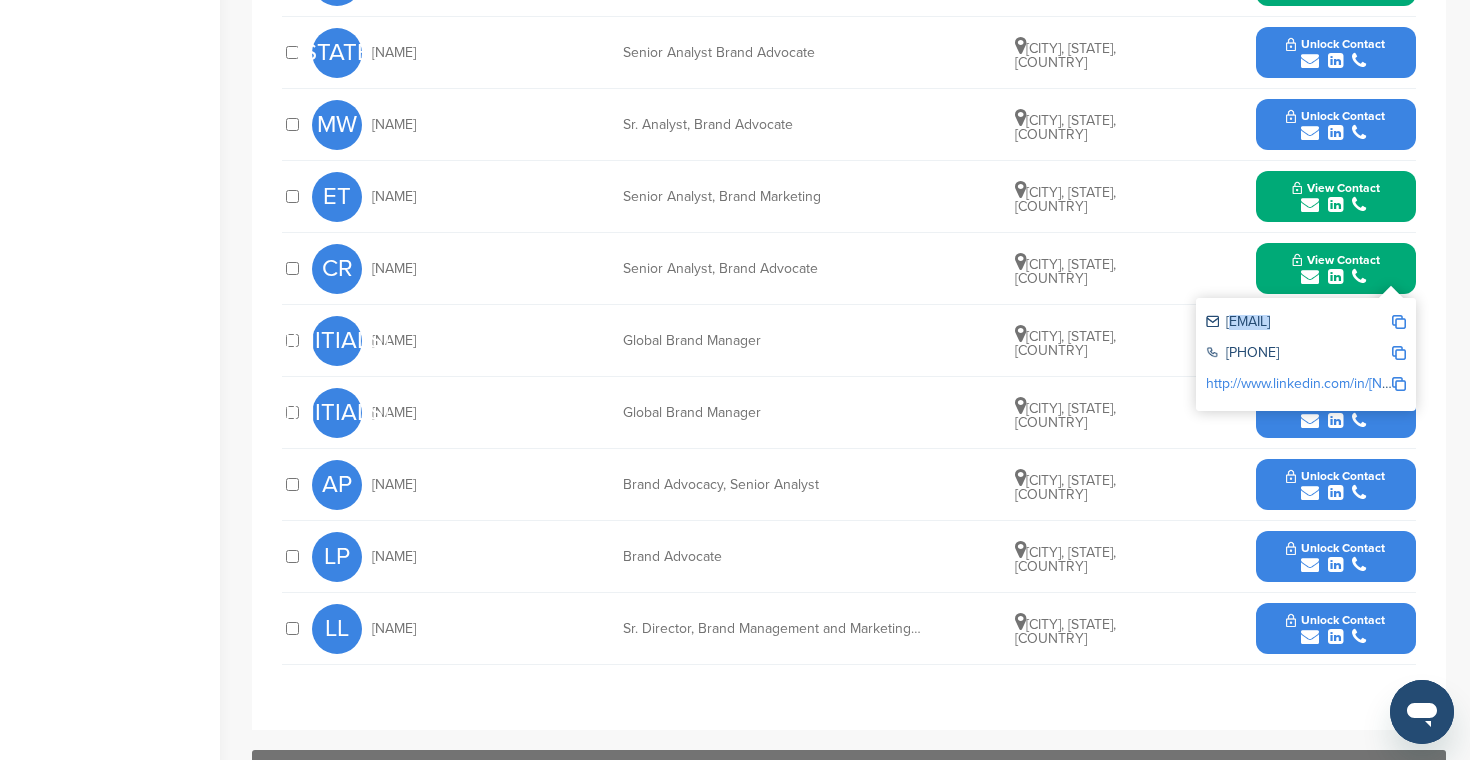 scroll, scrollTop: 876, scrollLeft: 0, axis: vertical 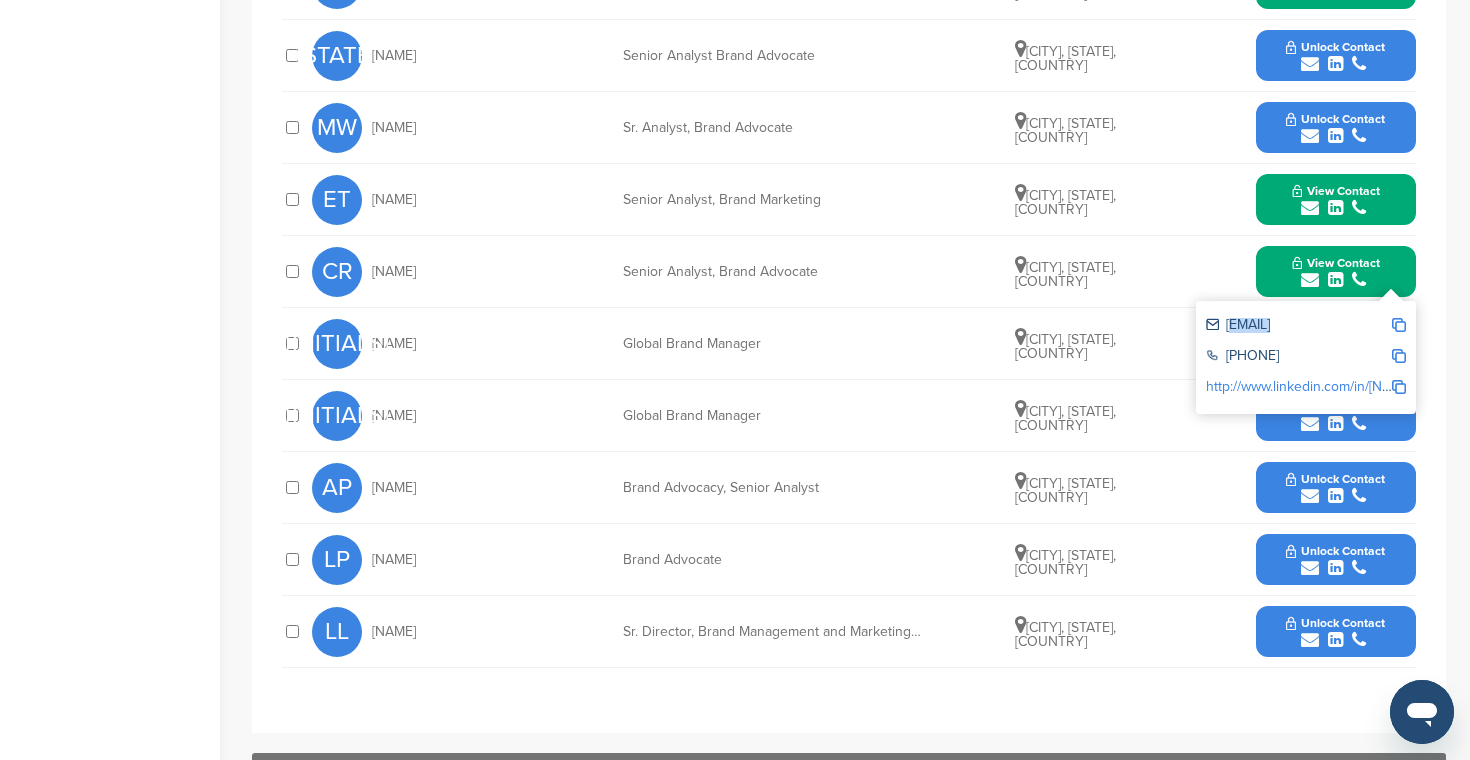 click at bounding box center (1310, 640) 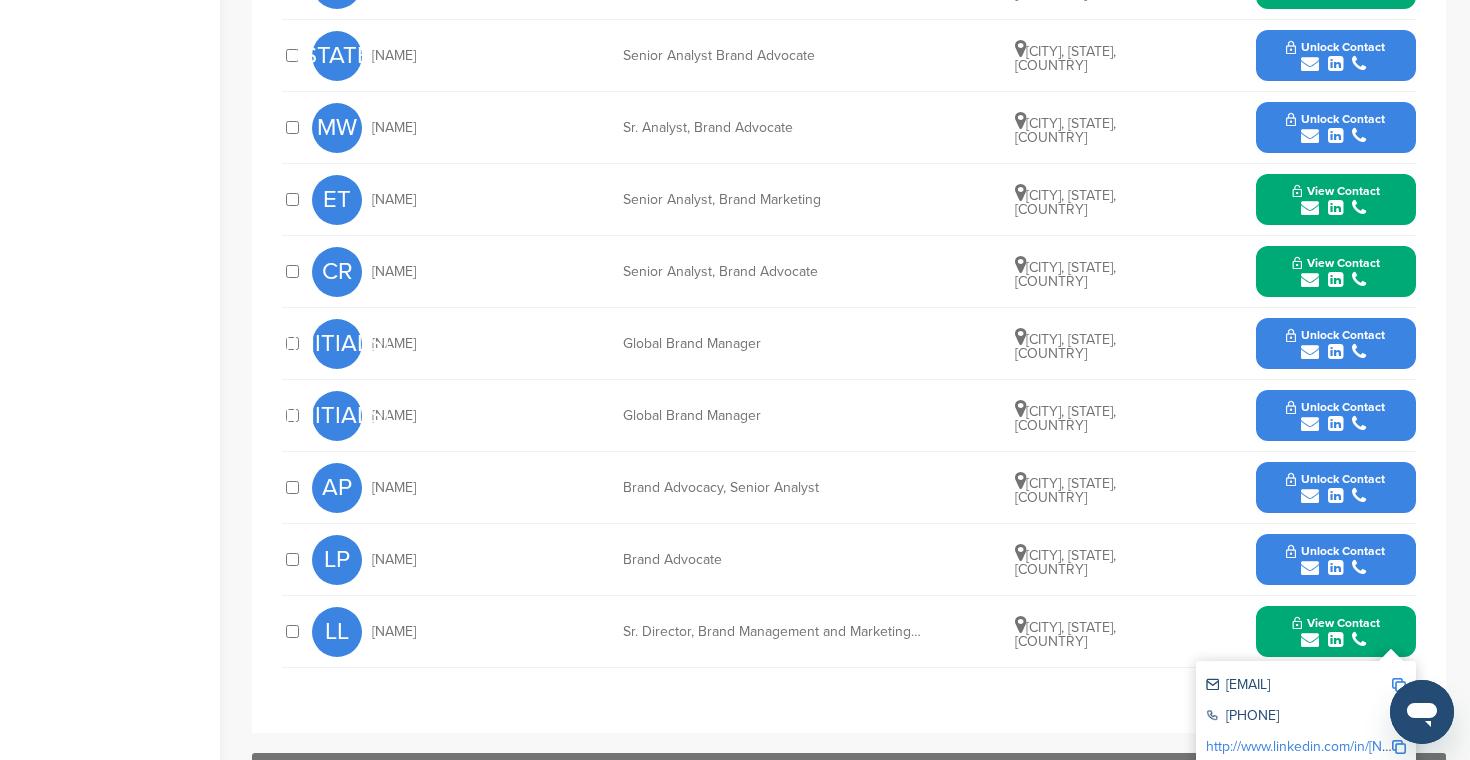 click on "lloyd_lorenzsonn@homedepot.com" at bounding box center [1298, 686] 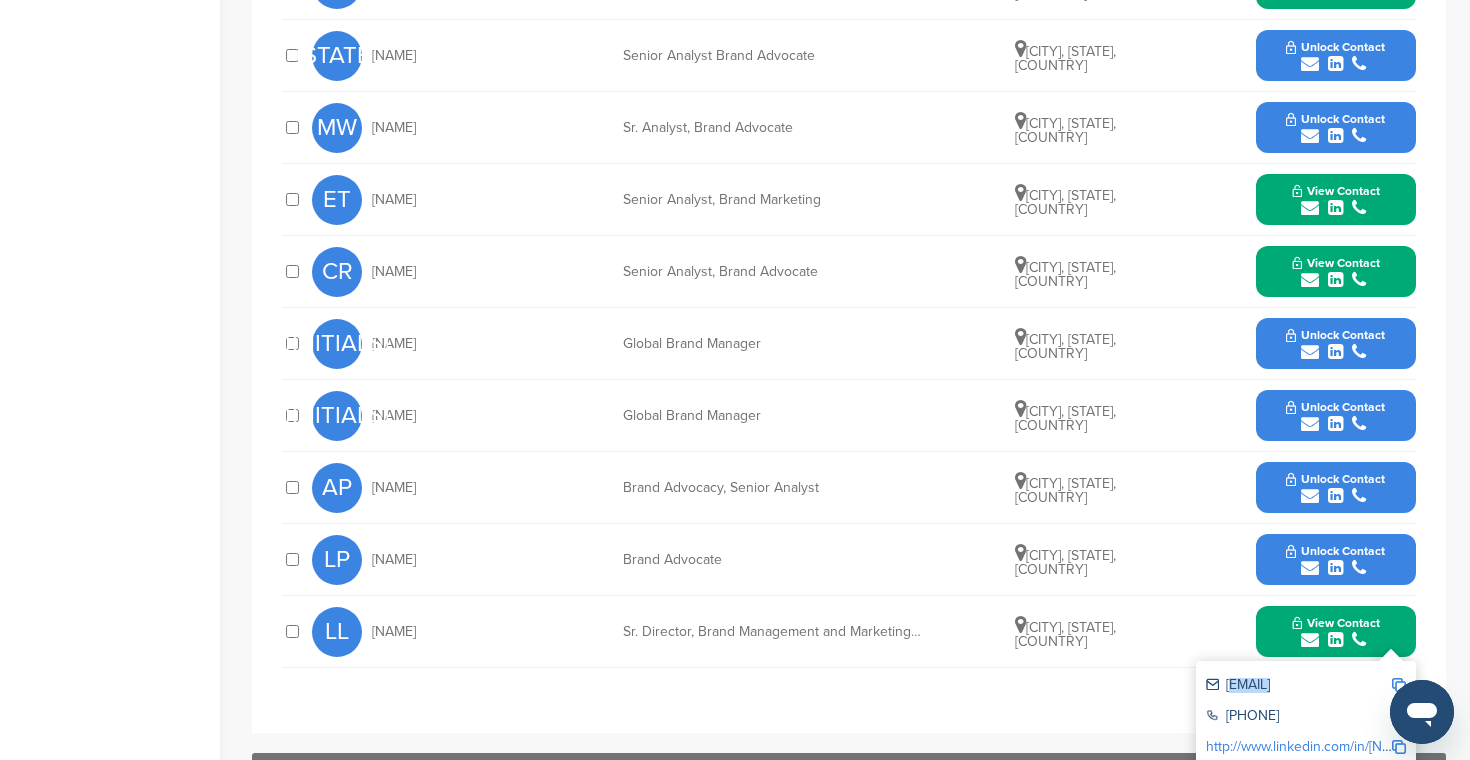 click on "lloyd_lorenzsonn@homedepot.com" at bounding box center (1298, 686) 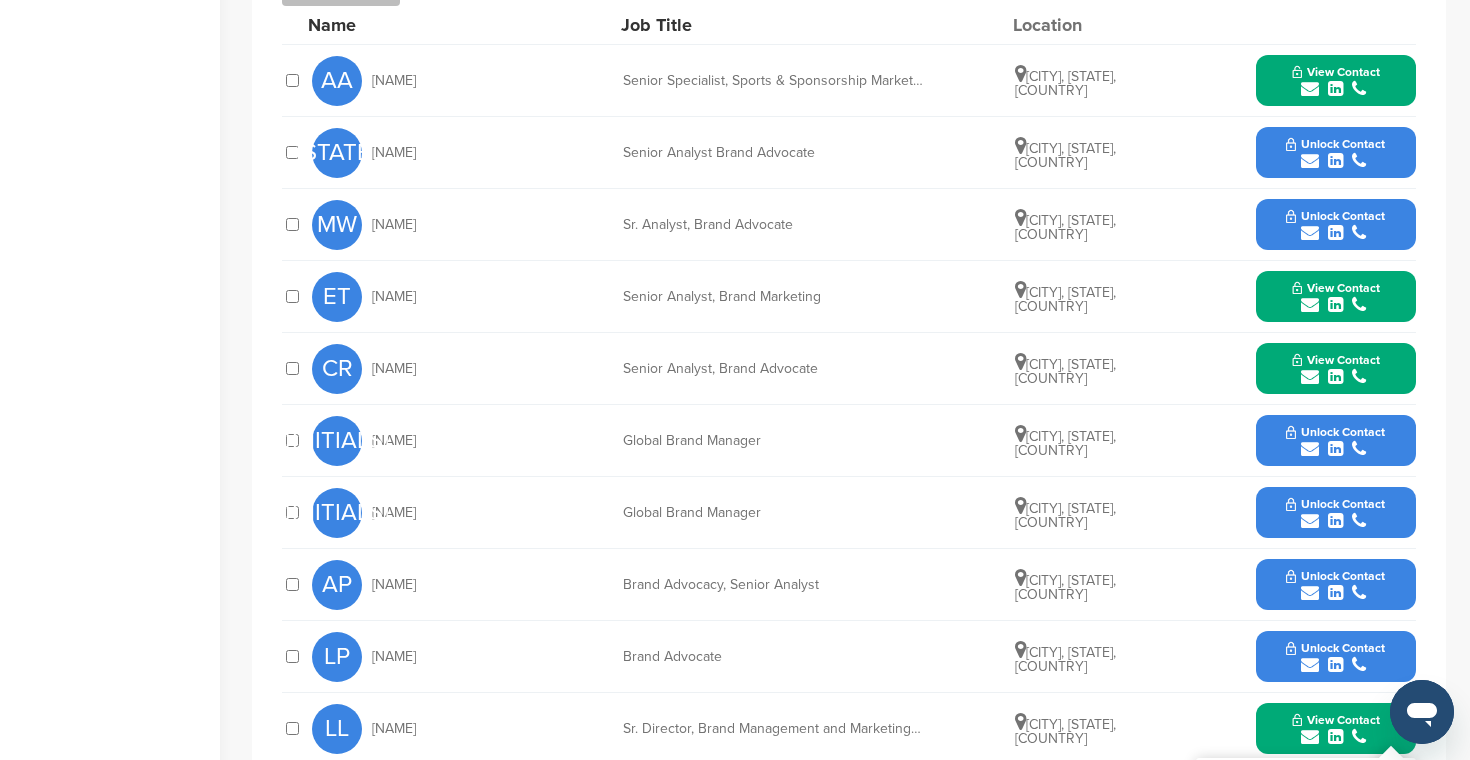scroll, scrollTop: 781, scrollLeft: 0, axis: vertical 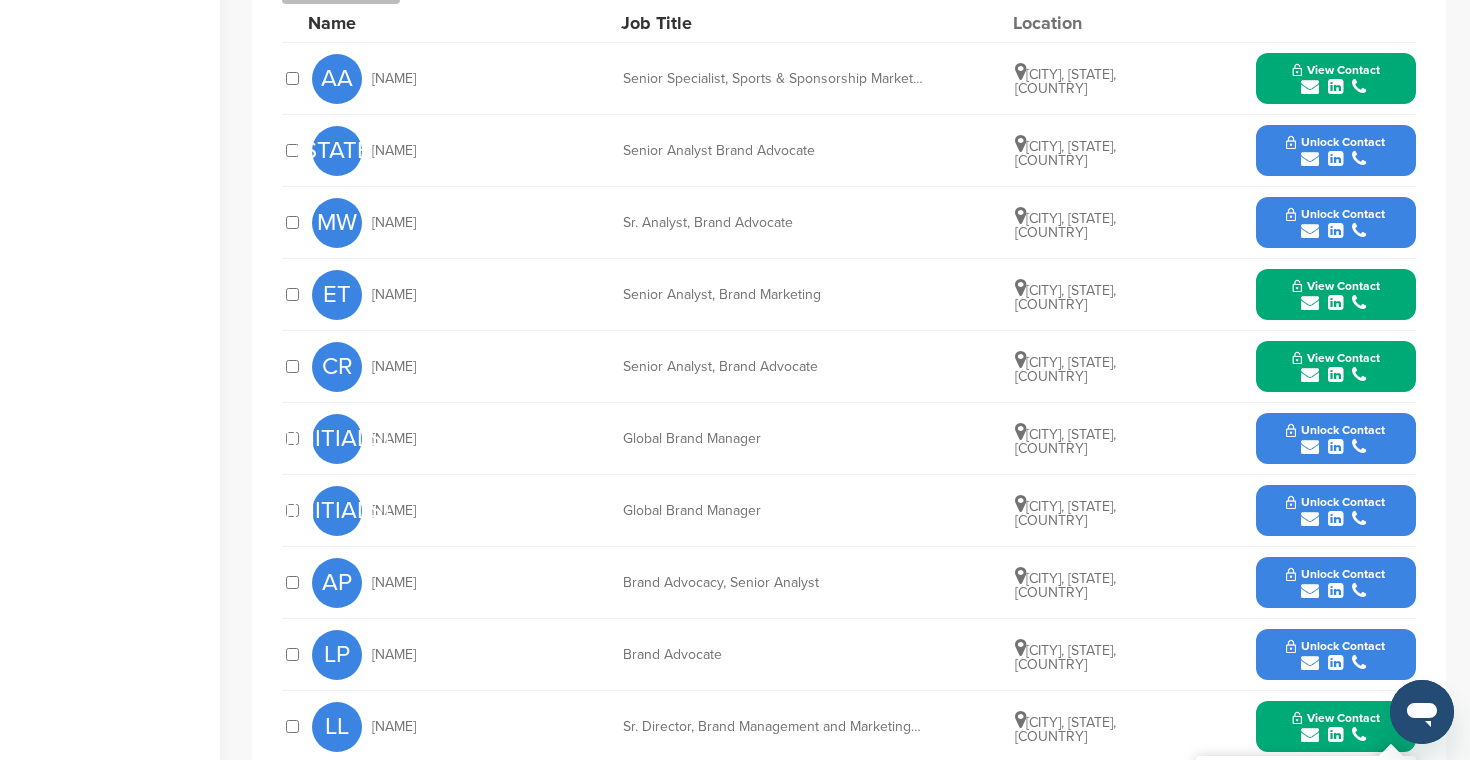 click at bounding box center [1310, 447] 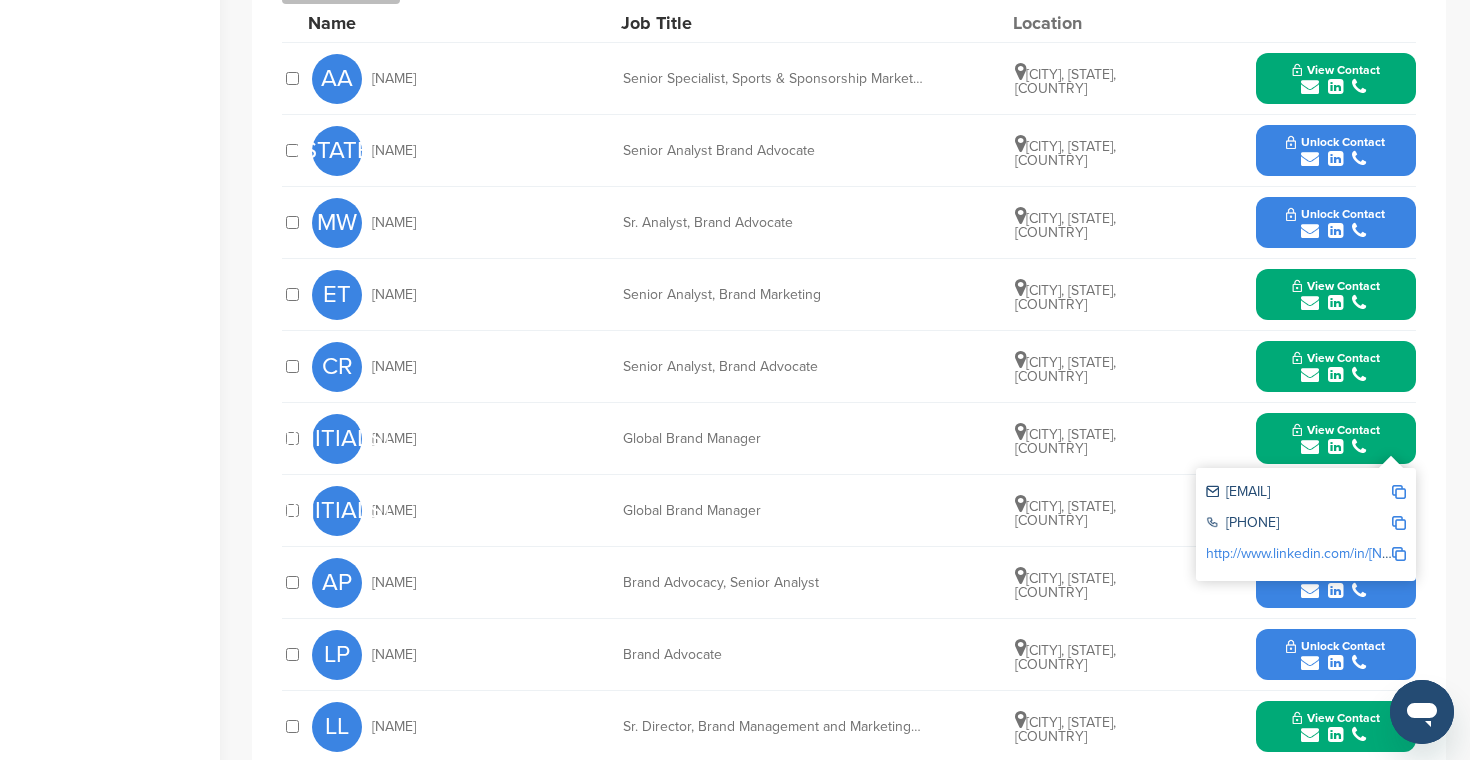 click on "leeanne_raker@homedepot.com" at bounding box center (1298, 493) 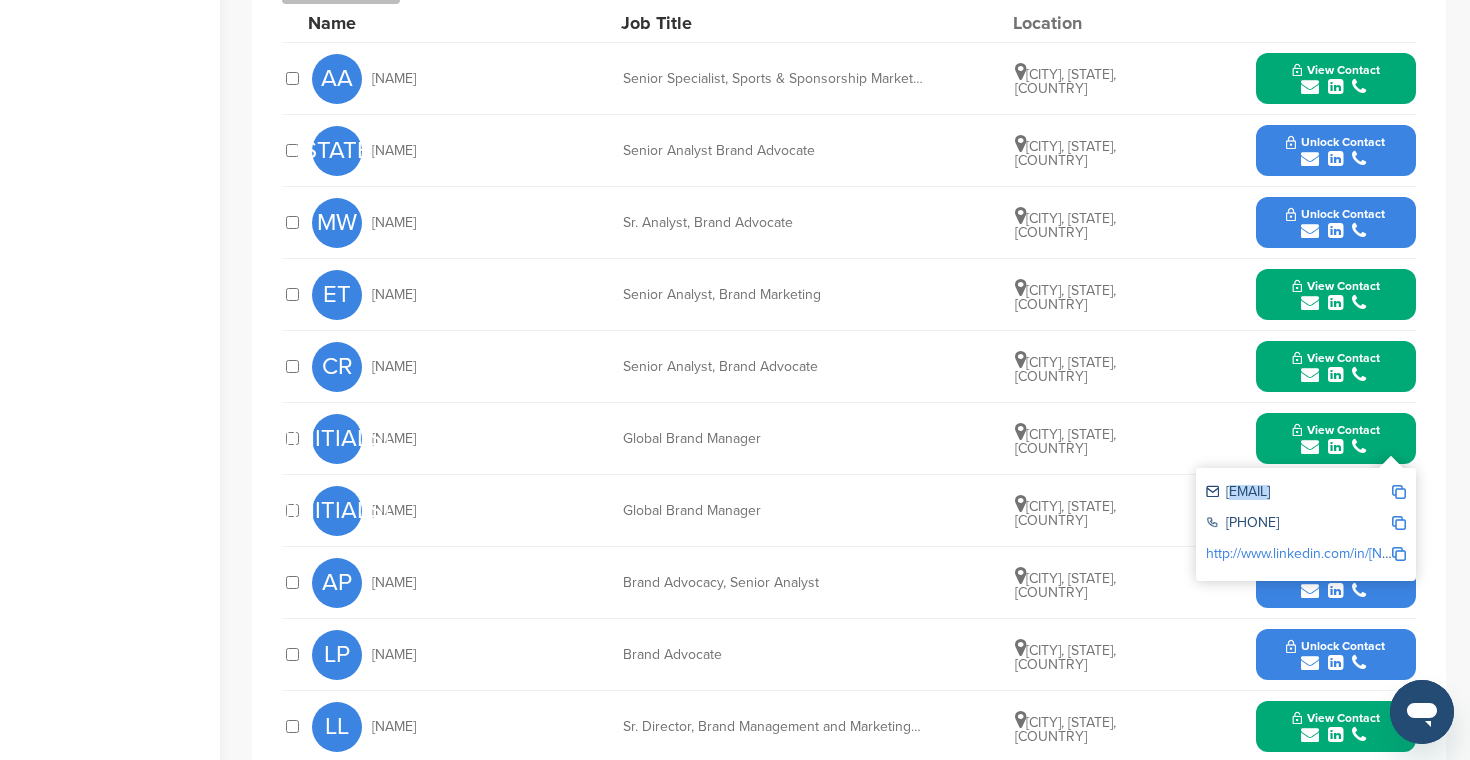 click on "leeanne_raker@homedepot.com" at bounding box center [1298, 493] 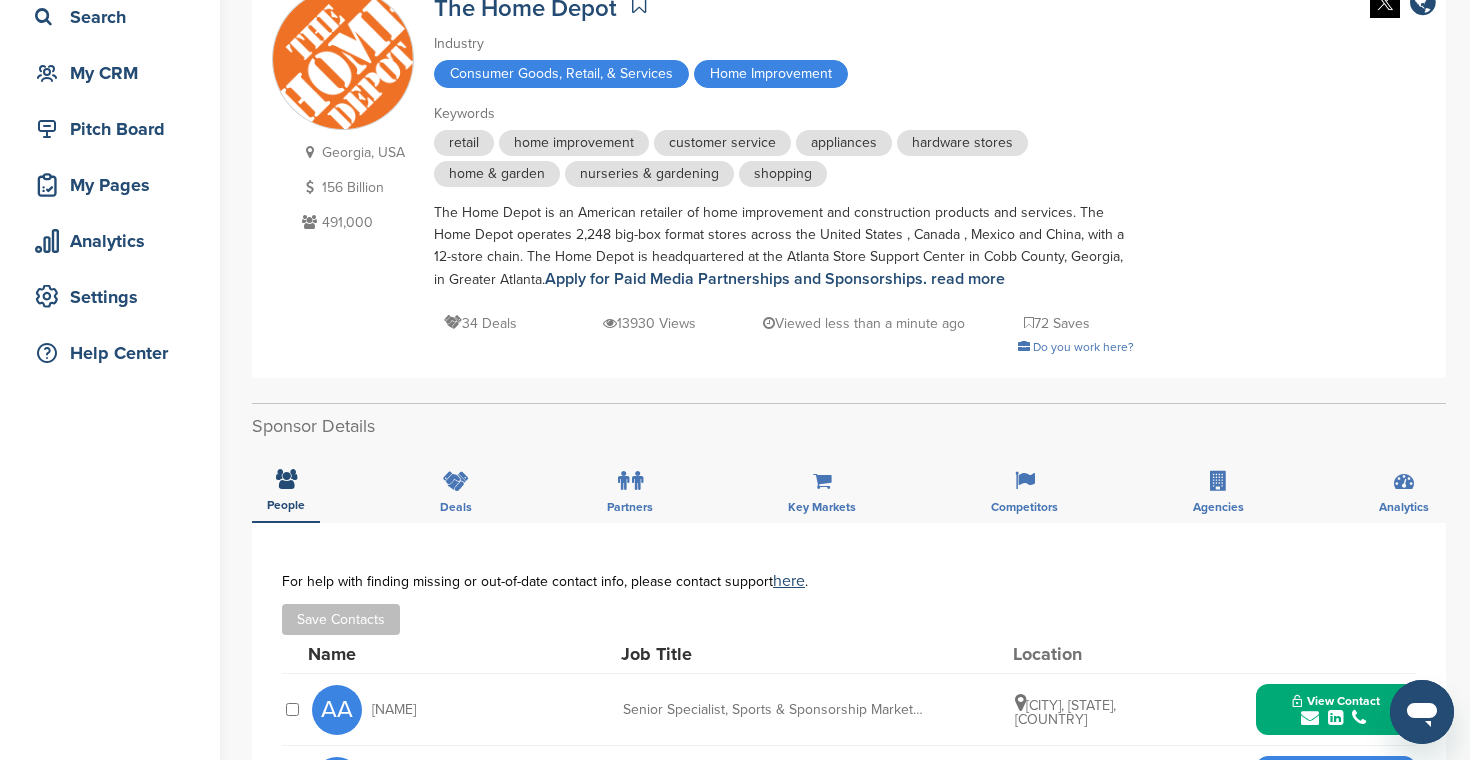 scroll, scrollTop: 513, scrollLeft: 0, axis: vertical 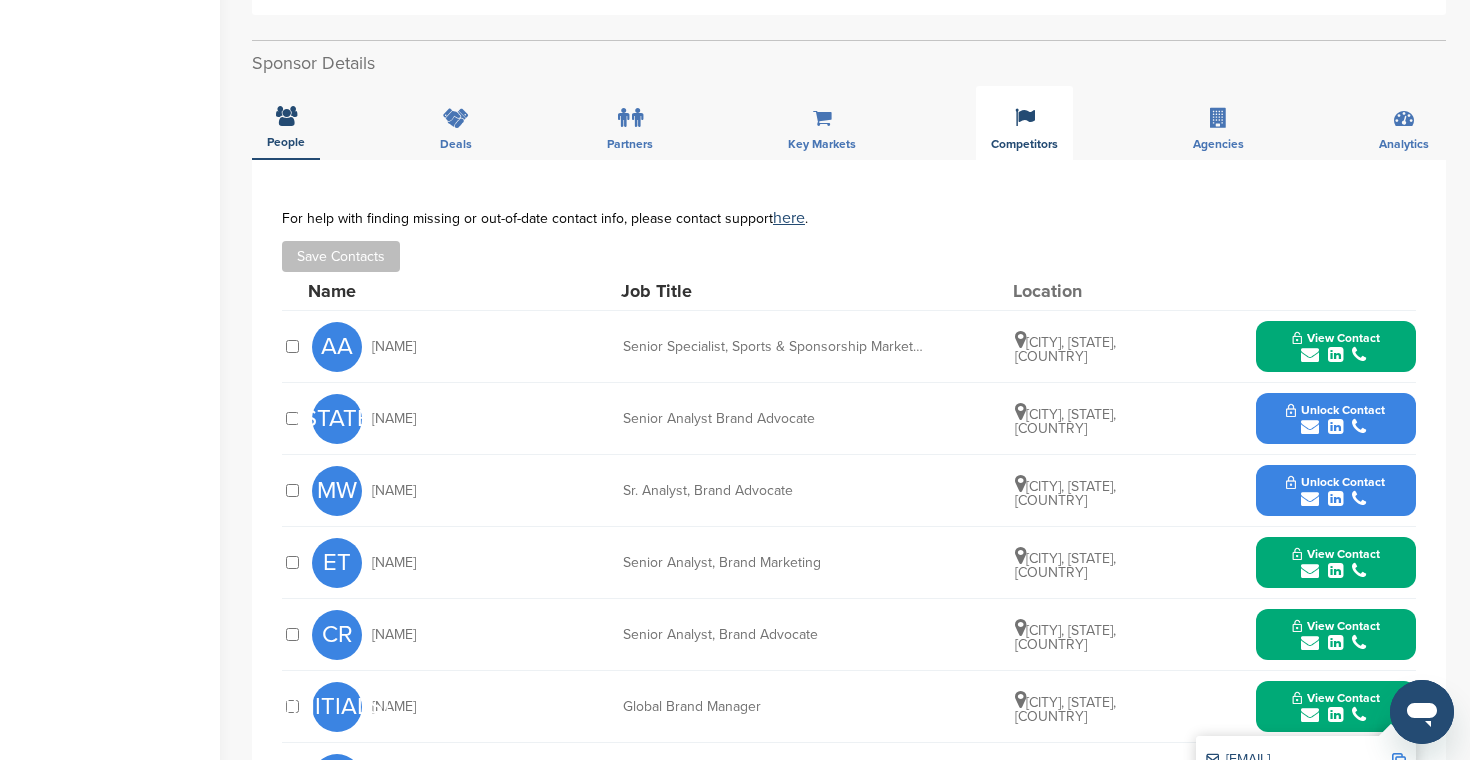 click on "Competitors" at bounding box center [286, 142] 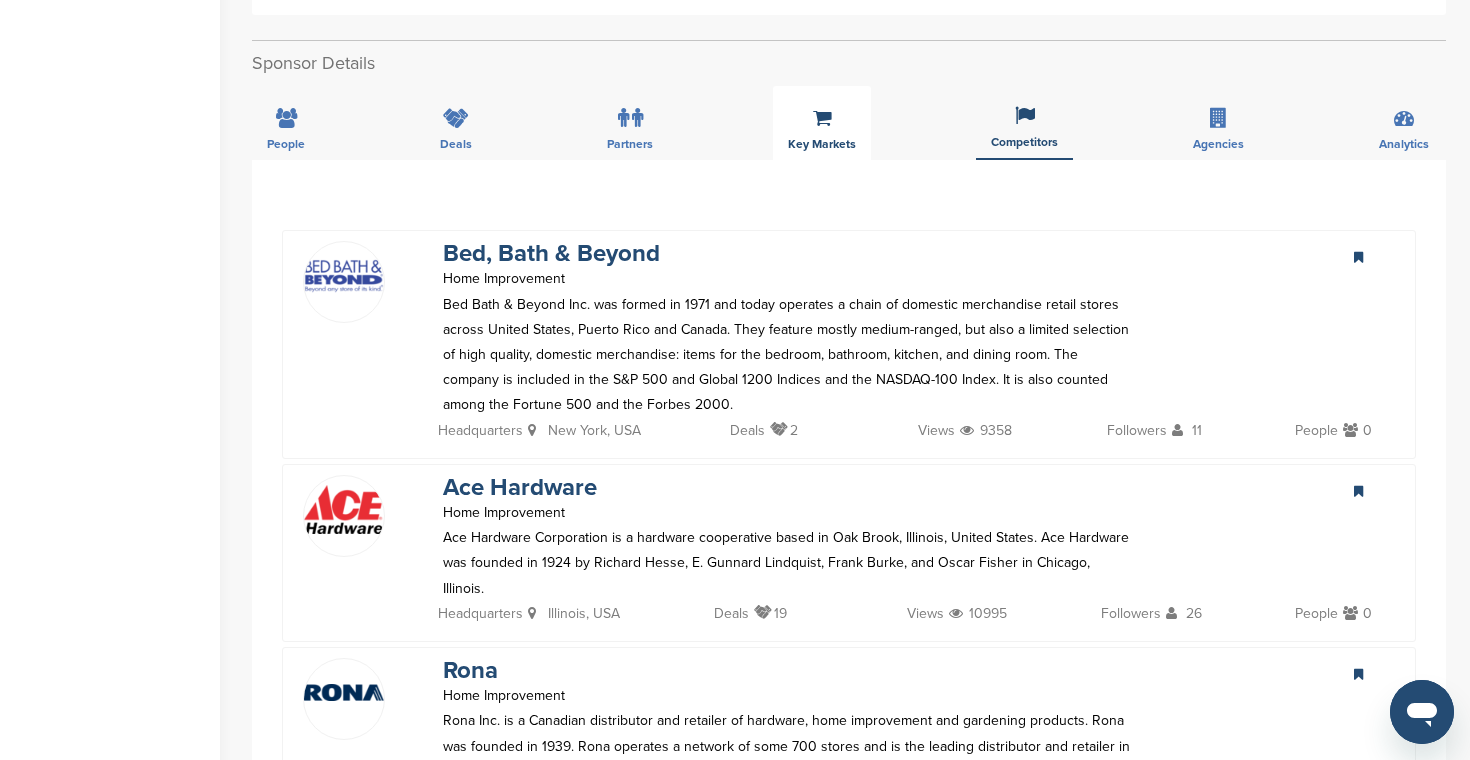 click on "Key Markets" at bounding box center [286, 144] 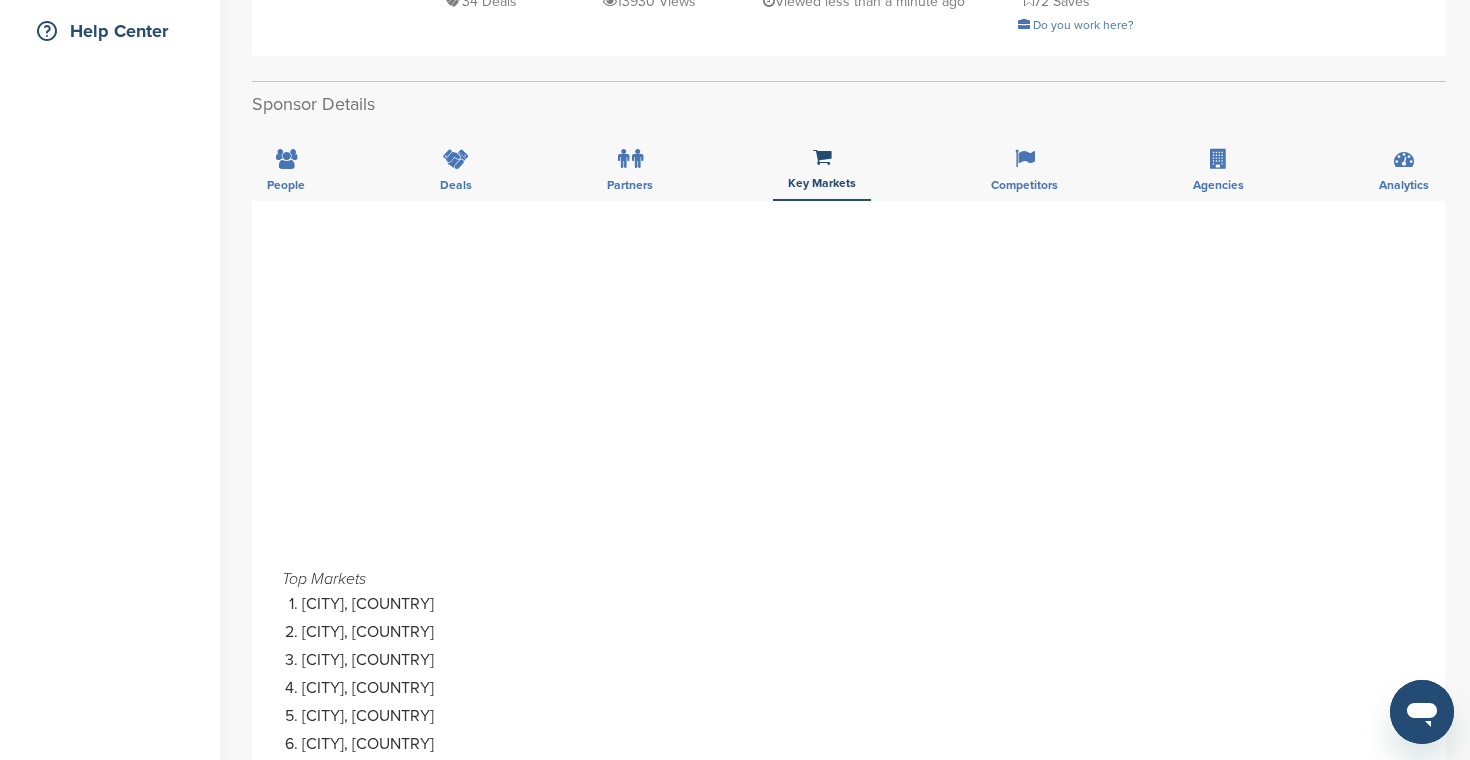 scroll, scrollTop: 376, scrollLeft: 0, axis: vertical 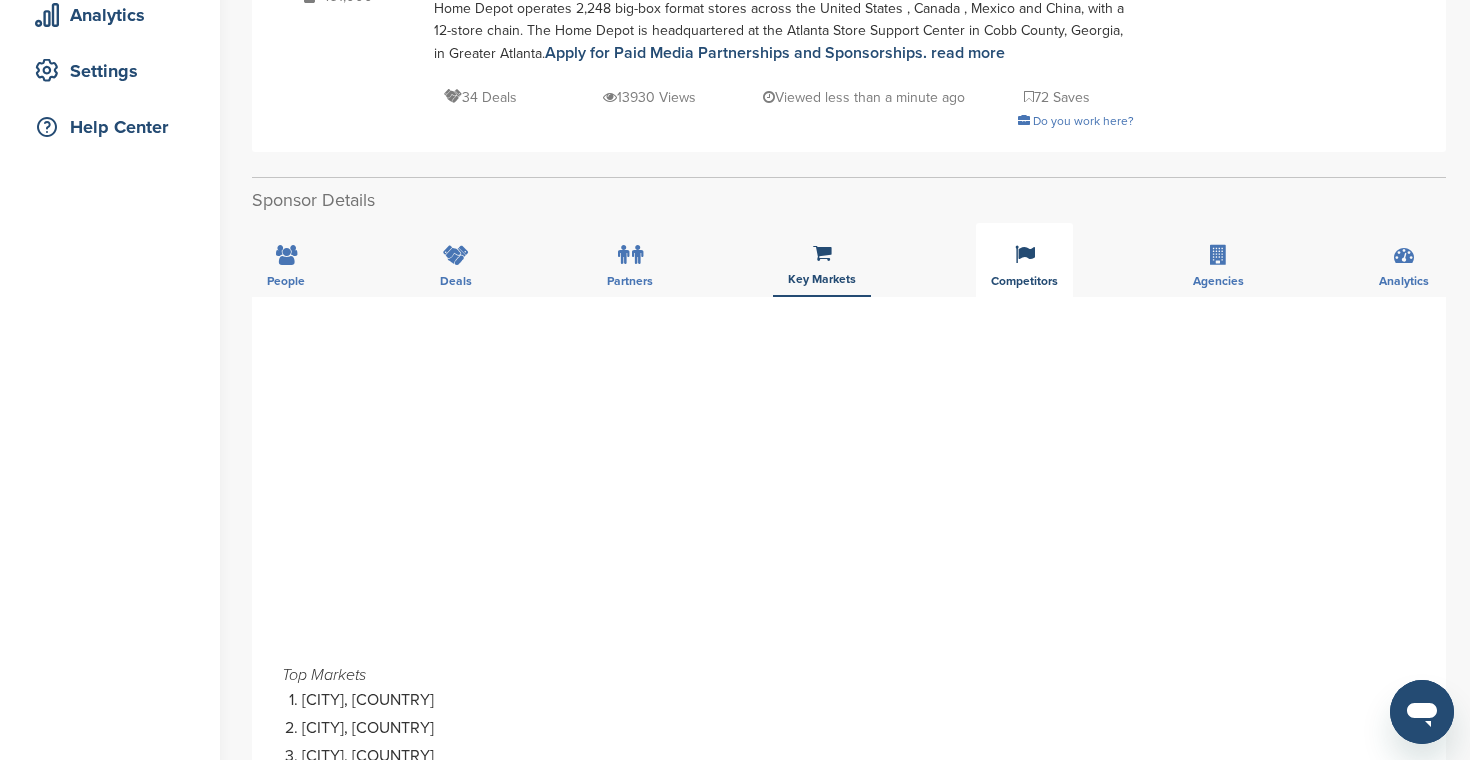click on "Competitors" at bounding box center (1024, 260) 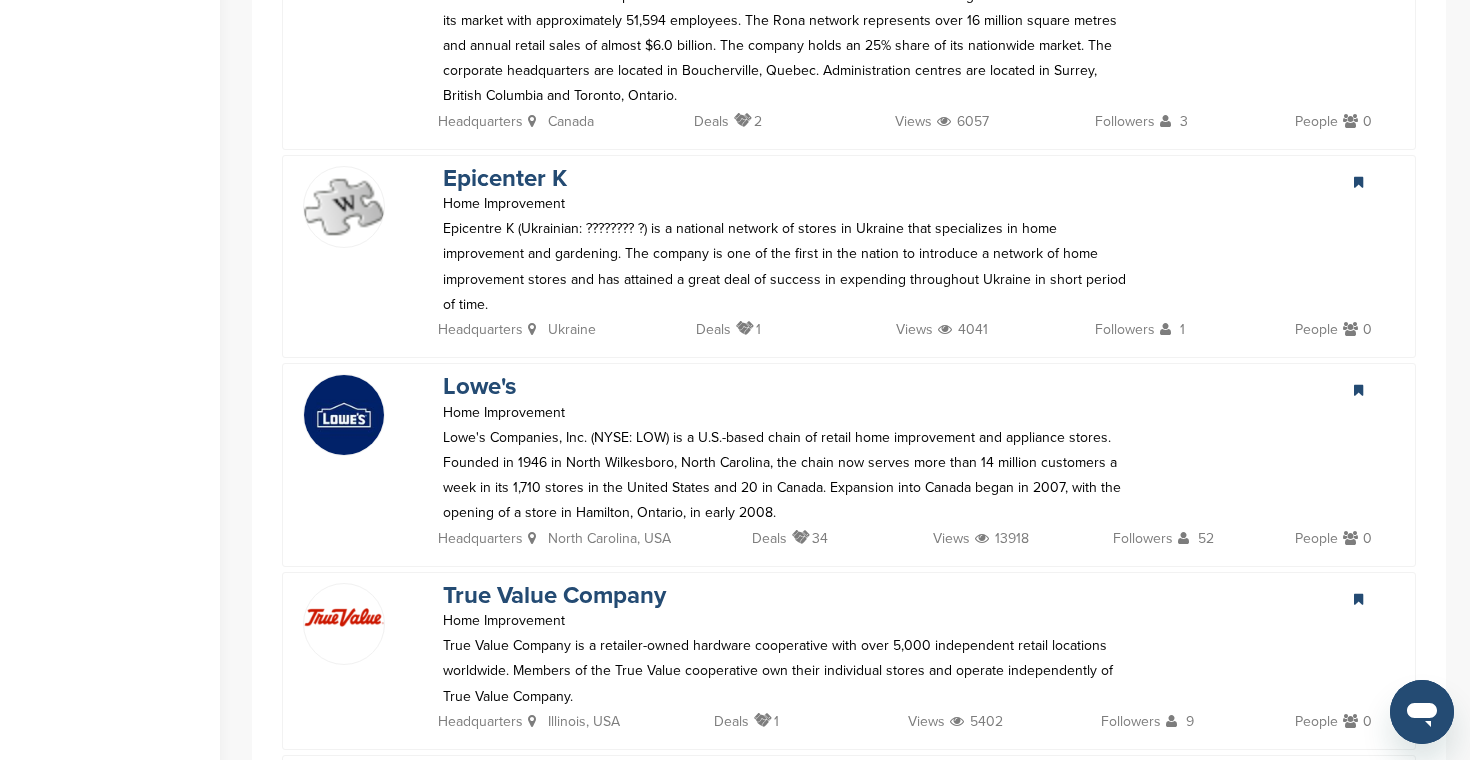 scroll, scrollTop: 1271, scrollLeft: 0, axis: vertical 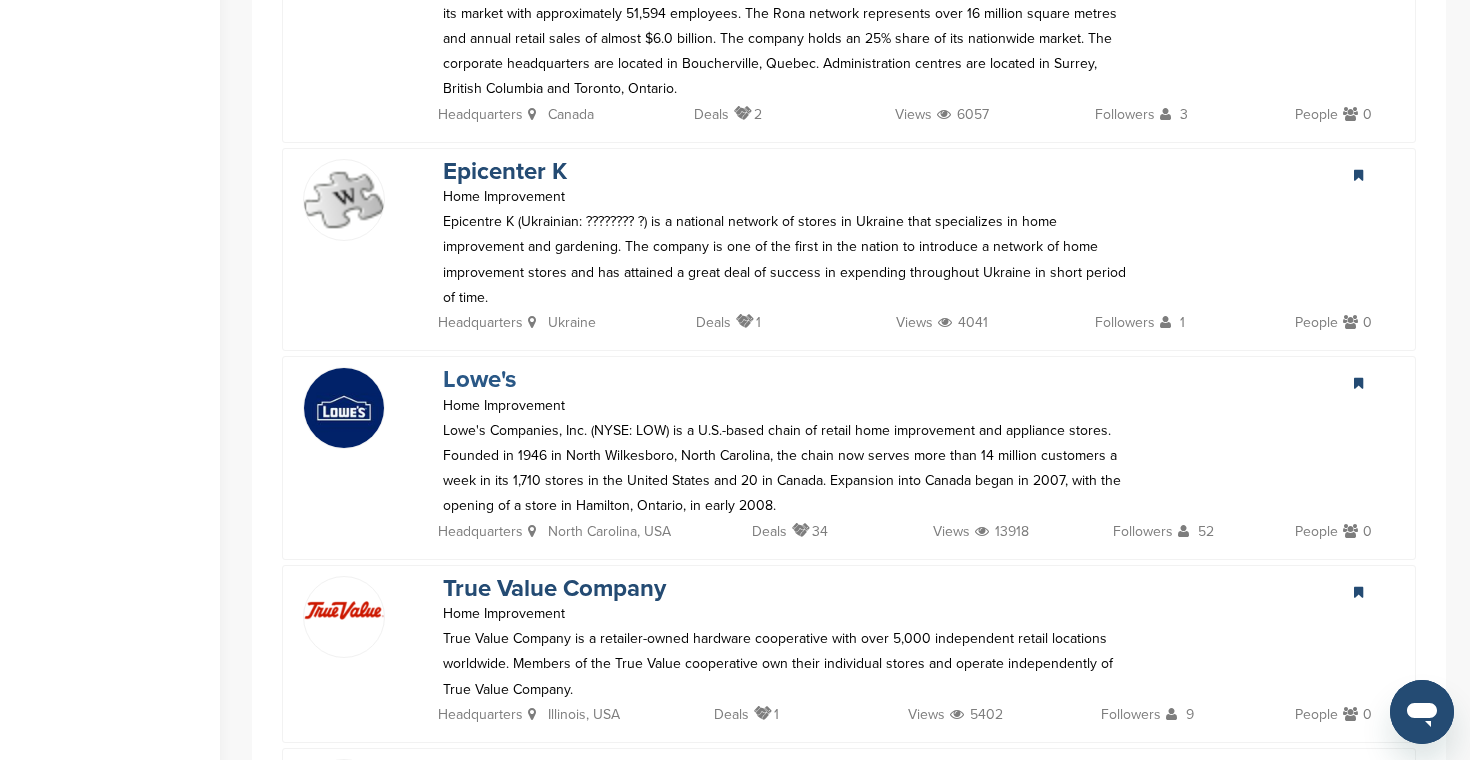 click on "Lowe's" at bounding box center [479, 379] 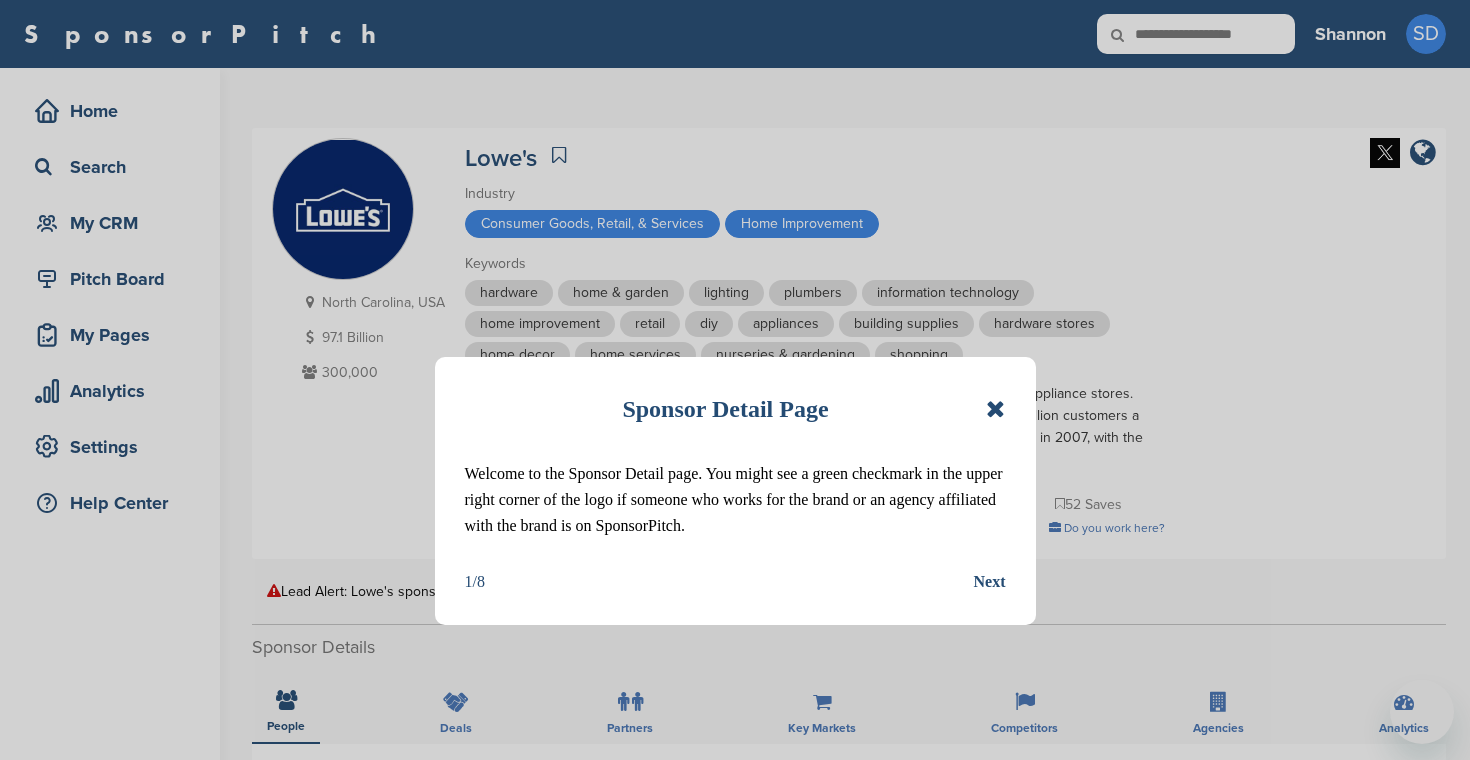 scroll, scrollTop: 0, scrollLeft: 0, axis: both 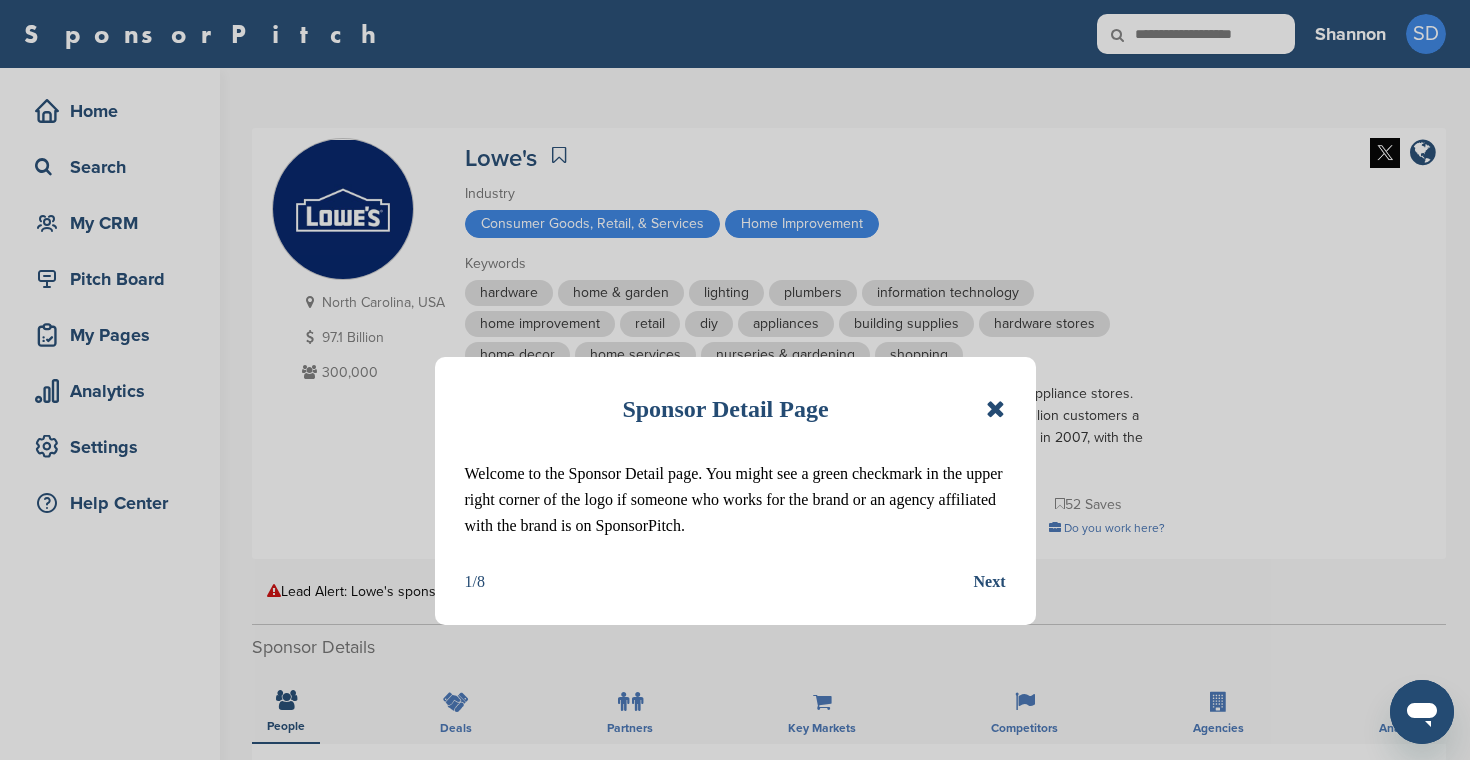 click at bounding box center (995, 409) 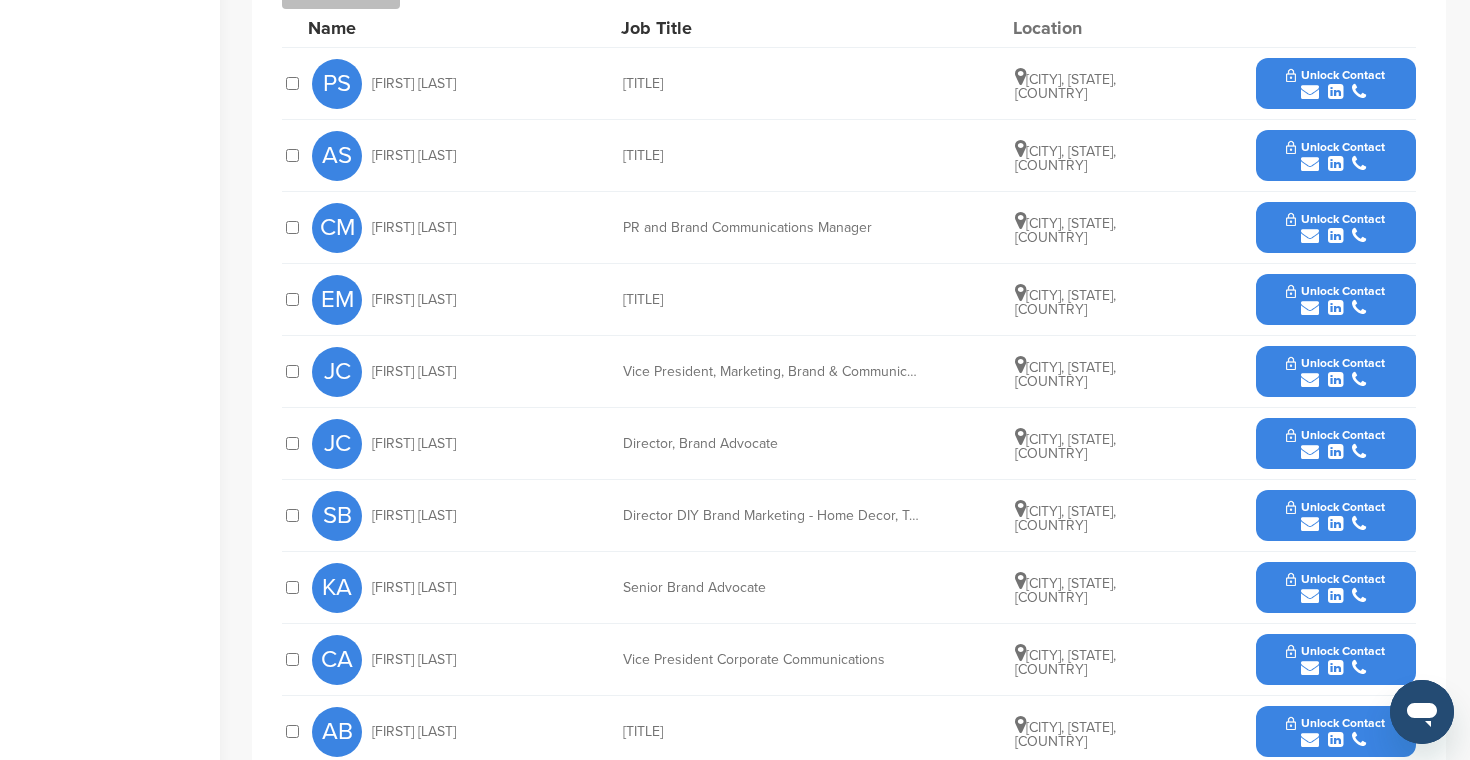 scroll, scrollTop: 845, scrollLeft: 0, axis: vertical 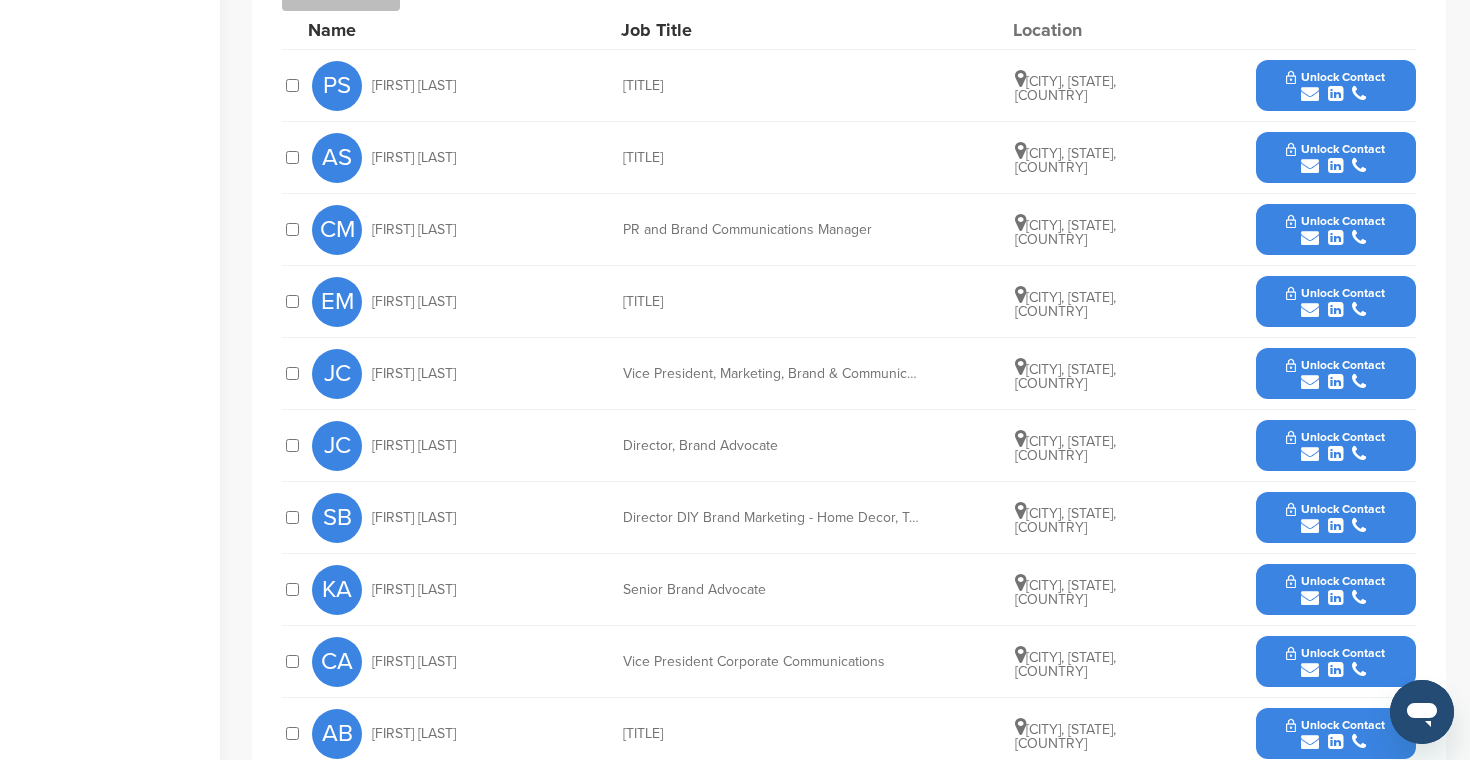 click at bounding box center [1310, 238] 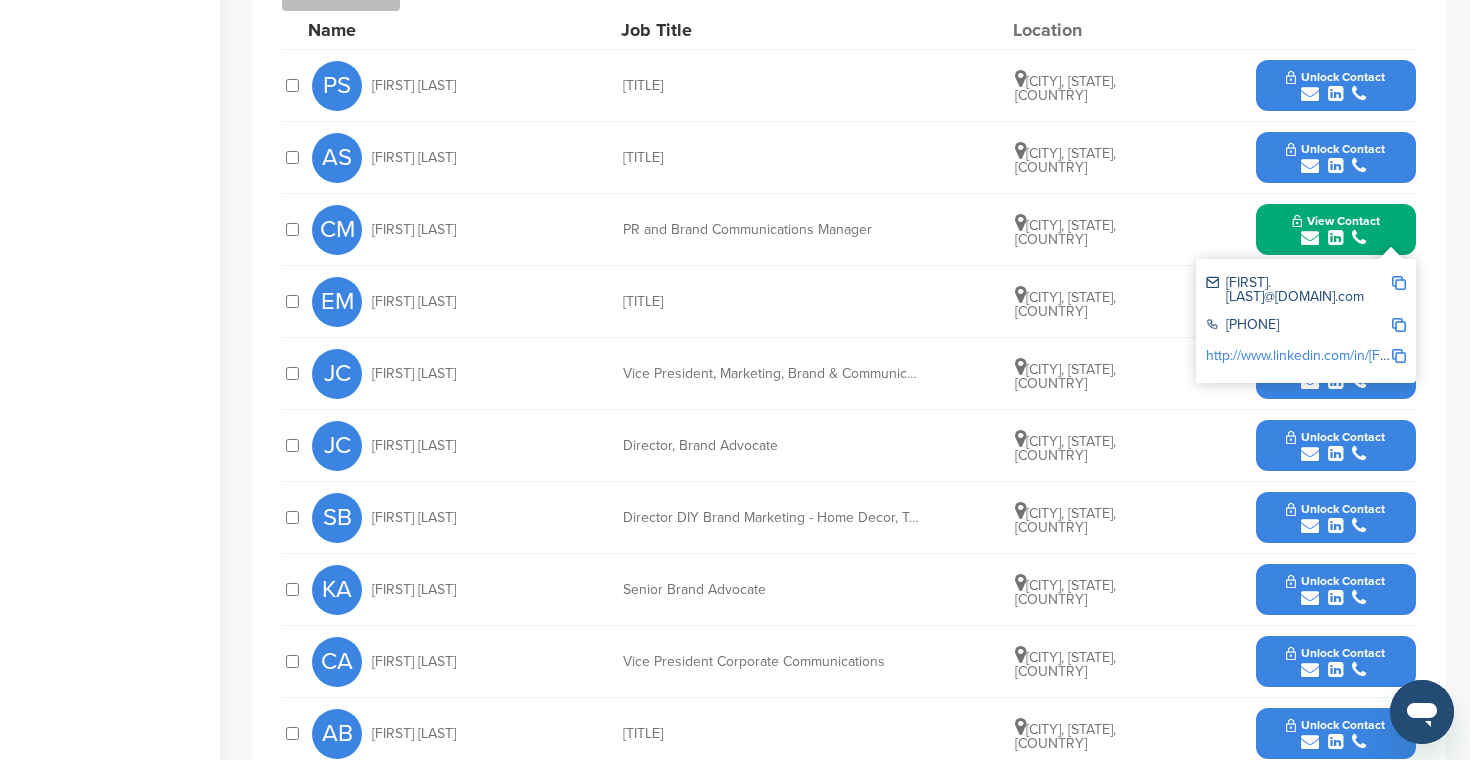 click on "[FIRST].[LAST]@[DOMAIN].com" at bounding box center [1298, 290] 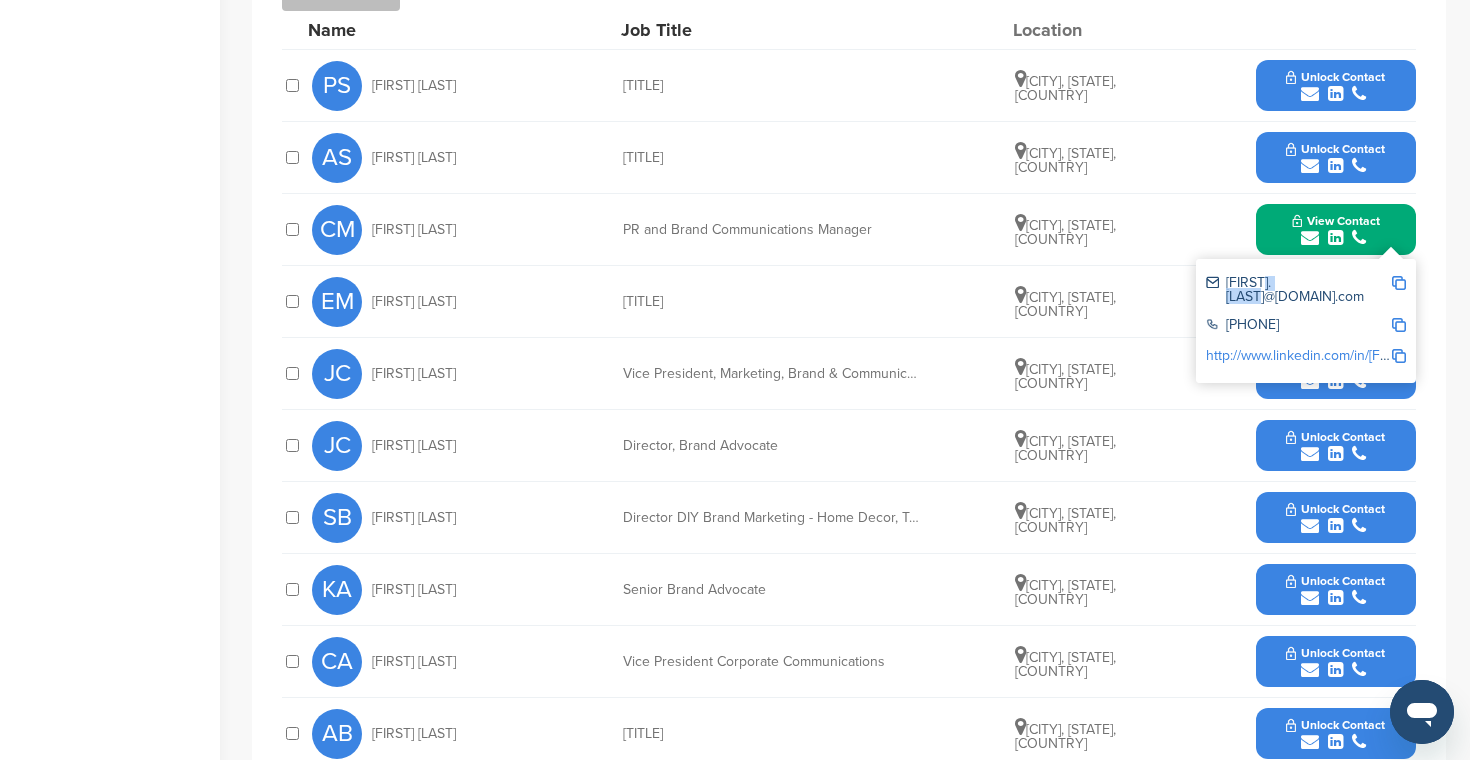 click on "[FIRST].[LAST]@[DOMAIN].com" at bounding box center [1298, 290] 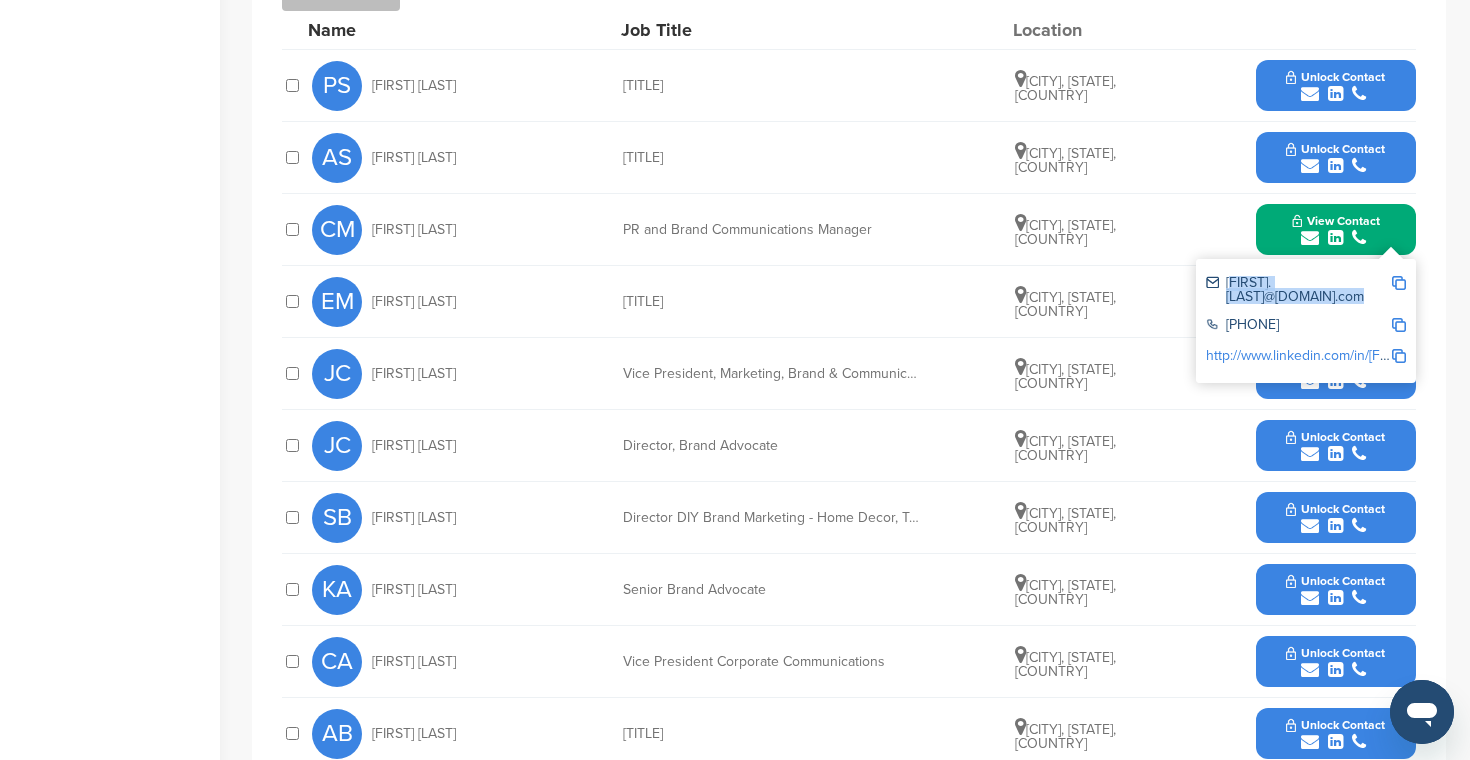 click on "[FIRST].[LAST]@[DOMAIN].com" at bounding box center [1298, 290] 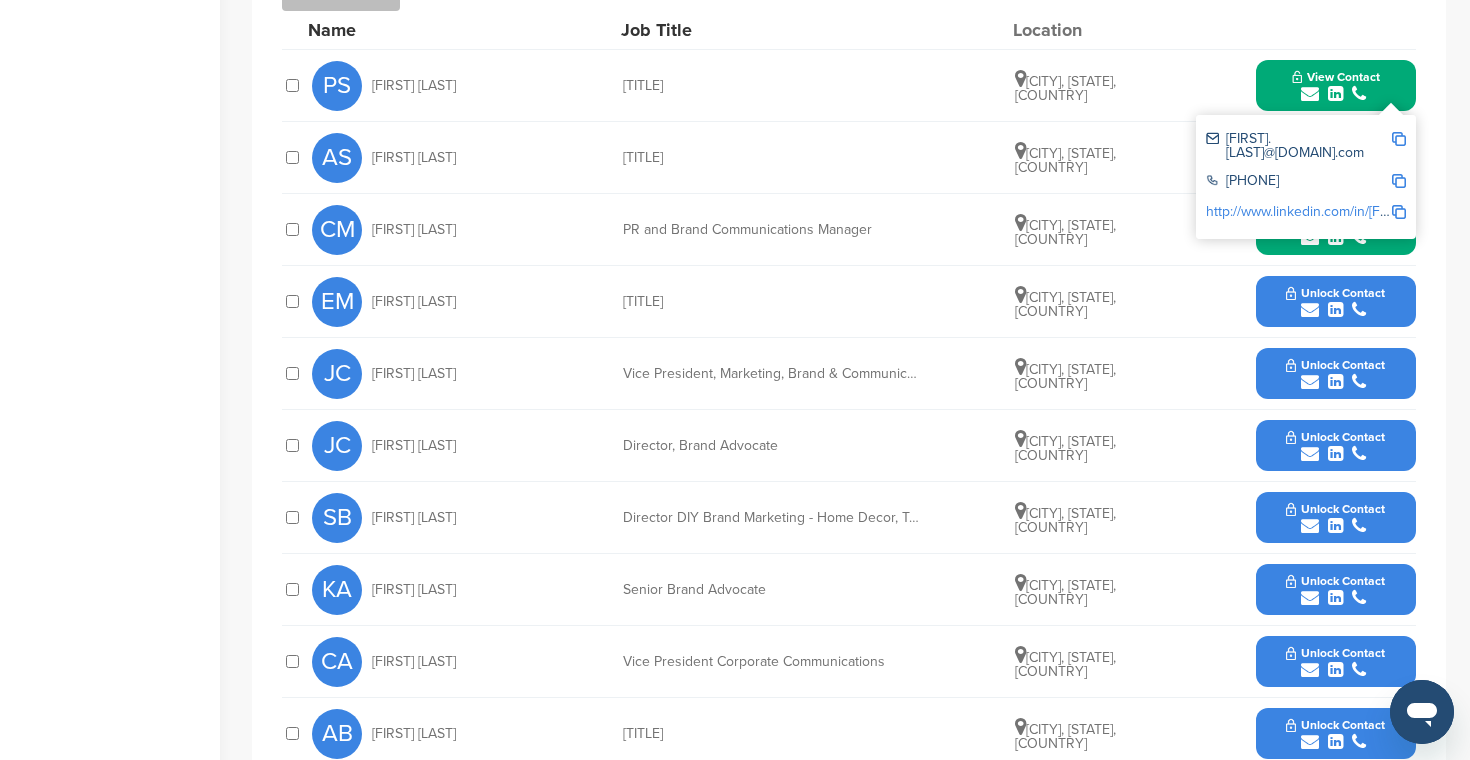 click on "[FIRST].[LAST]@[DOMAIN].com" at bounding box center [1298, 146] 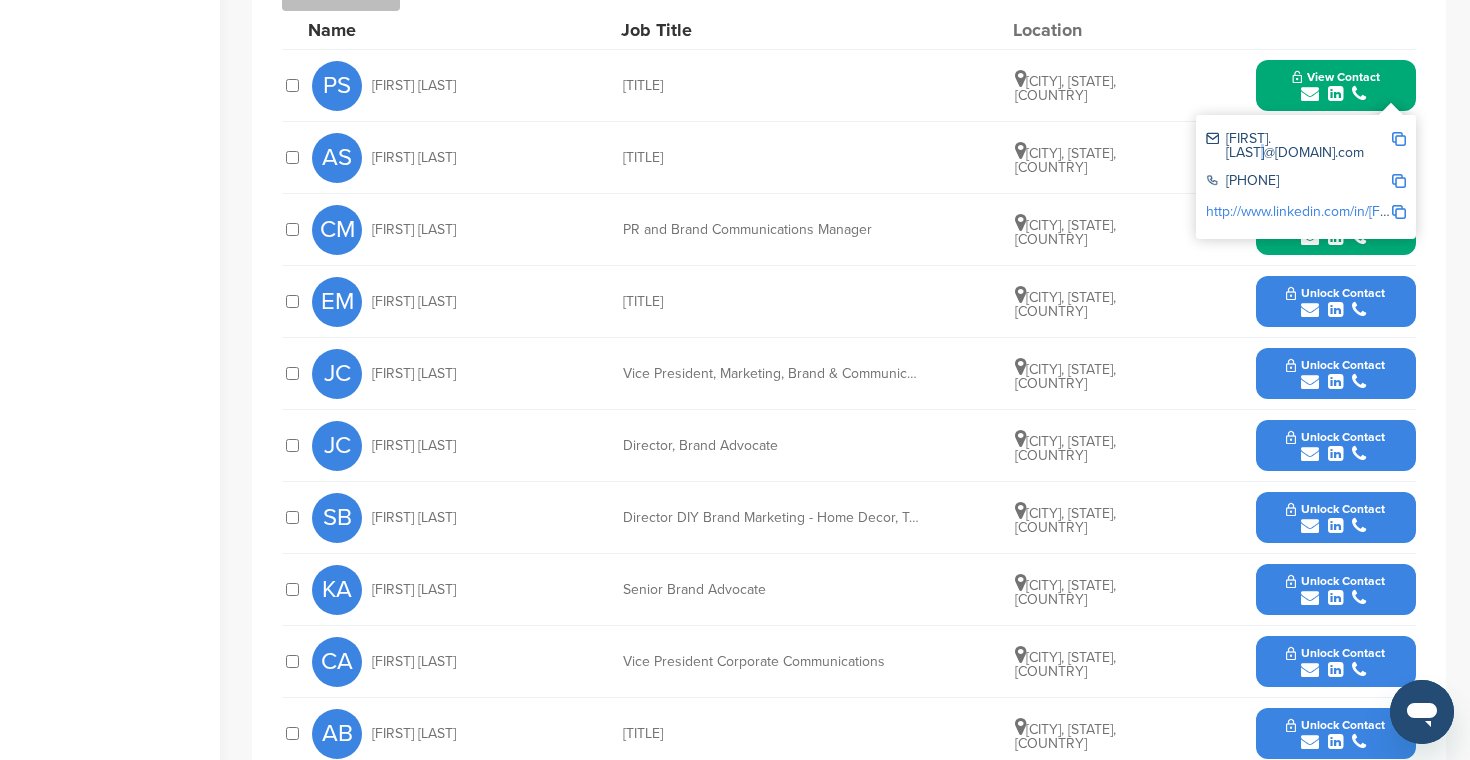 click on "[FIRST].[LAST]@[DOMAIN].com" at bounding box center (1298, 146) 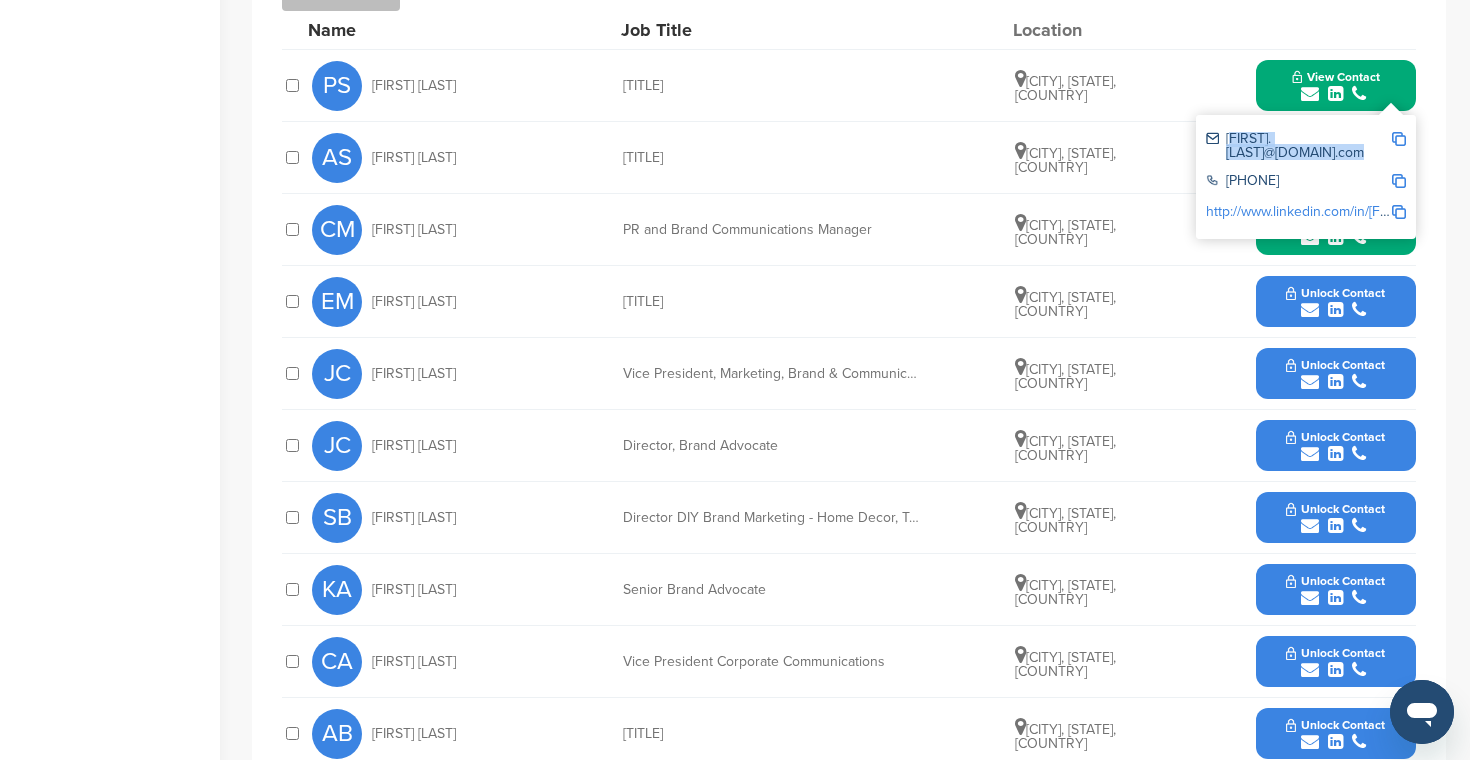 click on "[FIRST].[LAST]@[DOMAIN].com" at bounding box center [1298, 146] 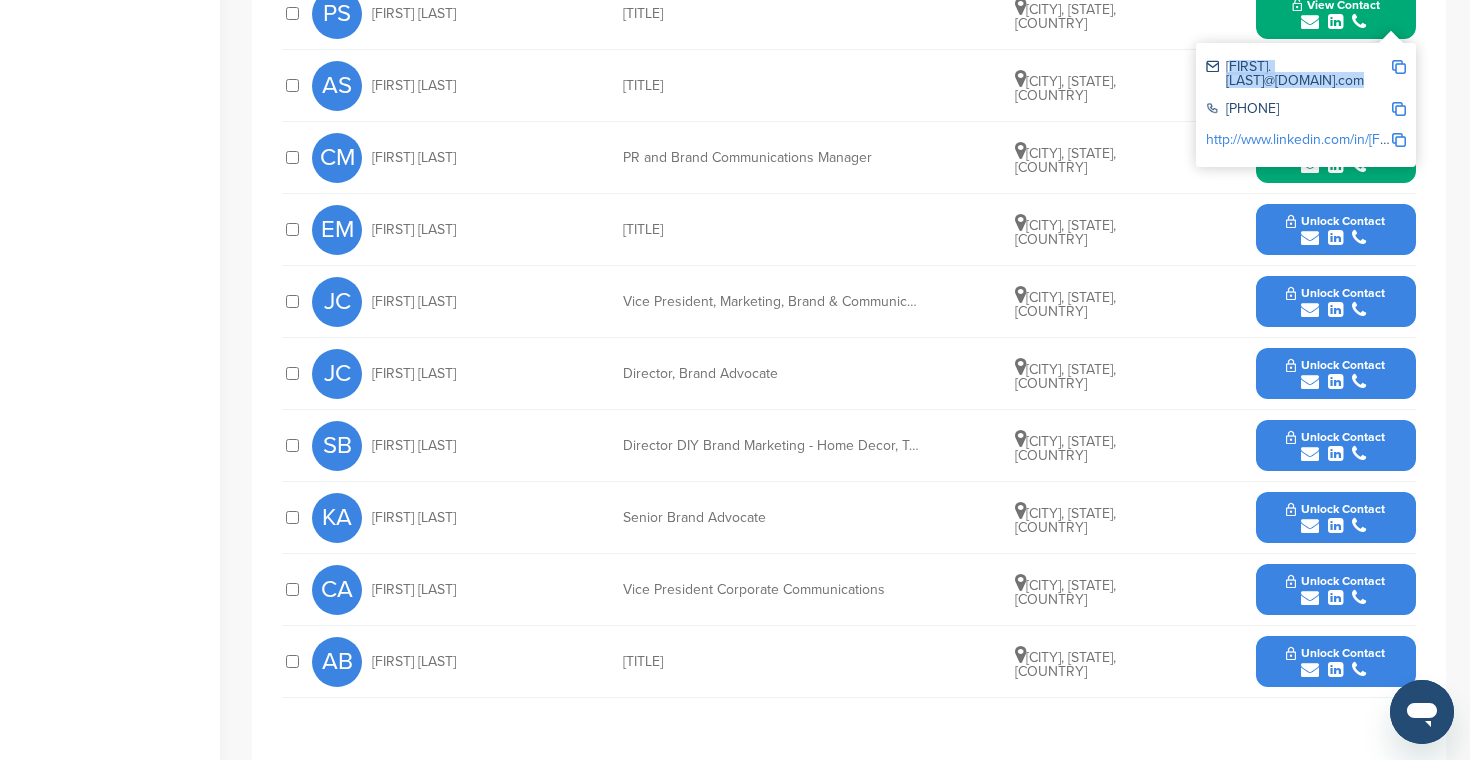 scroll, scrollTop: 926, scrollLeft: 0, axis: vertical 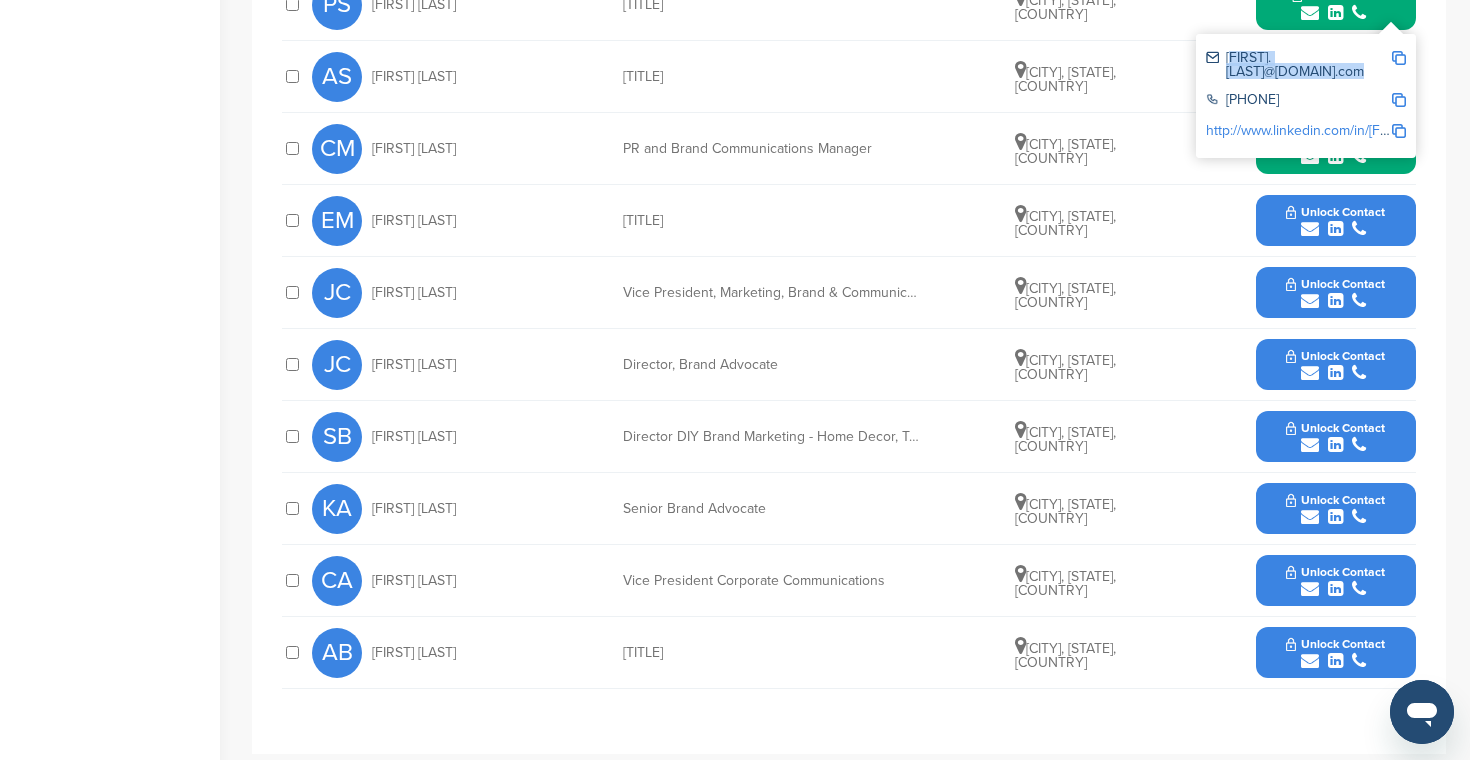 click at bounding box center [1310, 301] 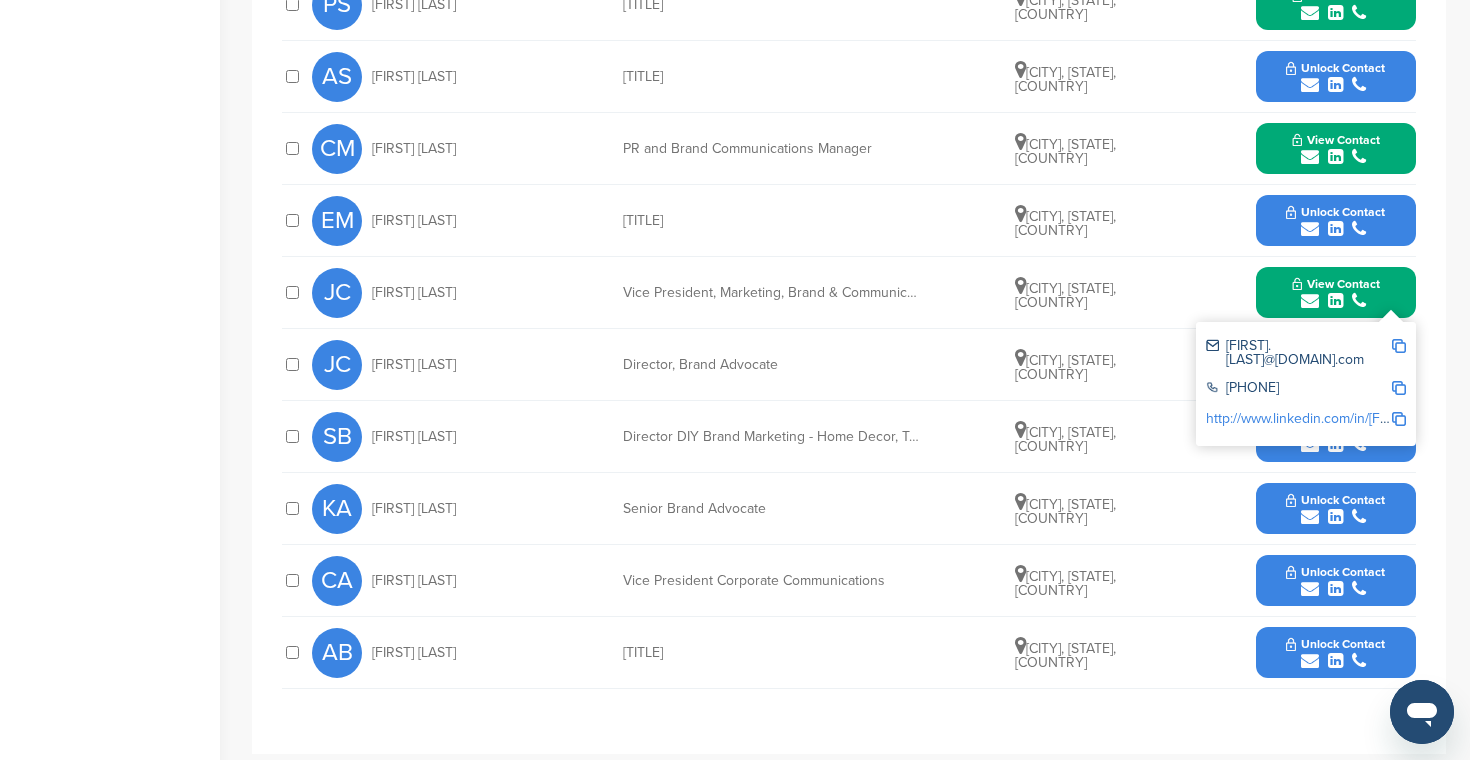 click on "[FIRST].[LAST]@[DOMAIN].com" at bounding box center (1298, 353) 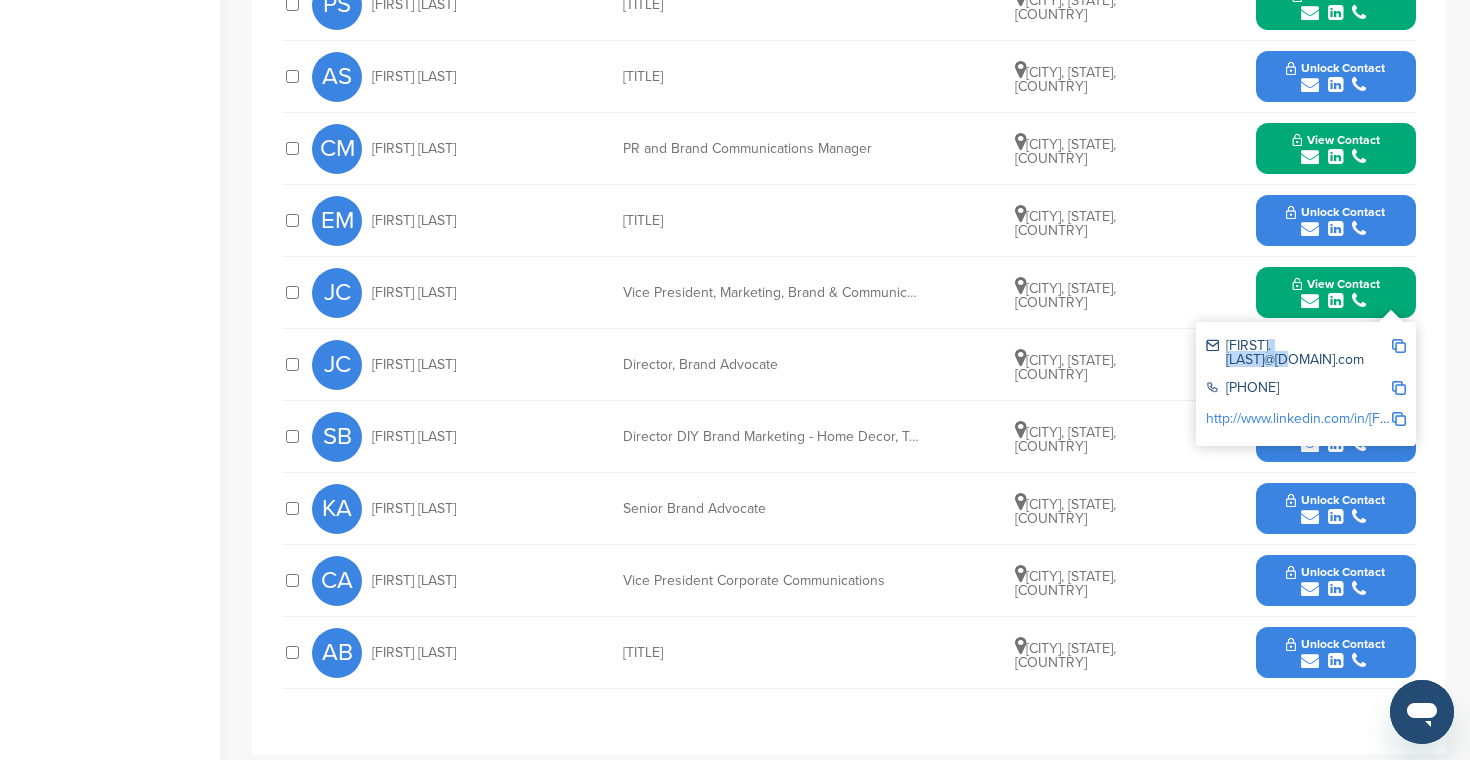 click on "[FIRST].[LAST]@[DOMAIN].com" at bounding box center (1298, 353) 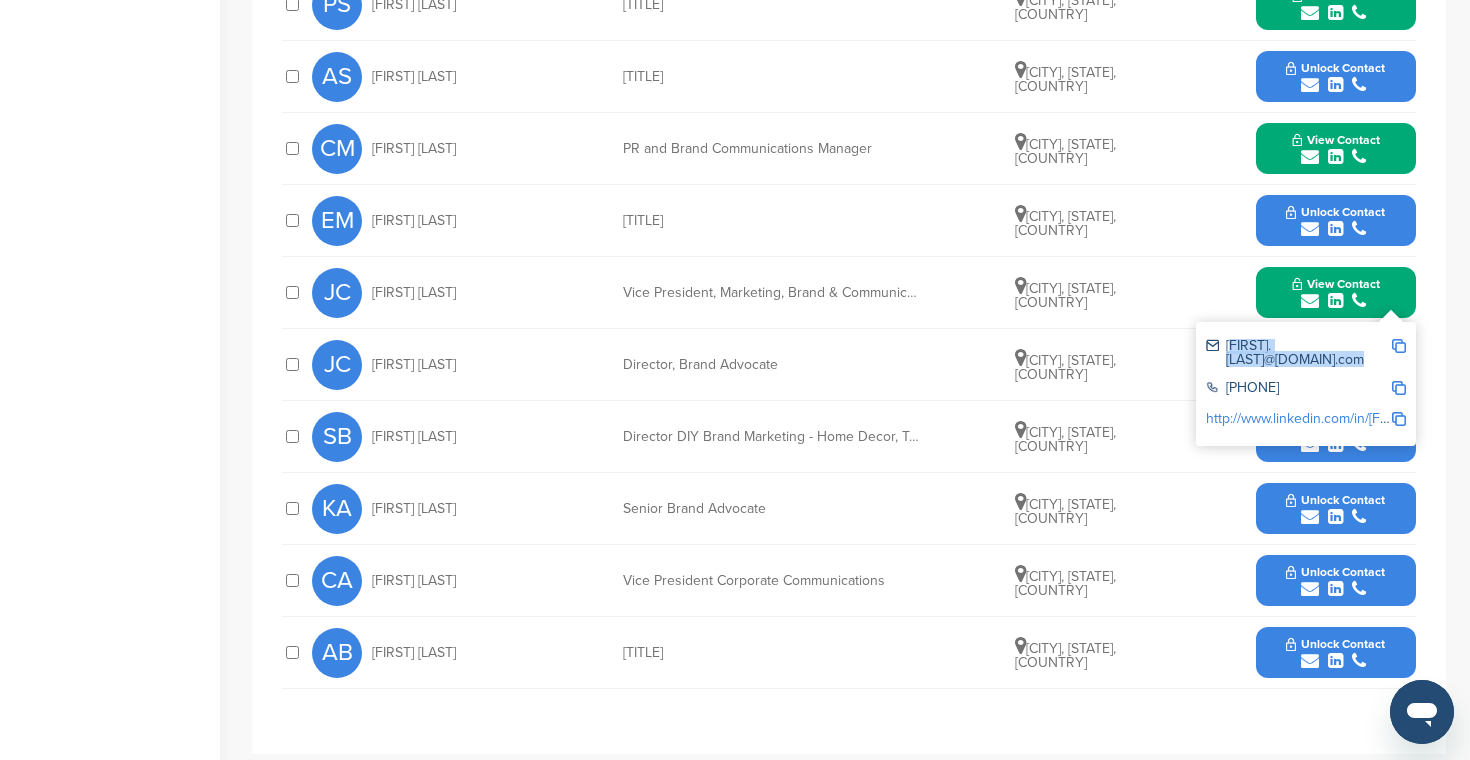 click on "[FIRST].[LAST]@[DOMAIN].com" at bounding box center (1298, 353) 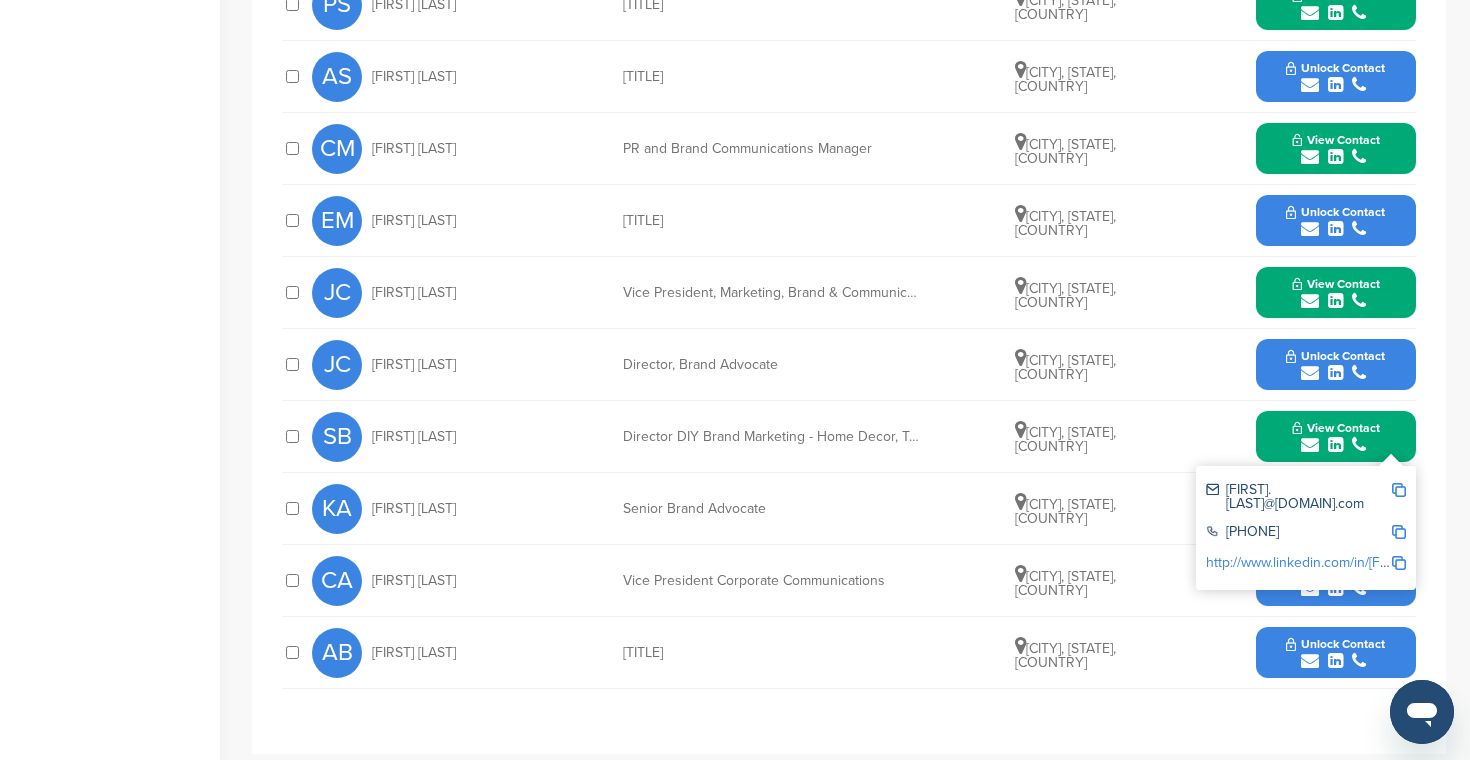 click on "[FIRST].[LAST]@[DOMAIN].com" at bounding box center [1298, 497] 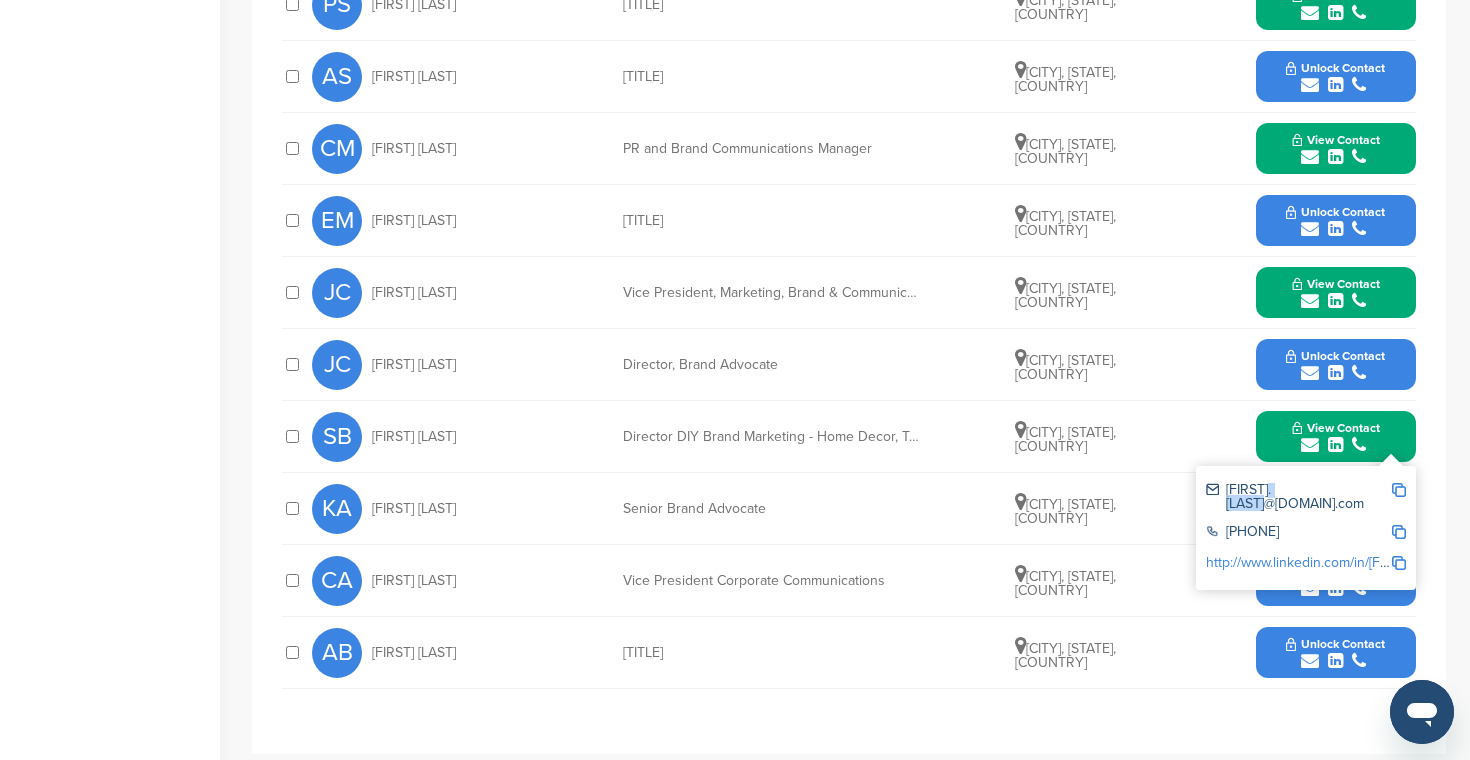 click on "[FIRST].[LAST]@[DOMAIN].com" at bounding box center (1298, 497) 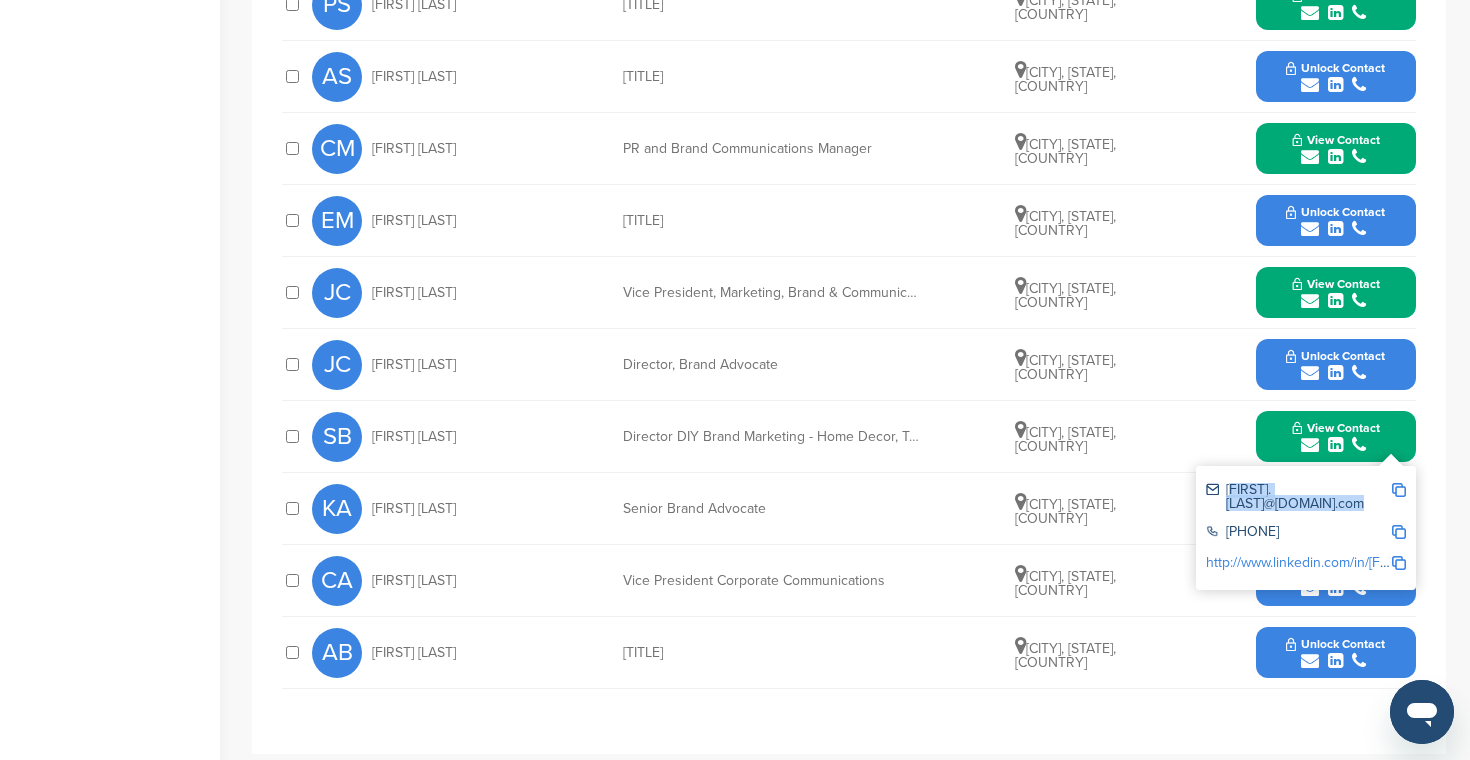 click on "[FIRST].[LAST]@[DOMAIN].com" at bounding box center [1298, 497] 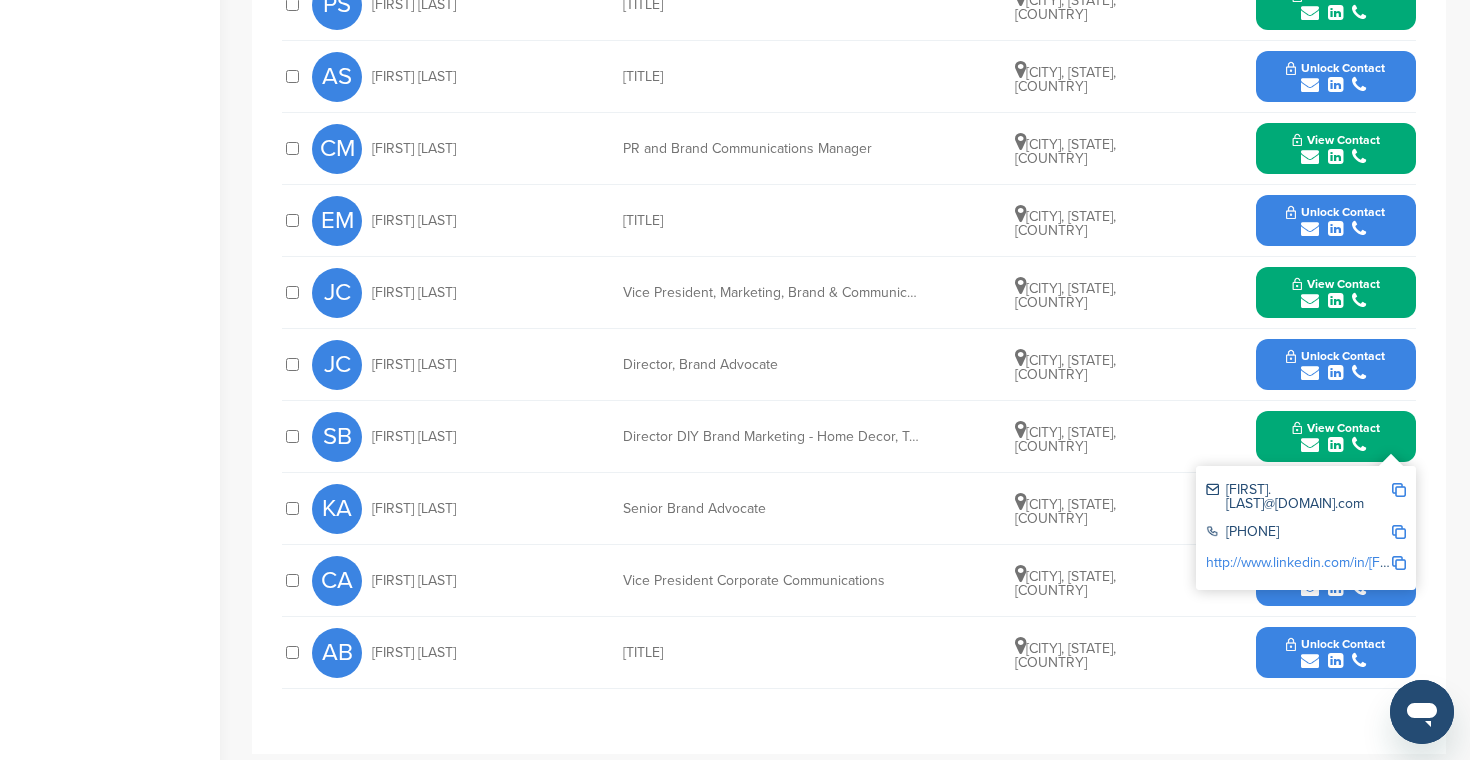 click on "[STATE]
[FIRST] [LAST]
[TITLE]
[CITY], [STATE], [COUNTRY]
Unlock Contact" at bounding box center (864, 580) 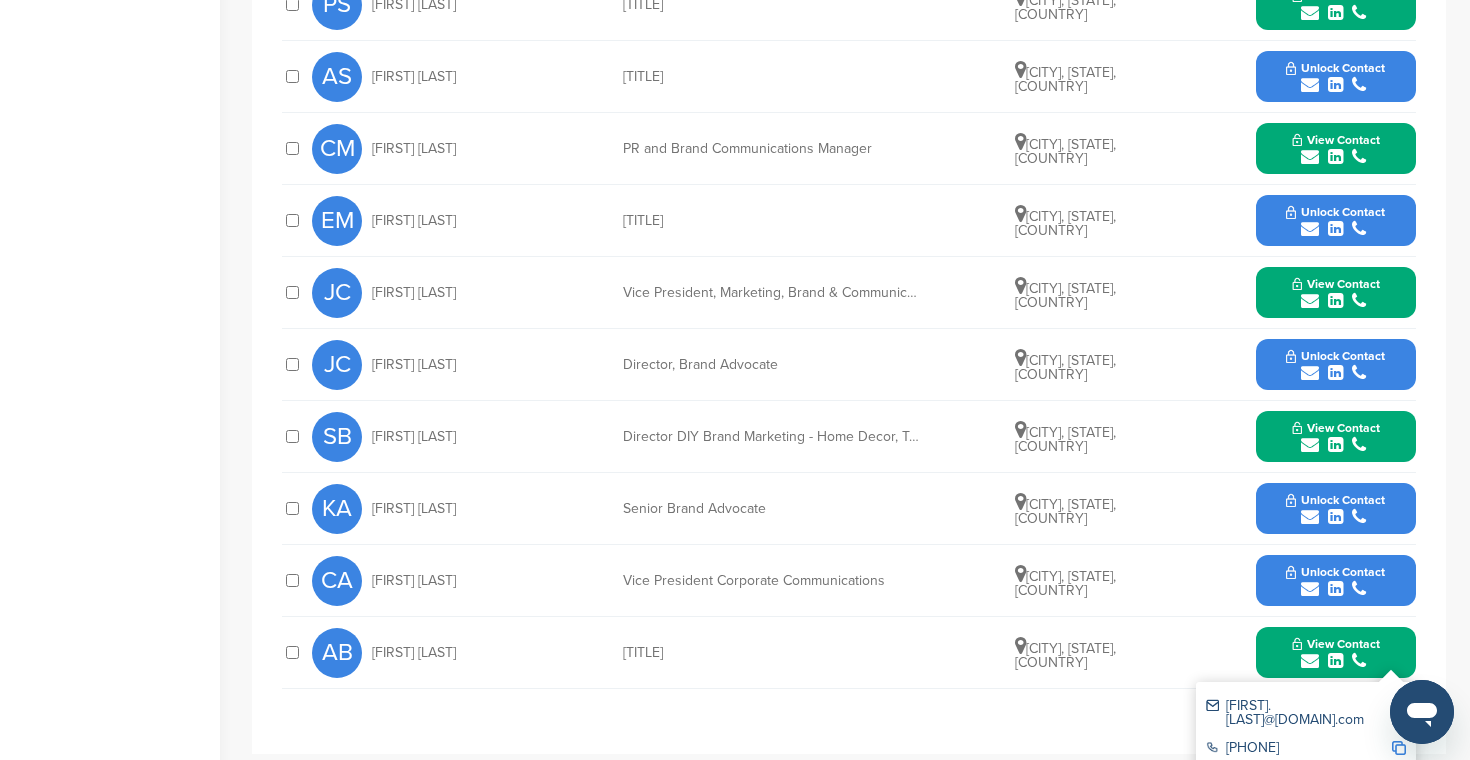 click at bounding box center (1310, 517) 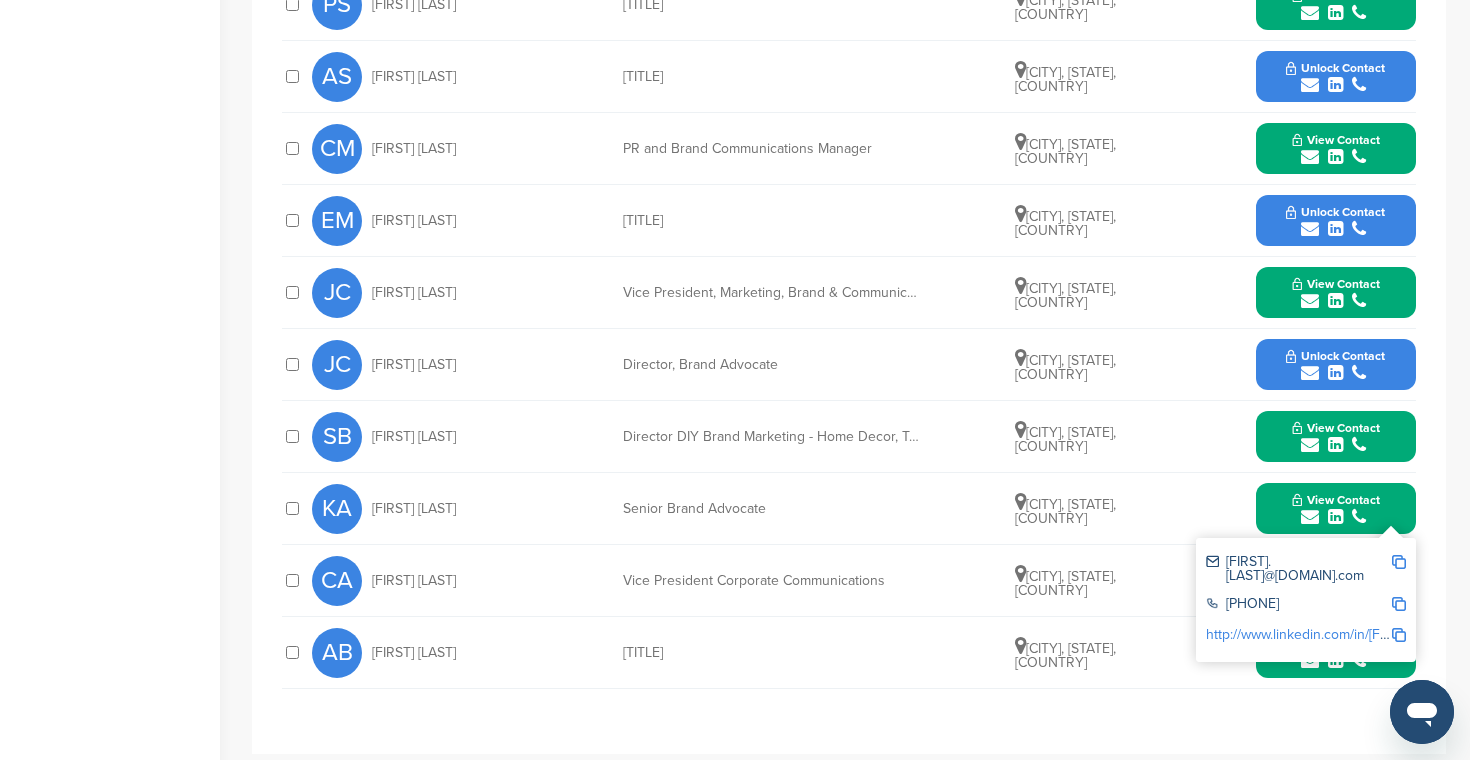 click on "[FIRST].[LAST]@[DOMAIN].com" at bounding box center [1298, 569] 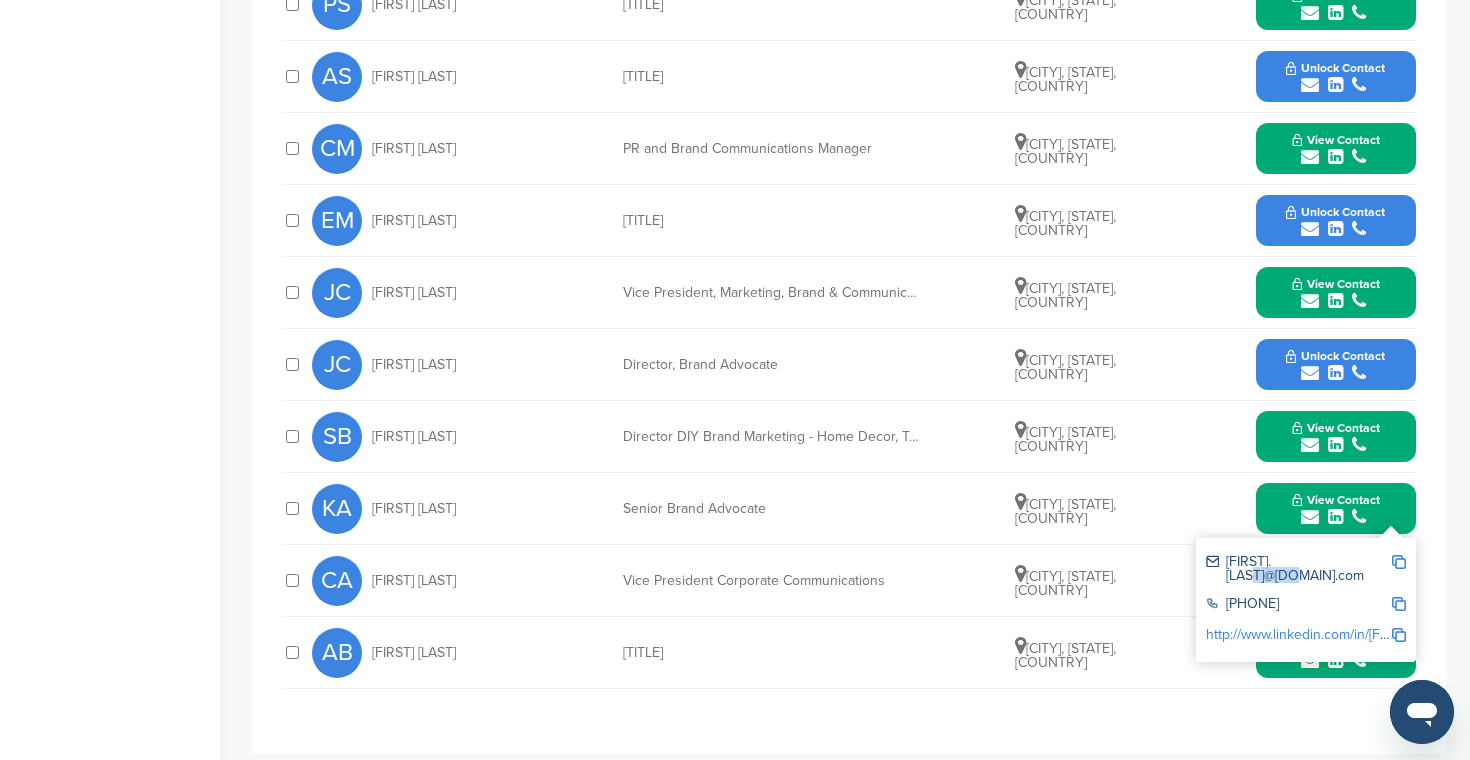 click on "[FIRST].[LAST]@[DOMAIN].com" at bounding box center [1298, 569] 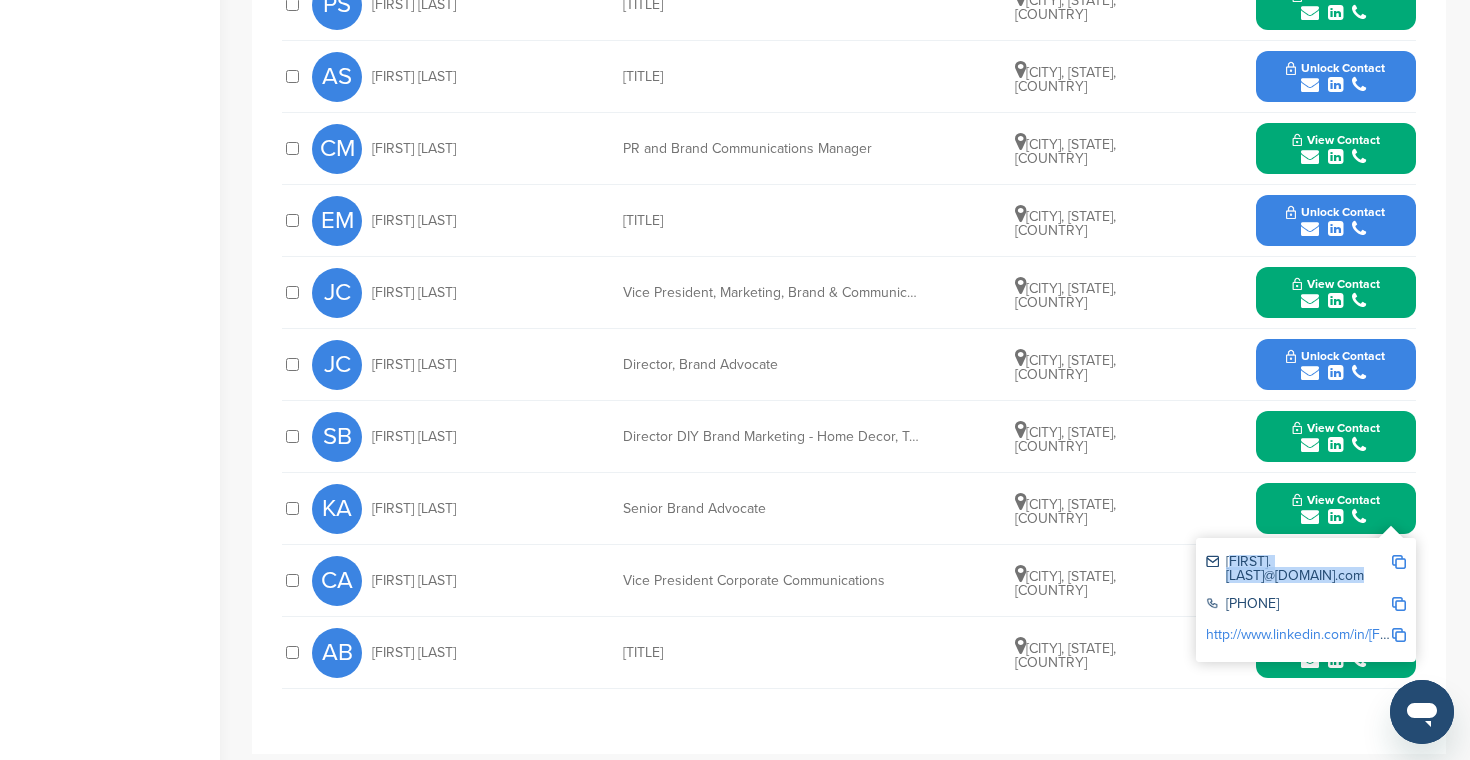 click on "[FIRST].[LAST]@[DOMAIN].com" at bounding box center [1298, 569] 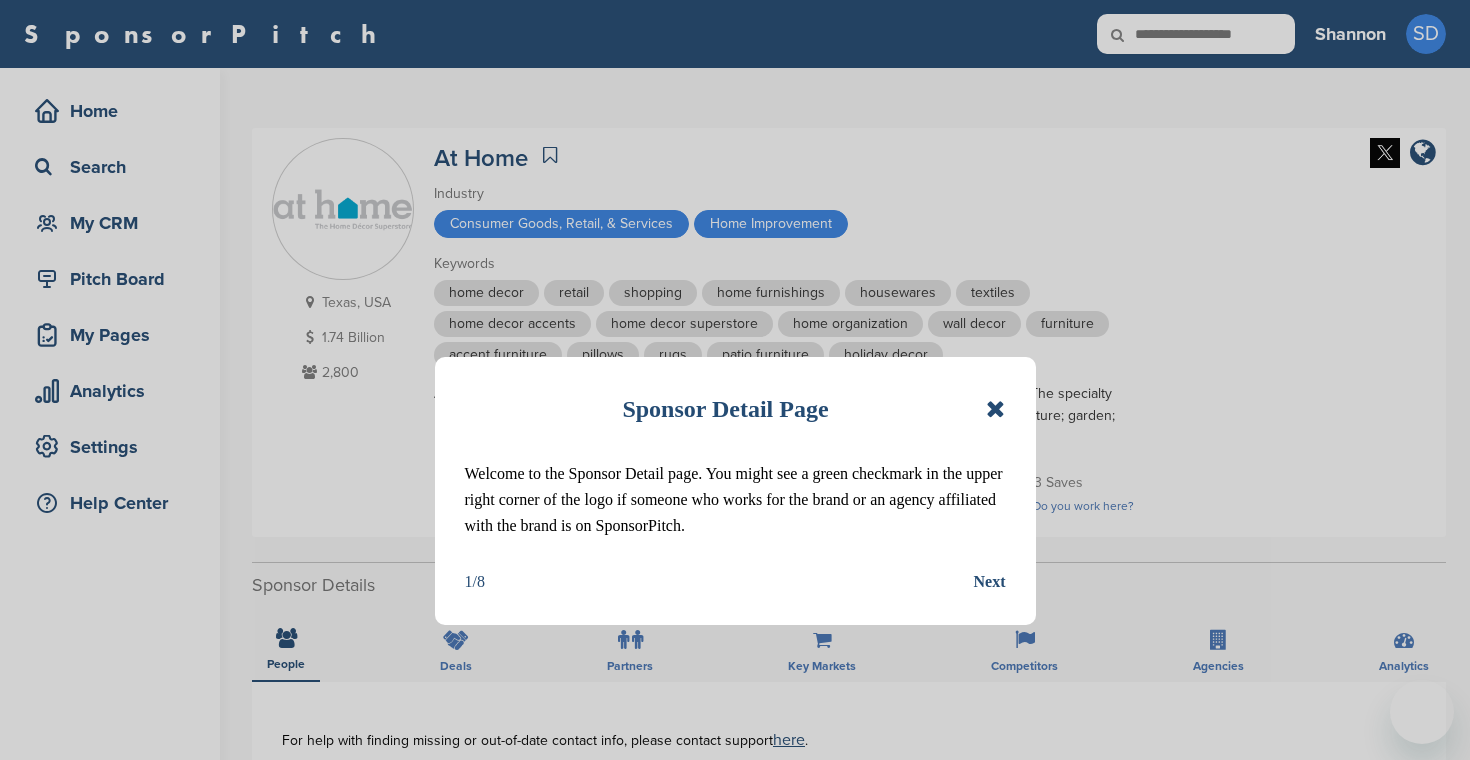 scroll, scrollTop: 0, scrollLeft: 0, axis: both 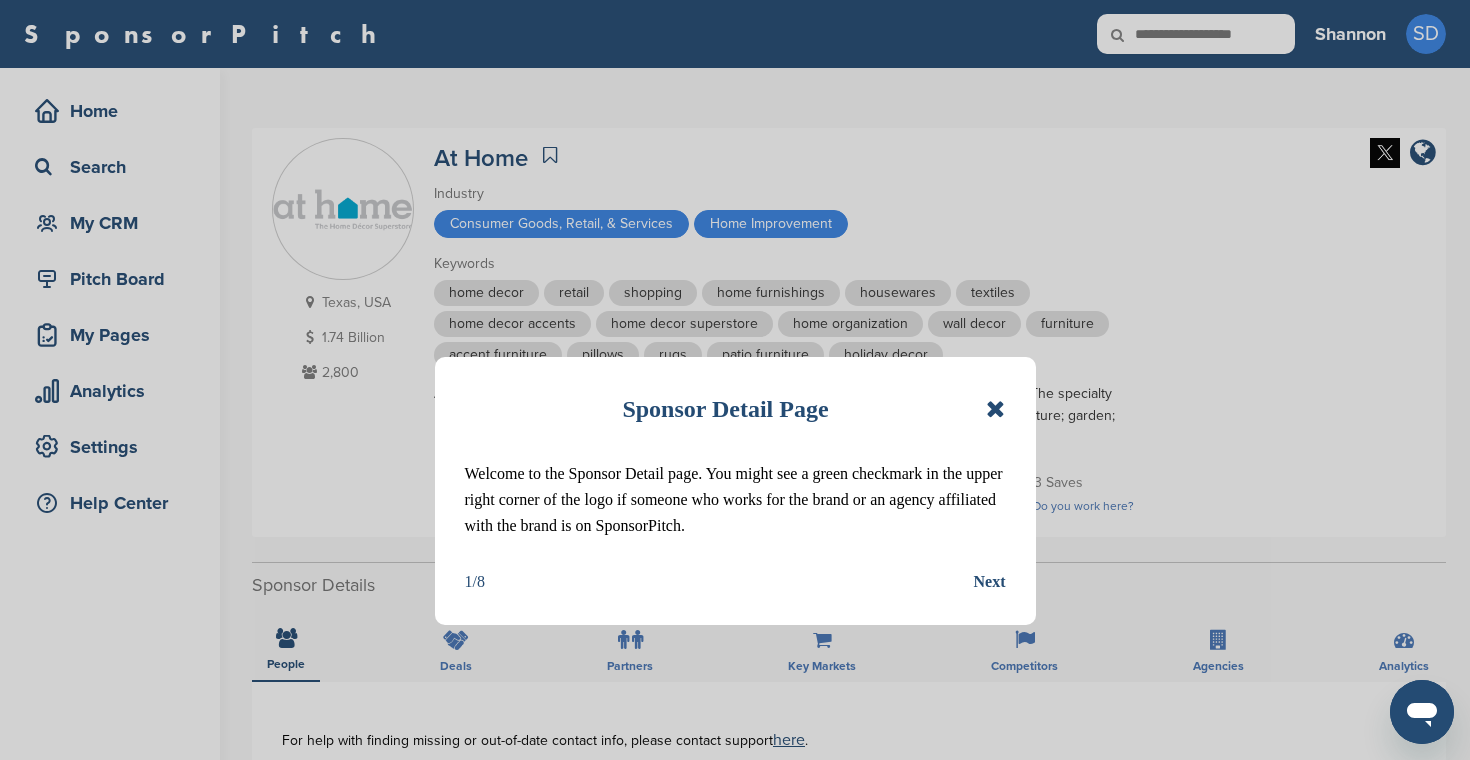 click at bounding box center (995, 409) 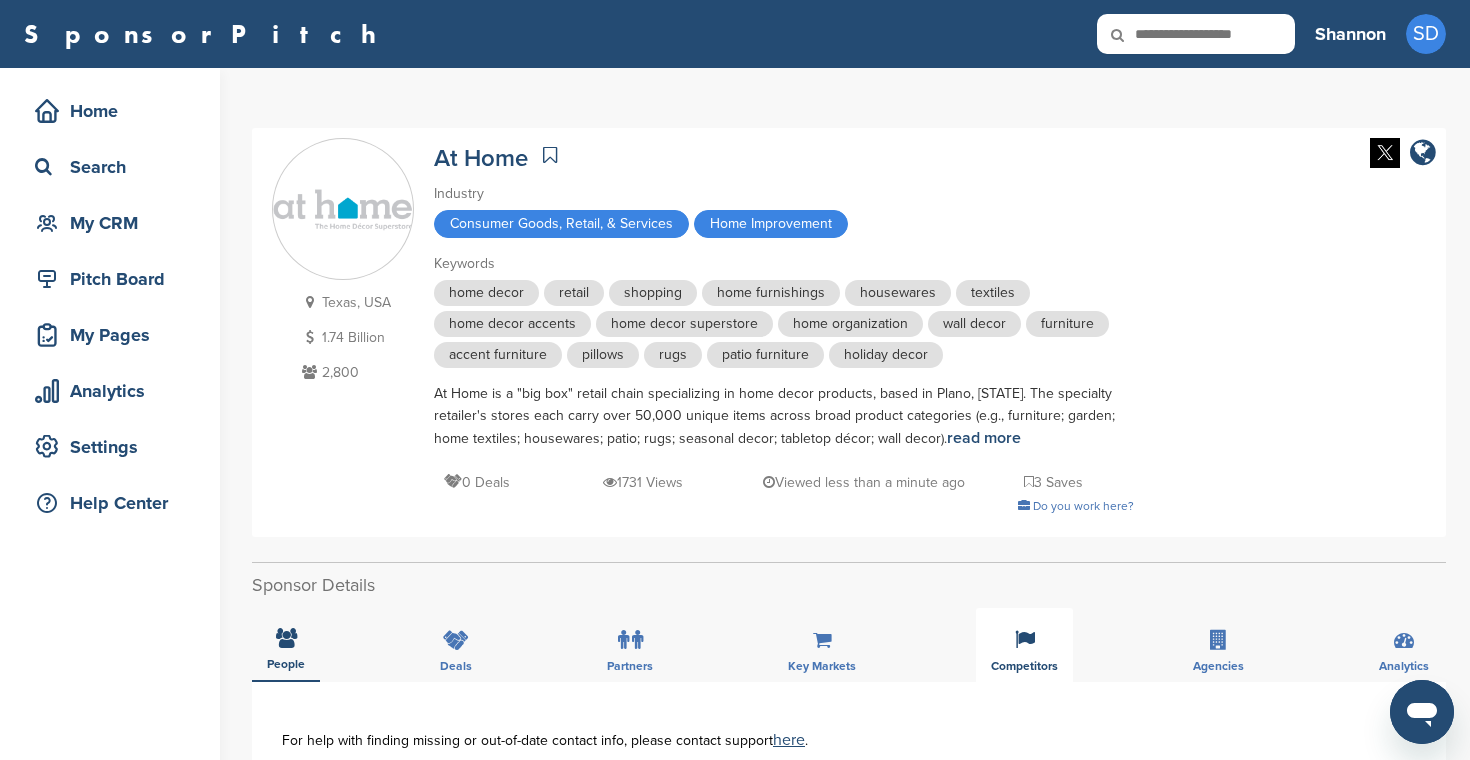 click at bounding box center (1025, 640) 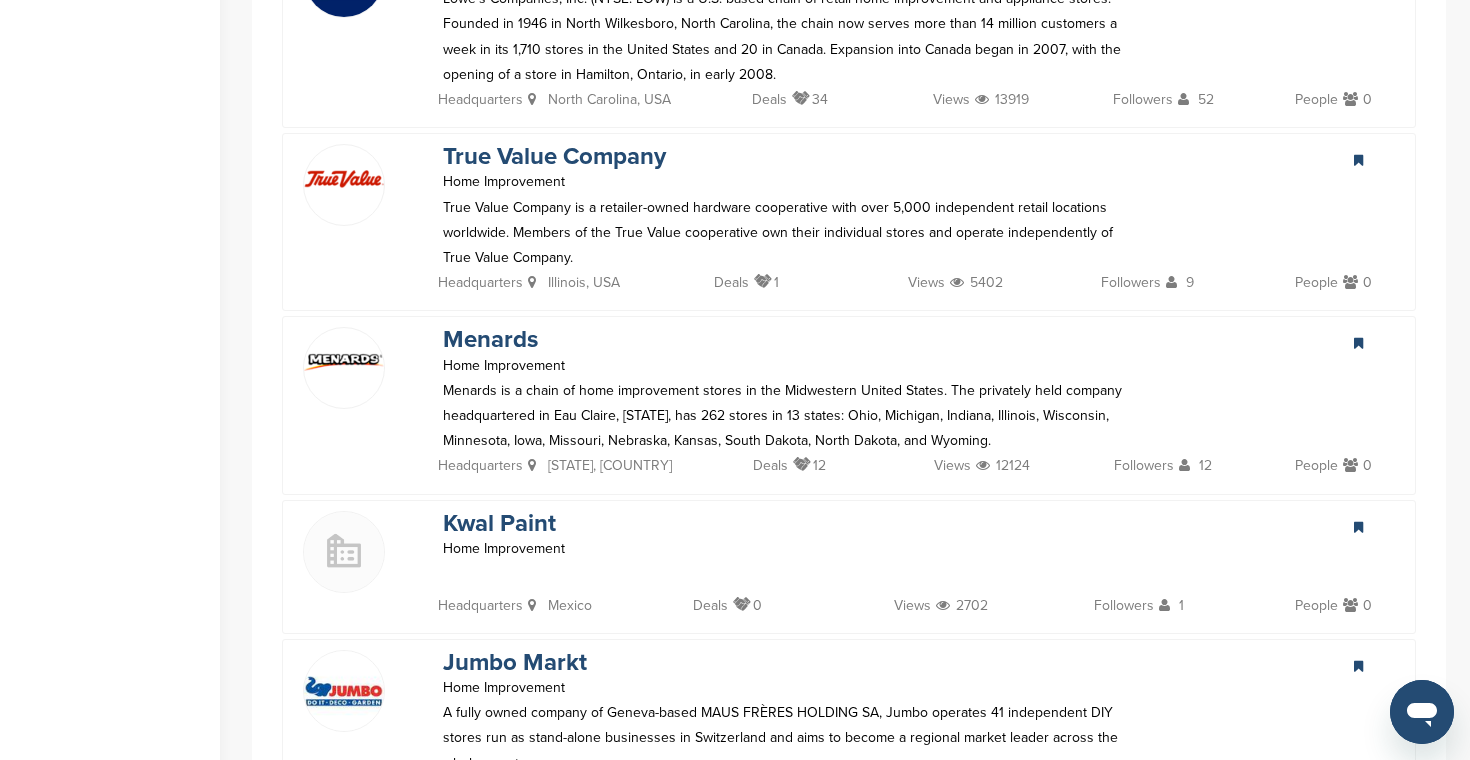 scroll, scrollTop: 1921, scrollLeft: 0, axis: vertical 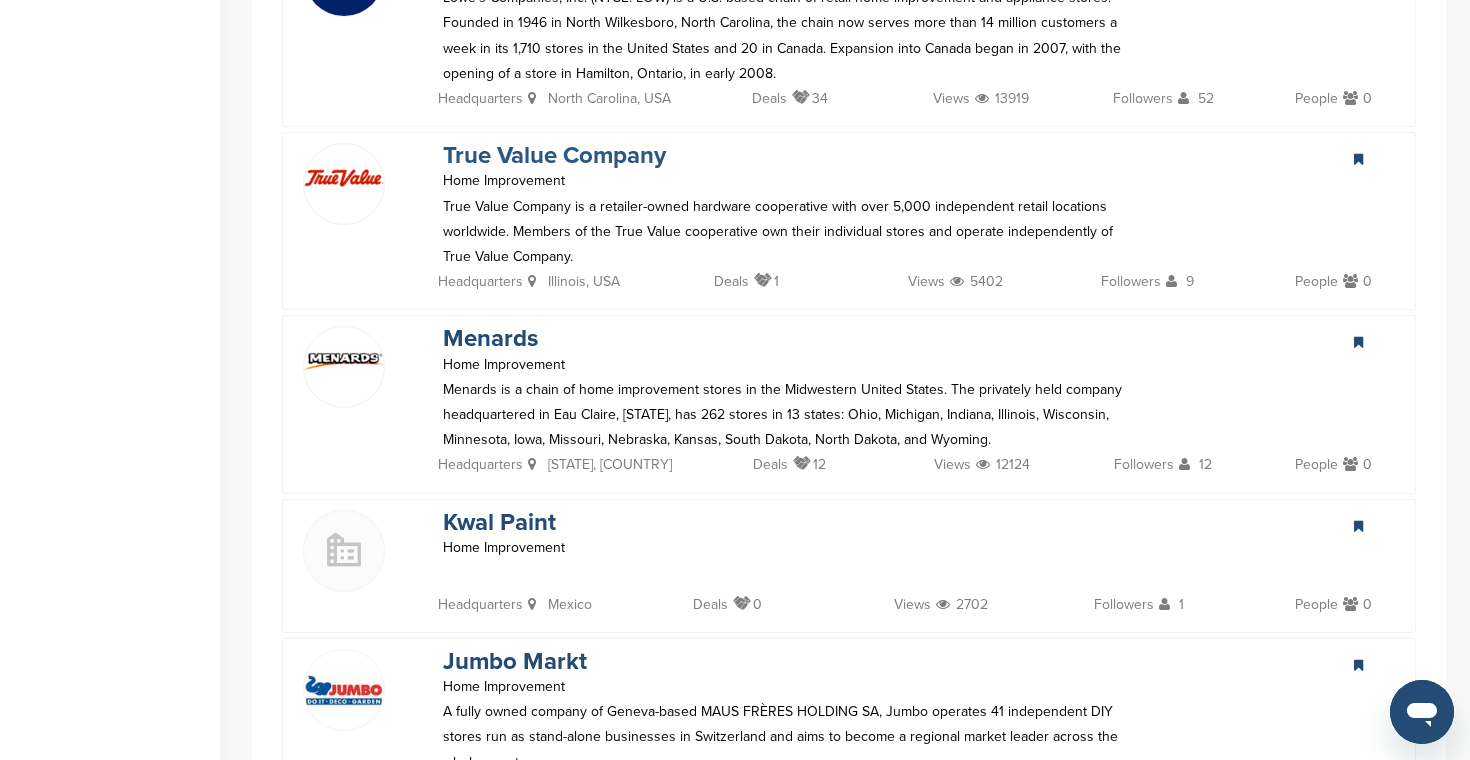 click on "True Value Company" at bounding box center (554, 155) 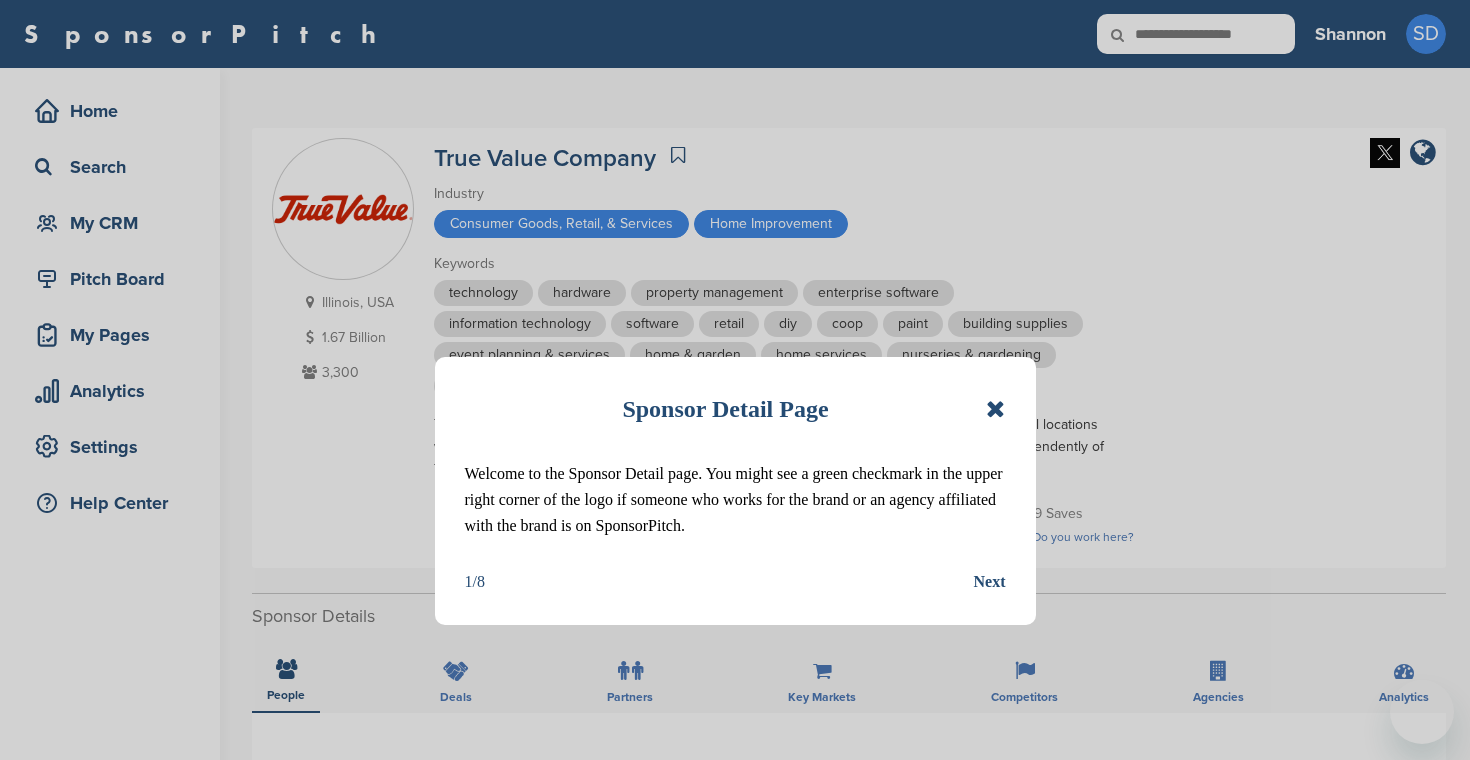 scroll, scrollTop: 0, scrollLeft: 0, axis: both 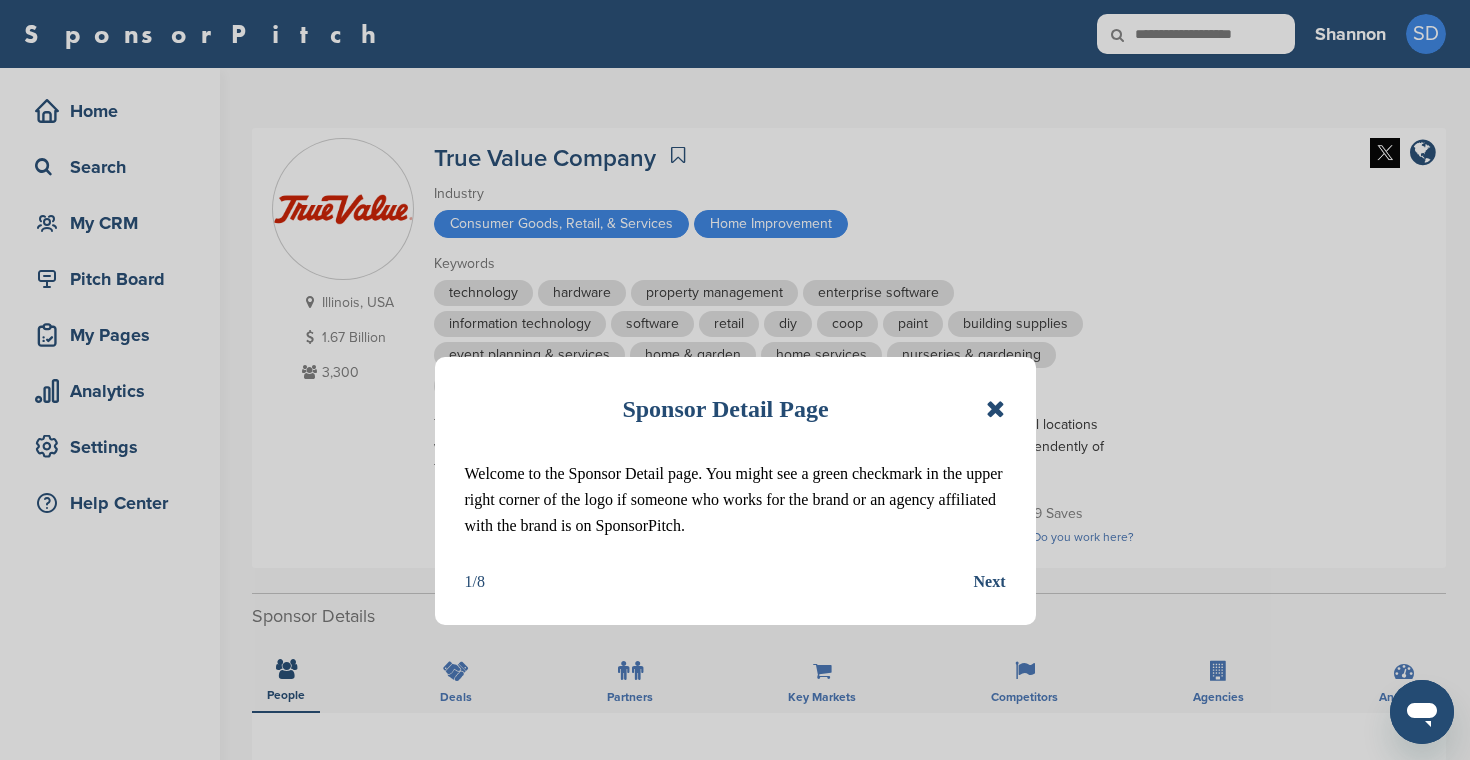 click at bounding box center [995, 409] 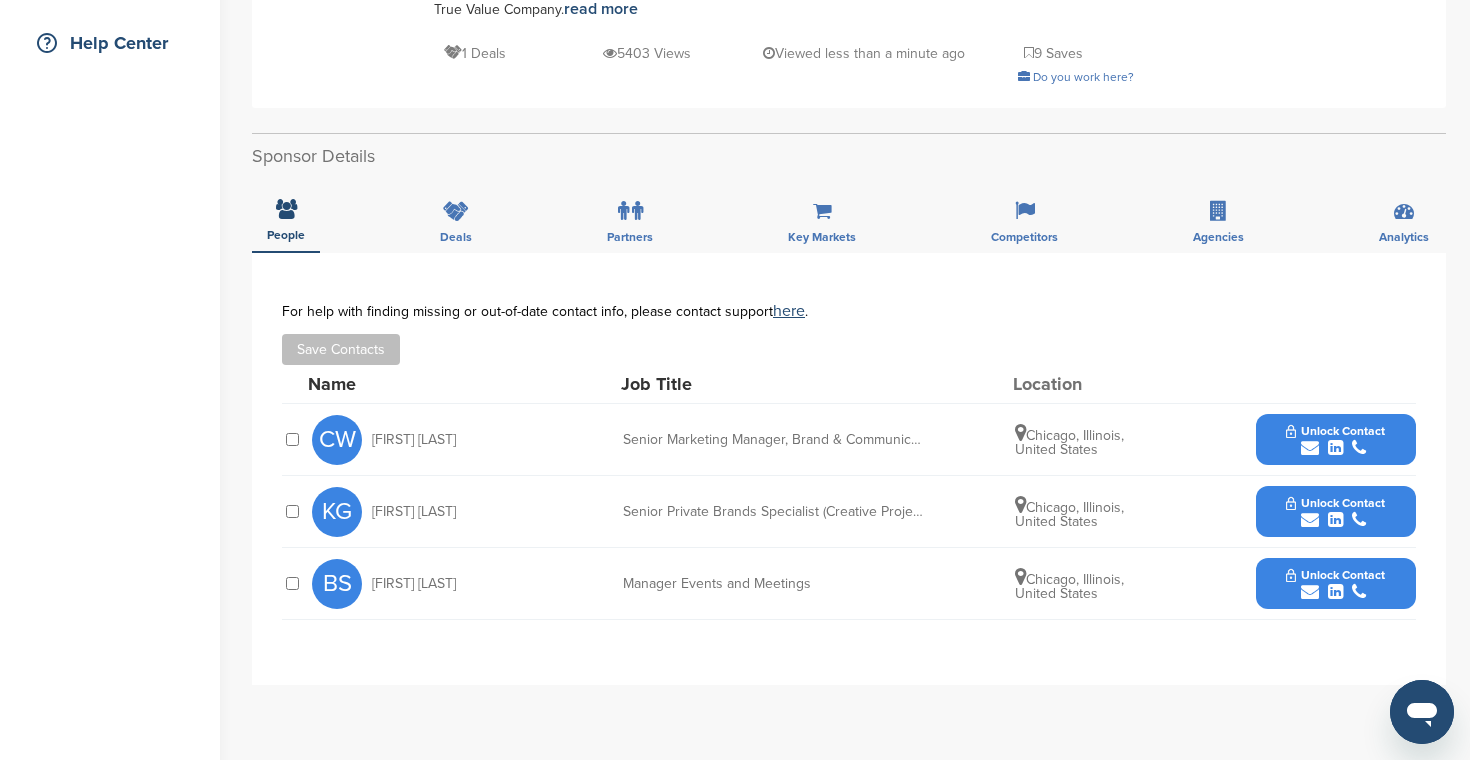 scroll, scrollTop: 558, scrollLeft: 0, axis: vertical 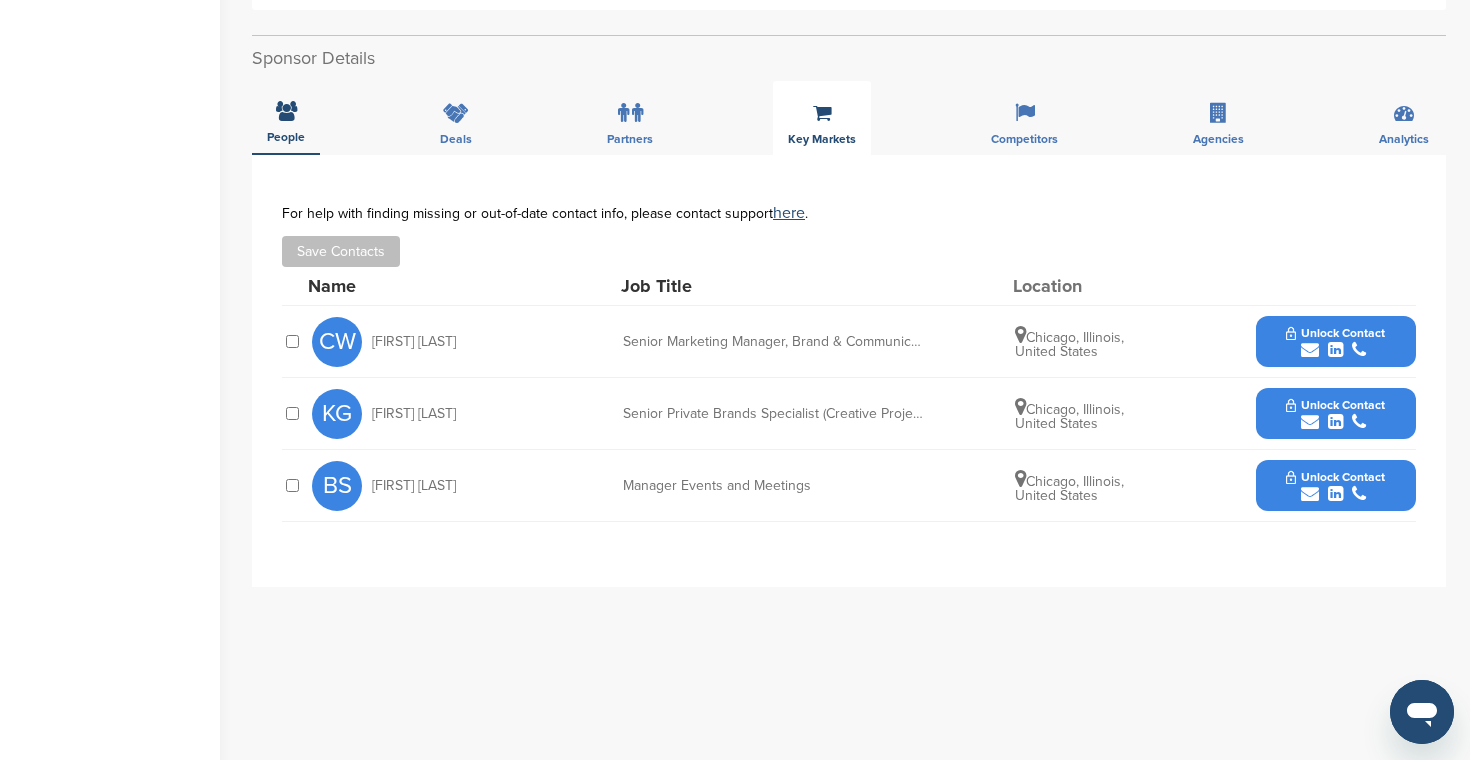 click on "Key Markets" at bounding box center (286, 137) 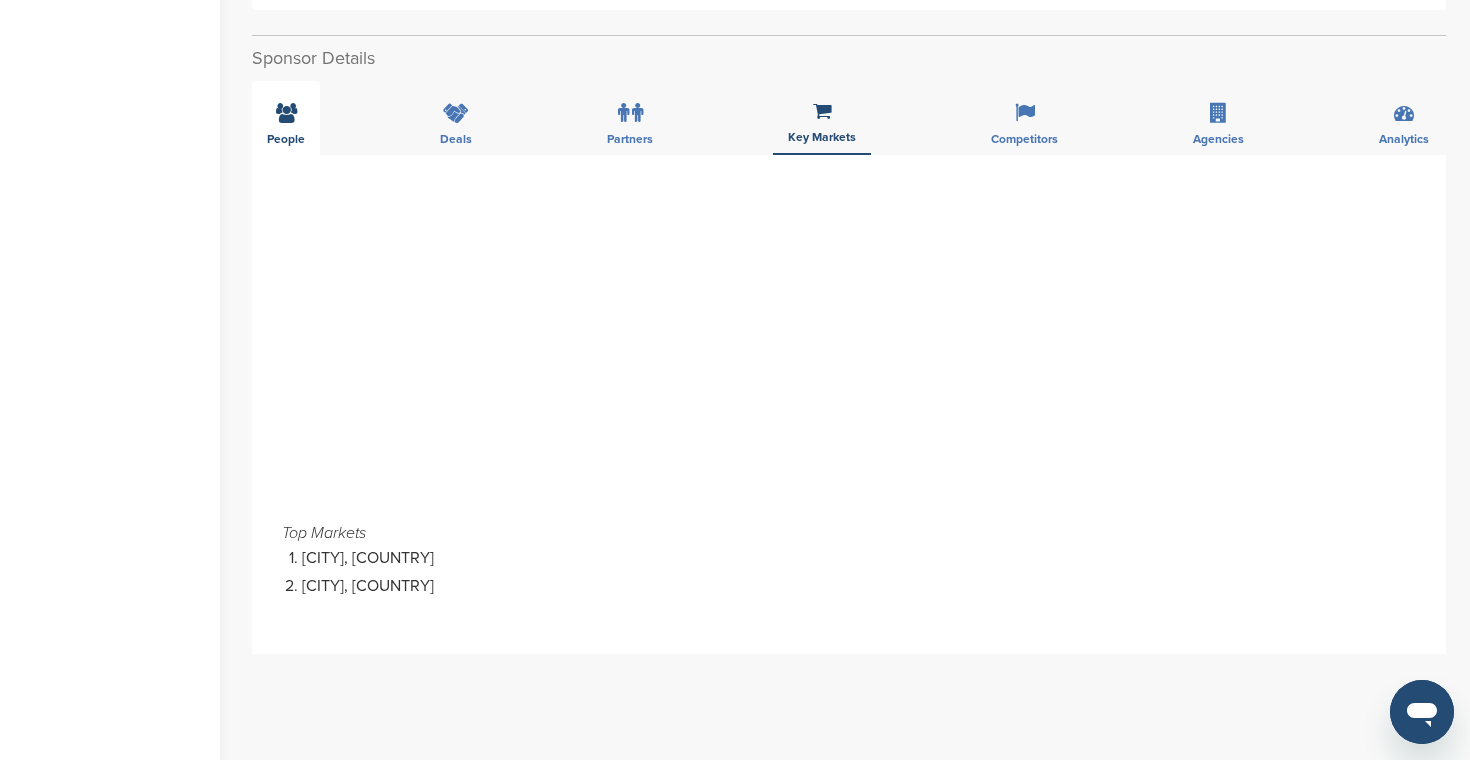 click at bounding box center [286, 113] 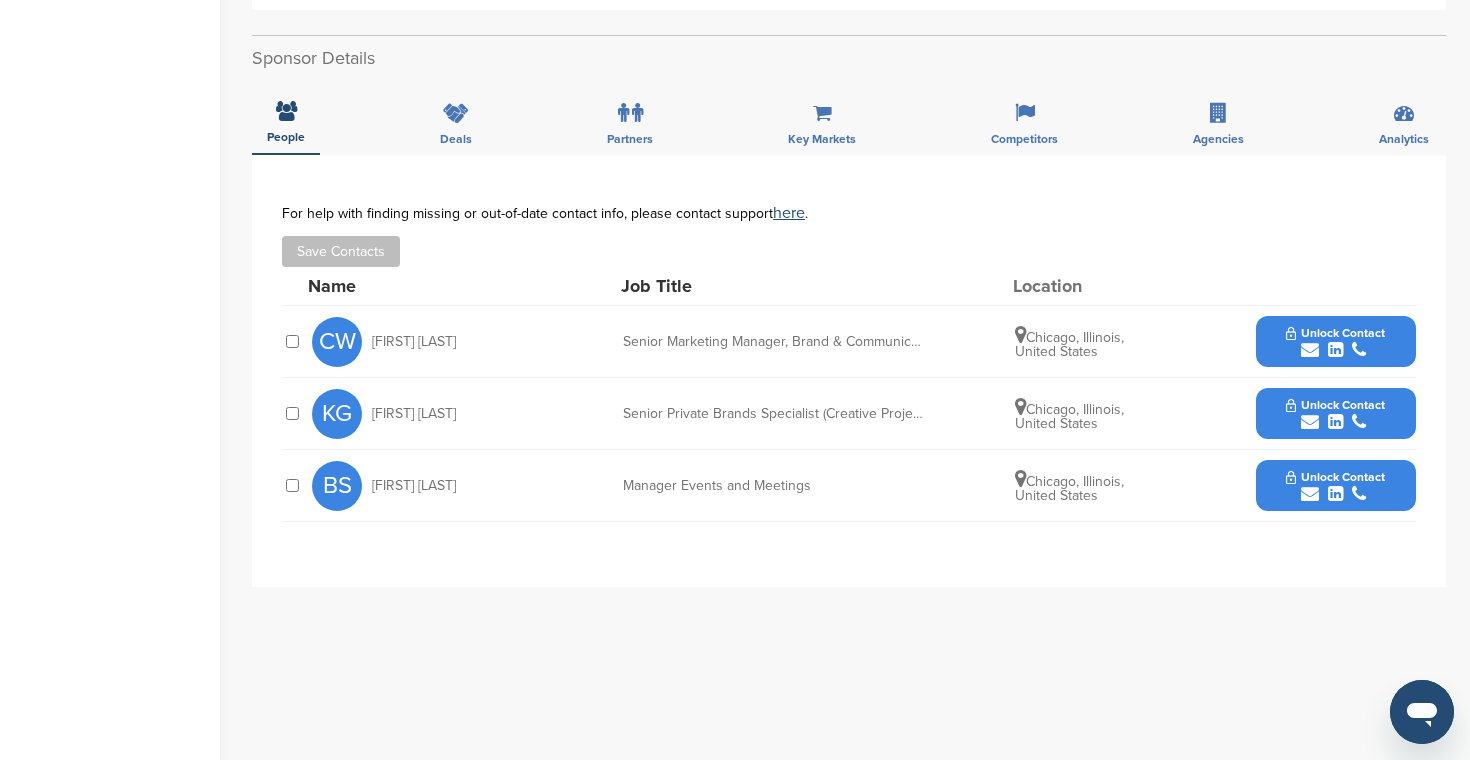 click at bounding box center (1310, 494) 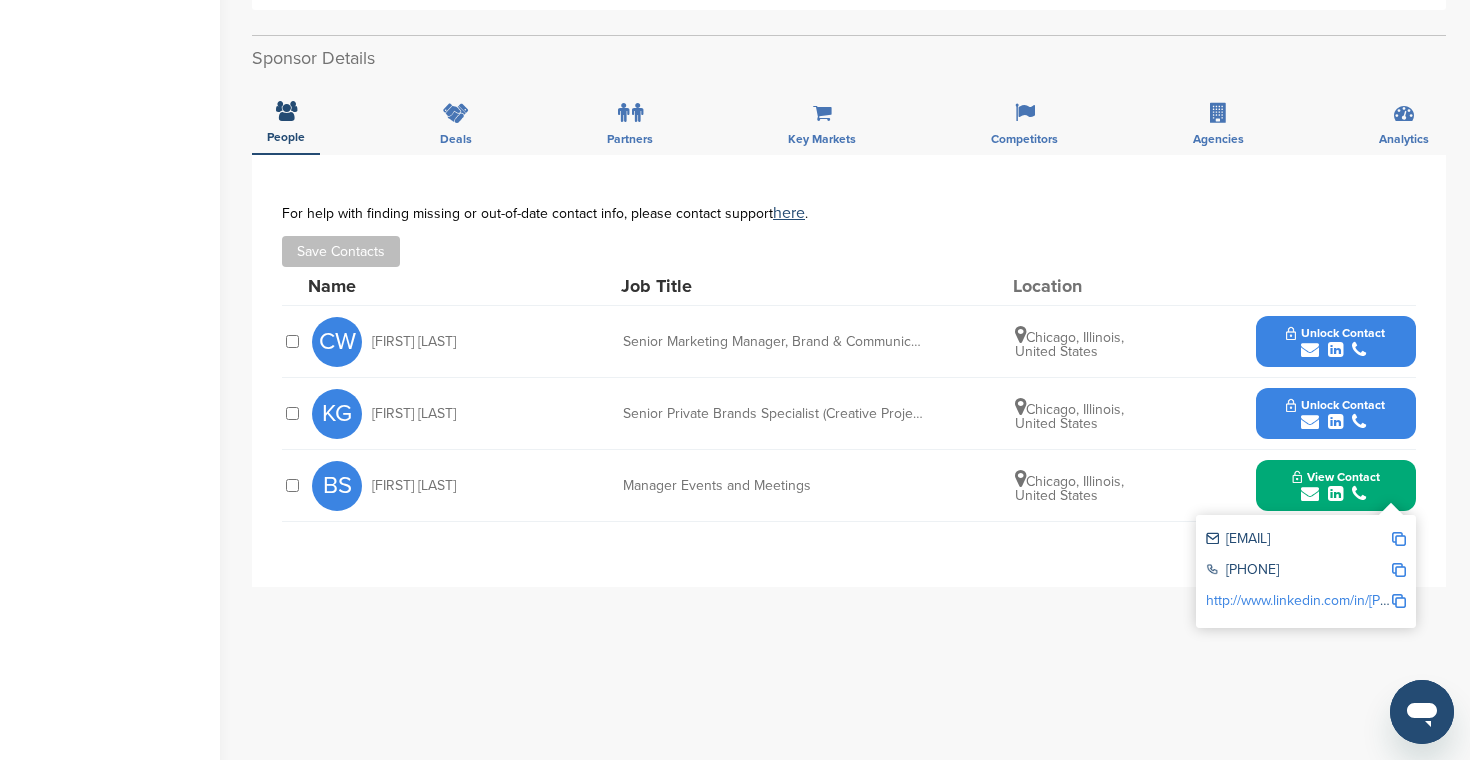 click on "brandon.sparling@truevalue.com" at bounding box center (1298, 540) 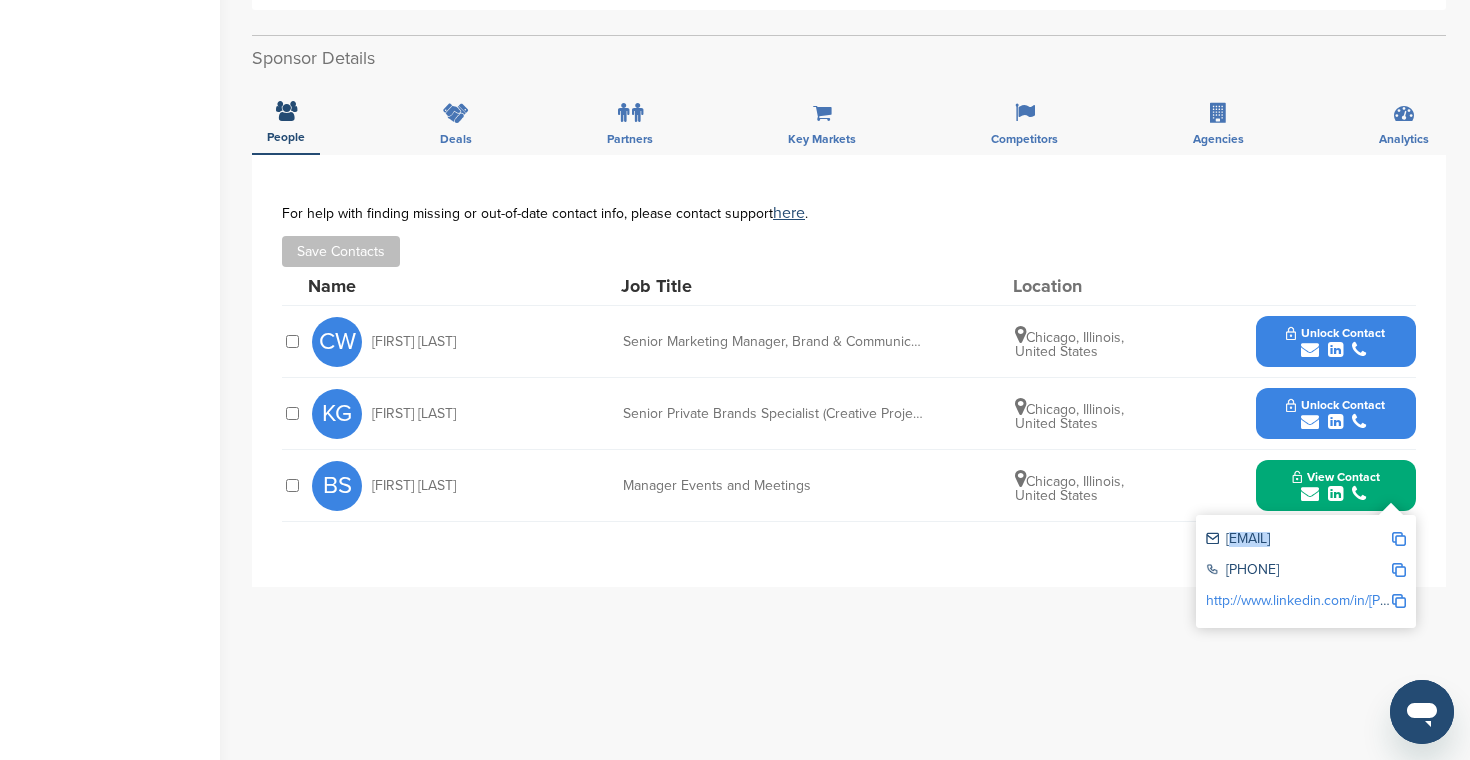 click on "brandon.sparling@truevalue.com" at bounding box center [1298, 540] 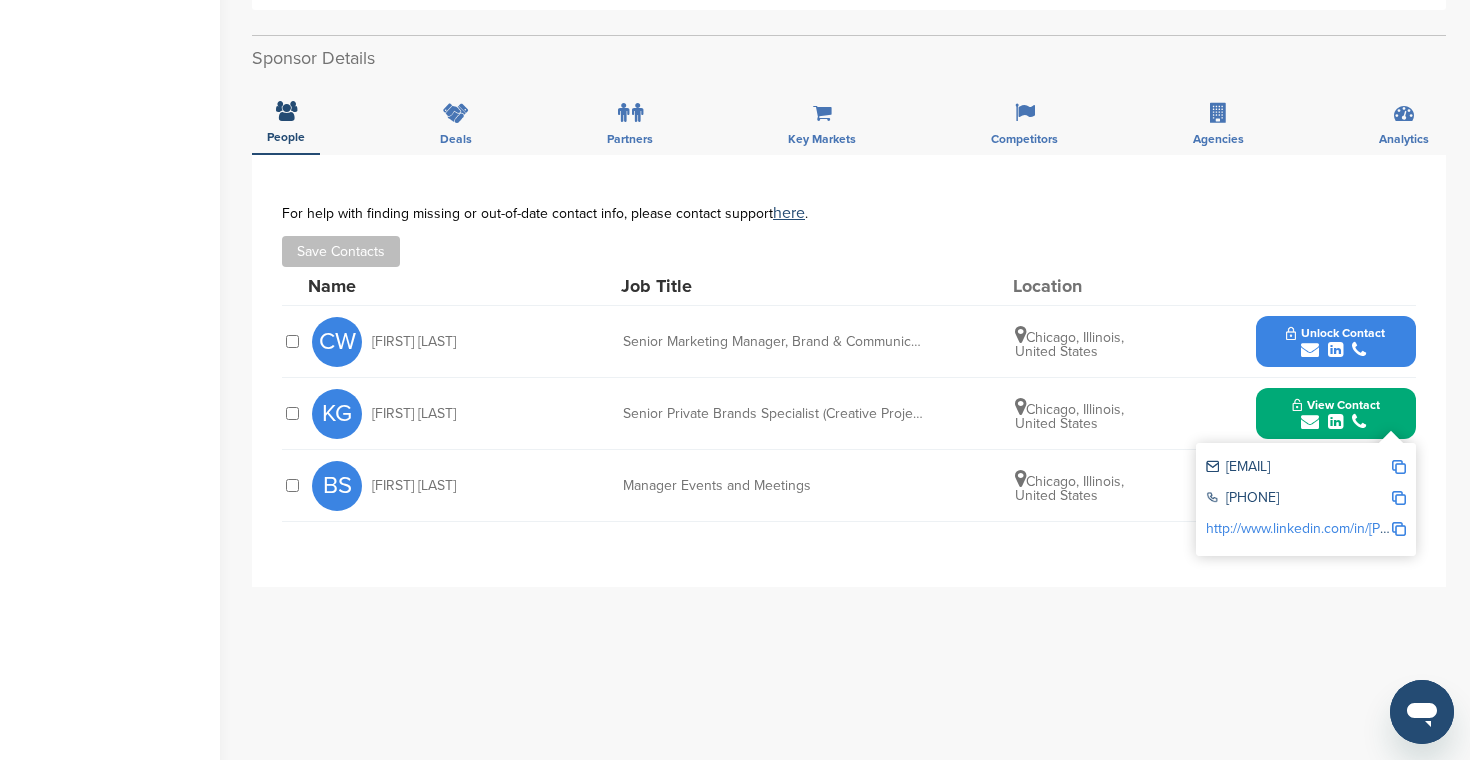click on "kristin.grimpe@truevalue.com" at bounding box center (1298, 468) 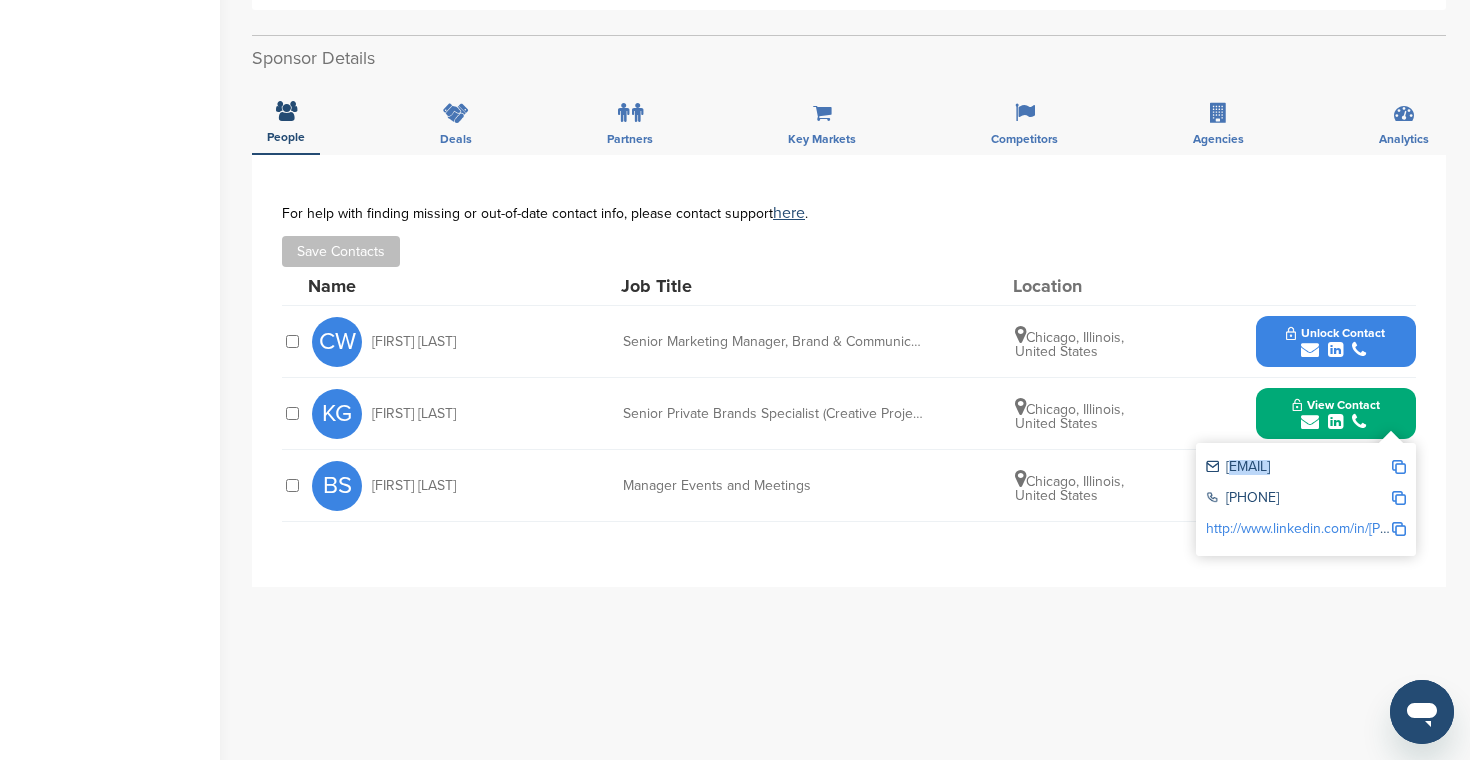 click on "kristin.grimpe@truevalue.com" at bounding box center (1298, 468) 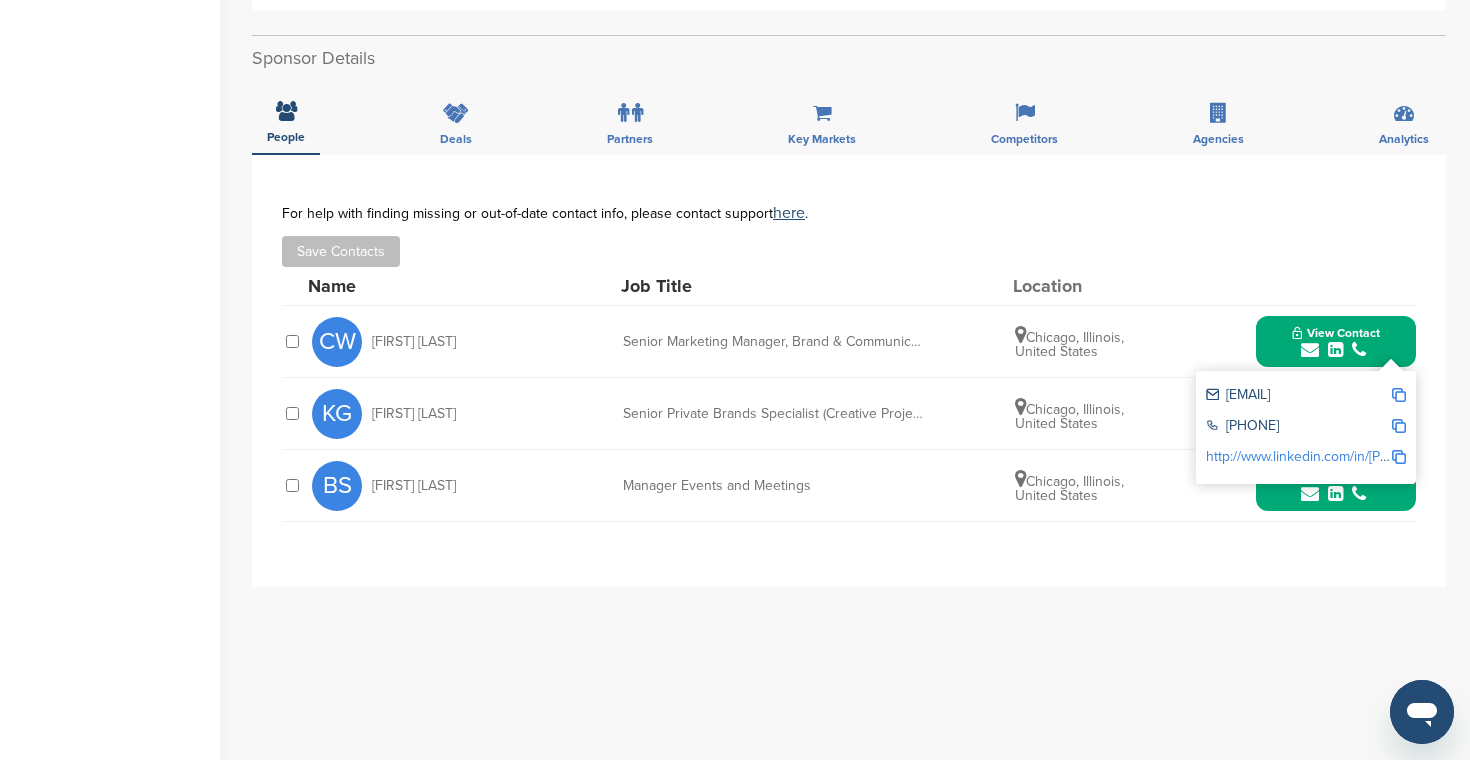 click on "christine.whitemarsh@truevalue.com" at bounding box center (1298, 396) 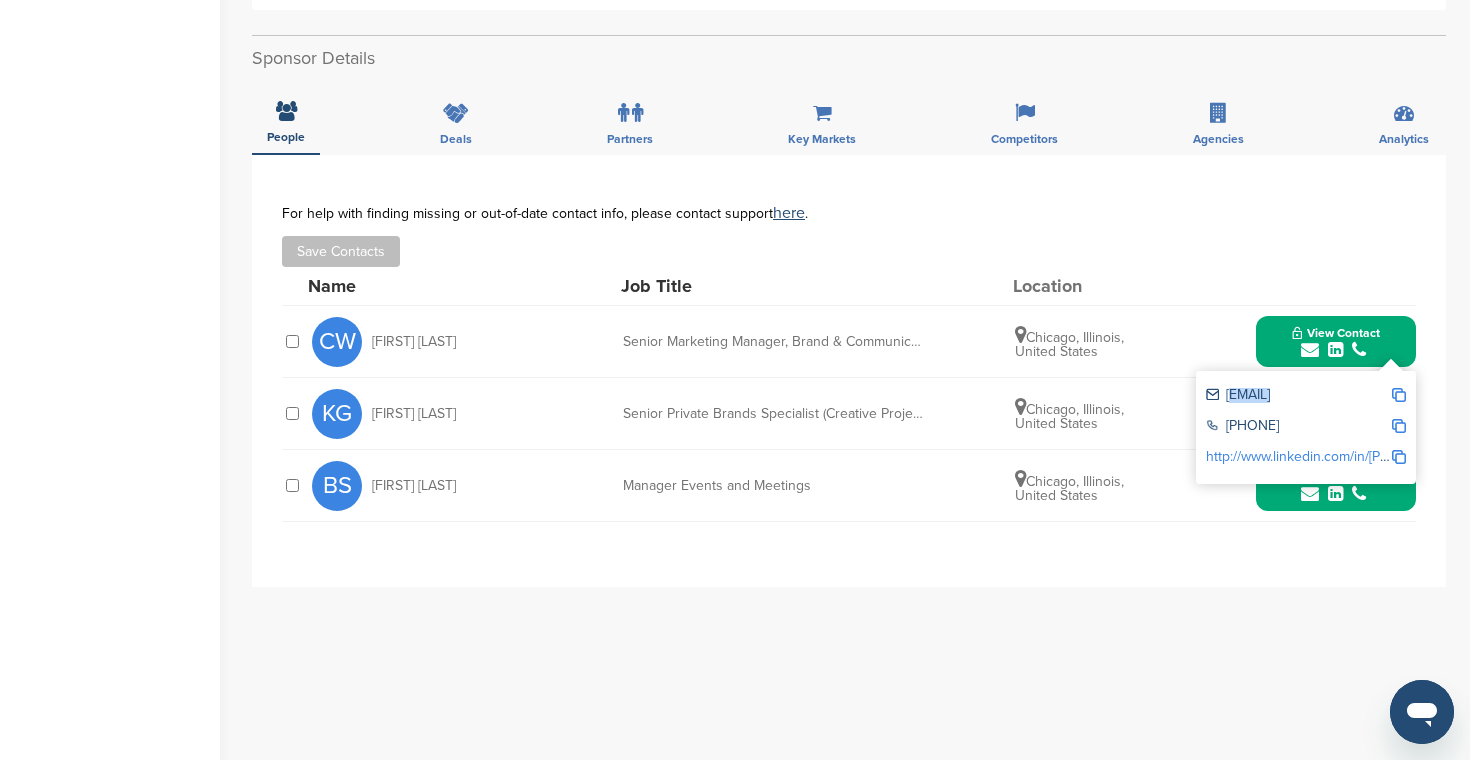 click on "christine.whitemarsh@truevalue.com" at bounding box center (1298, 396) 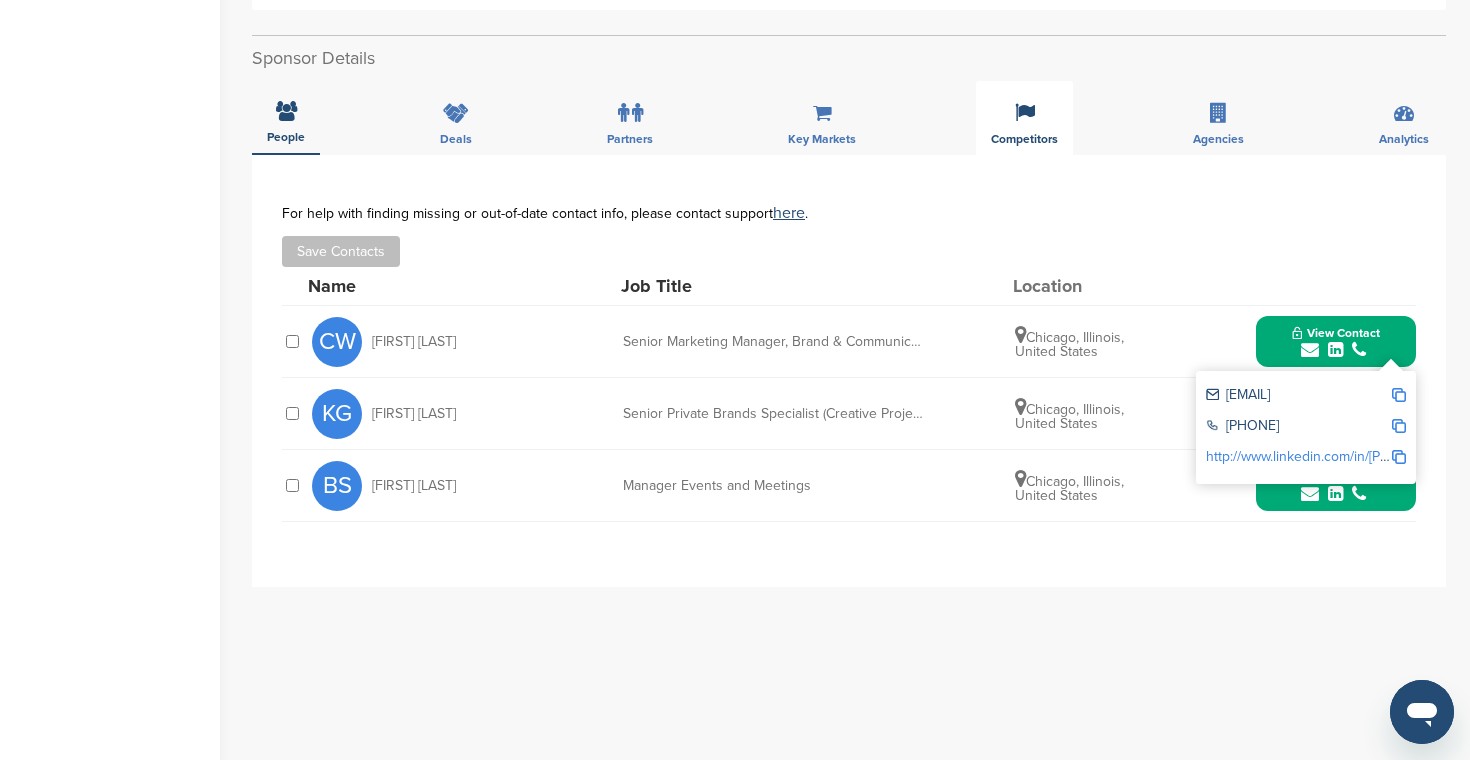 click on "Competitors" at bounding box center (1024, 118) 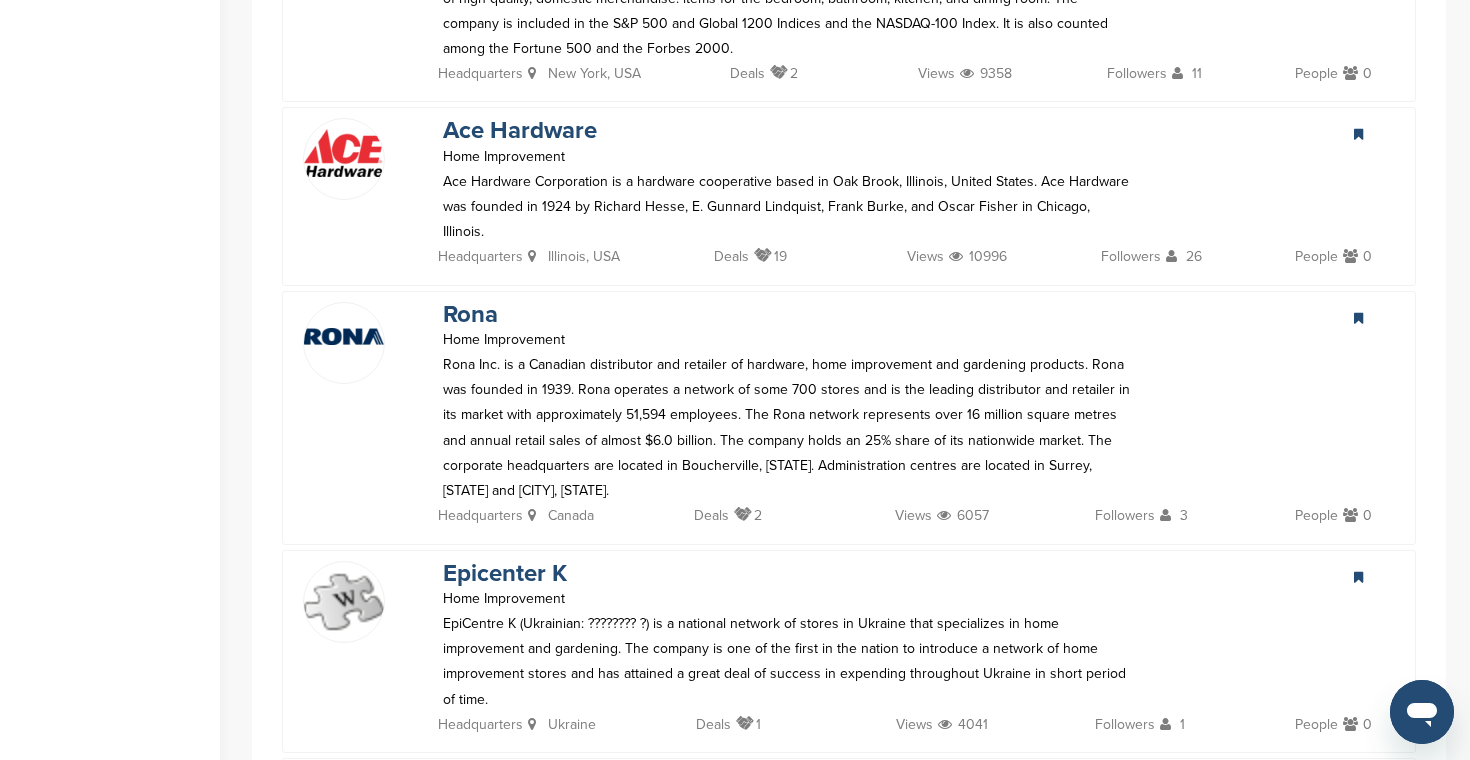 scroll, scrollTop: 1146, scrollLeft: 0, axis: vertical 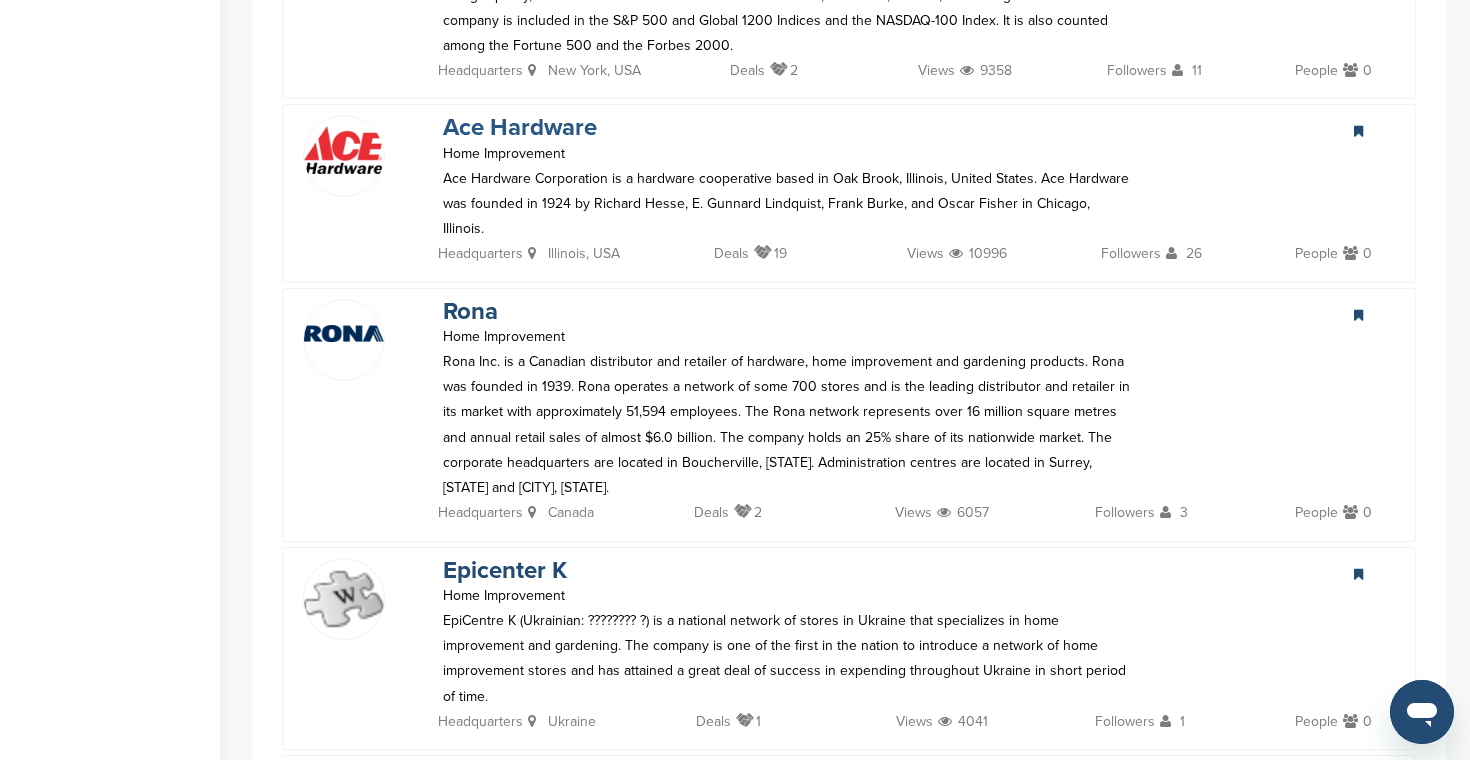 click on "Ace Hardware" at bounding box center (520, 127) 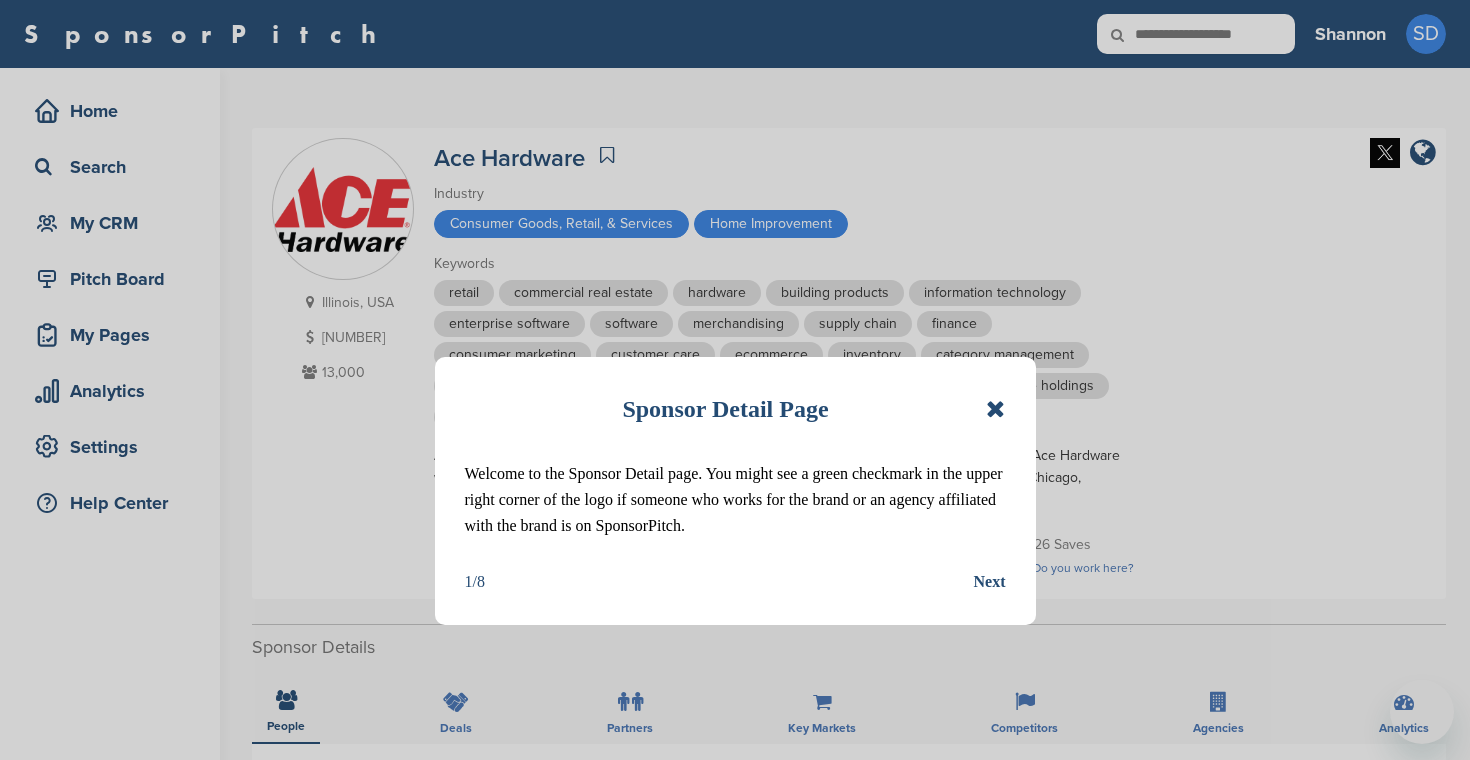 scroll, scrollTop: 0, scrollLeft: 0, axis: both 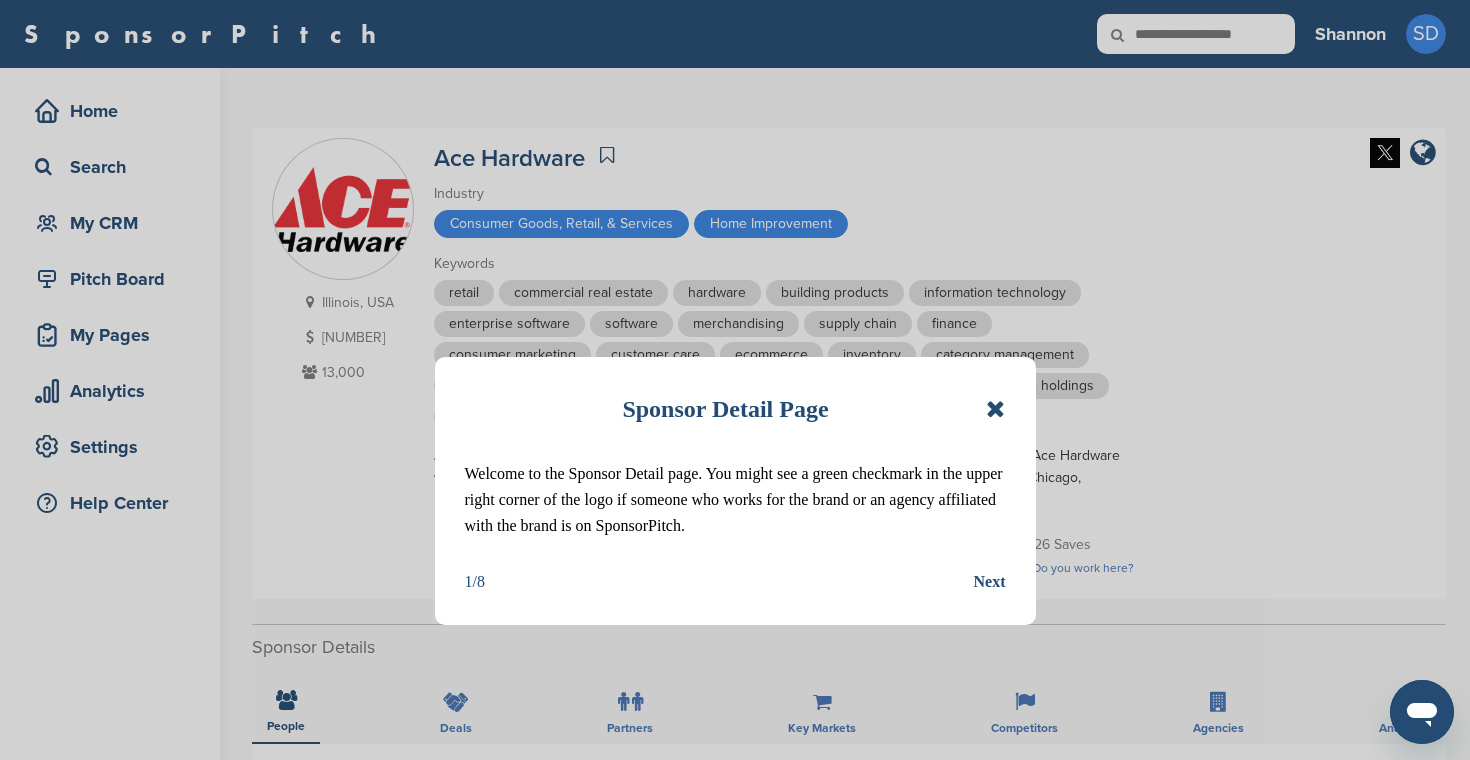 click at bounding box center [995, 409] 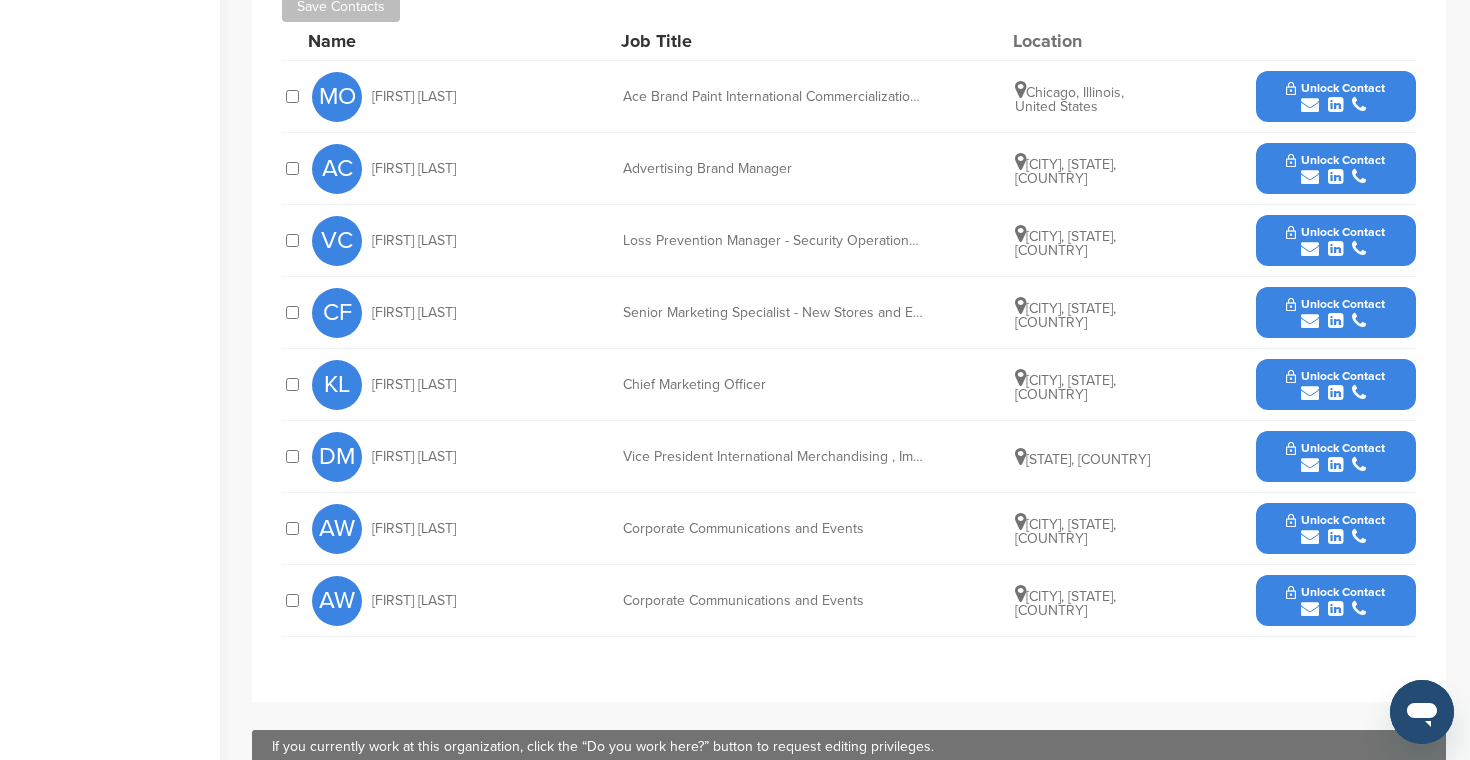 scroll, scrollTop: 835, scrollLeft: 0, axis: vertical 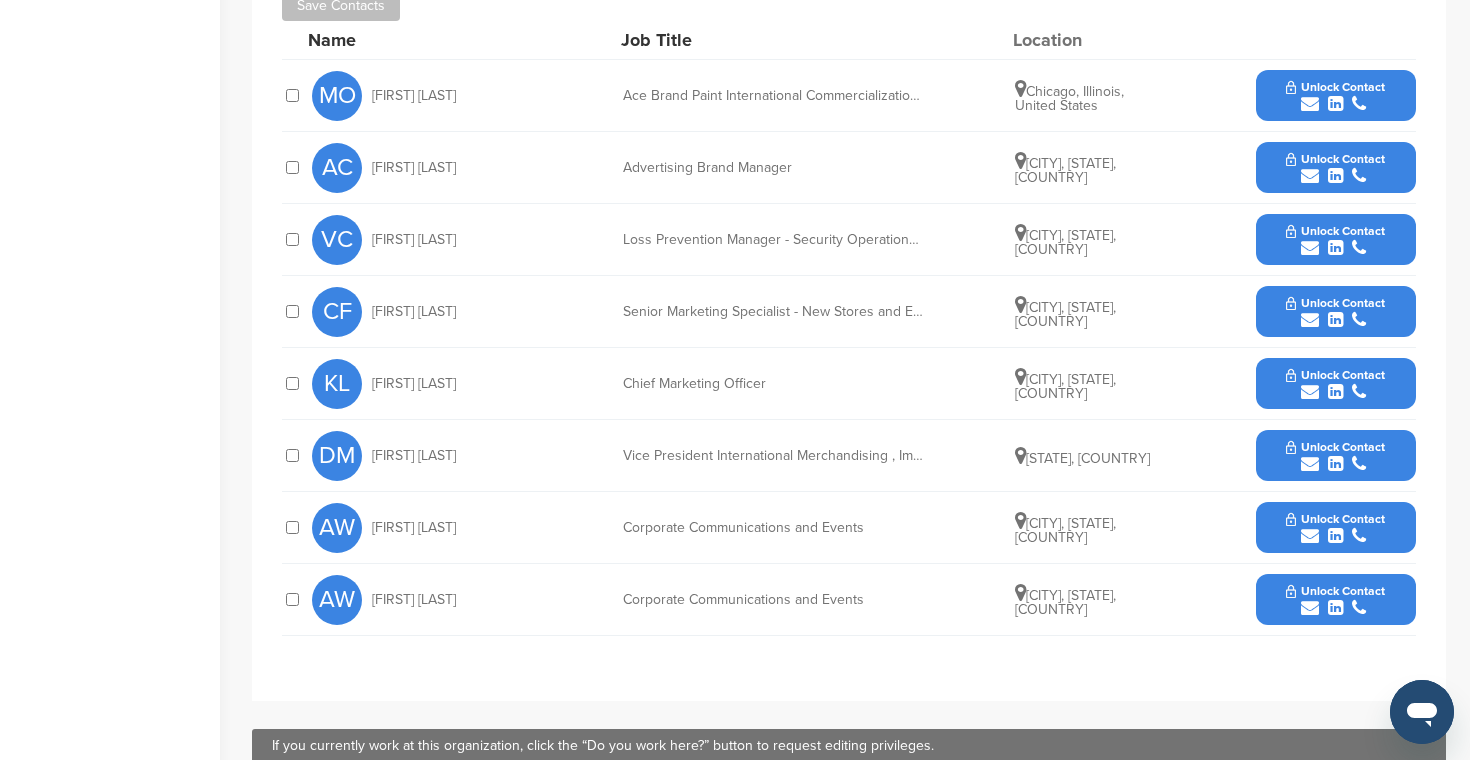 click at bounding box center [1310, 536] 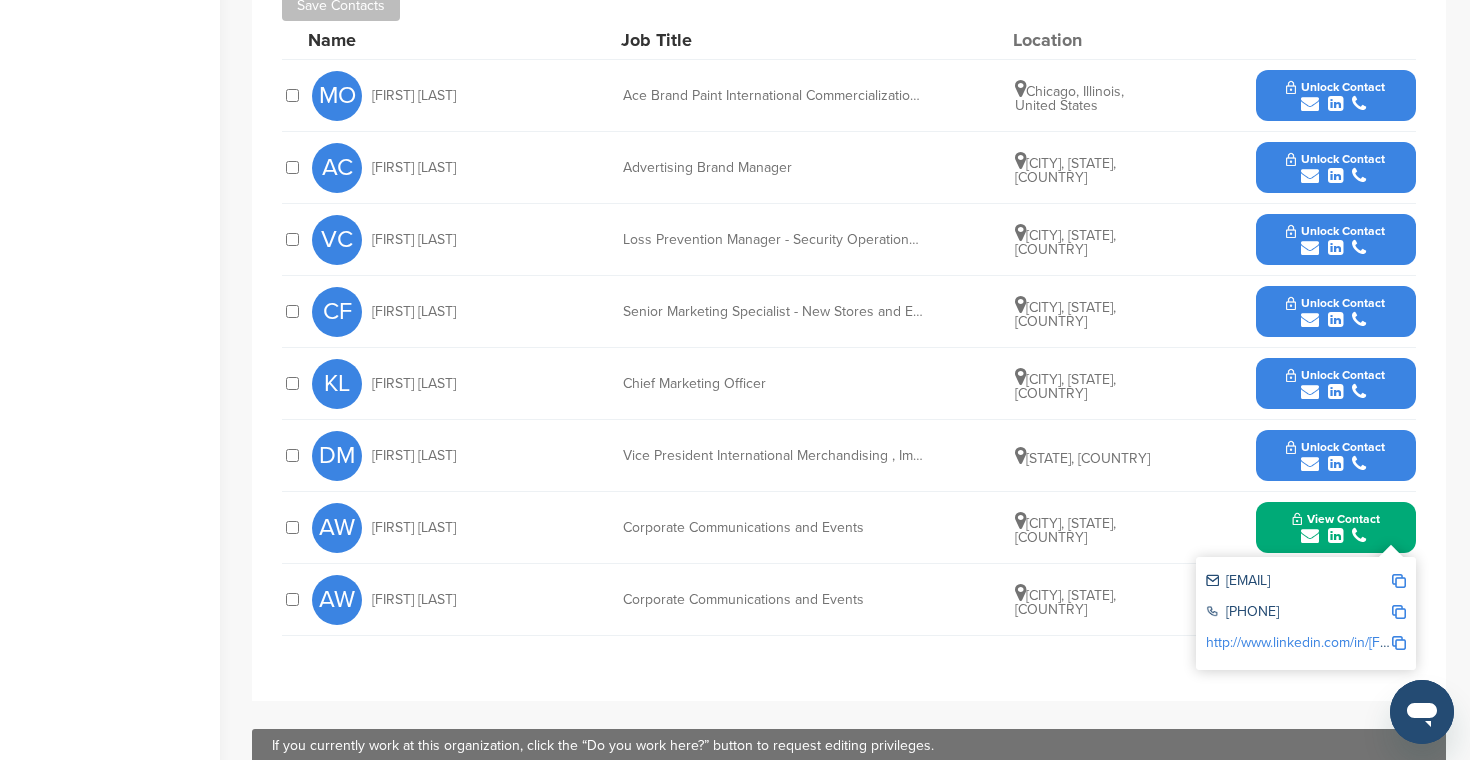 click on "[EMAIL]" at bounding box center (1298, 582) 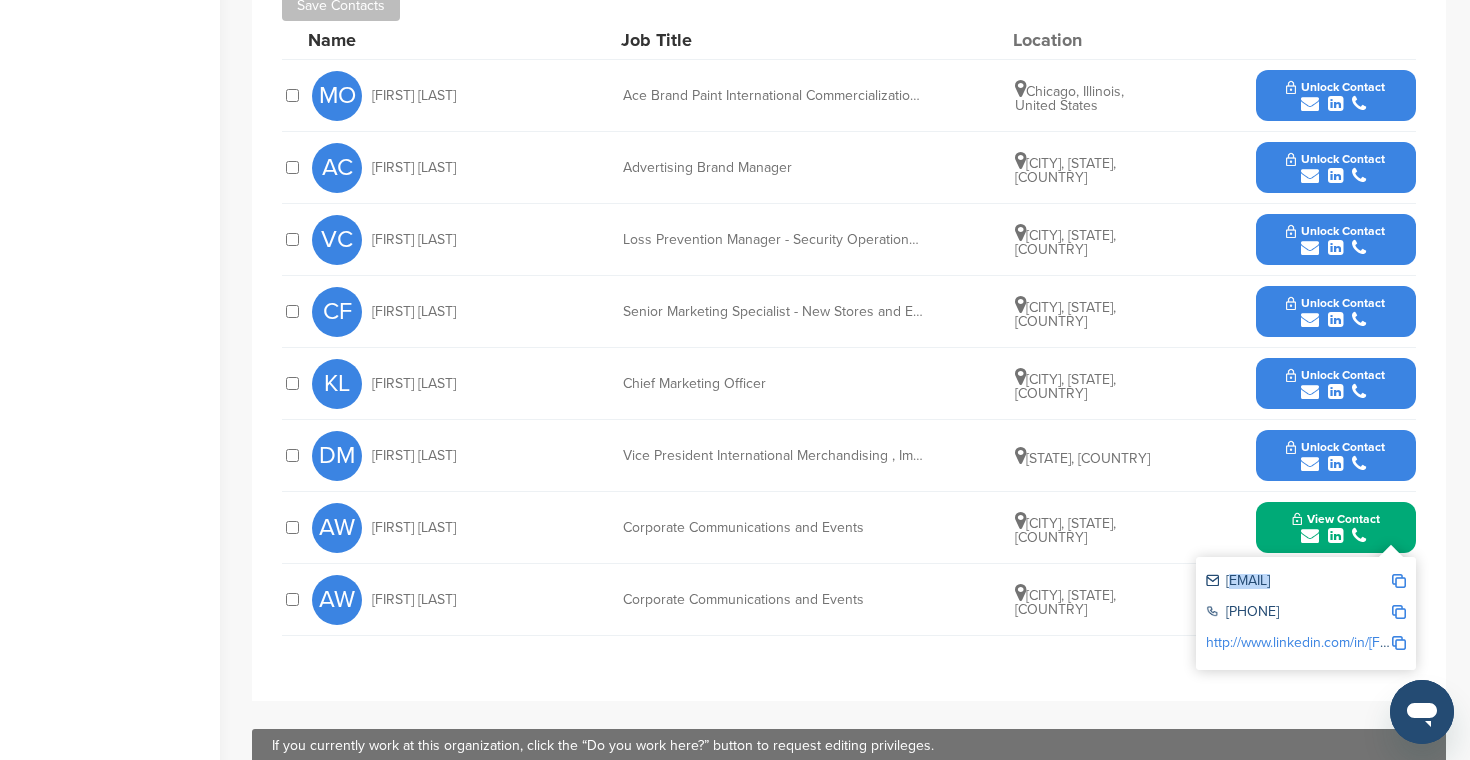 click on "[EMAIL]" at bounding box center [1298, 582] 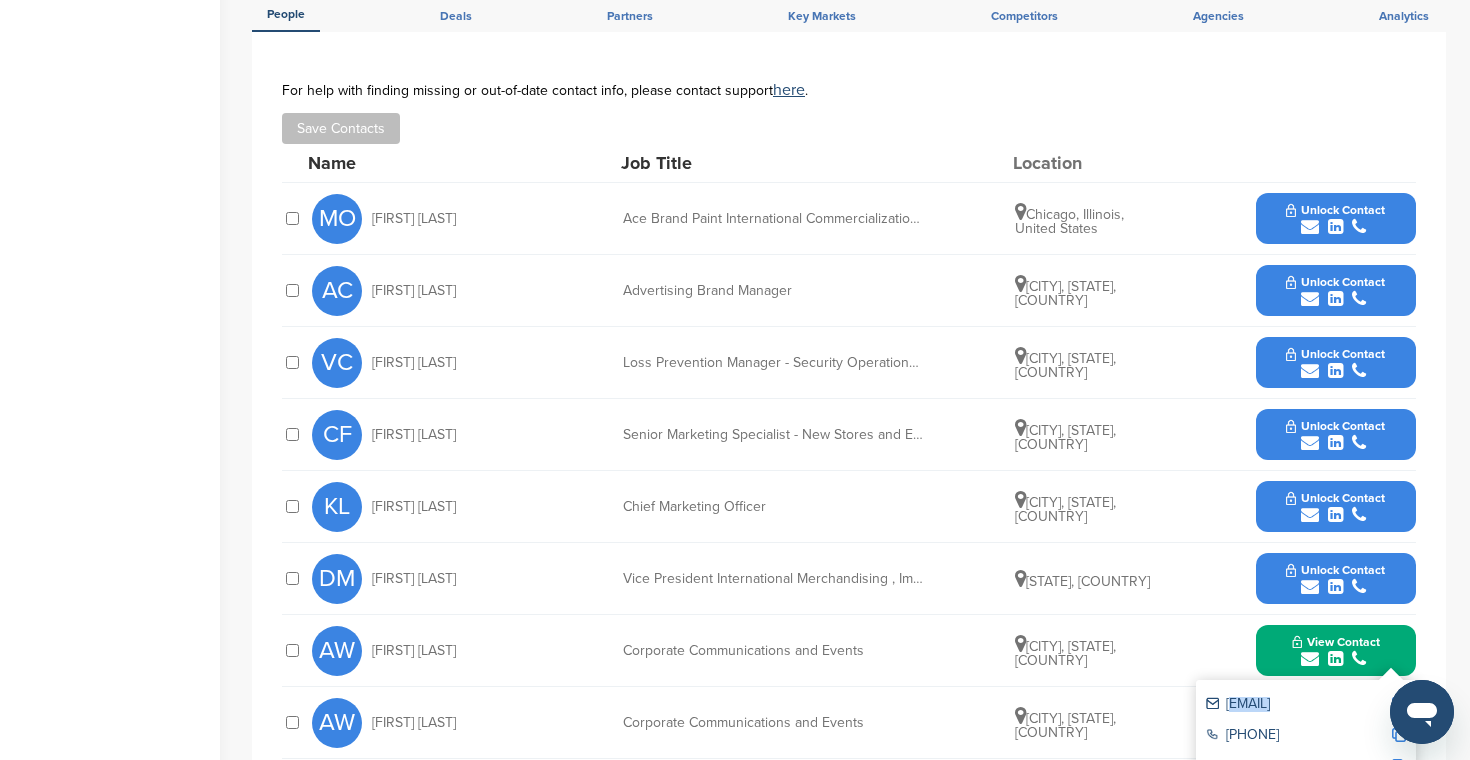 scroll, scrollTop: 705, scrollLeft: 0, axis: vertical 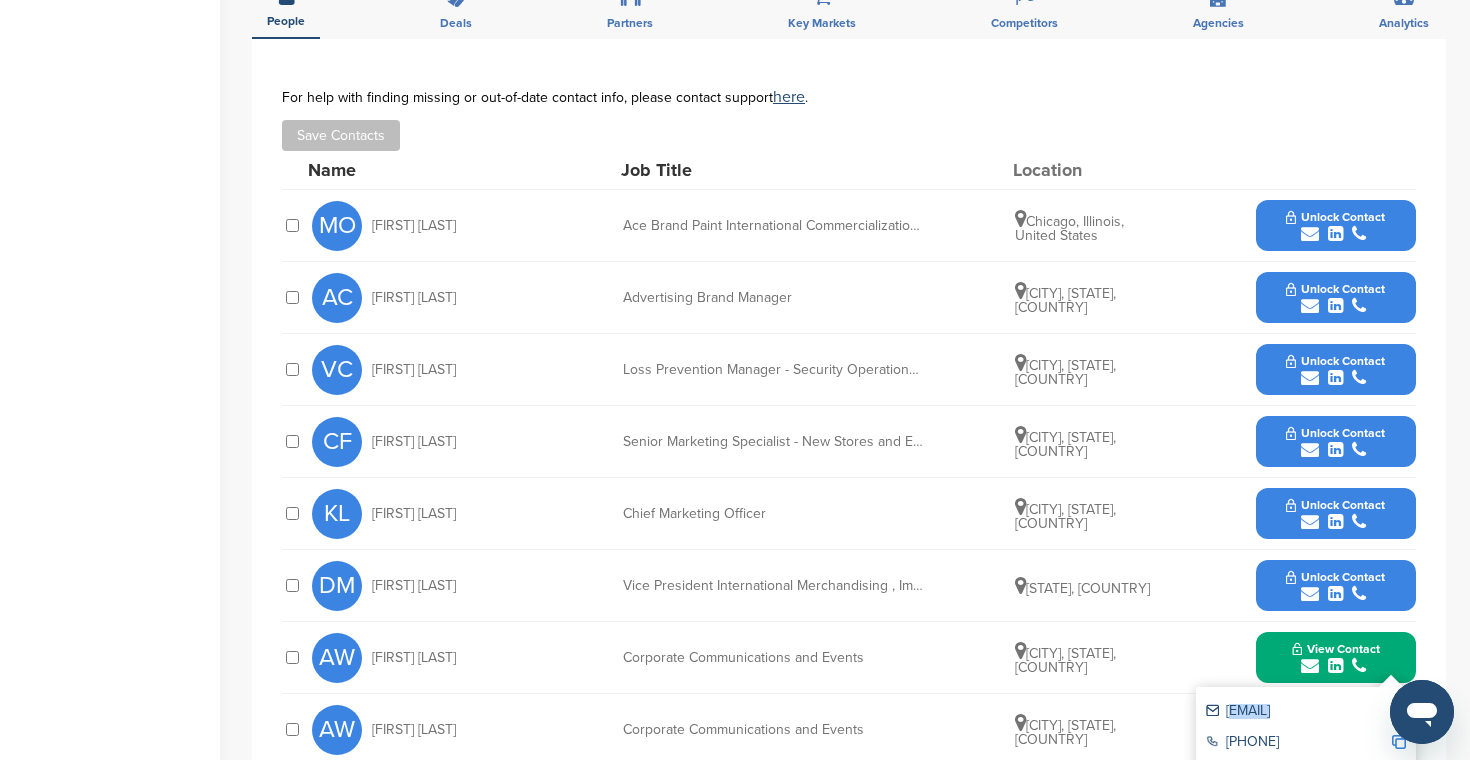 click at bounding box center [1310, 522] 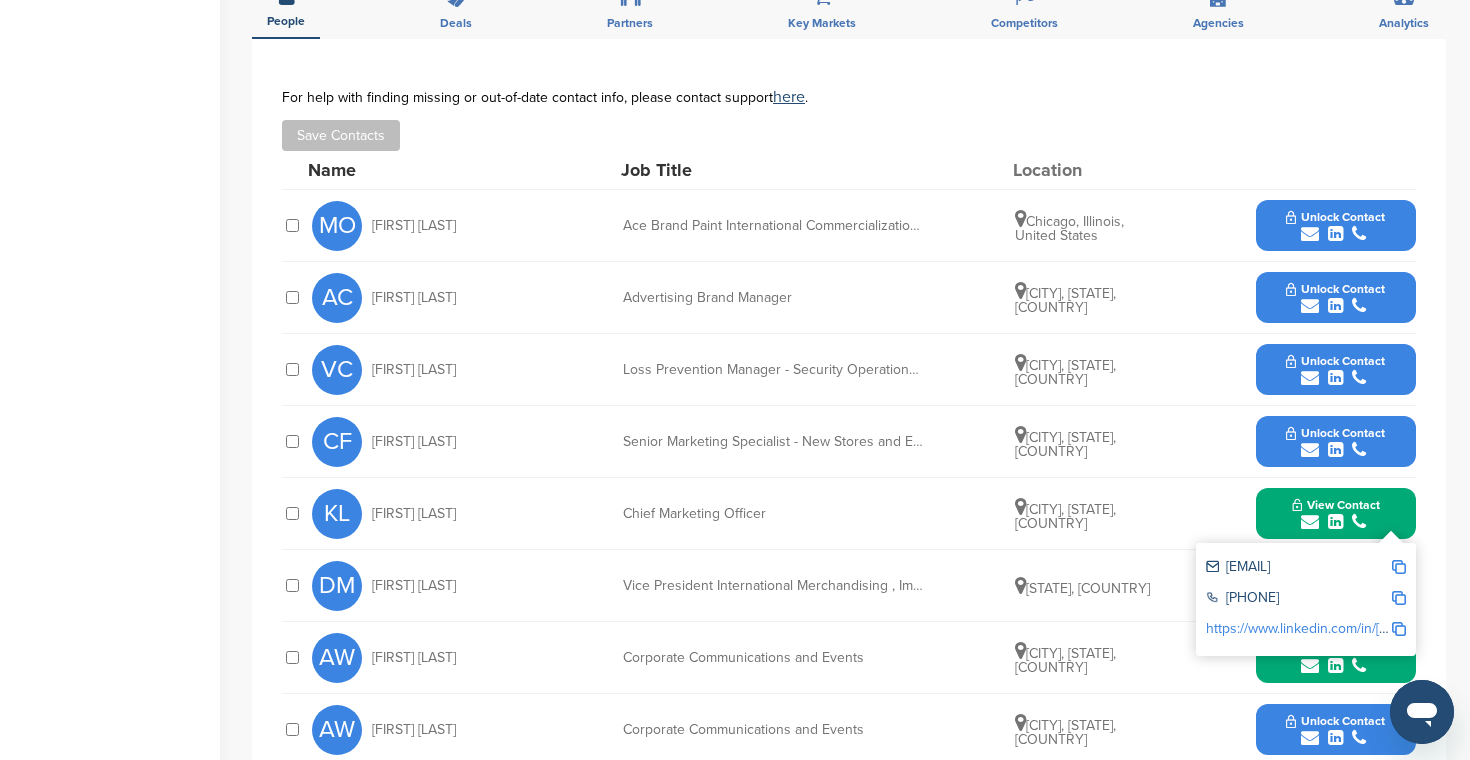 click on "[EMAIL]" at bounding box center [1298, 568] 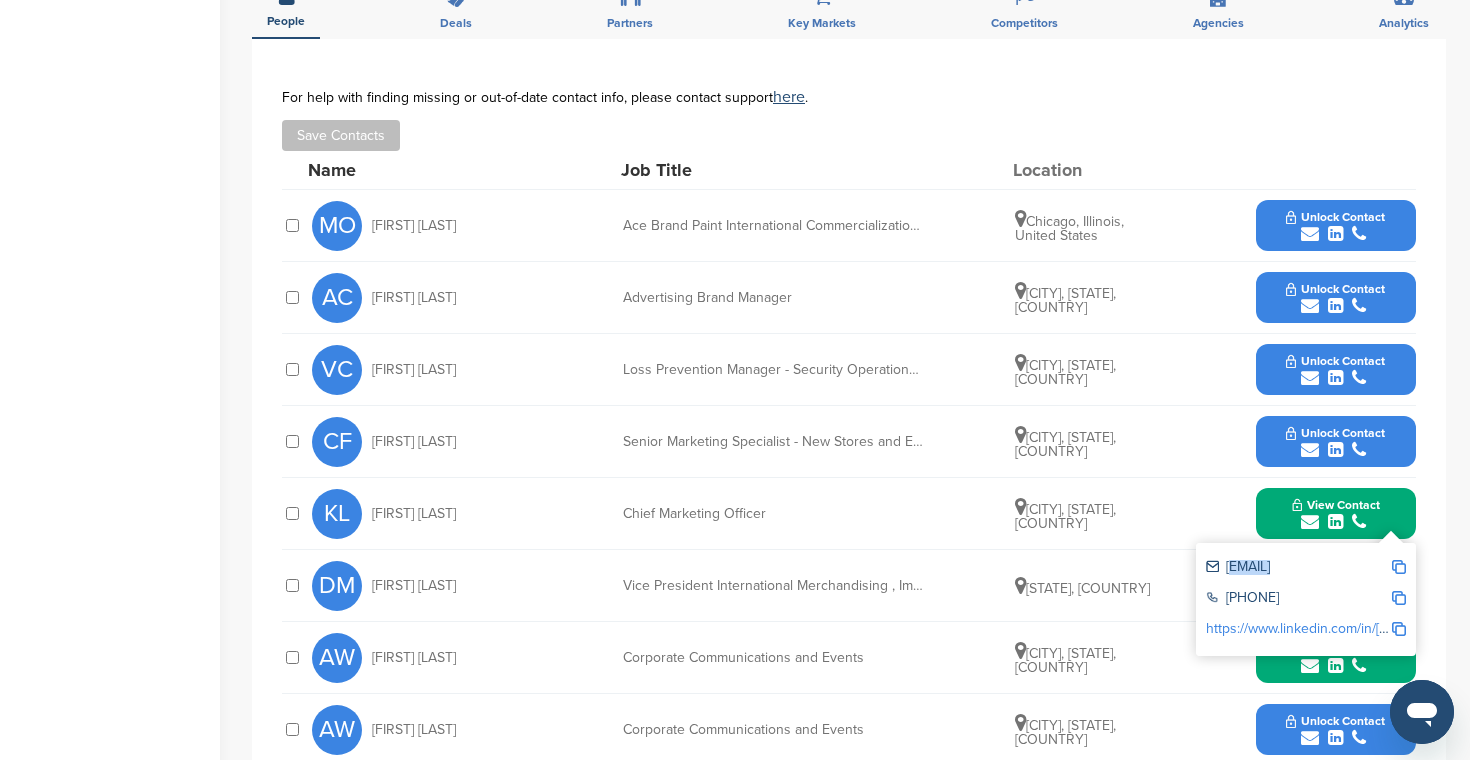 click on "[EMAIL]" at bounding box center [1298, 568] 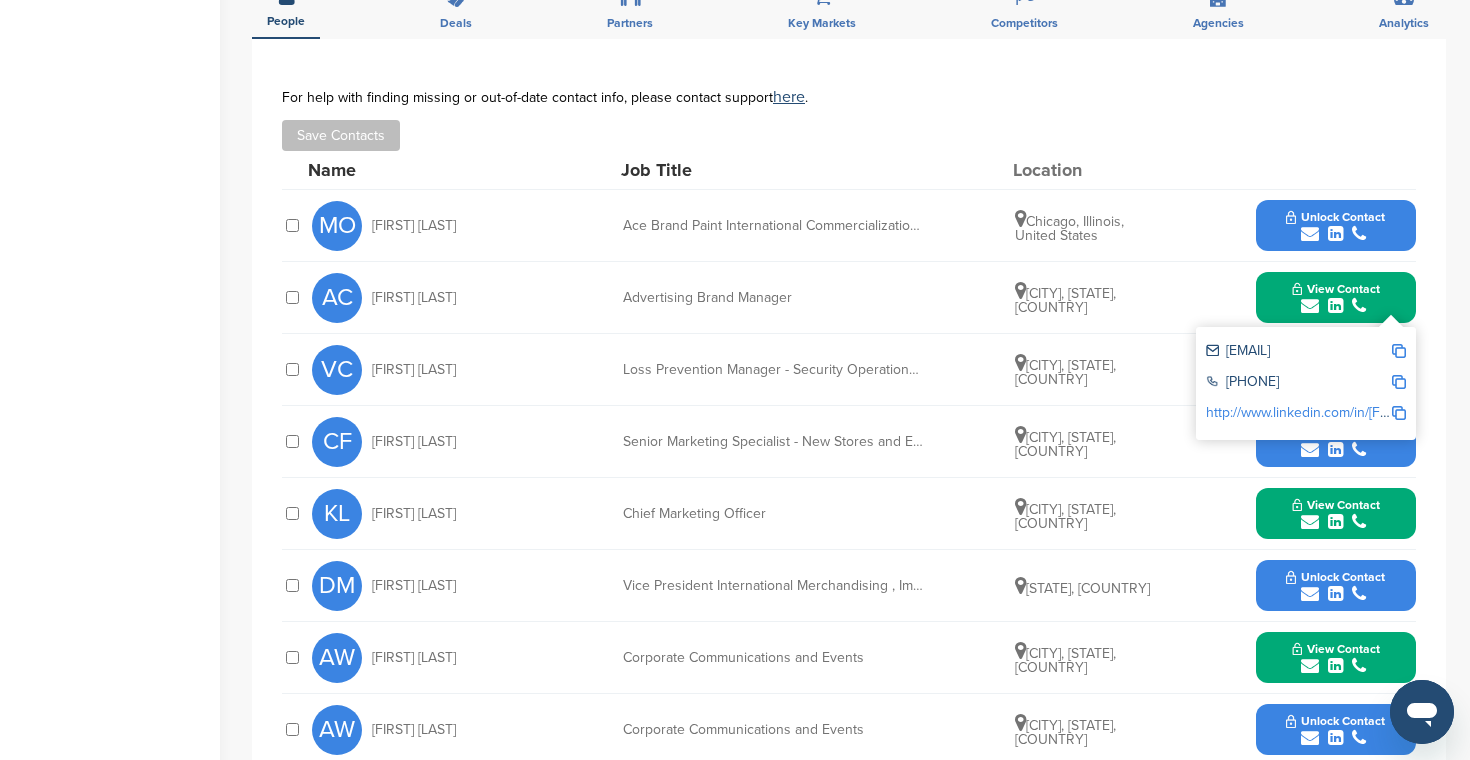 click on "[EMAIL]" at bounding box center (1298, 352) 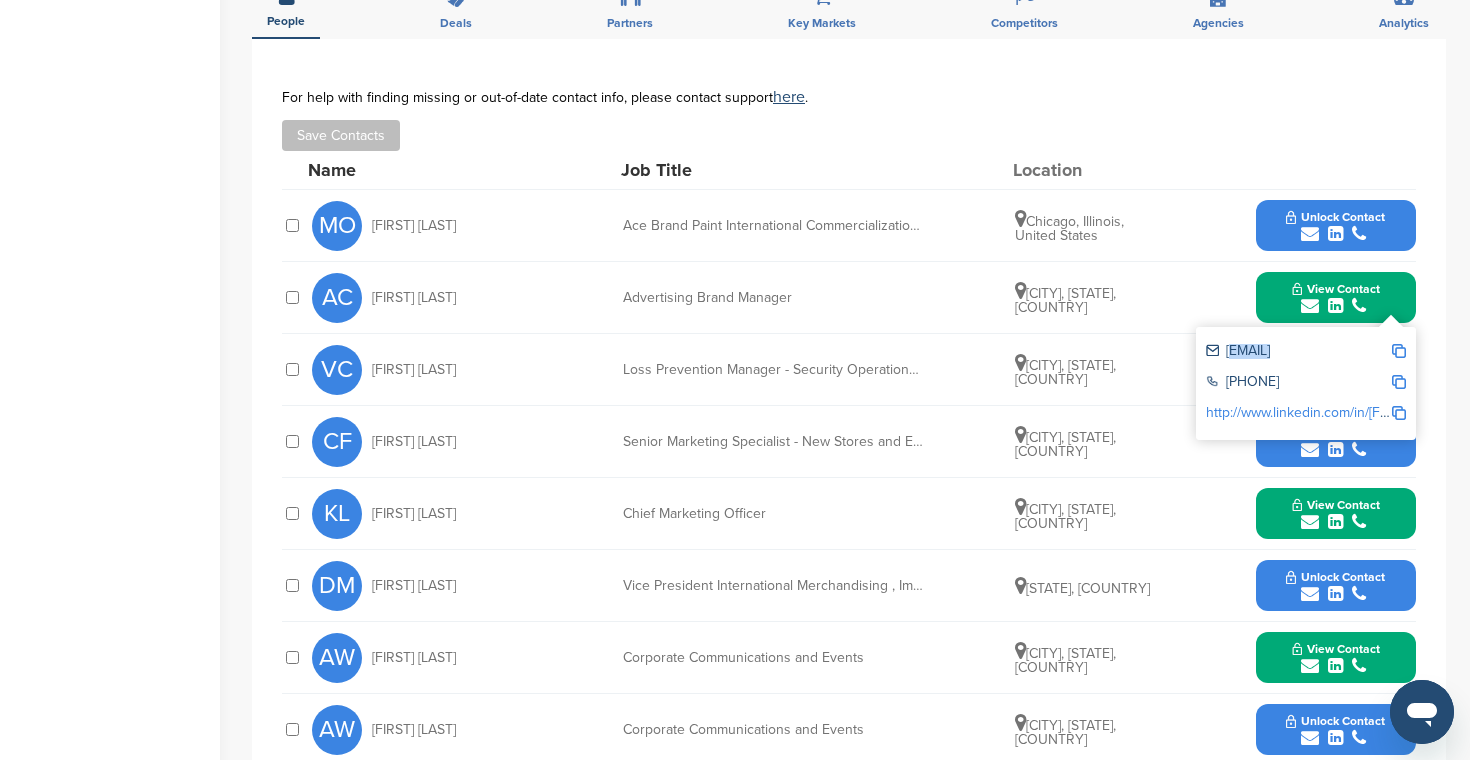 click on "[EMAIL]" at bounding box center [1298, 352] 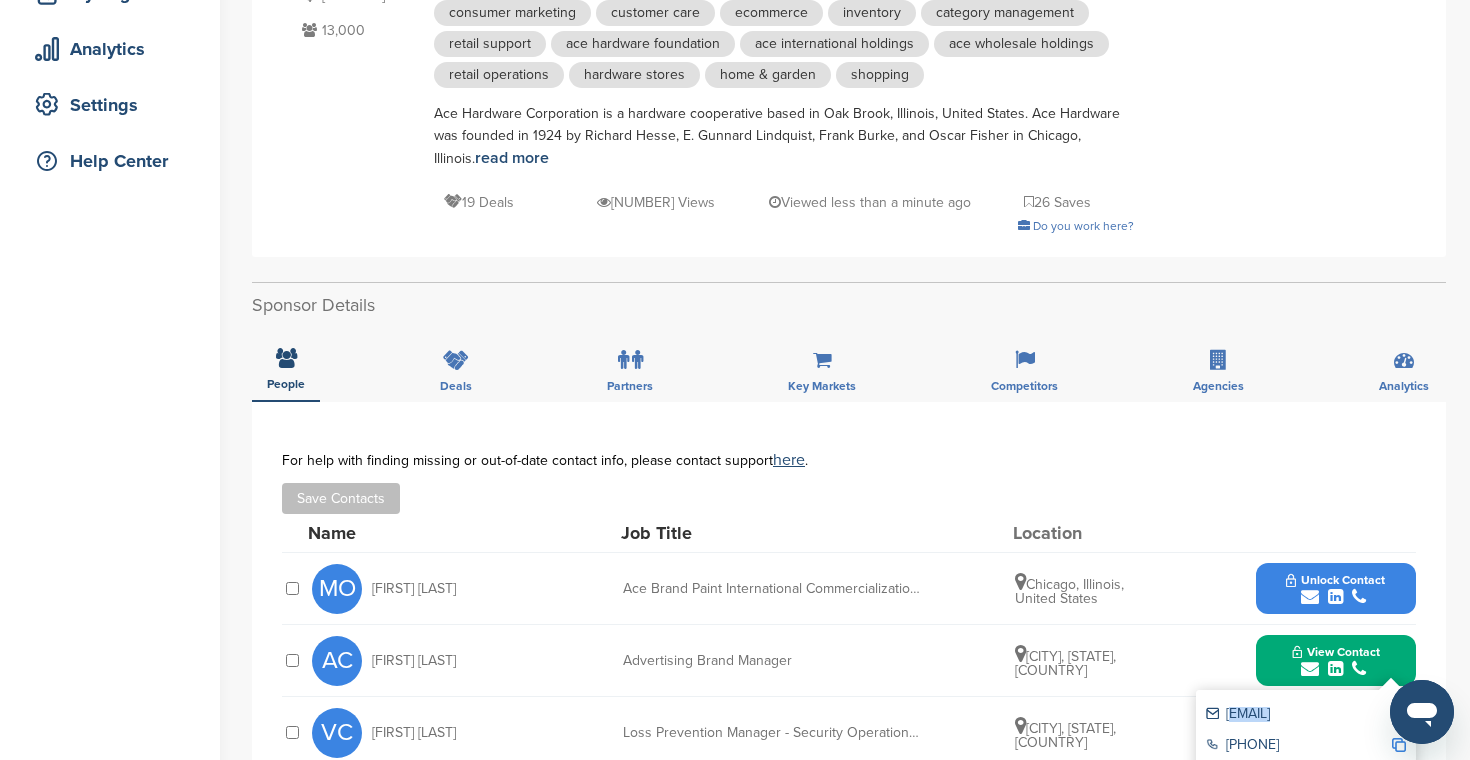 scroll, scrollTop: 351, scrollLeft: 0, axis: vertical 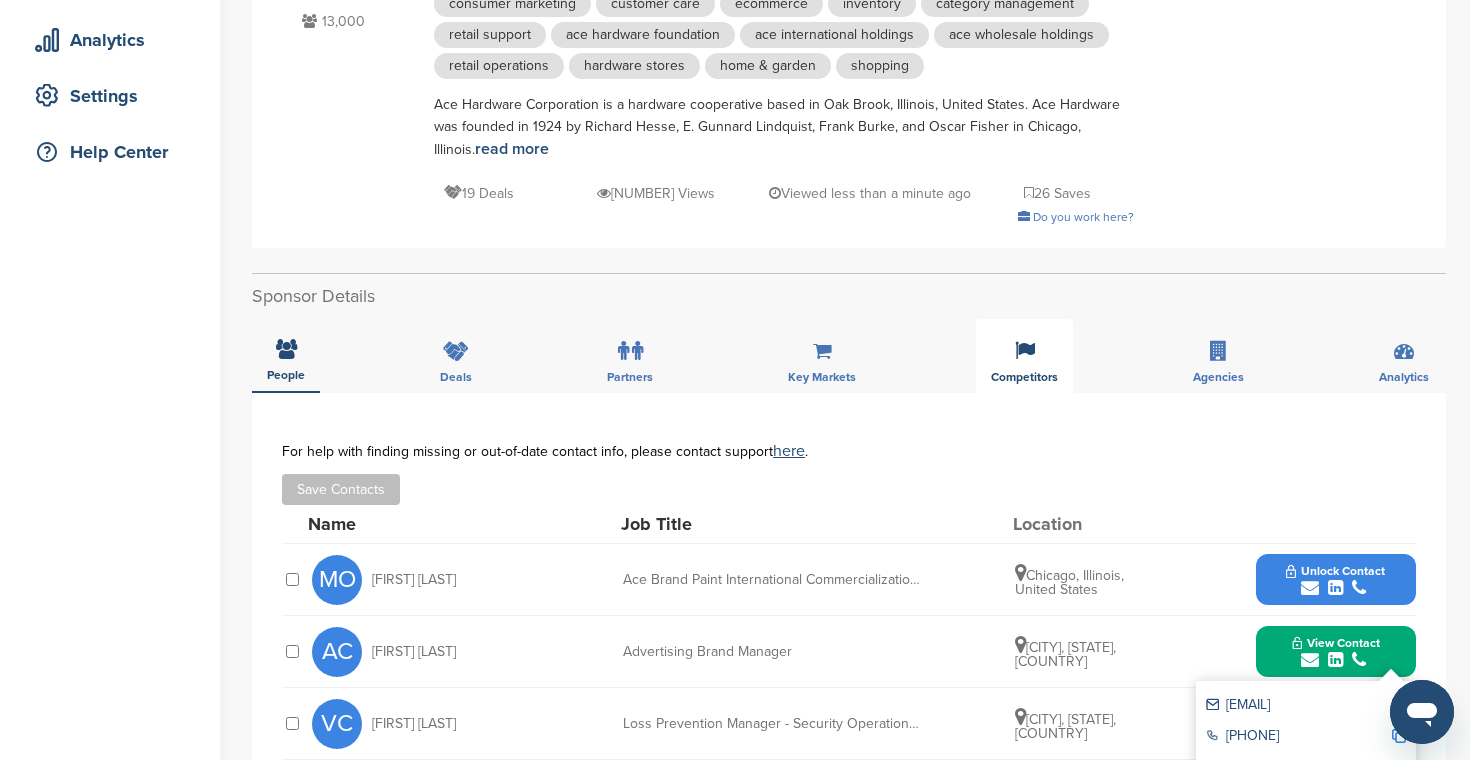 click on "Competitors" at bounding box center (1024, 356) 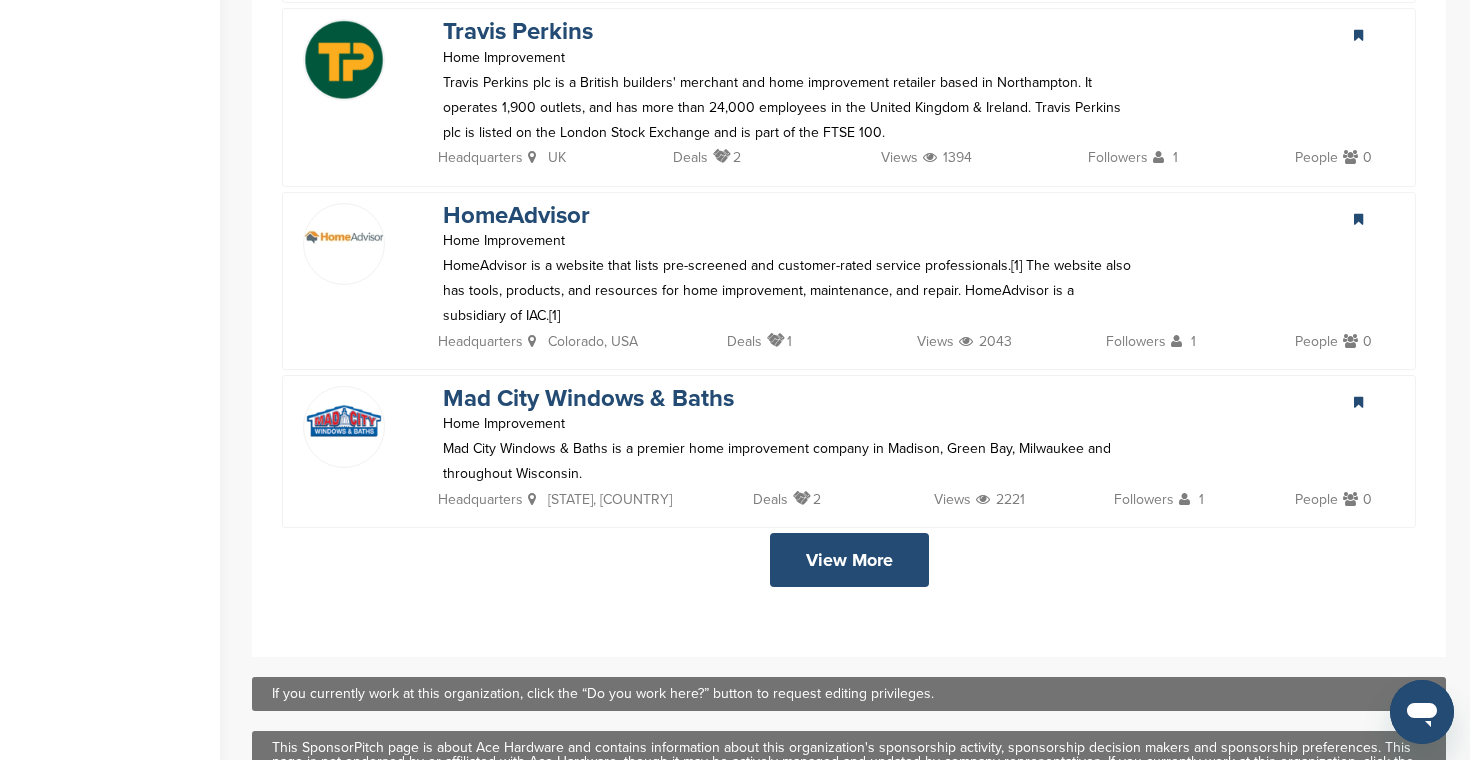 scroll, scrollTop: 4163, scrollLeft: 0, axis: vertical 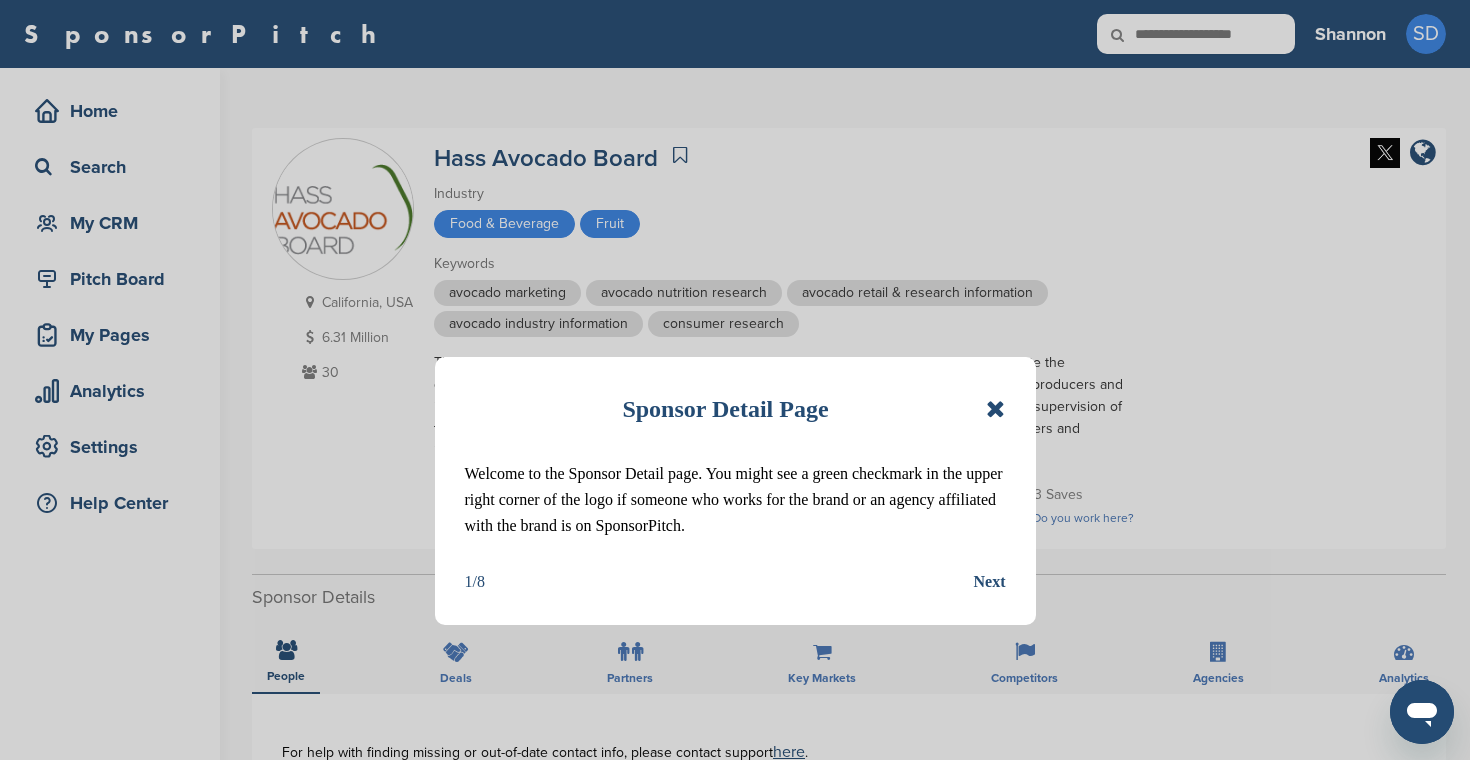 click at bounding box center (995, 409) 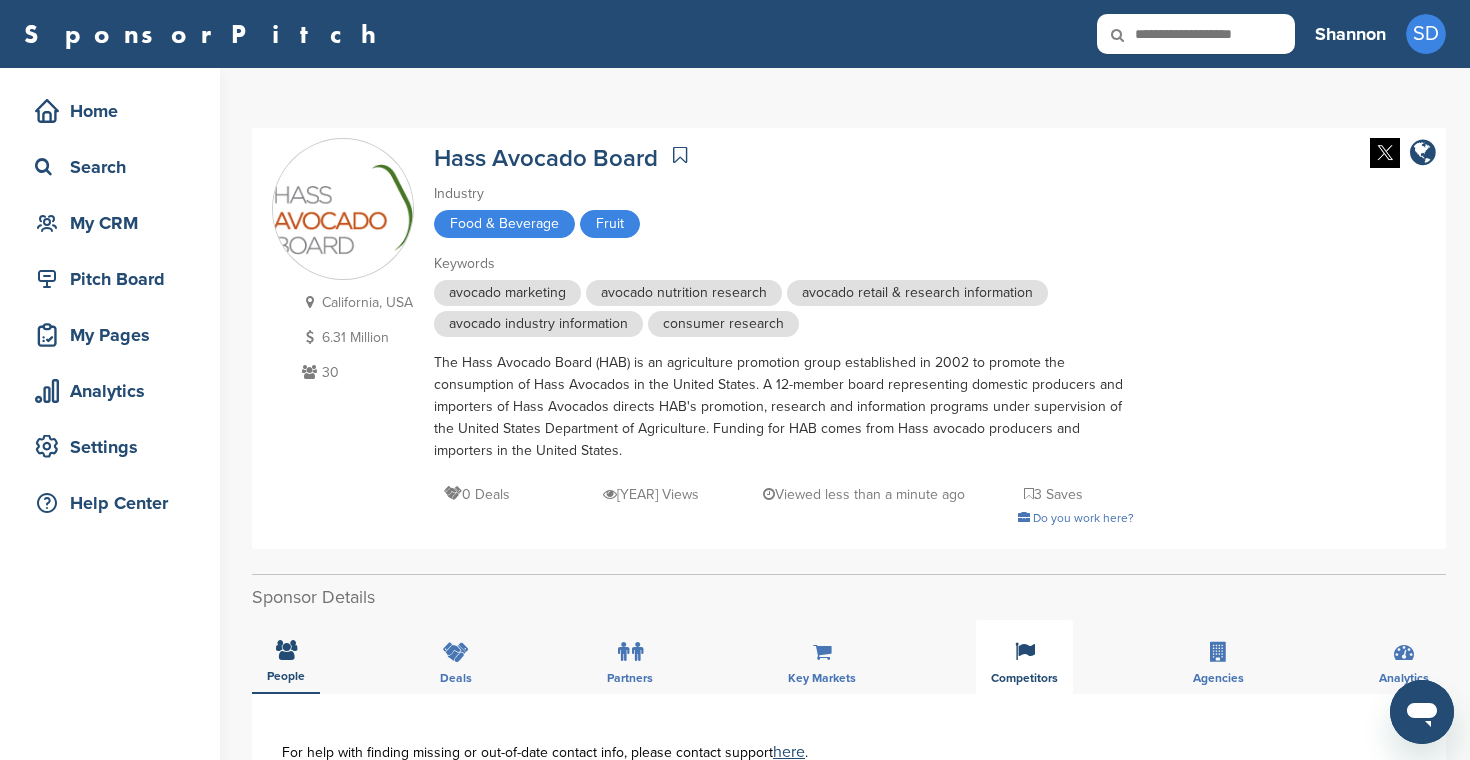 click on "Competitors" at bounding box center (286, 676) 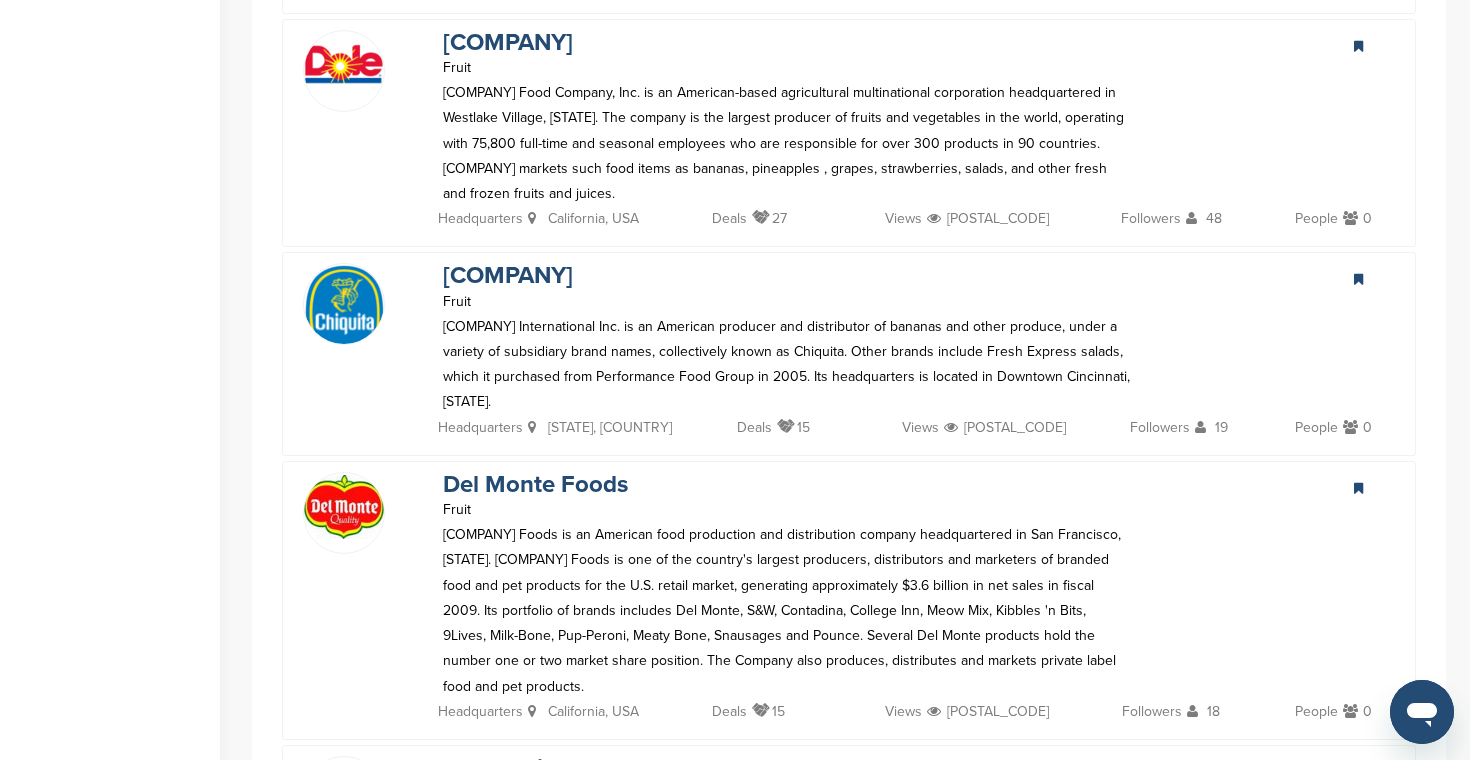 scroll, scrollTop: 978, scrollLeft: 0, axis: vertical 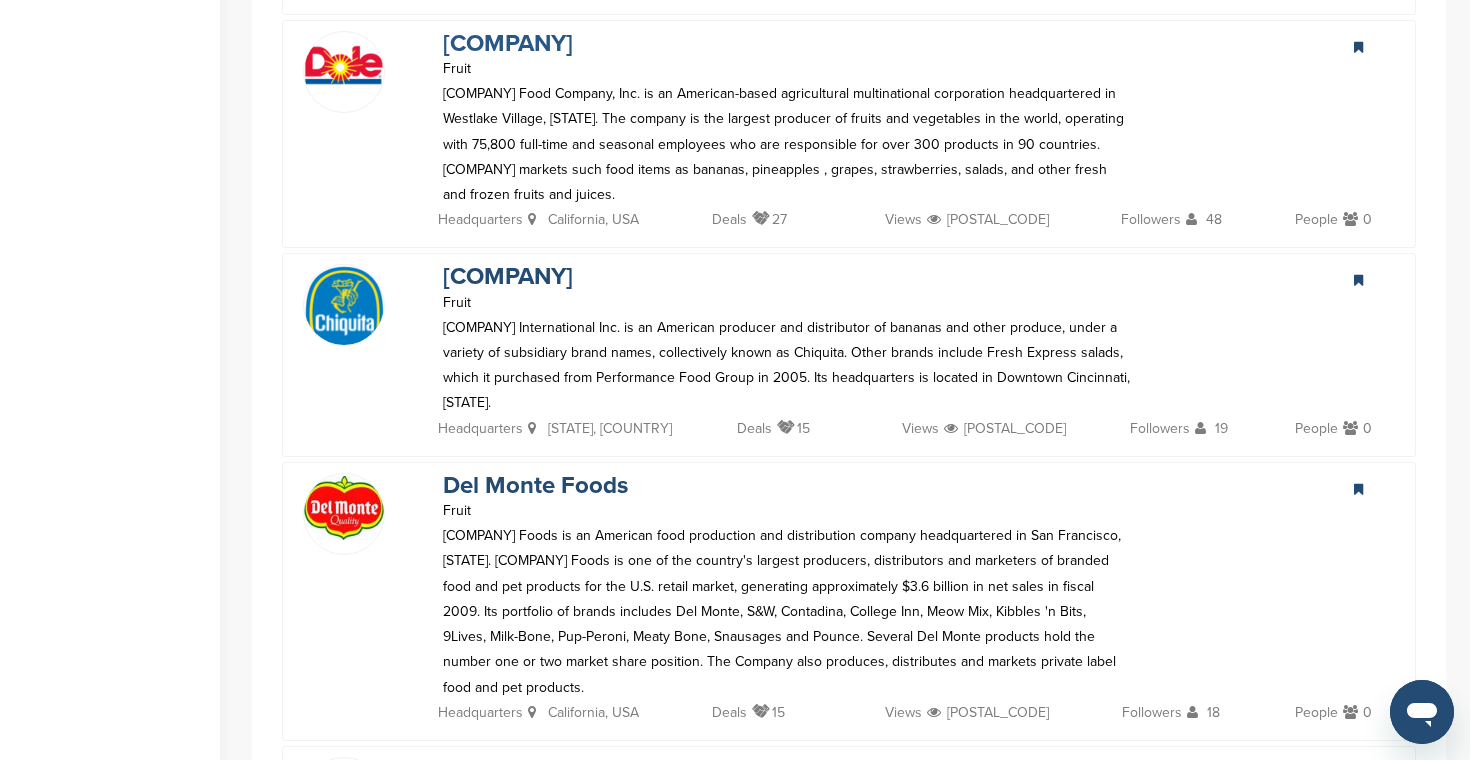 click on "[COMPANY]" at bounding box center (508, 43) 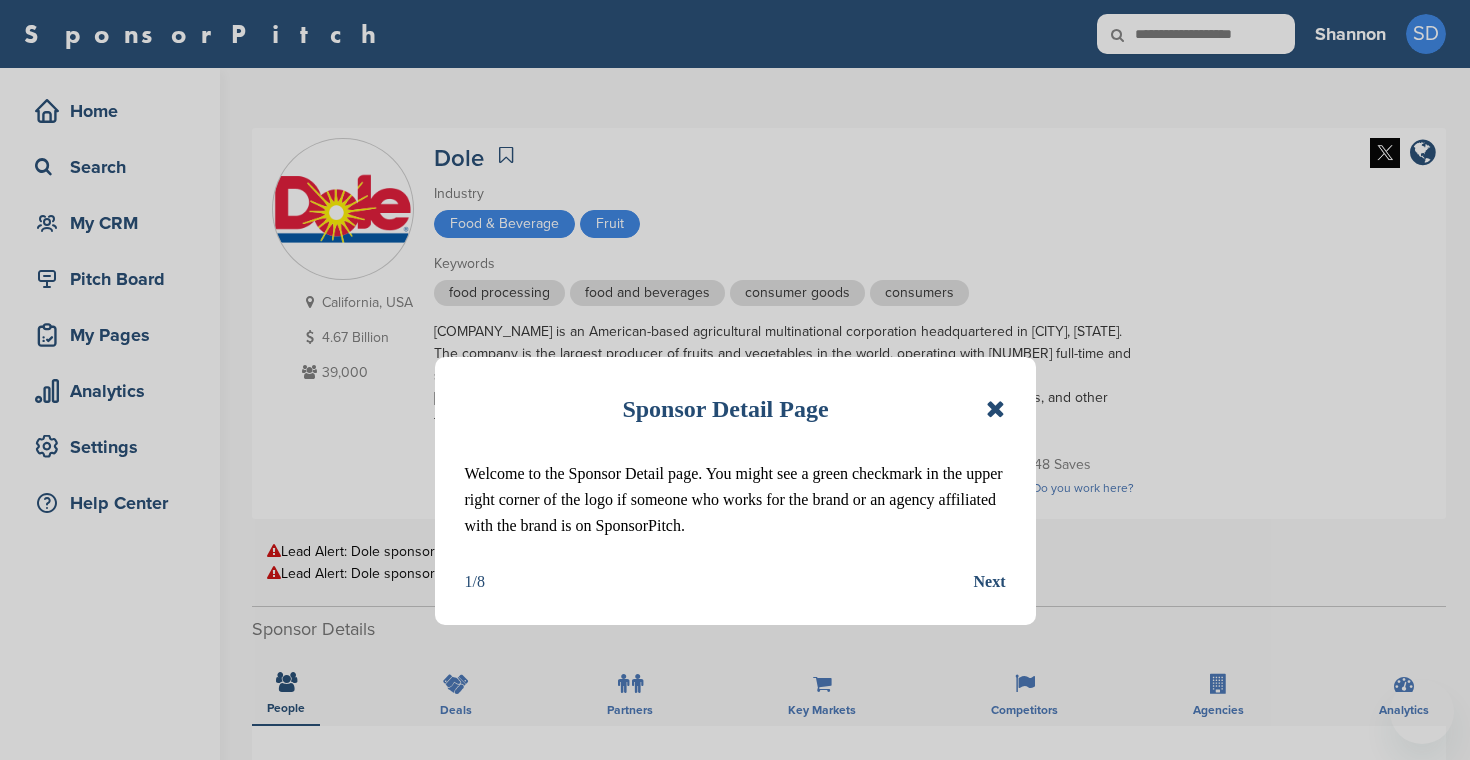 scroll, scrollTop: 0, scrollLeft: 0, axis: both 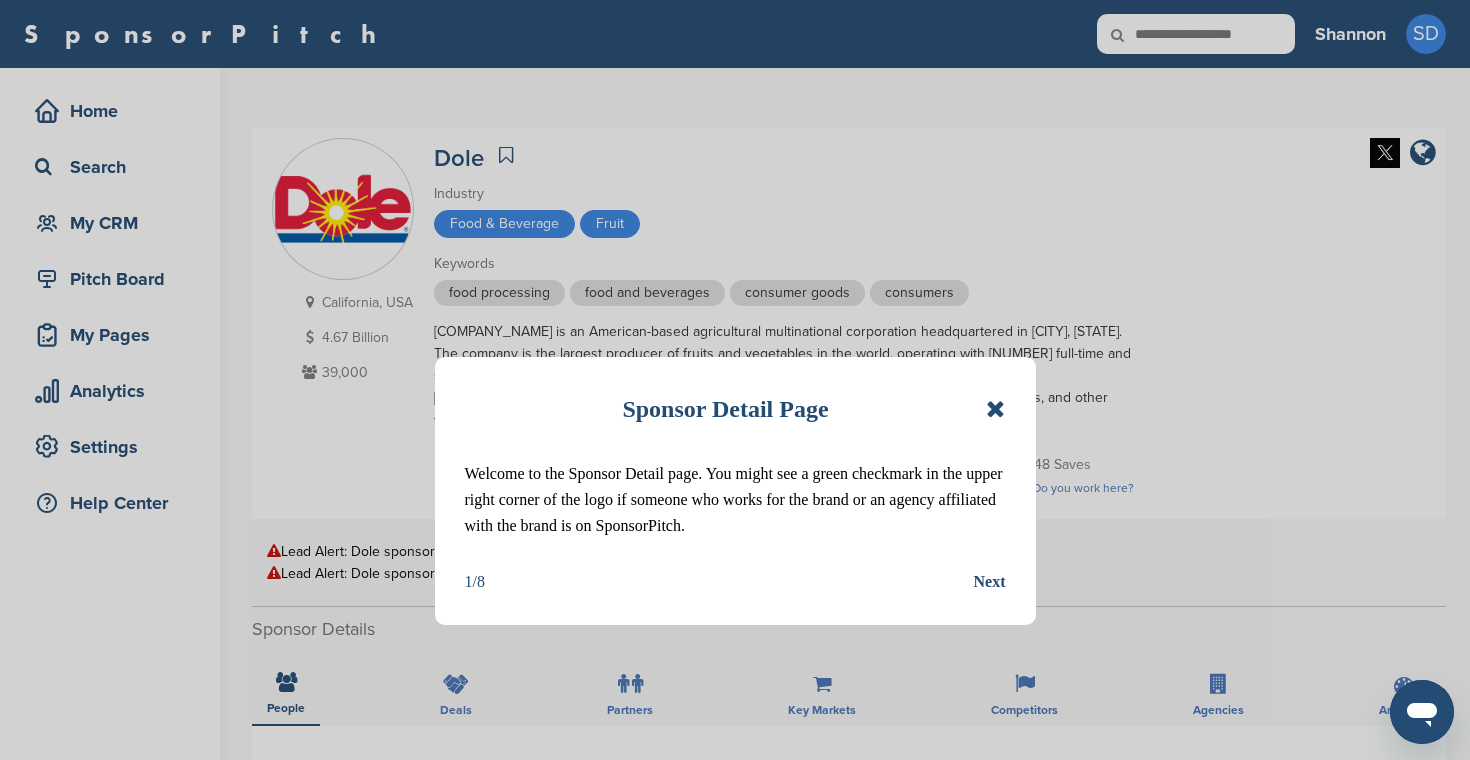 click at bounding box center (995, 409) 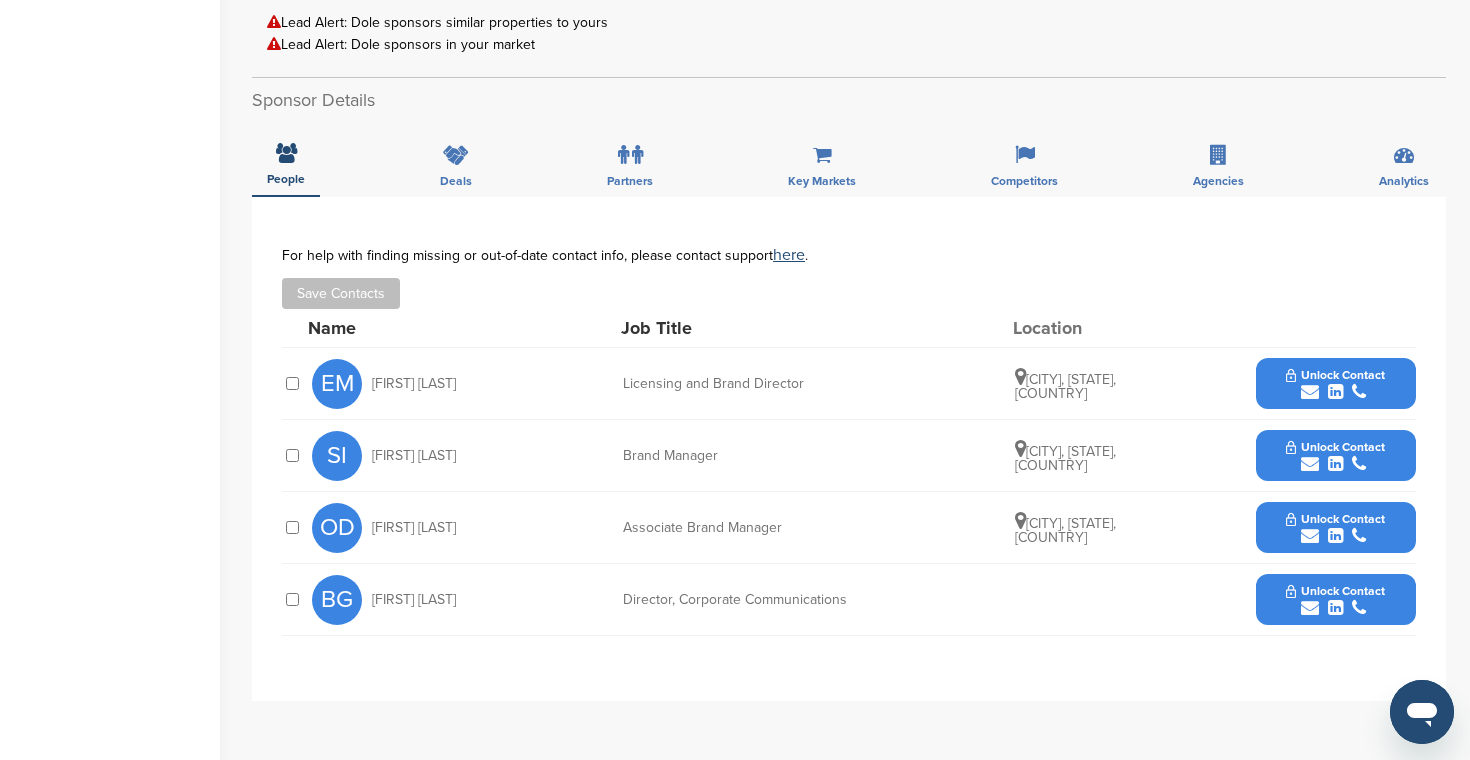 scroll, scrollTop: 532, scrollLeft: 0, axis: vertical 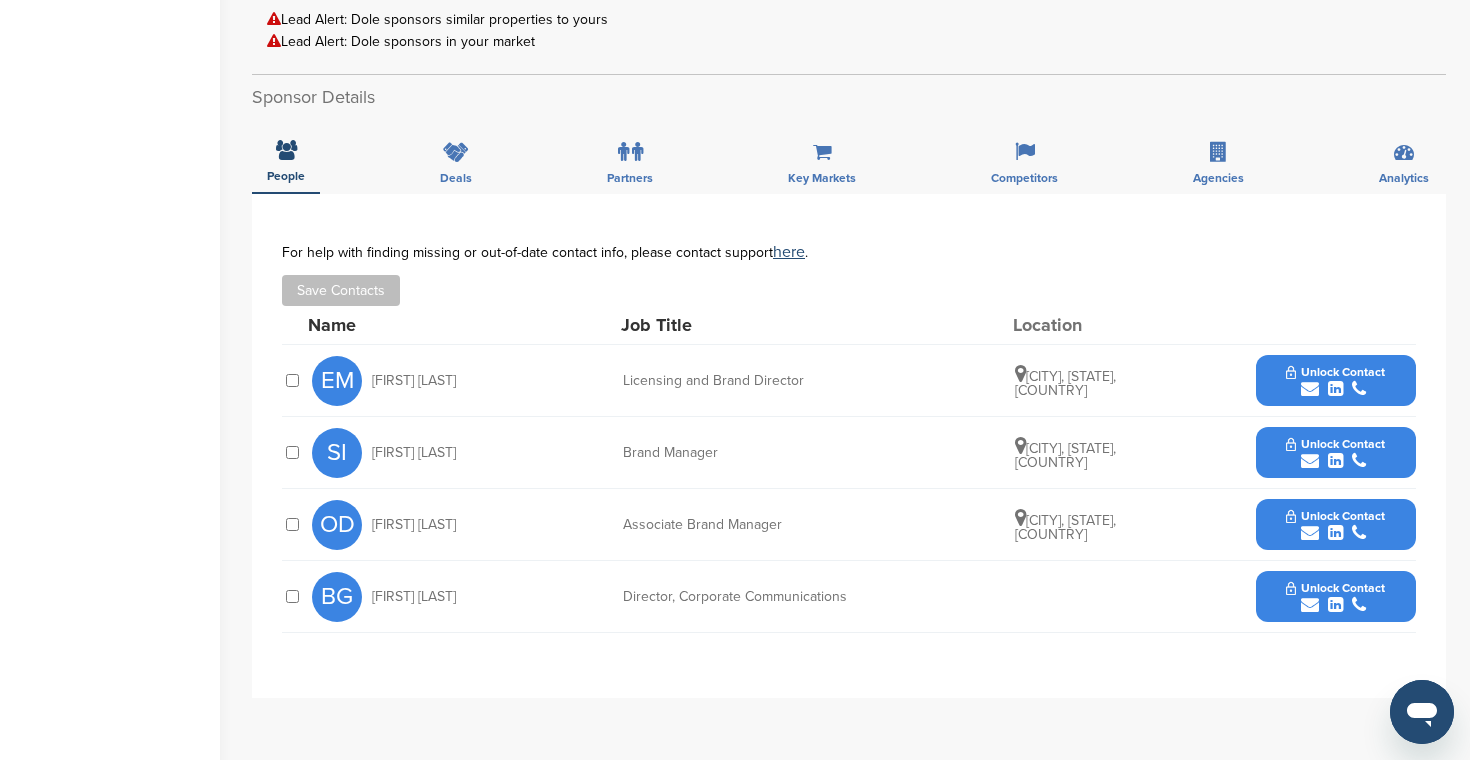 click at bounding box center [1310, 461] 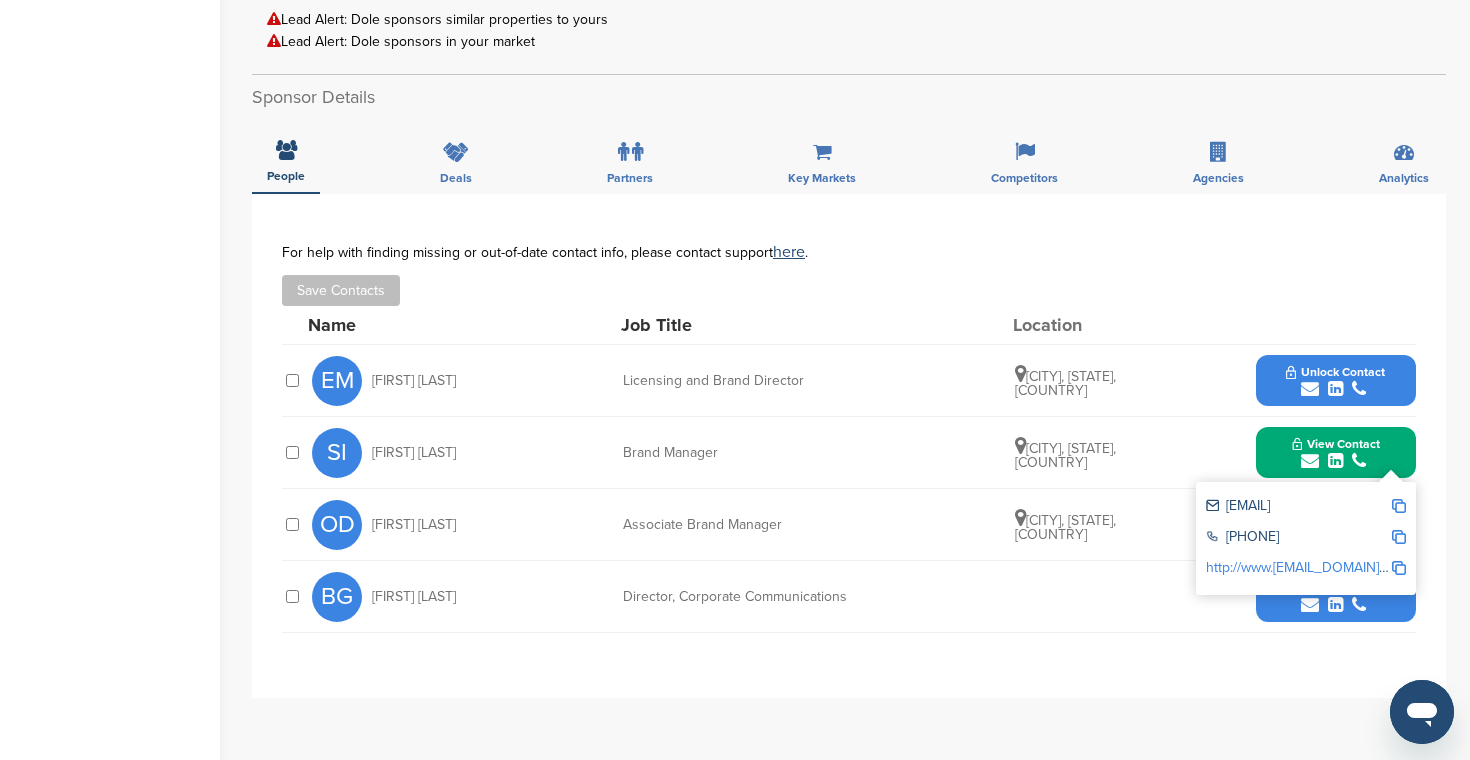 click on "[EMAIL]" at bounding box center [1298, 507] 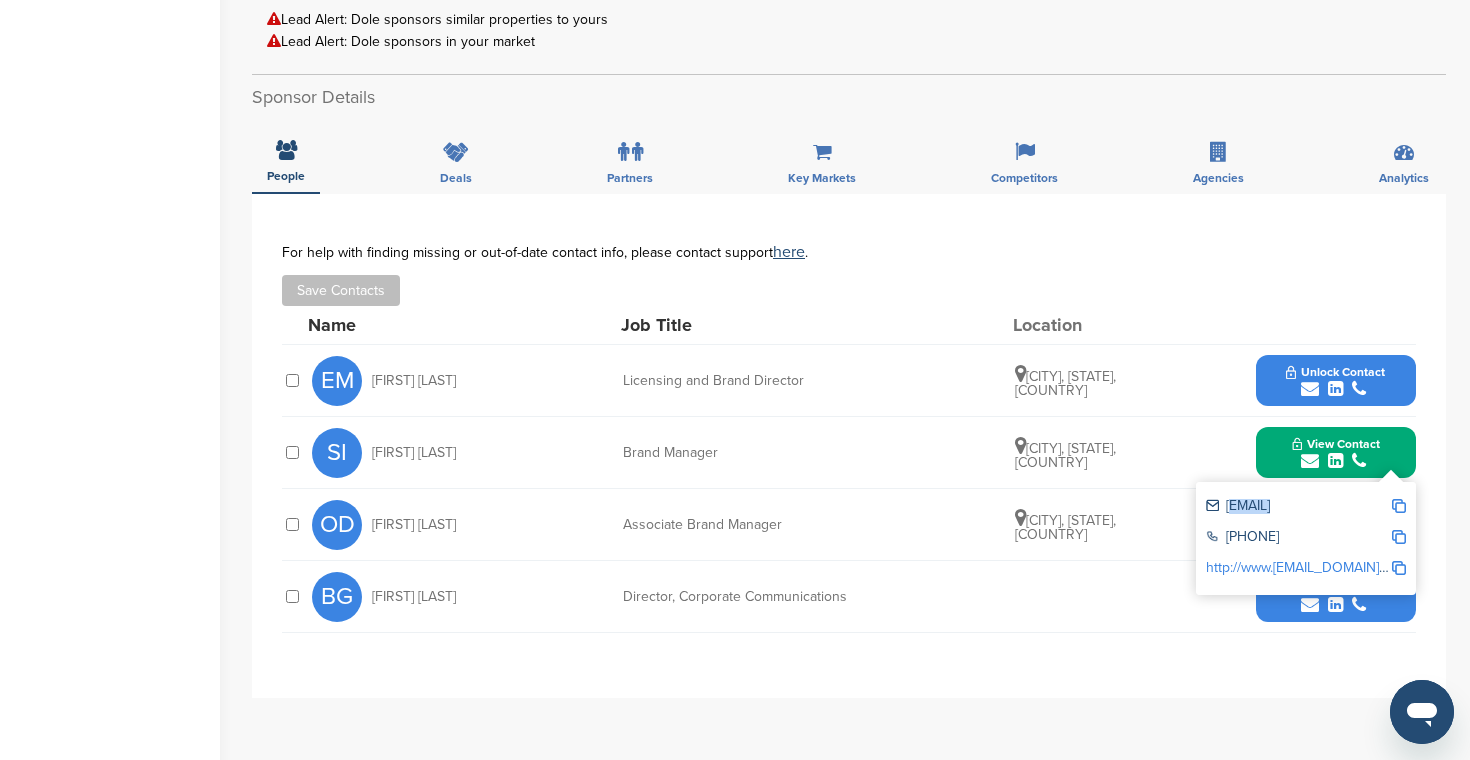 click on "[EMAIL]" at bounding box center [1298, 507] 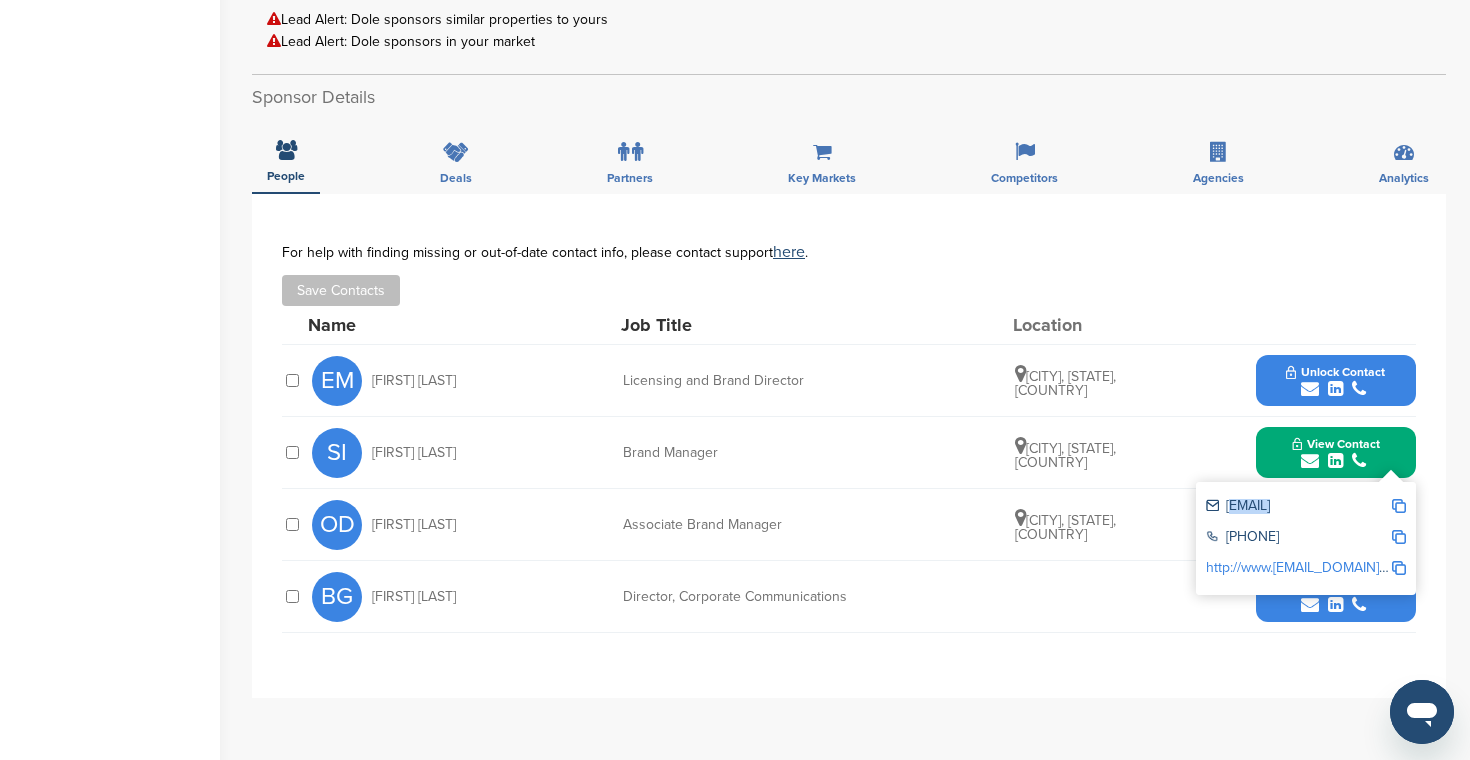 copy on "[EMAIL]" 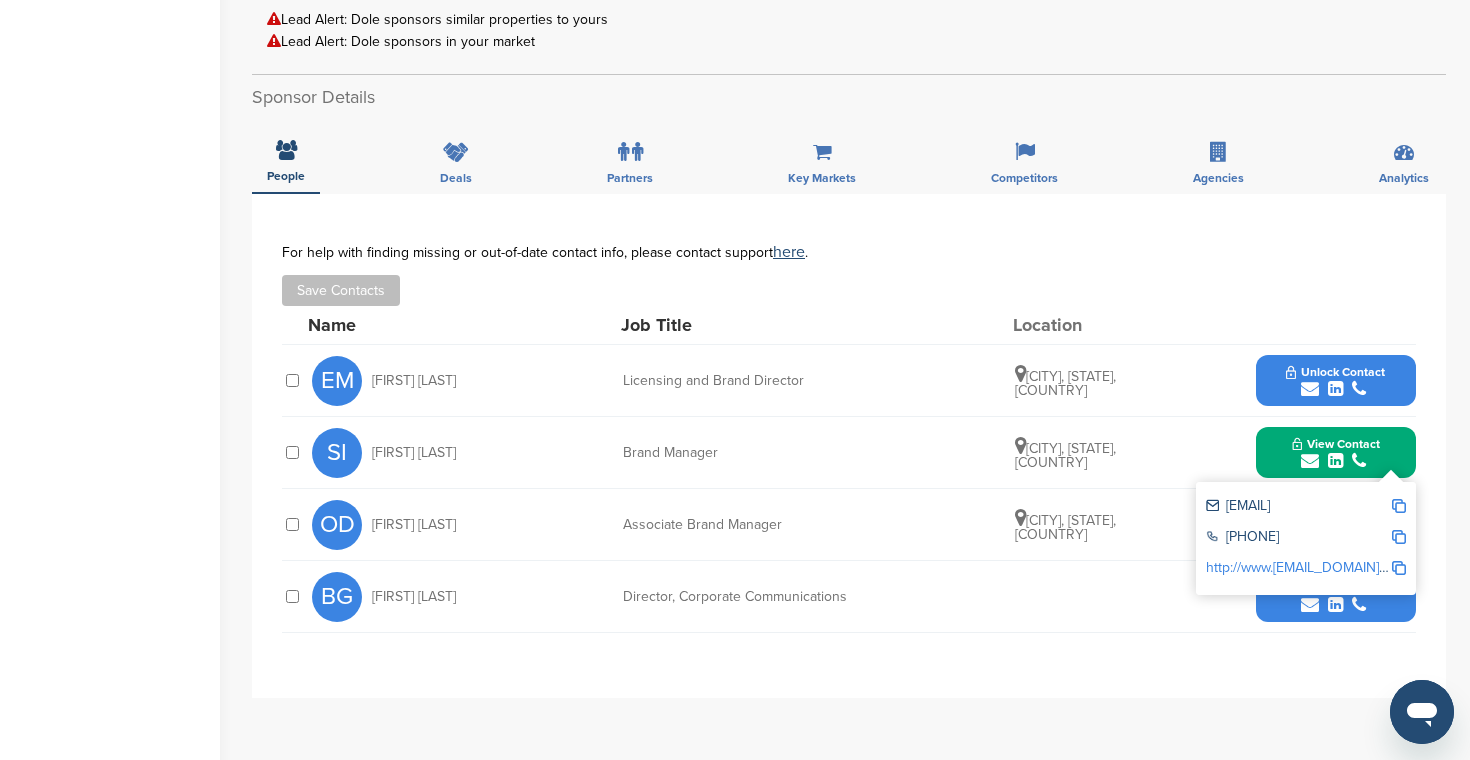 click on "**********" at bounding box center (849, 594) 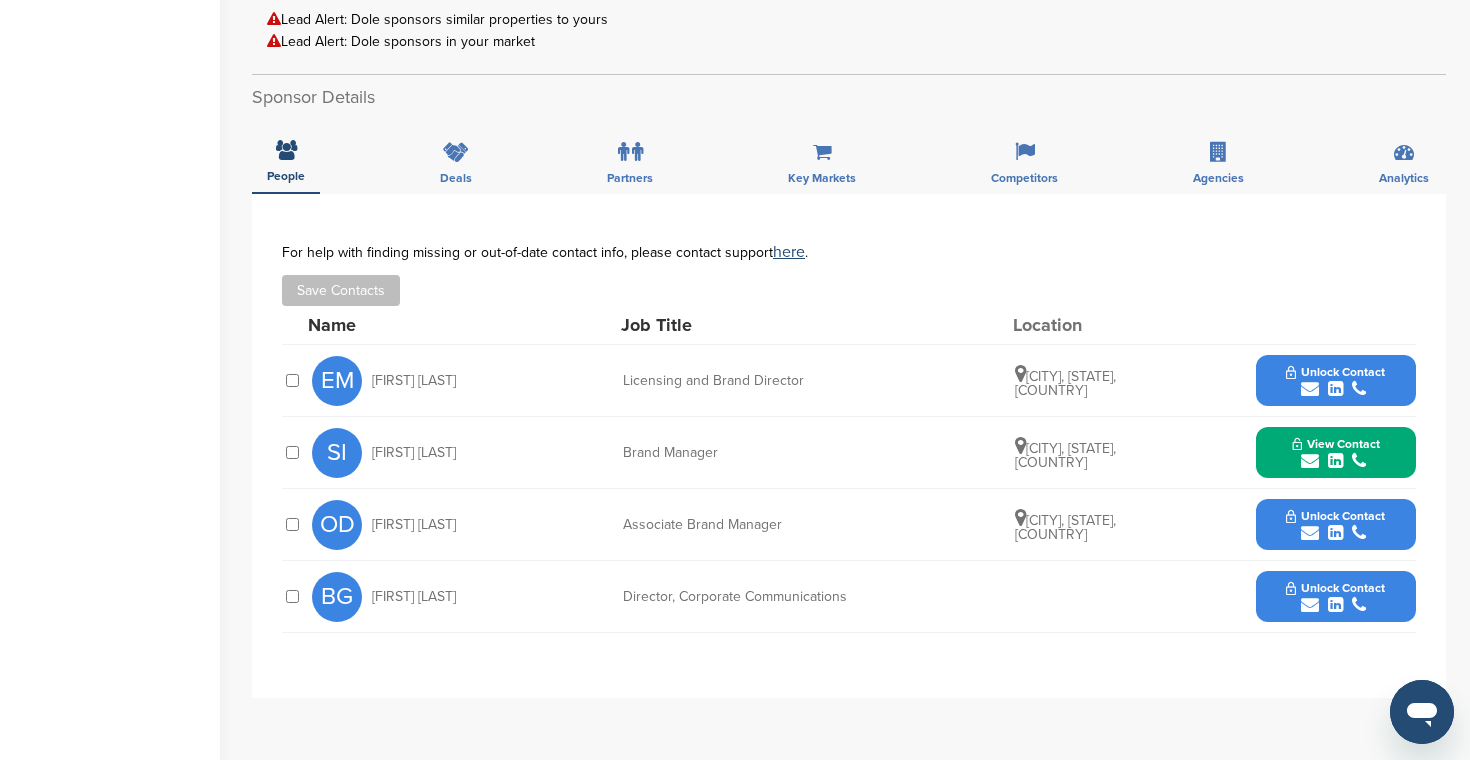 click at bounding box center (1310, 533) 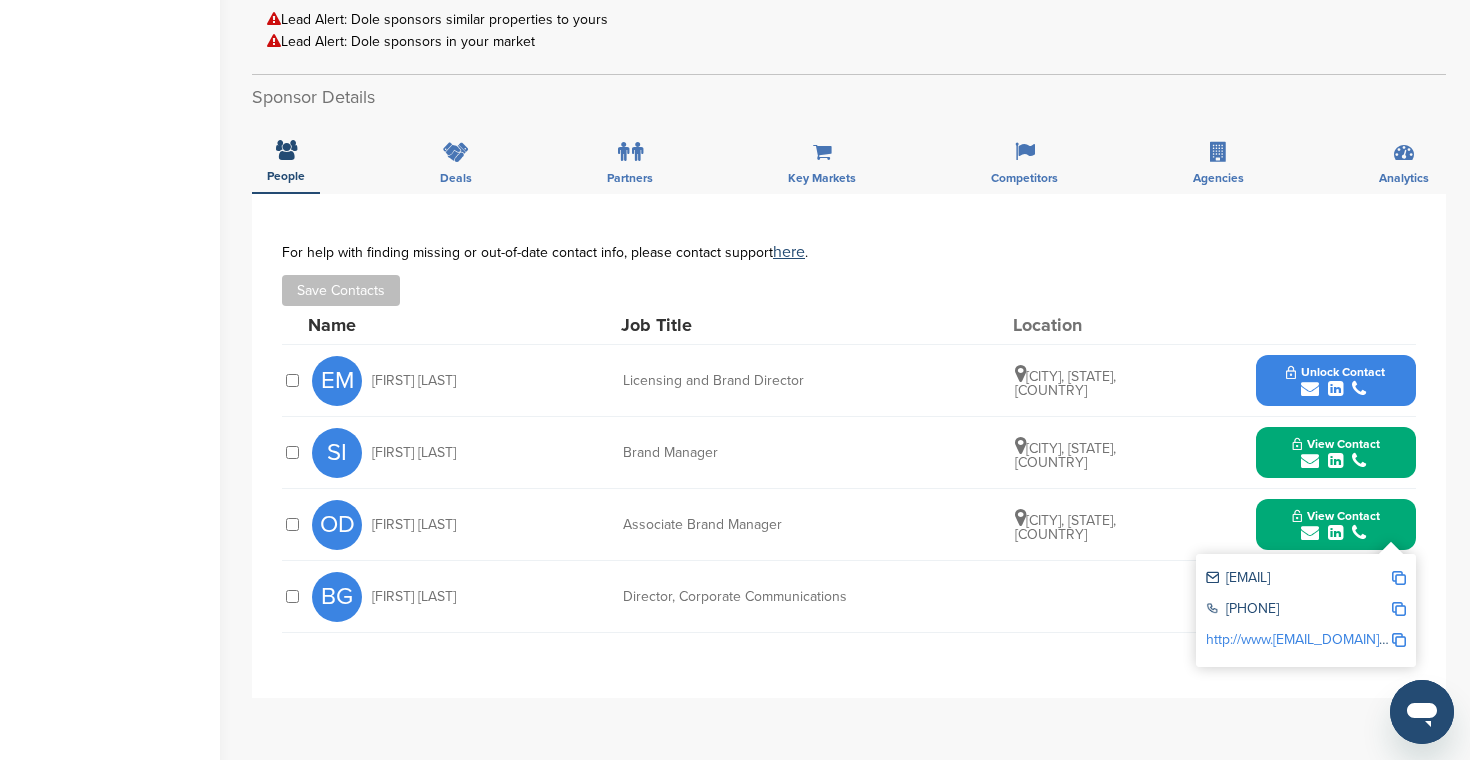click on "[EMAIL]" at bounding box center [1298, 579] 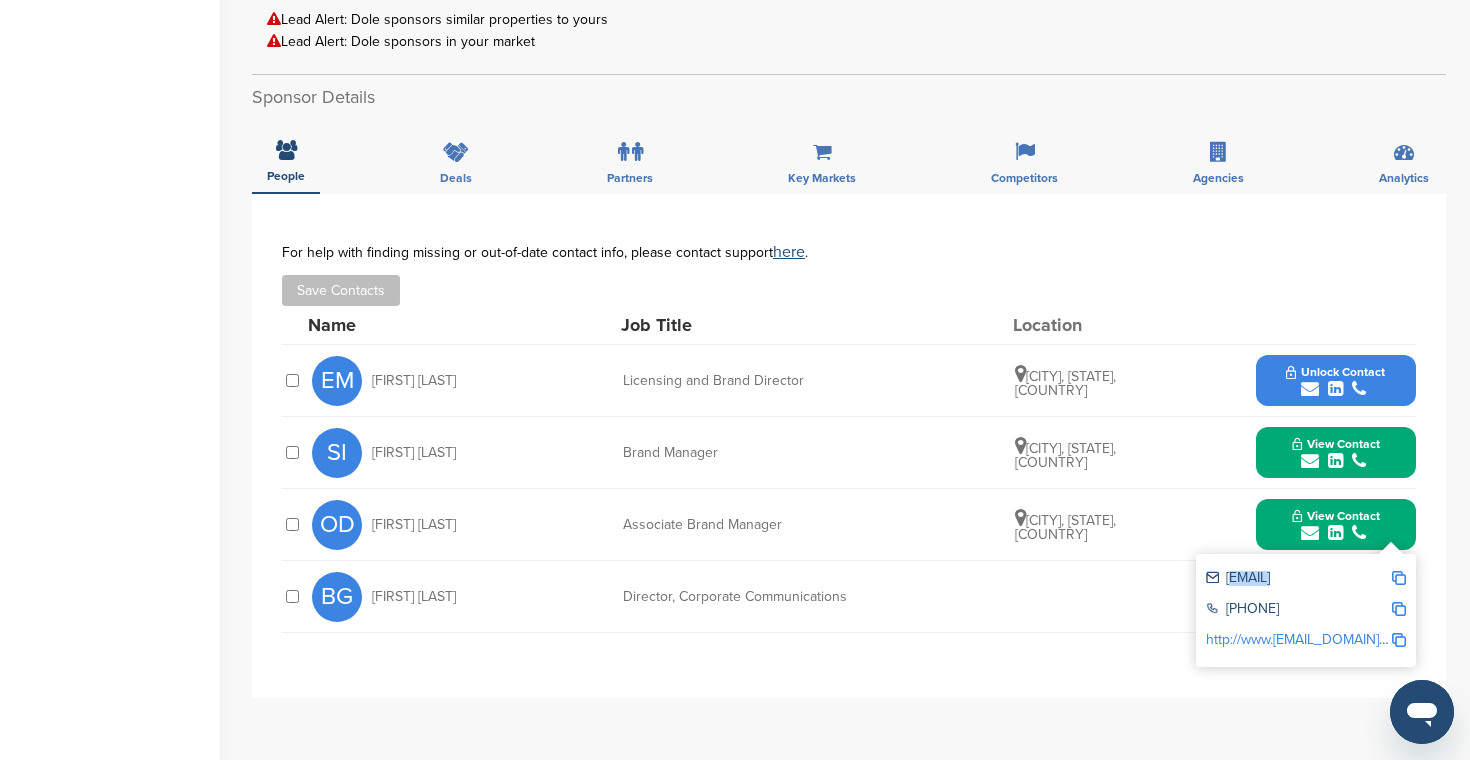 click on "[EMAIL]" at bounding box center (1298, 579) 